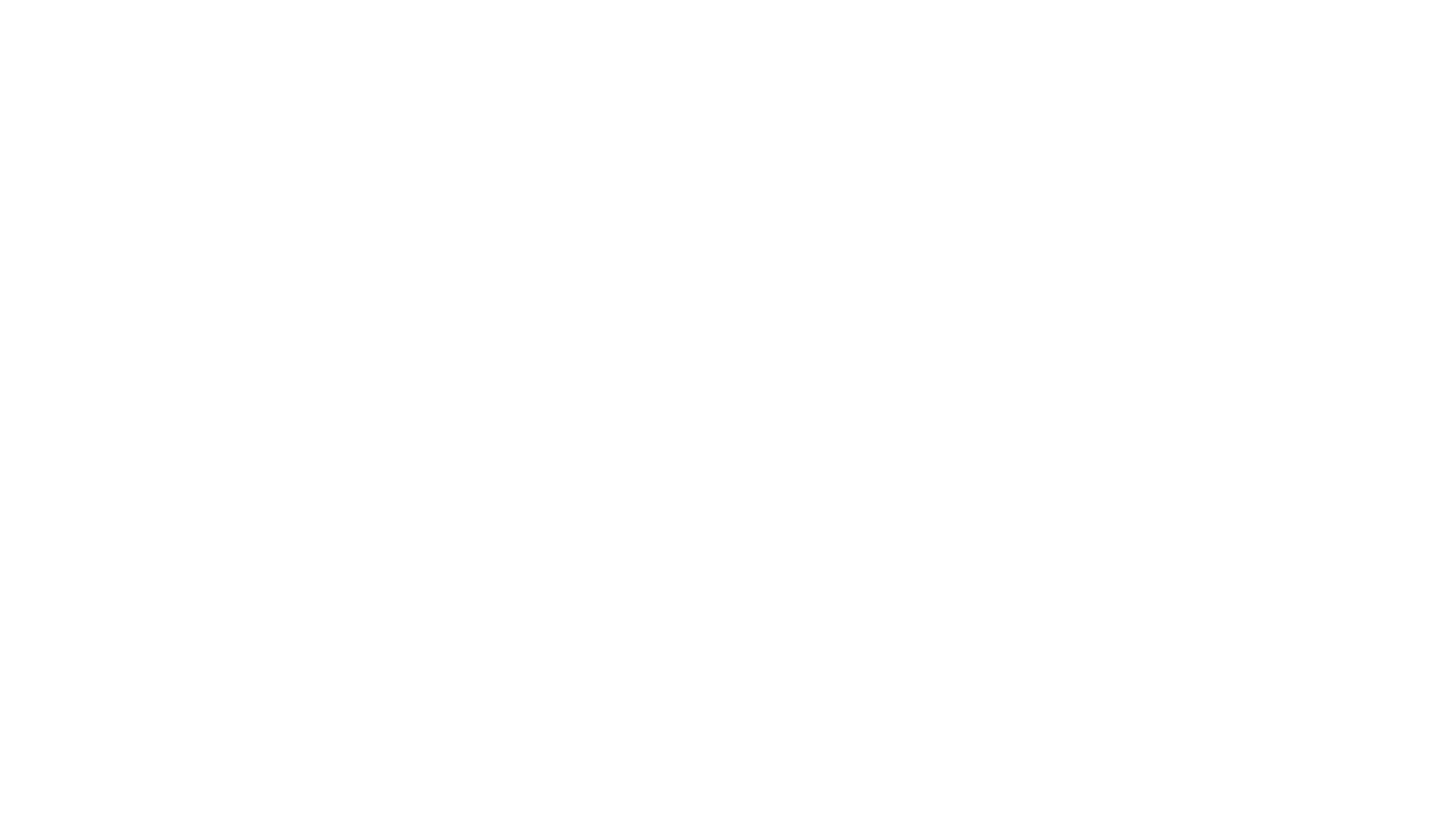 scroll, scrollTop: 0, scrollLeft: 0, axis: both 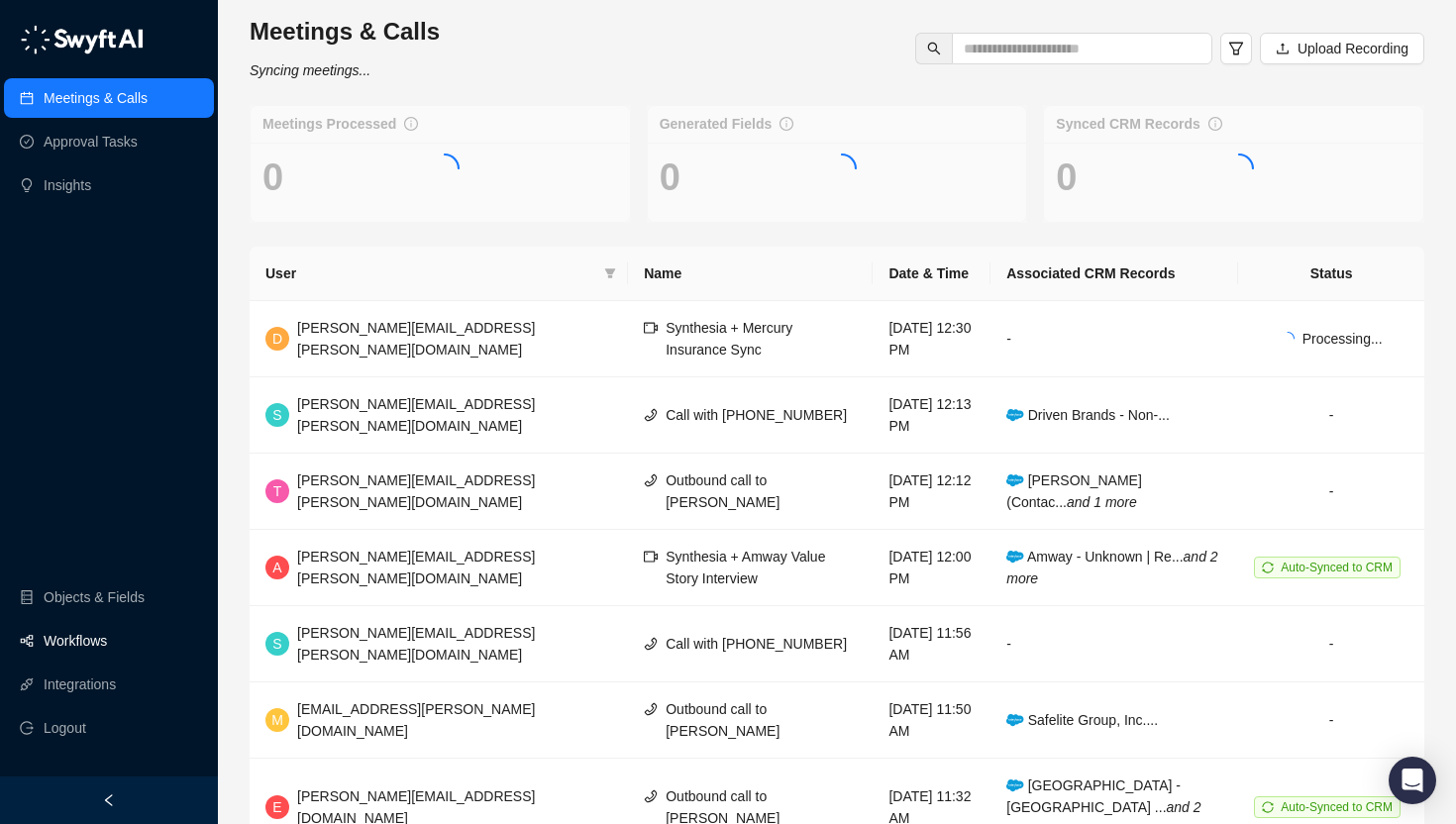 click on "Workflows" at bounding box center (75, 641) 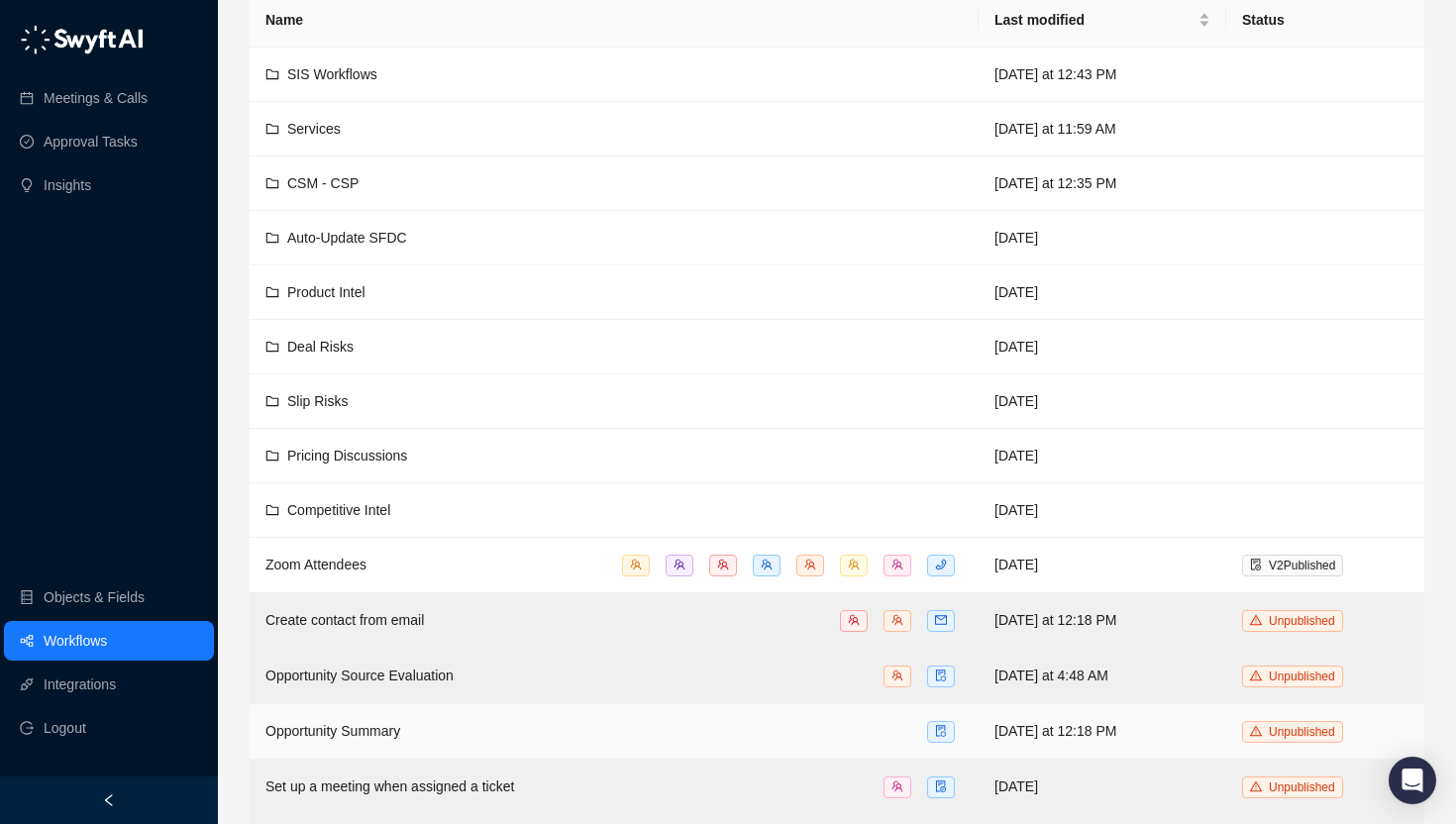 scroll, scrollTop: 0, scrollLeft: 0, axis: both 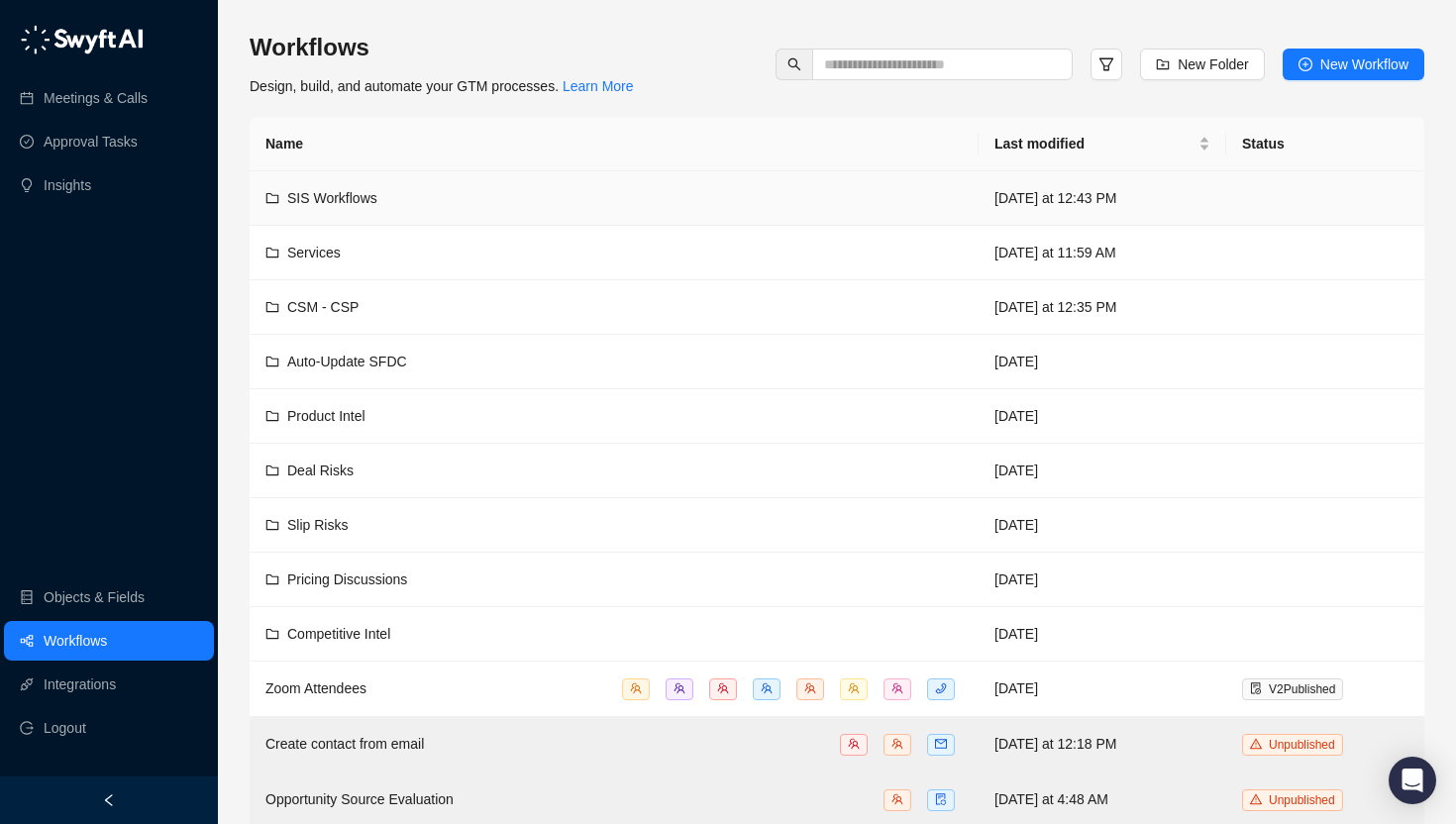 click on "SIS Workflows" at bounding box center (332, 198) 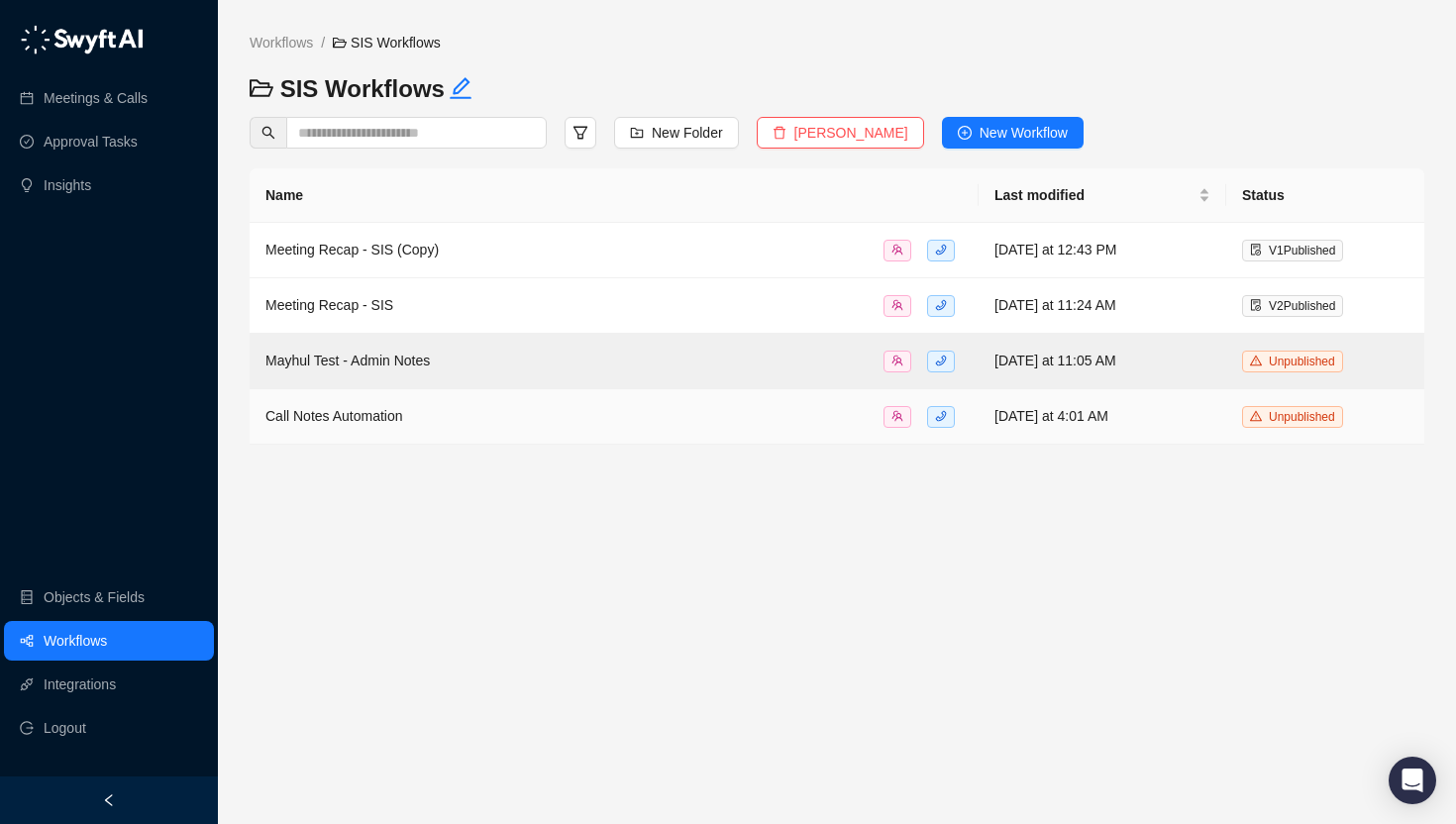 click on "Call Notes Automation" at bounding box center [614, 416] 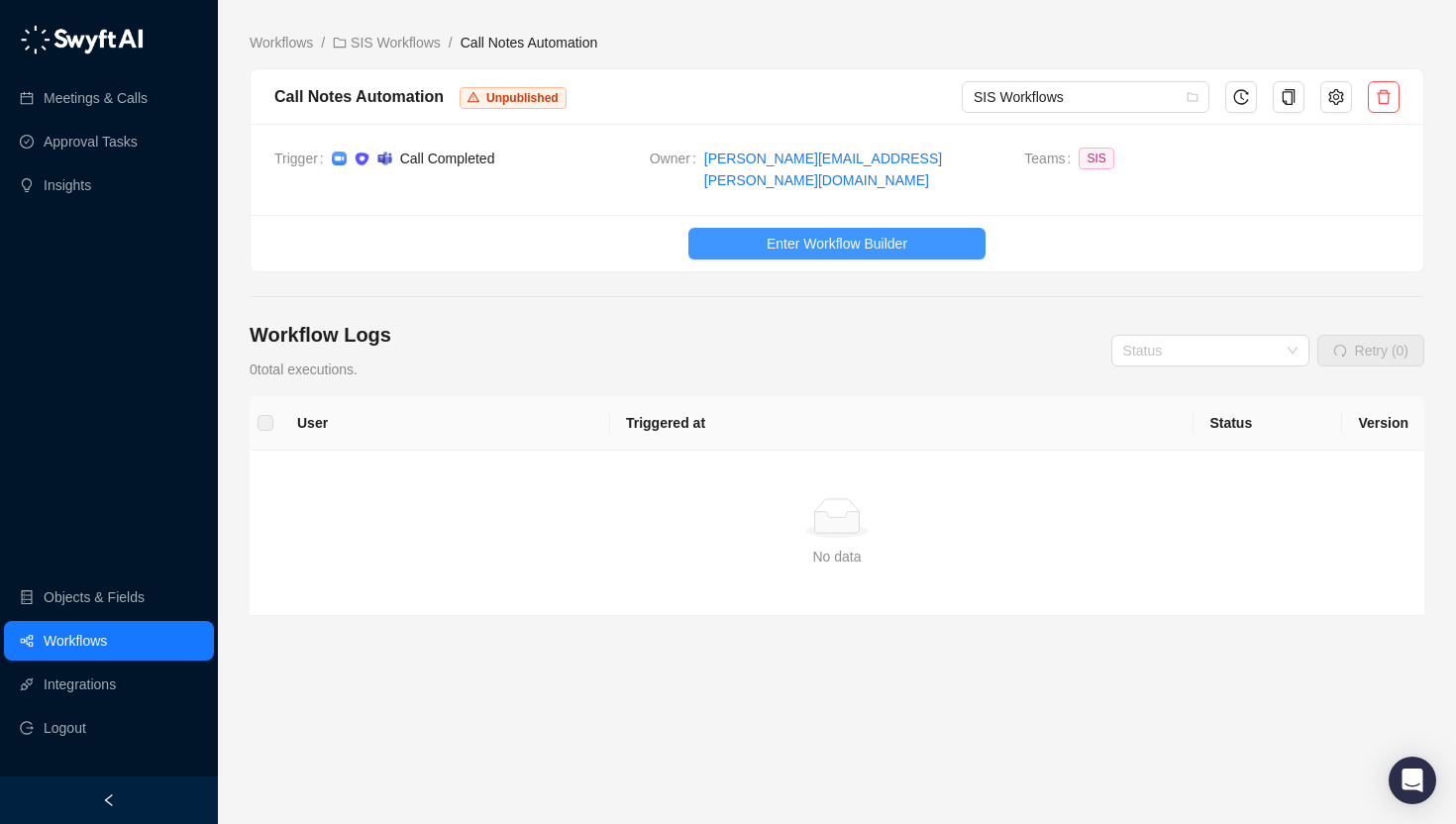 click on "Enter Workflow Builder" at bounding box center (837, 244) 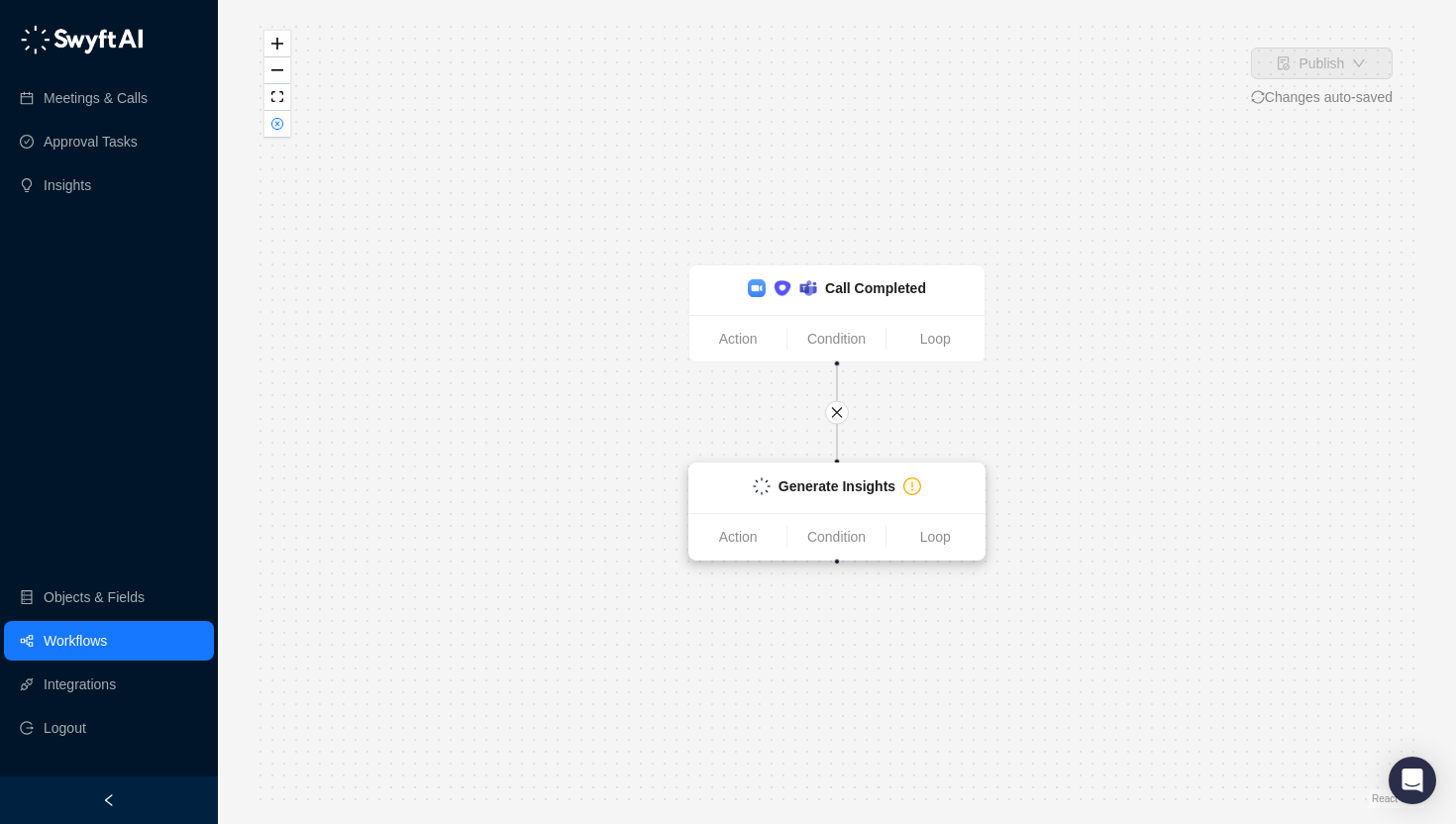 click on "Generate Insights" at bounding box center [837, 486] 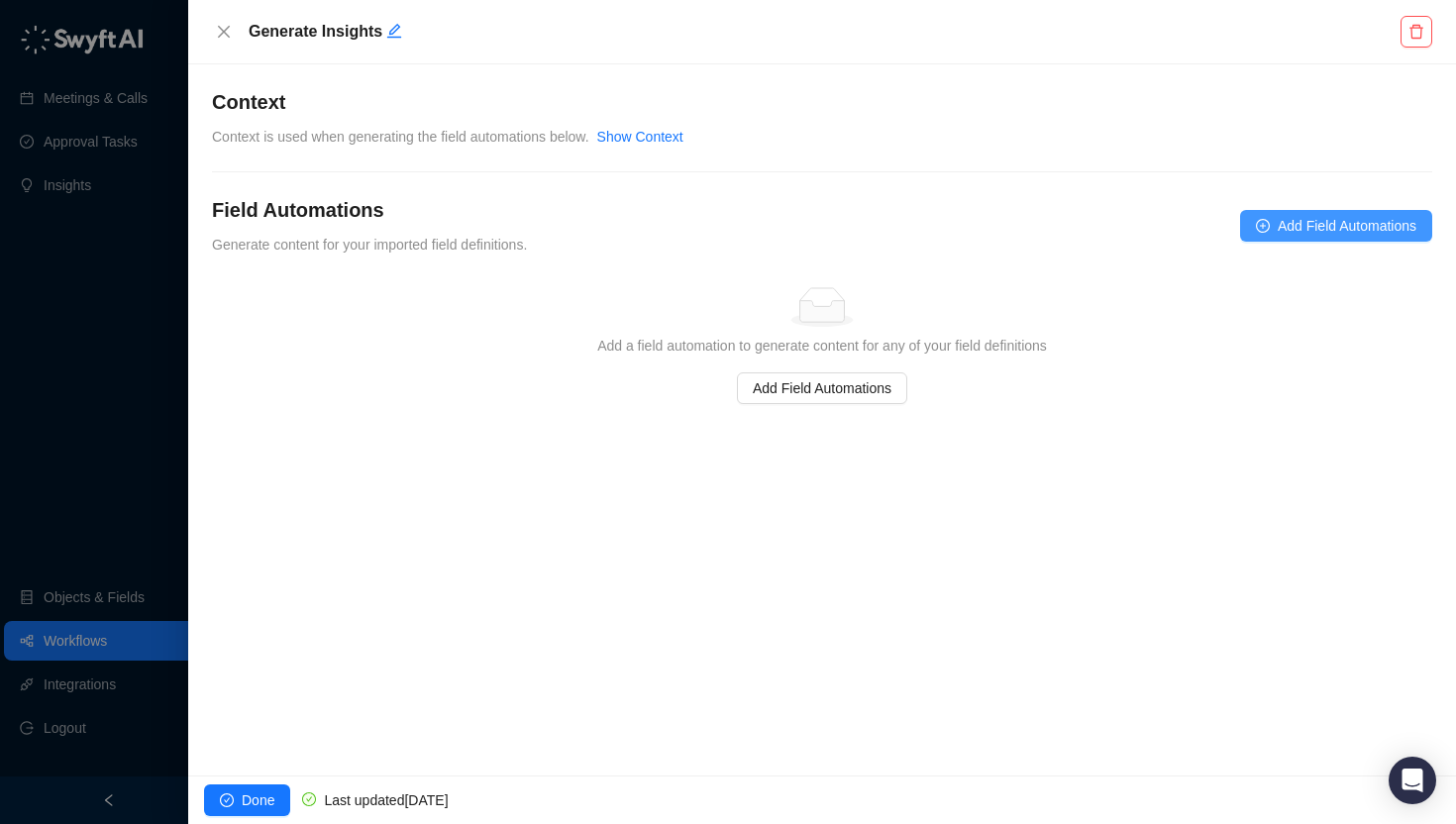 click on "Add Field Automations" at bounding box center [1347, 226] 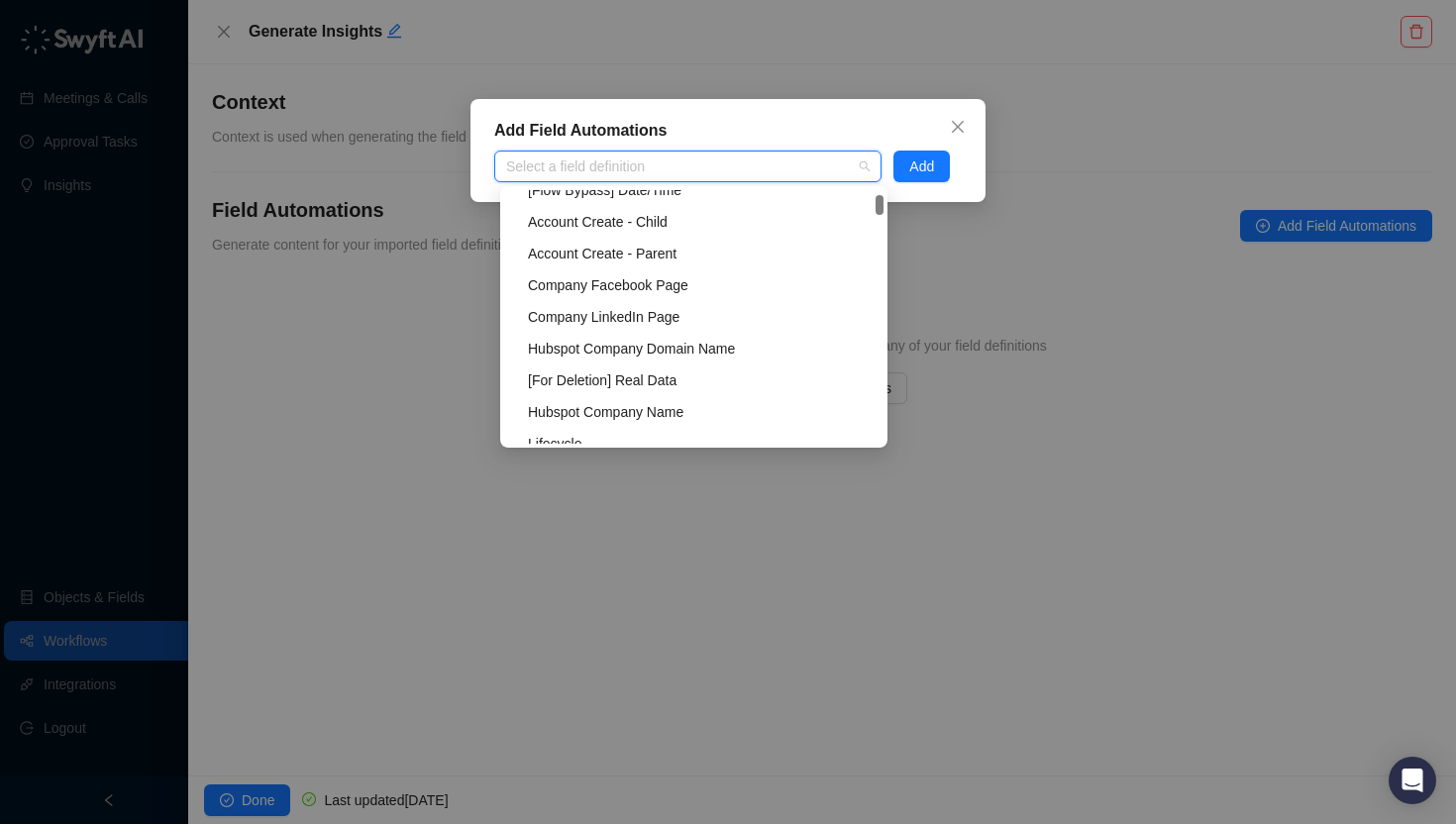 scroll, scrollTop: 1622, scrollLeft: 0, axis: vertical 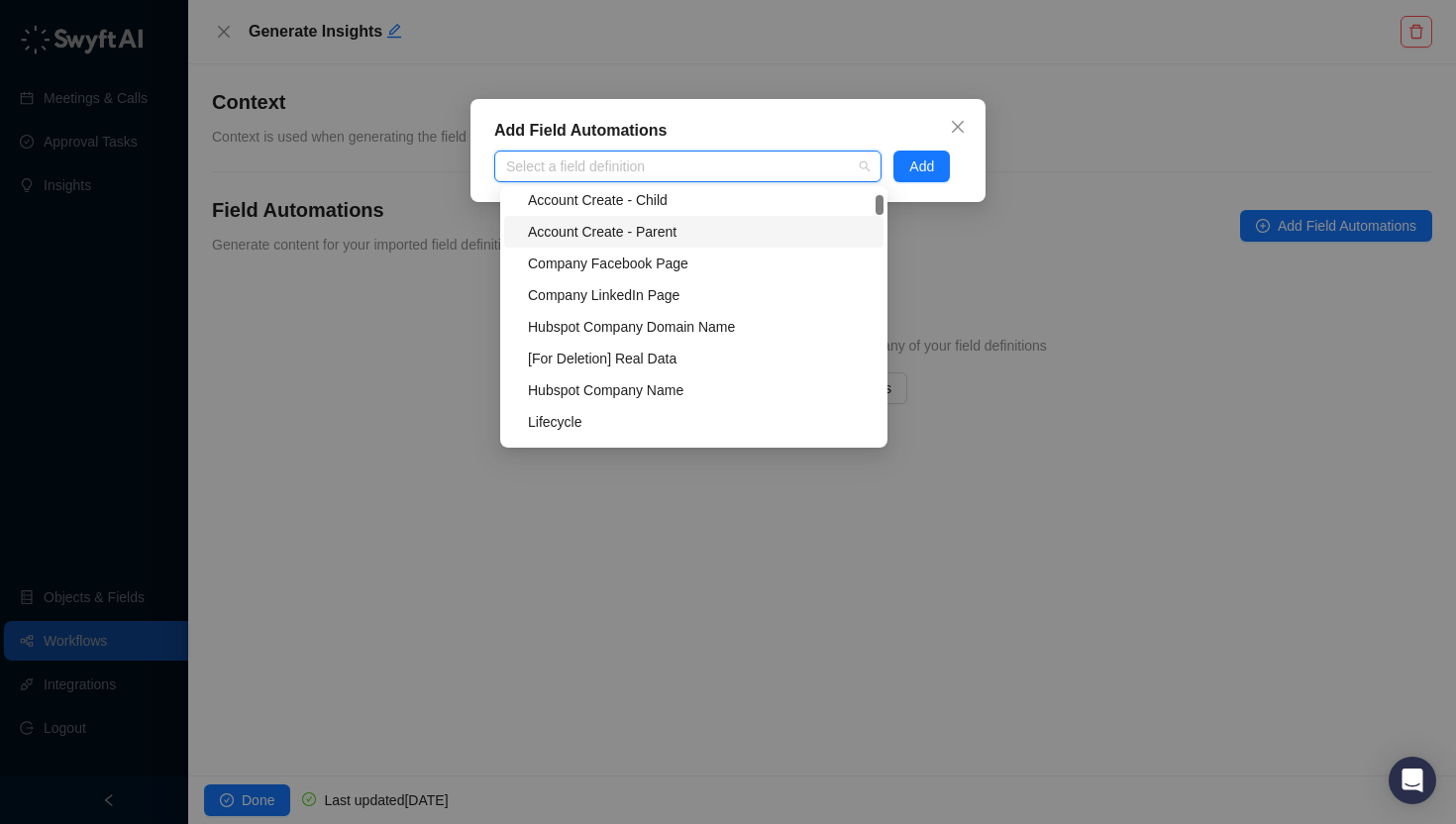 click on "Add Field Automations   Select a field definition Add" at bounding box center (728, 412) 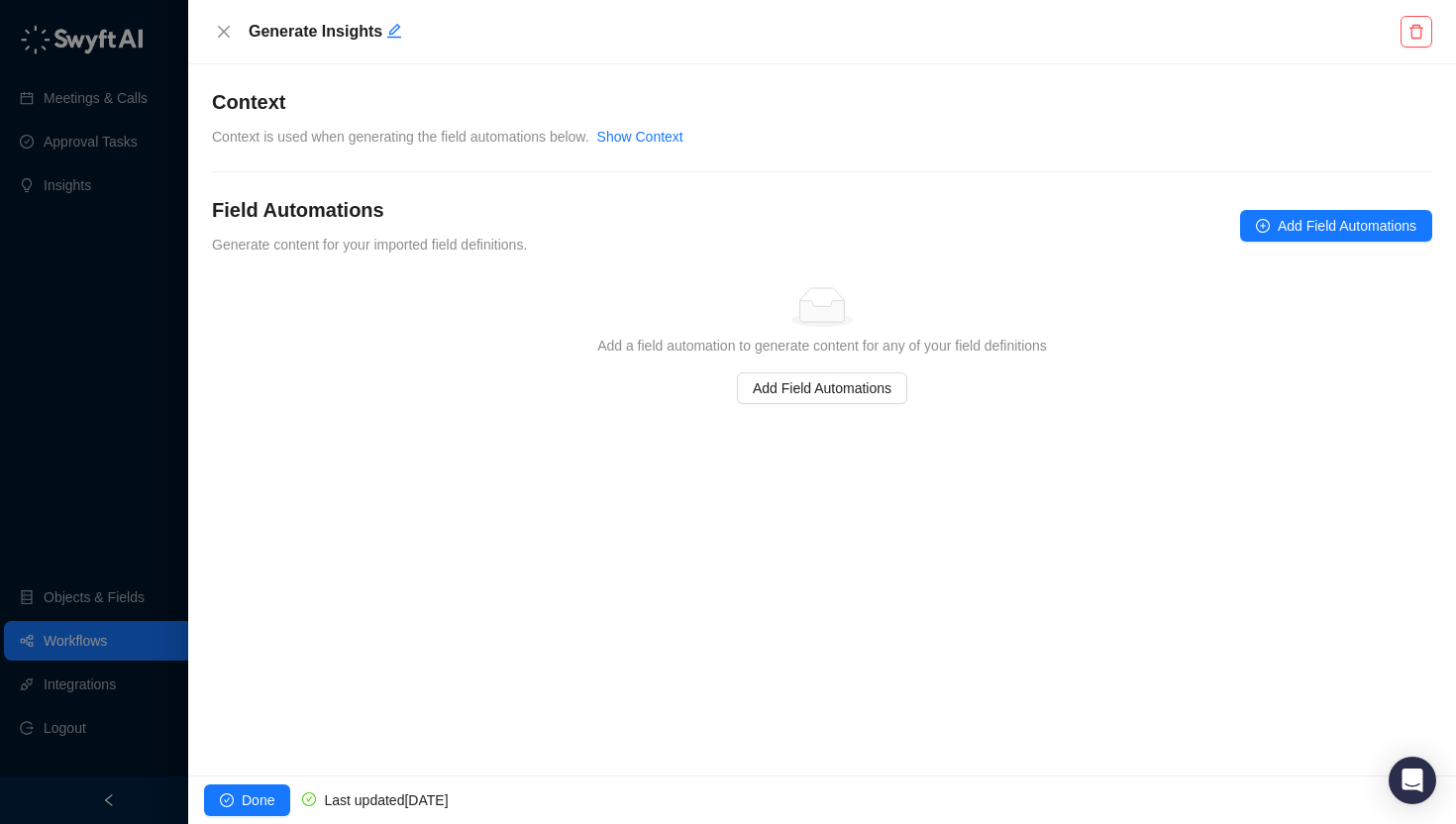 click on "Context" at bounding box center [822, 102] 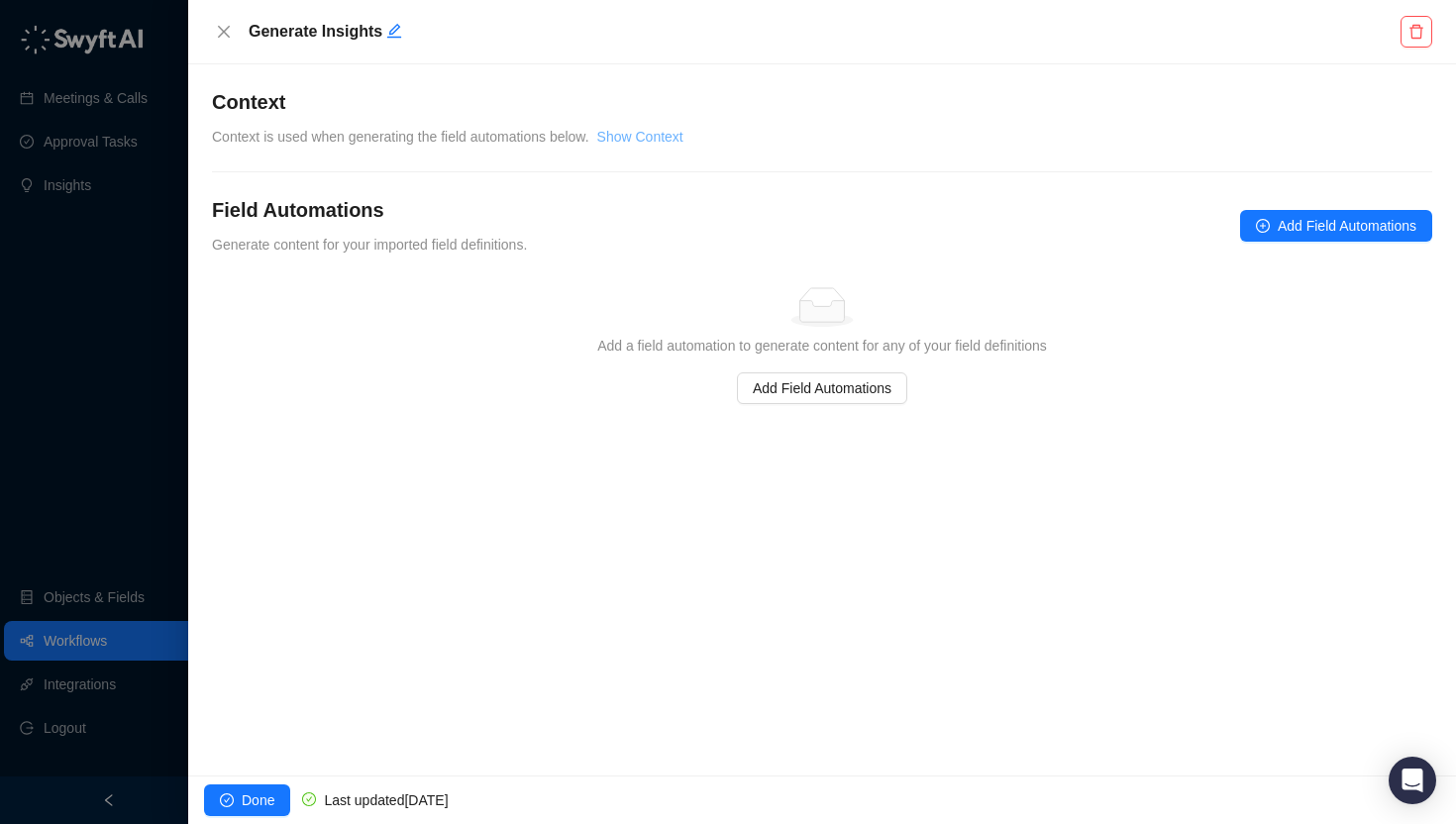 click on "Show Context" at bounding box center [640, 137] 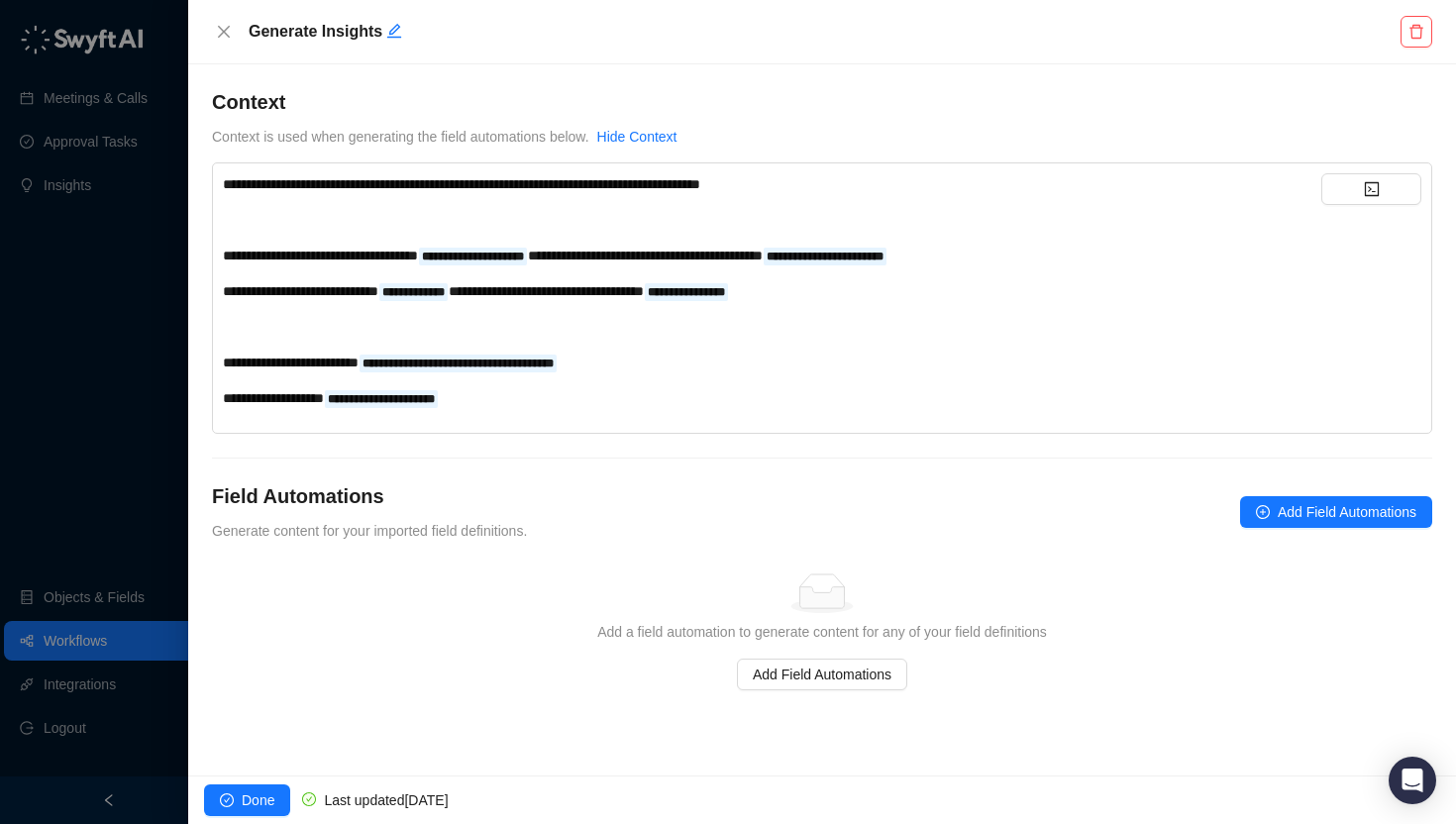 click on "**********" at bounding box center [772, 291] 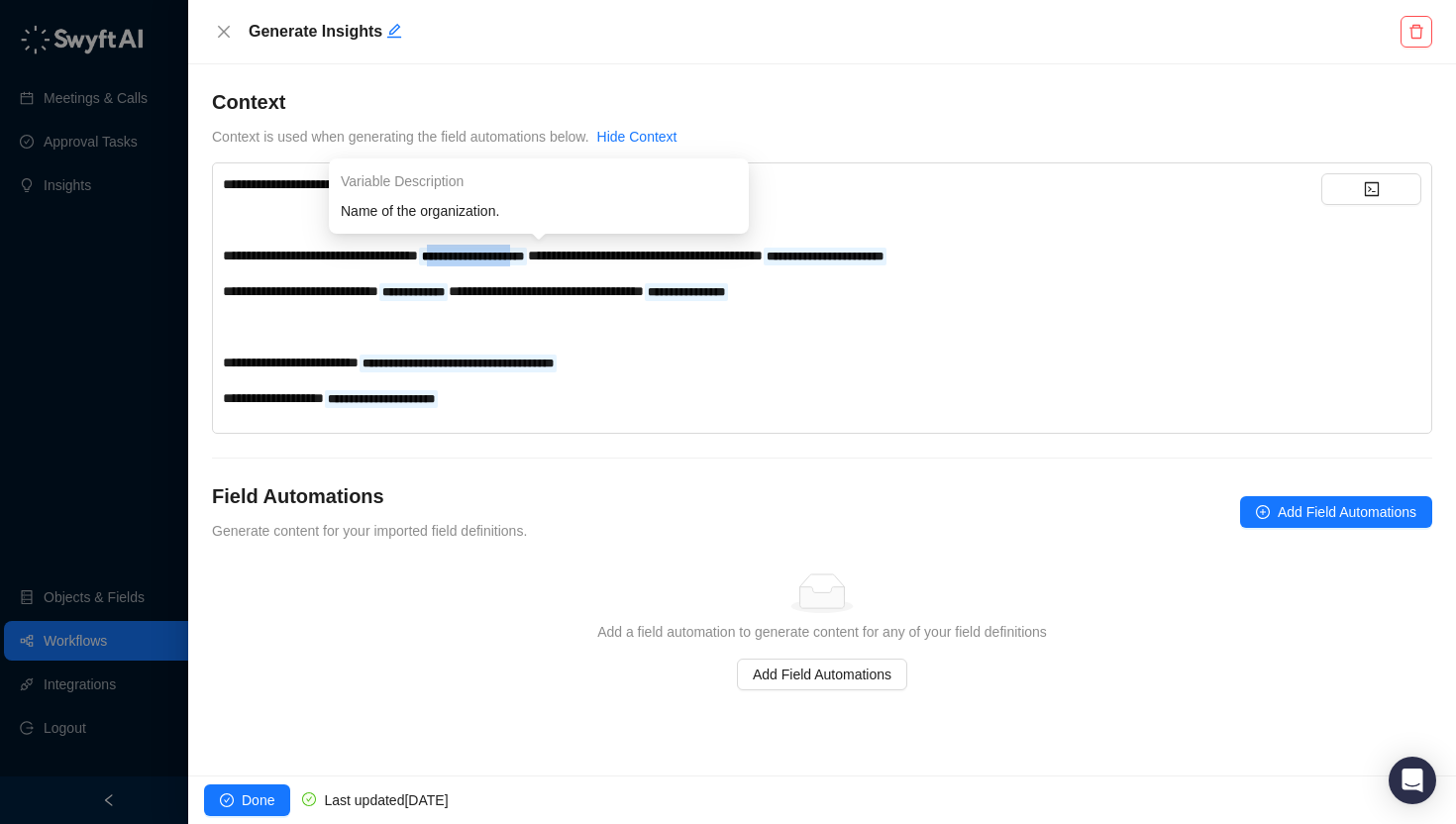drag, startPoint x: 477, startPoint y: 250, endPoint x: 586, endPoint y: 250, distance: 109 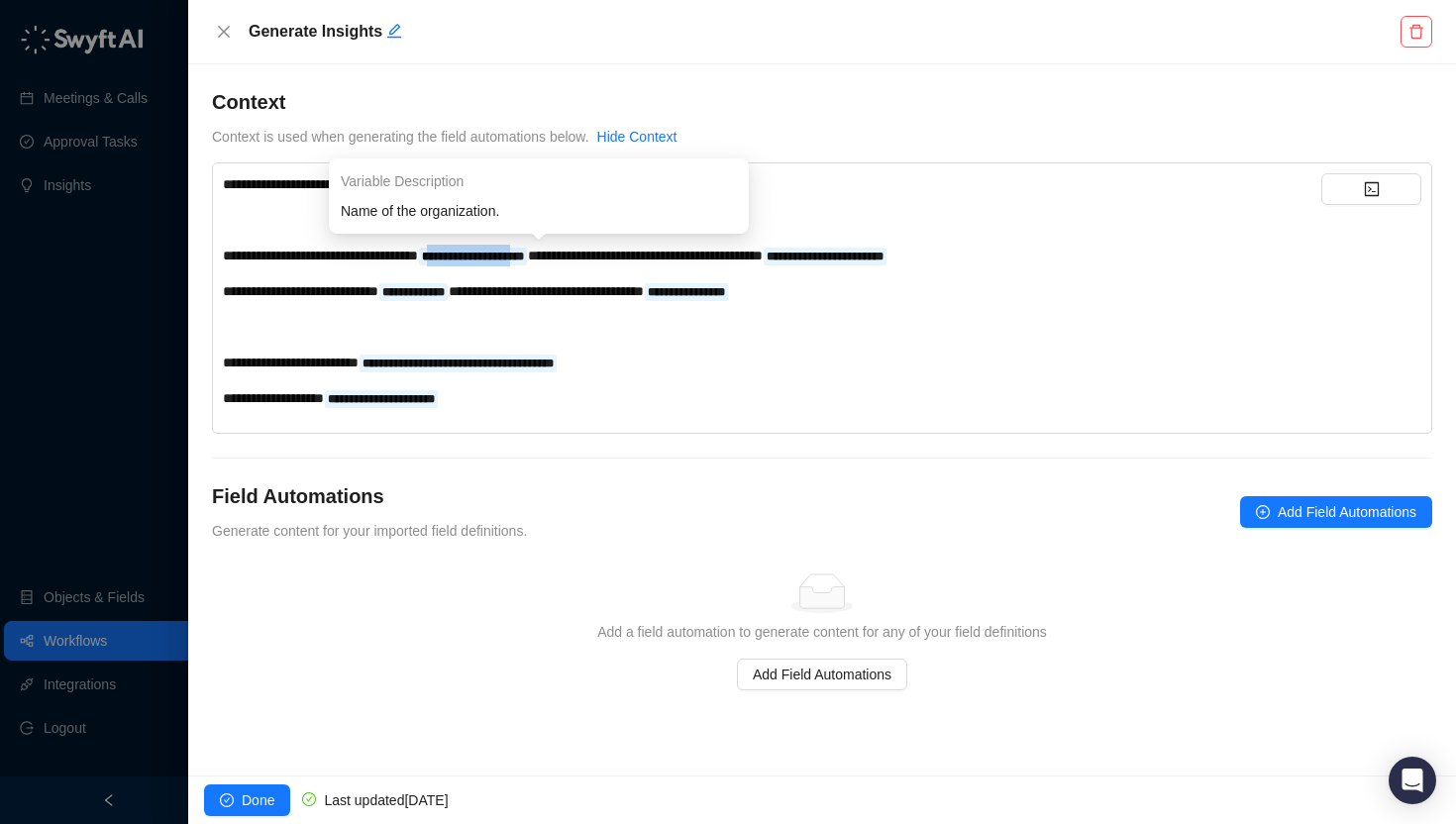 click on "**********" at bounding box center (472, 257) 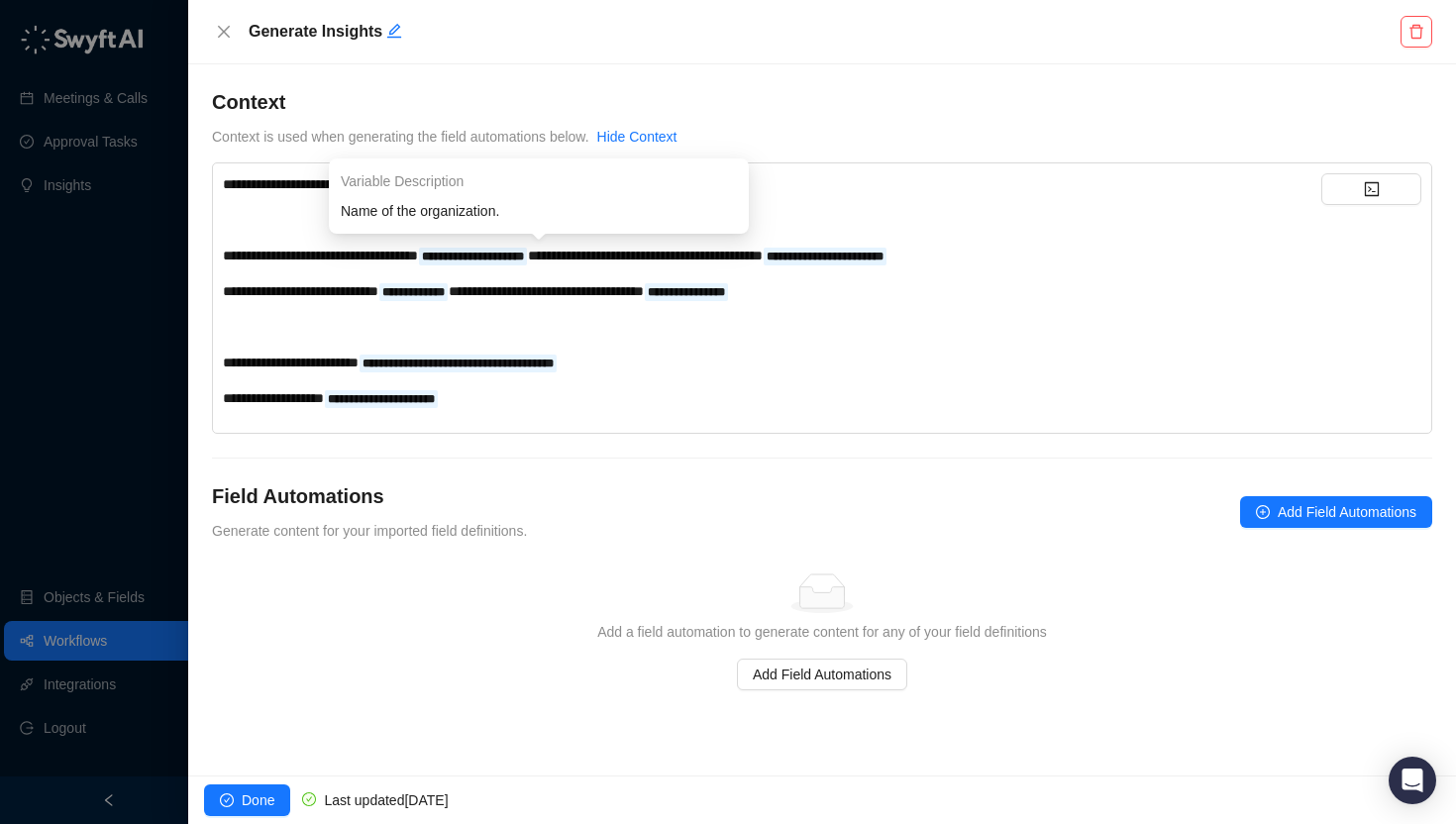 click on "**********" at bounding box center (772, 291) 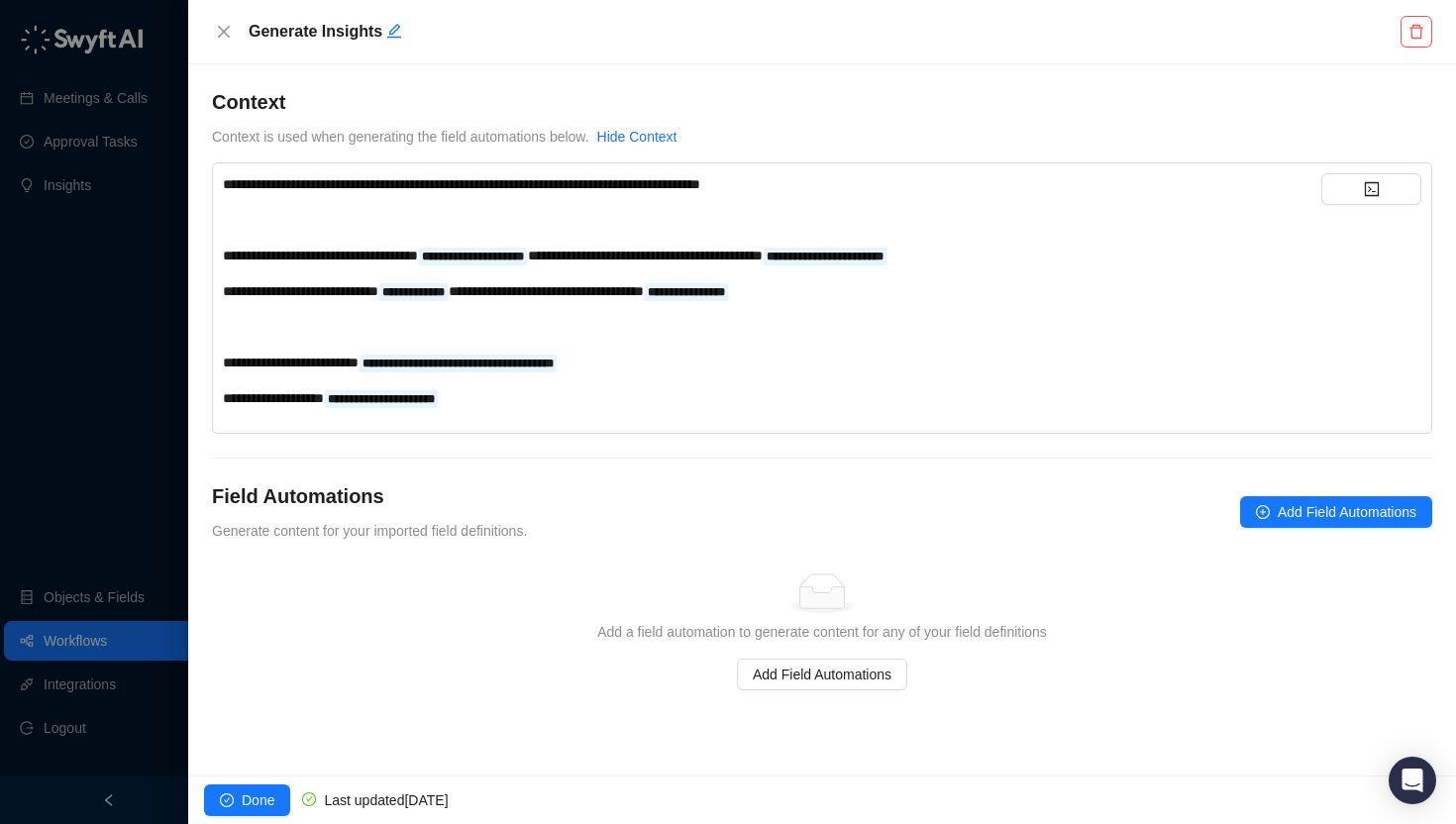click on "**********" at bounding box center [772, 291] 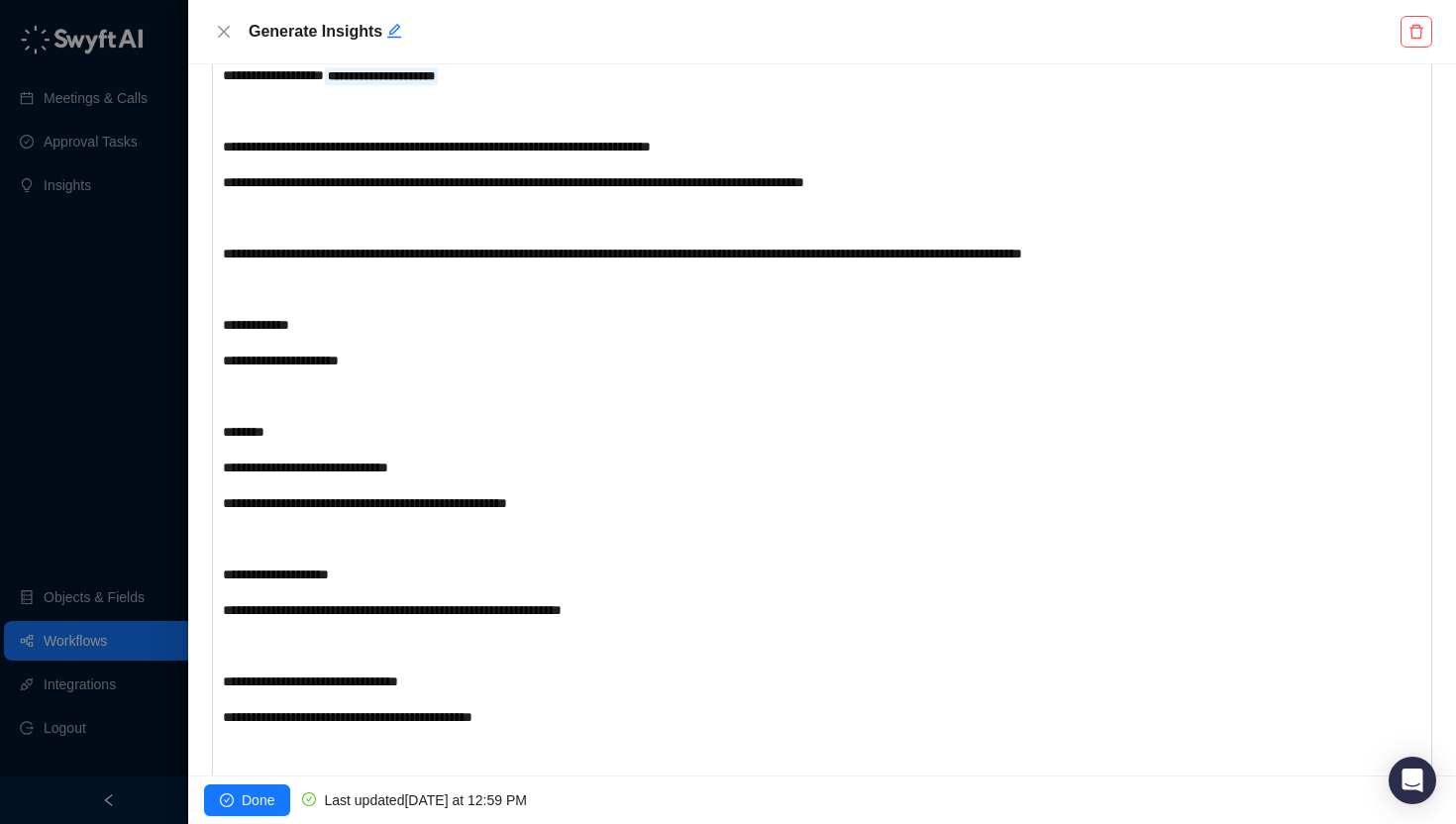 scroll, scrollTop: 0, scrollLeft: 0, axis: both 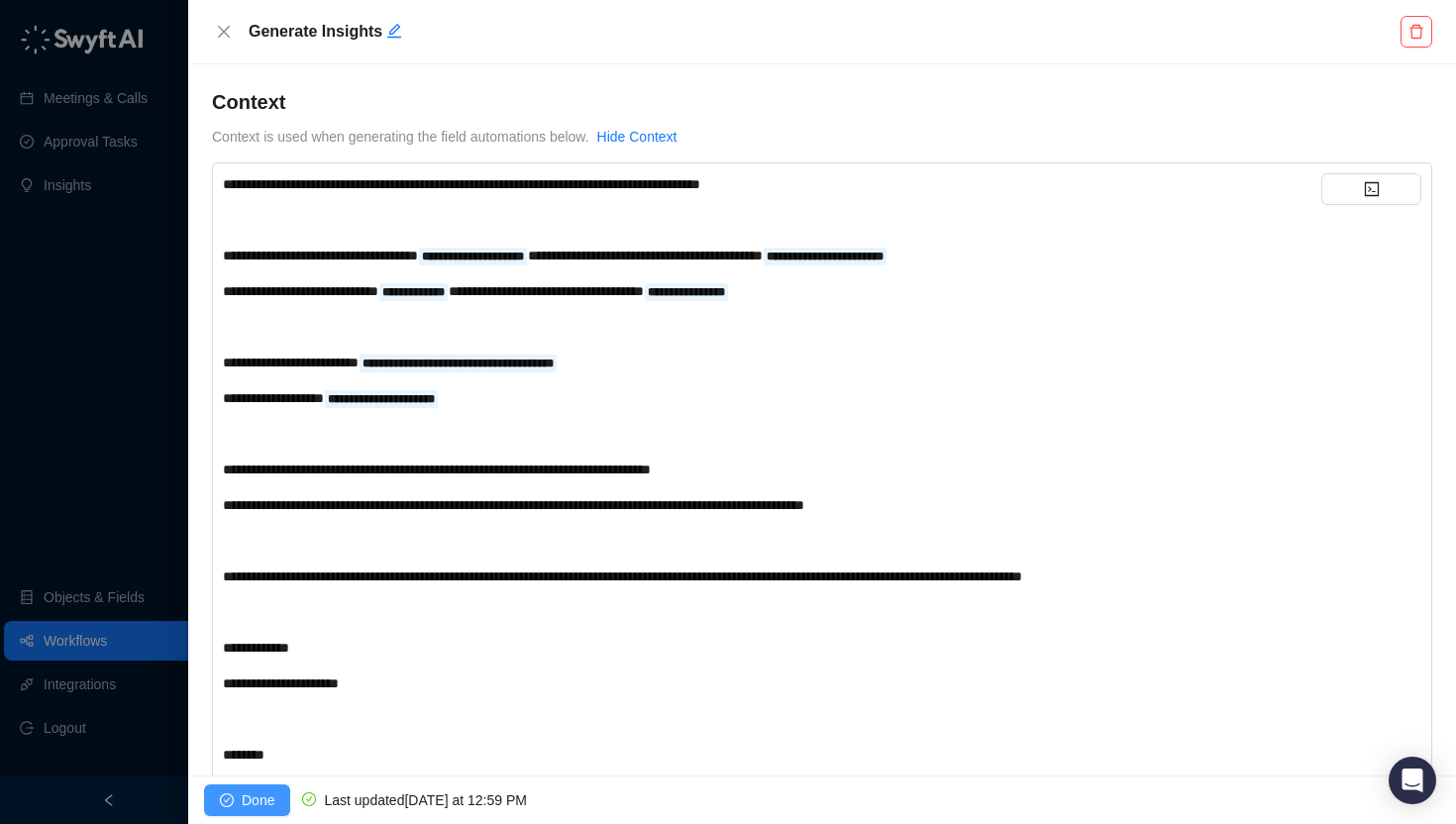 click 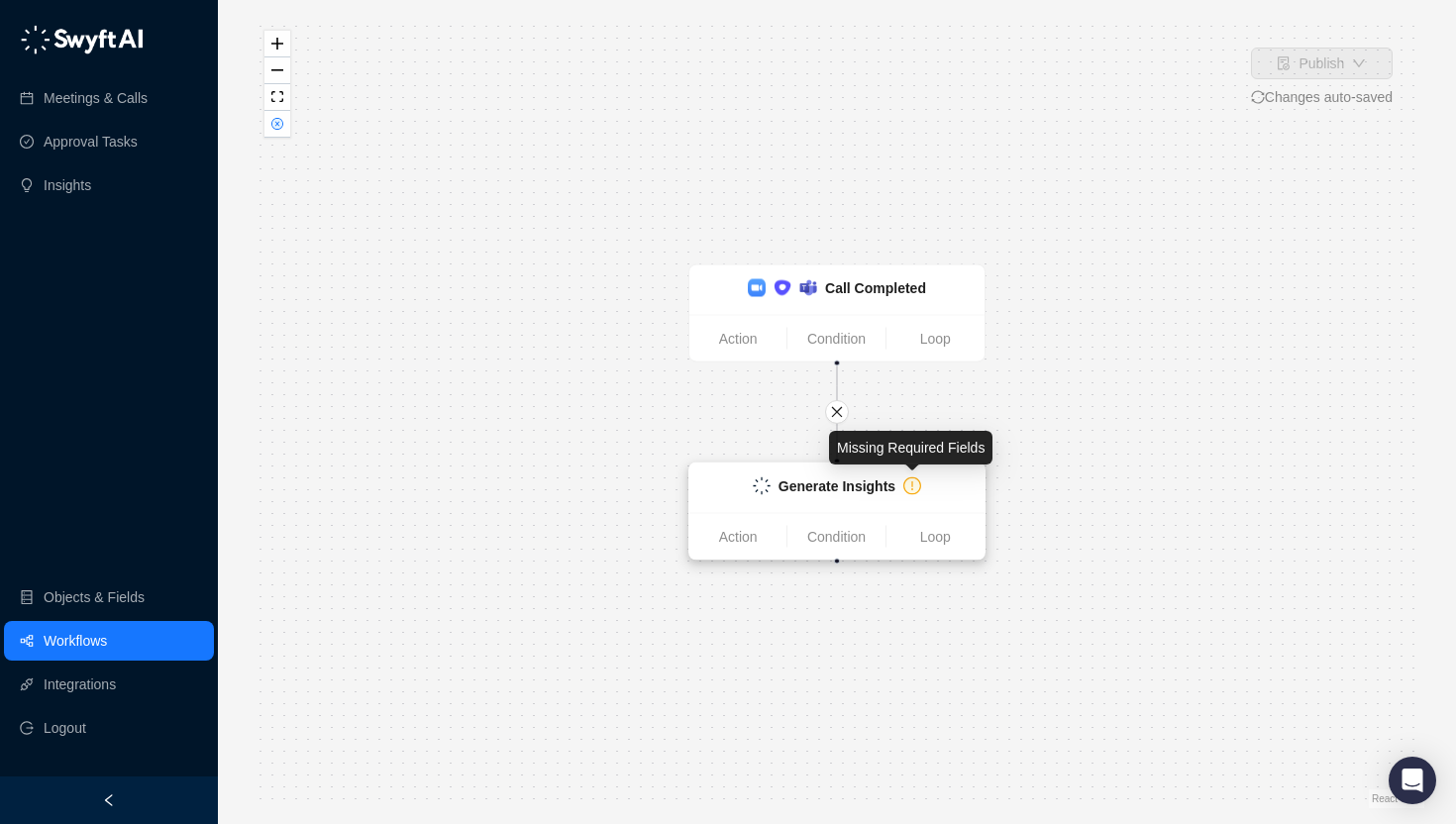 click on "Generate Insights" at bounding box center [837, 486] 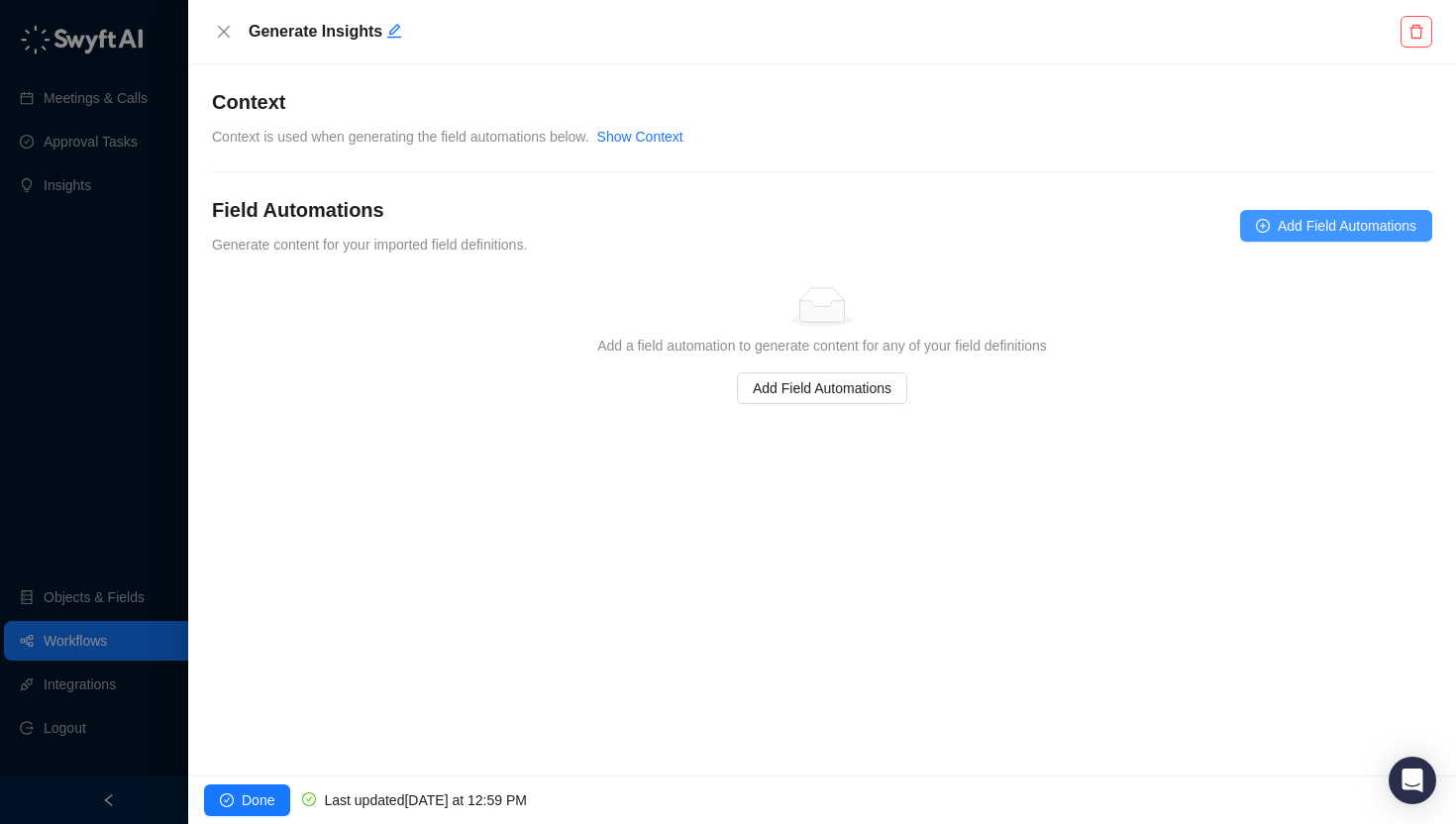 click on "Add Field Automations" at bounding box center (1336, 226) 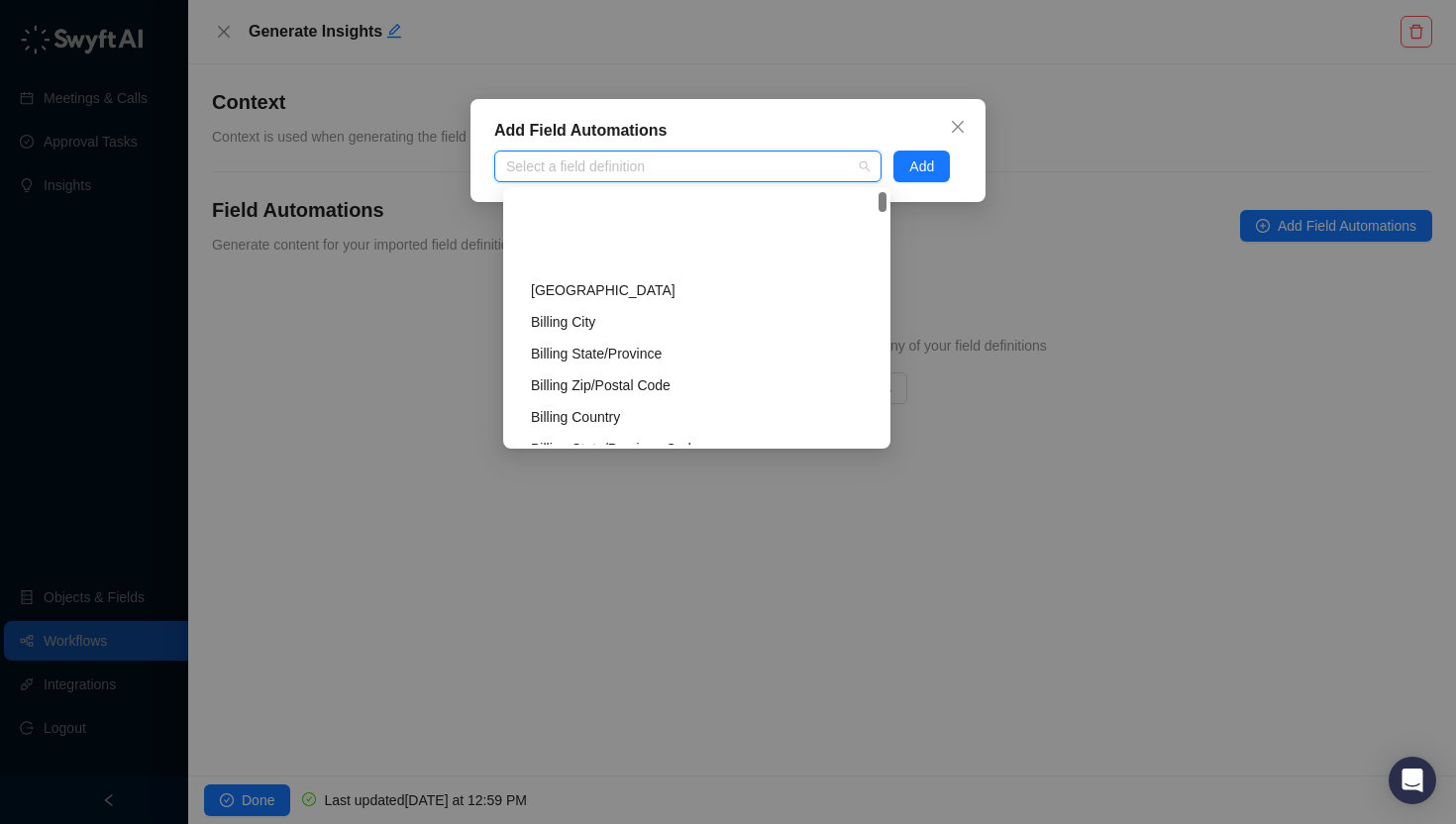 scroll, scrollTop: 84, scrollLeft: 0, axis: vertical 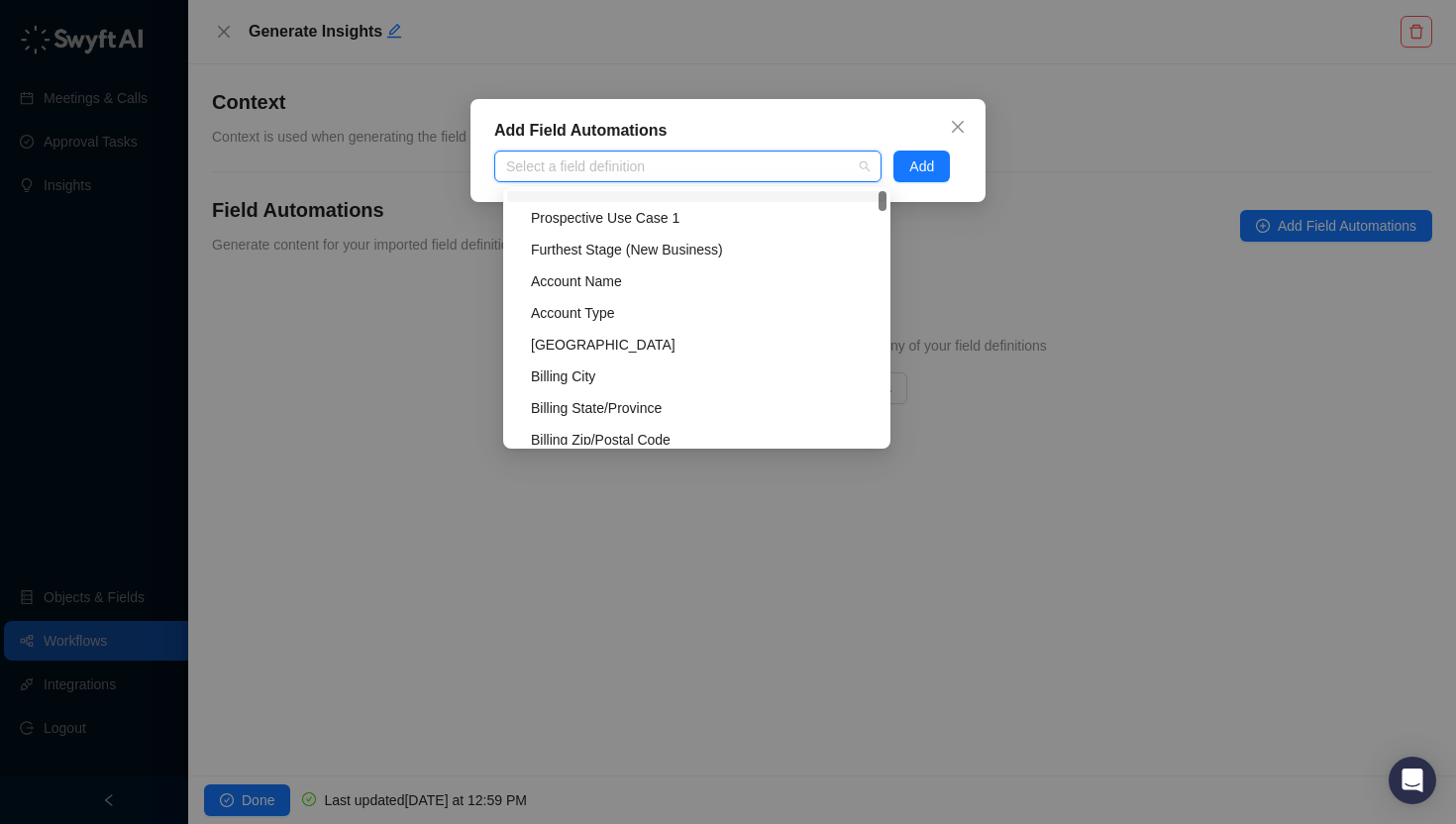click on "Add Field Automations   Select a field definition Add" at bounding box center [728, 412] 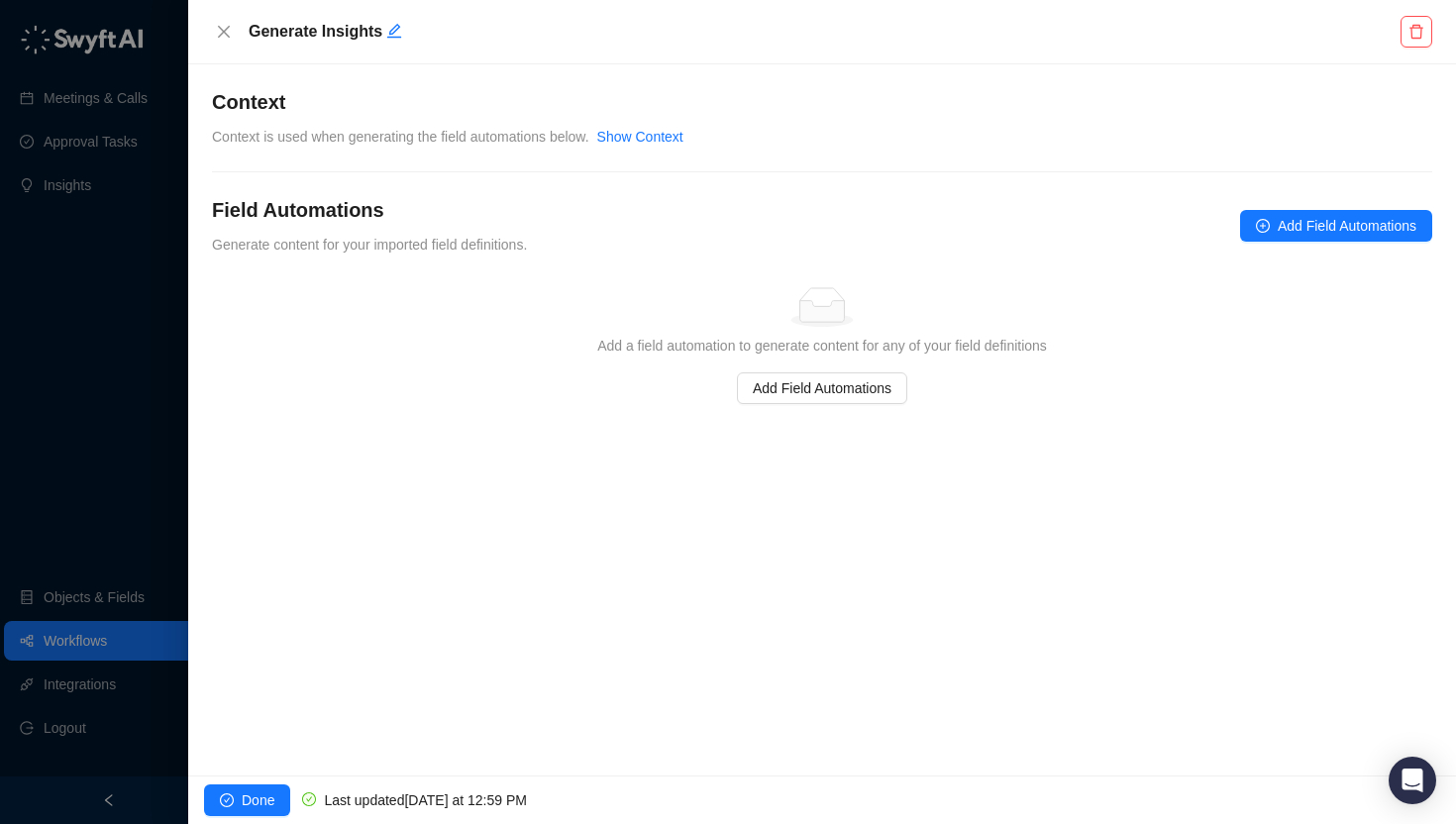 click on "Context is used when generating the field automations below." at bounding box center (400, 137) 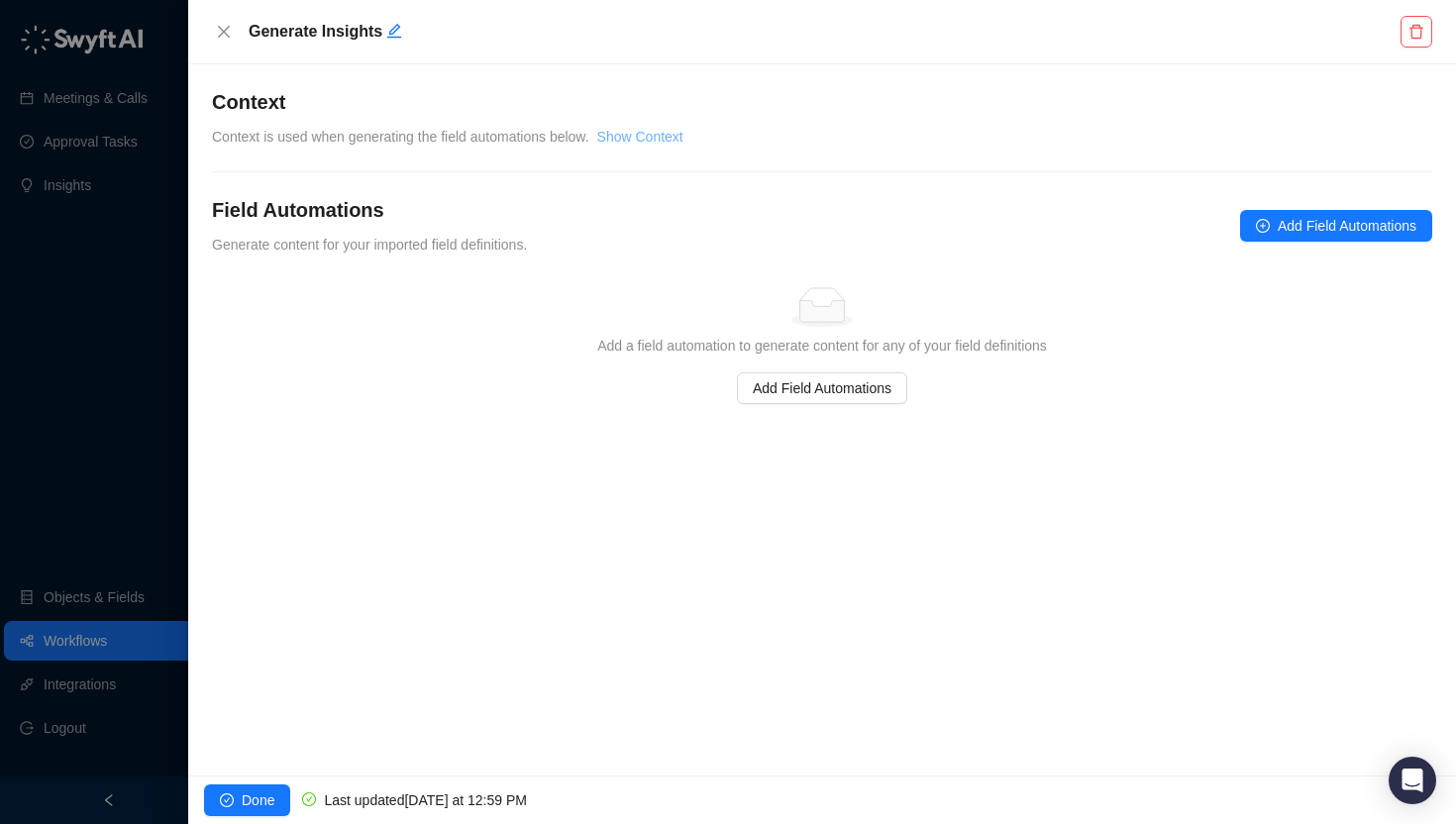 click on "Show Context" at bounding box center (640, 137) 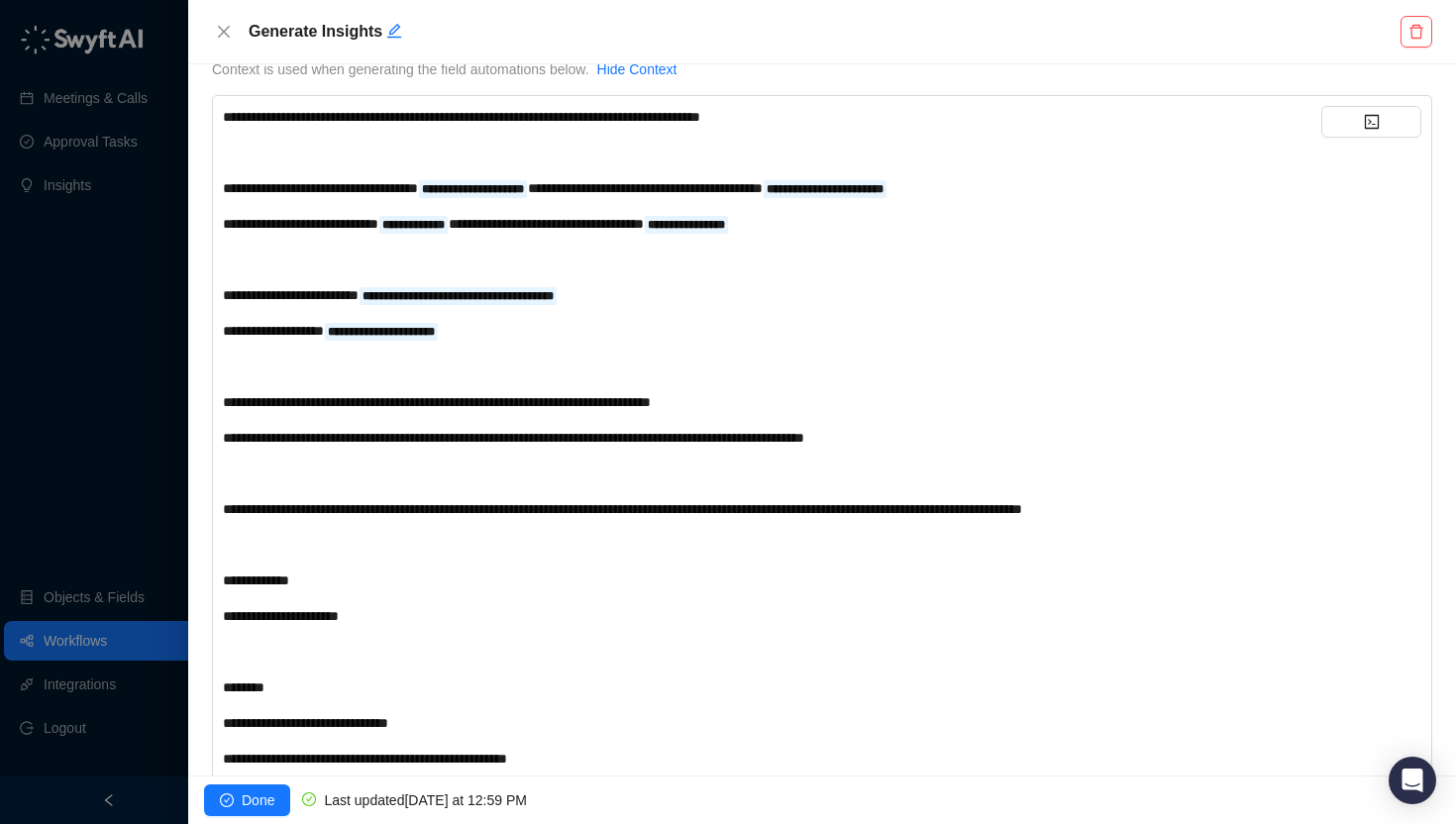 scroll, scrollTop: 84, scrollLeft: 0, axis: vertical 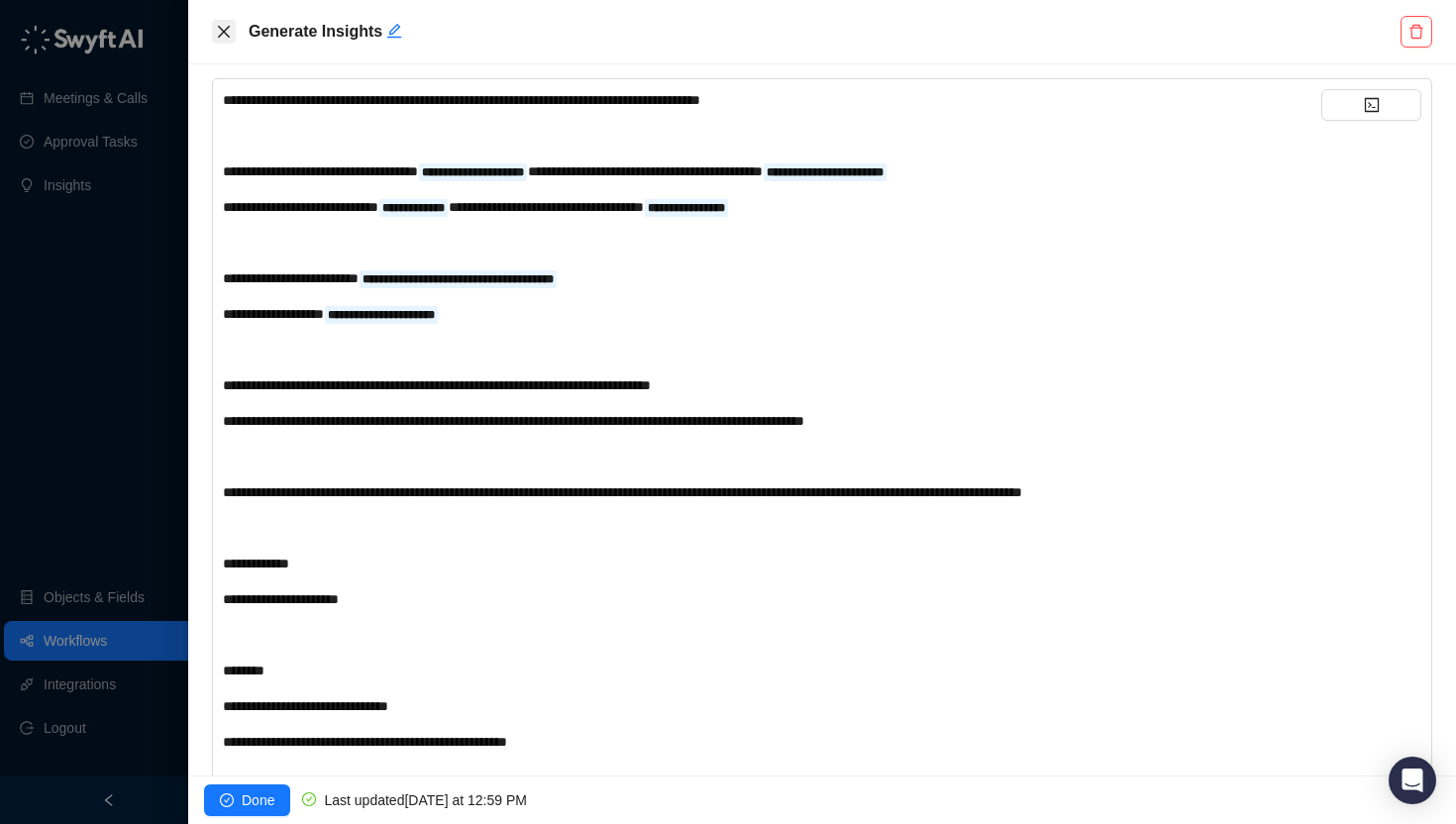 click at bounding box center [224, 32] 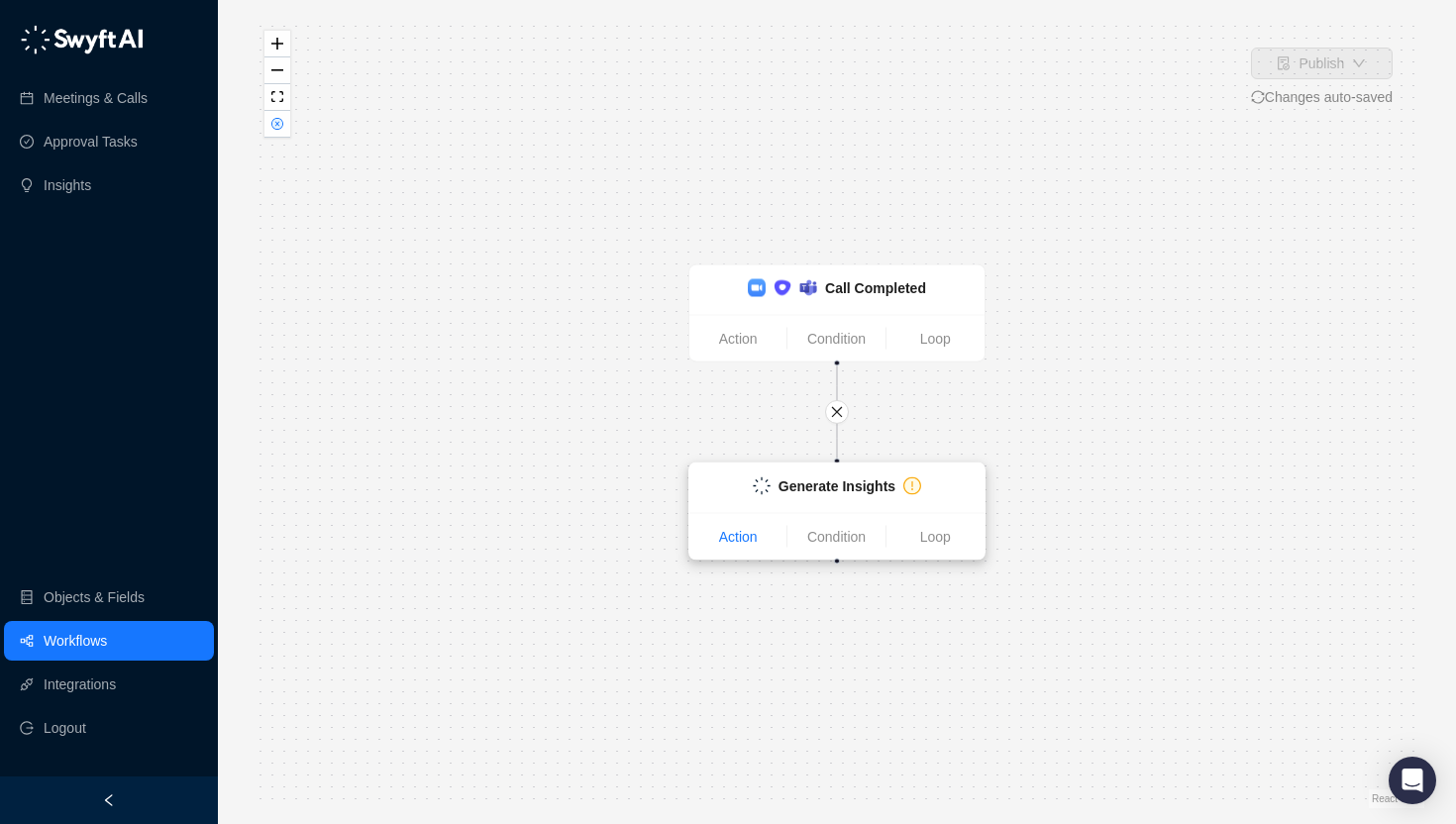 click on "Action" at bounding box center (738, 537) 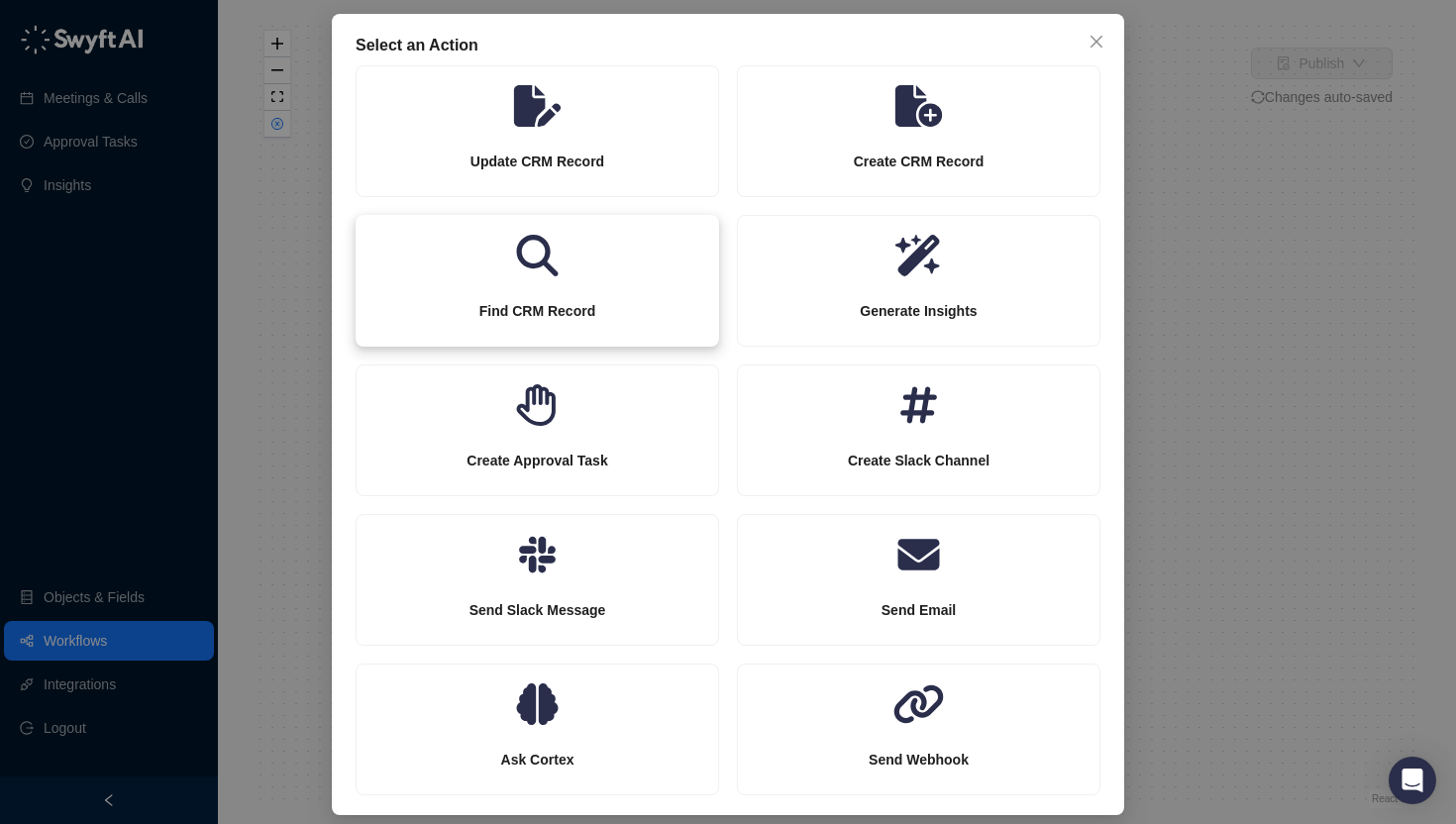 scroll, scrollTop: 100, scrollLeft: 0, axis: vertical 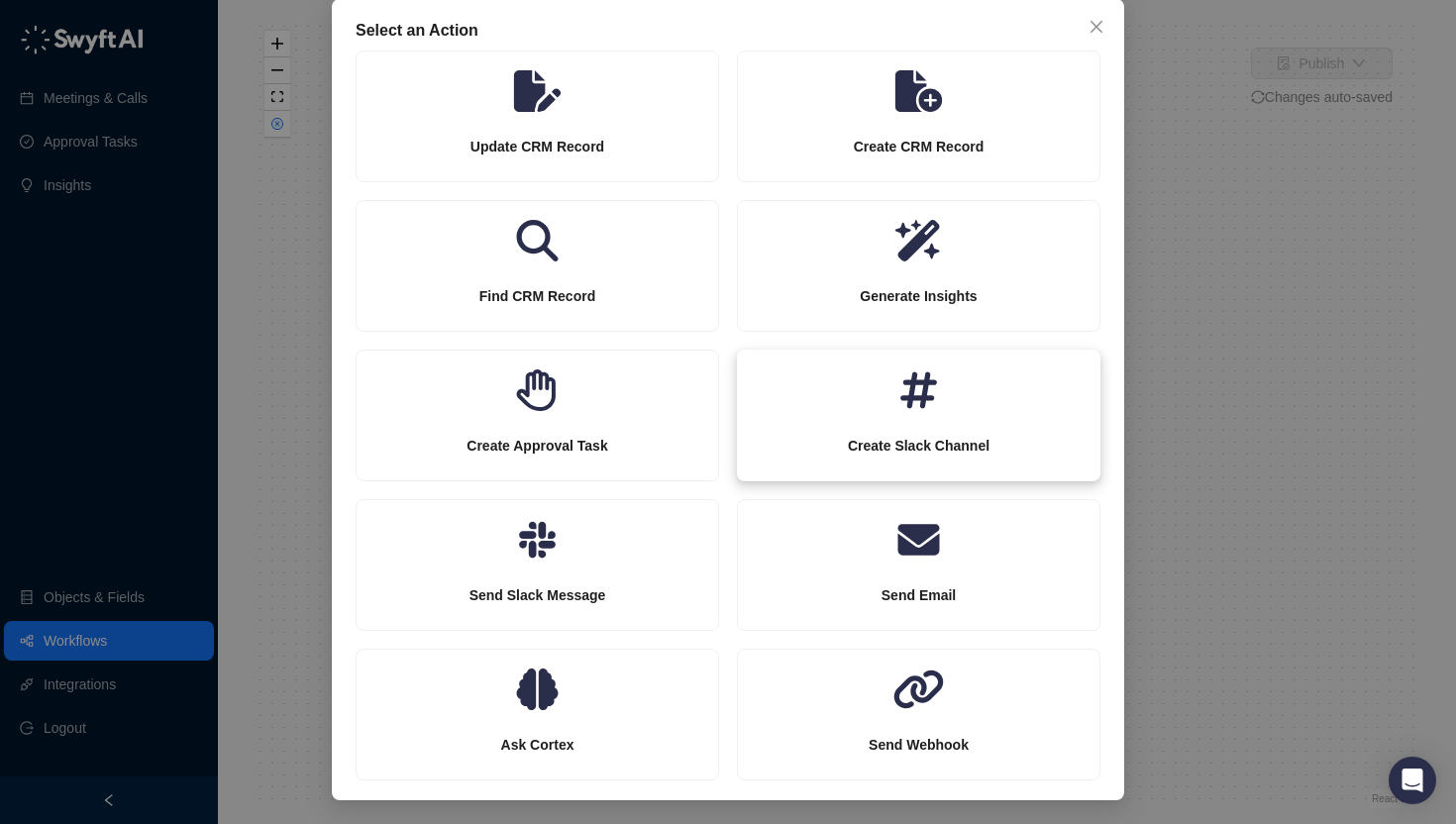 click on "Create Slack Channel" at bounding box center (918, 446) 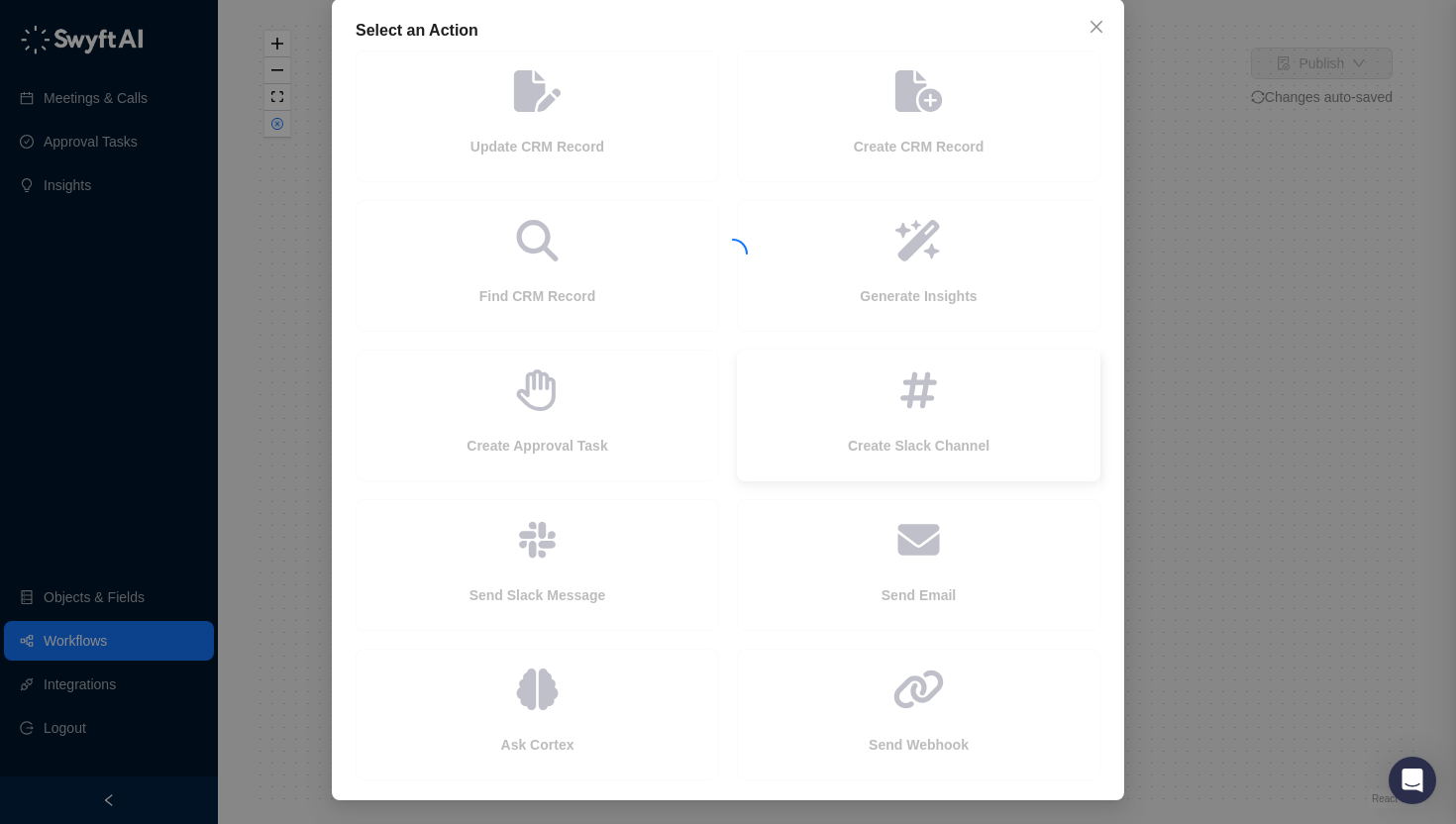 scroll, scrollTop: 1, scrollLeft: 0, axis: vertical 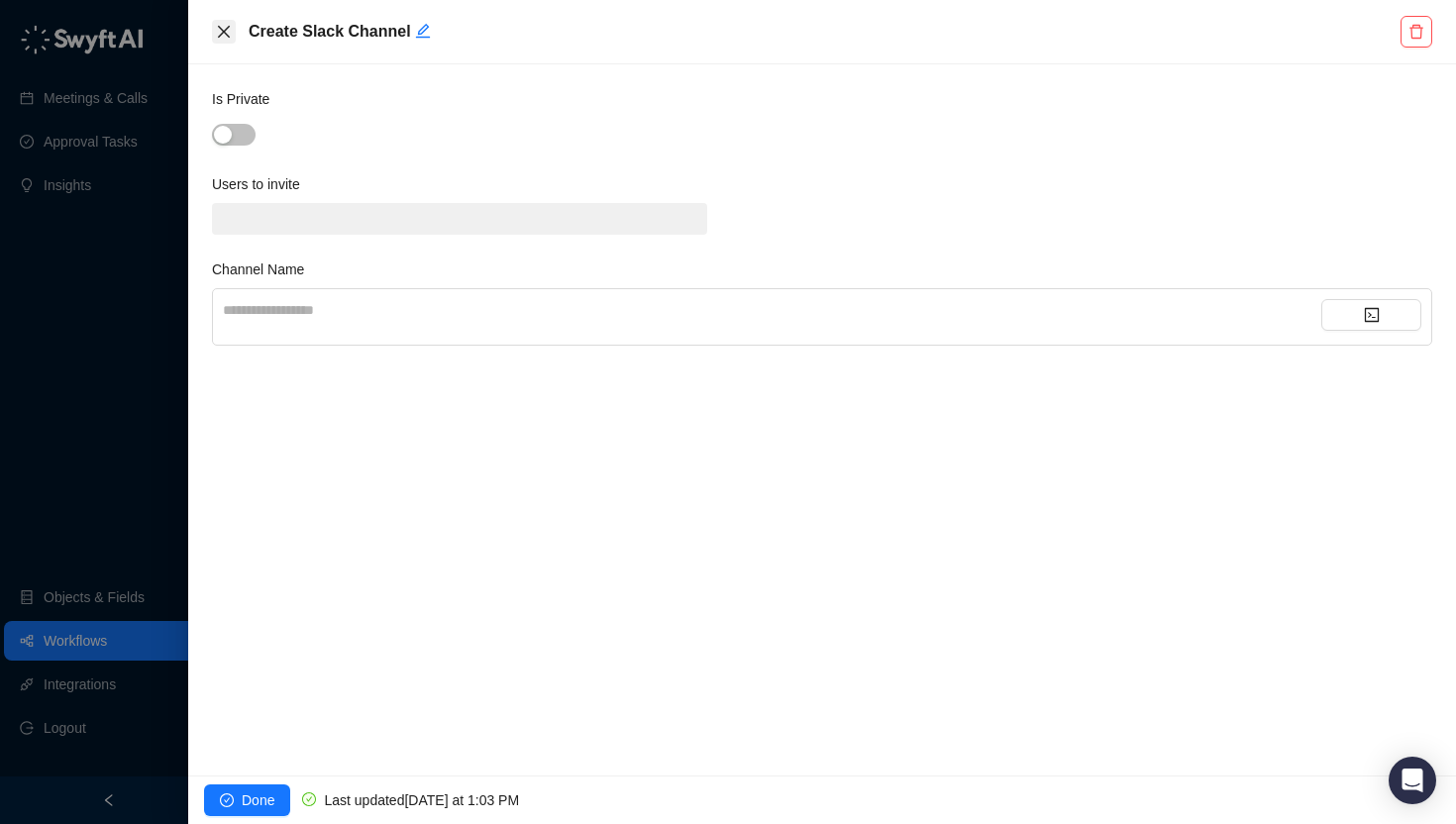 click 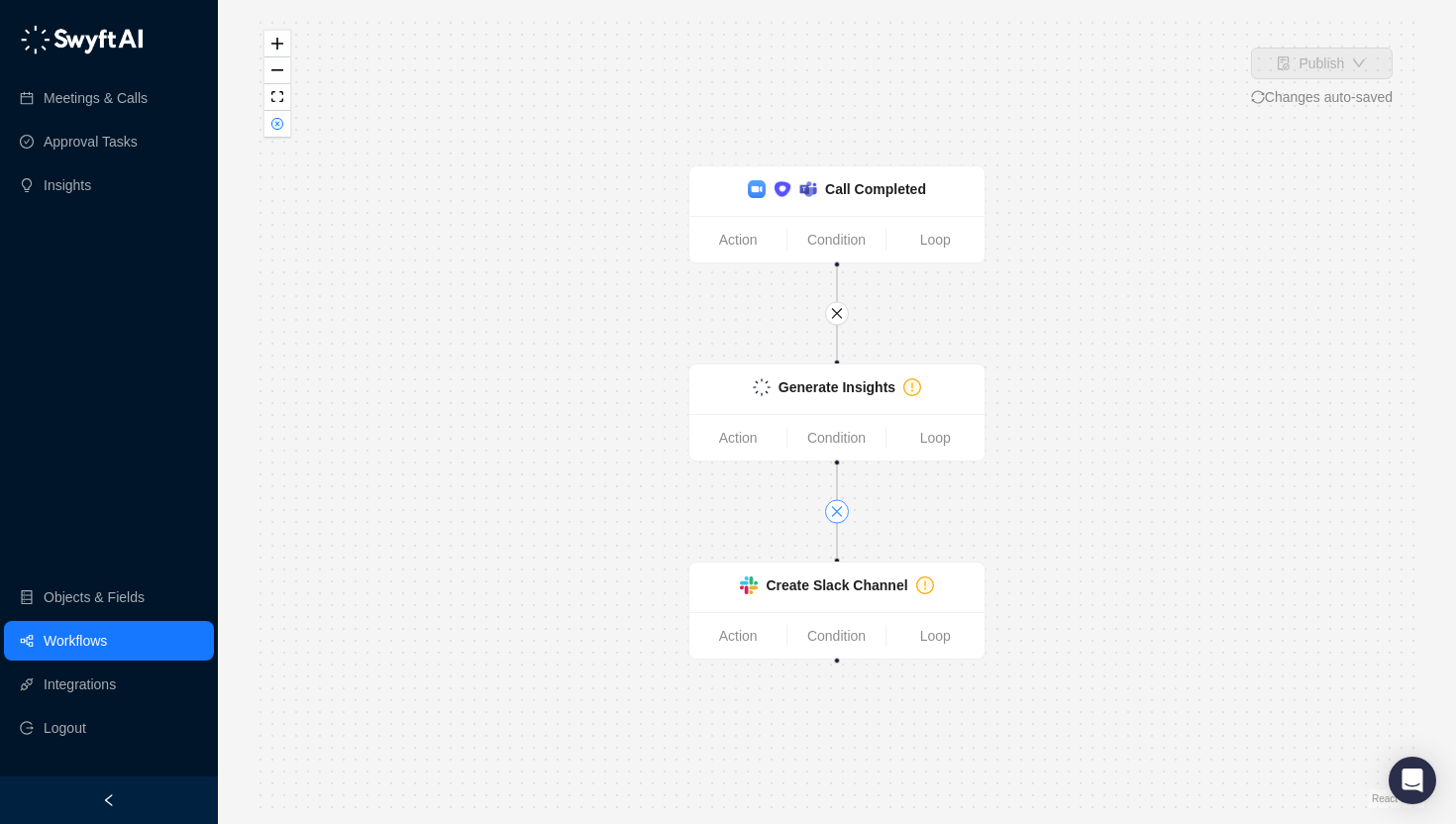 click at bounding box center [837, 512] 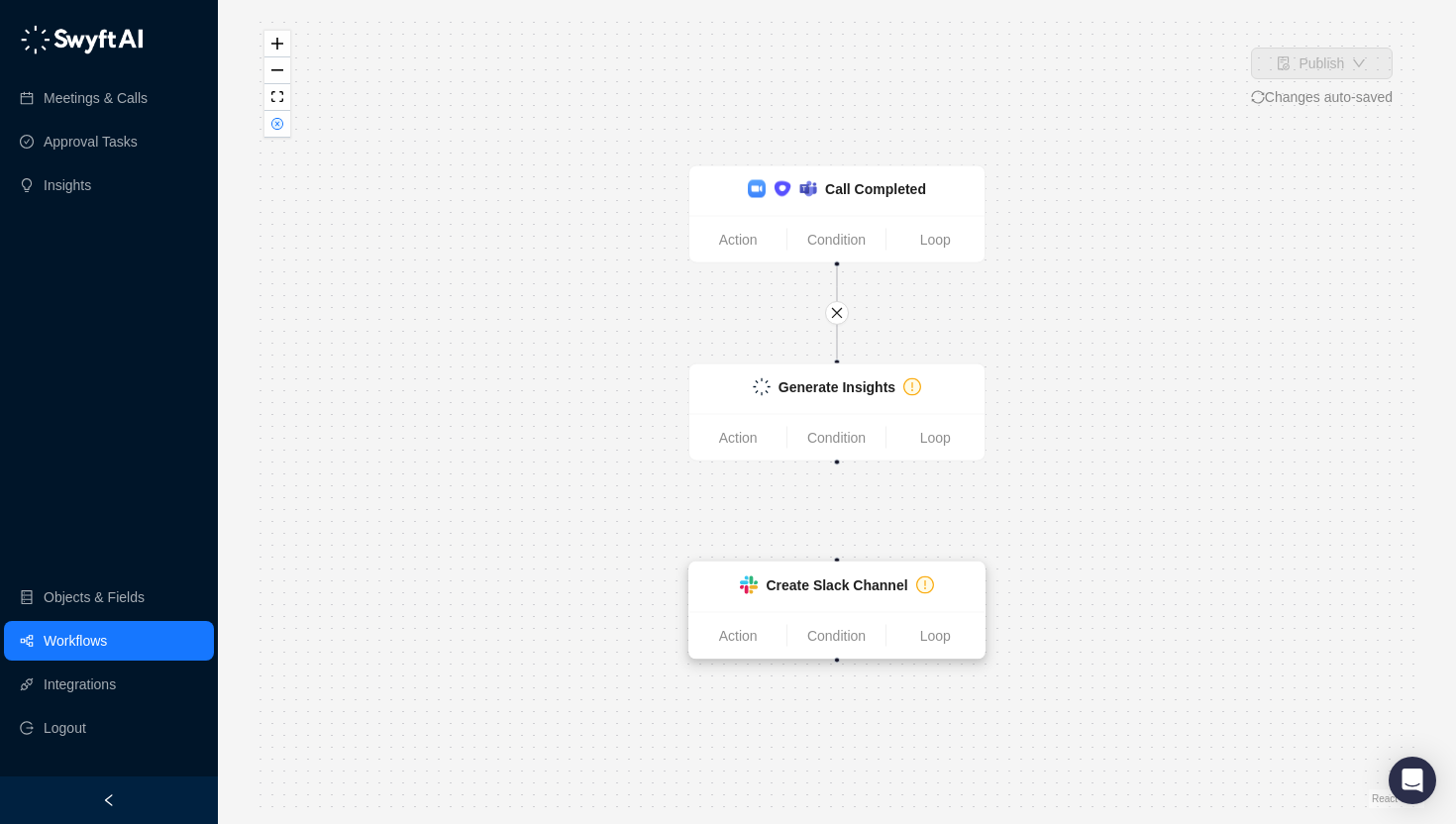 click on "Action Condition Loop" at bounding box center [837, 635] 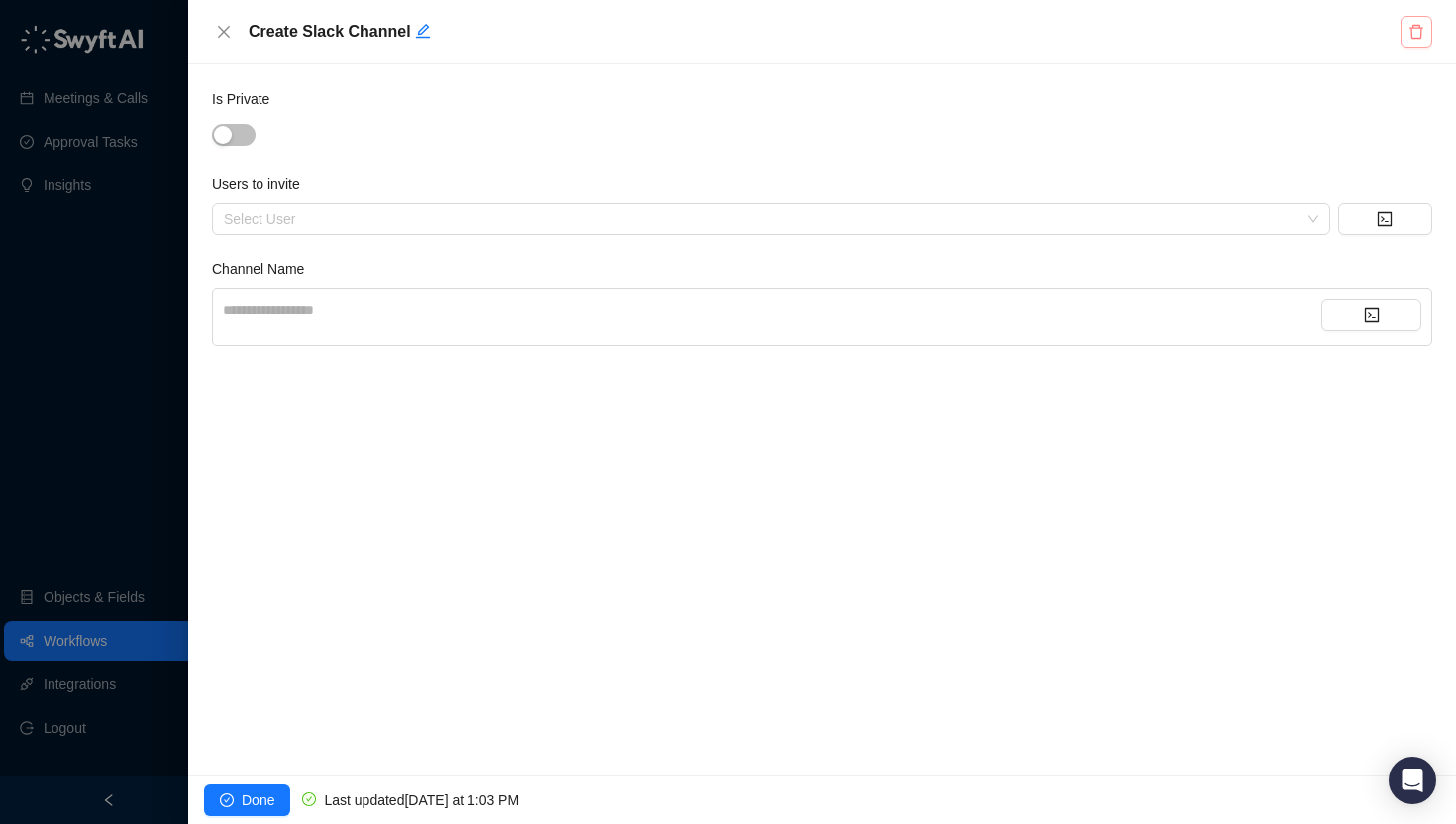 click 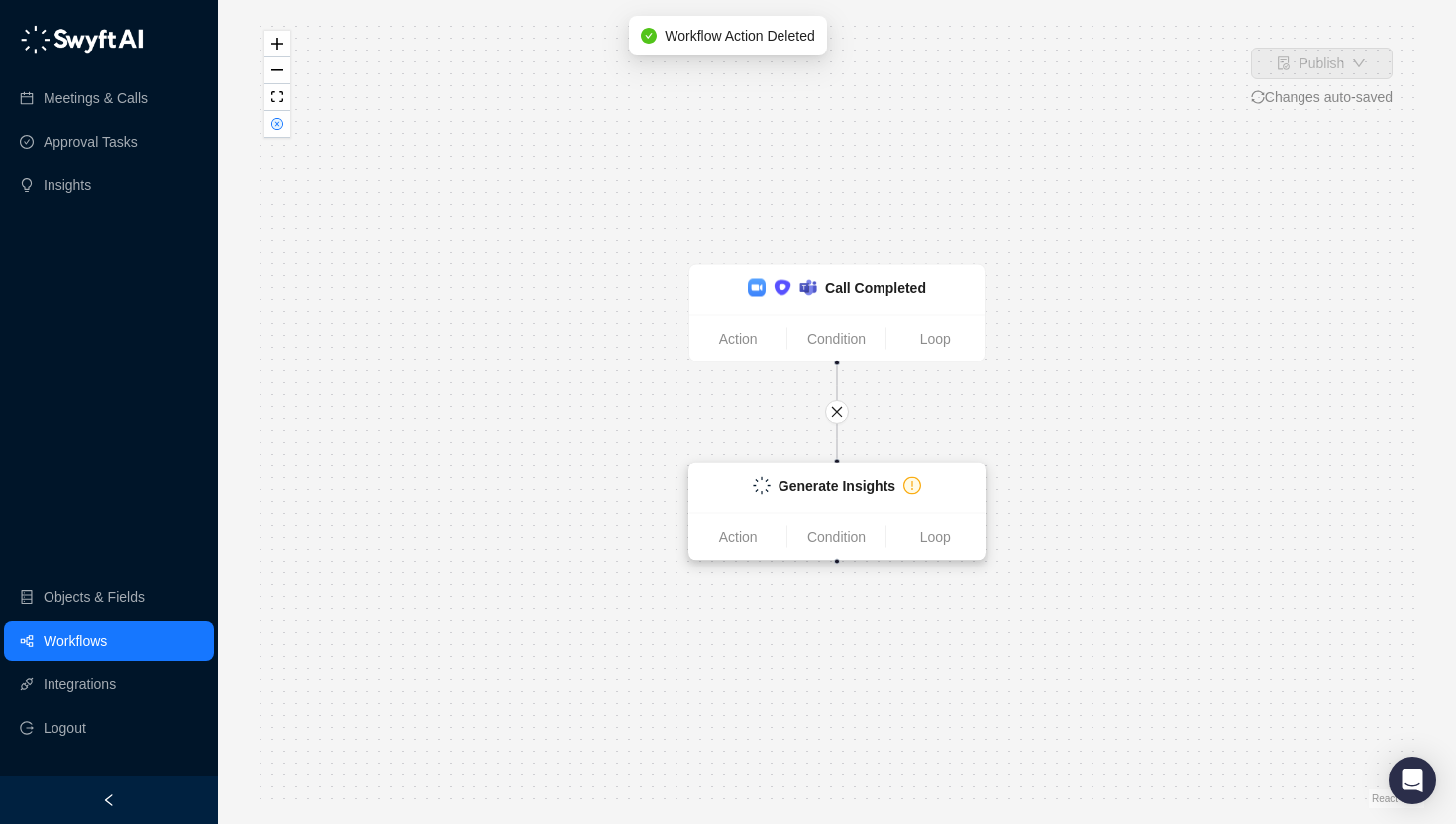 click on "Generate Insights" at bounding box center (837, 486) 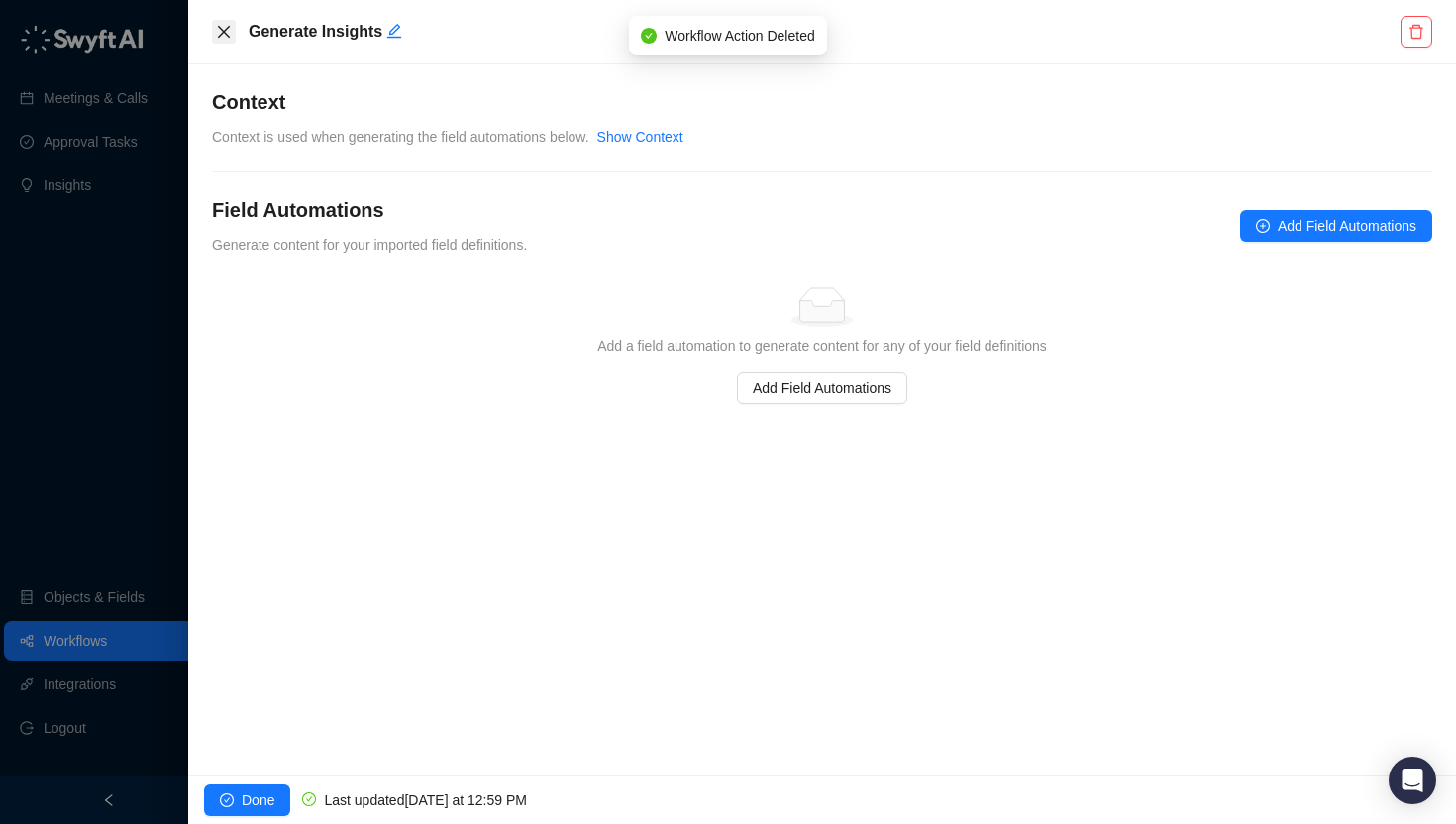 click 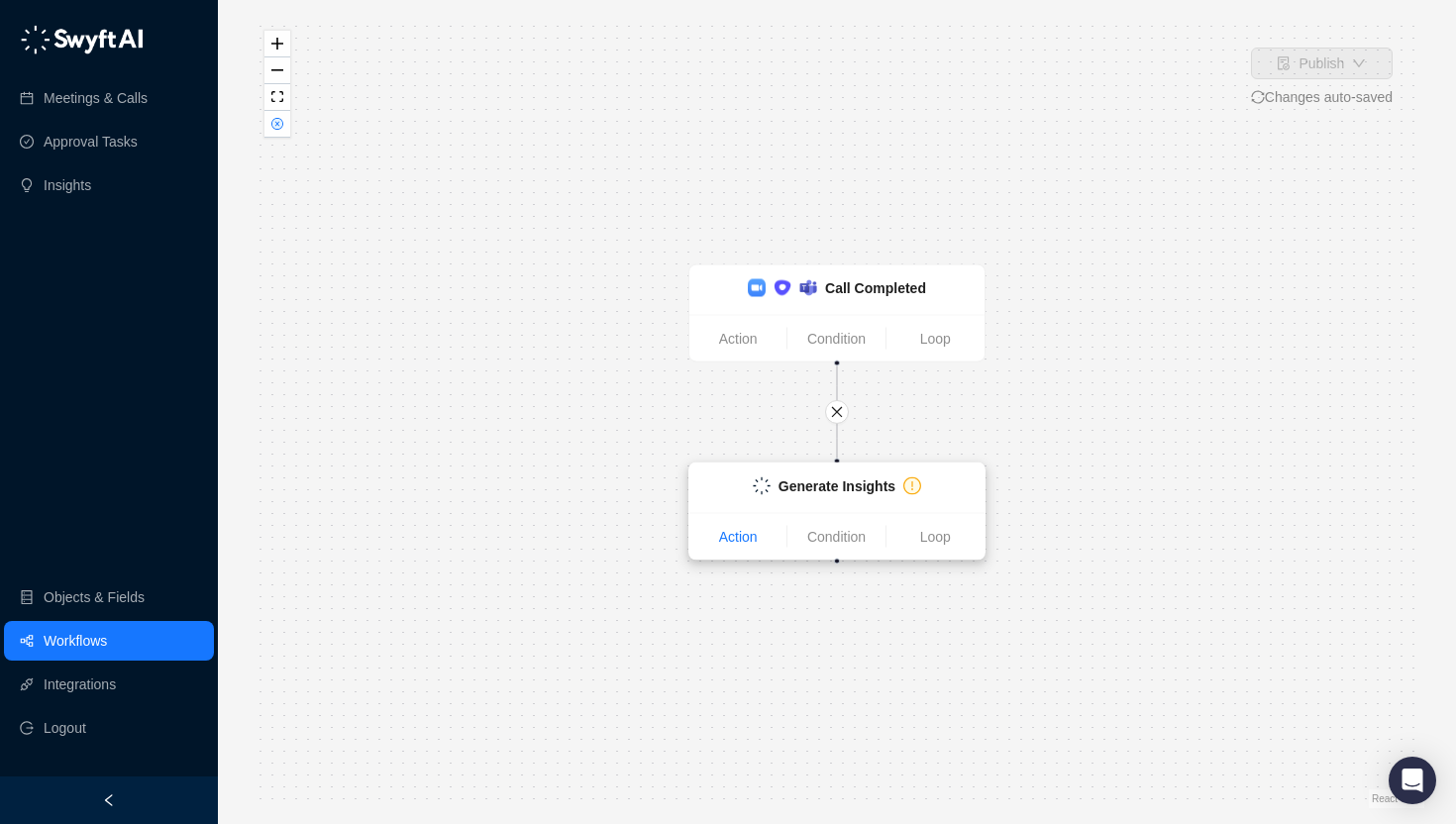 click on "Action" at bounding box center [738, 537] 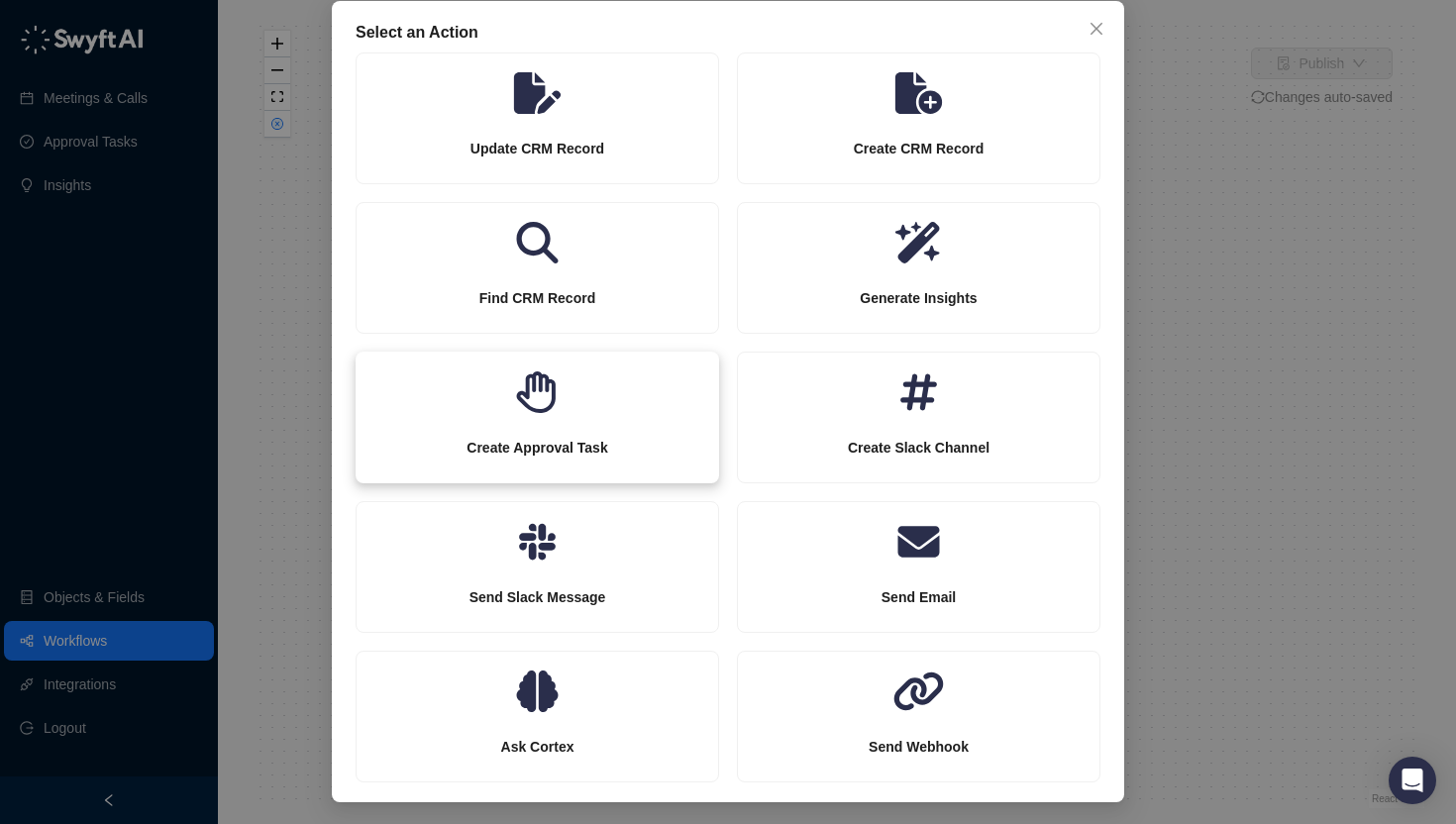 scroll, scrollTop: 100, scrollLeft: 0, axis: vertical 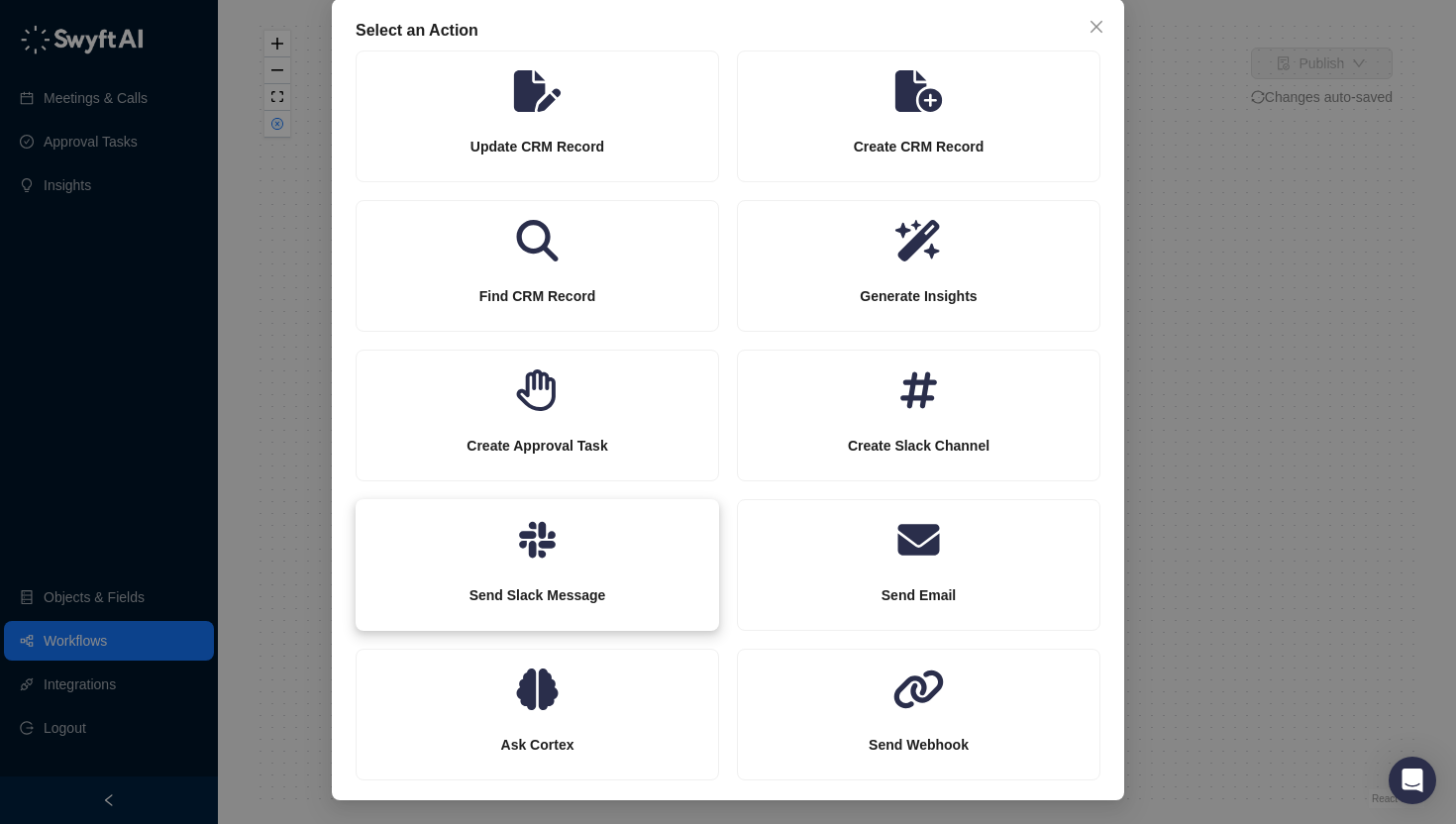 click on "Send Slack Message" at bounding box center (537, 595) 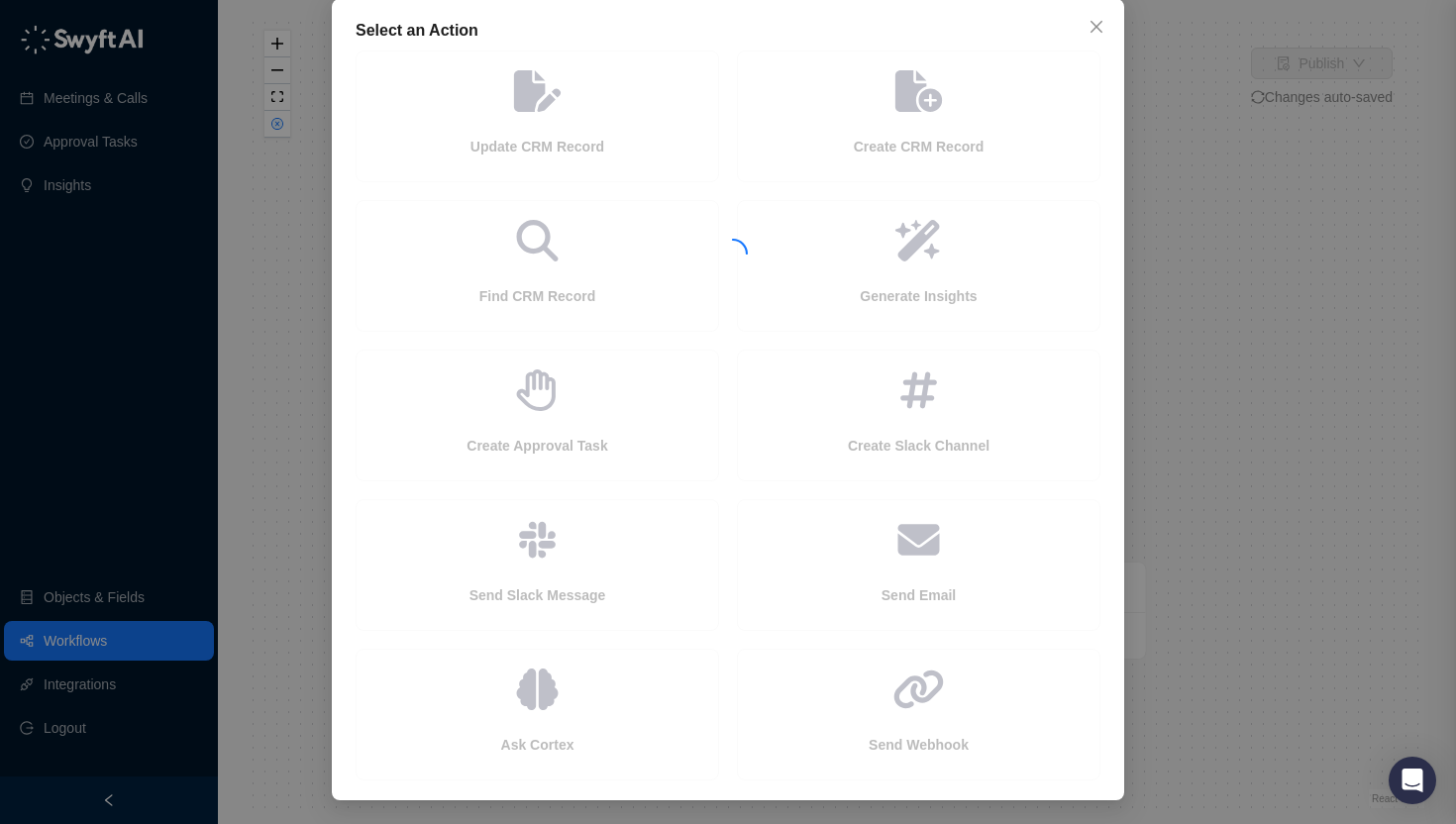scroll, scrollTop: 1, scrollLeft: 0, axis: vertical 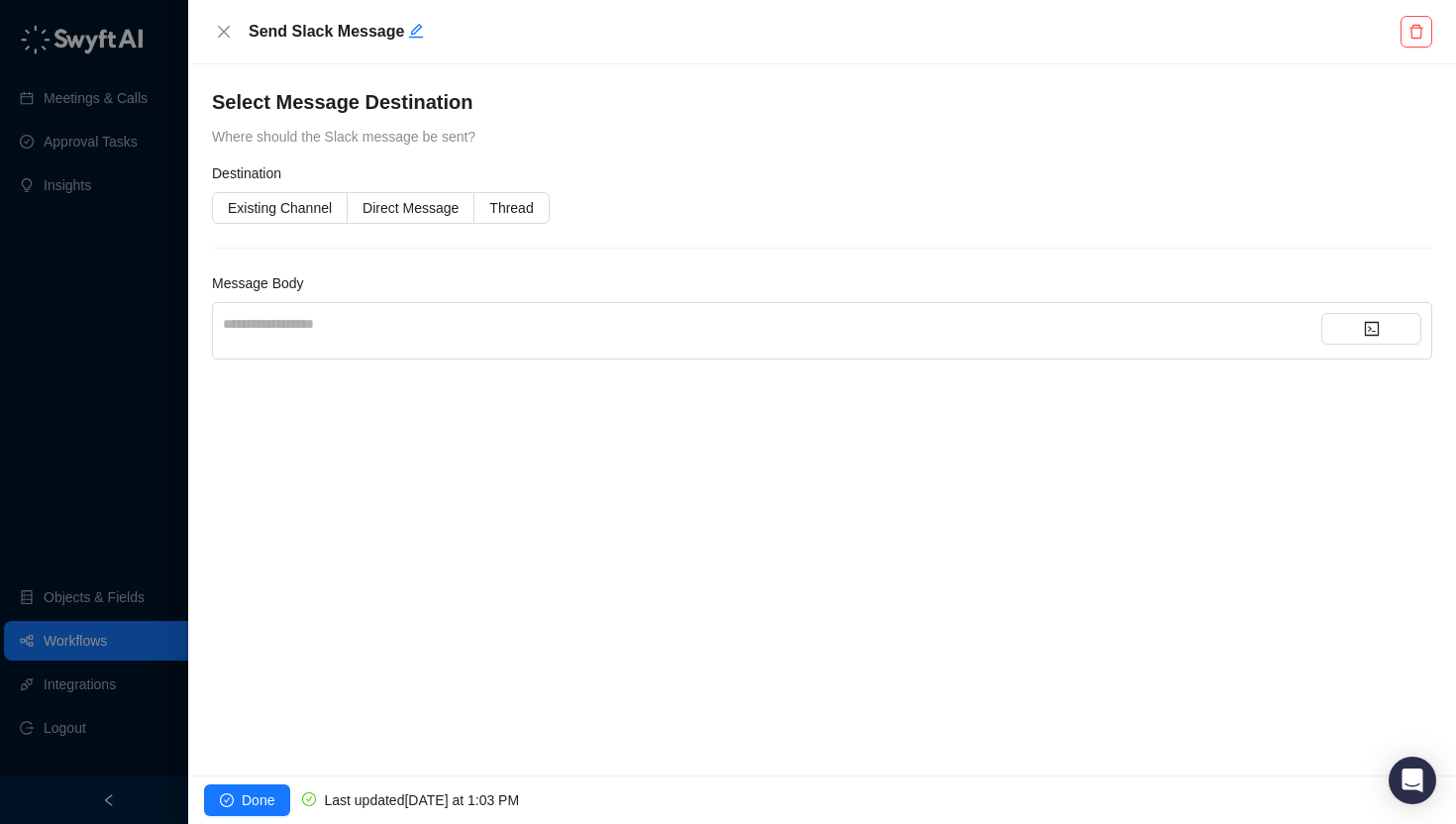 click on "**********" at bounding box center [772, 324] 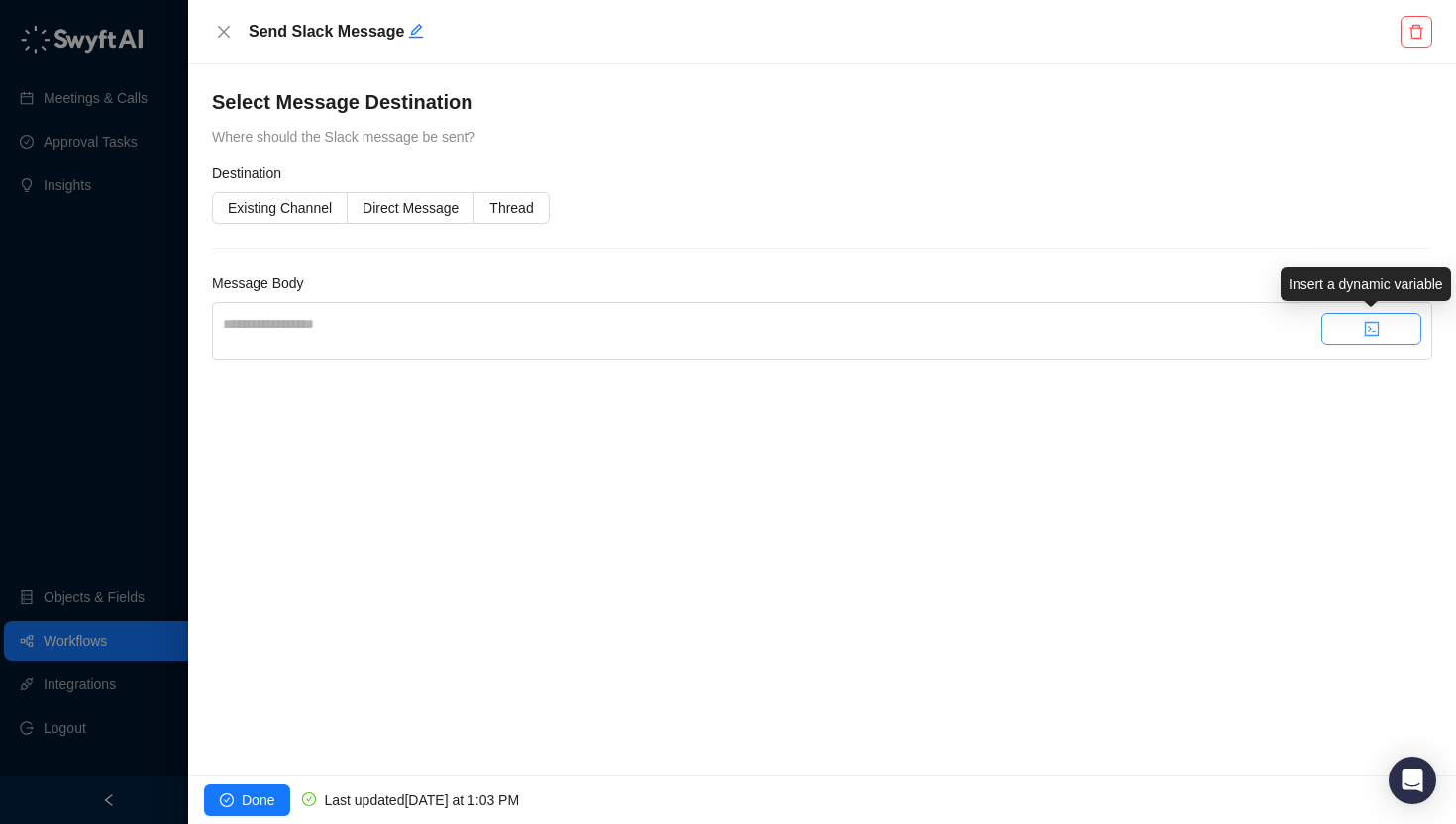 click at bounding box center [1371, 329] 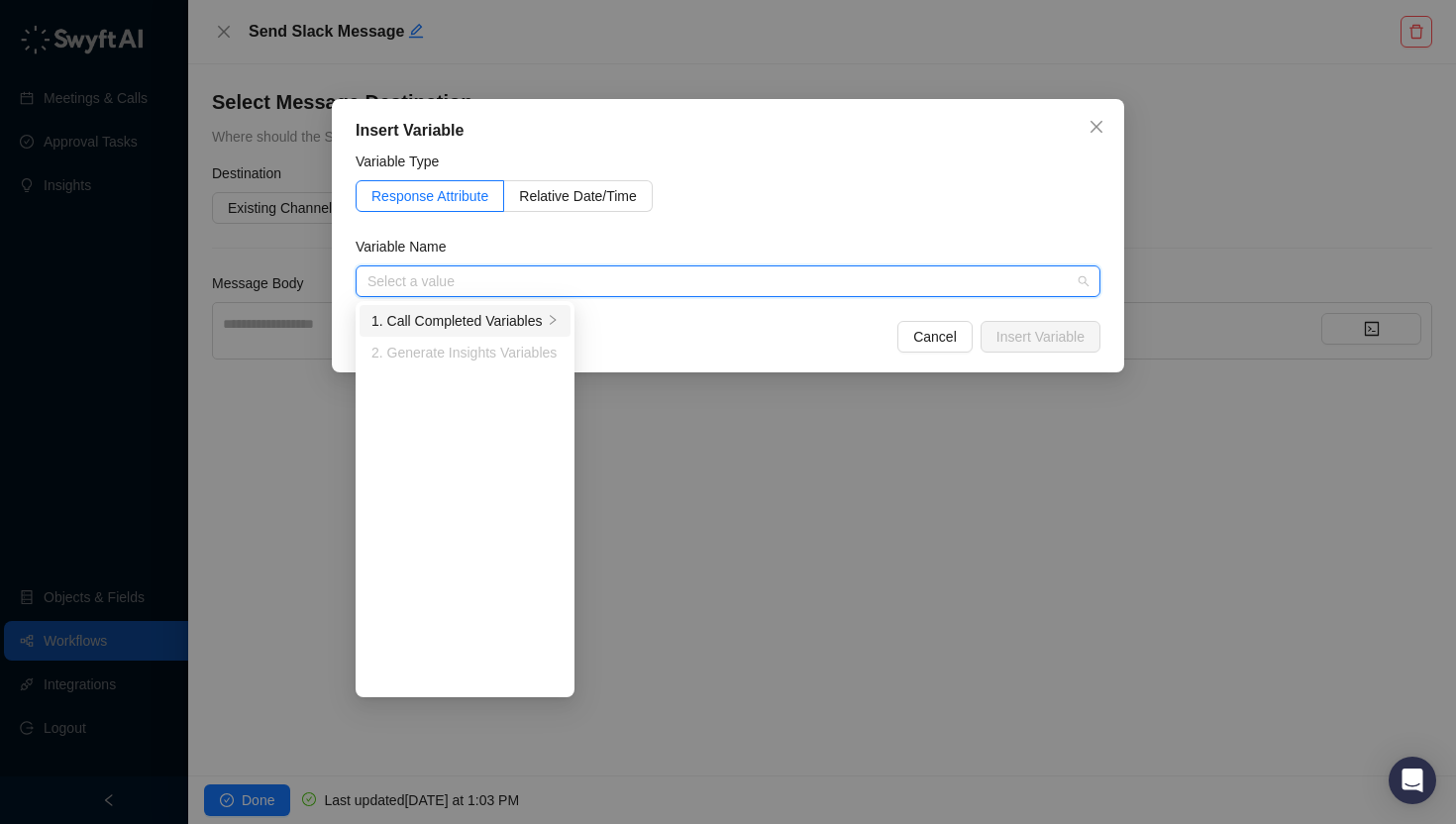 click on "1. Call Completed Variables" at bounding box center [457, 321] 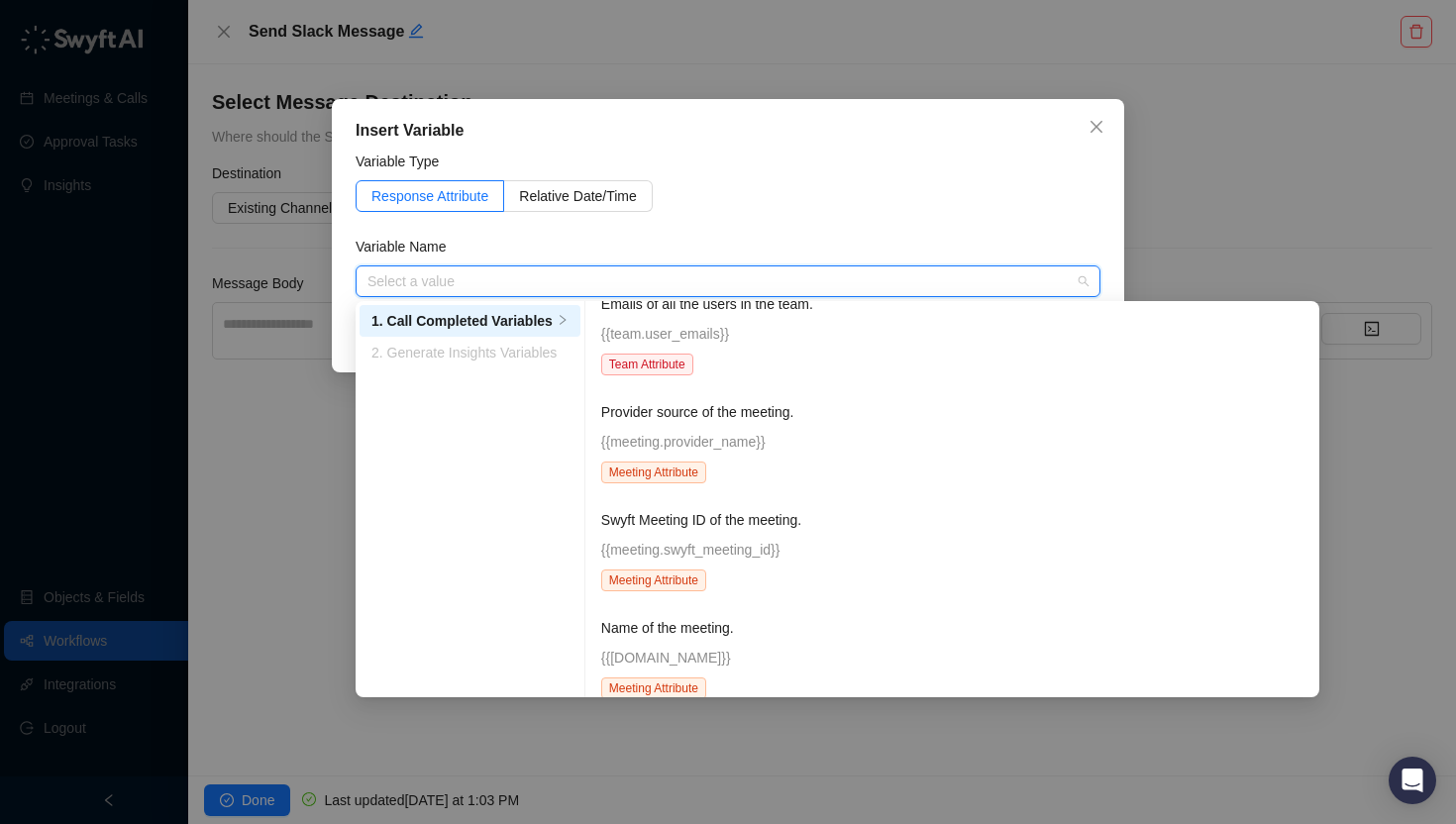scroll, scrollTop: 1358, scrollLeft: 0, axis: vertical 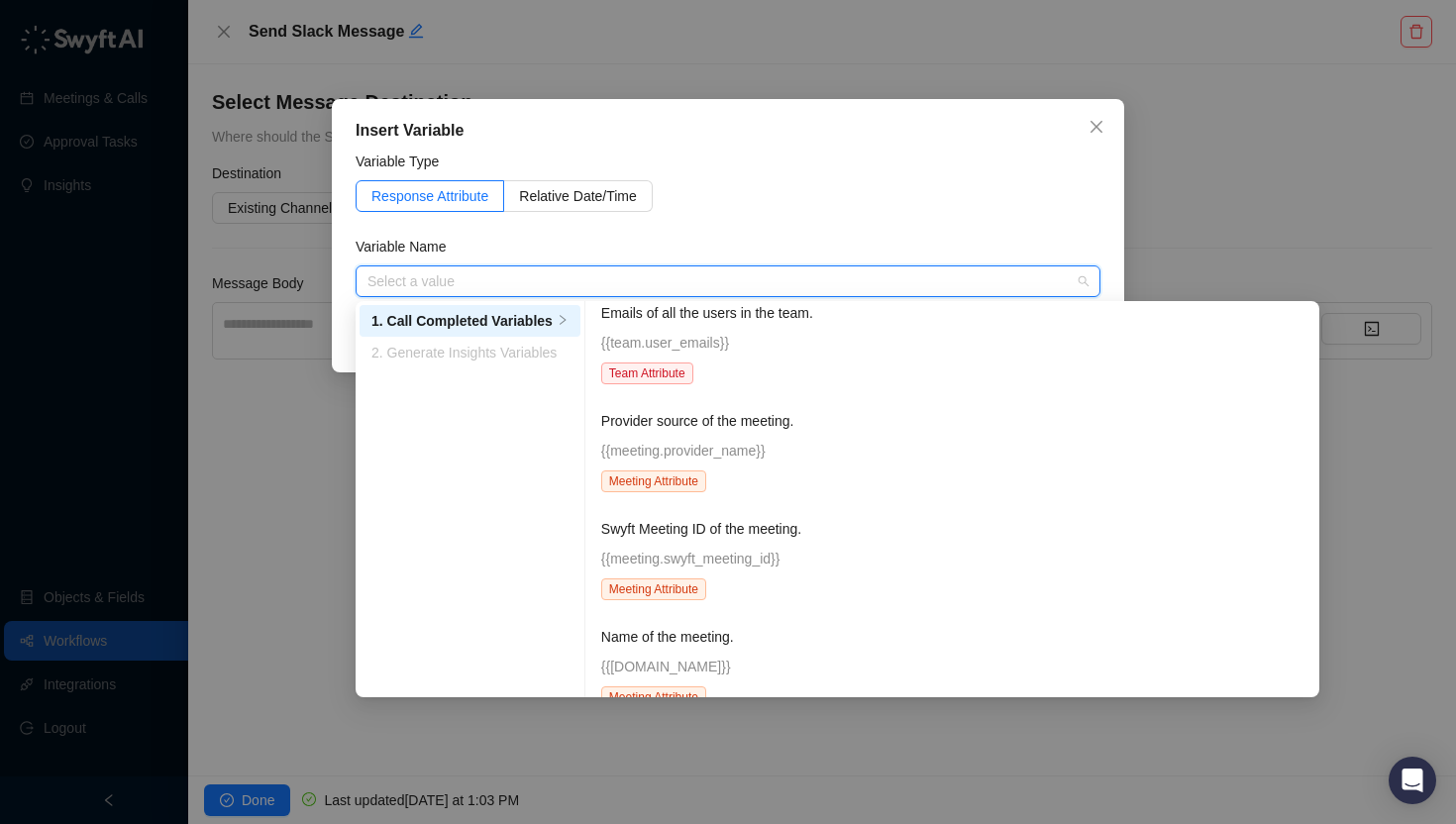 click on "Insert Variable Variable Type Response Attribute Relative Date/Time Variable Name Select a value 1. Call Completed Variables 2. Generate Insights Variables Swyft User ID of the user. {{user.swyft_user_id}} User Attribute Email of the user. {{user.email}} User Attribute Salesforce User ID of the user. {{user.salesforce_user_id}} User Attribute Slack User ID of the user. {{user.slack_user_id}} User Attribute Microsoft User ID of the user. {{user.microsoft_user_id}} User Attribute Whether the user is the meeting host. {{user.is_meeting_host}} Transcript of the meeting. {{meeting.transcript}} Name of the organization. {{organization.name}} Organization Attribute Context of the organization. {{organization.context}} Organization Attribute Emails of all the users in the organization. {{organization.user_emails}} Organization Attribute Swyft Team ID {{team.id}} Team Attribute Name of the team. {{team.name}} Team Attribute Context of the team. {{team.context}} Team Attribute Emails of all the users in the team." at bounding box center [728, 412] 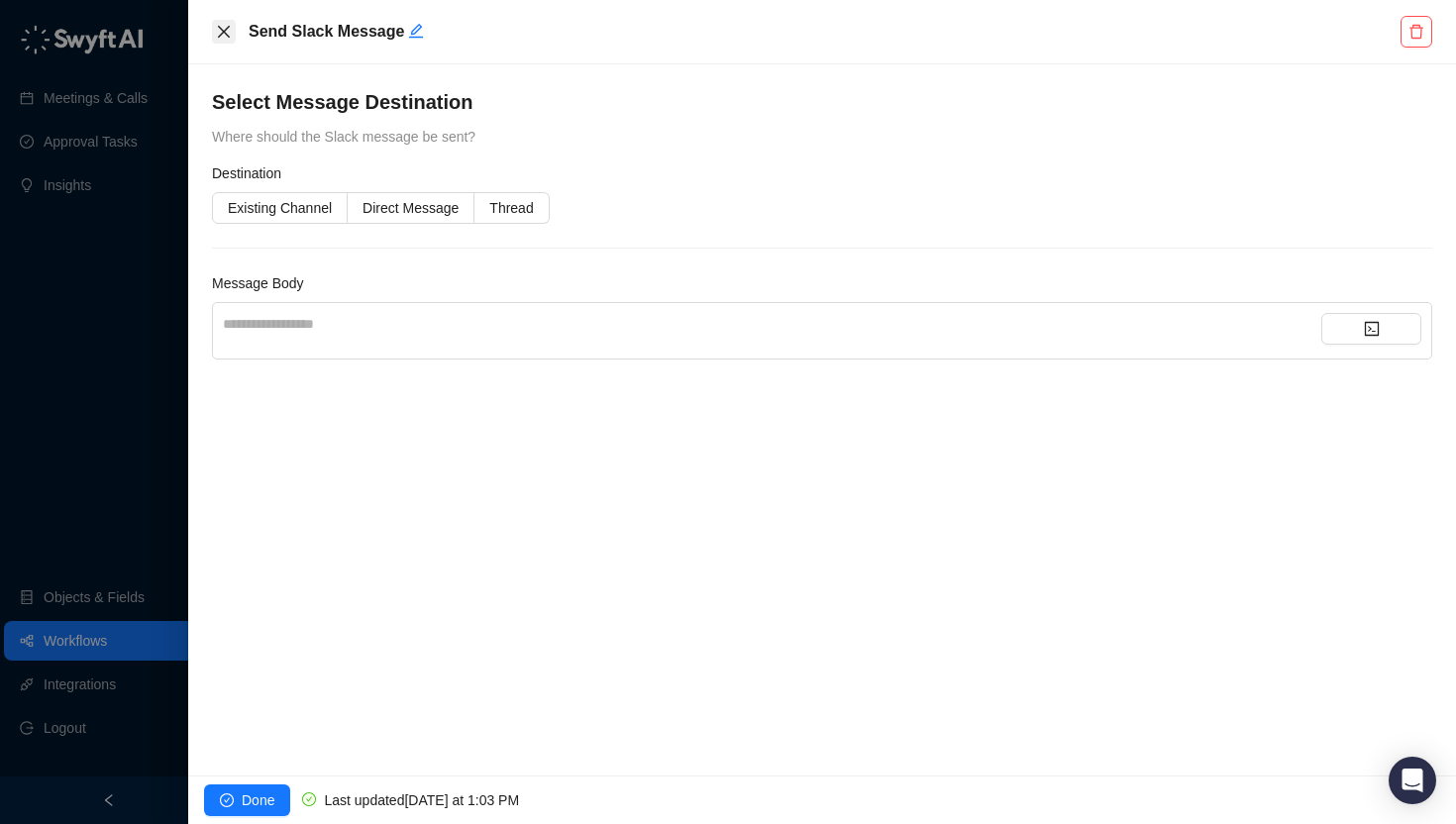 click 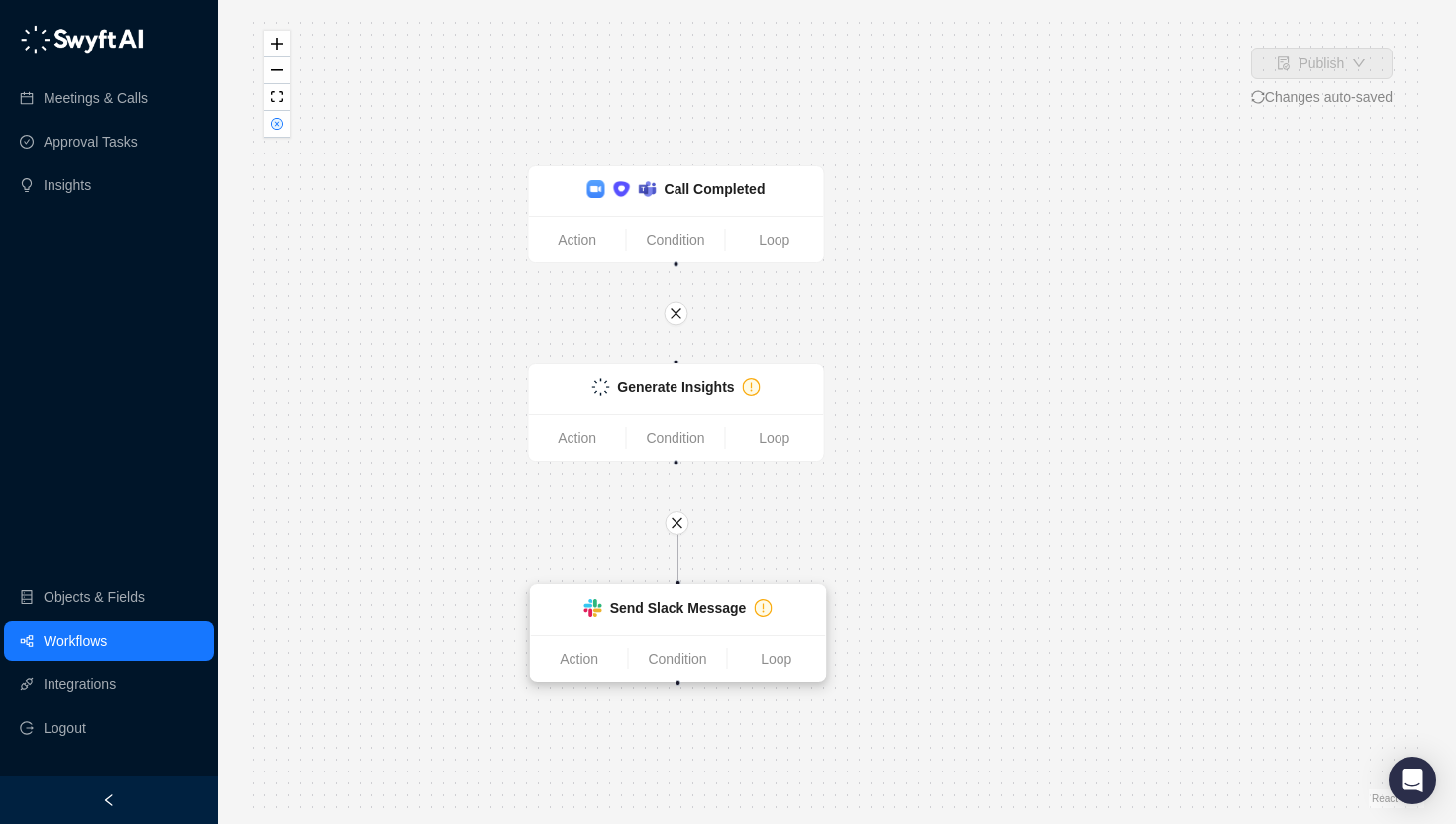 drag, startPoint x: 959, startPoint y: 592, endPoint x: 639, endPoint y: 614, distance: 320.75536 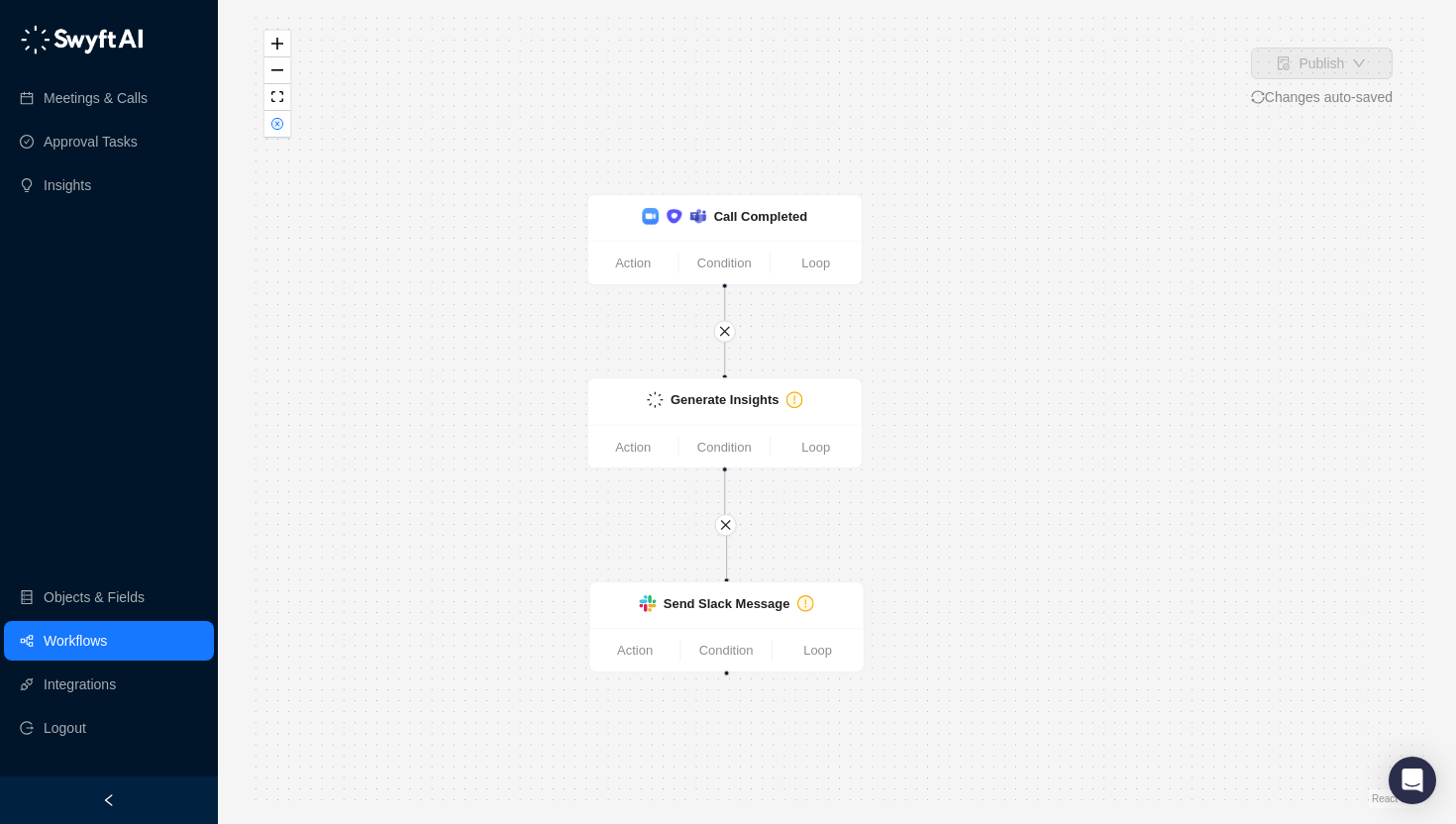 drag, startPoint x: 473, startPoint y: 495, endPoint x: 529, endPoint y: 504, distance: 56.718604 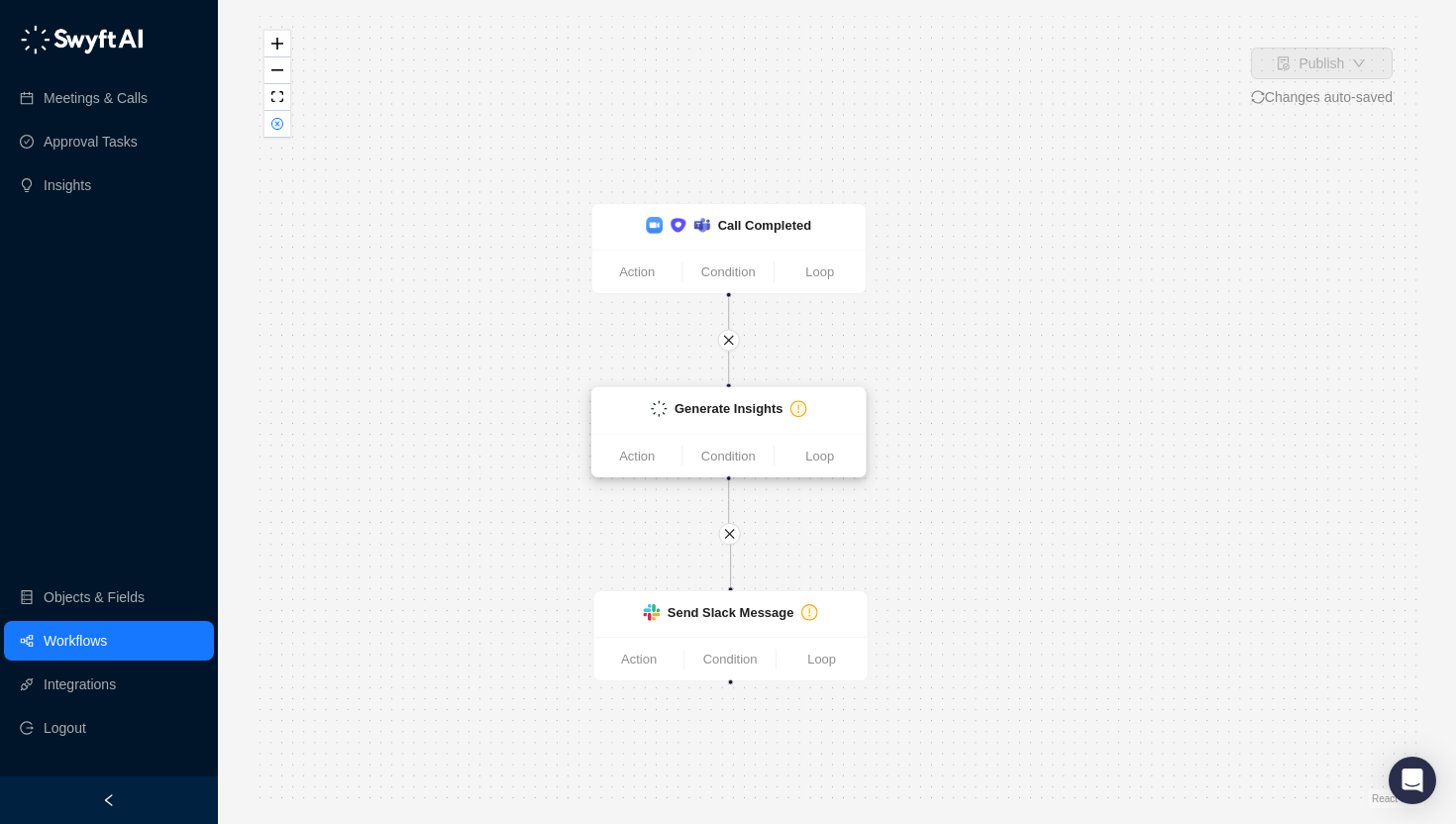 click on "Generate Insights" at bounding box center (729, 408) 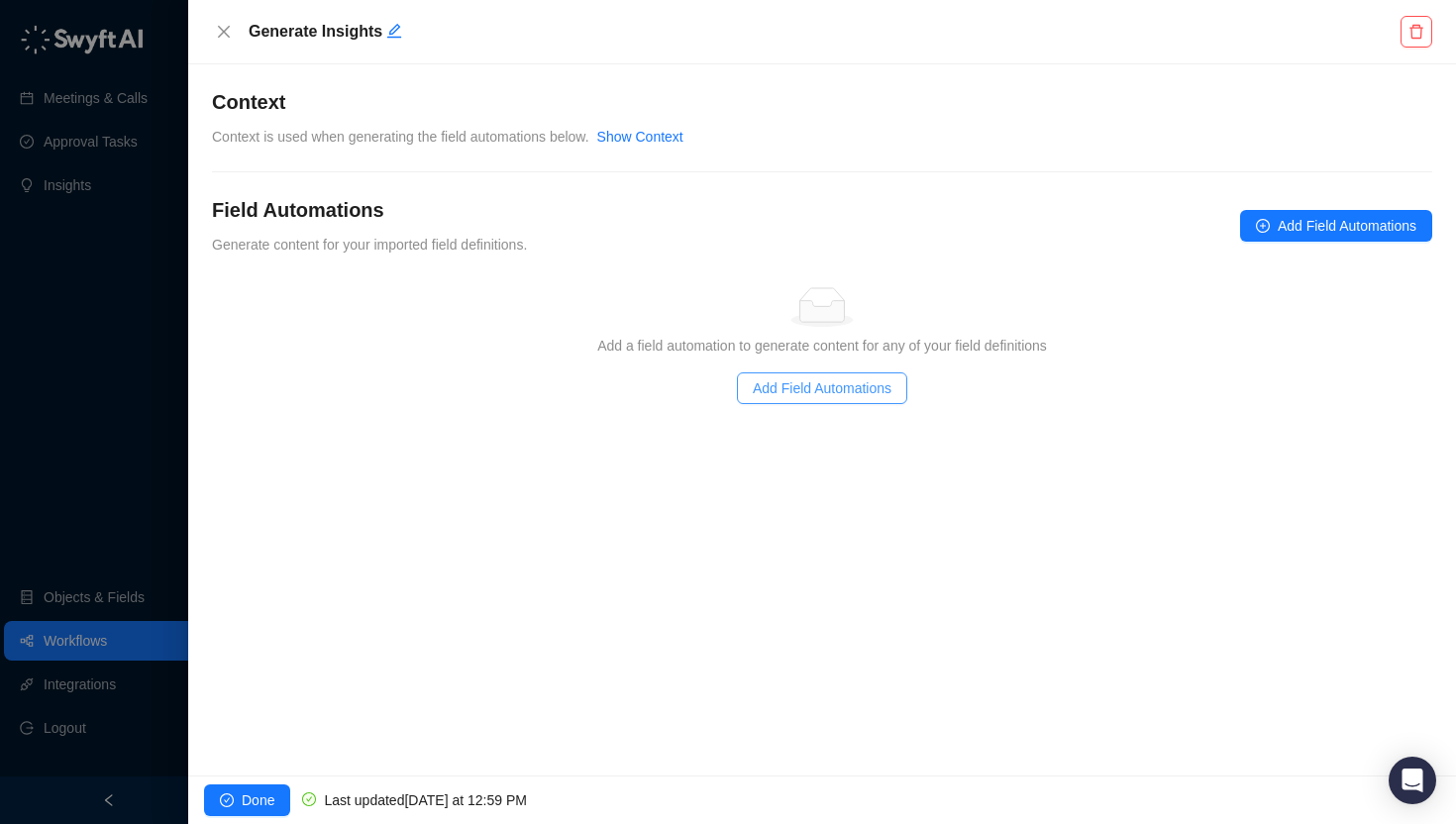 click on "Add Field Automations" at bounding box center [822, 388] 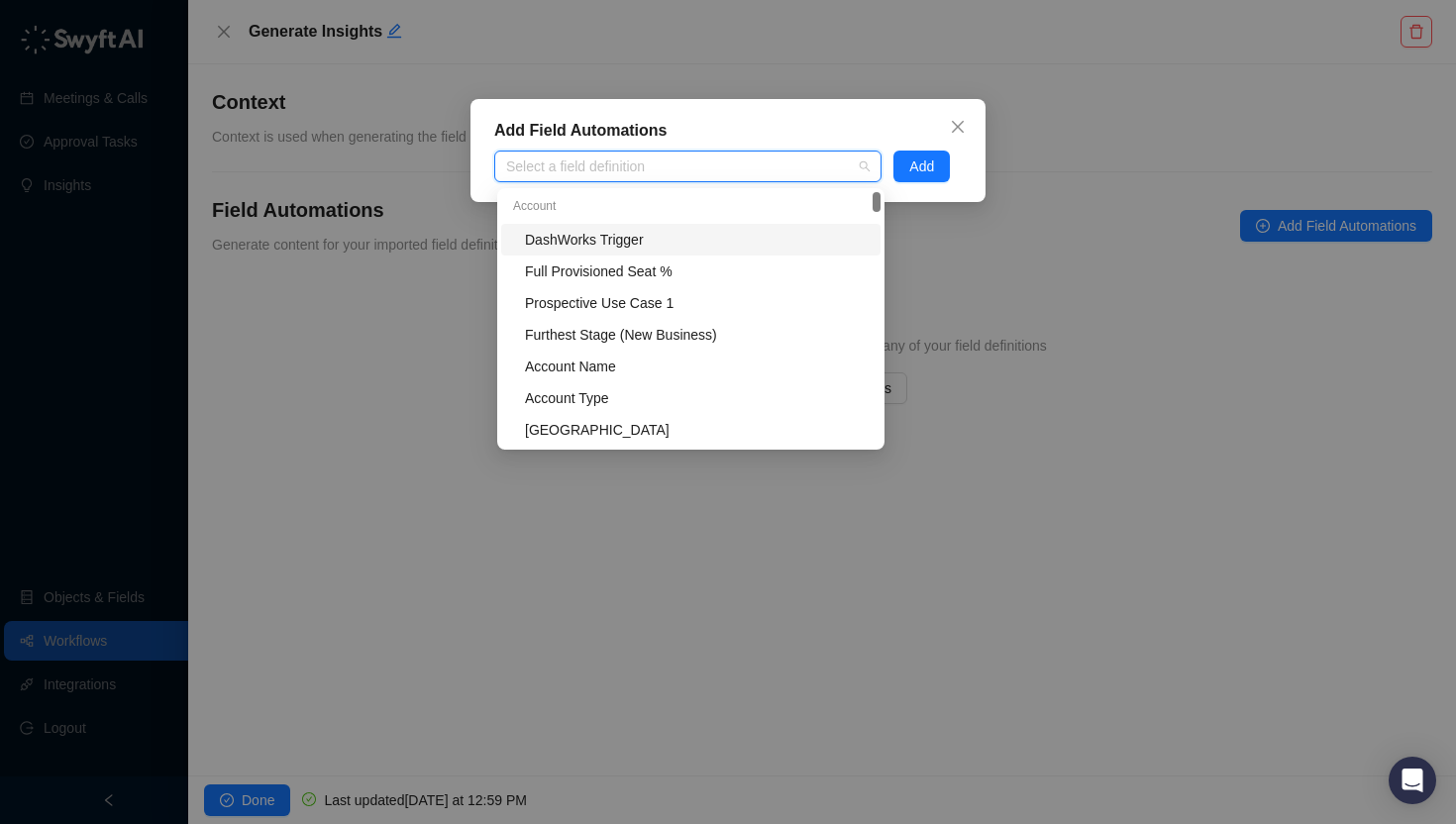 click at bounding box center [677, 166] 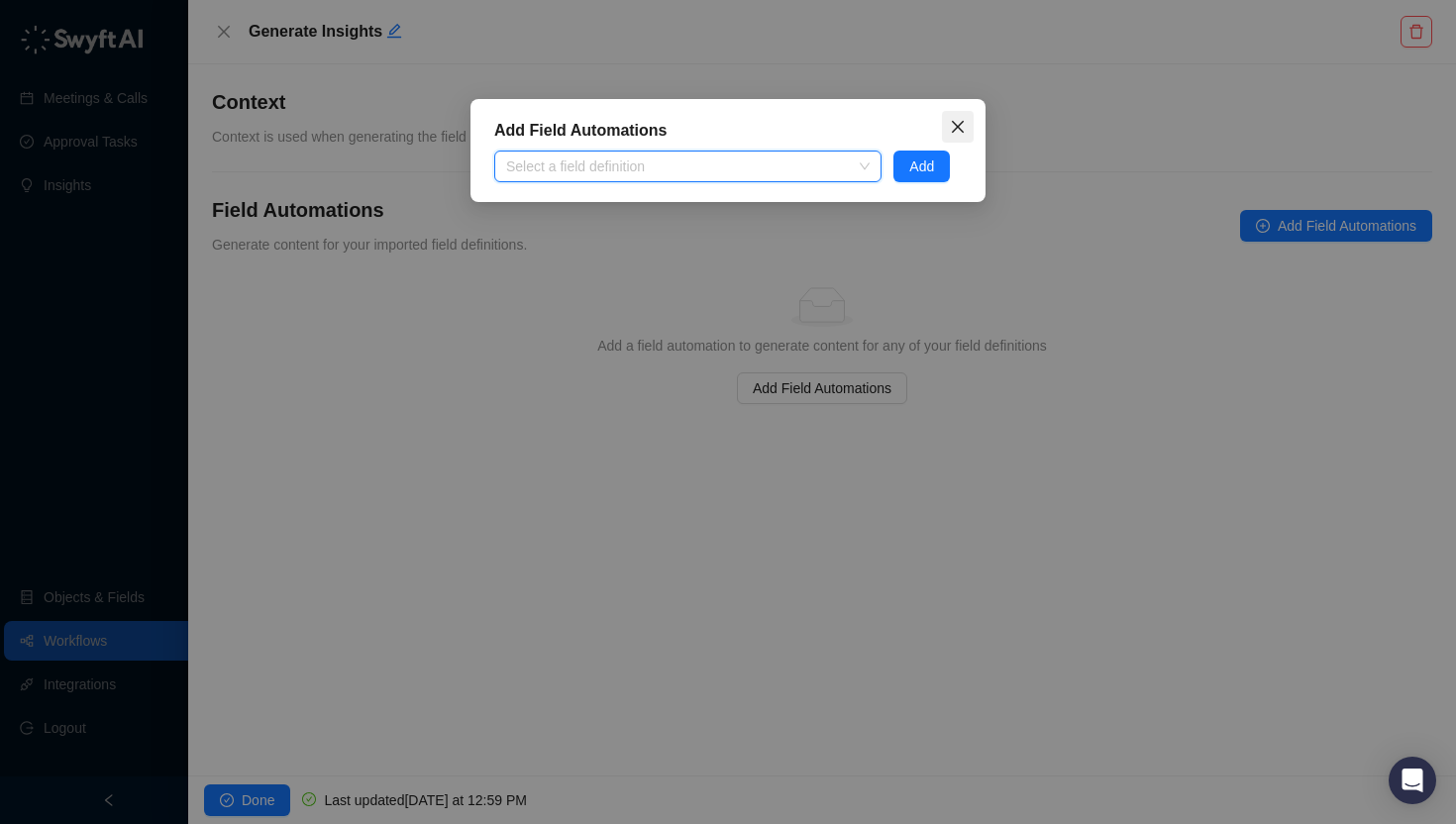 click 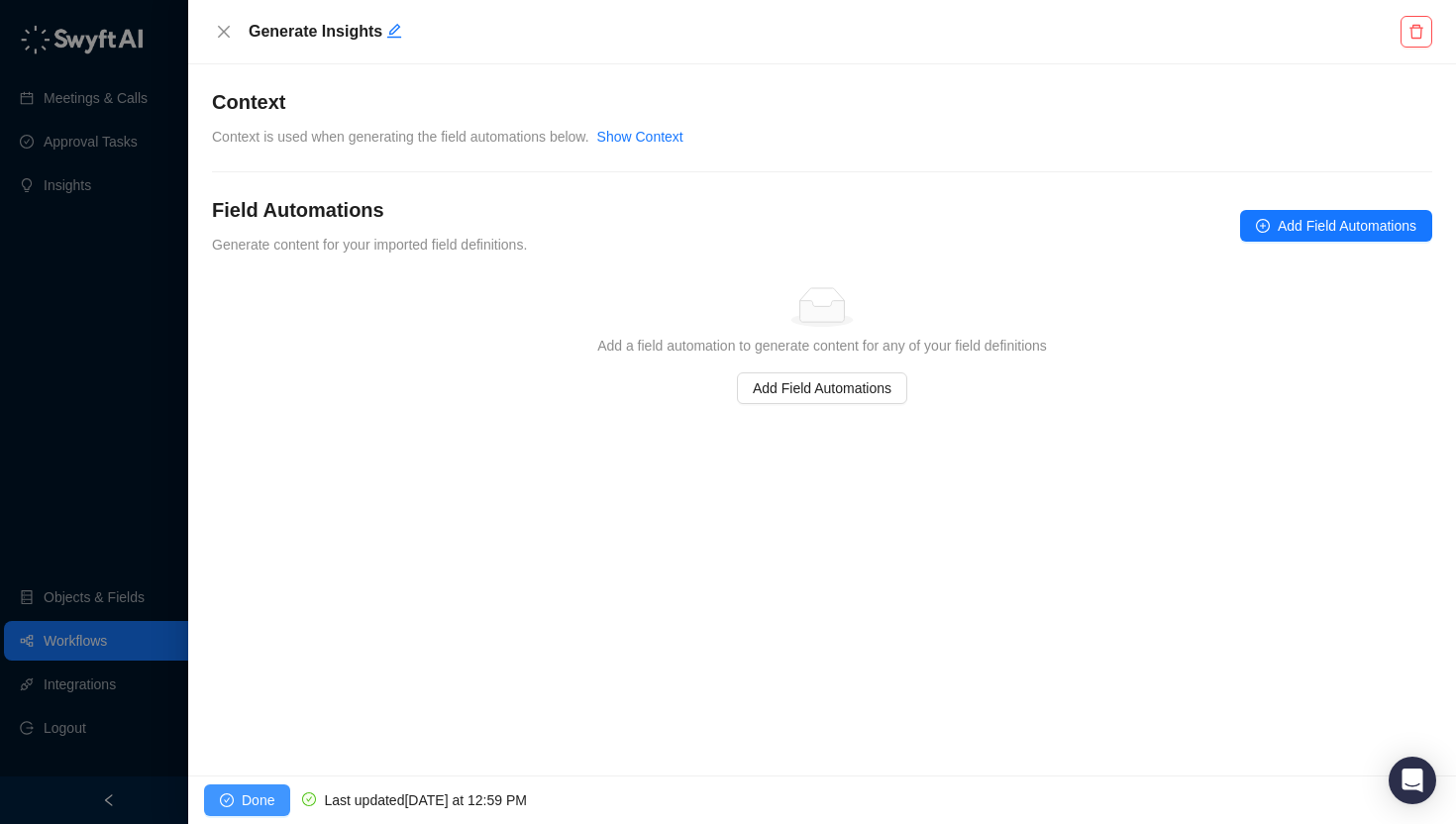 click on "Done" at bounding box center (247, 800) 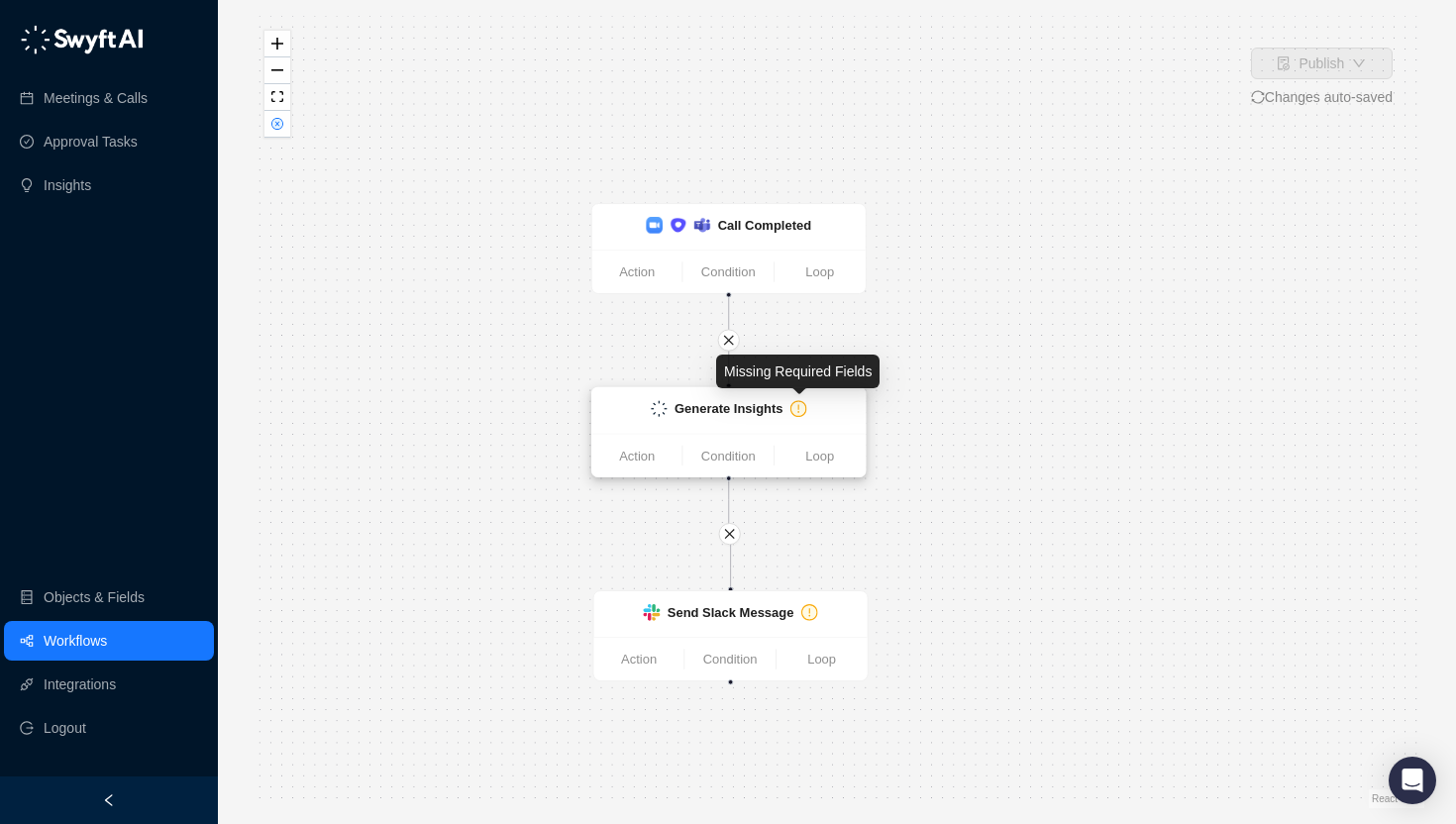 click 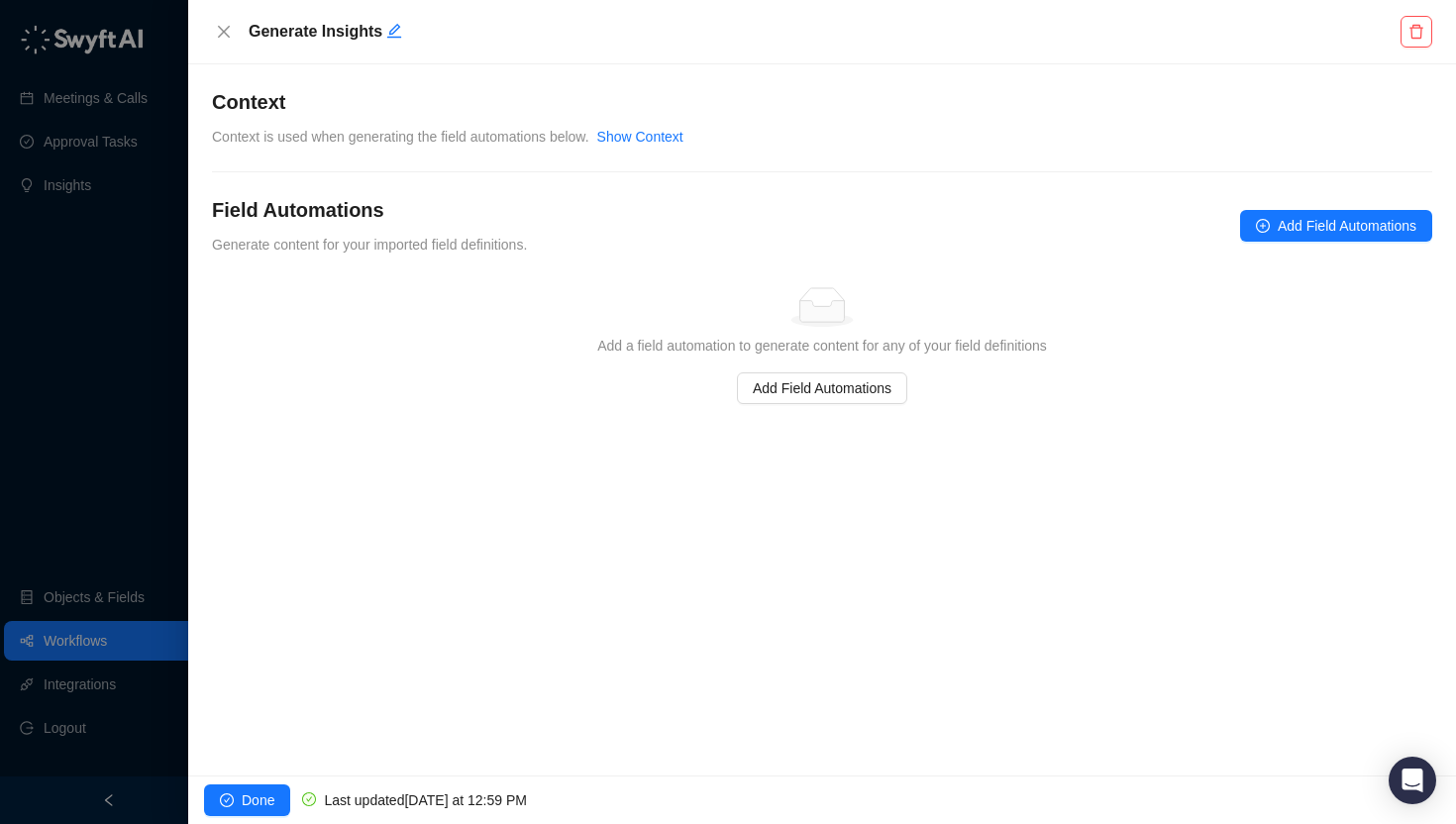 click on "Context is used when generating the field automations below." at bounding box center (400, 137) 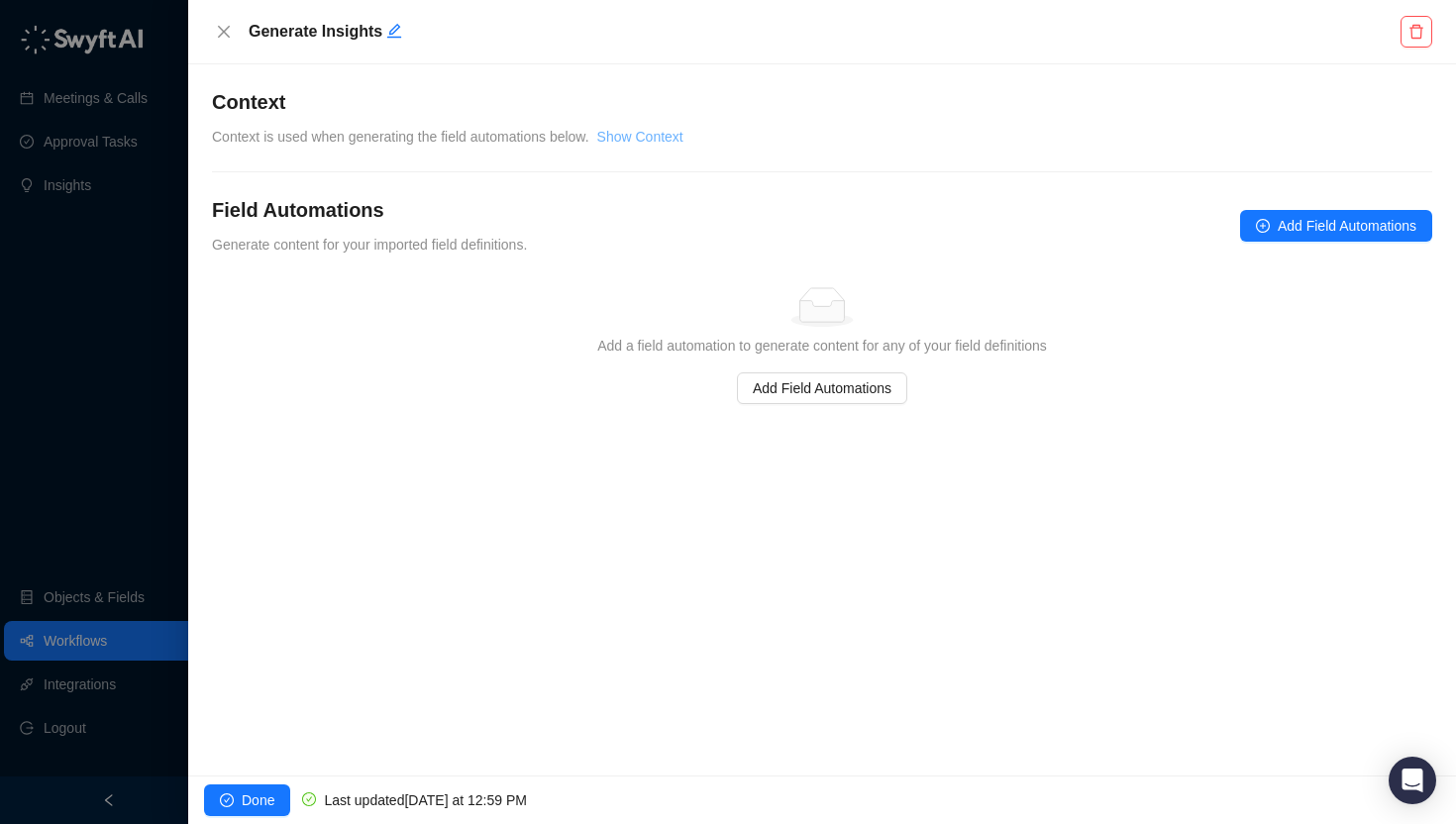 click on "Show Context" at bounding box center (640, 137) 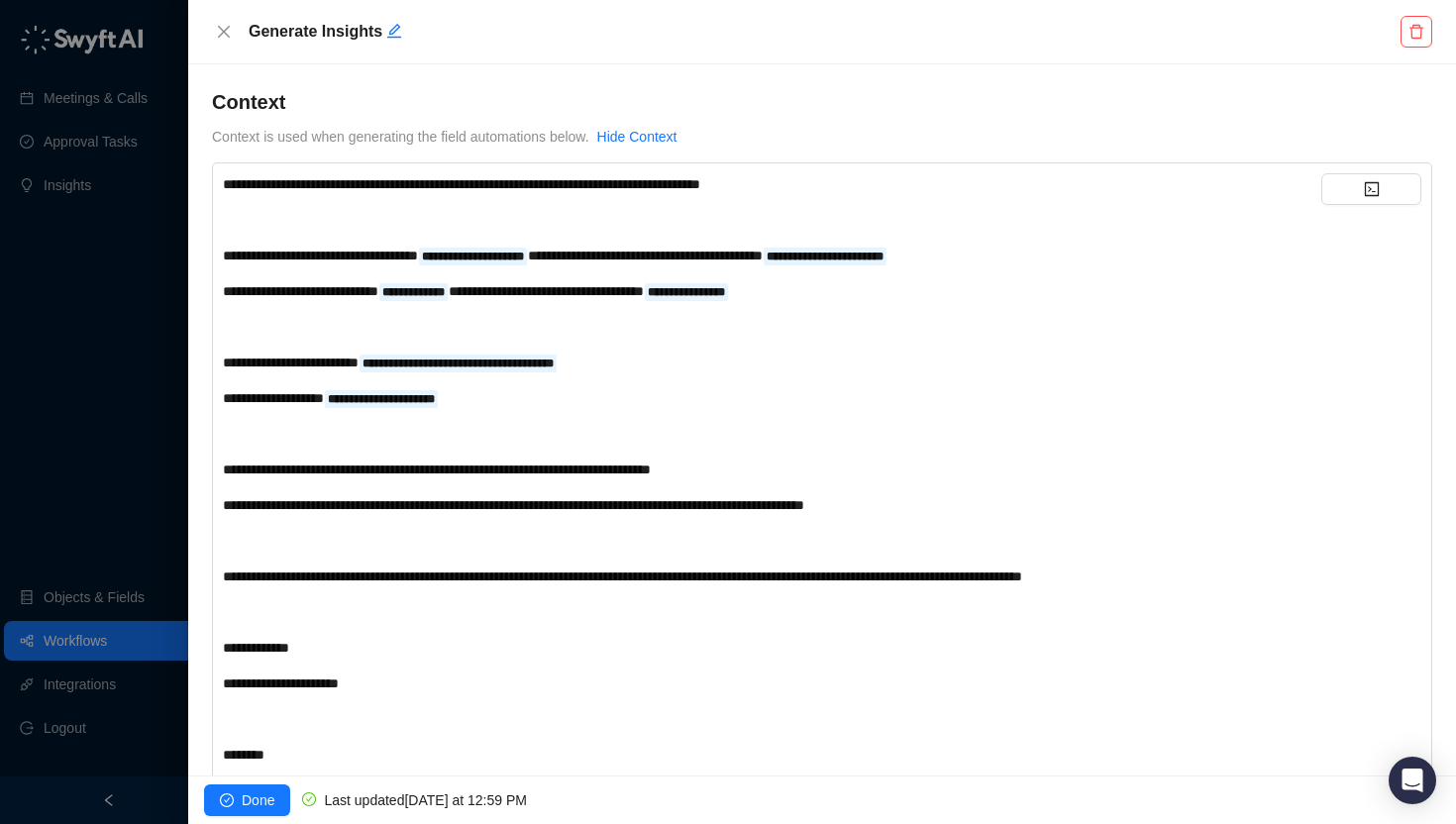 scroll, scrollTop: 8, scrollLeft: 0, axis: vertical 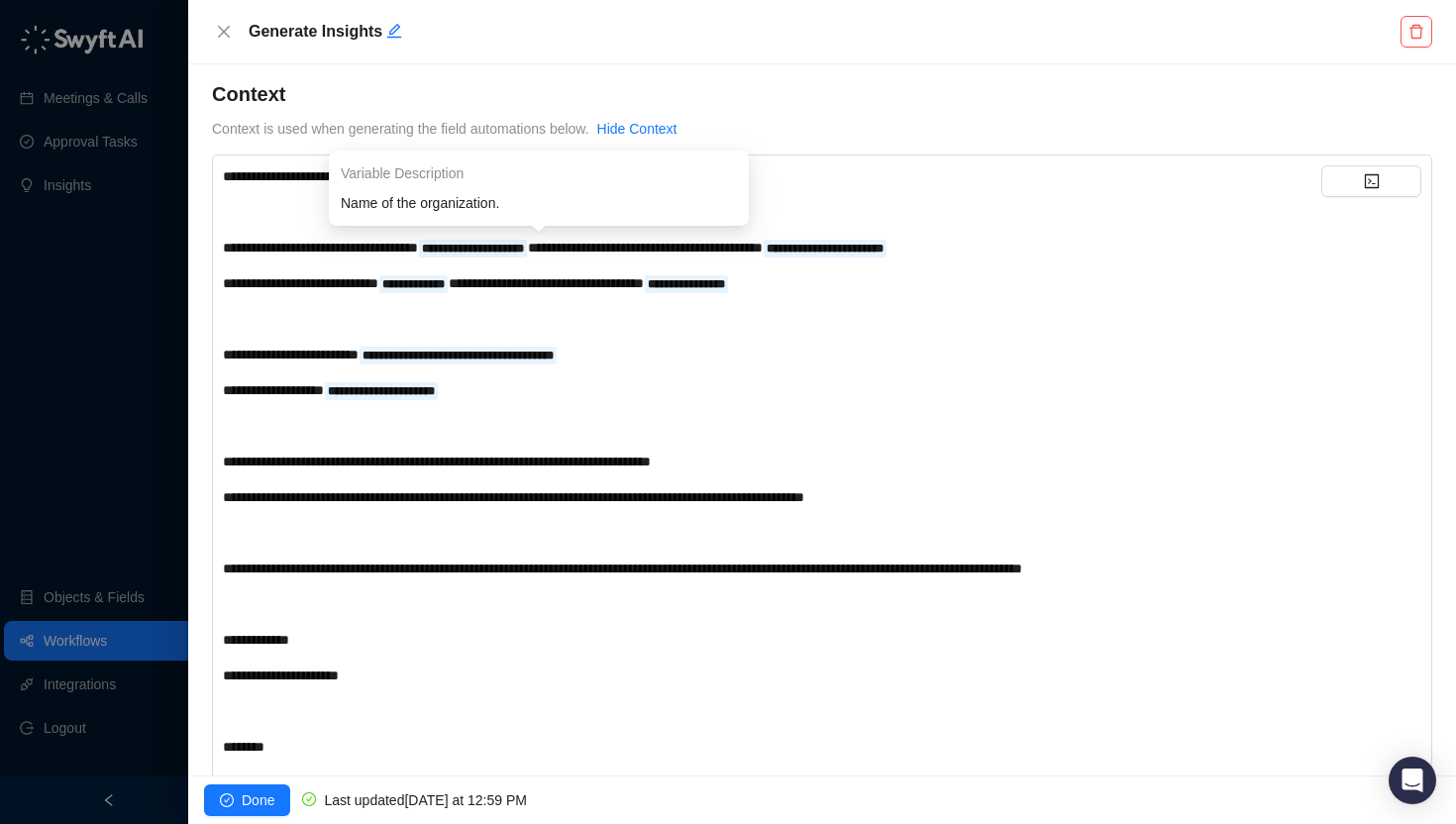 click on "**********" at bounding box center [472, 249] 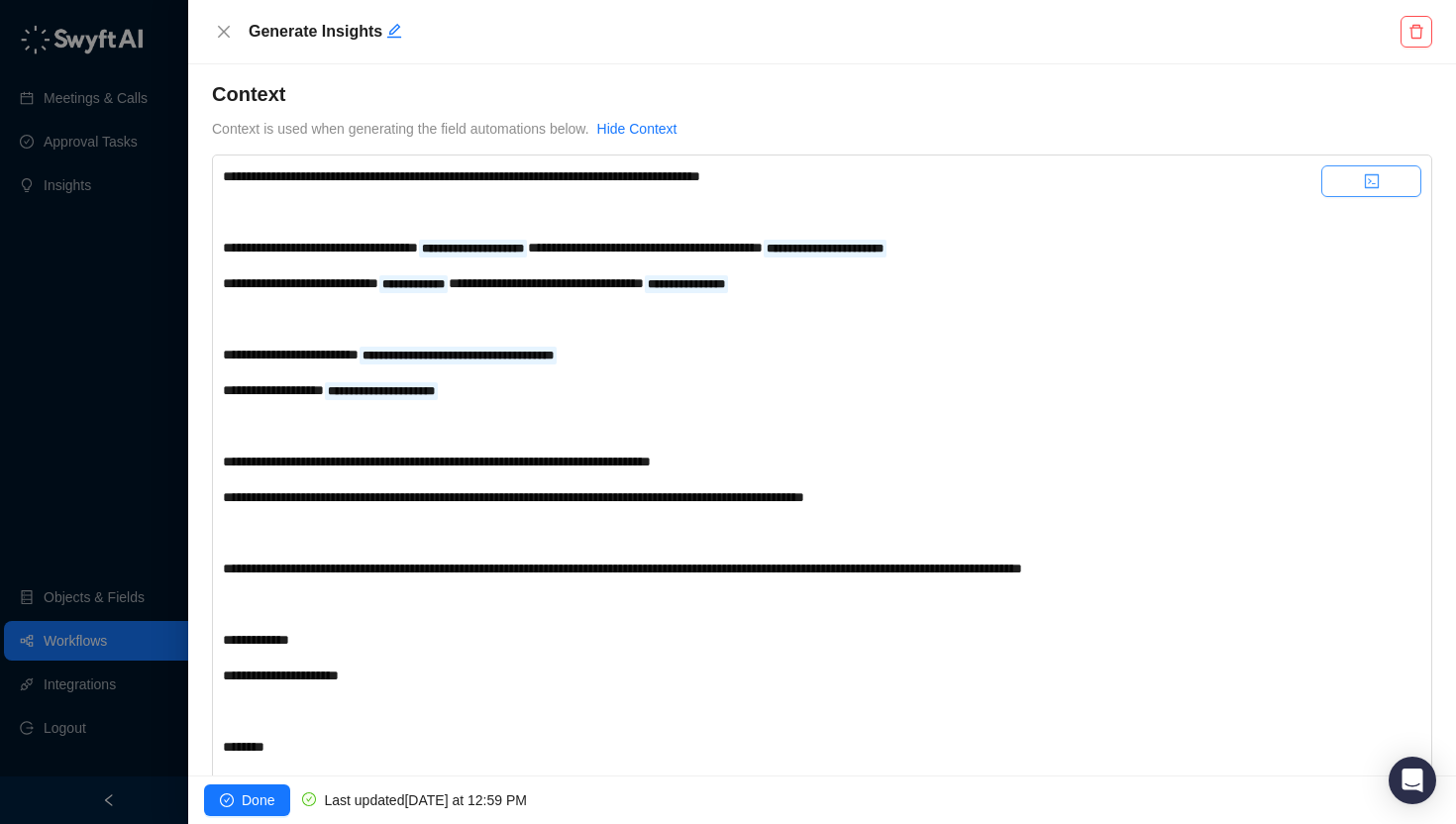 click at bounding box center (1371, 181) 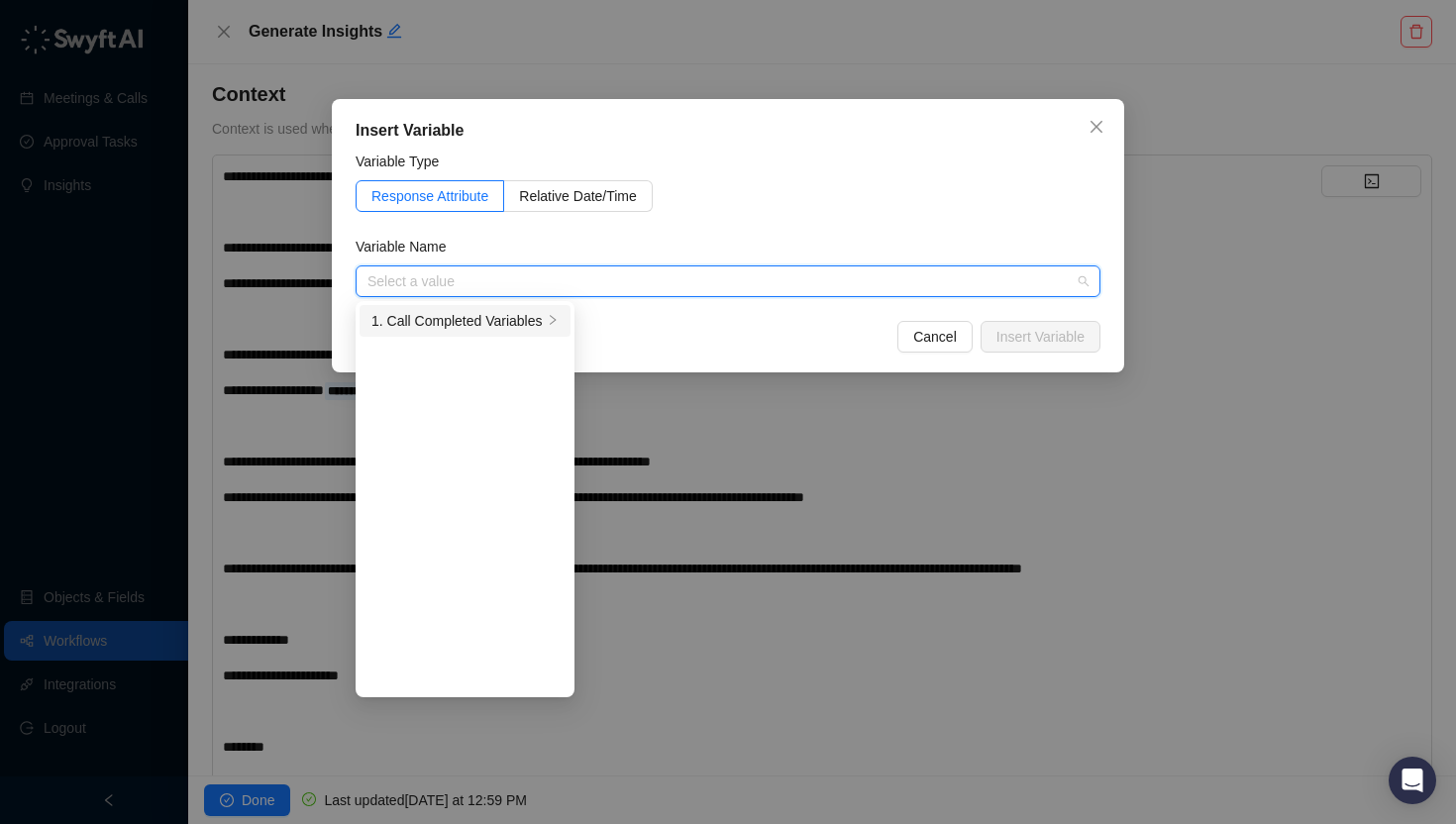 click on "1. Call Completed Variables" at bounding box center (457, 321) 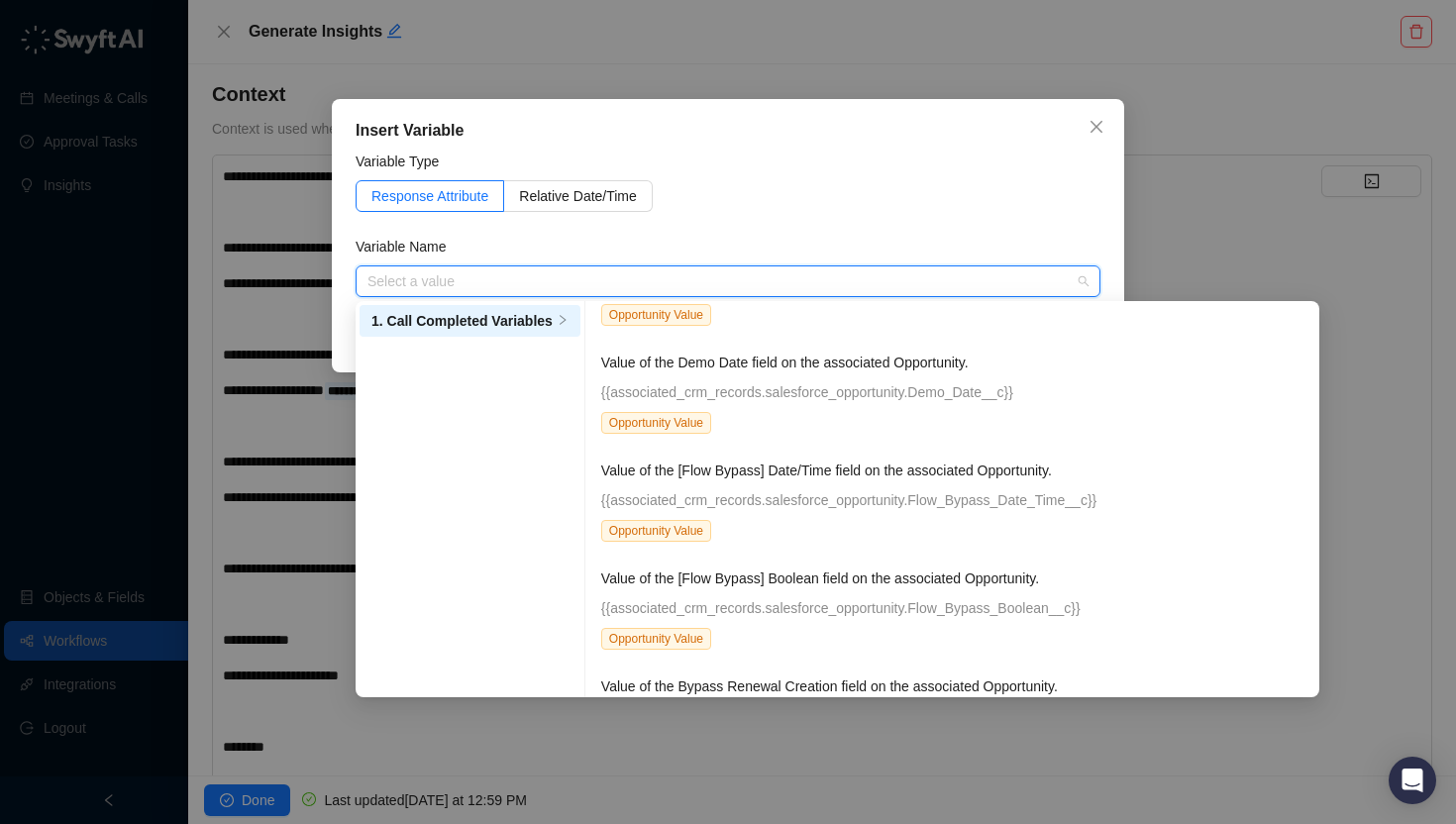 scroll, scrollTop: 15224, scrollLeft: 0, axis: vertical 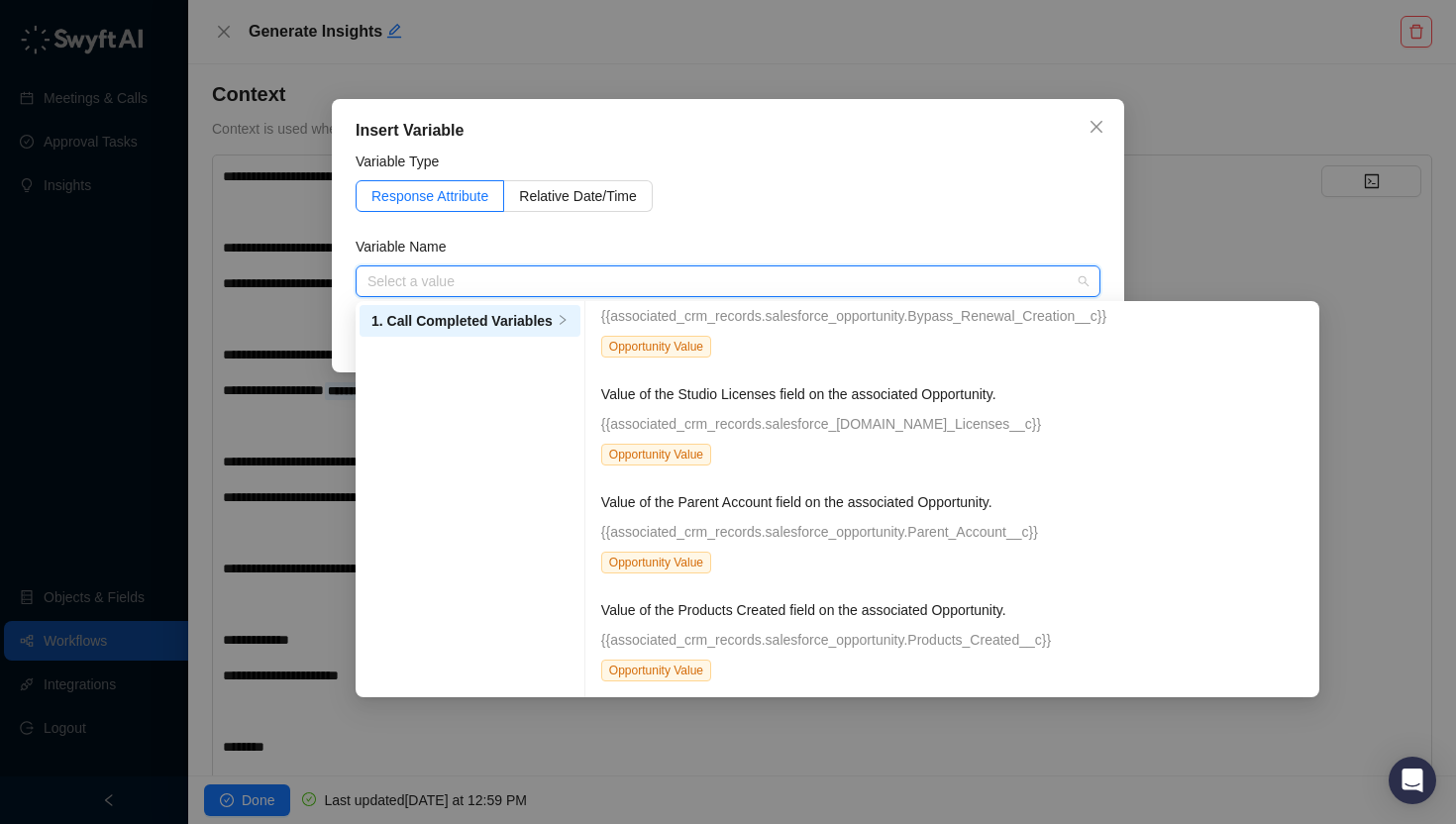 click on "Insert Variable Variable Type Response Attribute Relative Date/Time Variable Name Select a value 1. Call Completed Variables Swyft User ID of the user. {{user.swyft_user_id}} User Attribute Email of the user. {{user.email}} User Attribute Salesforce User ID of the user. {{user.salesforce_user_id}} User Attribute Slack User ID of the user. {{user.slack_user_id}} User Attribute Microsoft User ID of the user. {{user.microsoft_user_id}} User Attribute Whether the user is the meeting host. {{user.is_meeting_host}} Transcript of the meeting. {{meeting.transcript}} Name of the organization. {{organization.name}} Organization Attribute Context of the organization. {{organization.context}} Organization Attribute Emails of all the users in the organization. {{organization.user_emails}} Organization Attribute Swyft Team ID {{team.id}} Team Attribute Name of the team. {{team.name}} Team Attribute Context of the team. {{team.context}} Team Attribute Emails of all the users in the team. {{team.user_emails}} Team Attribute" at bounding box center (728, 412) 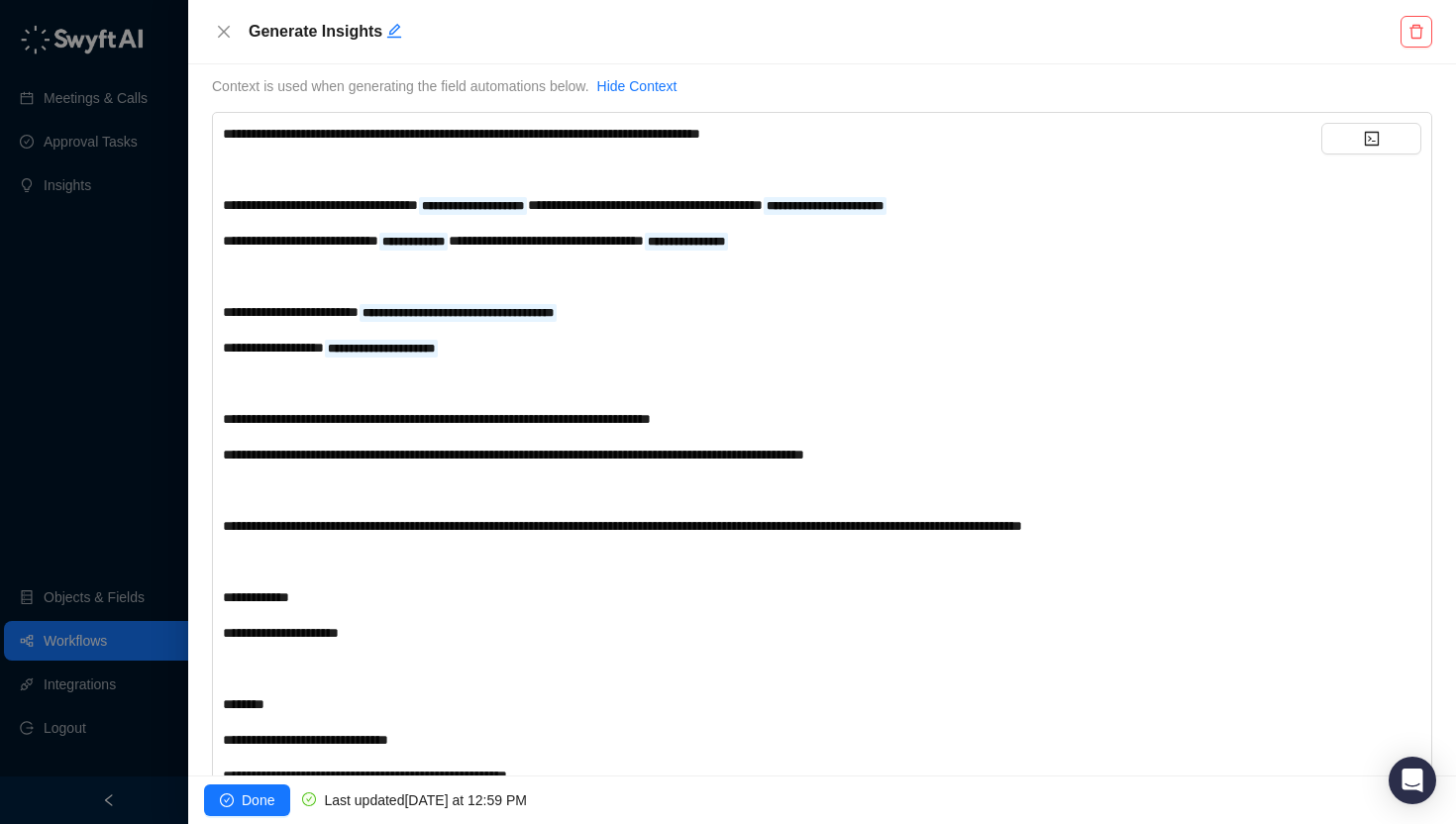scroll, scrollTop: 0, scrollLeft: 0, axis: both 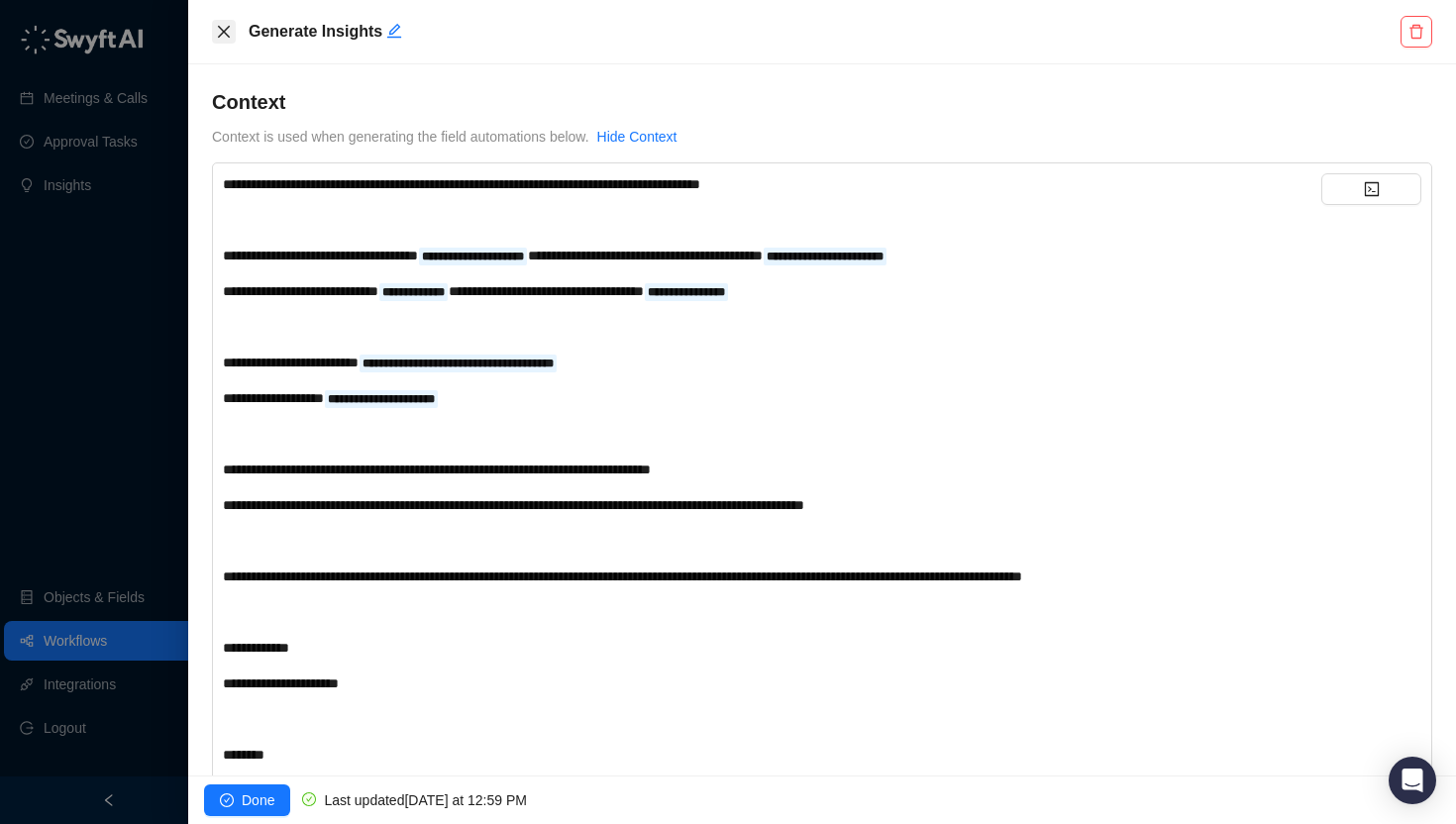 click 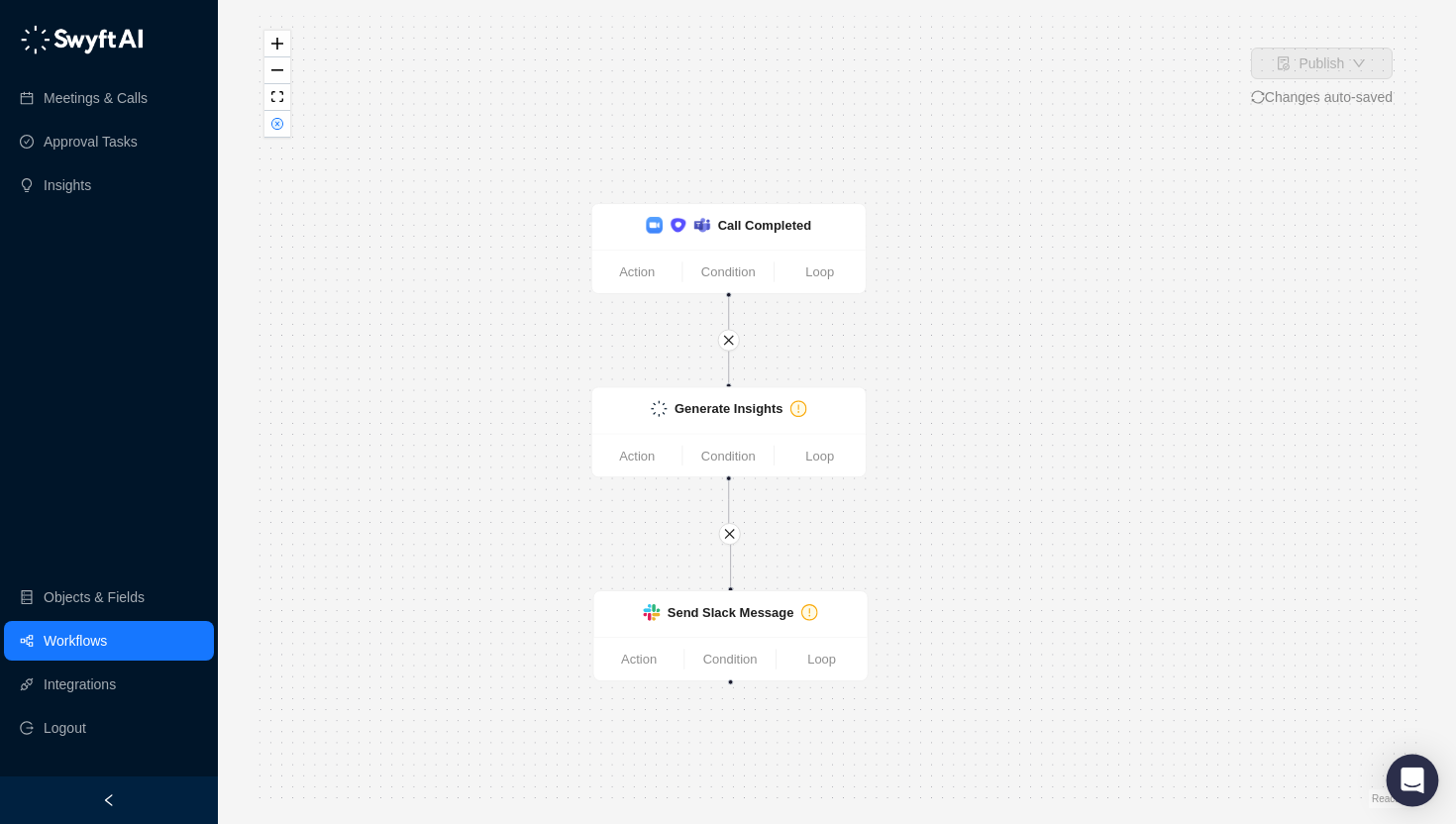 click 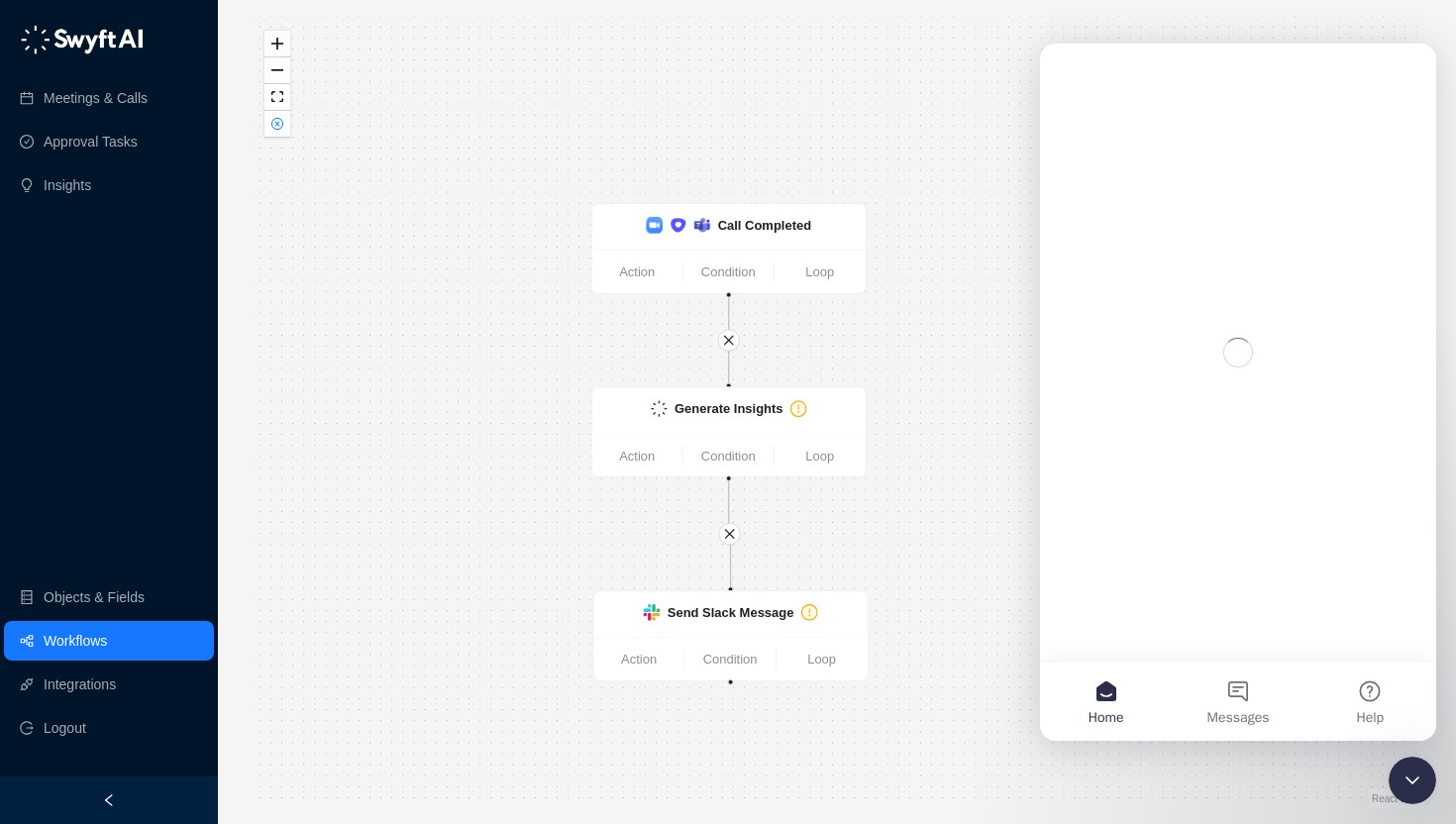 scroll, scrollTop: 0, scrollLeft: 0, axis: both 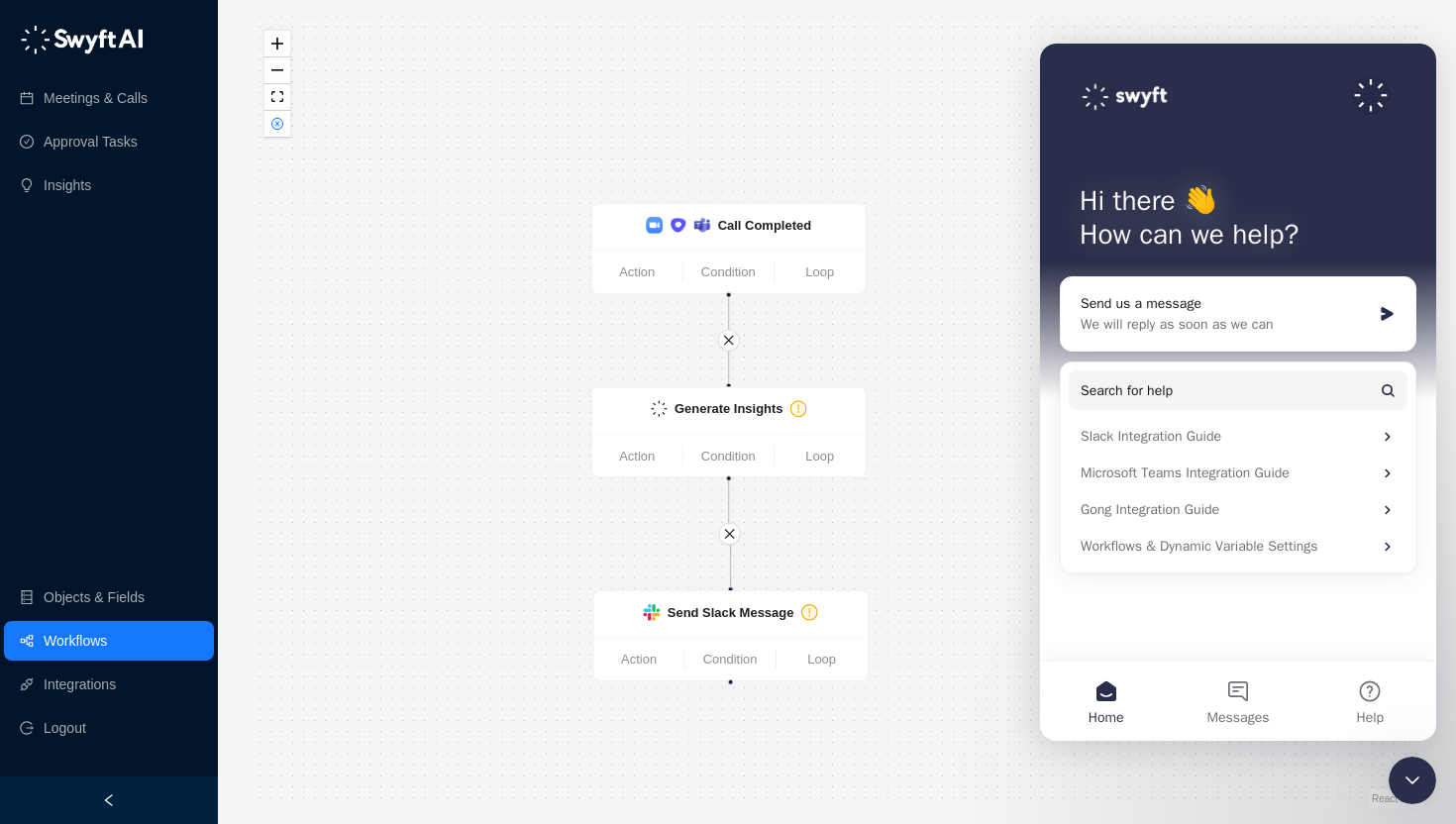 click on "Call Completed Action Condition Loop Generate Insights Action Condition Loop Send Slack Message Action Condition Loop" at bounding box center (837, 412) 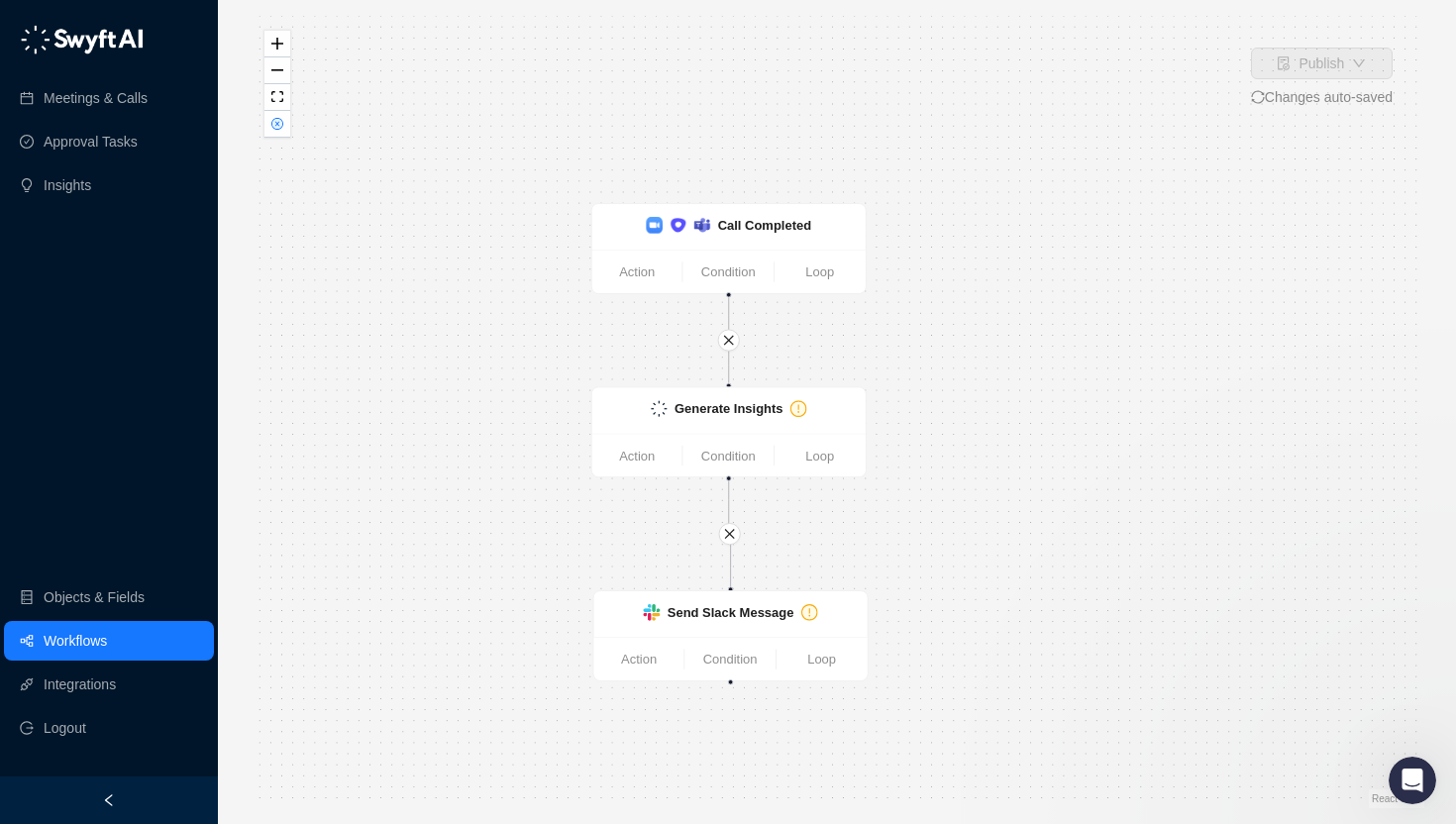 scroll, scrollTop: 0, scrollLeft: 0, axis: both 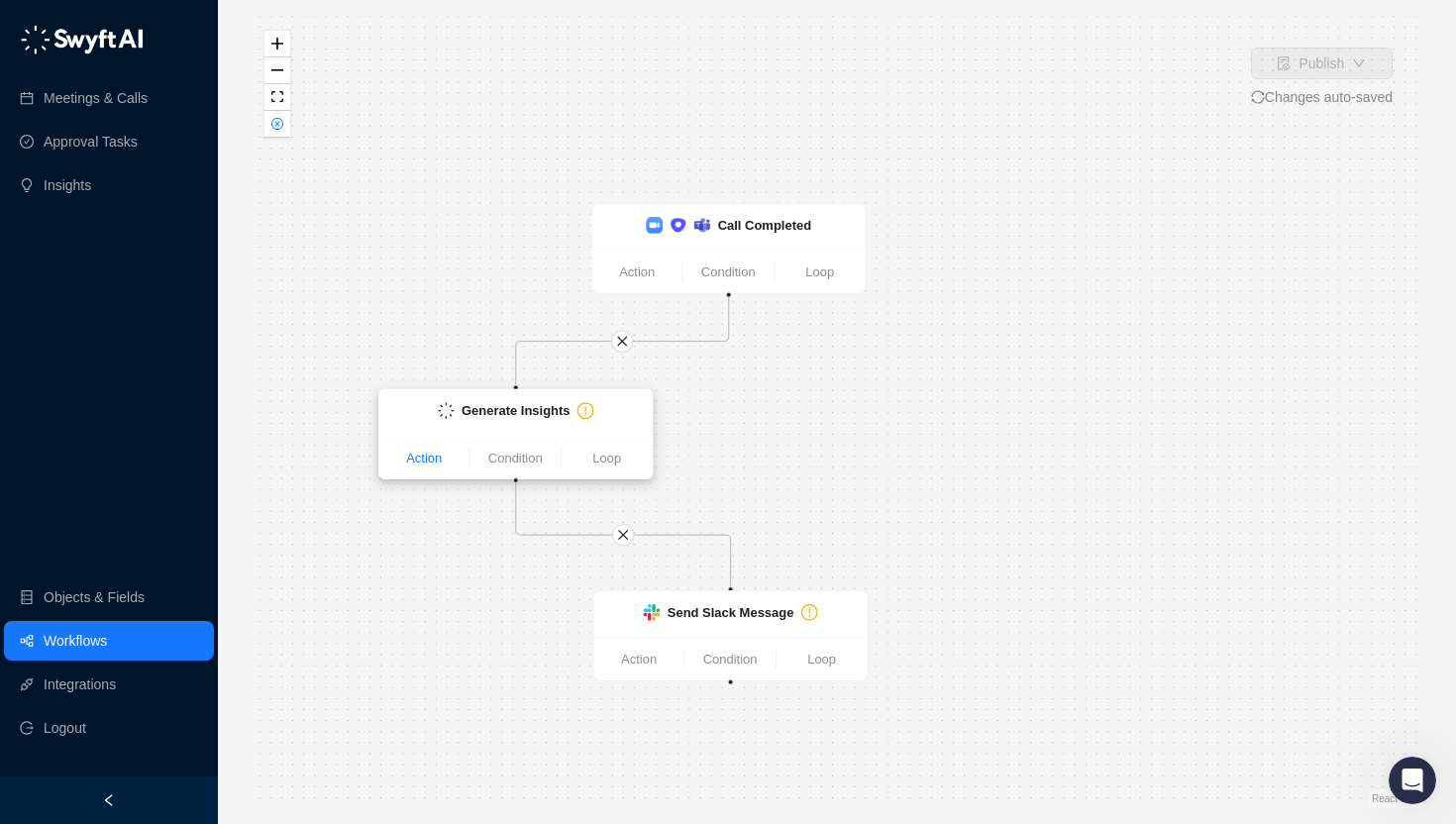 drag, startPoint x: 684, startPoint y: 460, endPoint x: 414, endPoint y: 467, distance: 270.0907 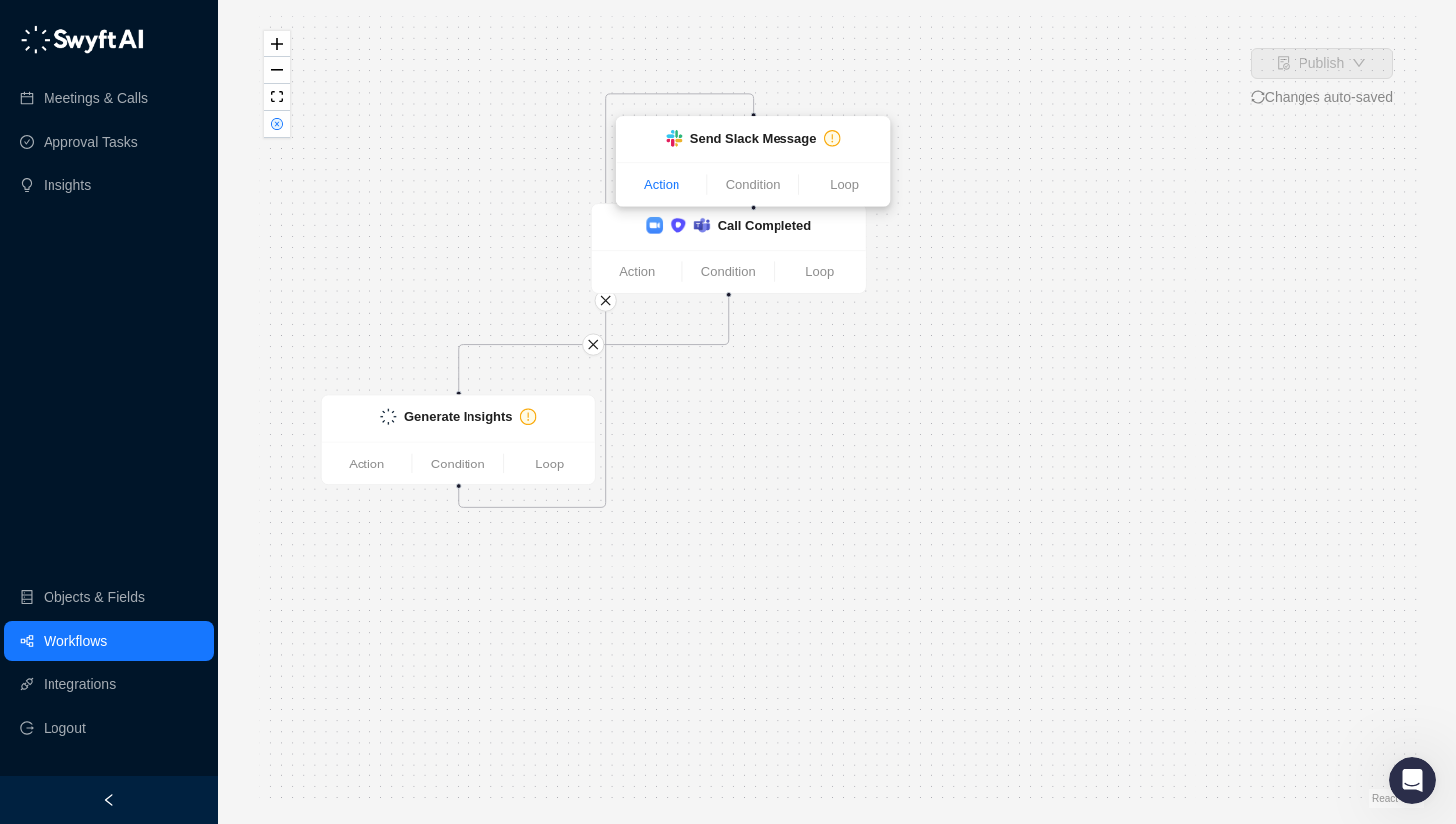 drag, startPoint x: 644, startPoint y: 659, endPoint x: 675, endPoint y: 162, distance: 497.96586 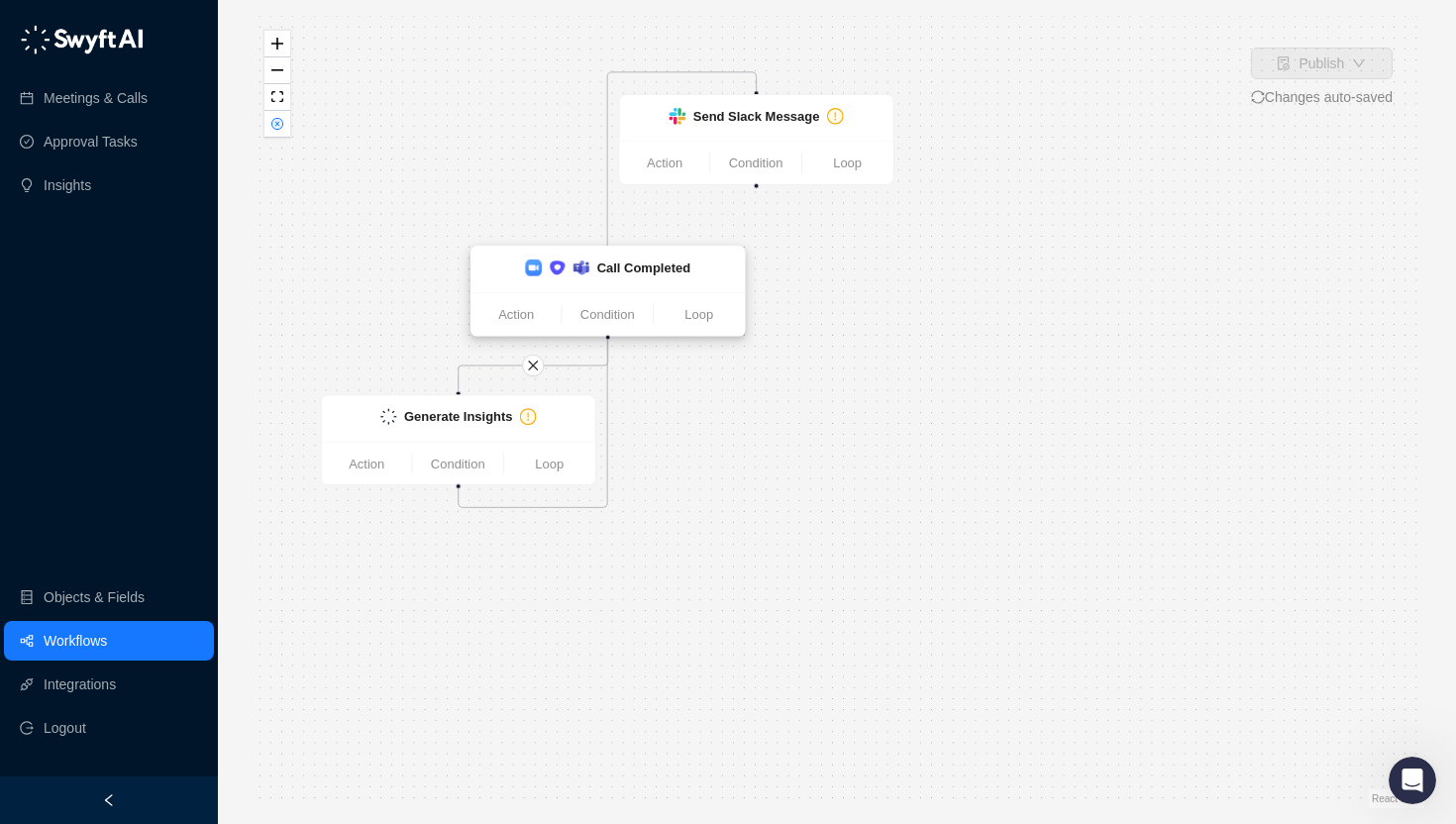 drag, startPoint x: 687, startPoint y: 254, endPoint x: 564, endPoint y: 296, distance: 129.97307 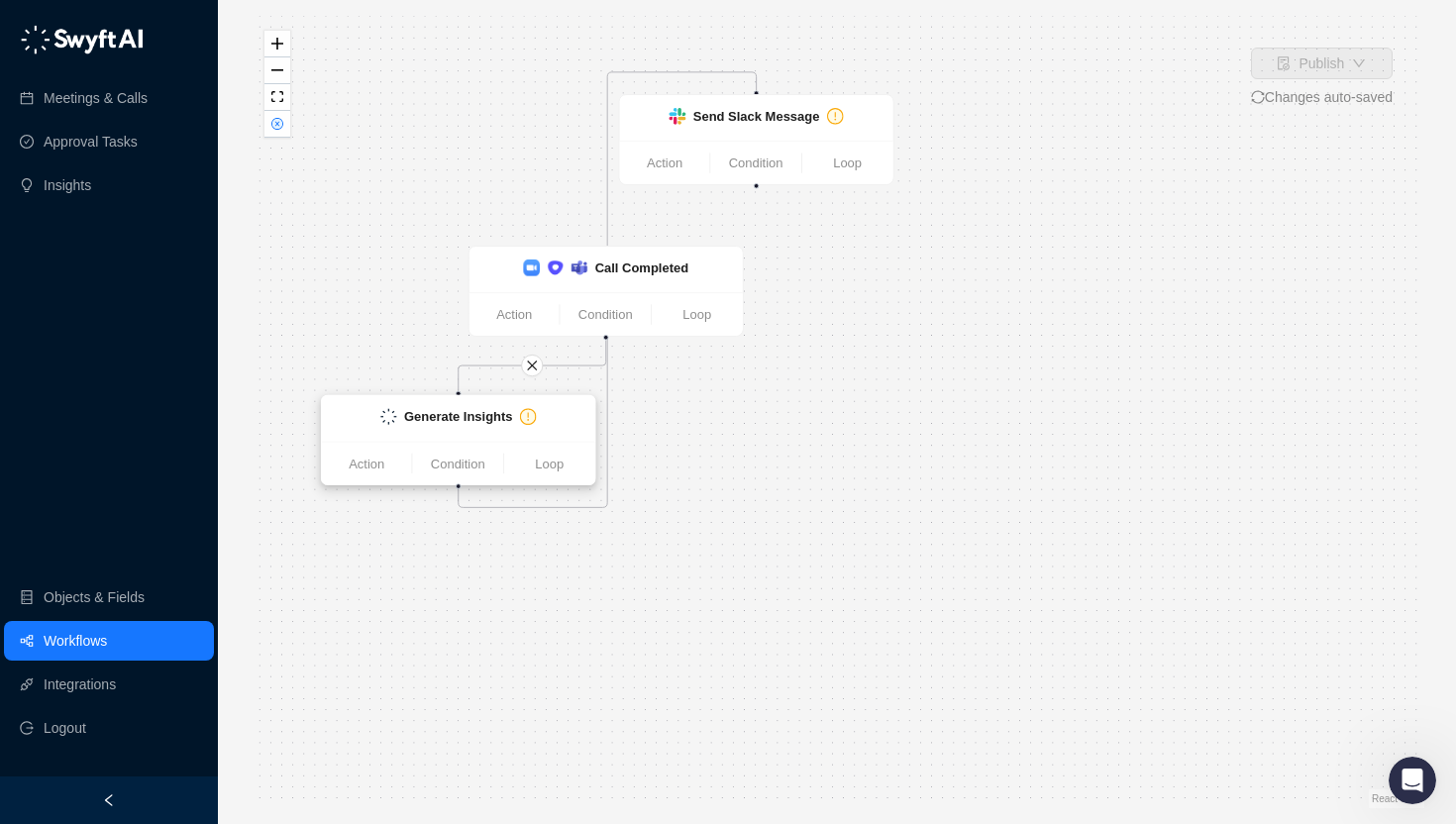 click on "Generate Insights" at bounding box center [459, 418] 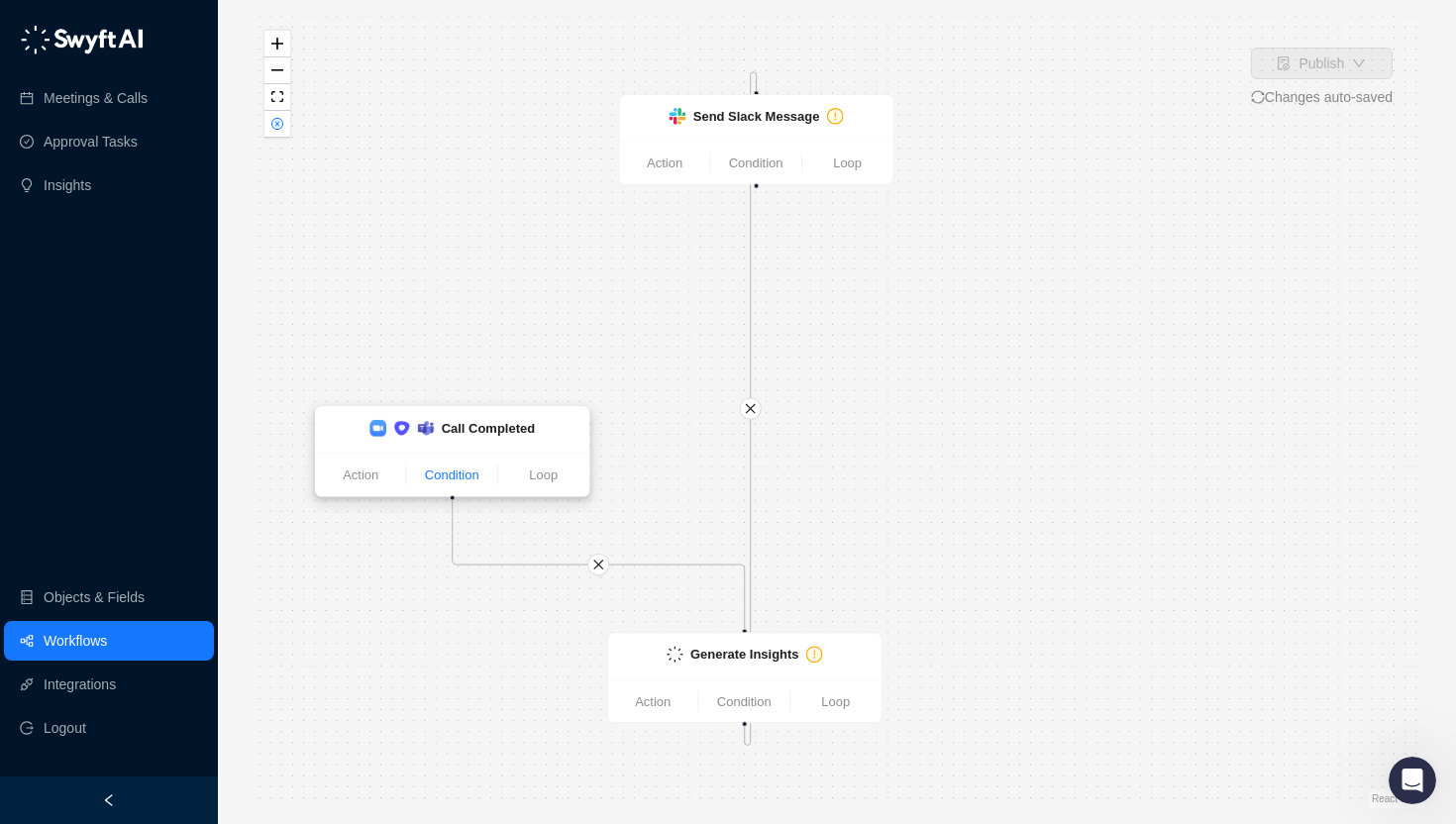 drag, startPoint x: 582, startPoint y: 299, endPoint x: 429, endPoint y: 460, distance: 222.10358 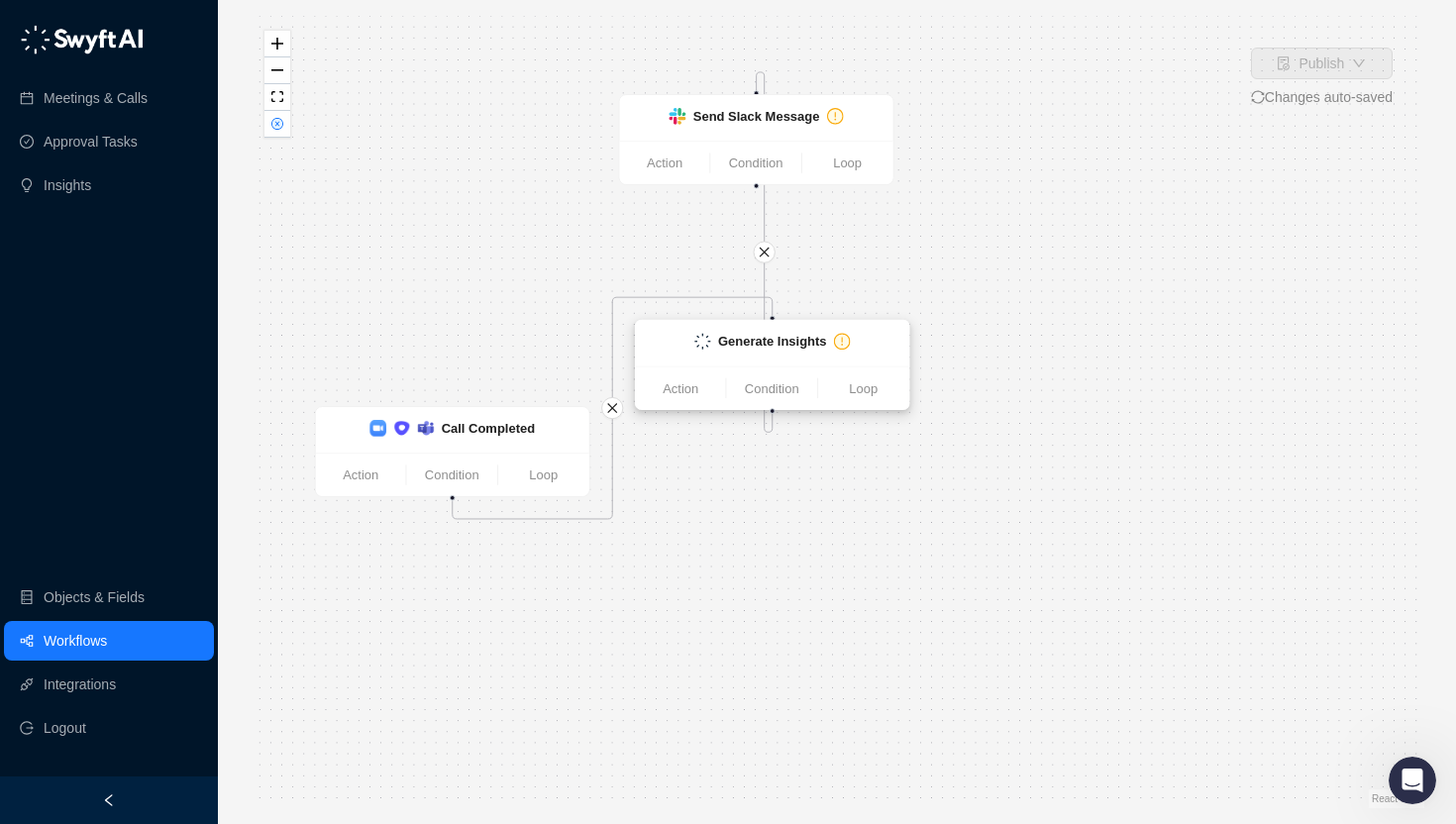 drag, startPoint x: 725, startPoint y: 685, endPoint x: 761, endPoint y: 311, distance: 375.72863 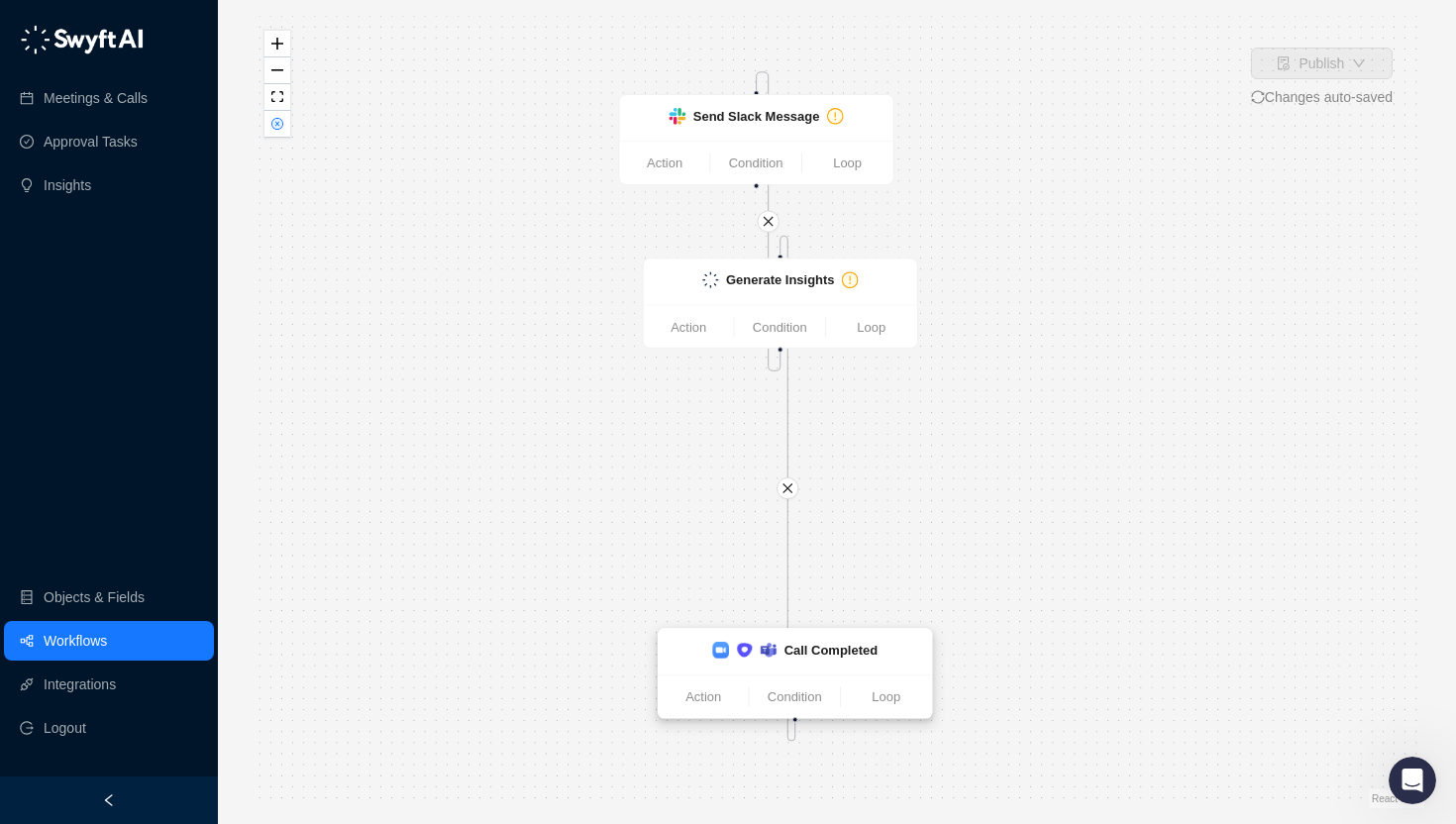 drag, startPoint x: 541, startPoint y: 449, endPoint x: 923, endPoint y: 662, distance: 437.3706 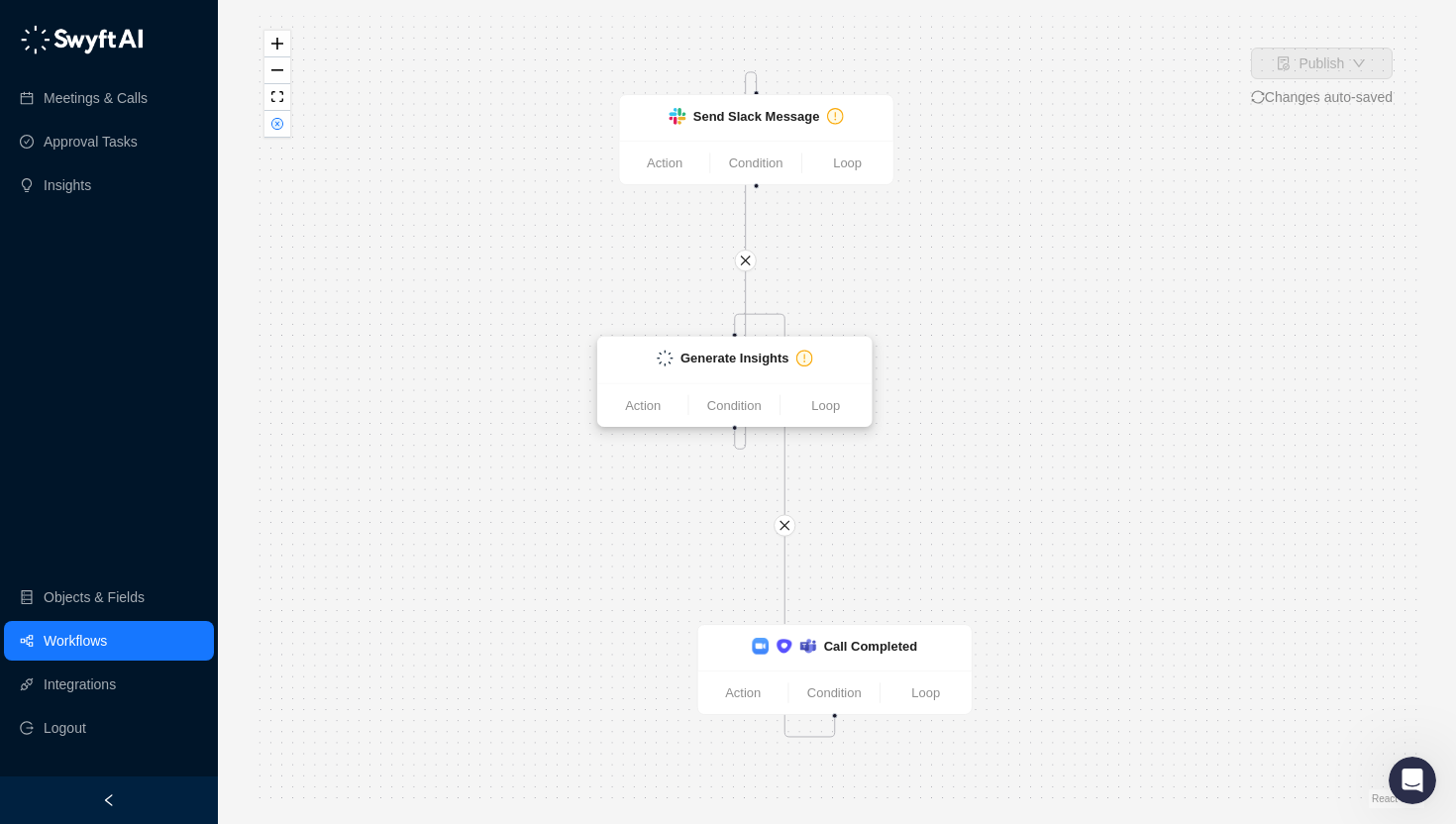 drag, startPoint x: 741, startPoint y: 325, endPoint x: 668, endPoint y: 372, distance: 86.82166 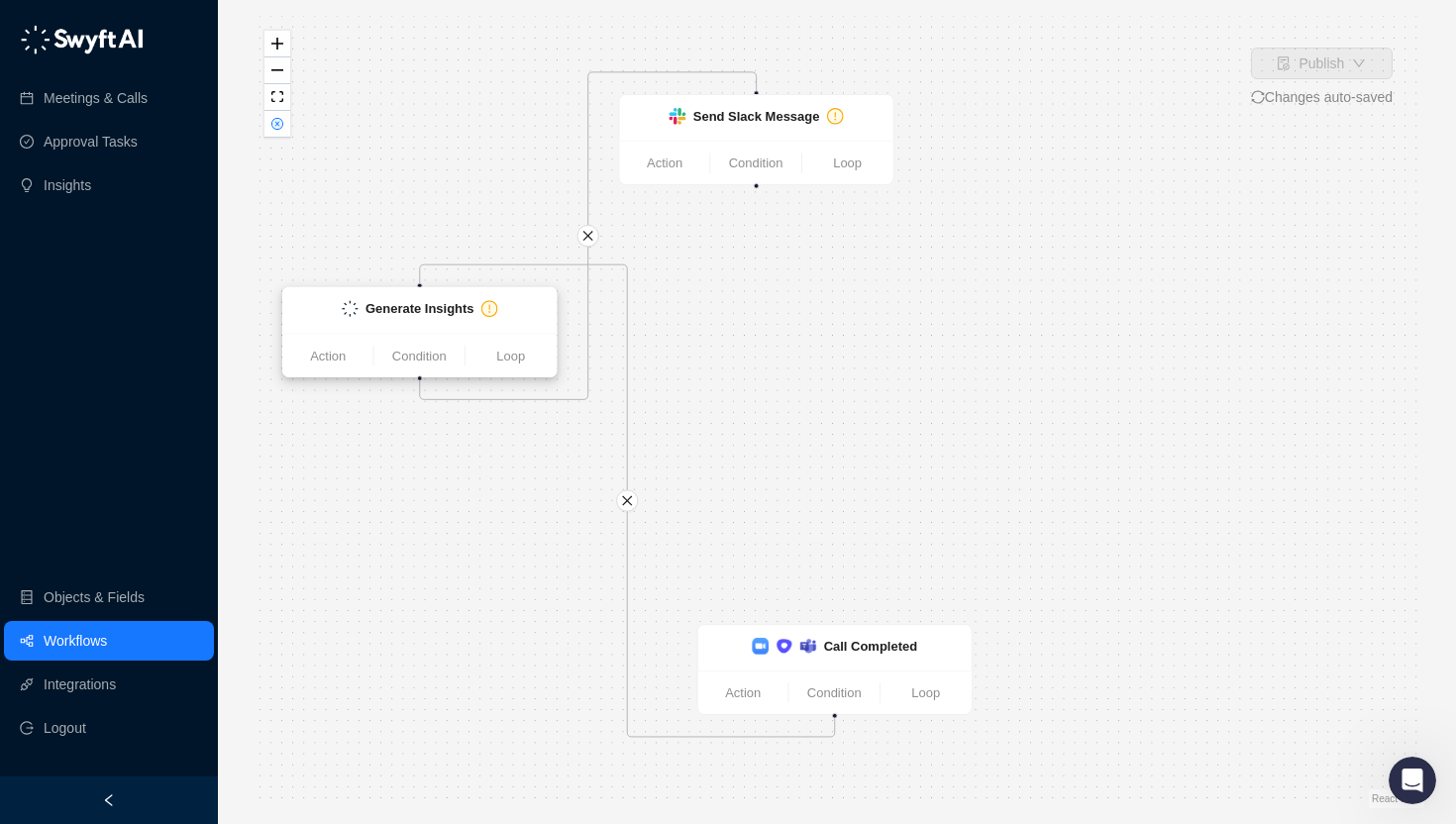 drag, startPoint x: 671, startPoint y: 343, endPoint x: 397, endPoint y: 325, distance: 274.5906 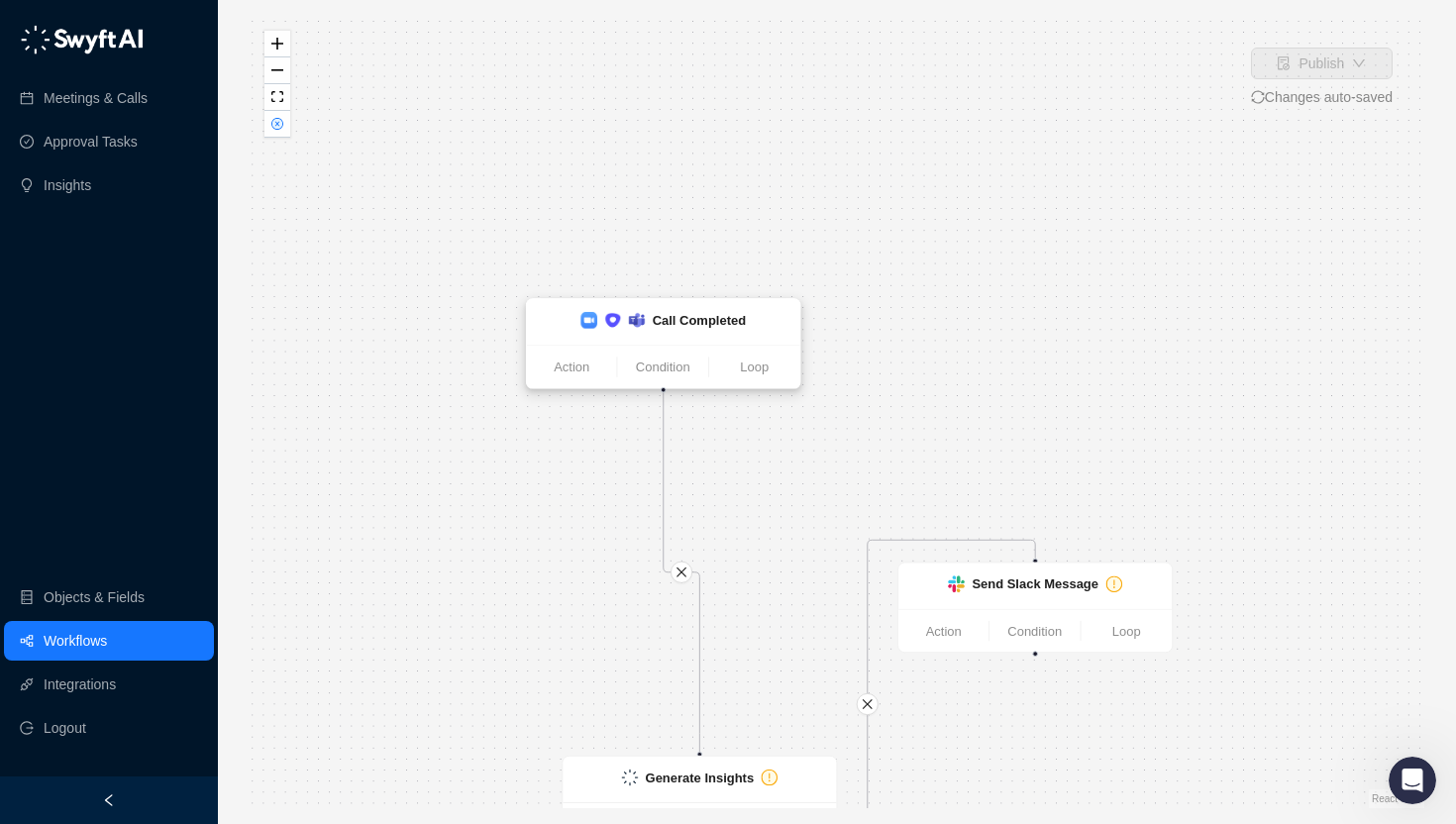 drag, startPoint x: 840, startPoint y: 656, endPoint x: 674, endPoint y: 323, distance: 372.08198 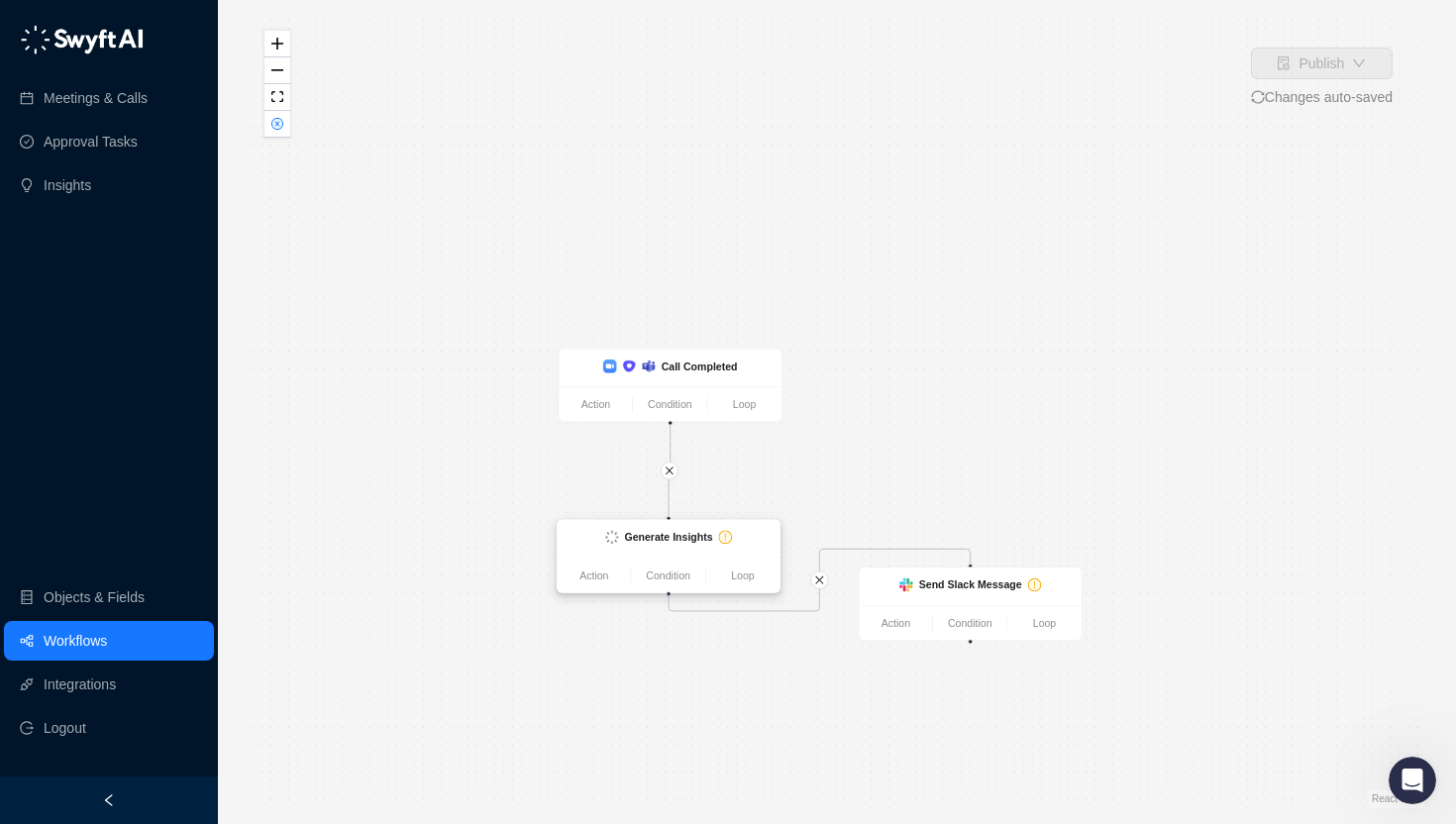 drag, startPoint x: 705, startPoint y: 764, endPoint x: 670, endPoint y: 541, distance: 225.7299 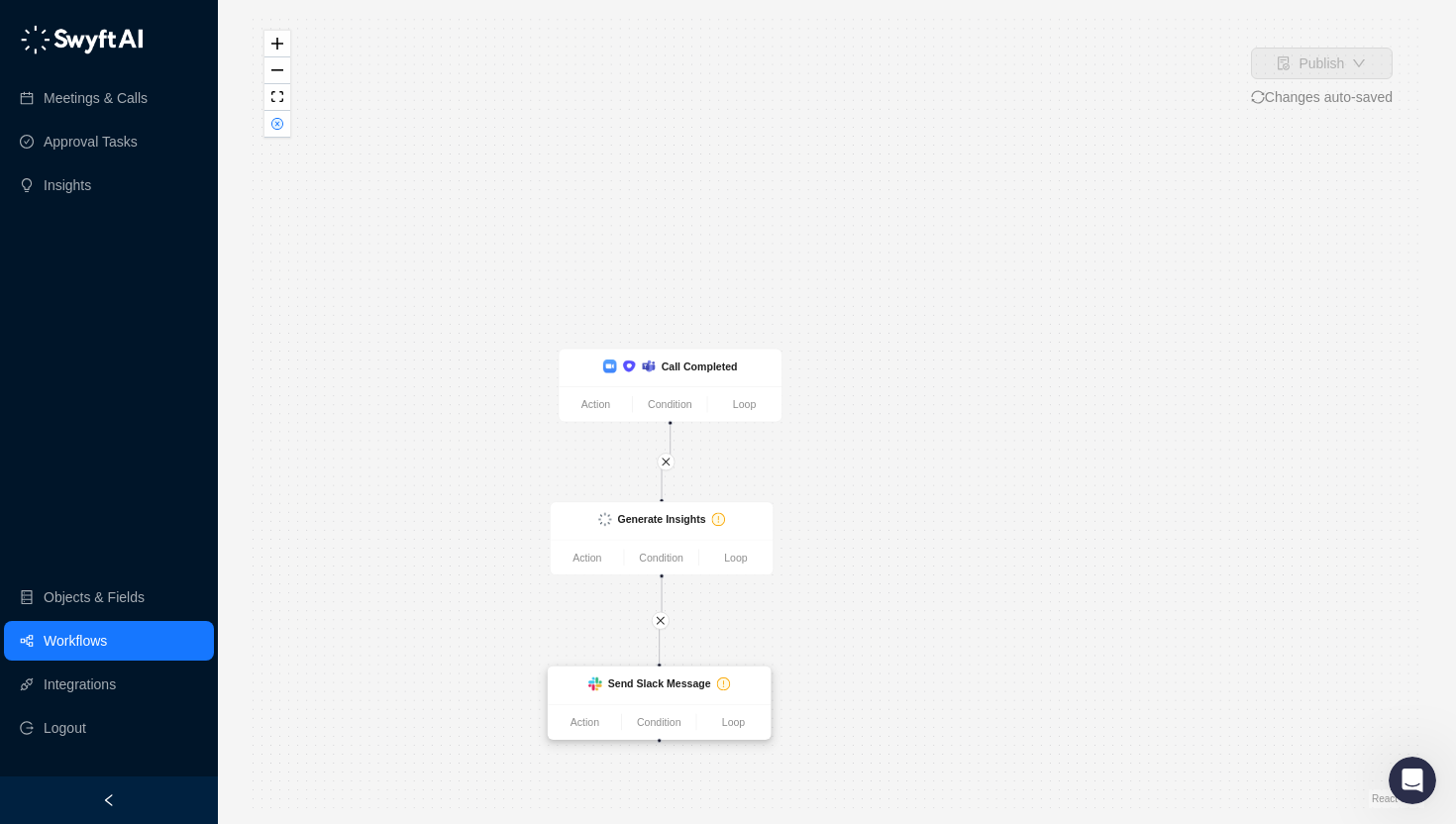 drag, startPoint x: 938, startPoint y: 592, endPoint x: 627, endPoint y: 691, distance: 326.37708 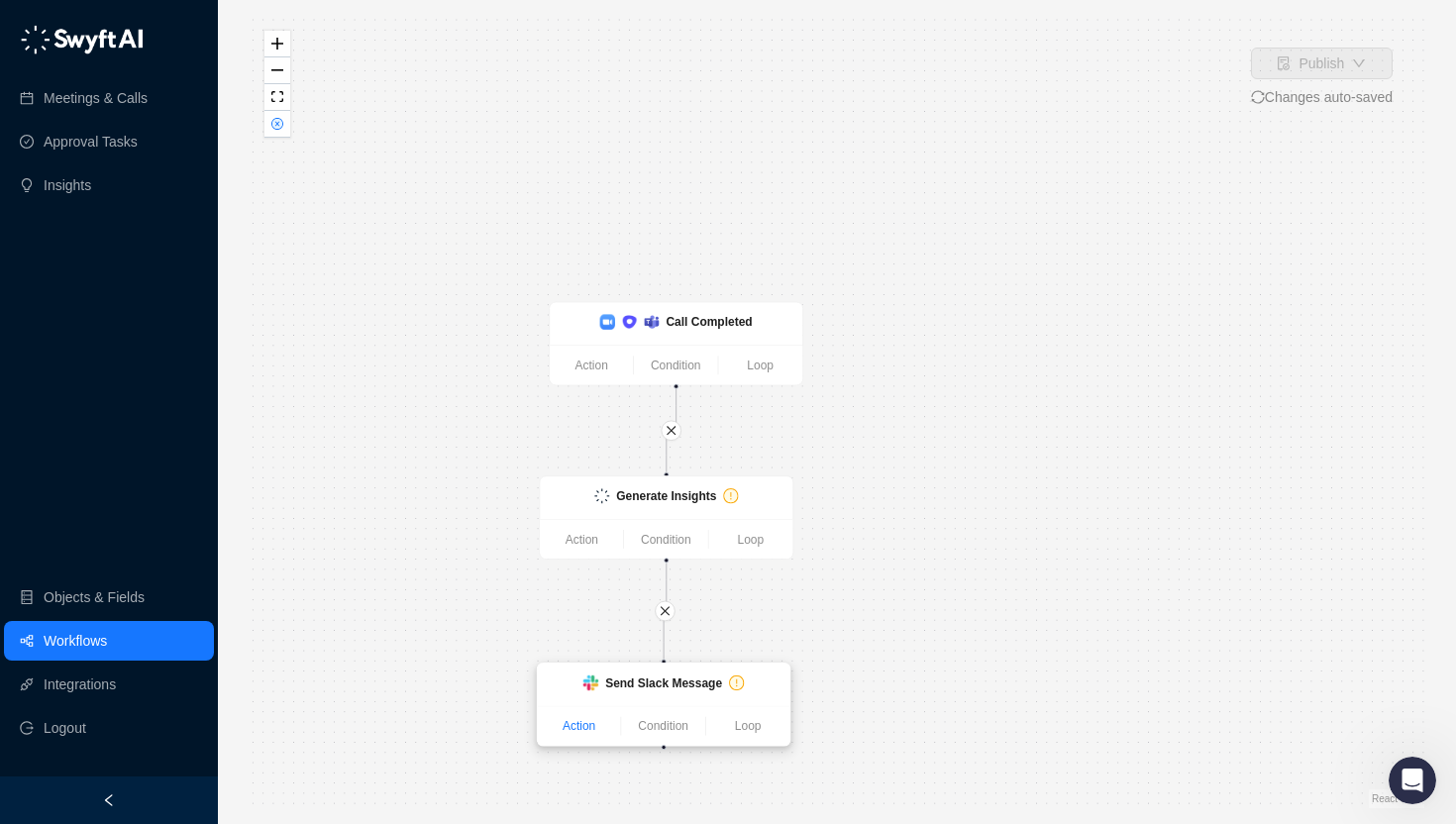 click on "Action" at bounding box center [579, 726] 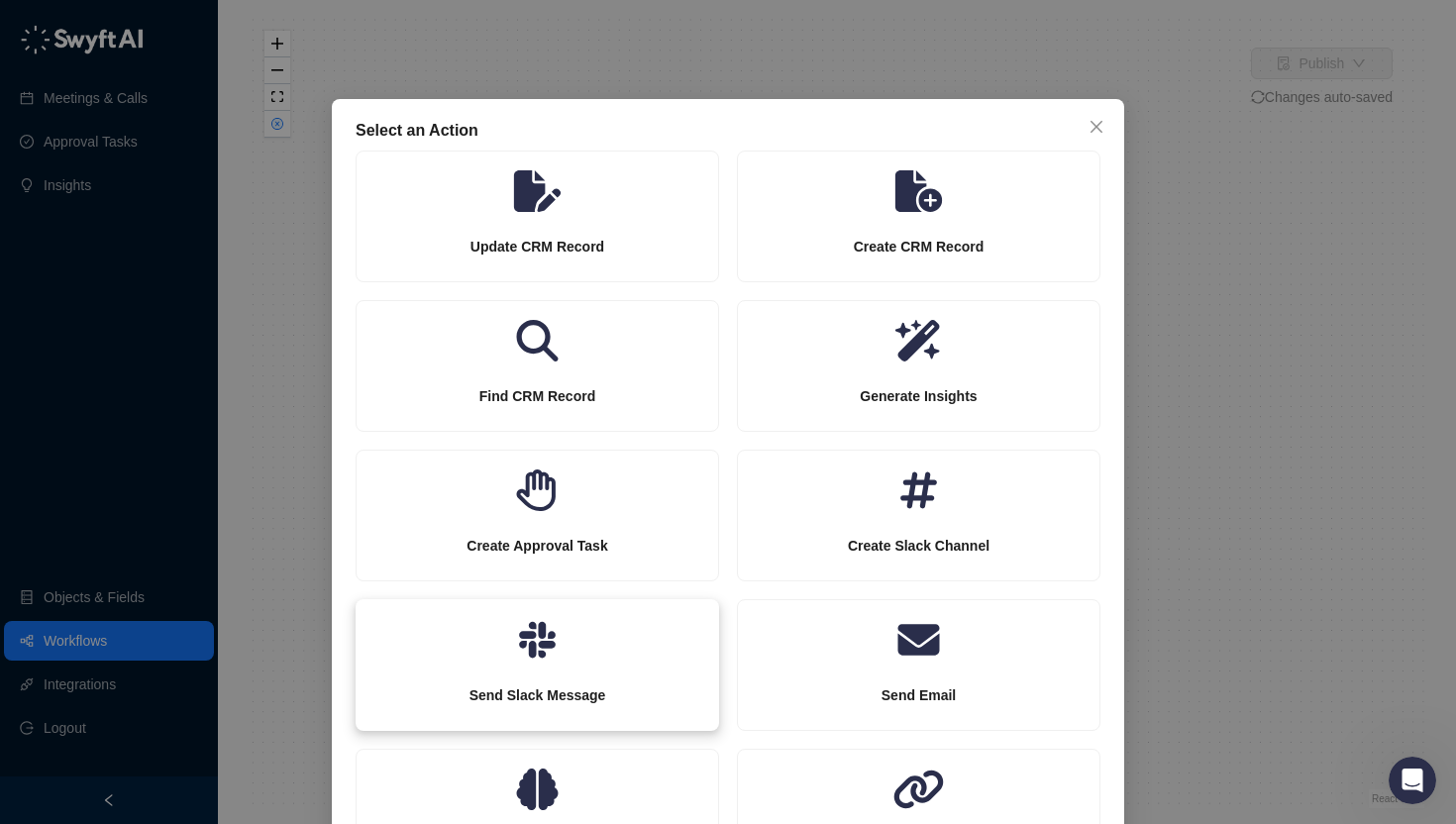 click 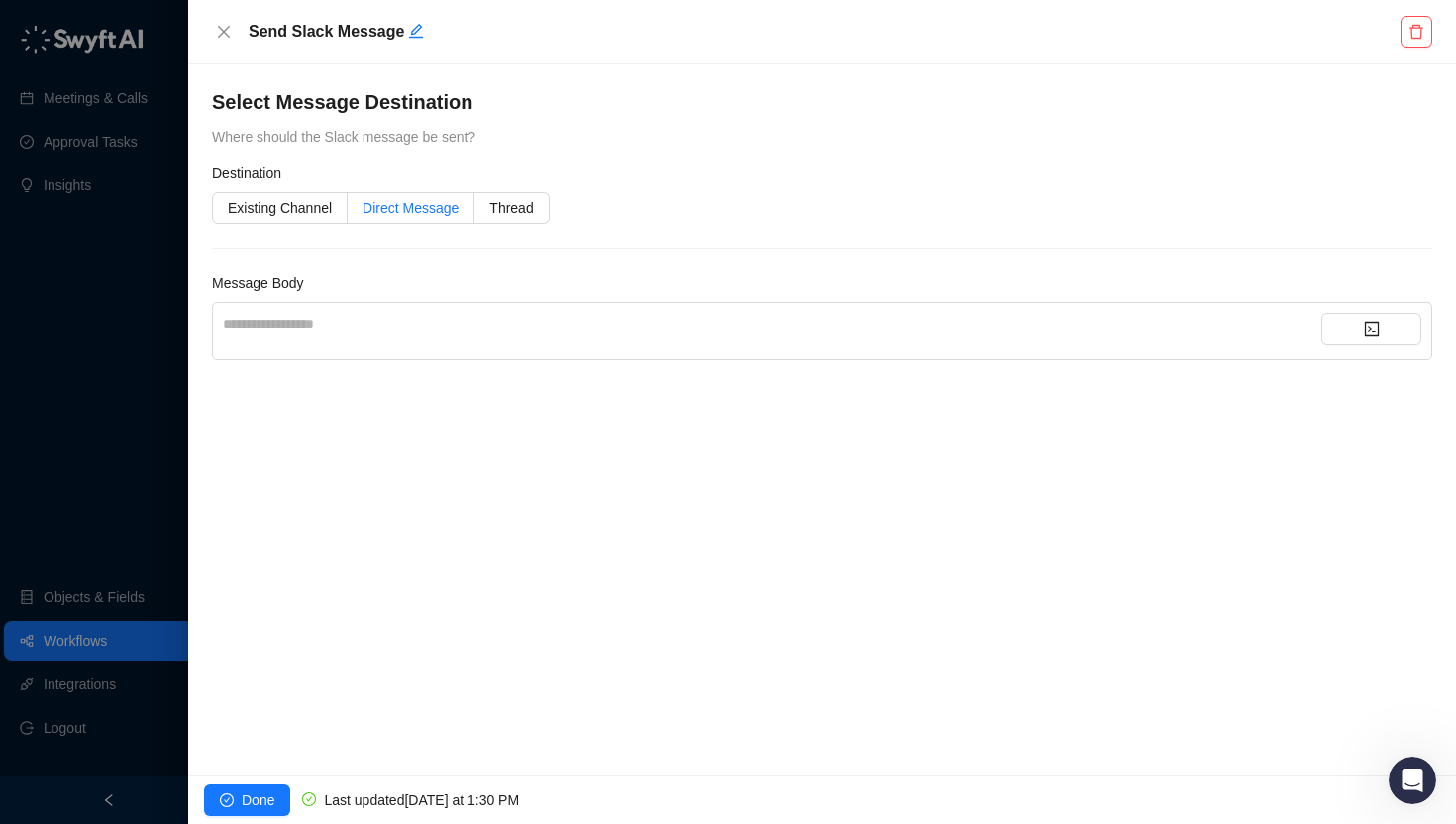 click on "Direct Message" at bounding box center (410, 208) 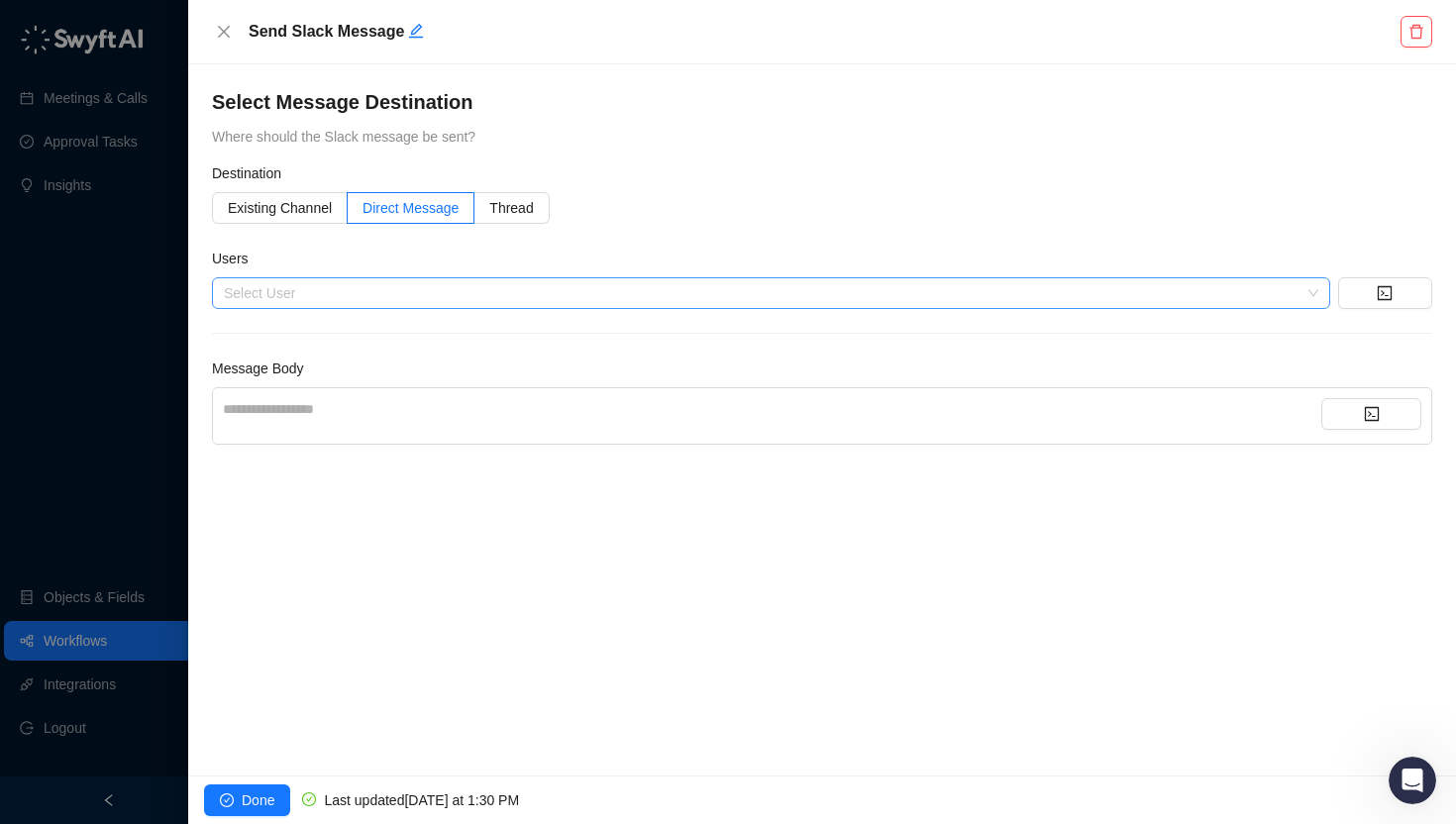 click on "Select User" at bounding box center [771, 293] 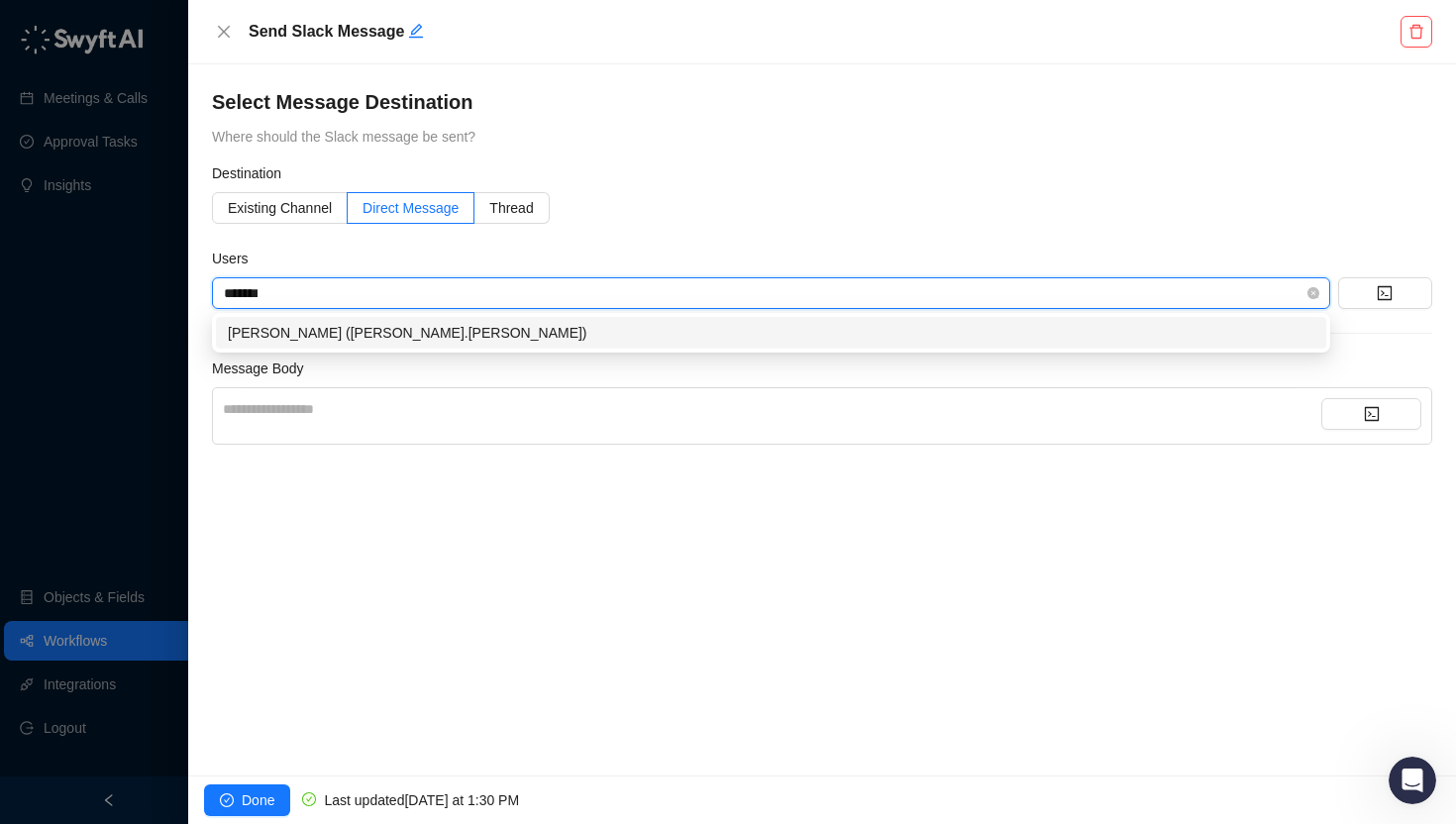 type on "********" 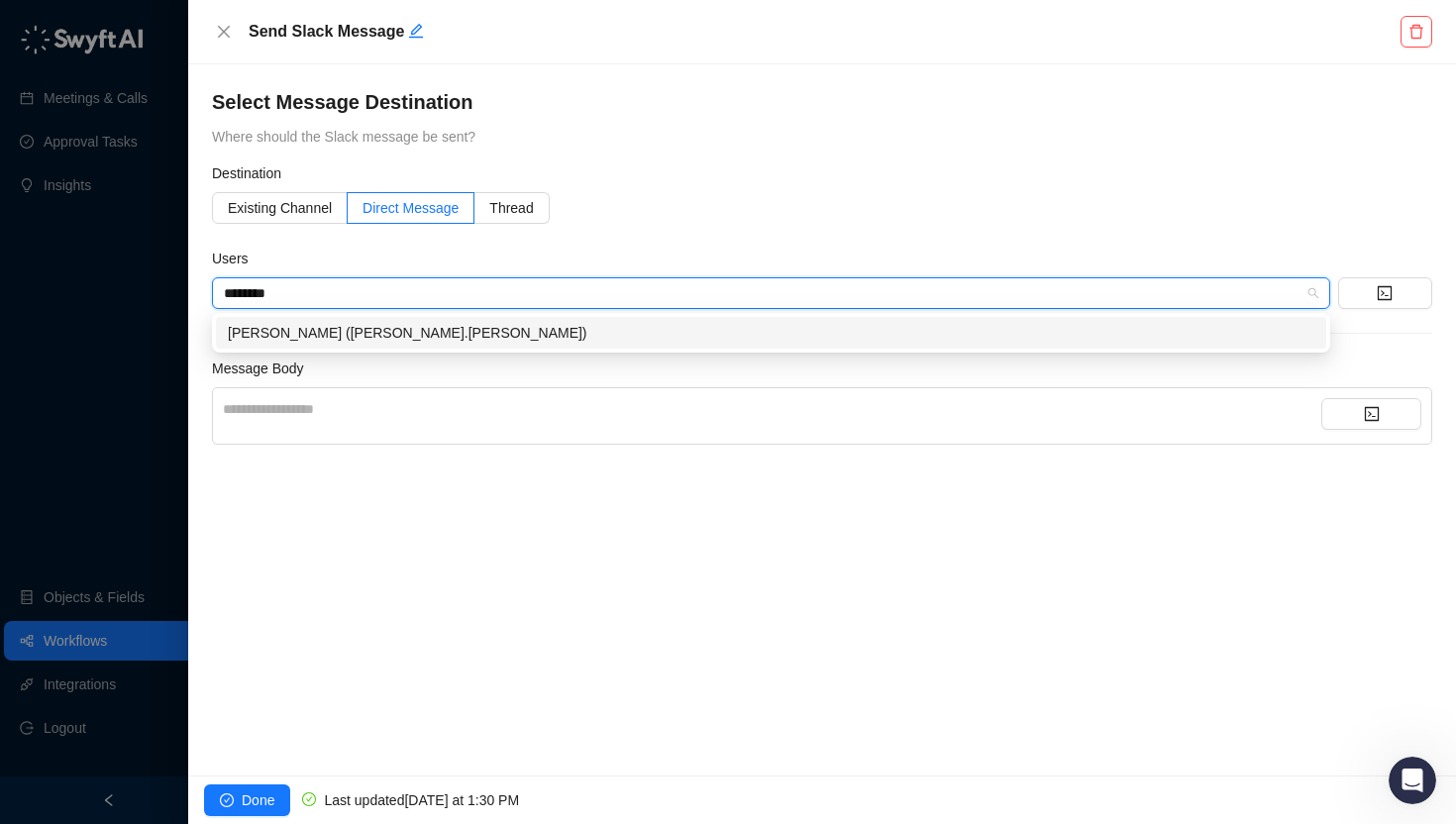 click on "Liam Morrissy (william.morrissy)" at bounding box center (771, 333) 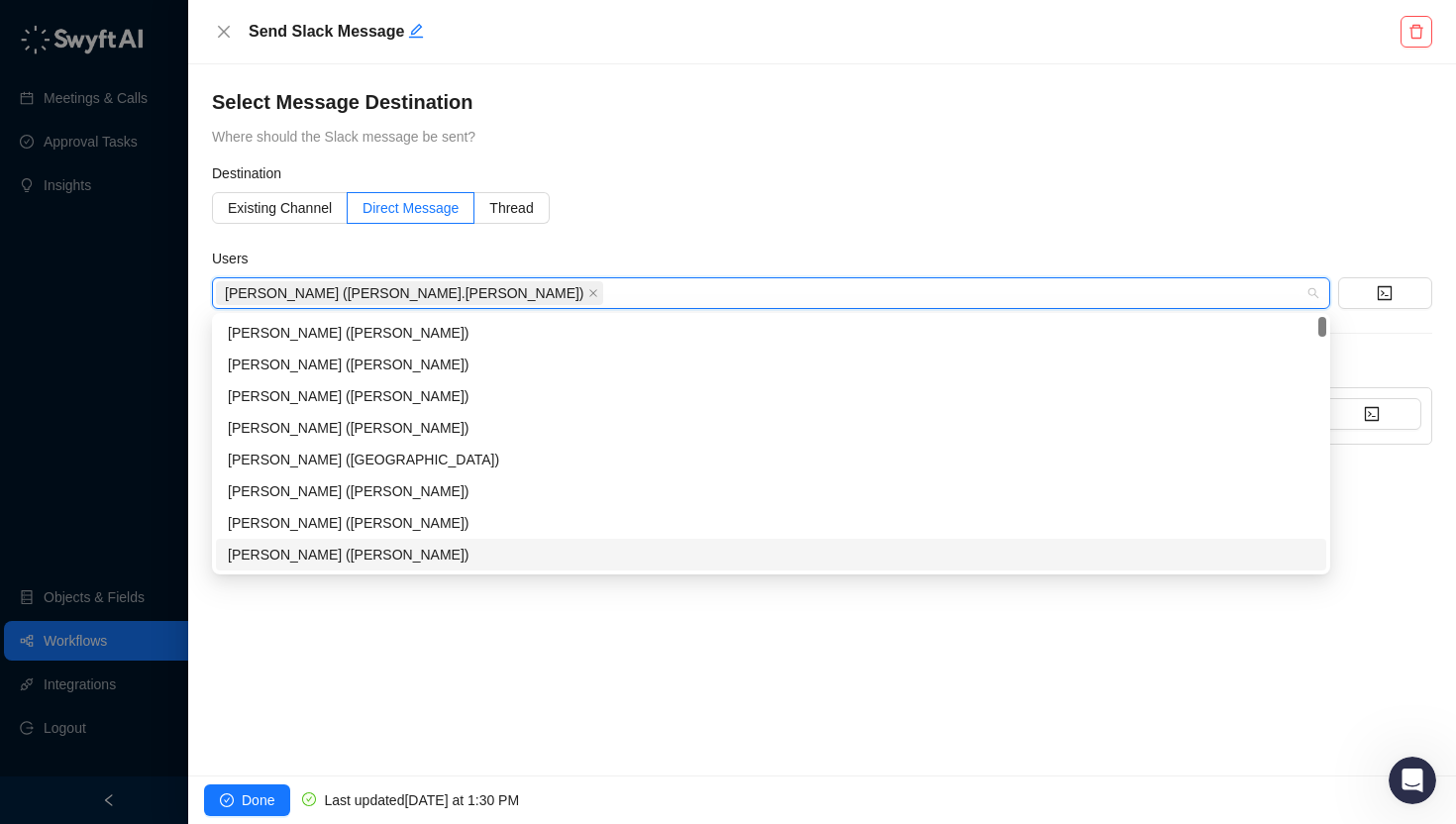 click on "**********" at bounding box center (822, 420) 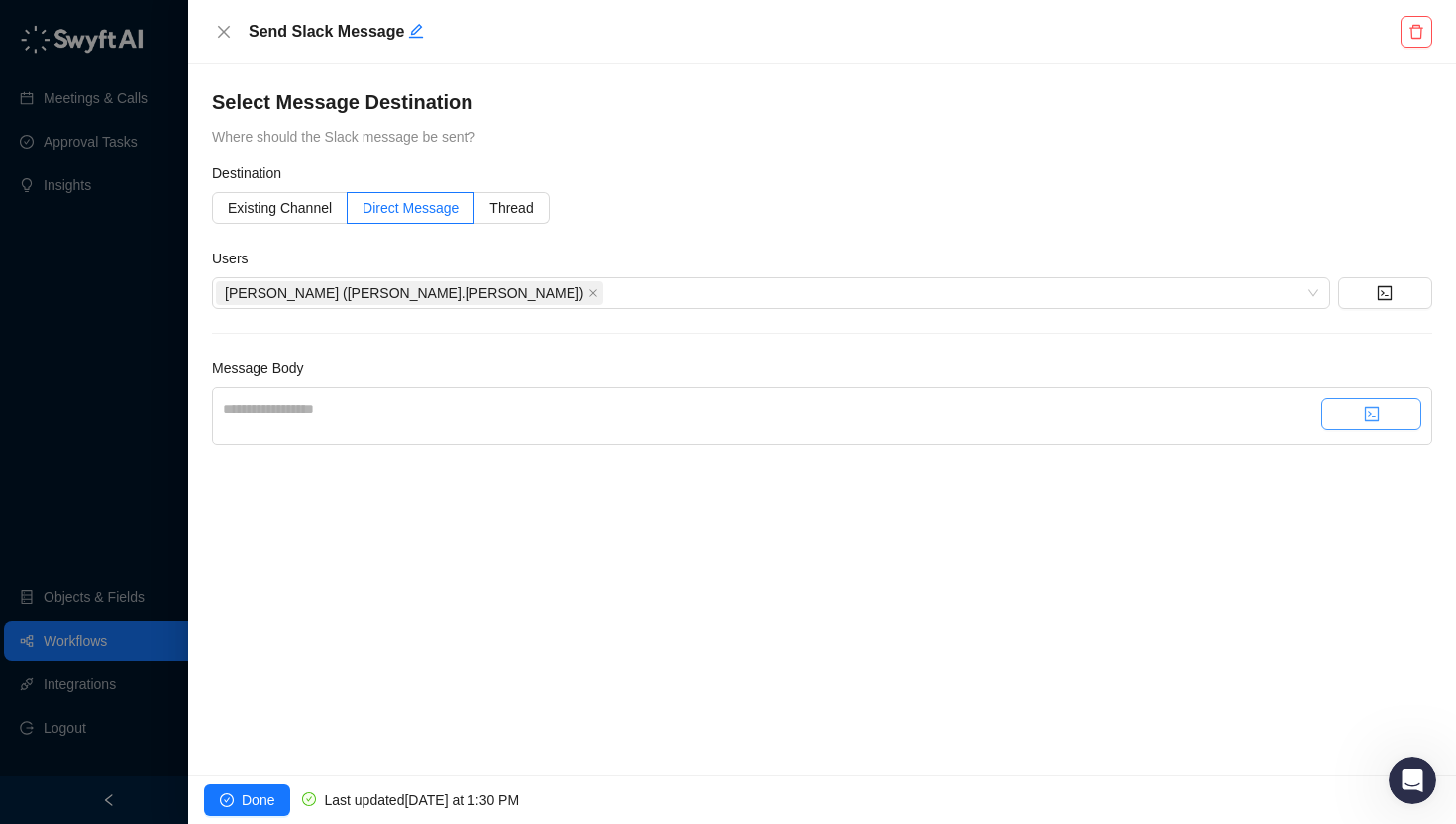 click at bounding box center [1371, 414] 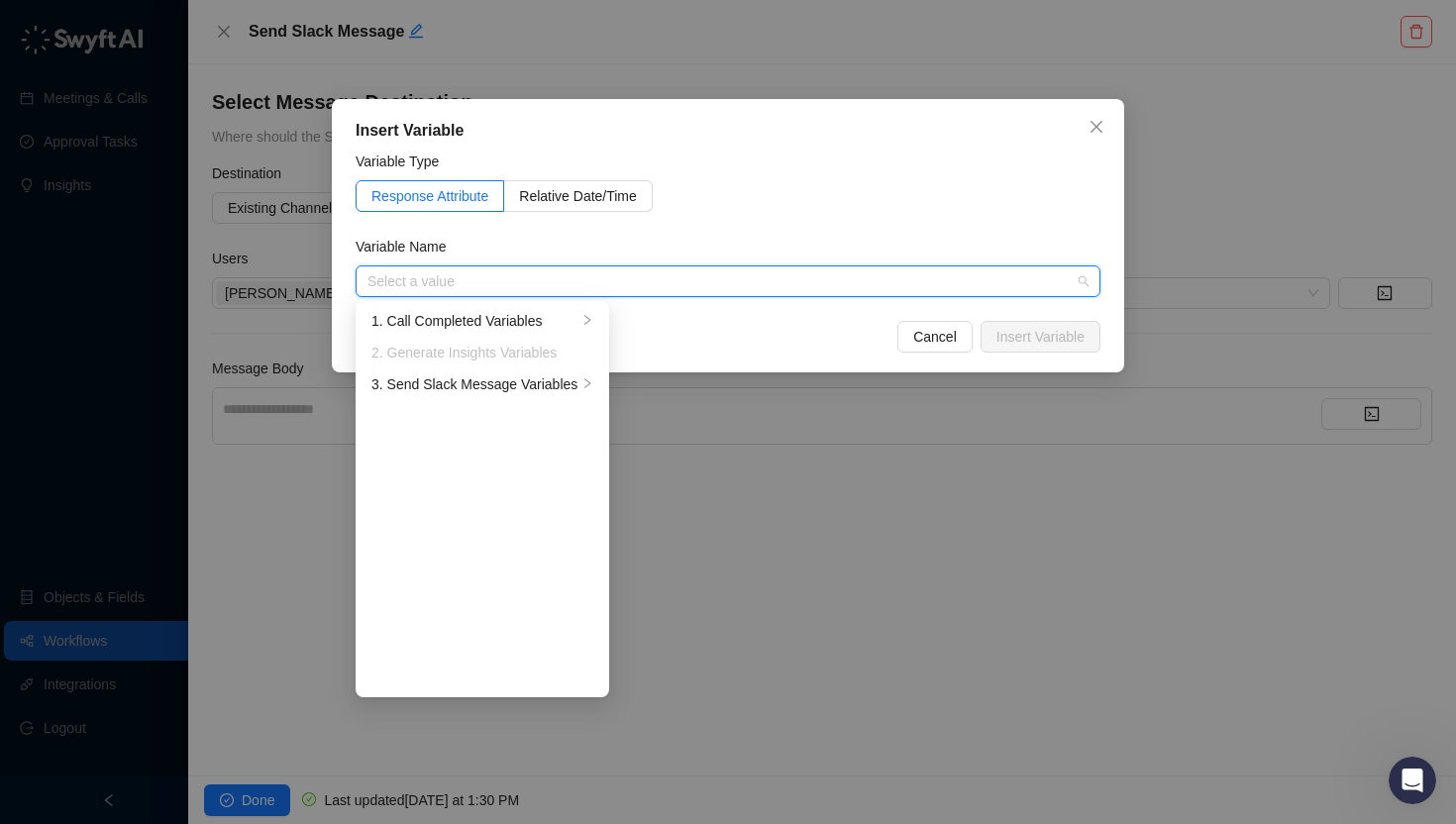 click on "2. Generate Insights Variables" at bounding box center (482, 353) 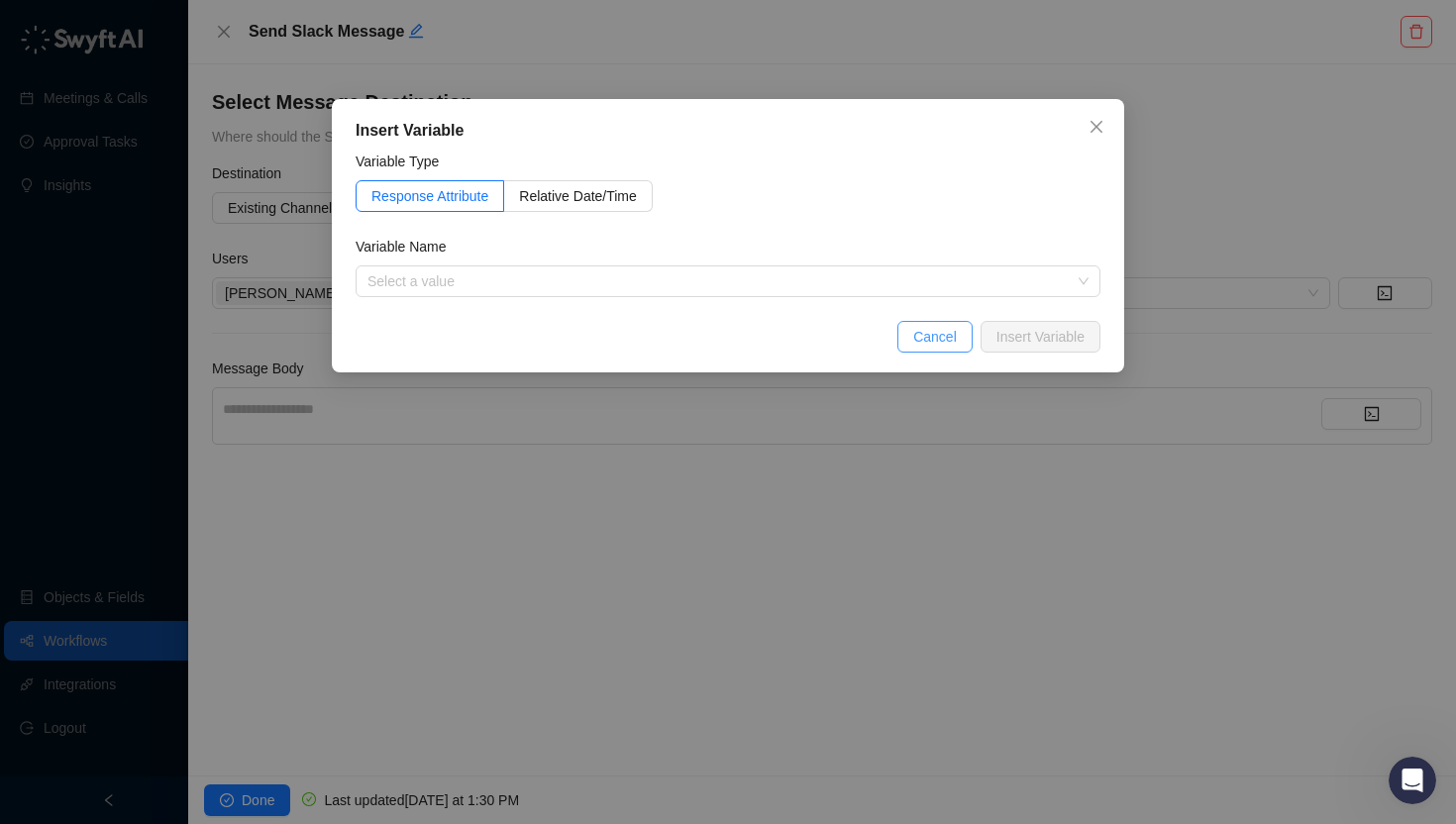click on "Cancel" at bounding box center (935, 337) 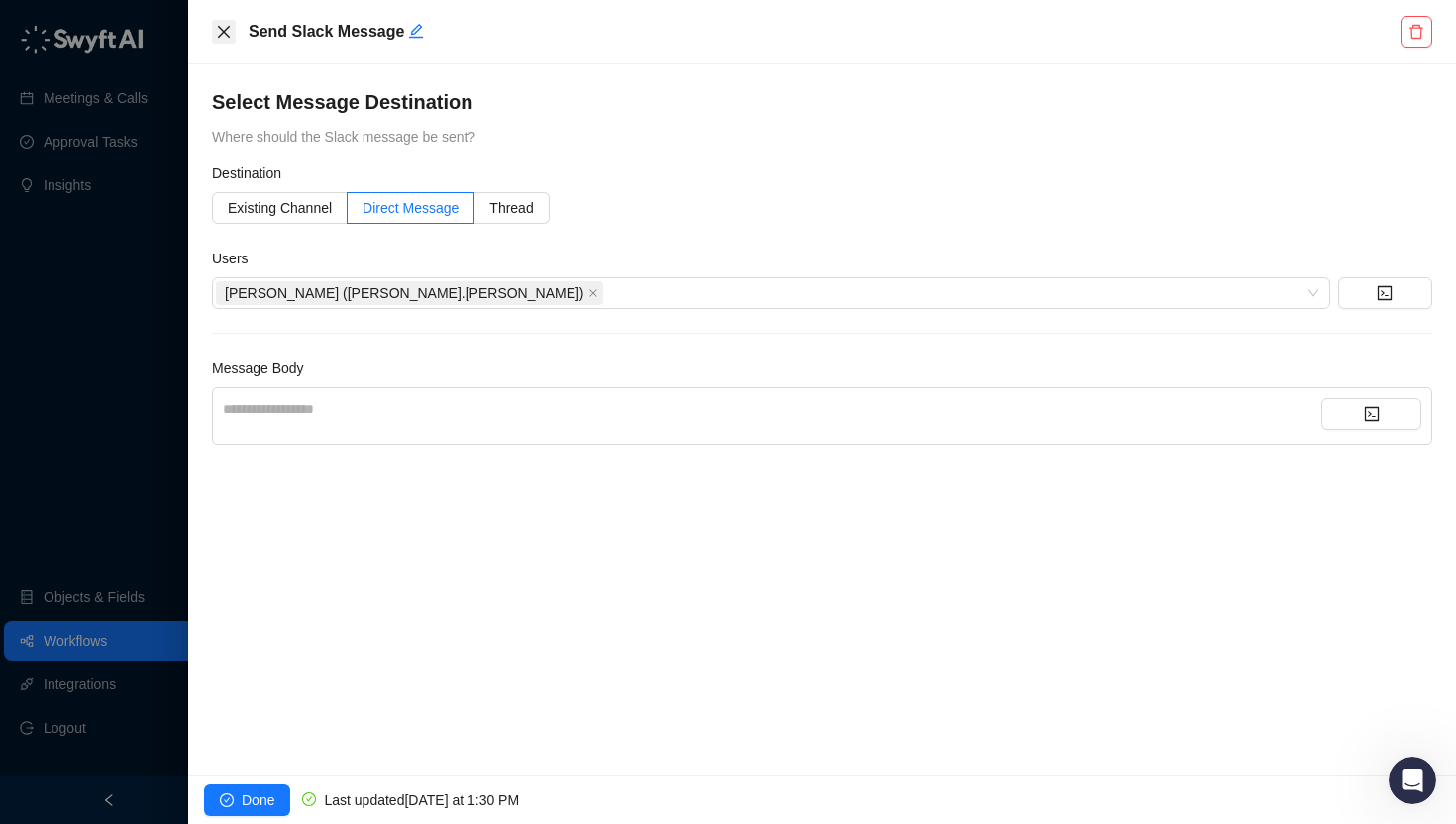 click 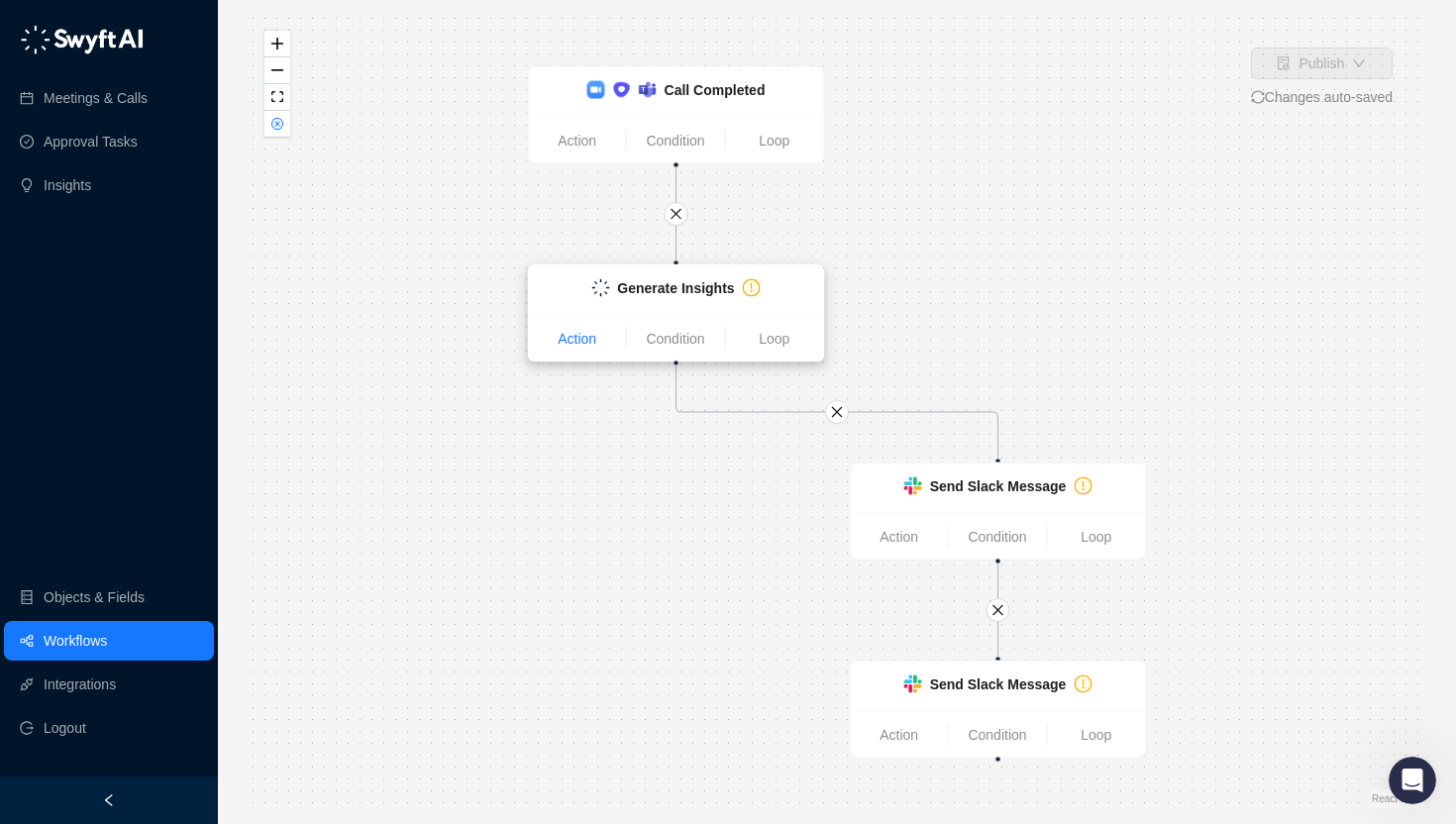 click on "Action" at bounding box center [577, 339] 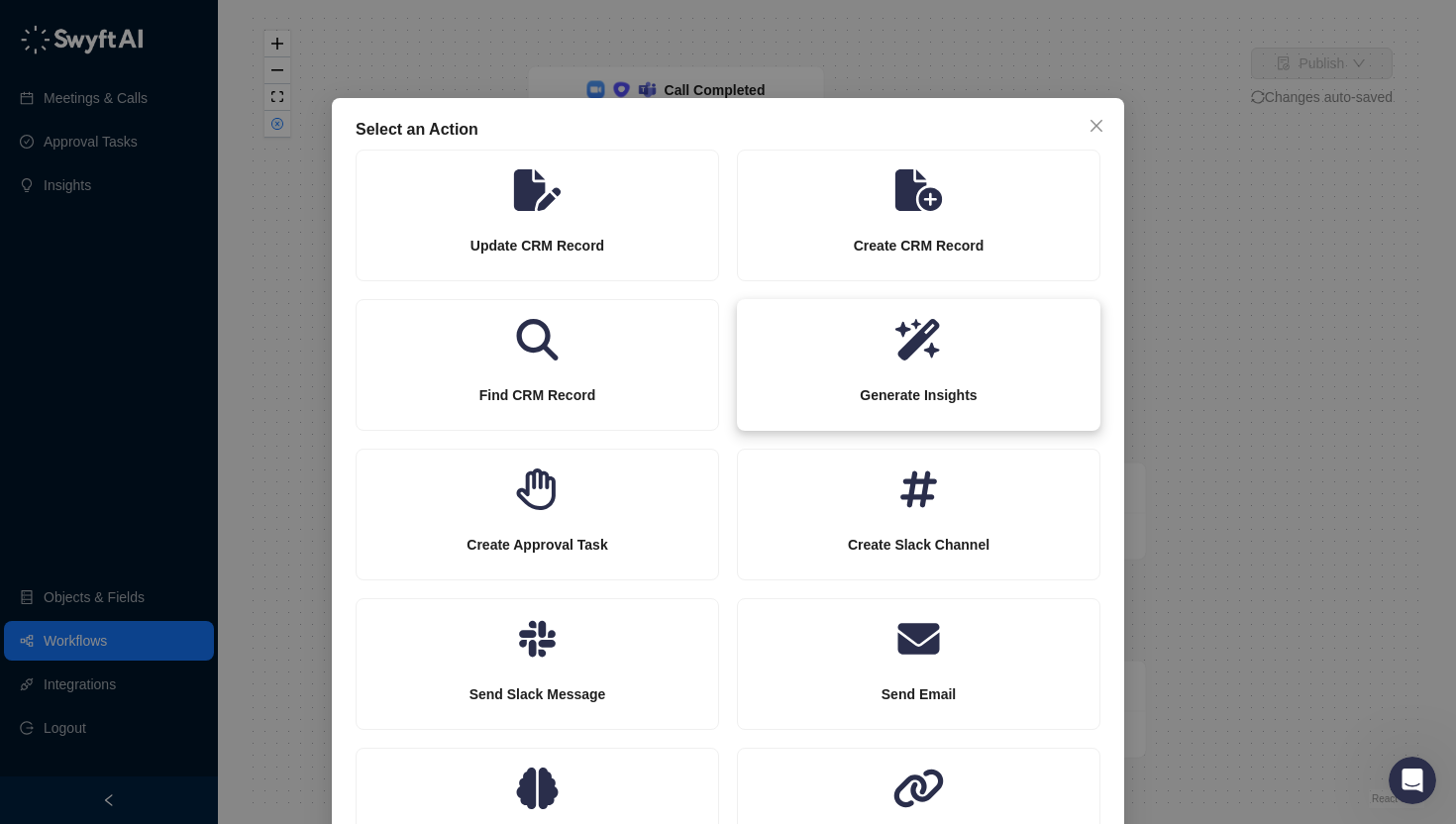 click 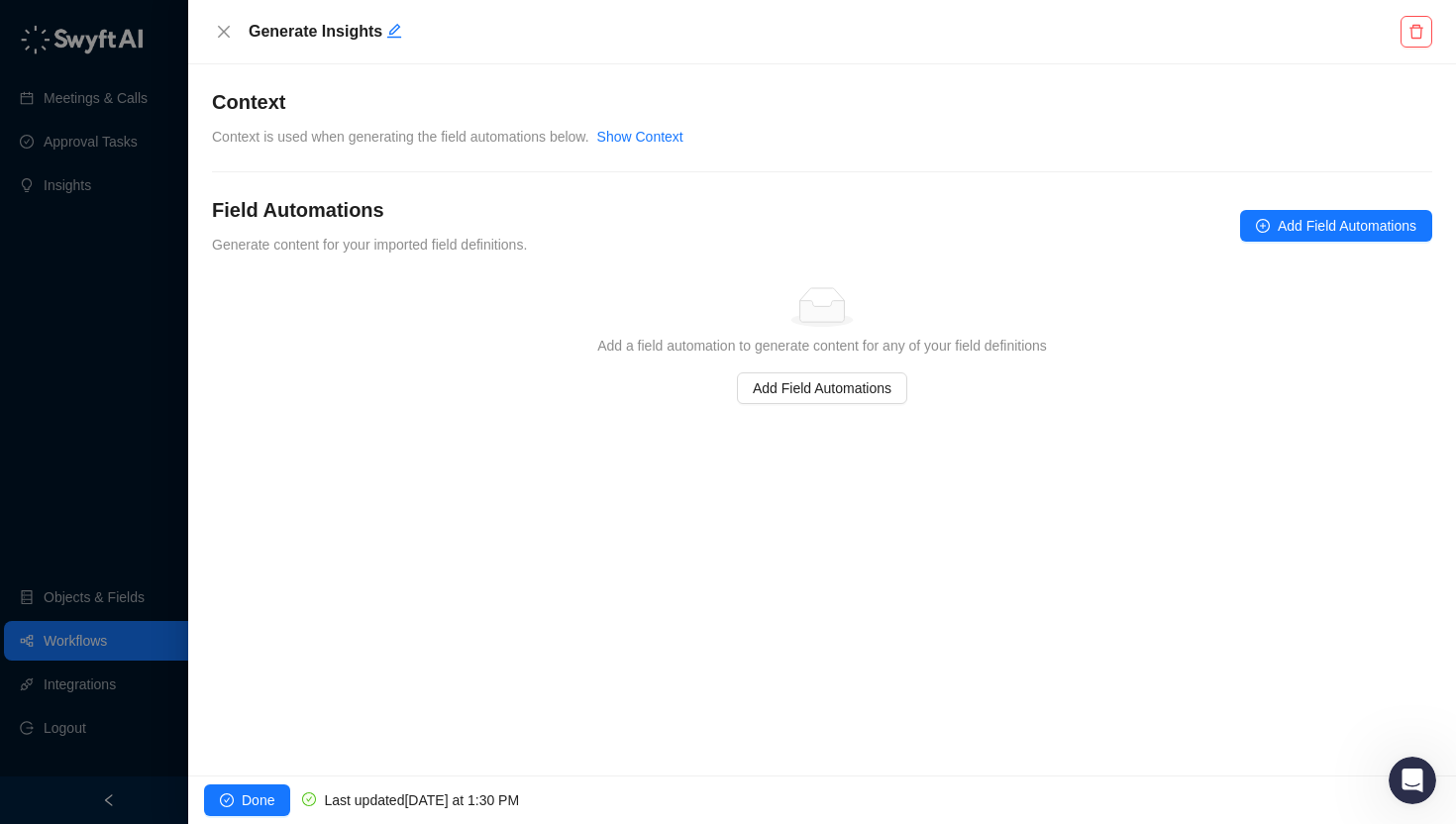 click on "Generate Insights" at bounding box center [822, 32] 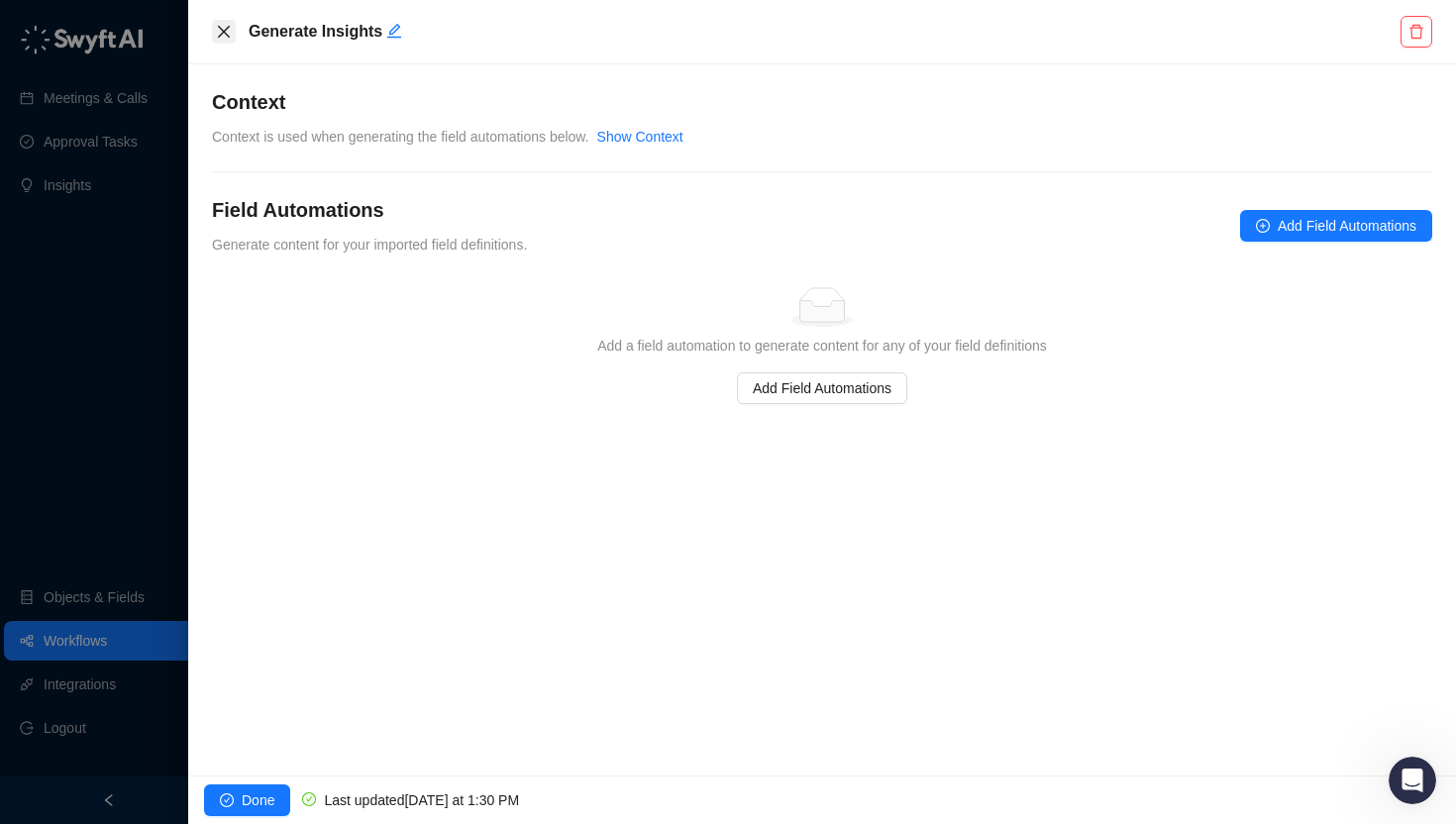 click 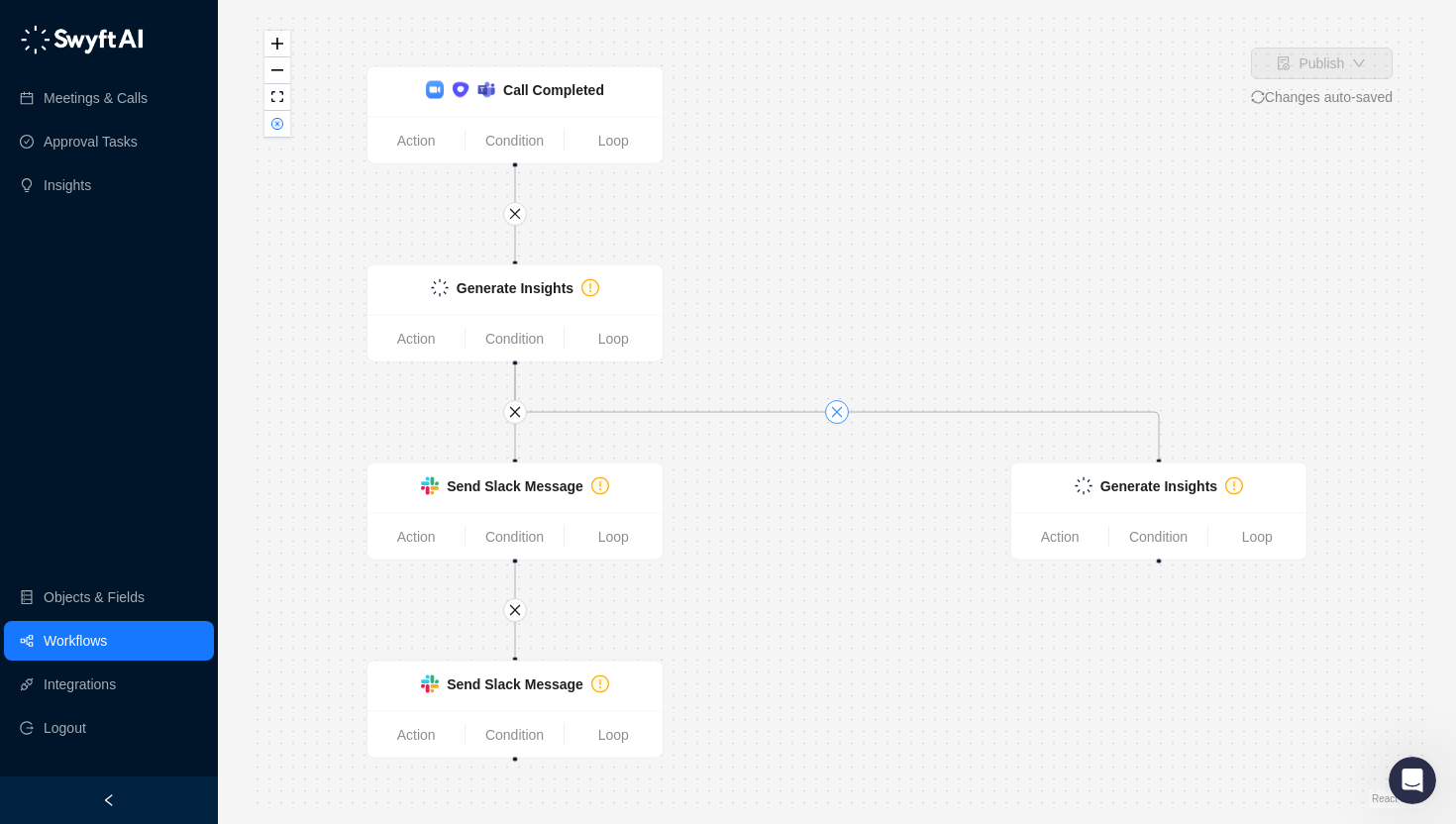 click at bounding box center [837, 412] 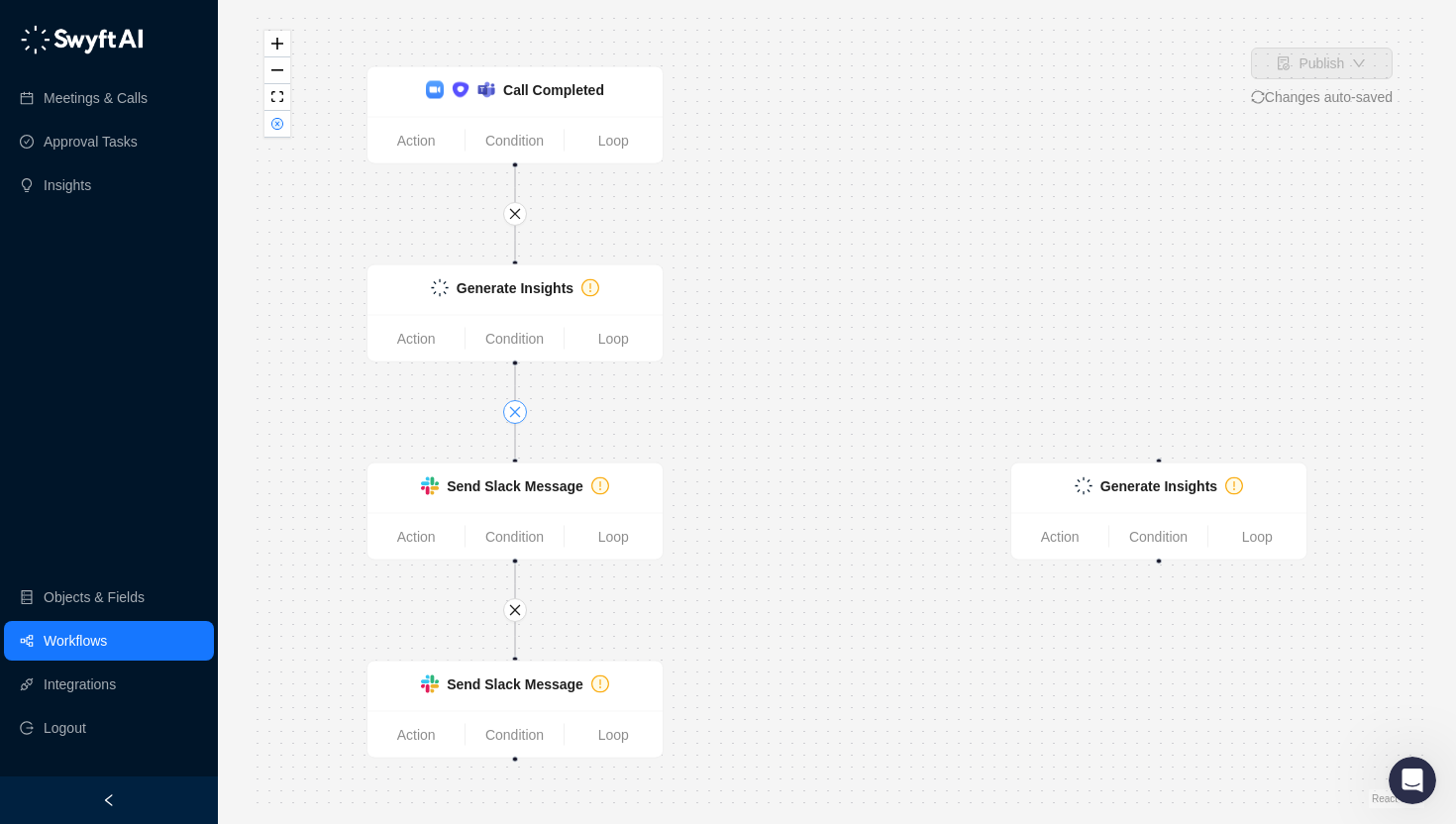 click 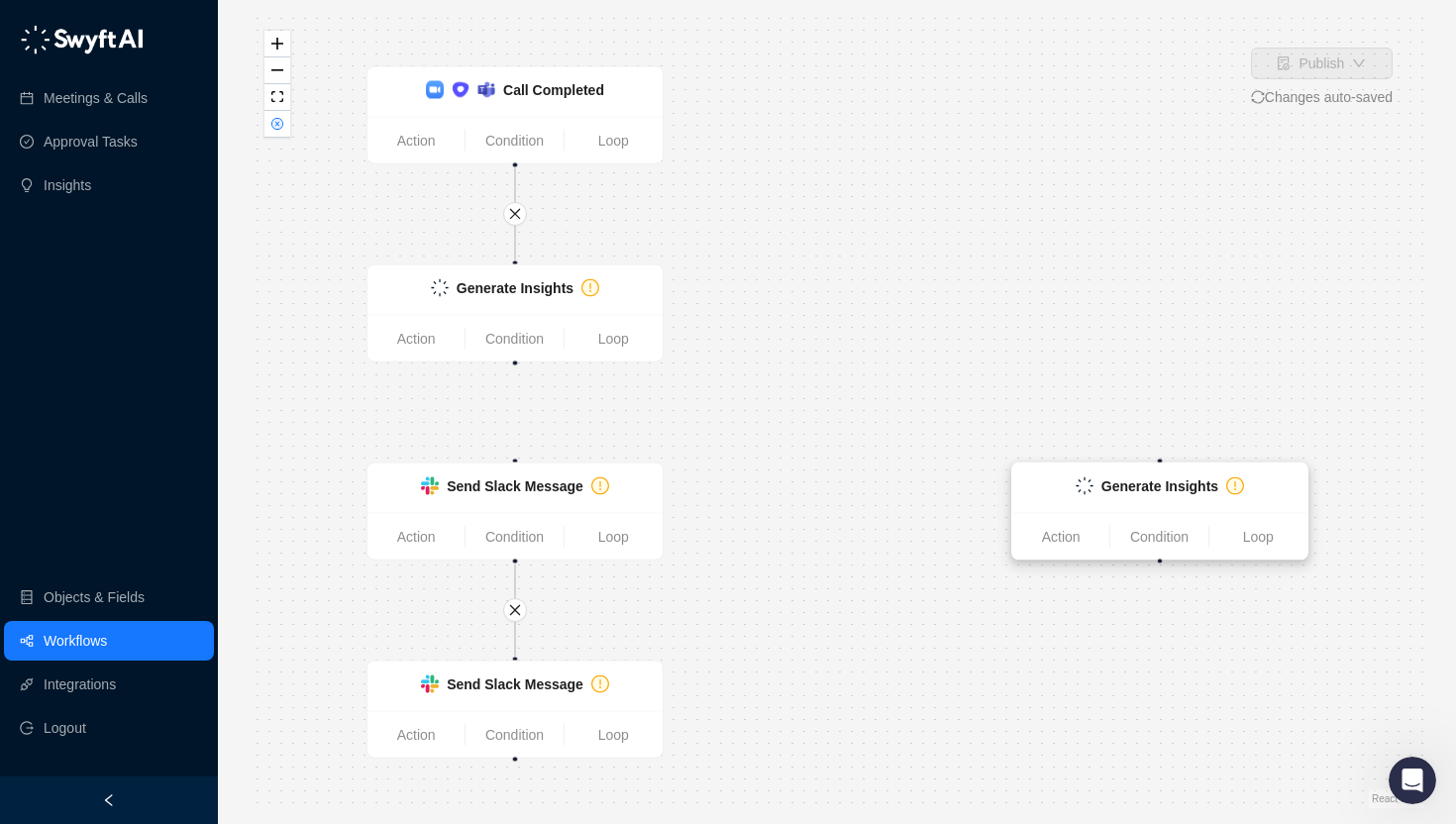 click on "Generate Insights" at bounding box center [1160, 488] 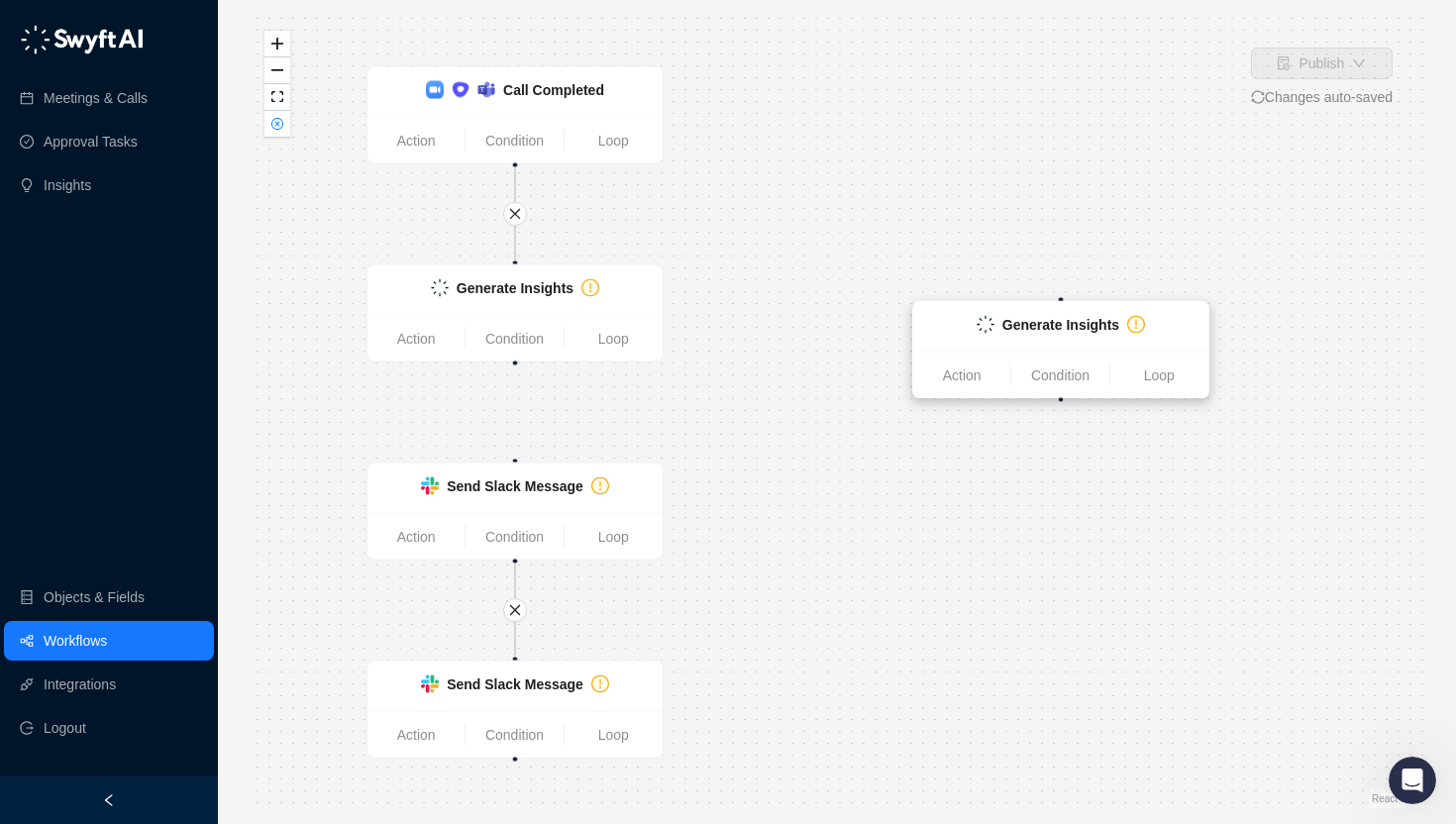 drag, startPoint x: 1210, startPoint y: 509, endPoint x: 1104, endPoint y: 342, distance: 197.8 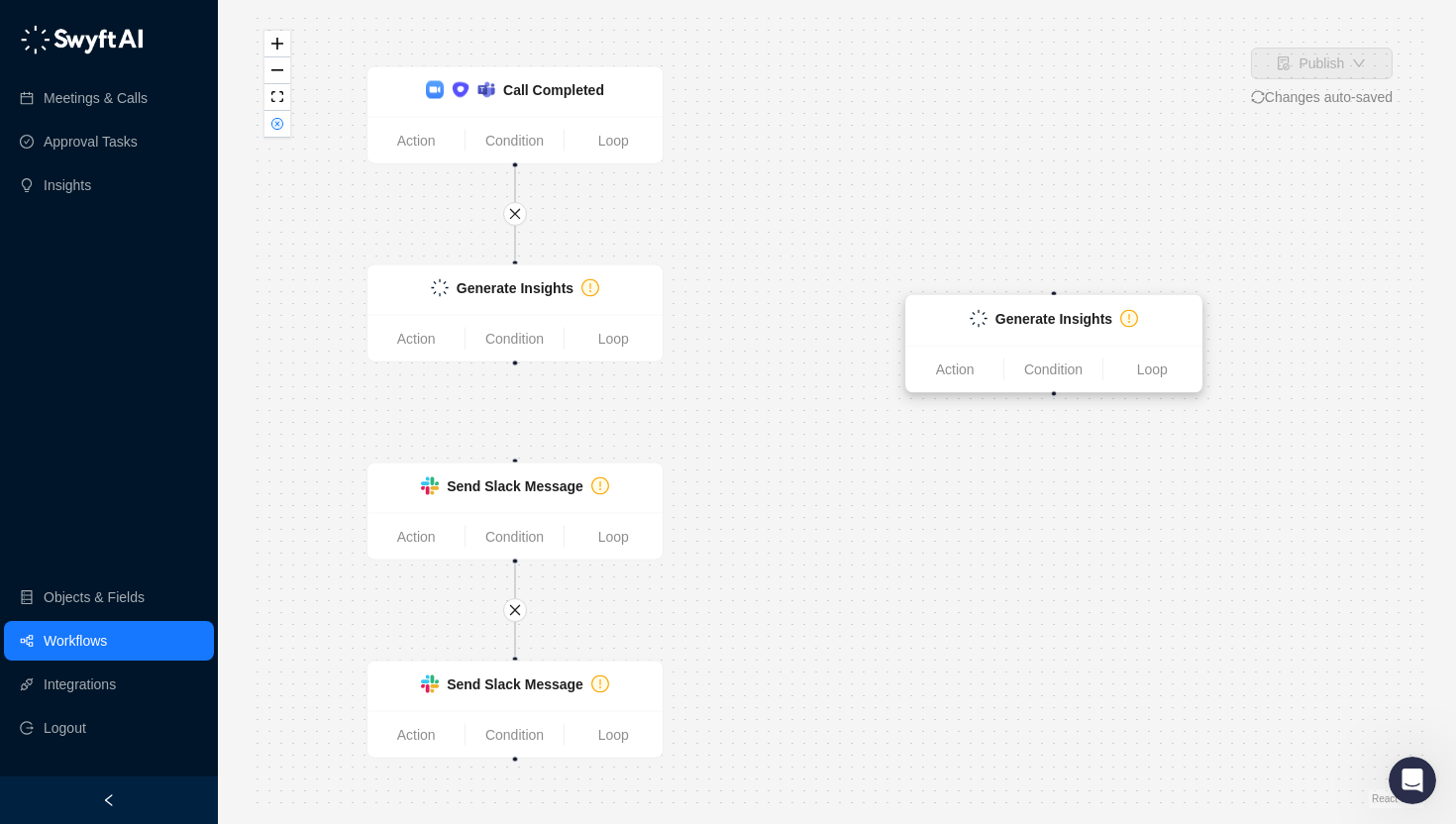 click on "Generate Insights" at bounding box center [1054, 321] 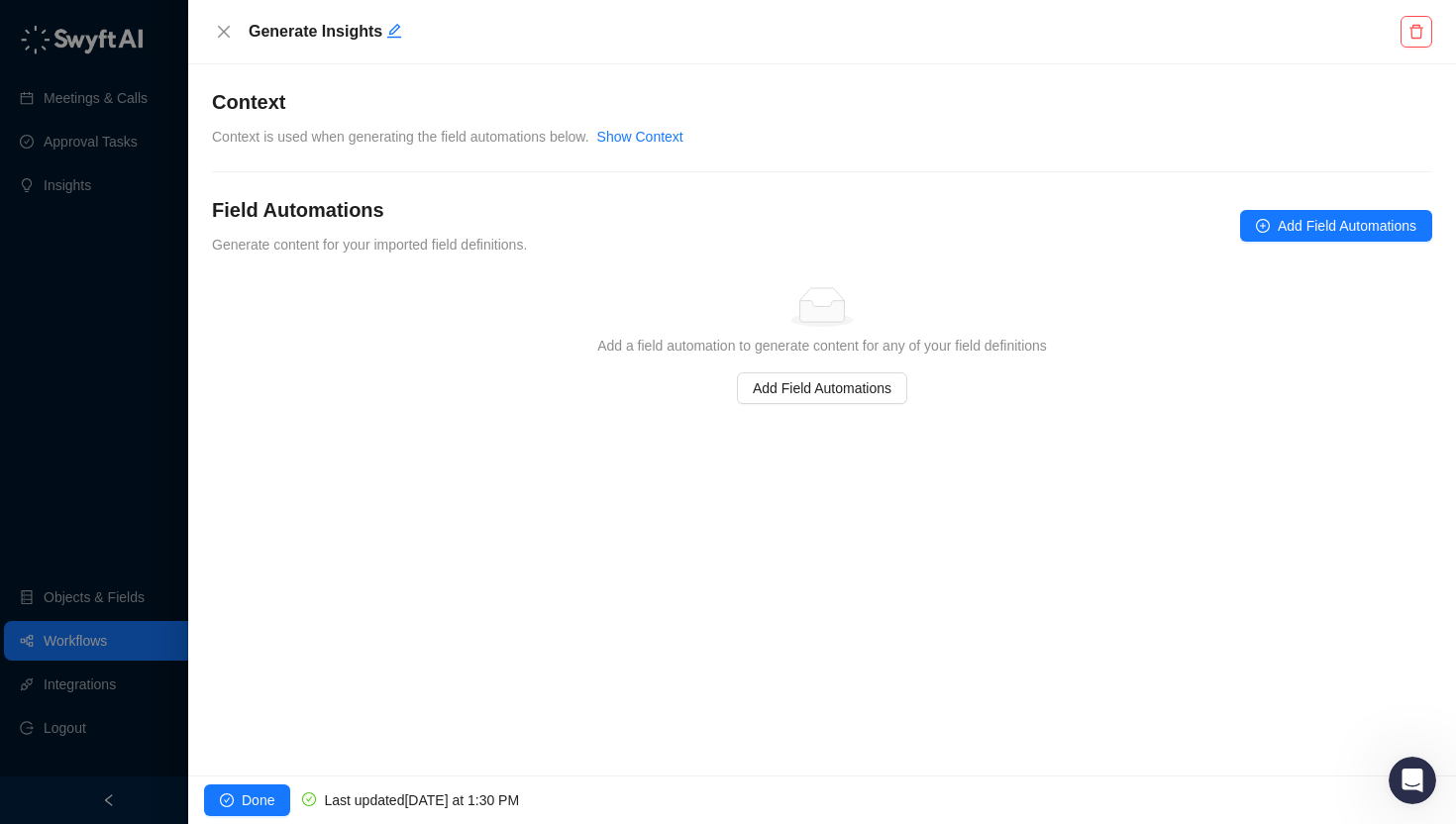 click on "Generate Insights" at bounding box center (822, 32) 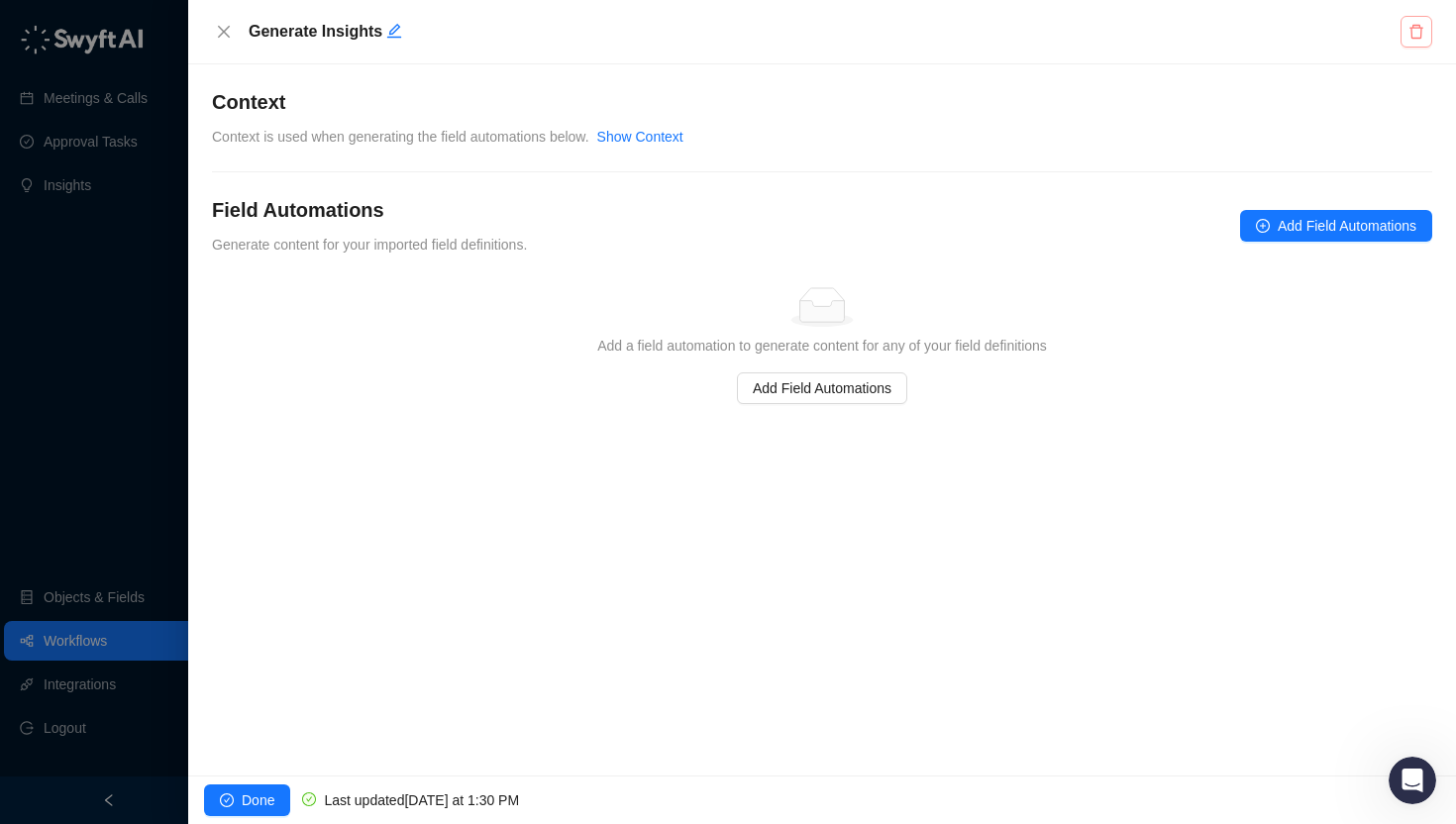 click 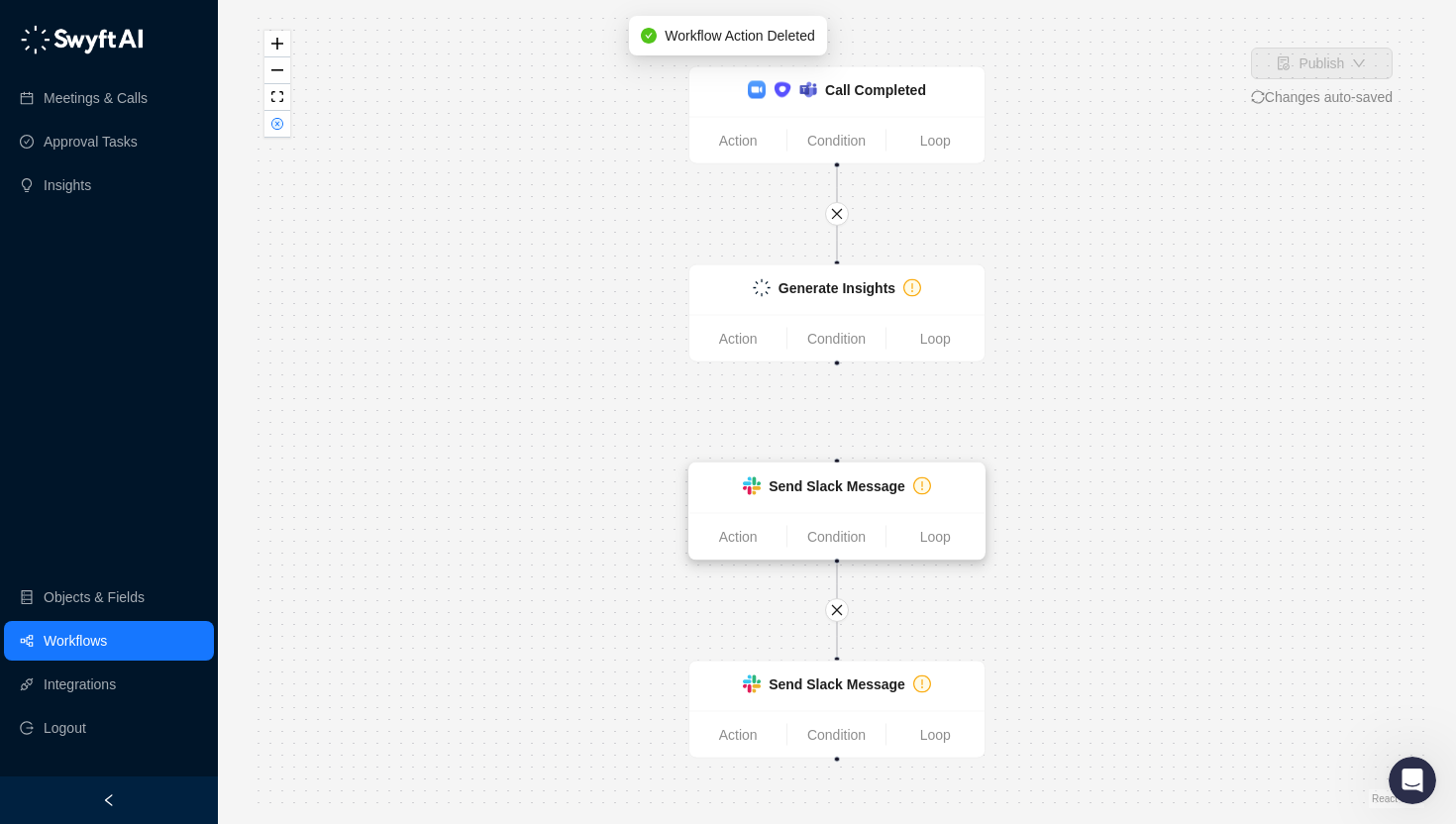 click on "Send Slack Message" at bounding box center [837, 488] 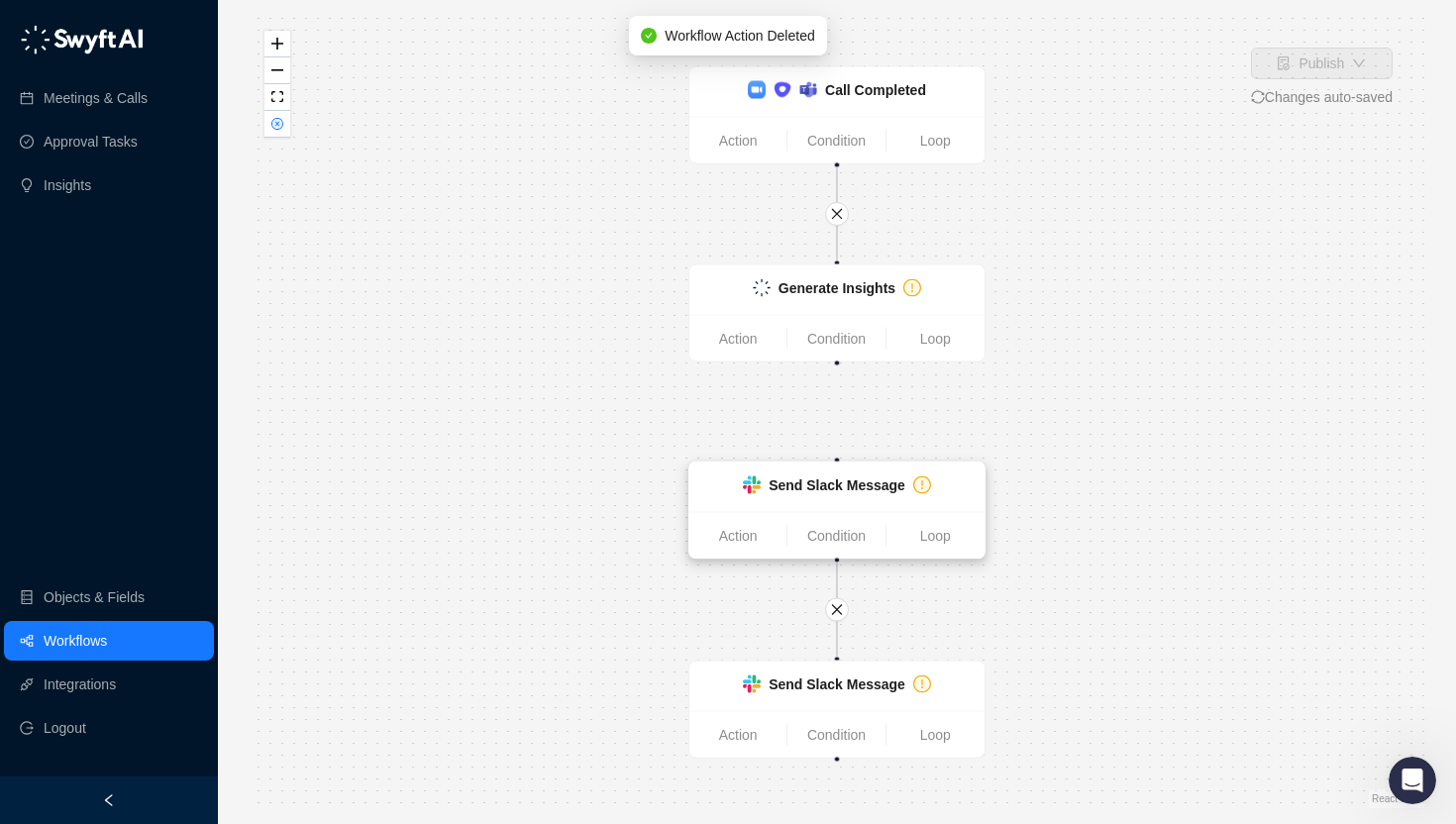 click on "Send Slack Message" at bounding box center (837, 485) 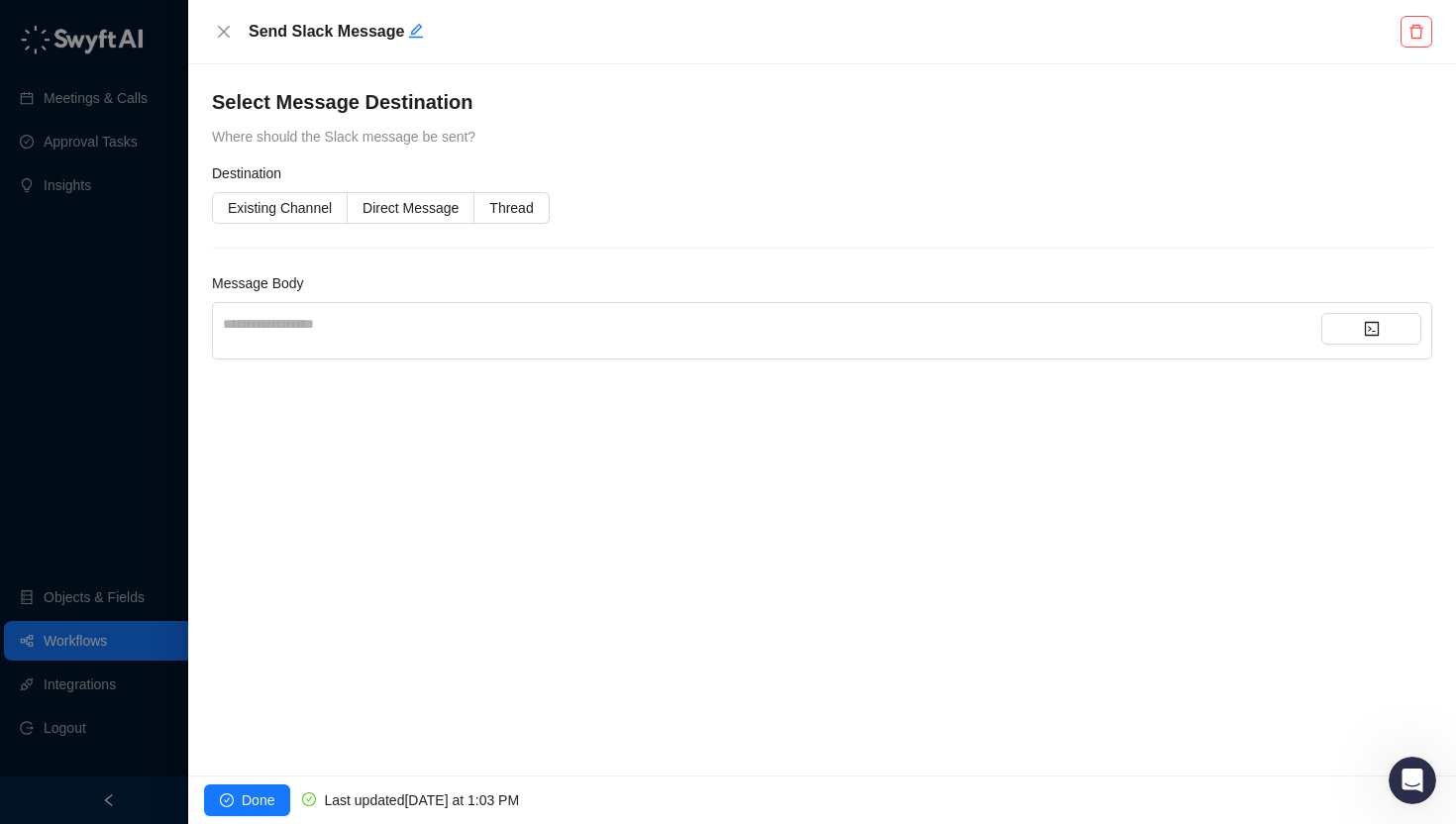 click on "Send Slack Message" at bounding box center [822, 32] 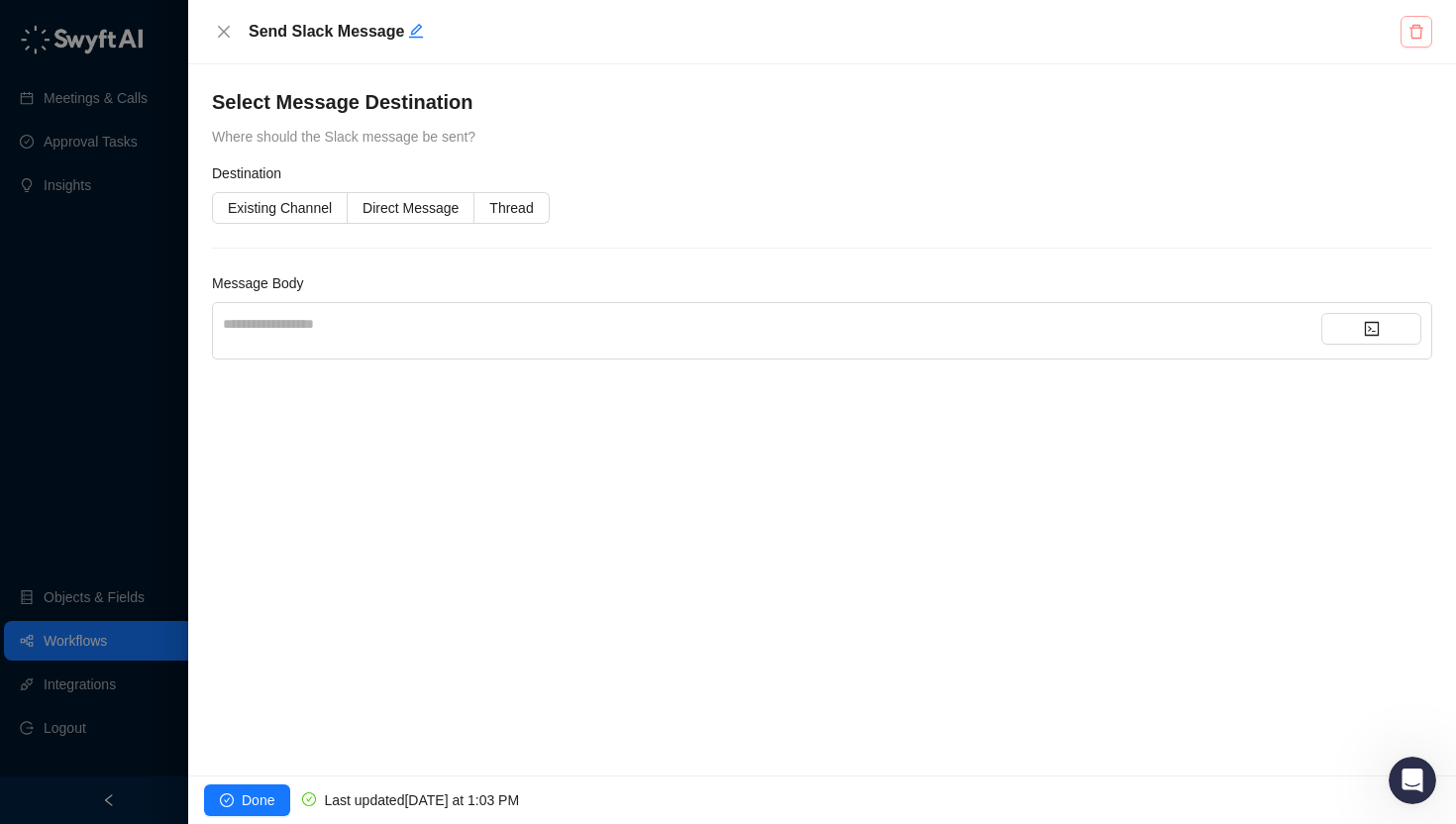 click 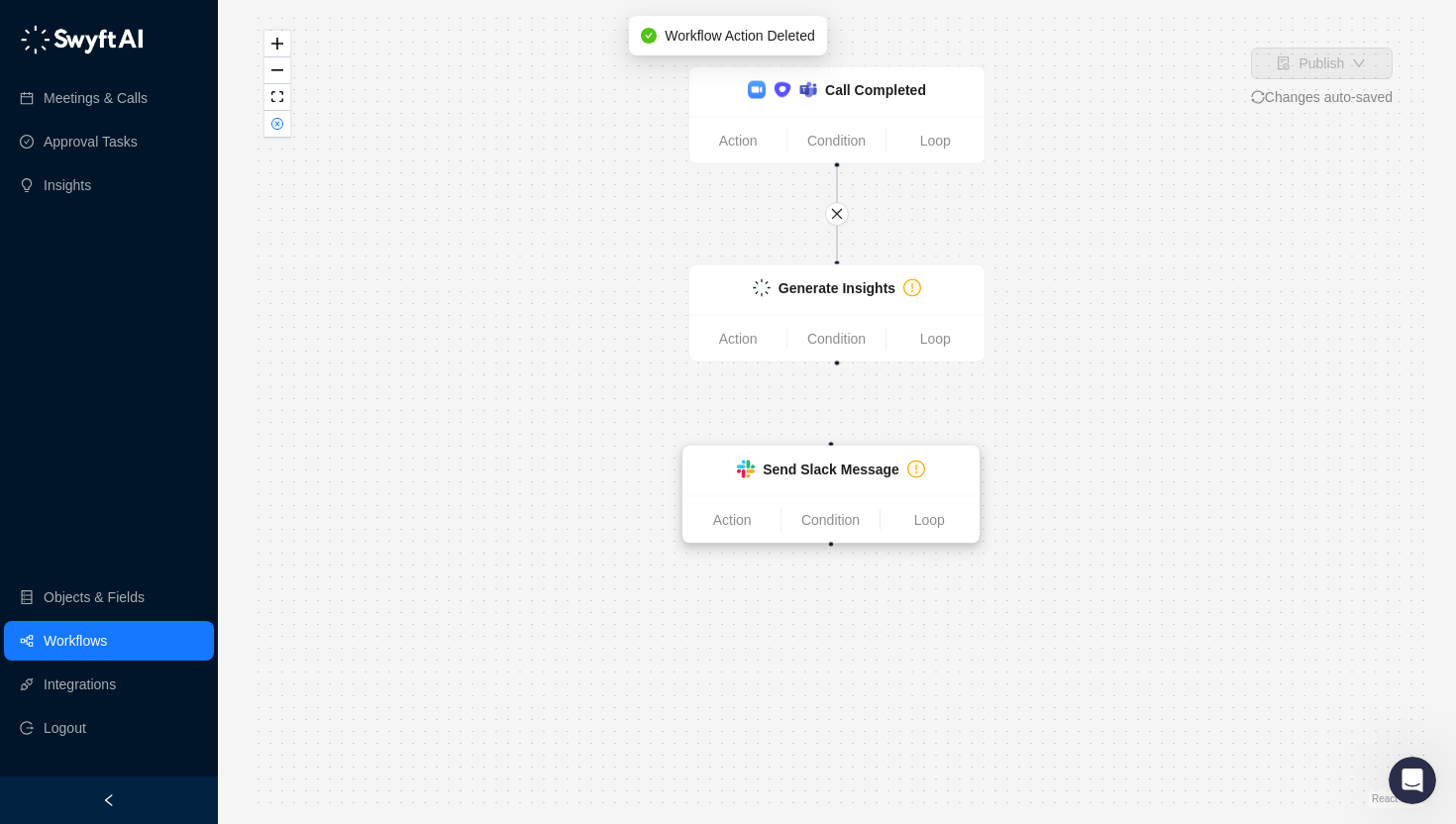 drag, startPoint x: 816, startPoint y: 677, endPoint x: 810, endPoint y: 461, distance: 216.08332 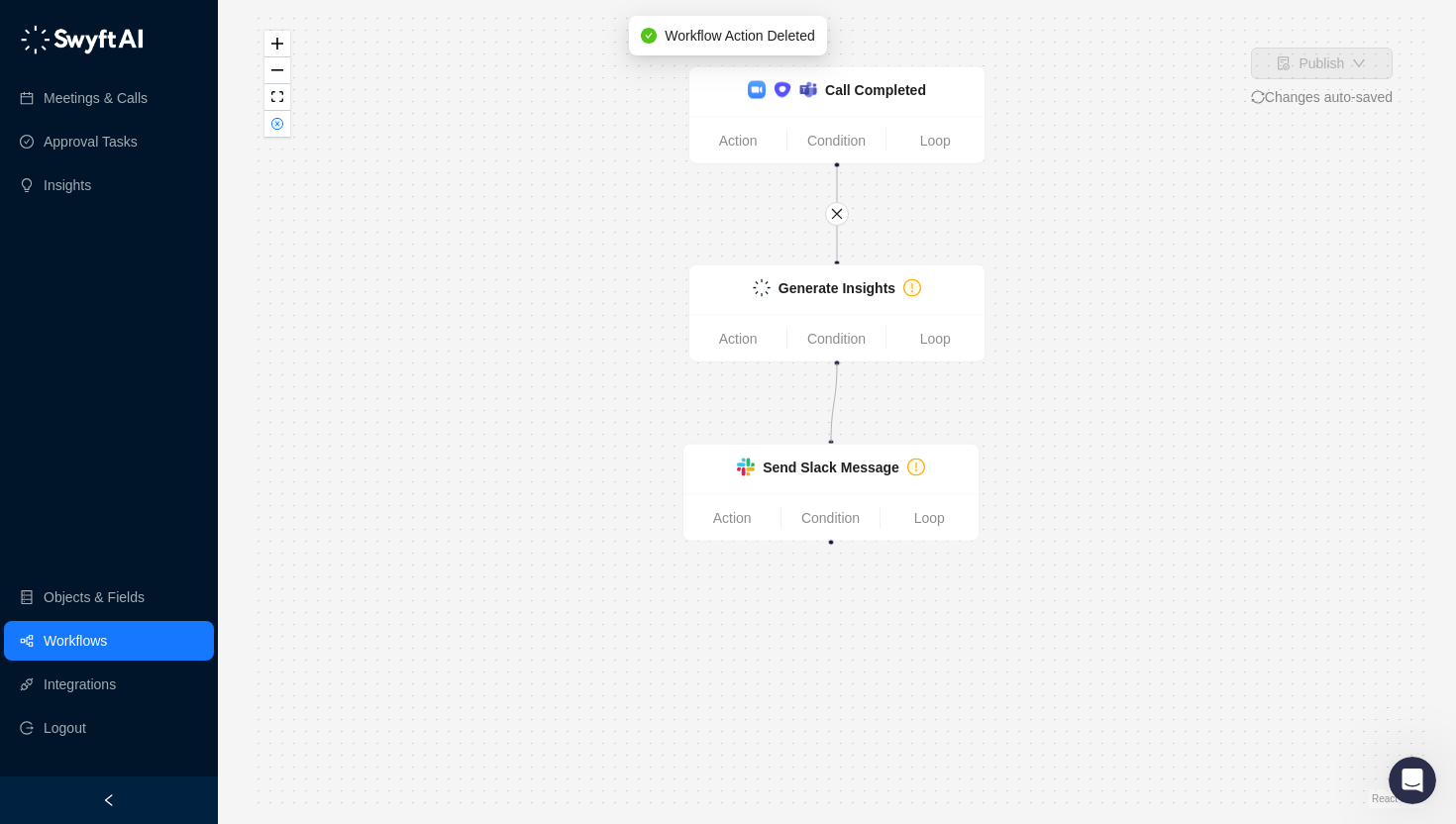 drag, startPoint x: 833, startPoint y: 441, endPoint x: 838, endPoint y: 366, distance: 75.16648 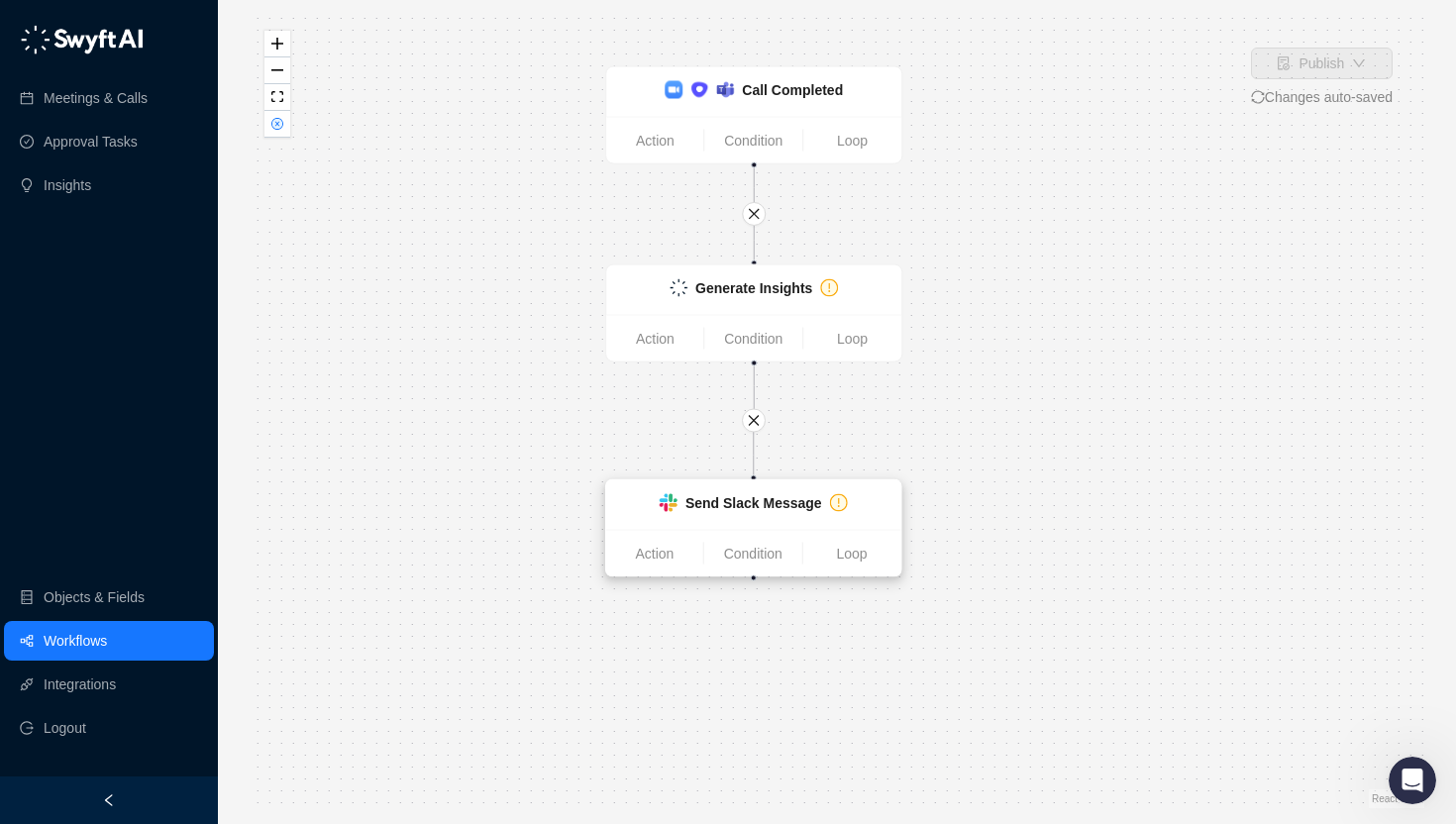 drag, startPoint x: 875, startPoint y: 679, endPoint x: 720, endPoint y: 502, distance: 235.27431 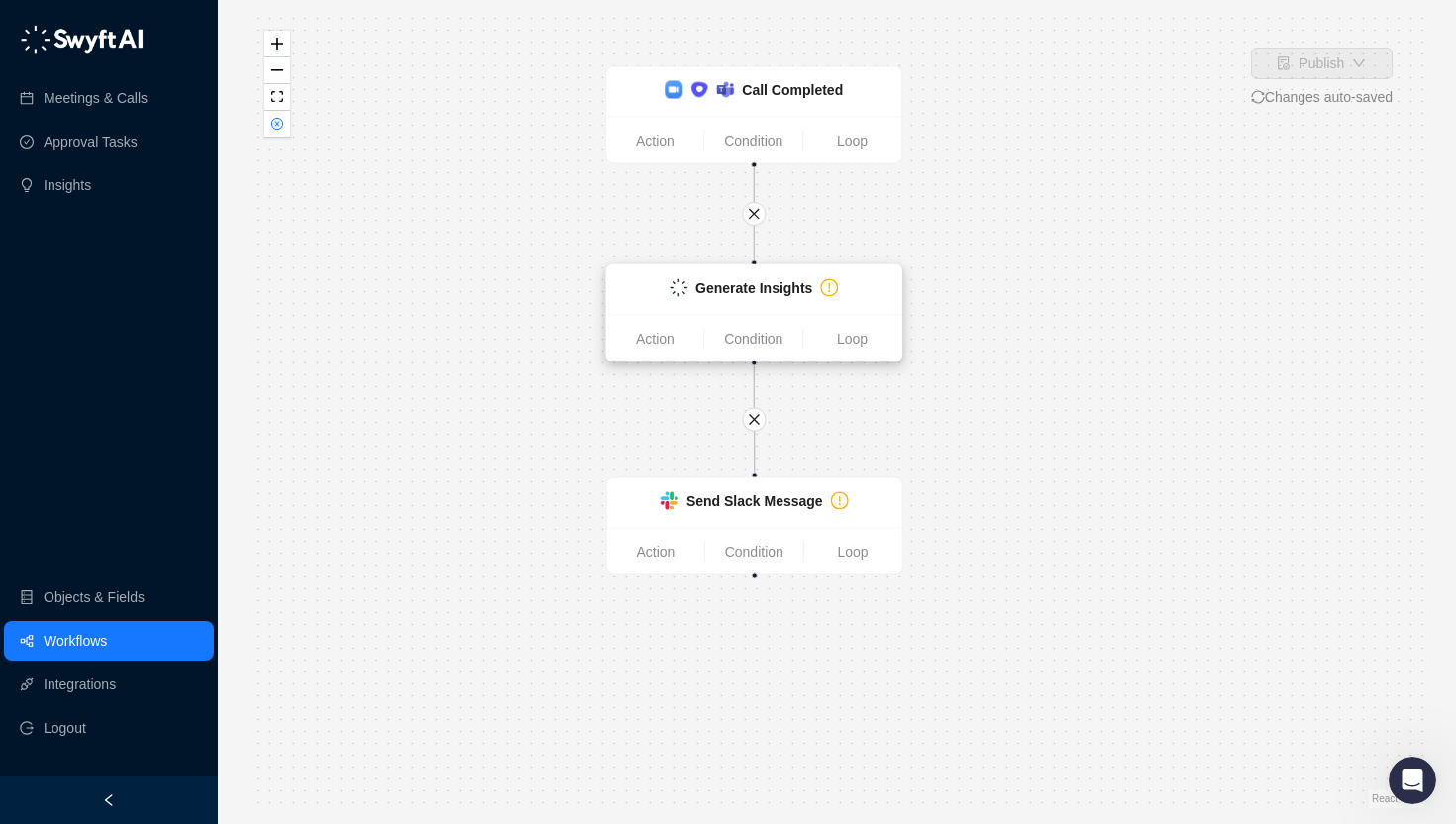 click on "Generate Insights" at bounding box center (754, 288) 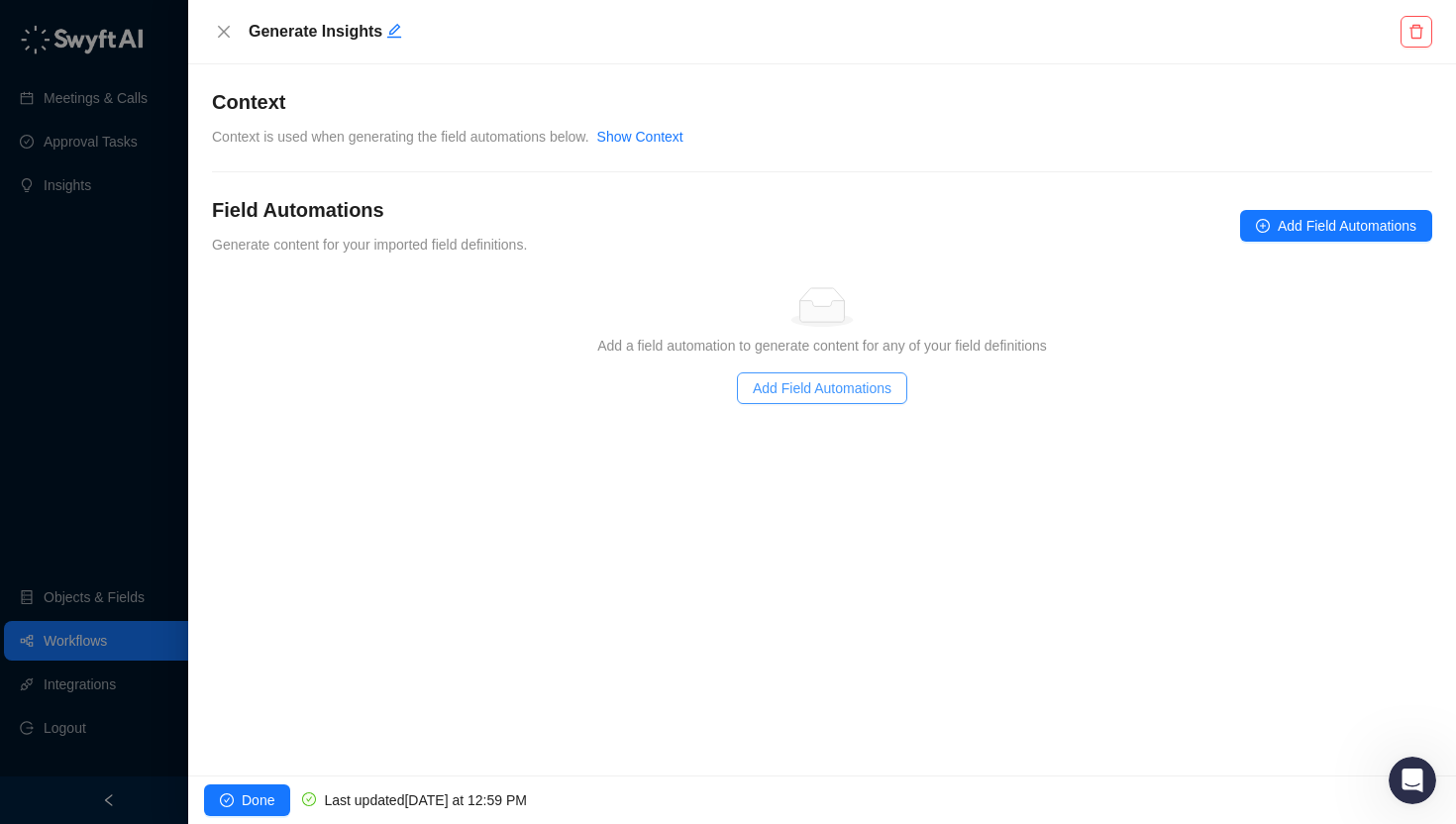 click on "Add Field Automations" at bounding box center [822, 388] 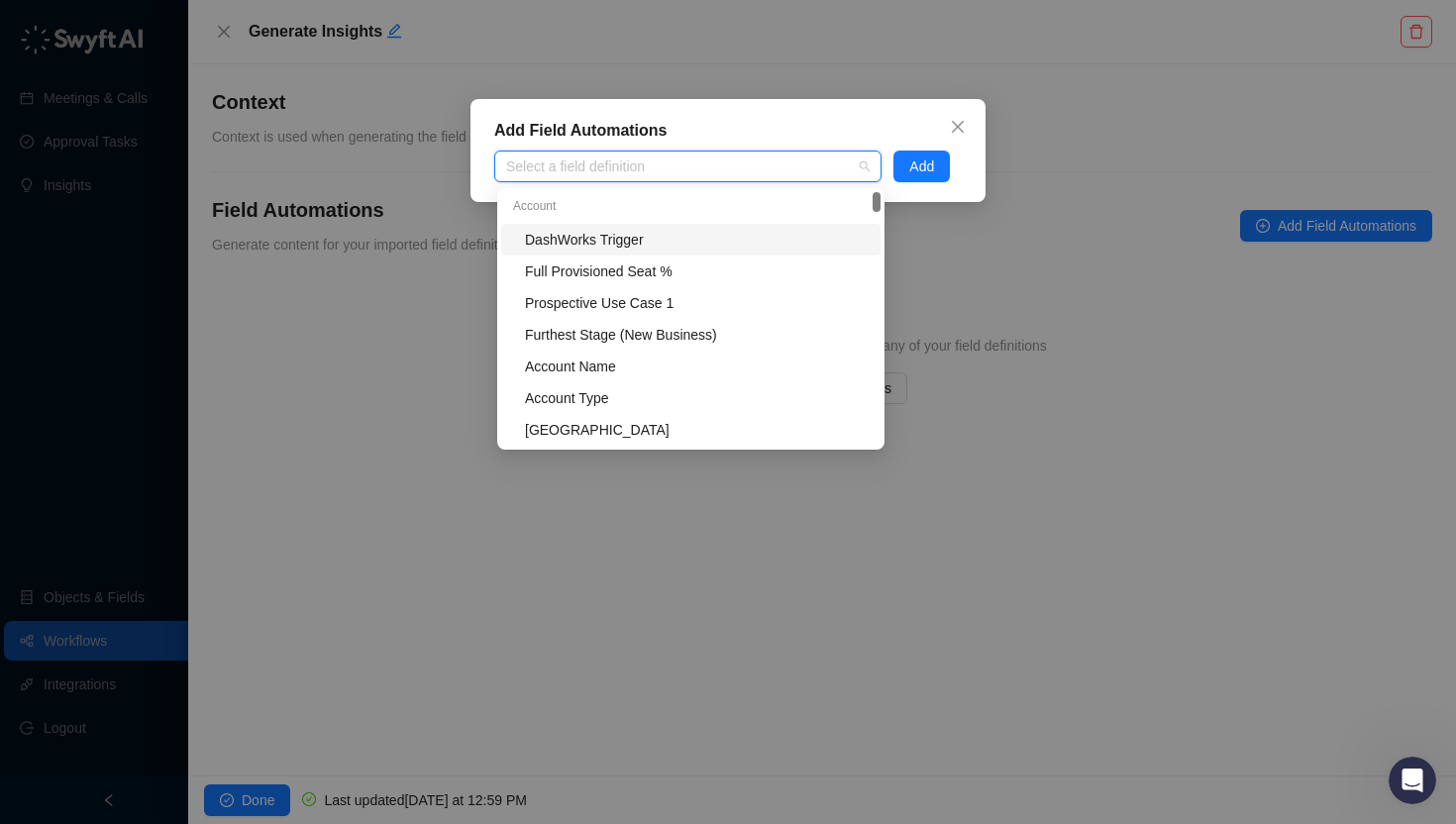 click at bounding box center [677, 166] 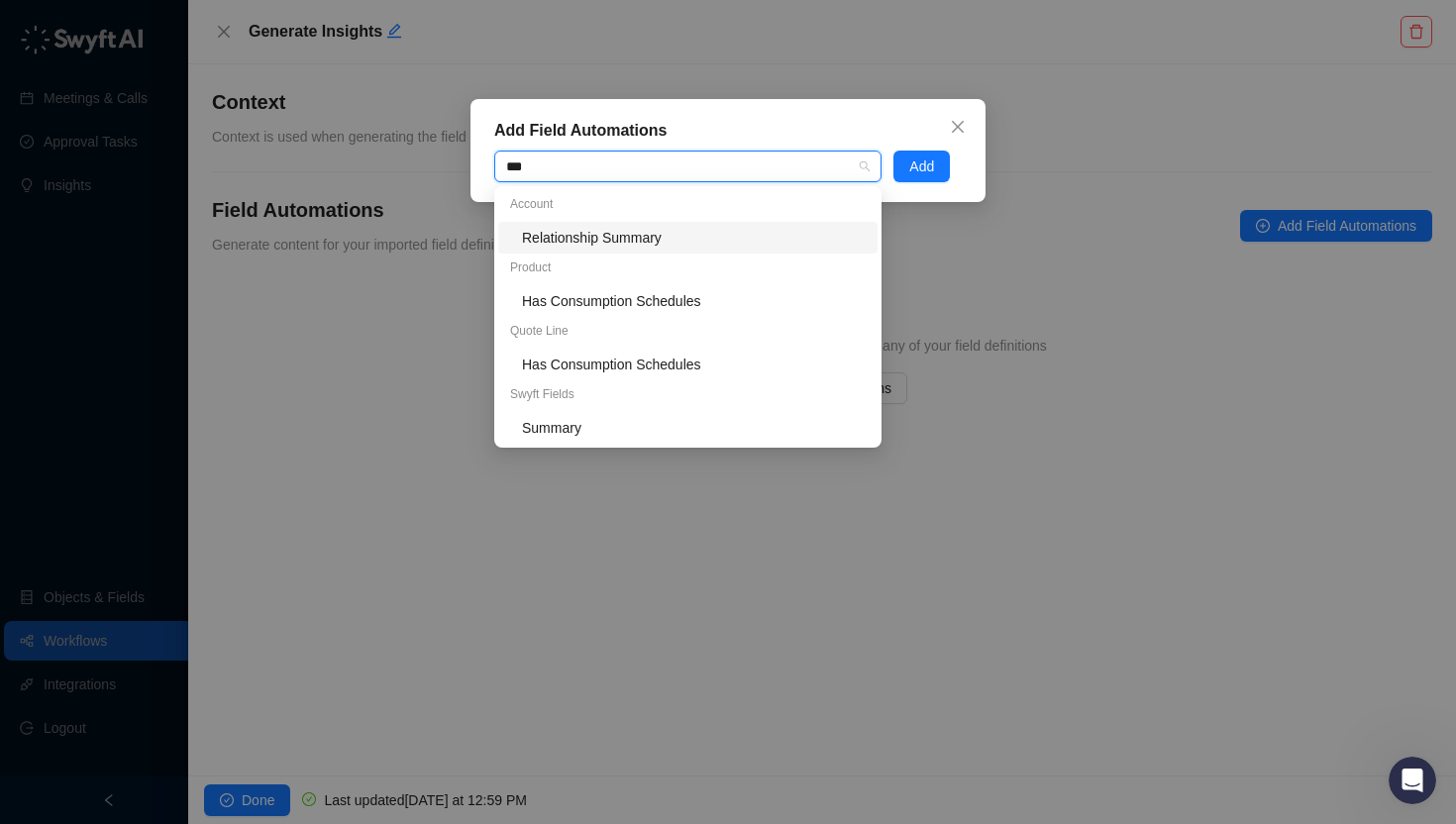 type on "****" 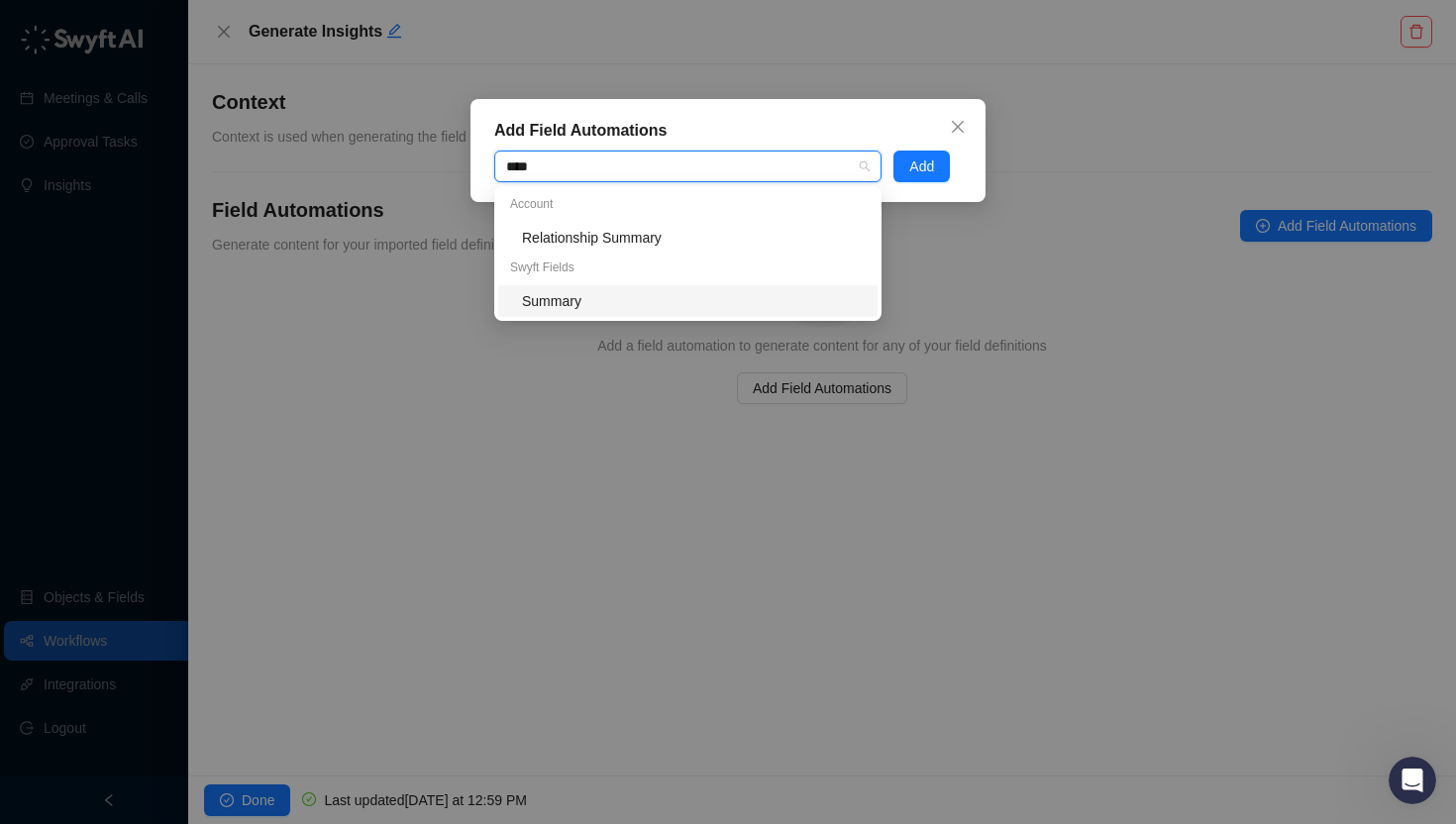 click on "Summary" at bounding box center [693, 301] 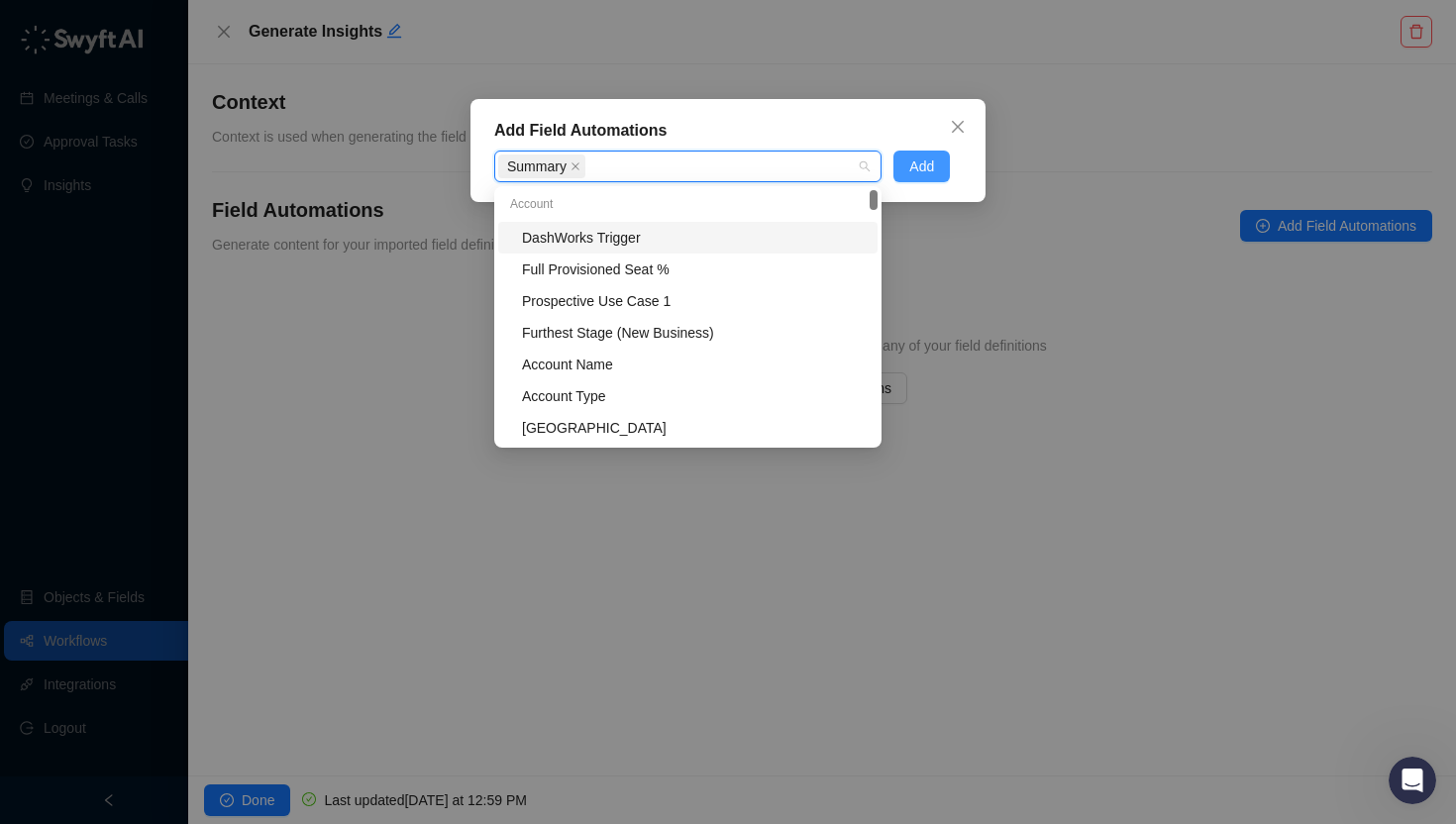 click on "Add" at bounding box center [921, 166] 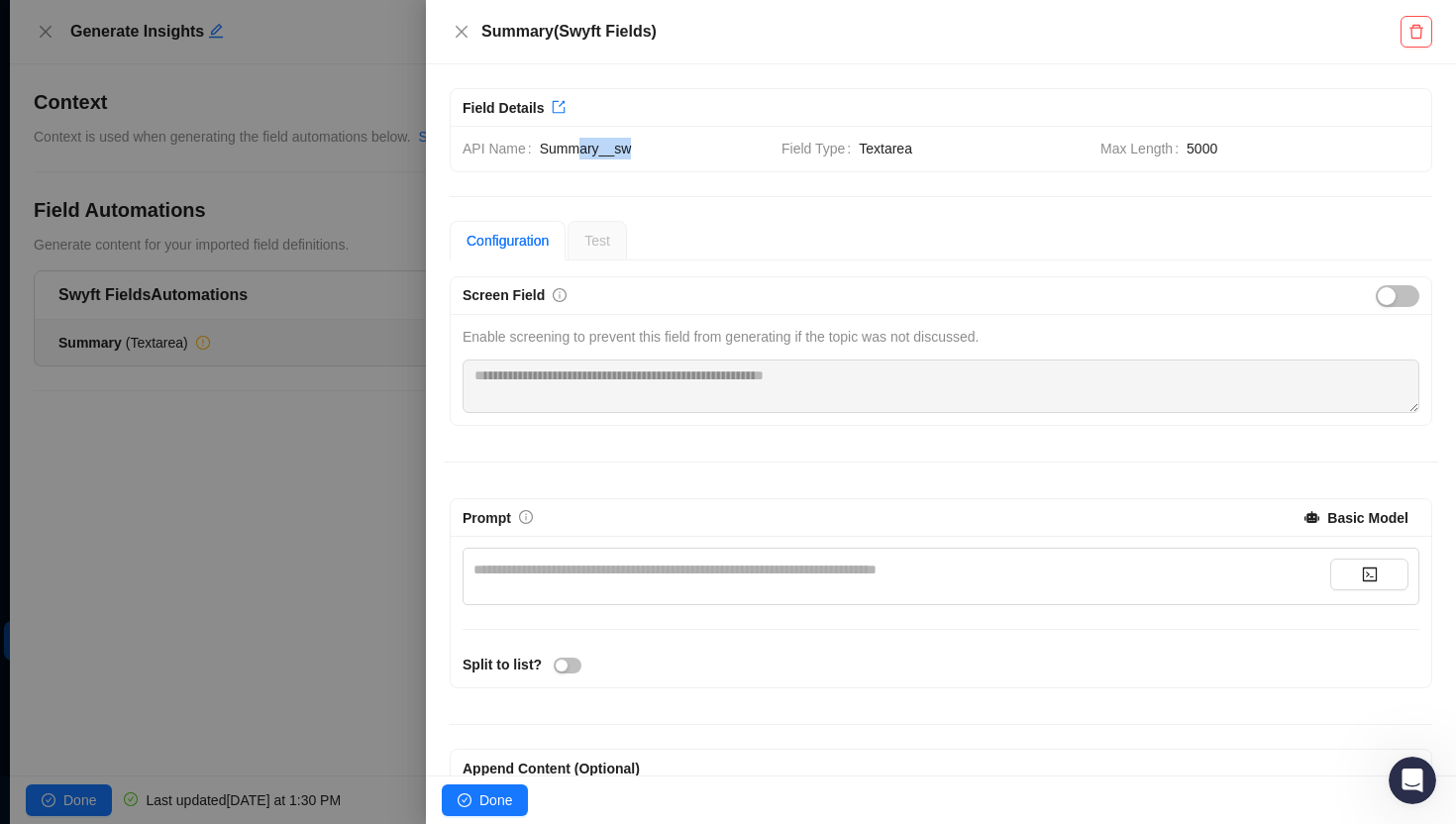 drag, startPoint x: 575, startPoint y: 149, endPoint x: 642, endPoint y: 158, distance: 67.60178 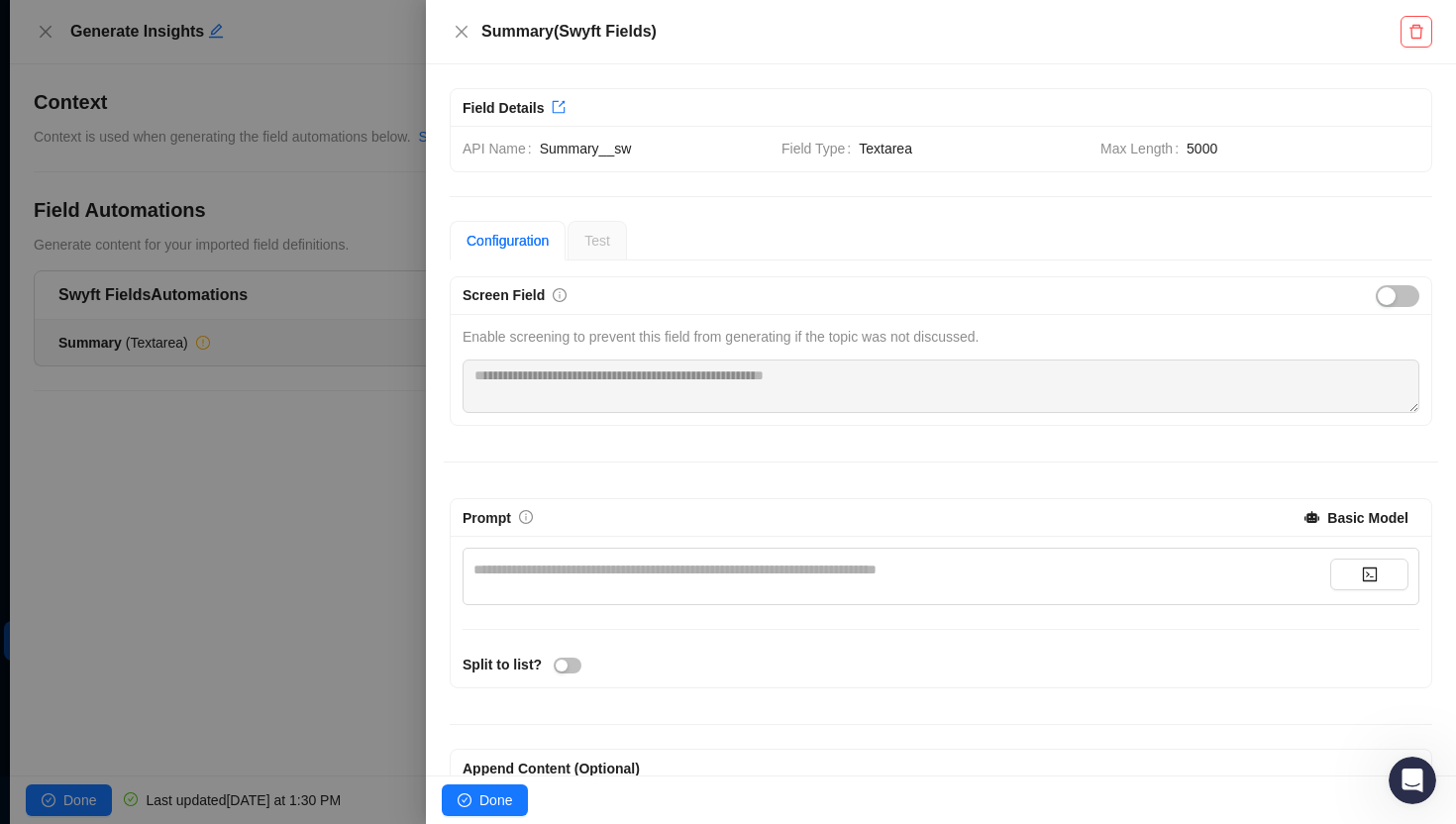 click on "Textarea" at bounding box center [972, 149] 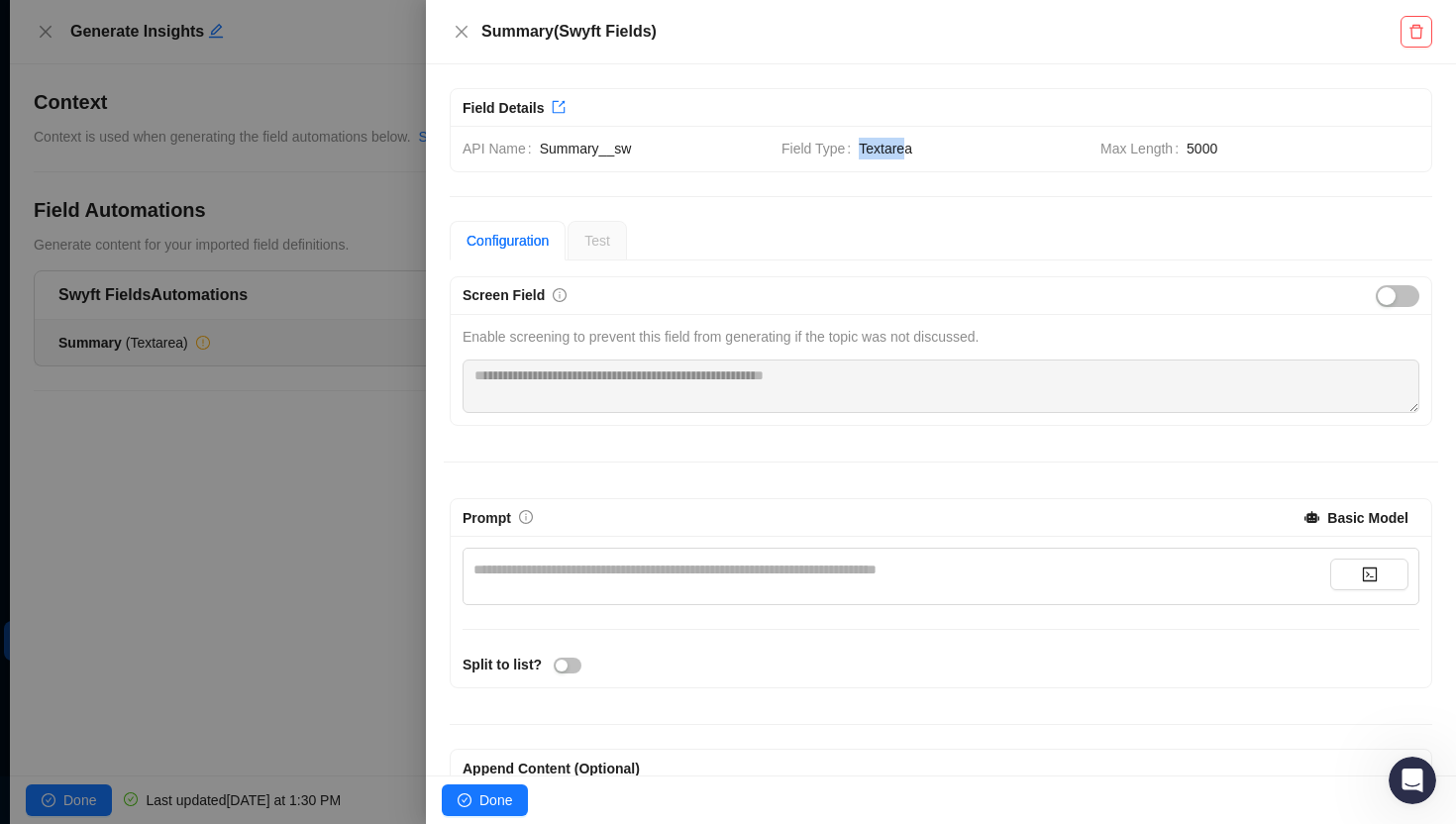 drag, startPoint x: 910, startPoint y: 146, endPoint x: 861, endPoint y: 149, distance: 49.09175 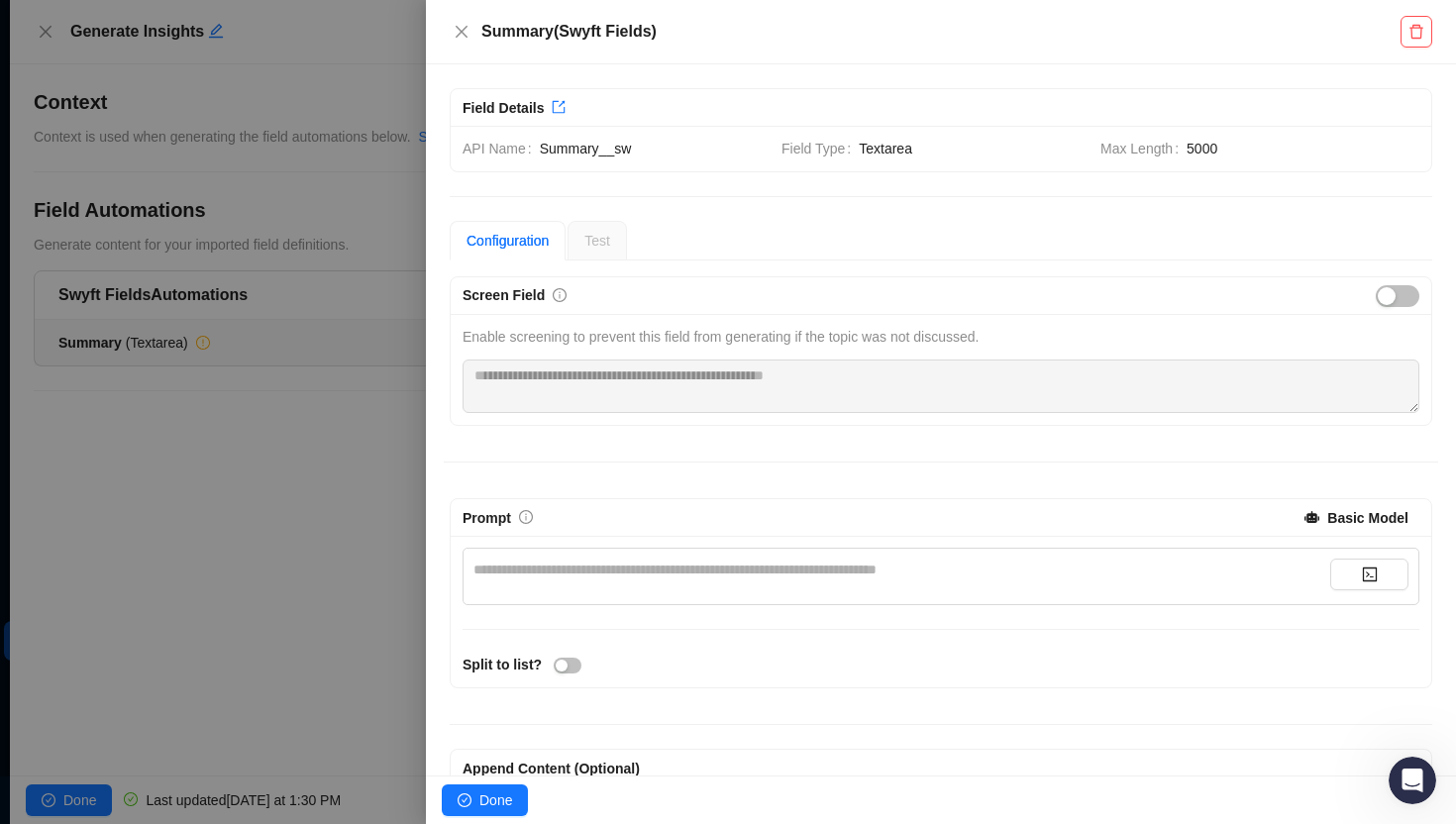 click on "Enable screening to prevent this field from generating if the topic was not discussed." at bounding box center [941, 369] 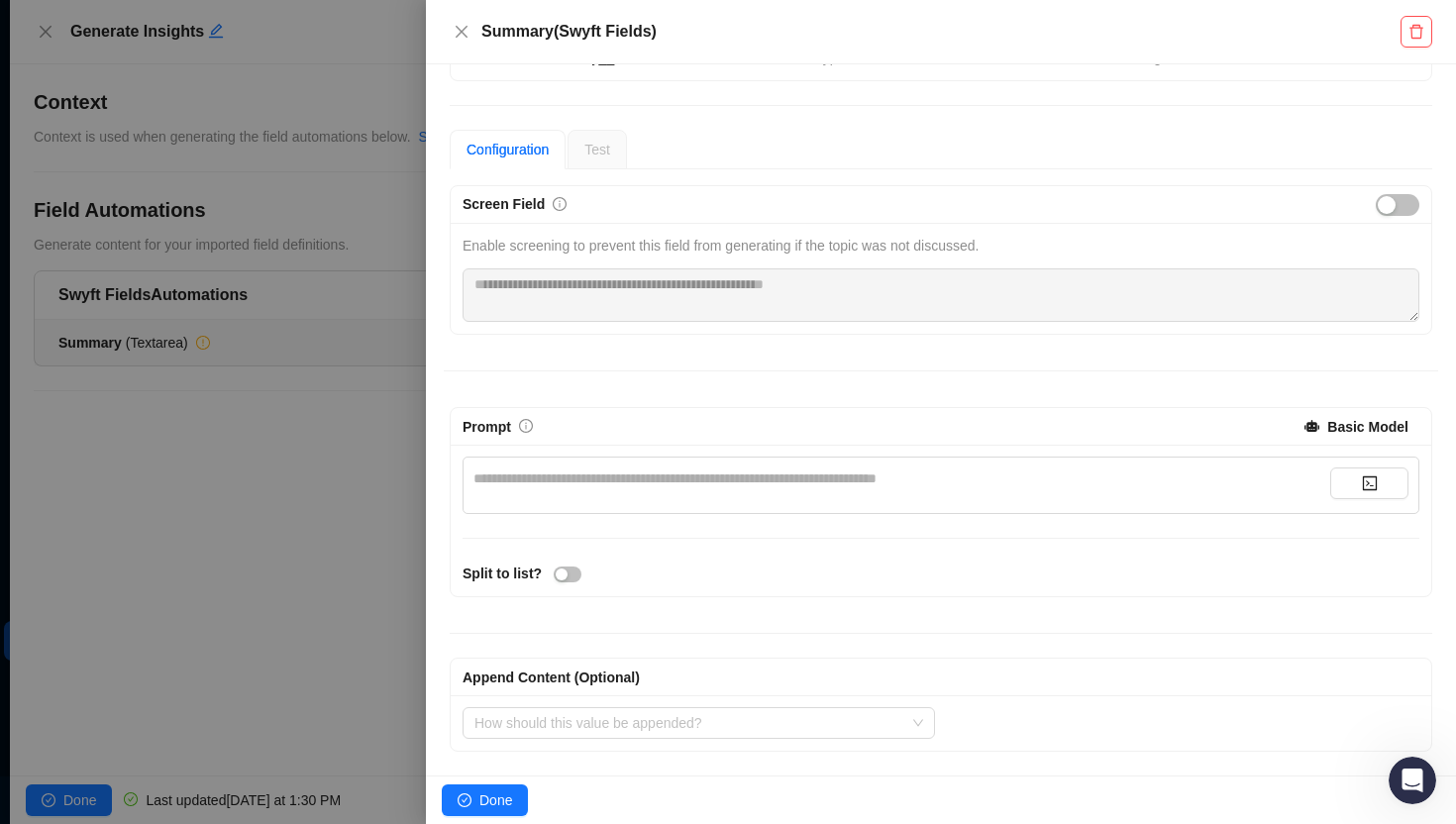 drag, startPoint x: 562, startPoint y: 516, endPoint x: 571, endPoint y: 532, distance: 18.35756 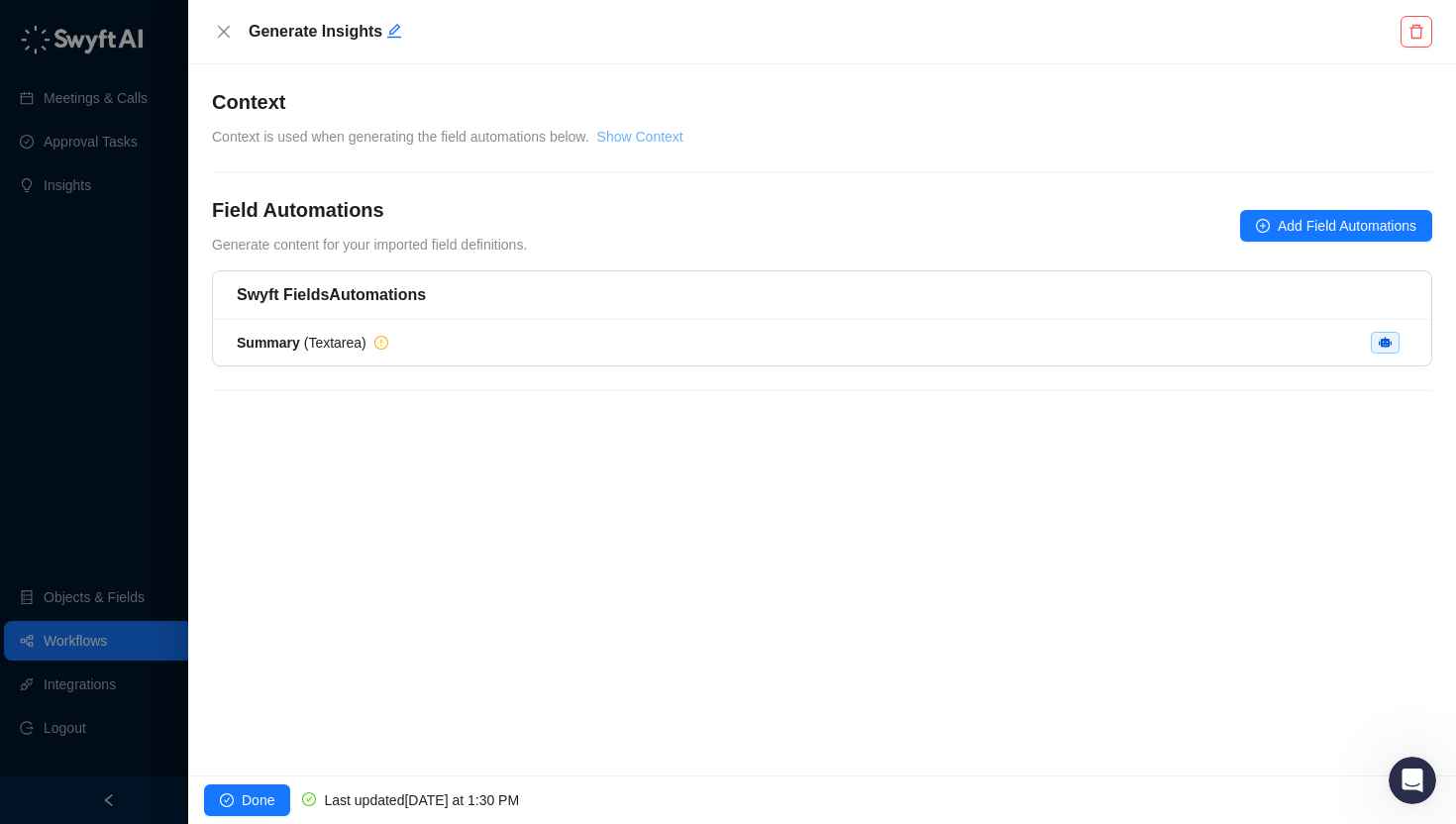 click on "Show Context" at bounding box center (640, 137) 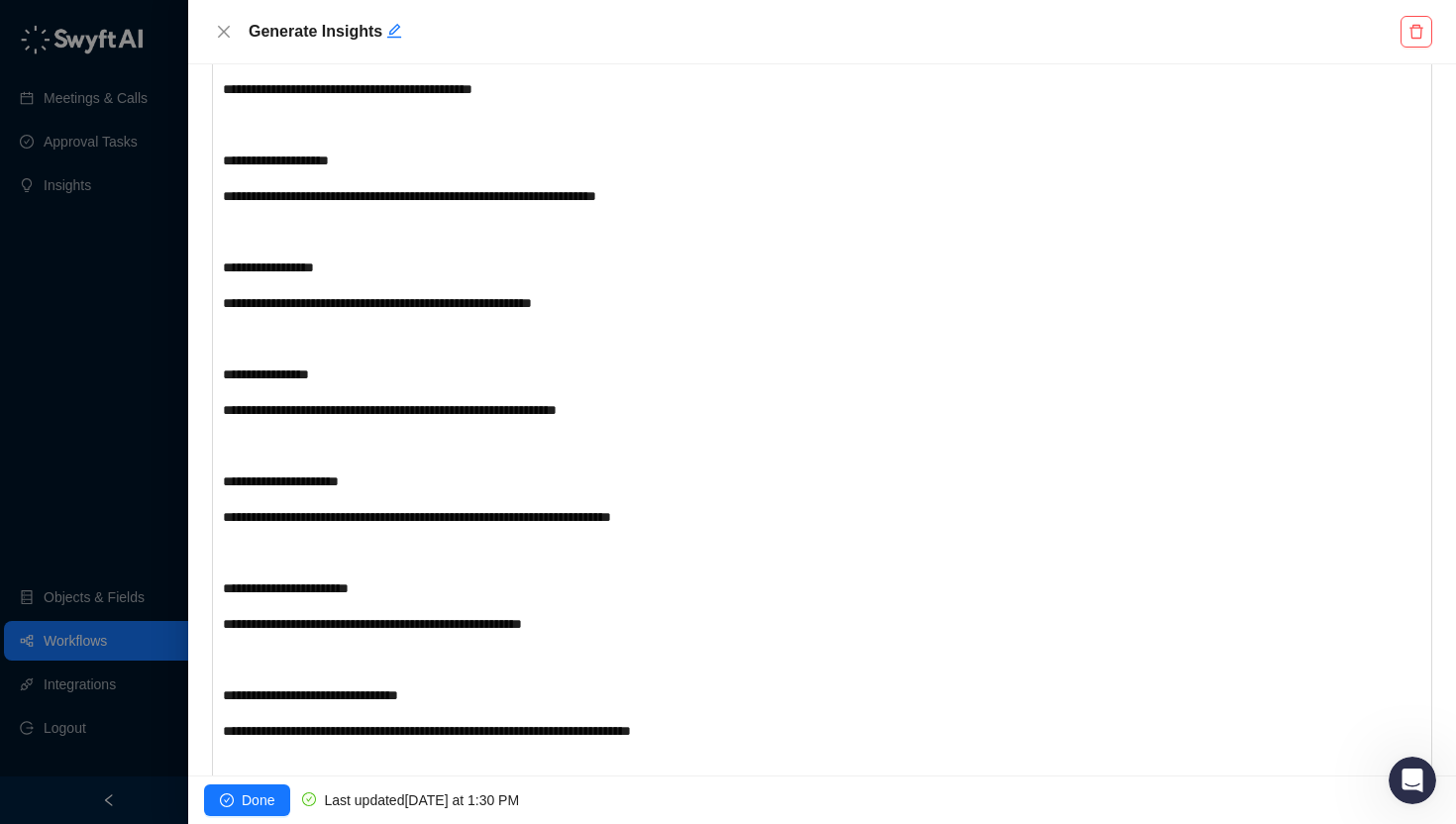 scroll, scrollTop: 1376, scrollLeft: 0, axis: vertical 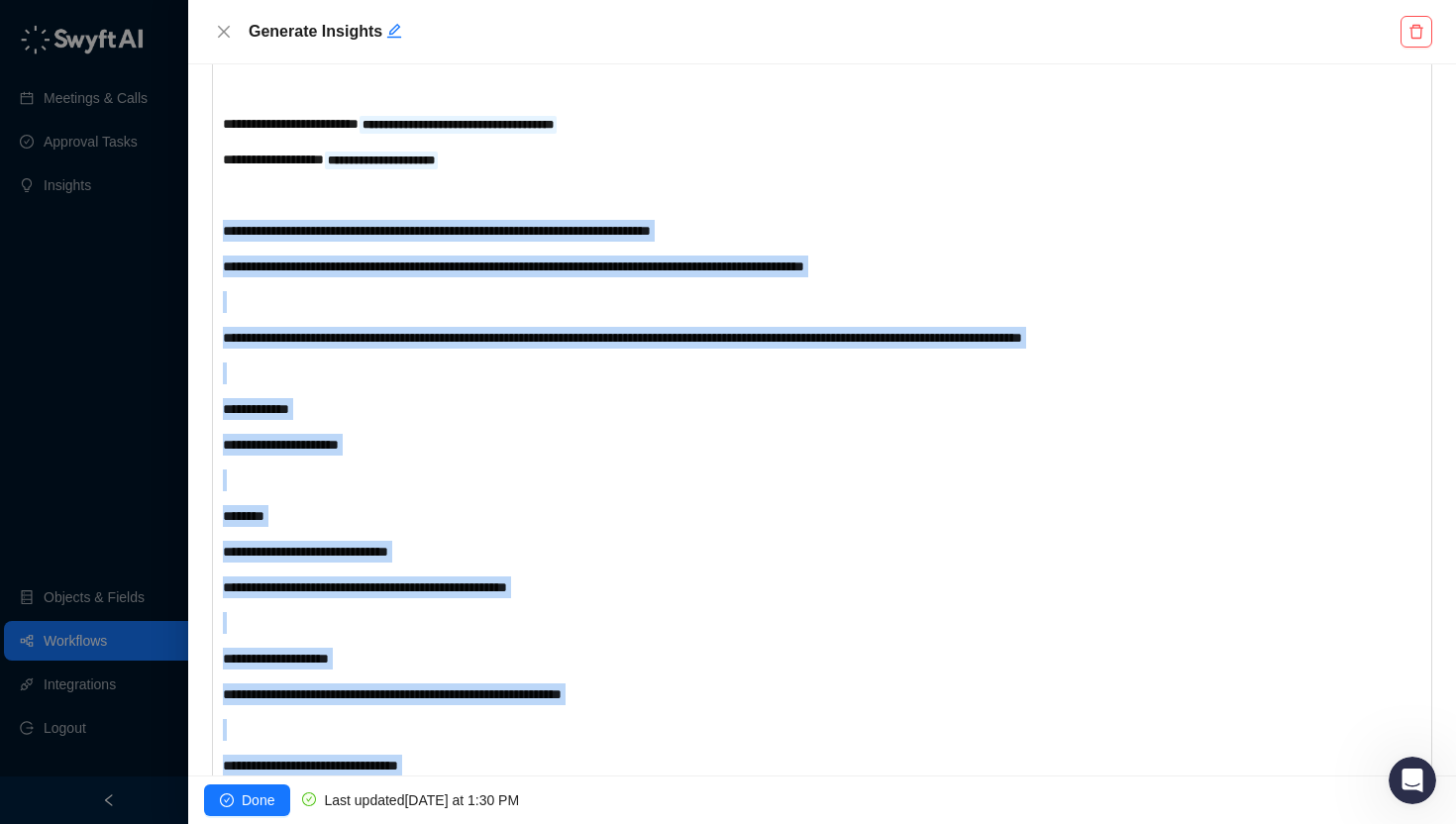 drag, startPoint x: 602, startPoint y: 454, endPoint x: 209, endPoint y: 221, distance: 456.87854 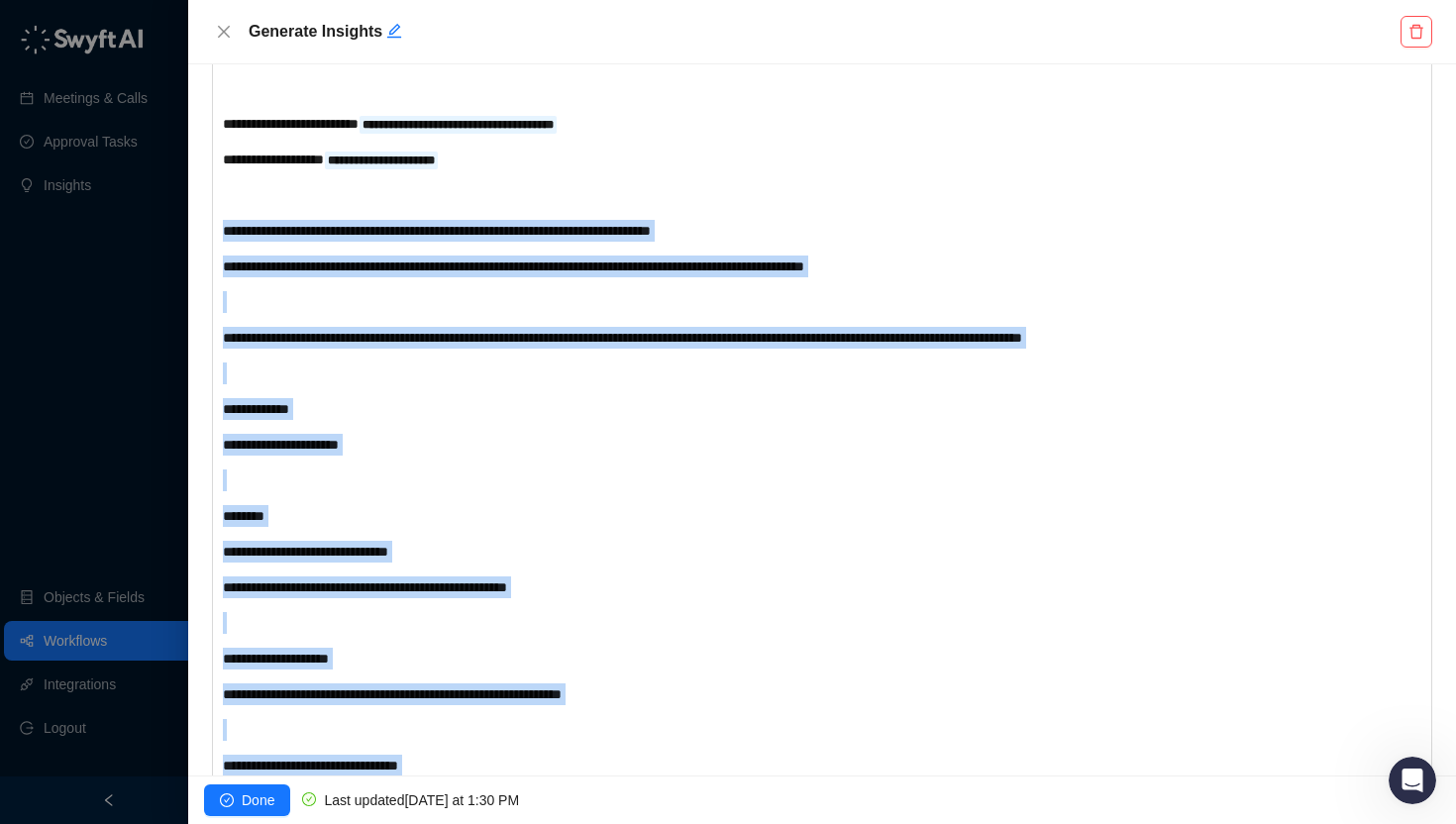 click on "**********" at bounding box center (822, 420) 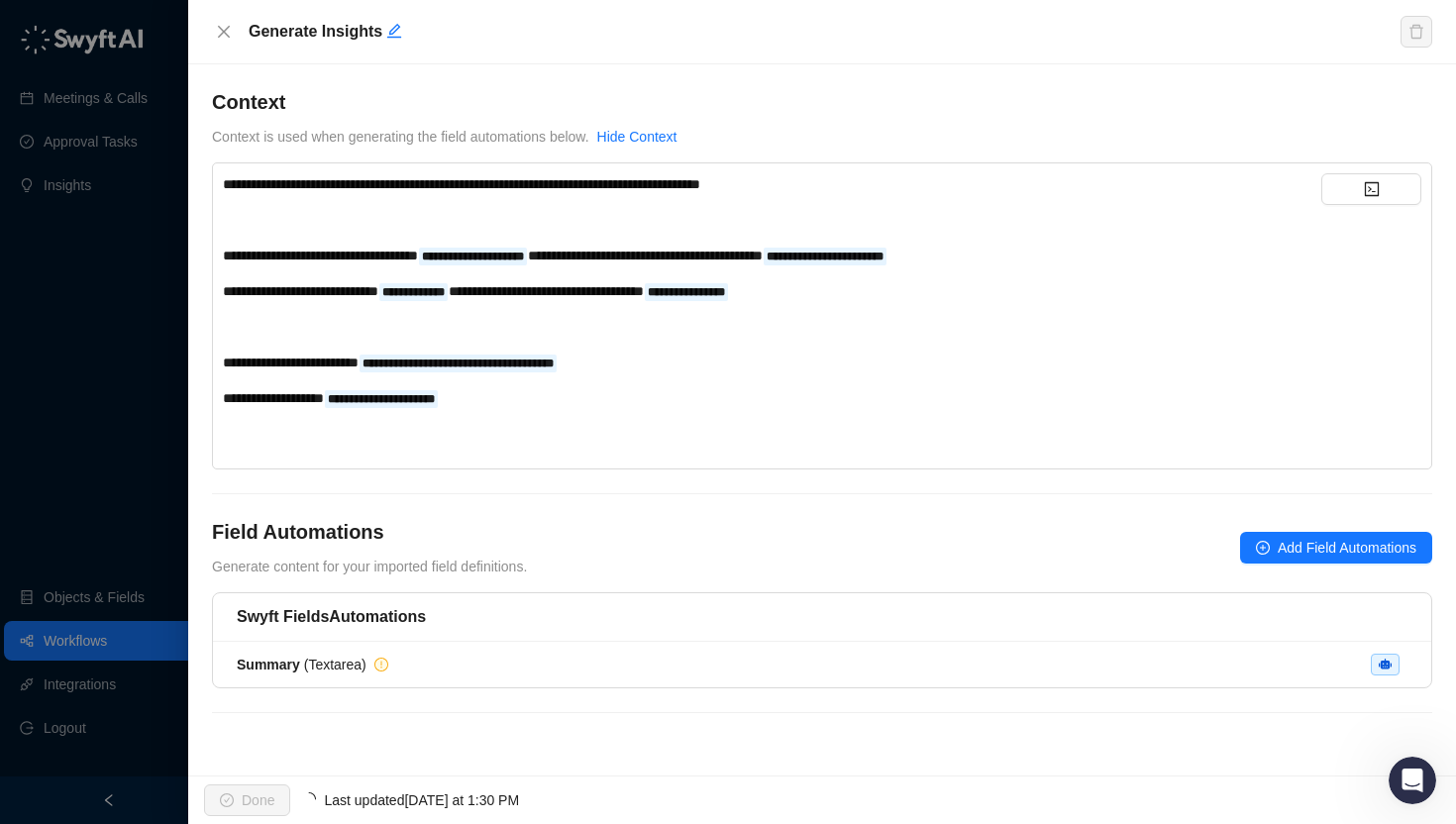 scroll, scrollTop: 0, scrollLeft: 0, axis: both 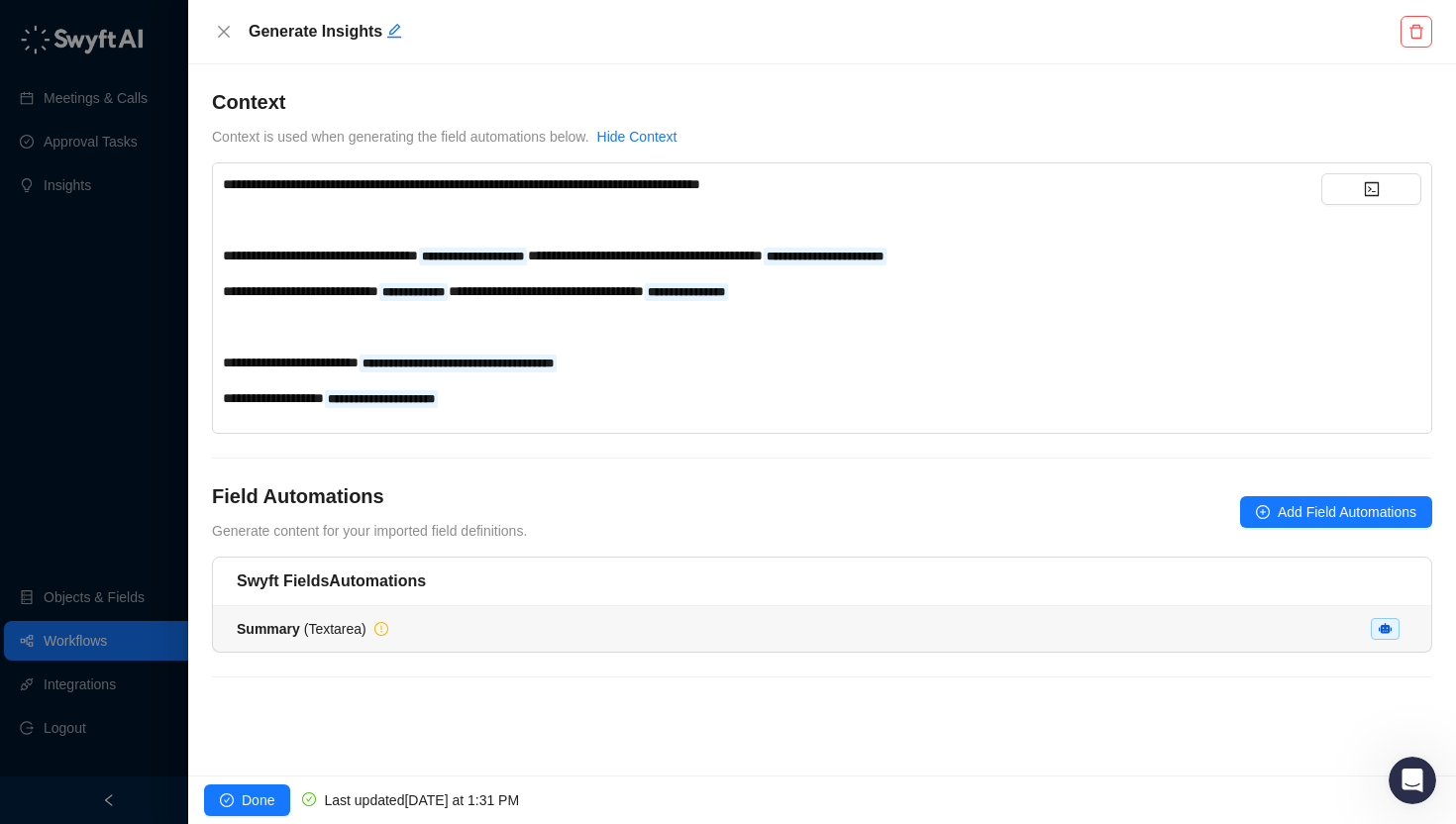 click on "Summary   ( Textarea )" at bounding box center [822, 629] 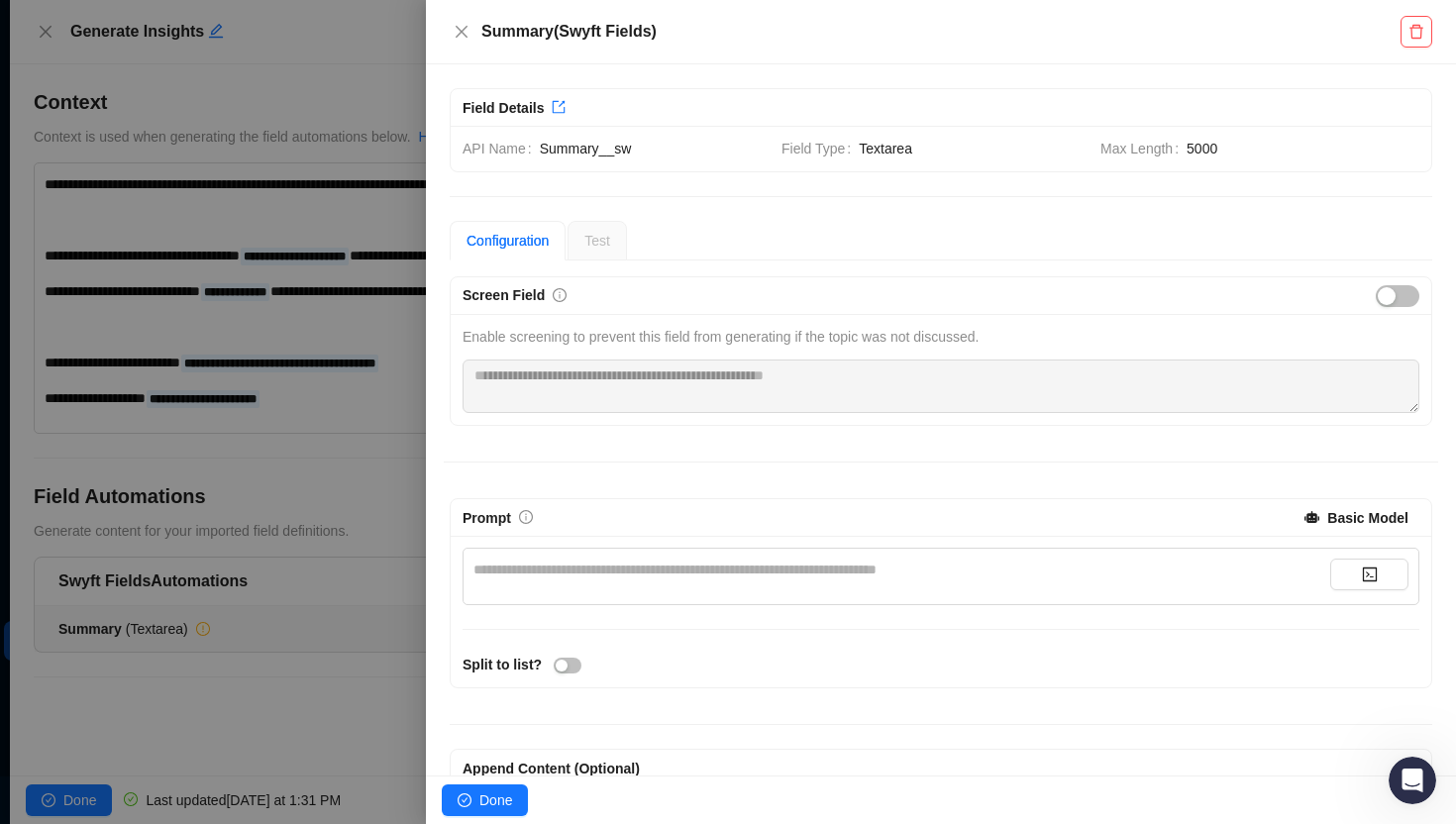 click on "**********" at bounding box center [901, 576] 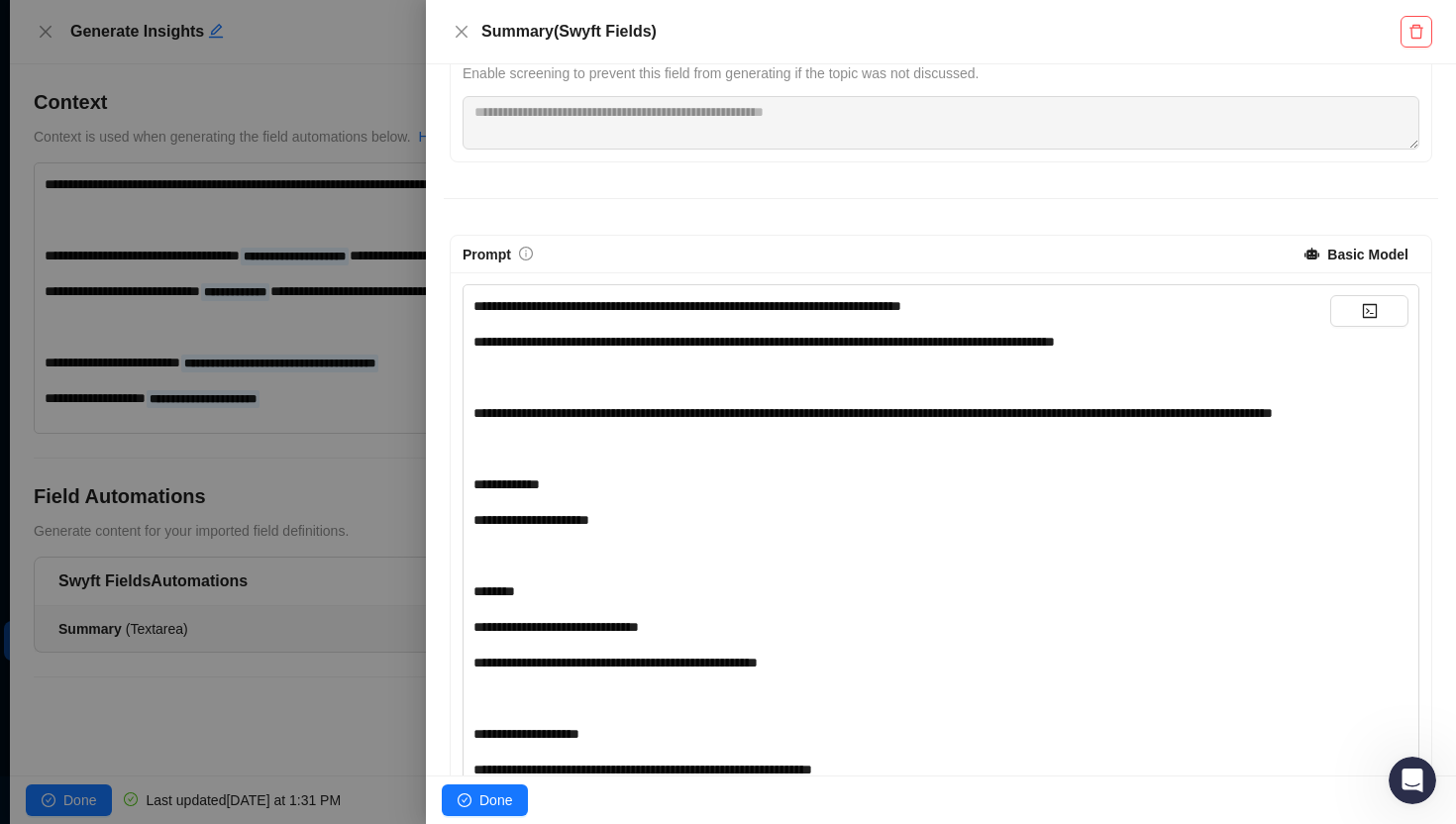 scroll, scrollTop: 0, scrollLeft: 0, axis: both 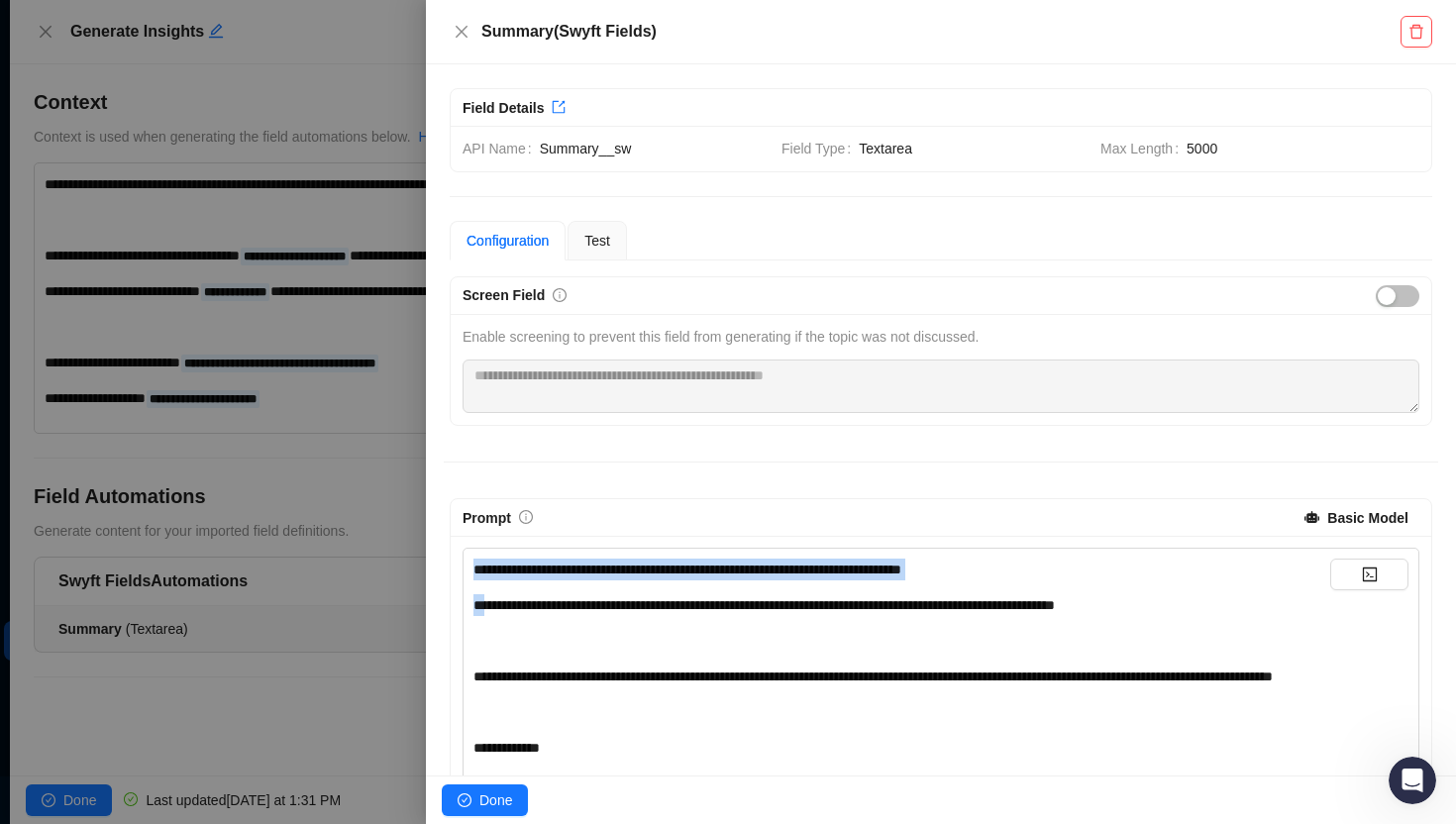 drag, startPoint x: 484, startPoint y: 604, endPoint x: 457, endPoint y: 559, distance: 52.478567 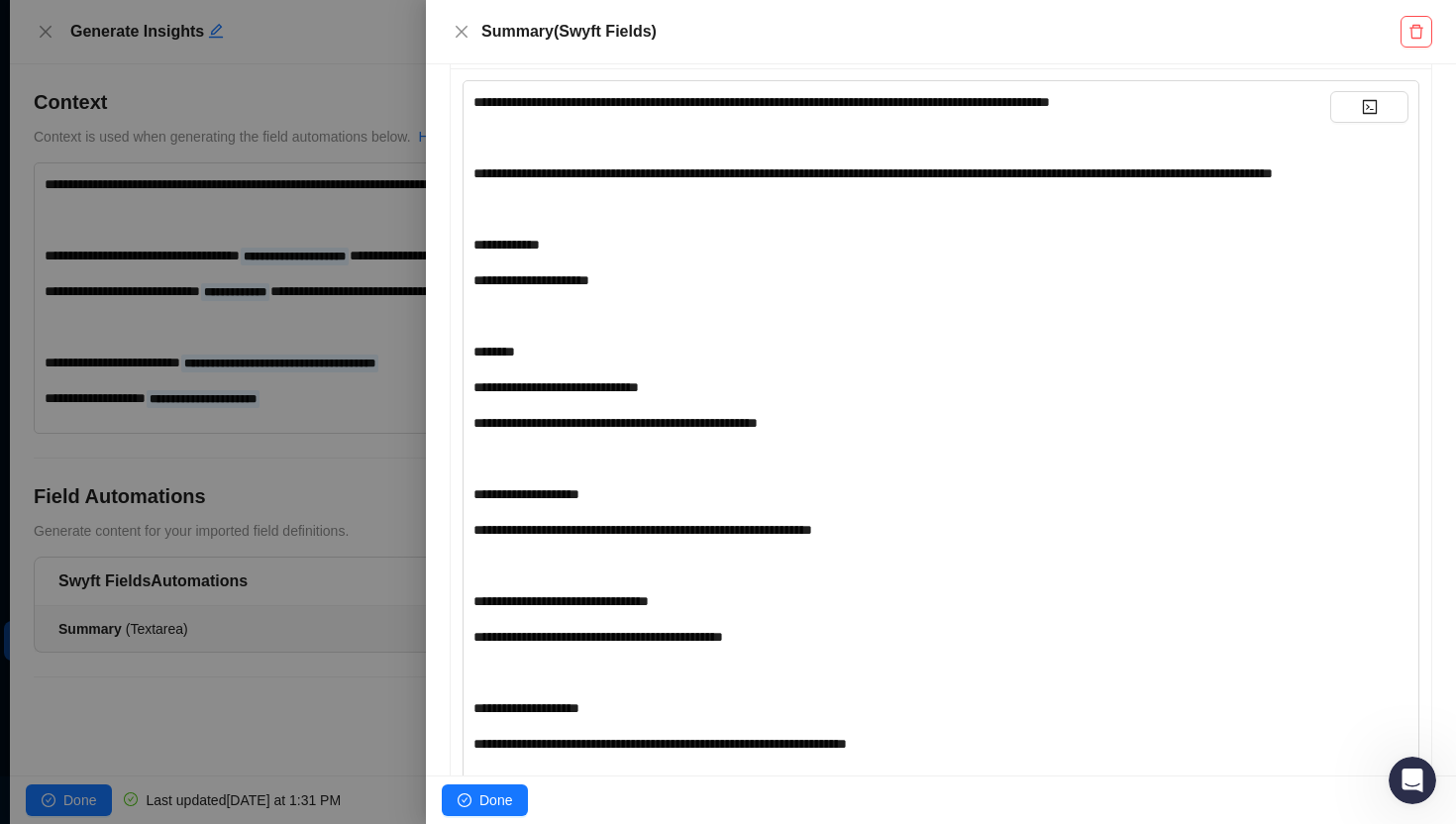 scroll, scrollTop: 428, scrollLeft: 0, axis: vertical 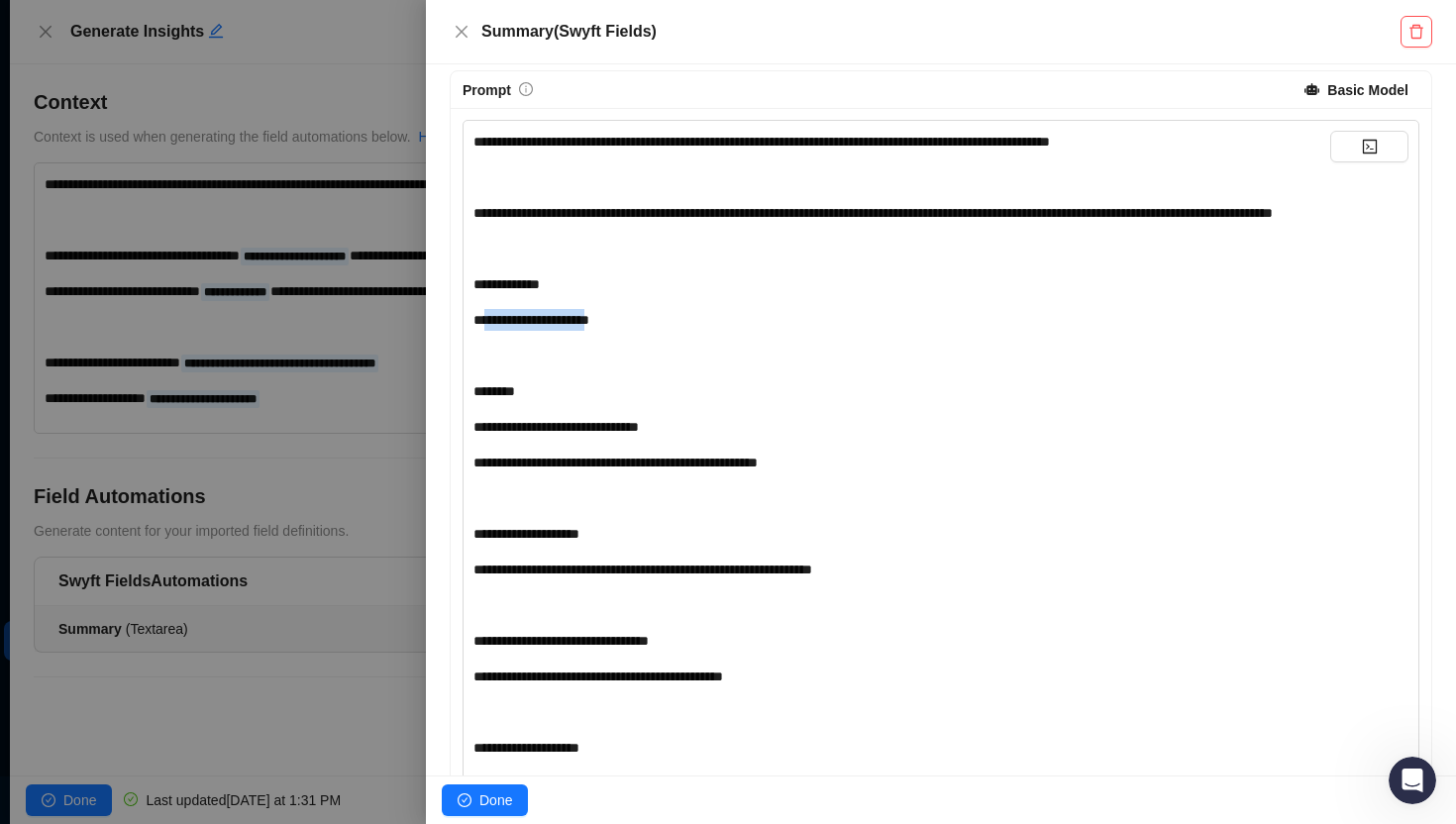 drag, startPoint x: 617, startPoint y: 343, endPoint x: 482, endPoint y: 335, distance: 135.23683 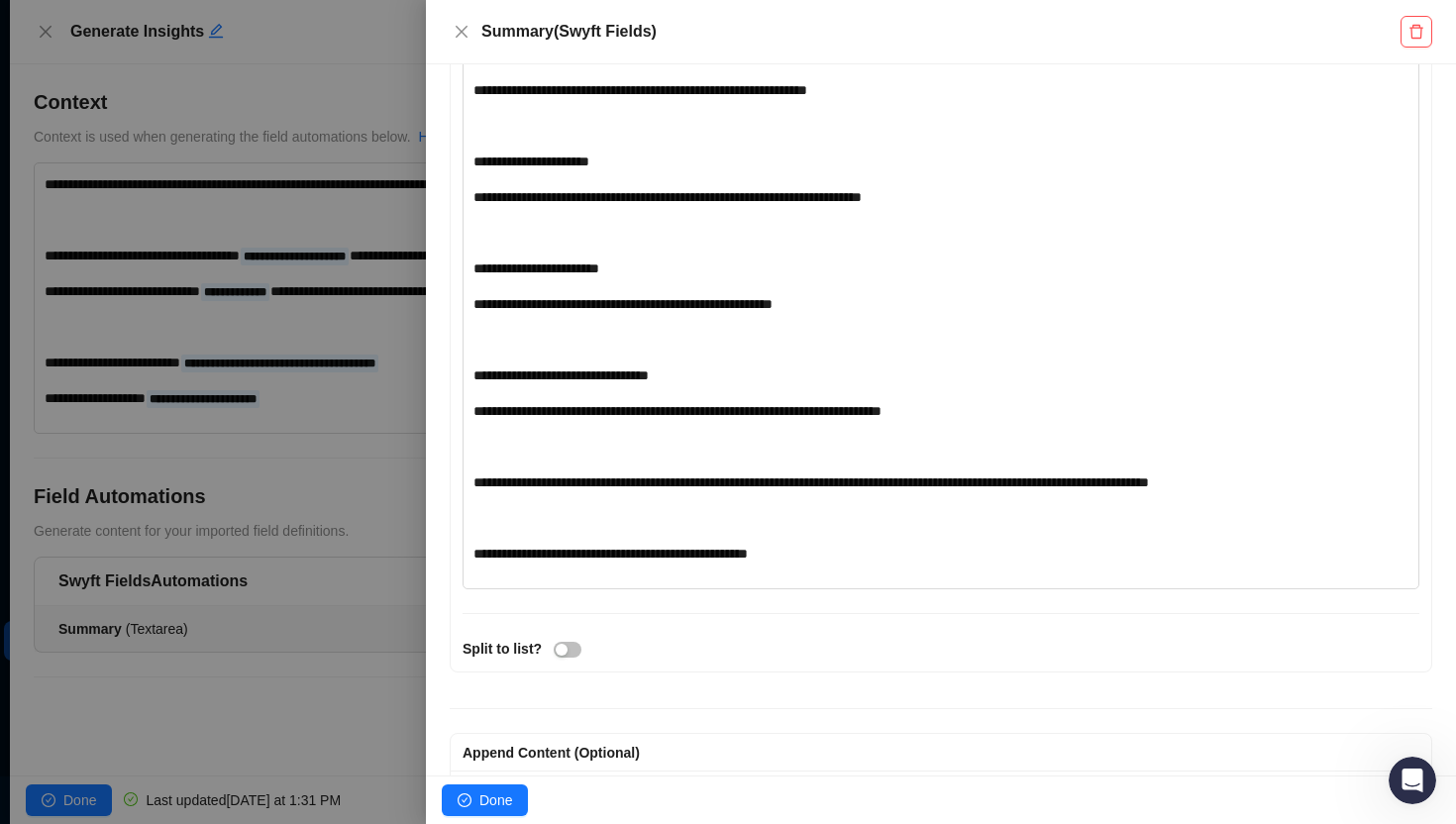 scroll, scrollTop: 1454, scrollLeft: 0, axis: vertical 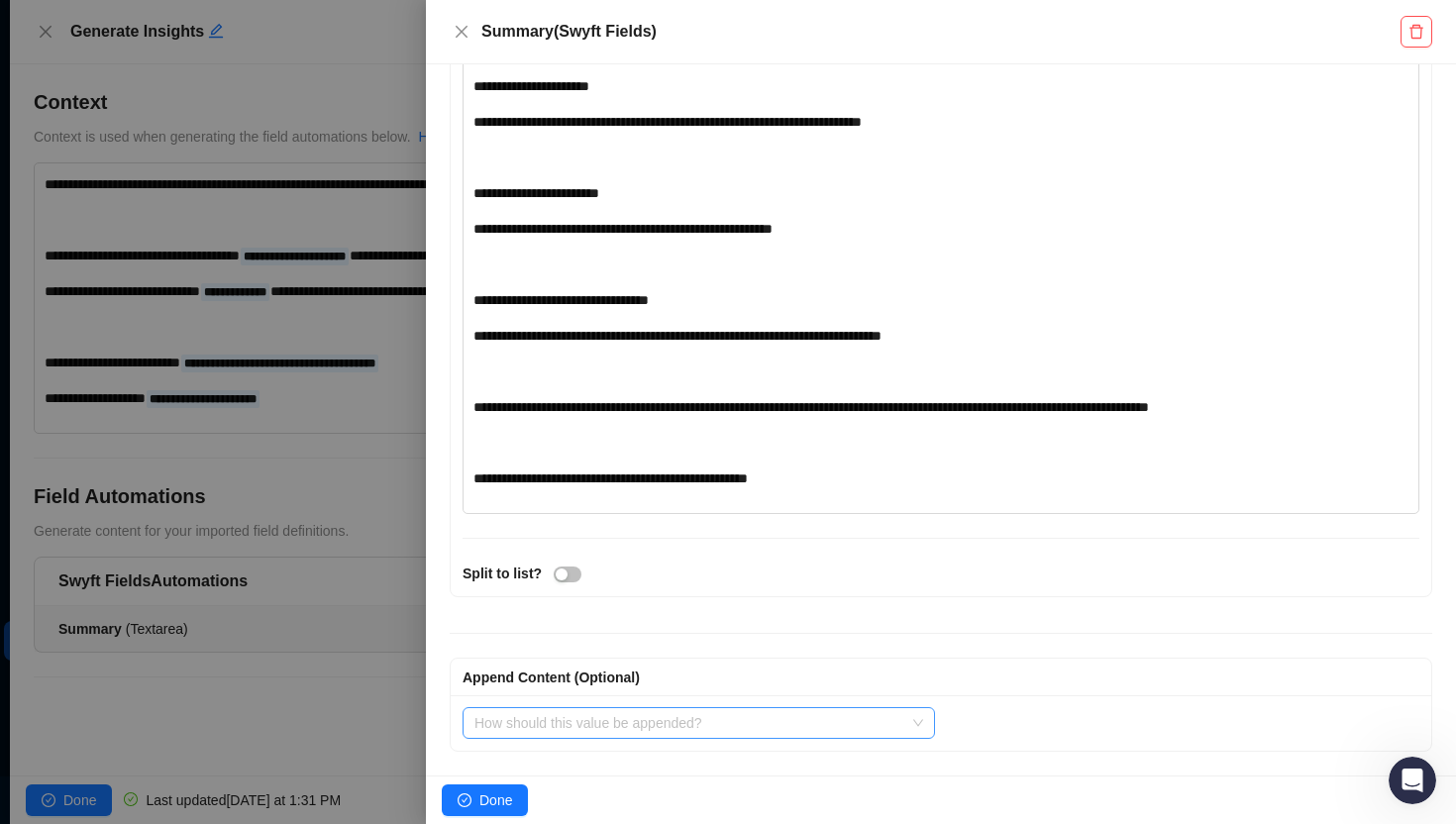 click at bounding box center (692, 723) 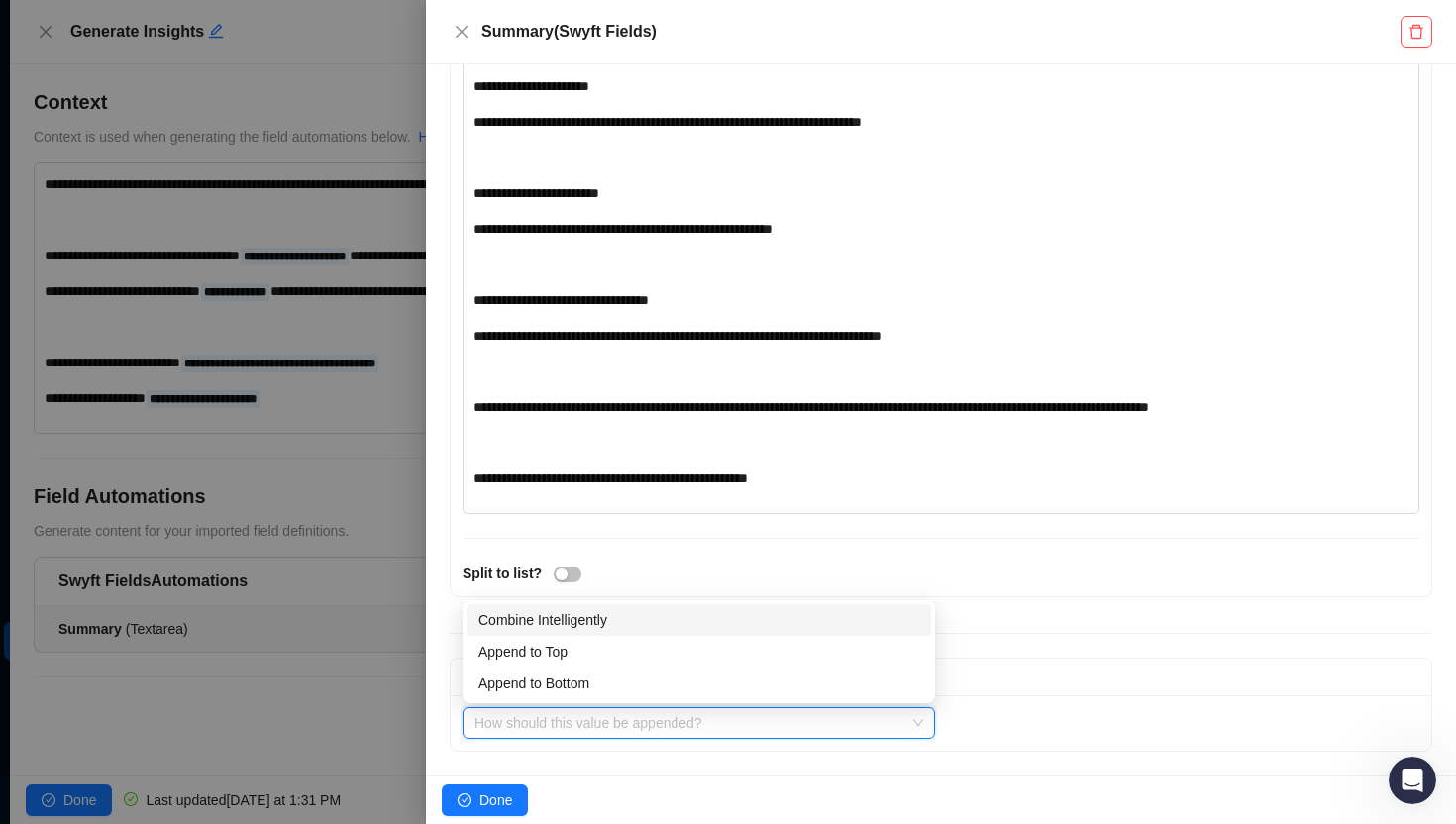 click on "How should this value be appended? Select value to append" at bounding box center [941, 723] 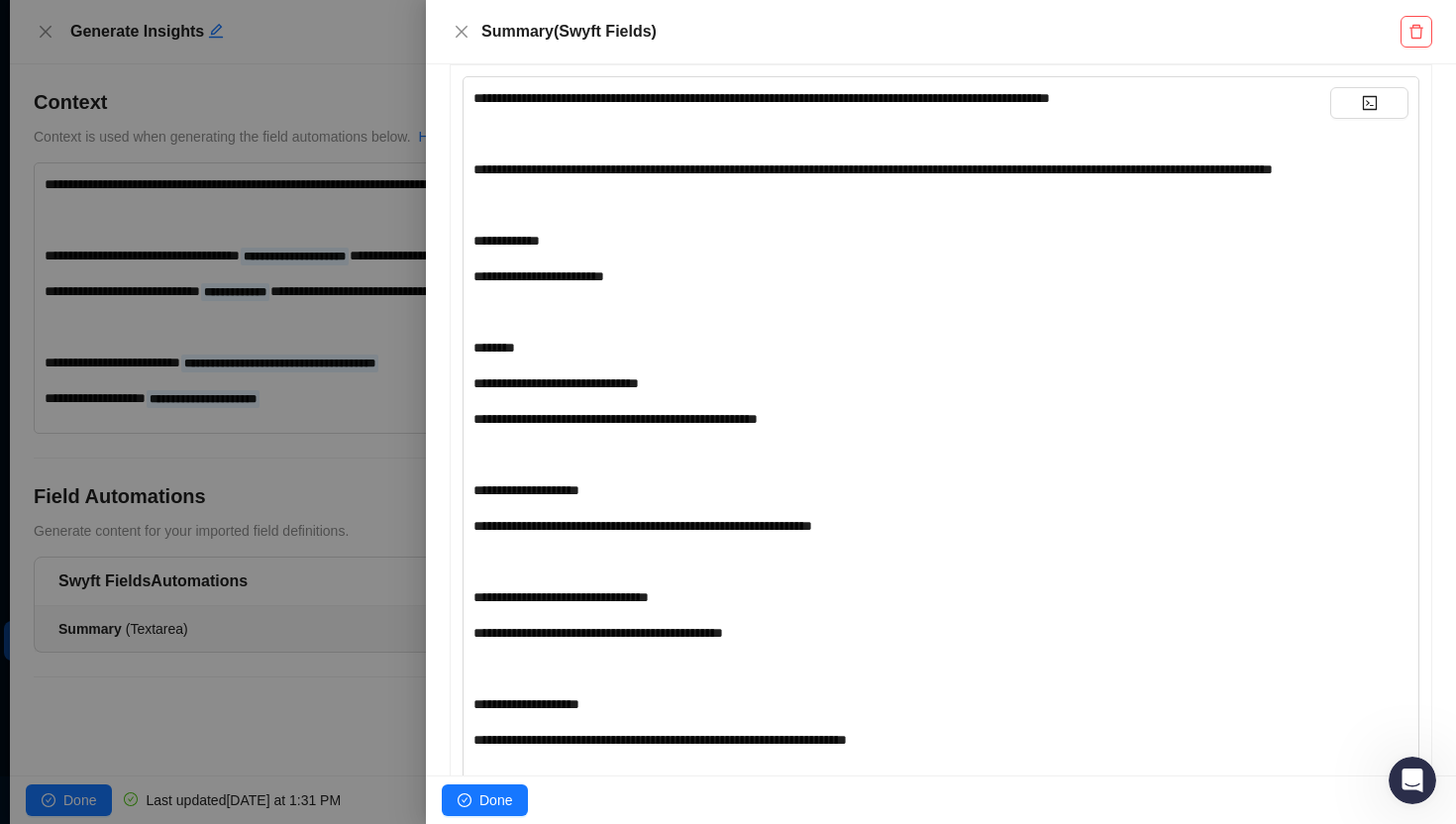 scroll, scrollTop: 0, scrollLeft: 0, axis: both 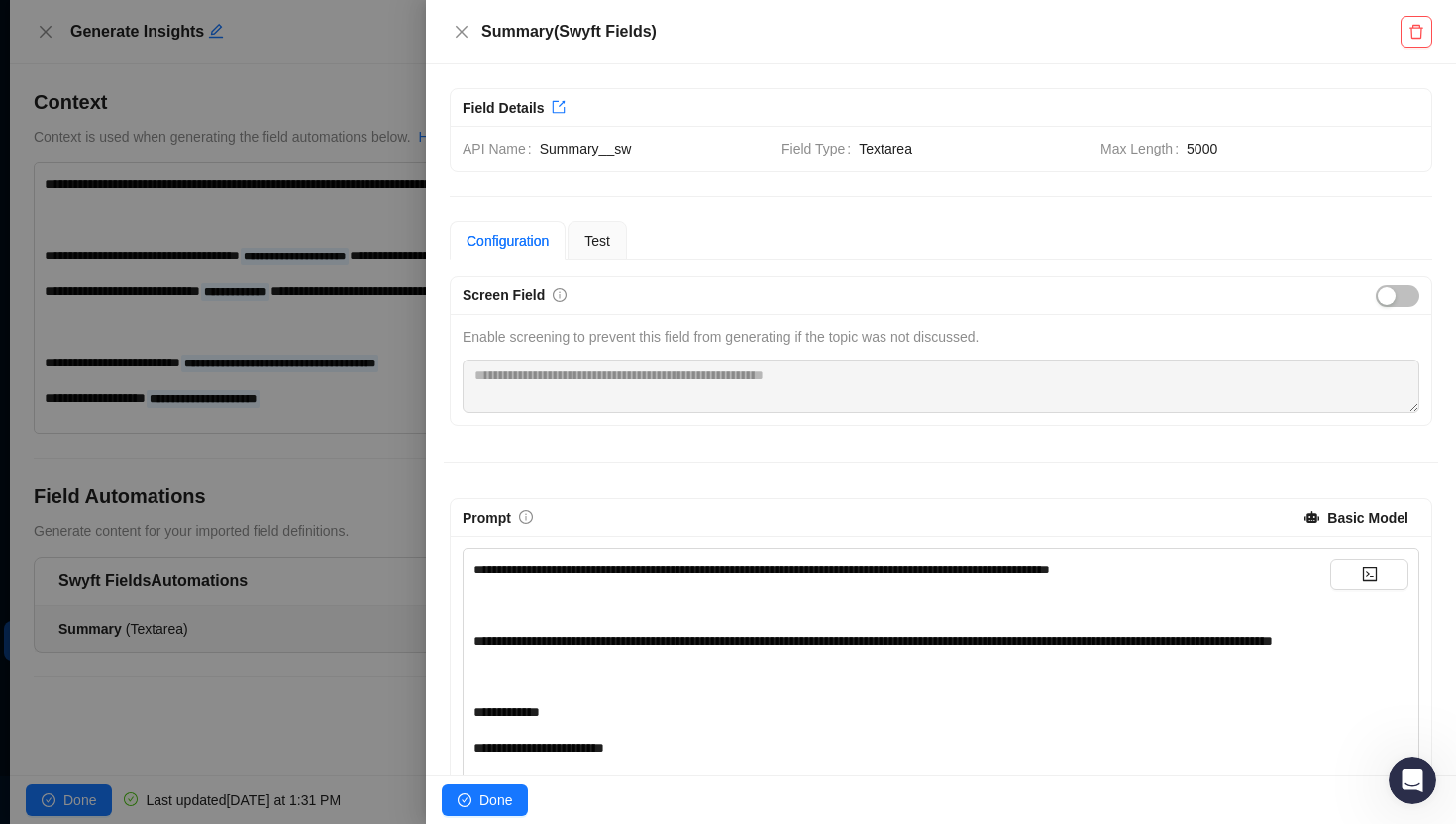 click on "Summary__sw" at bounding box center [653, 149] 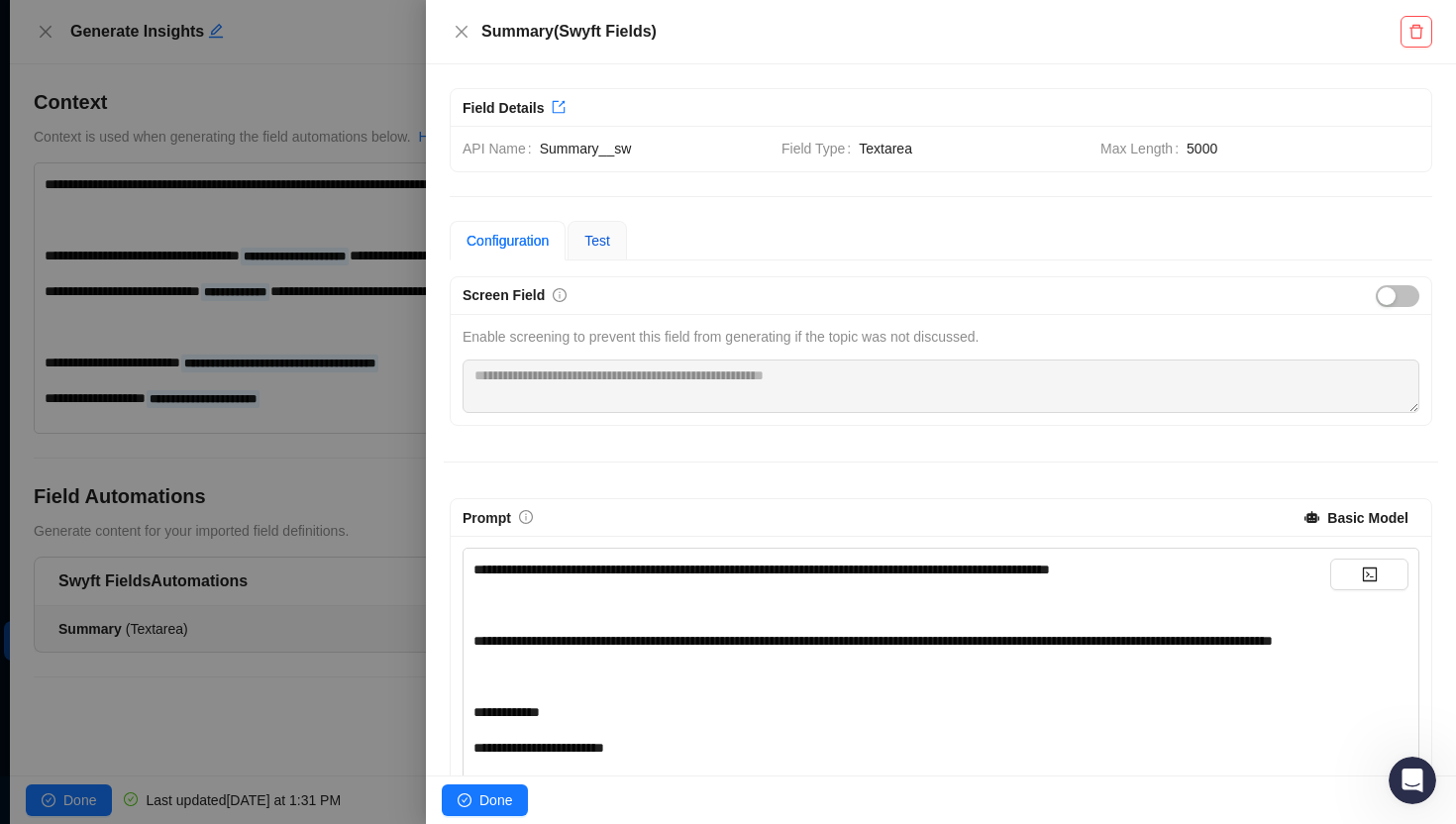 click on "Test" at bounding box center [597, 241] 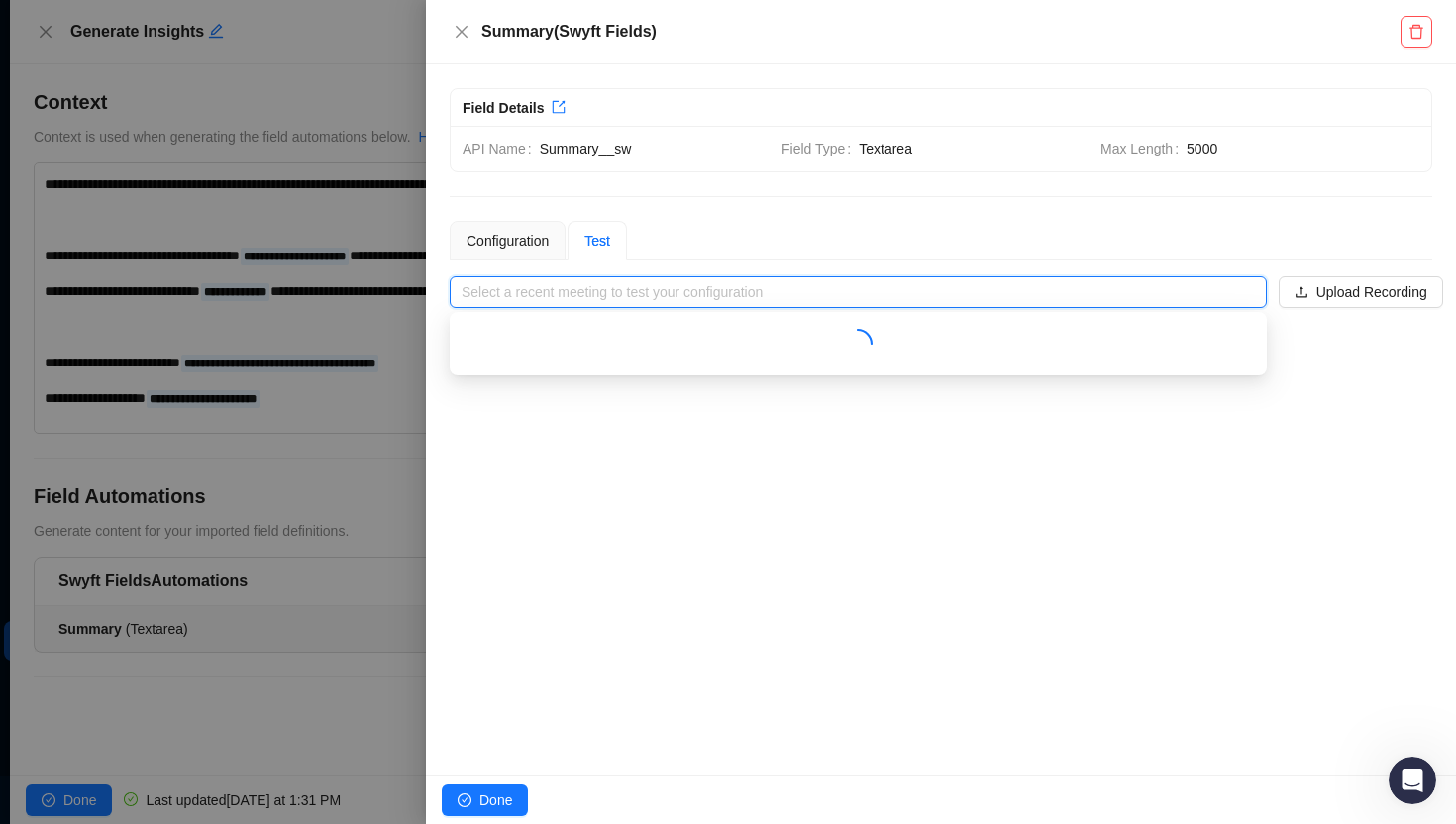 click at bounding box center [852, 292] 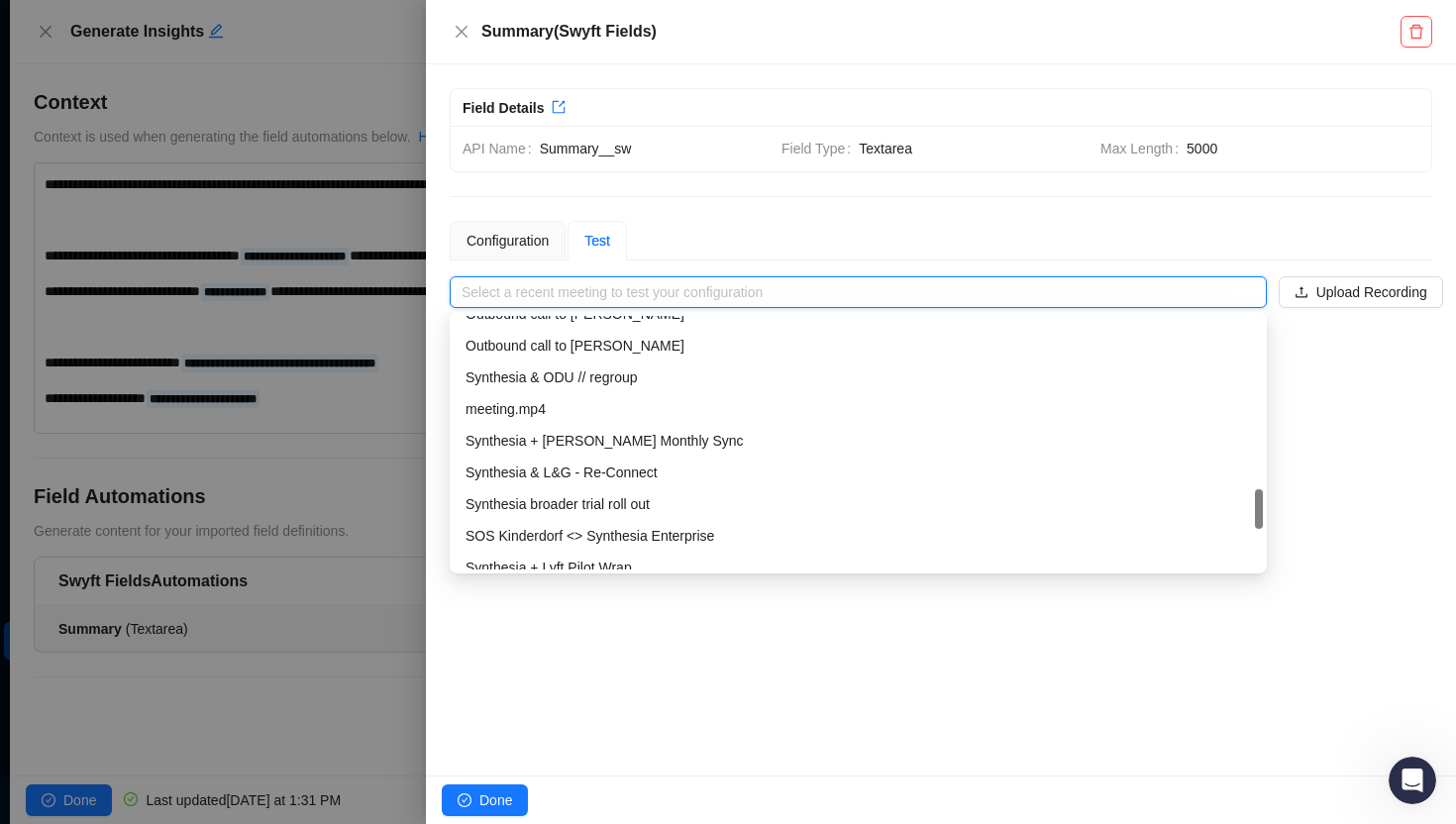 scroll, scrollTop: 308, scrollLeft: 0, axis: vertical 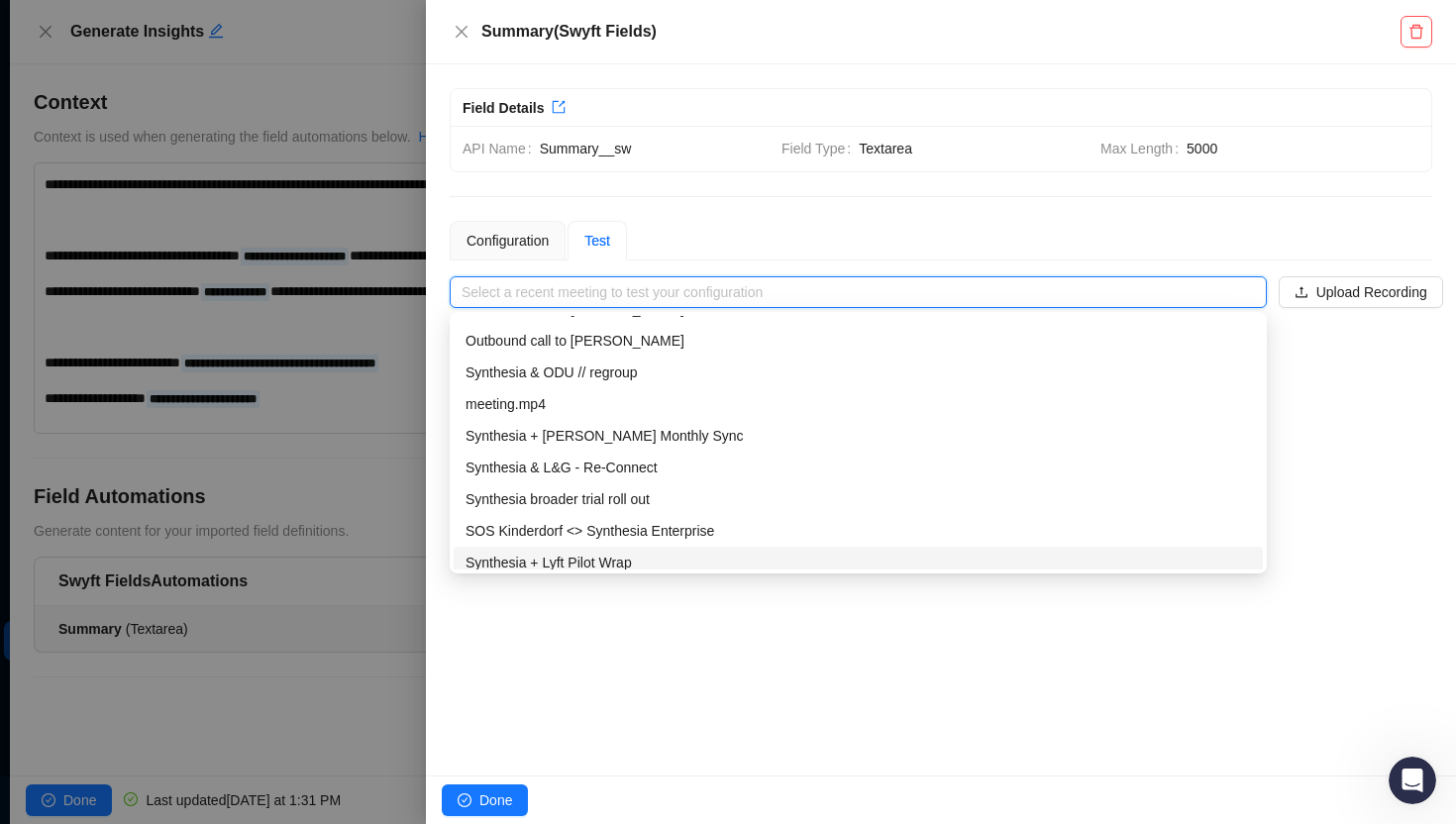 click on "Synthesia + Lyft Pilot Wrap" at bounding box center [858, 563] 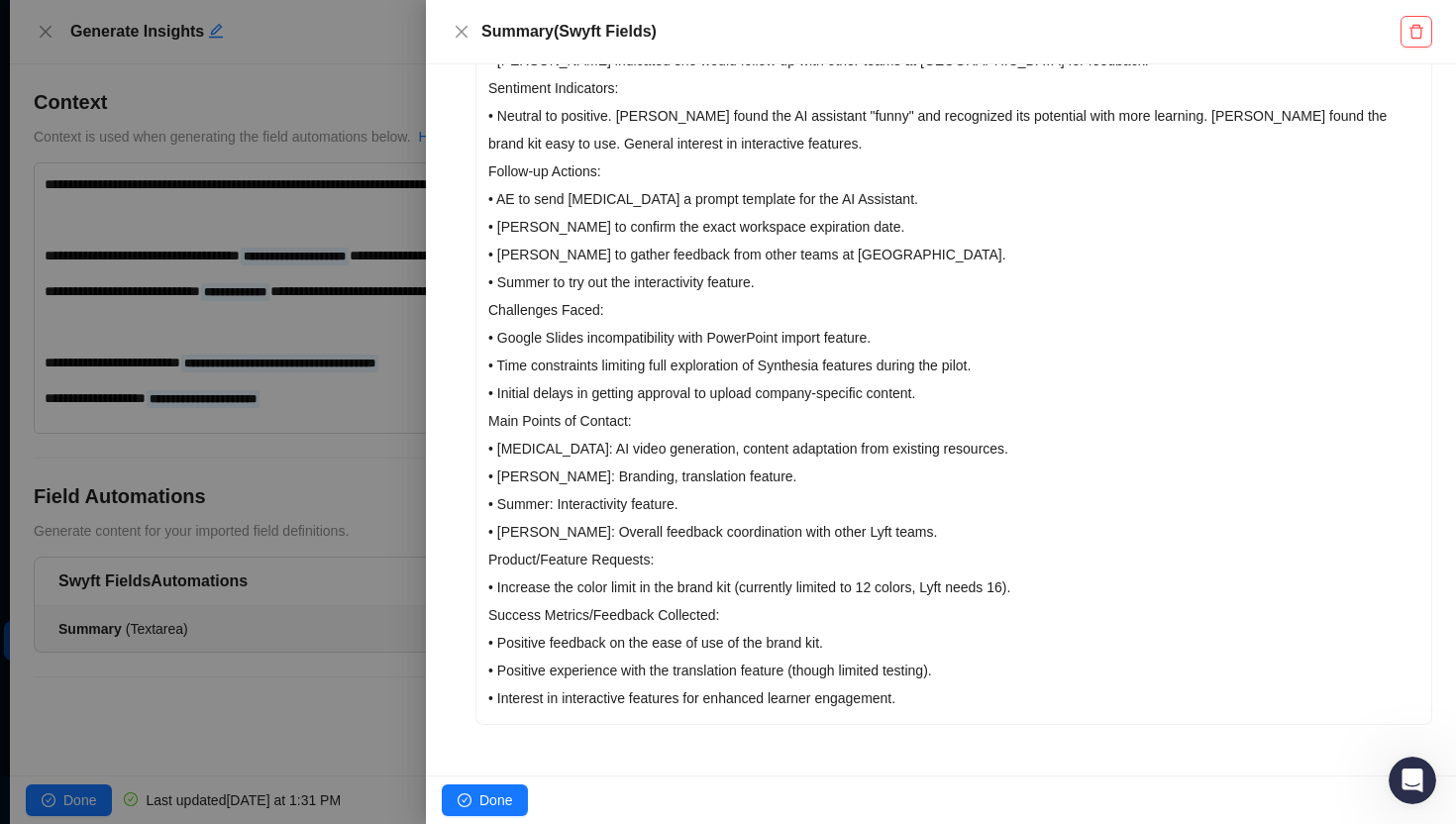 scroll, scrollTop: 0, scrollLeft: 0, axis: both 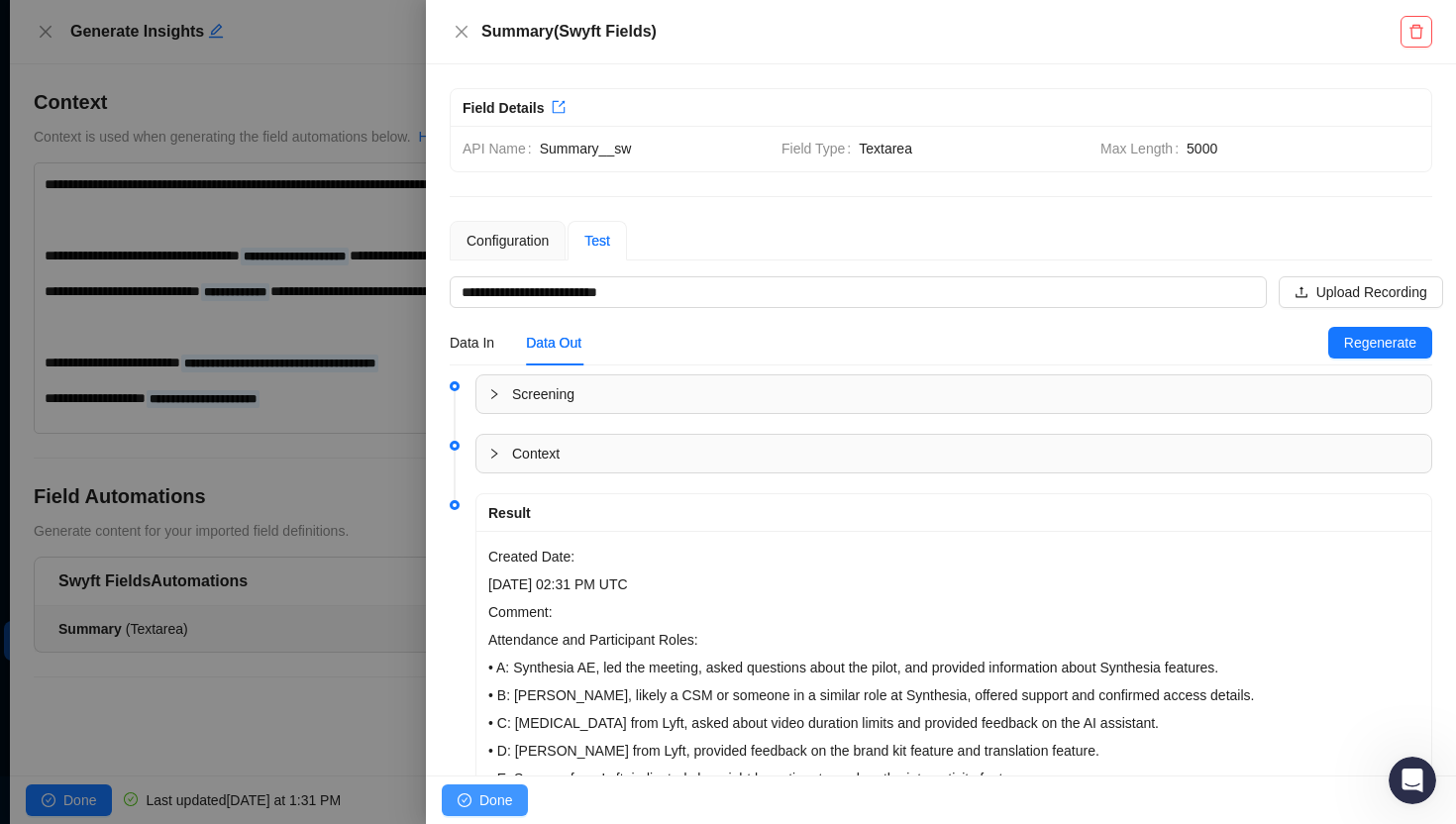 click 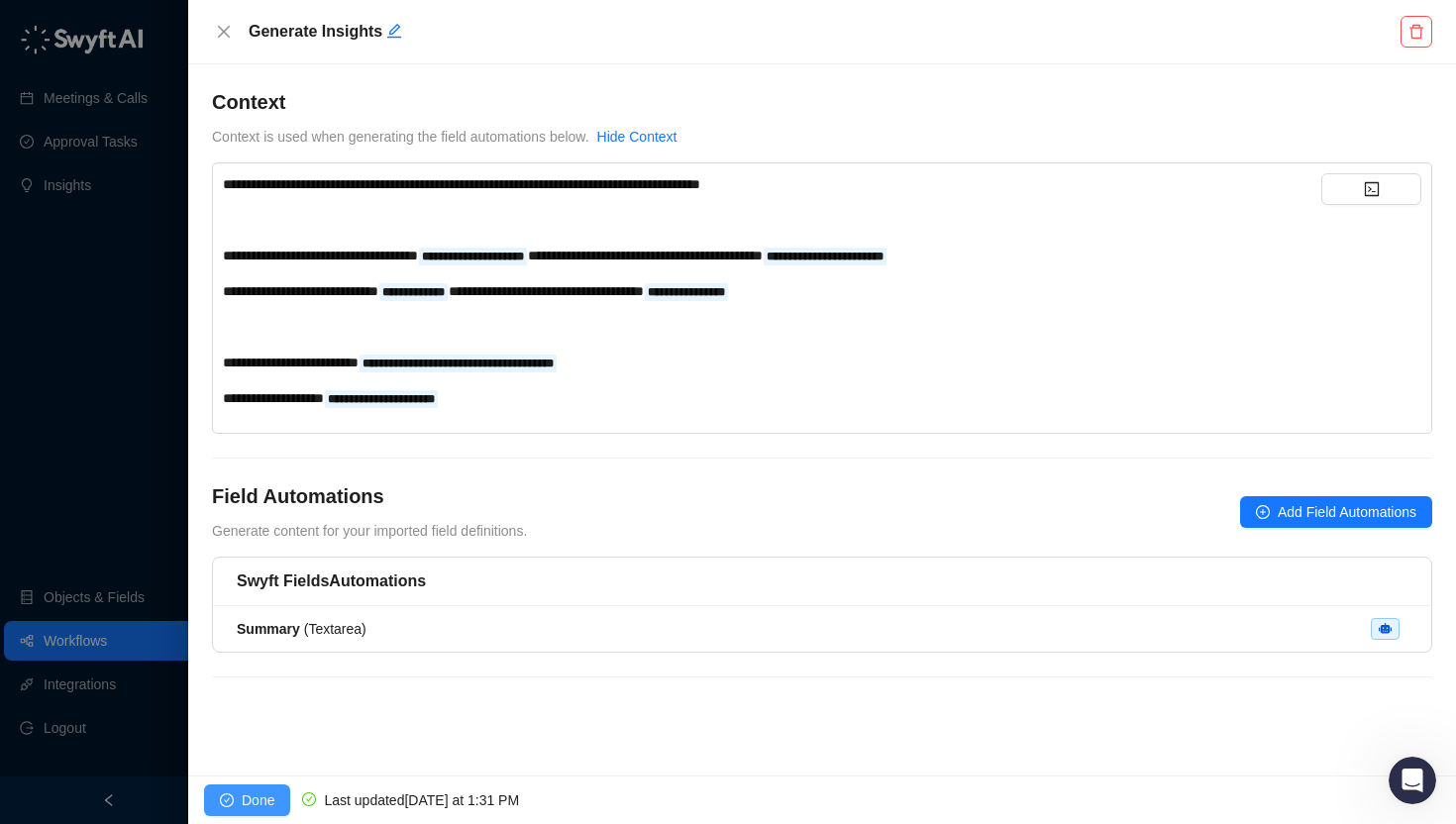 click on "Done" at bounding box center (258, 800) 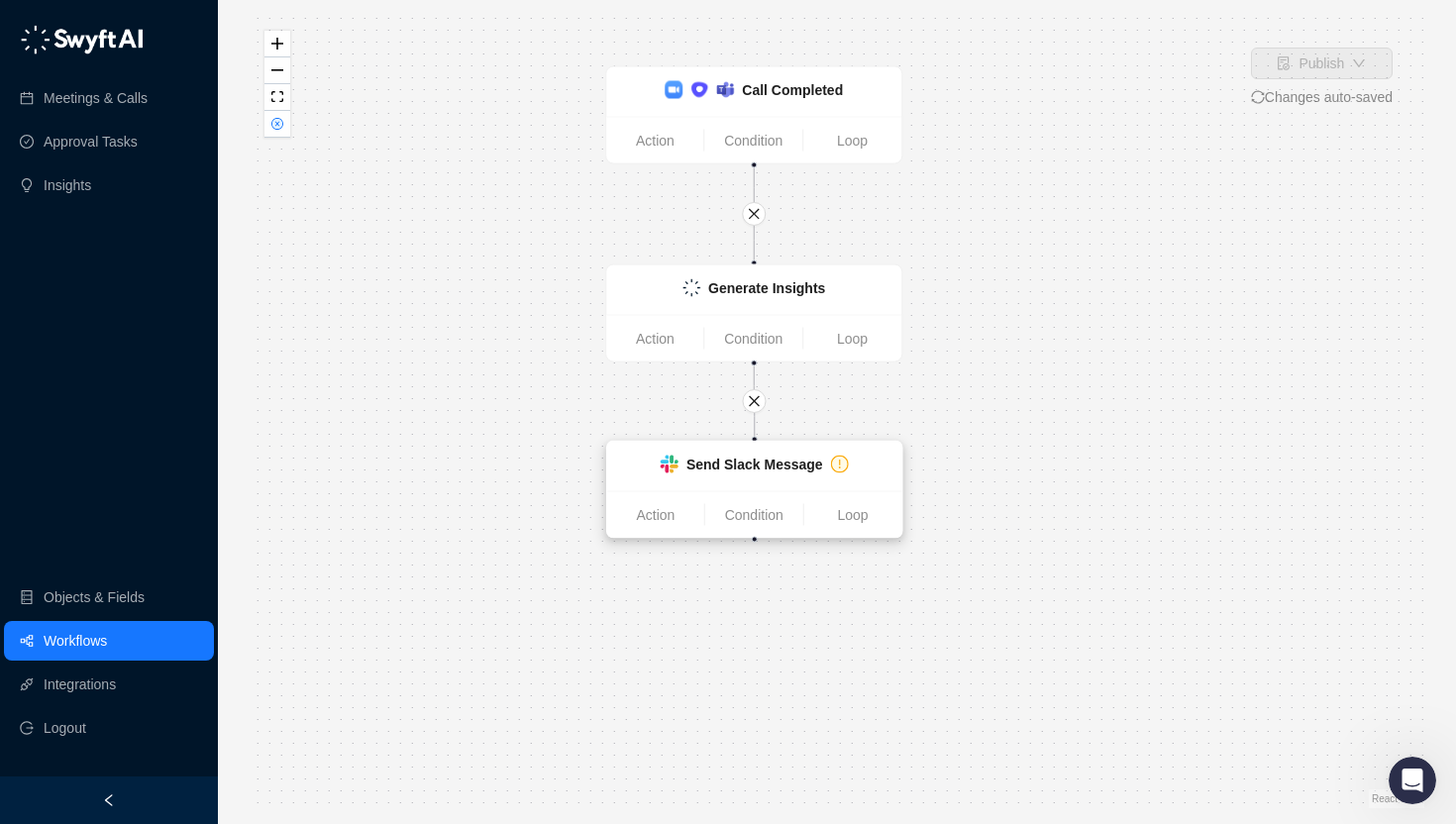 drag, startPoint x: 878, startPoint y: 680, endPoint x: 718, endPoint y: 461, distance: 271.2213 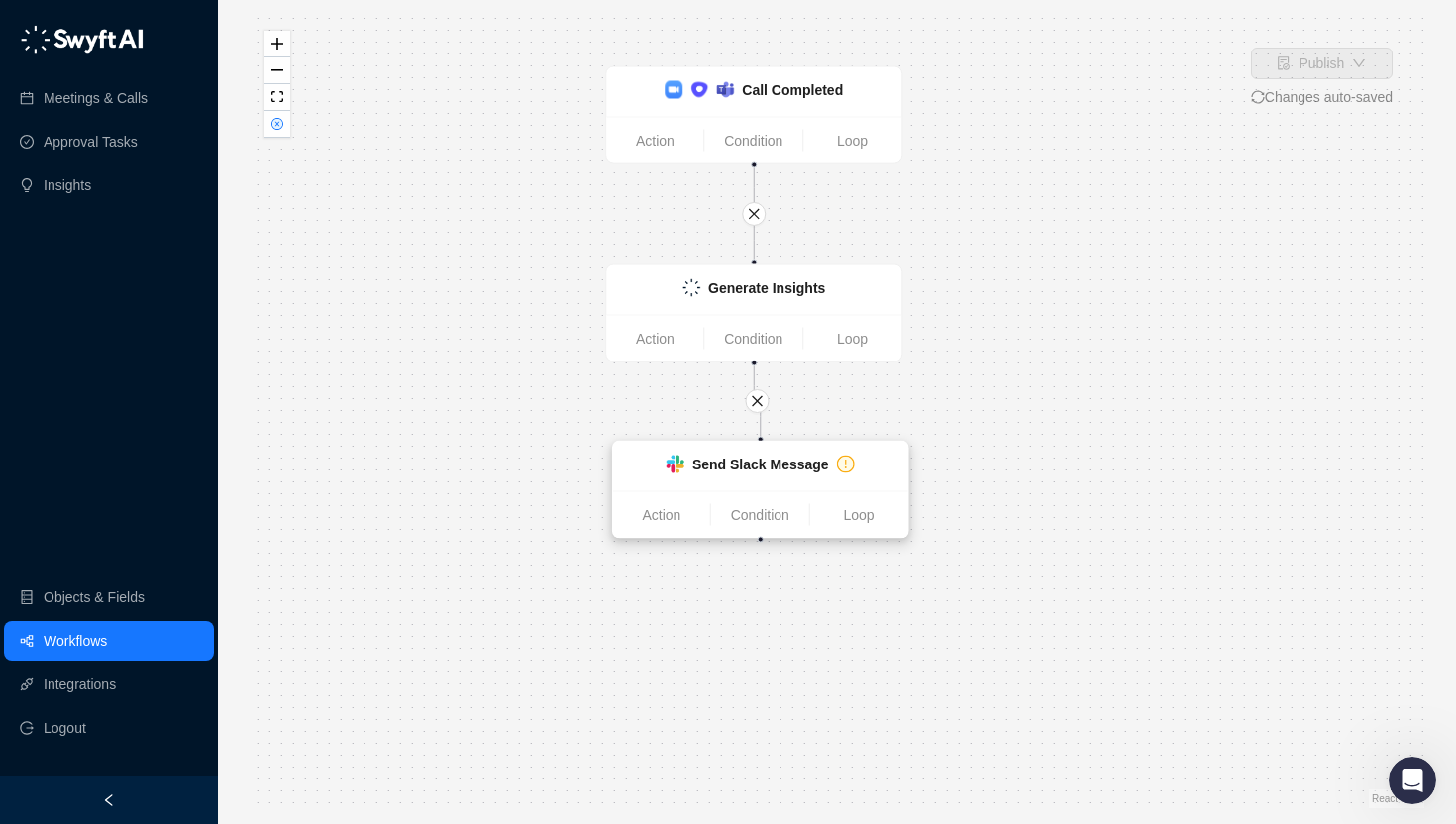 click on "Action Condition Loop" at bounding box center [761, 514] 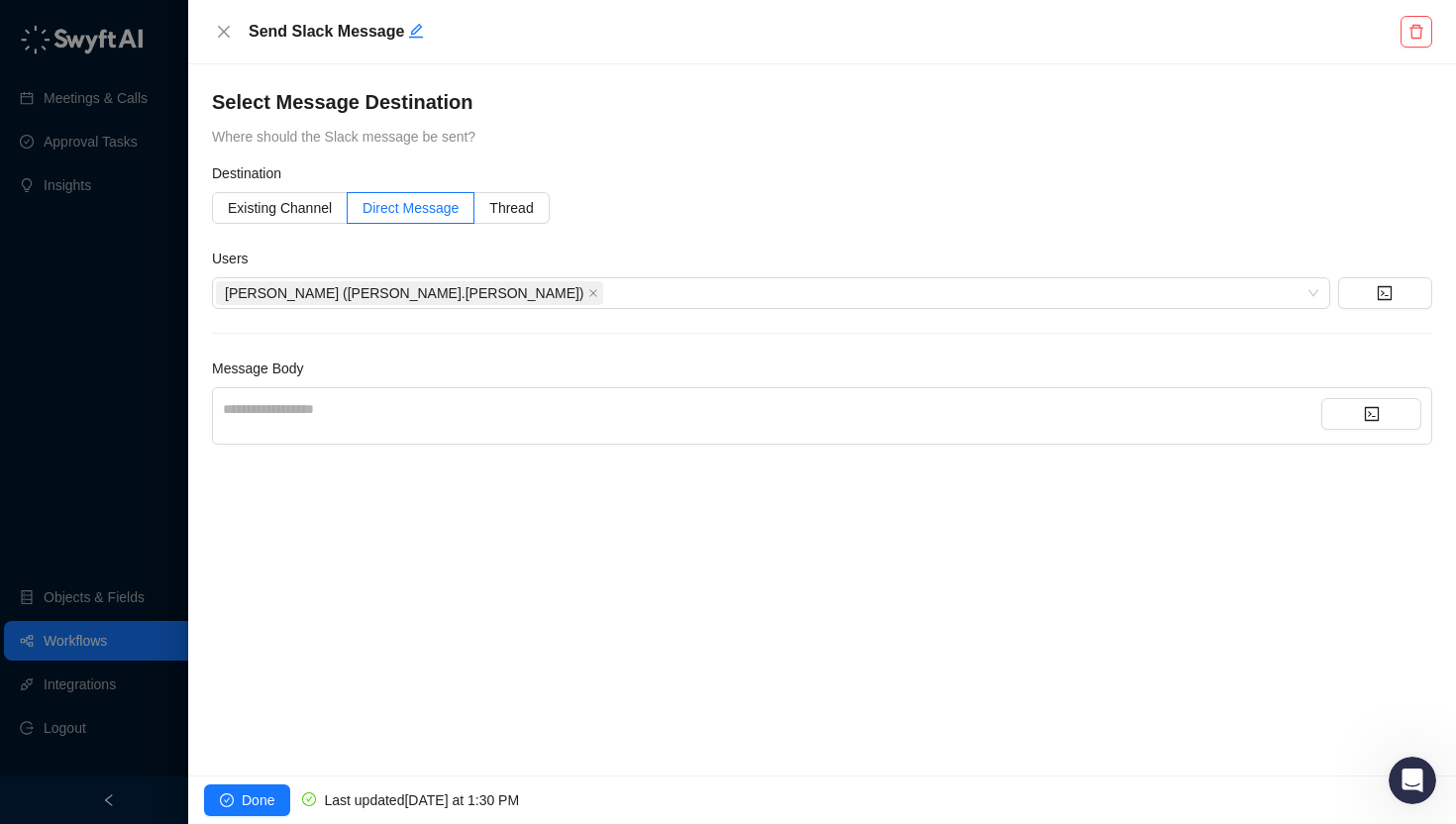 click on "**********" at bounding box center (772, 409) 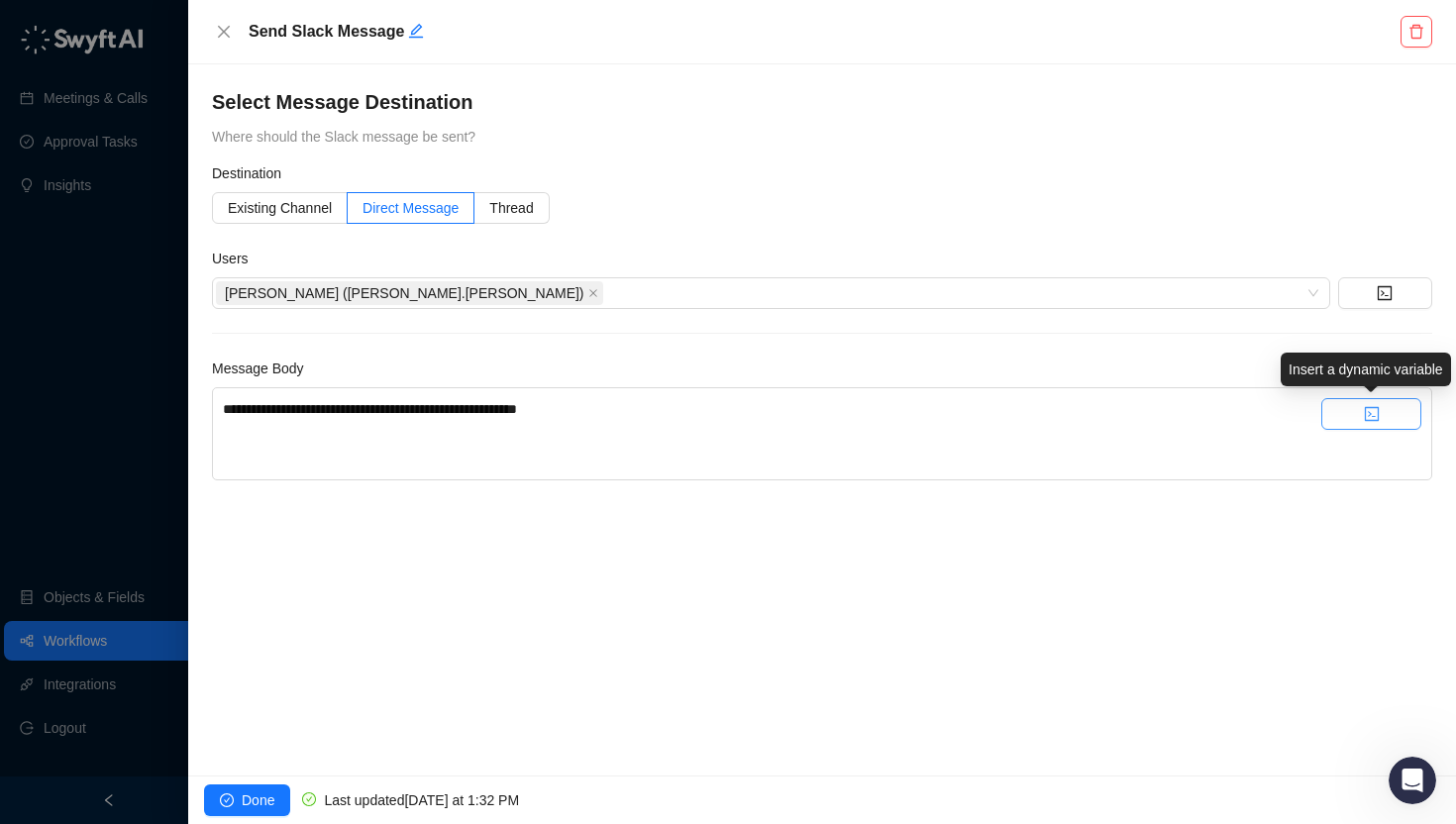 click at bounding box center [1371, 414] 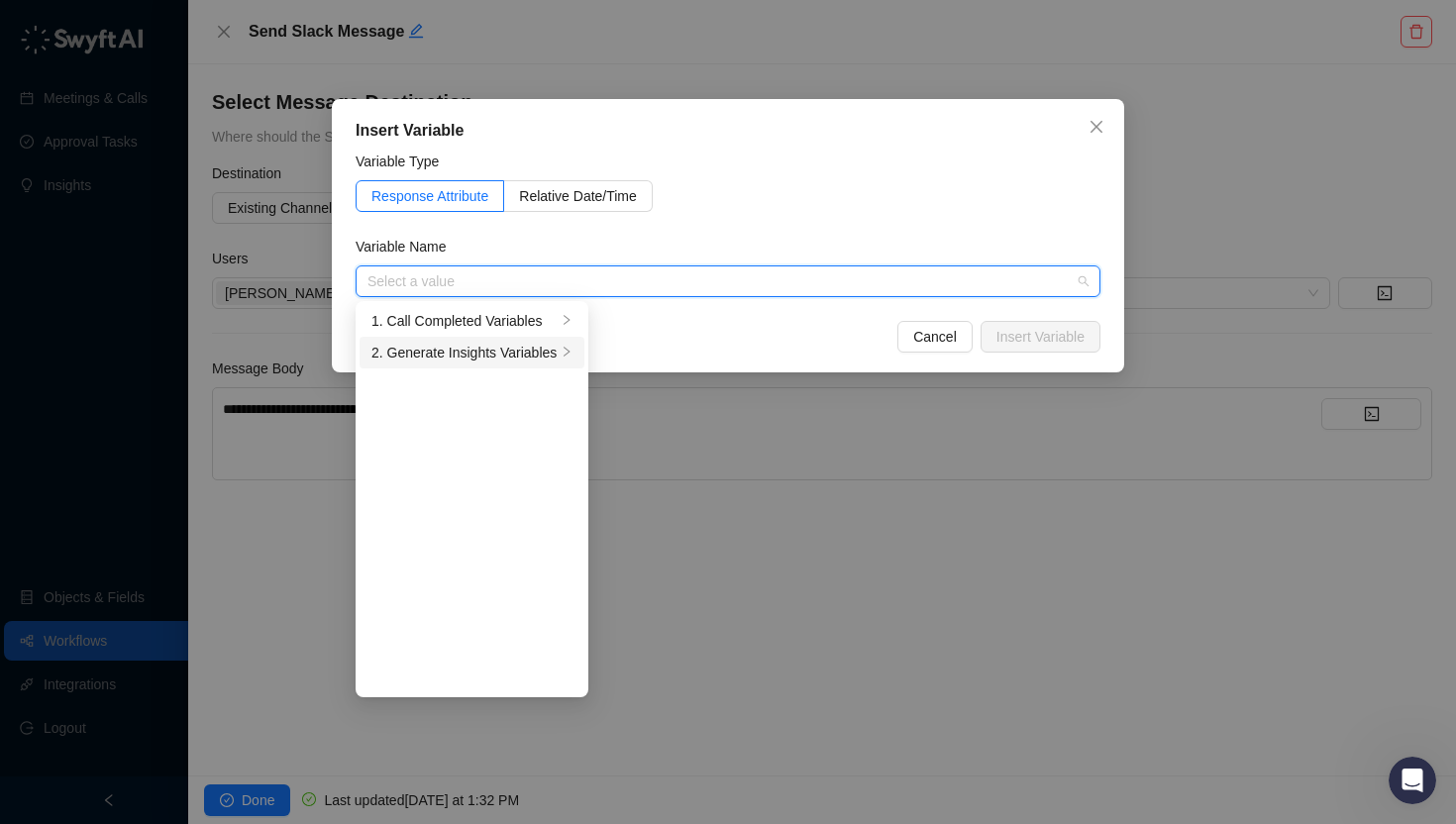 click on "2. Generate Insights Variables" at bounding box center [464, 353] 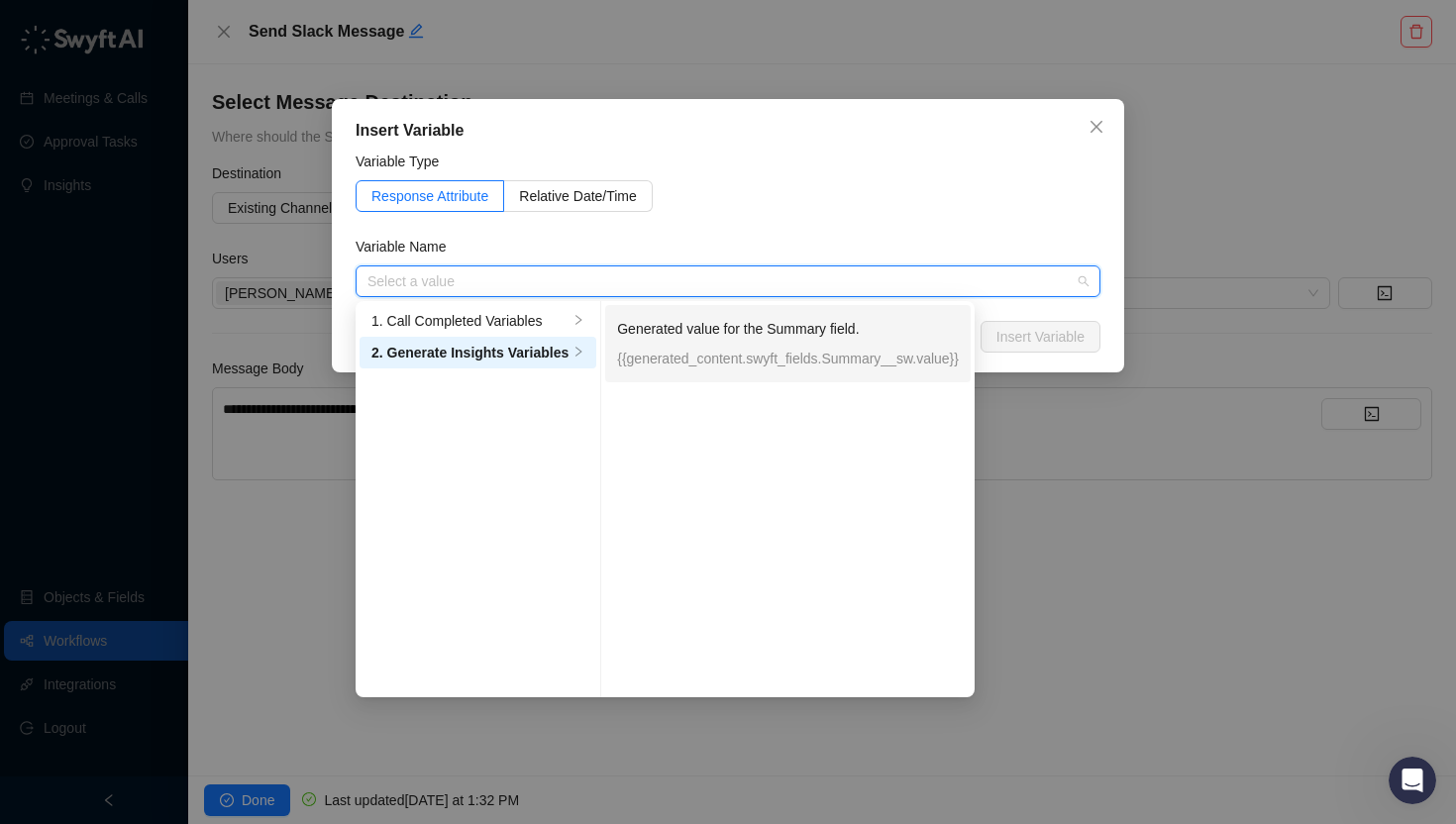 click on "Generated value for the Summary field. {{generated_content.swyft_fields.Summary__sw.value}}" at bounding box center [787, 344] 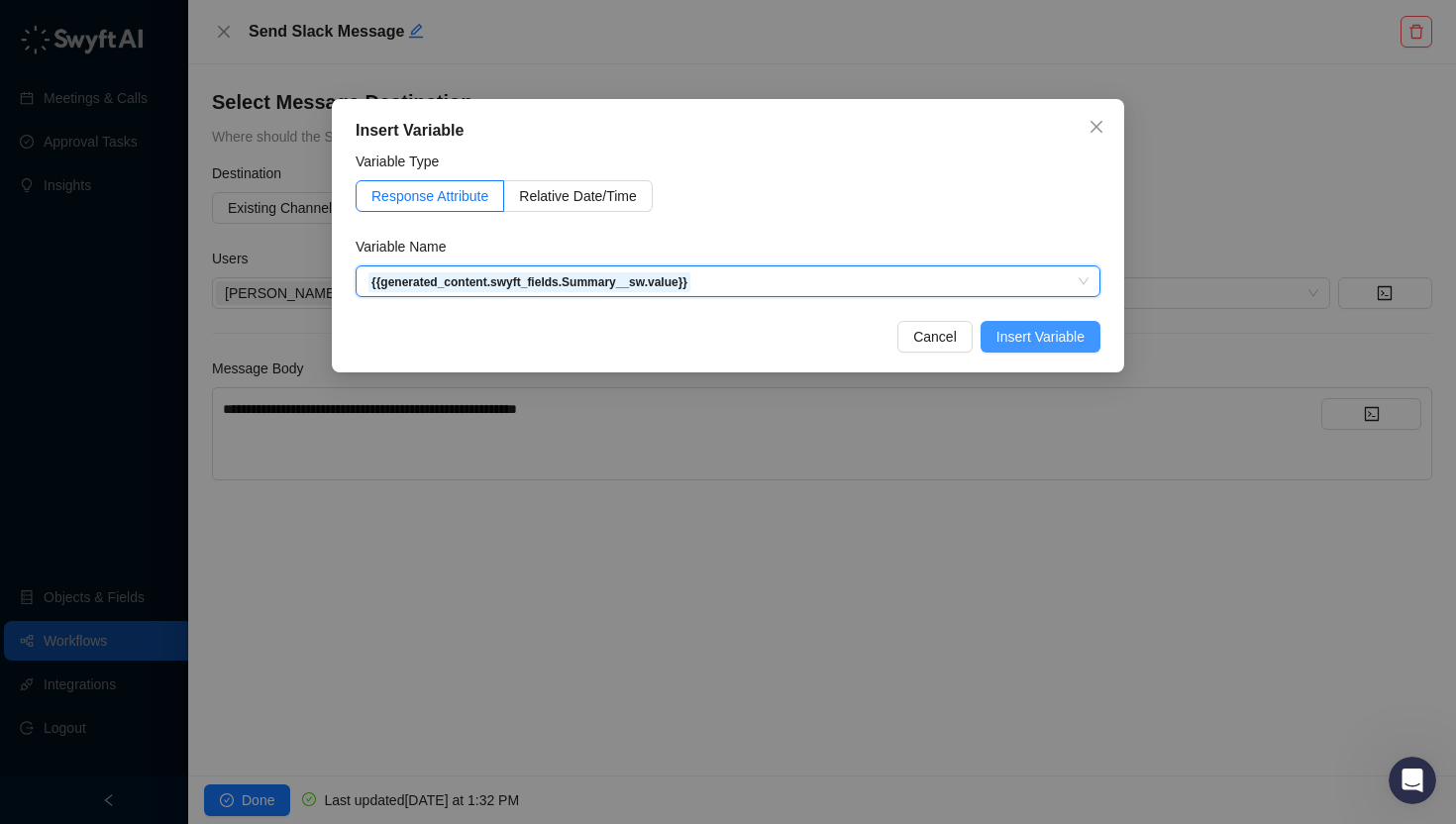 click on "Insert Variable" at bounding box center (1040, 337) 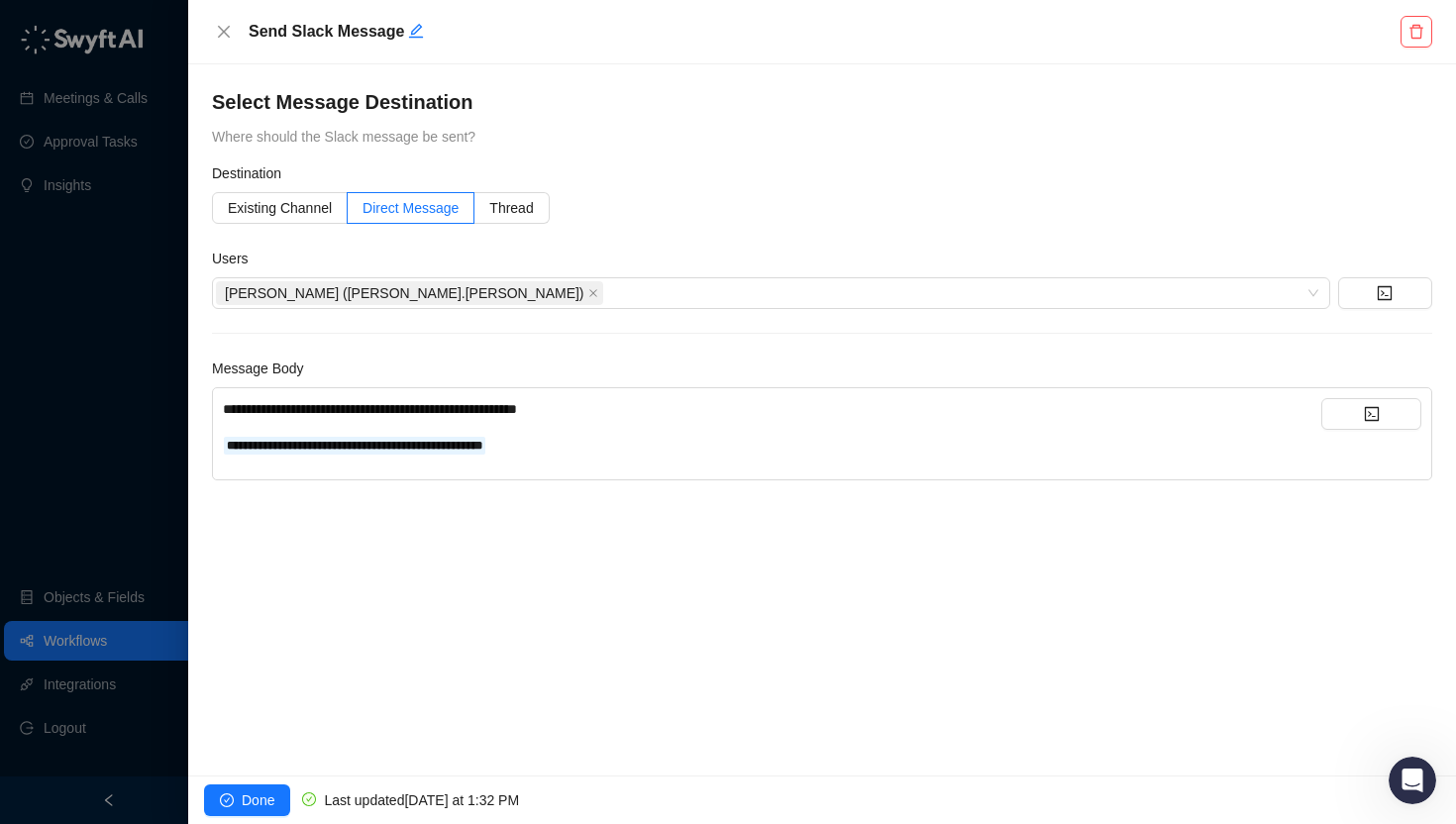 click on "**********" at bounding box center (772, 427) 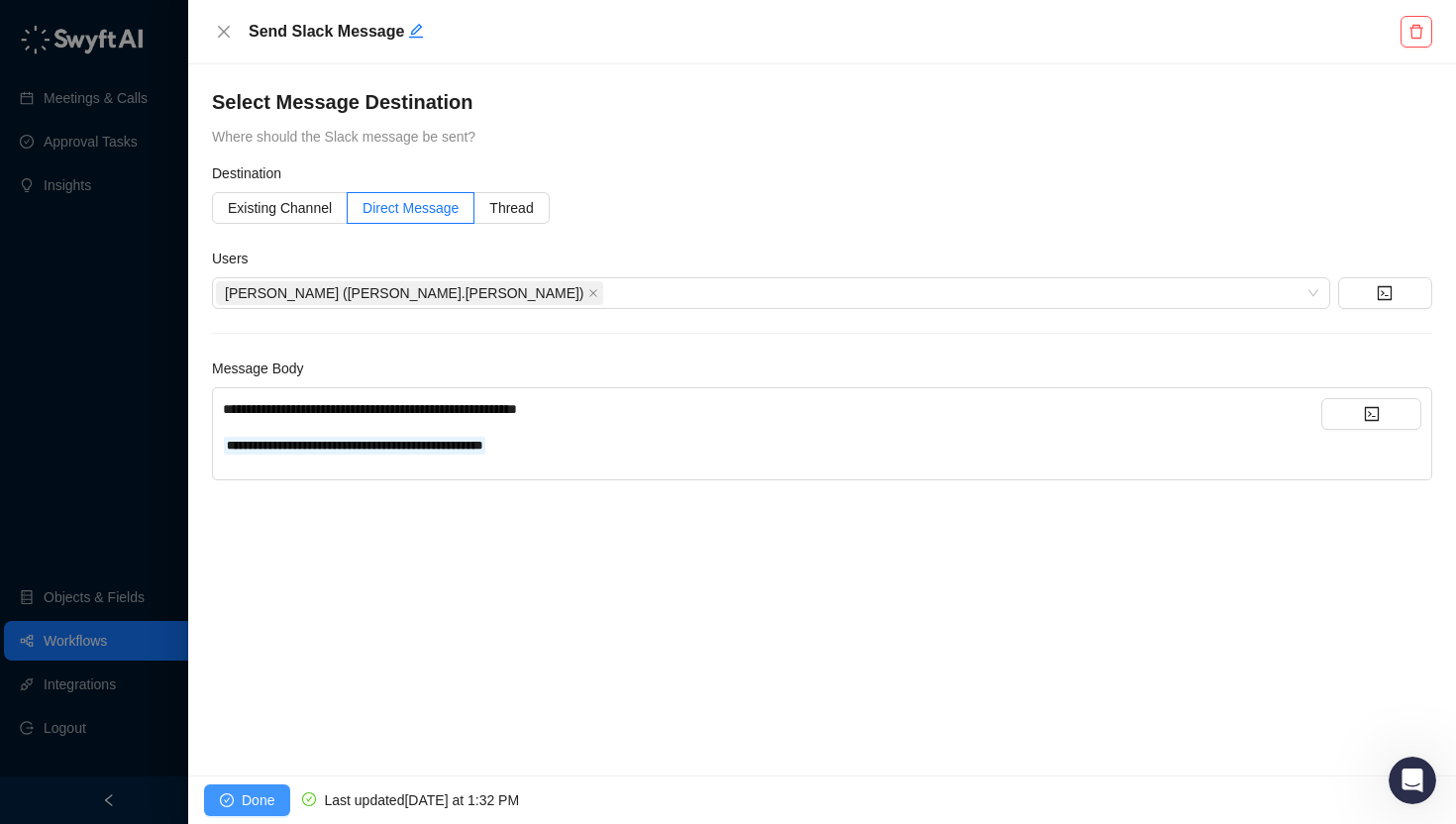 click on "Done" at bounding box center [247, 800] 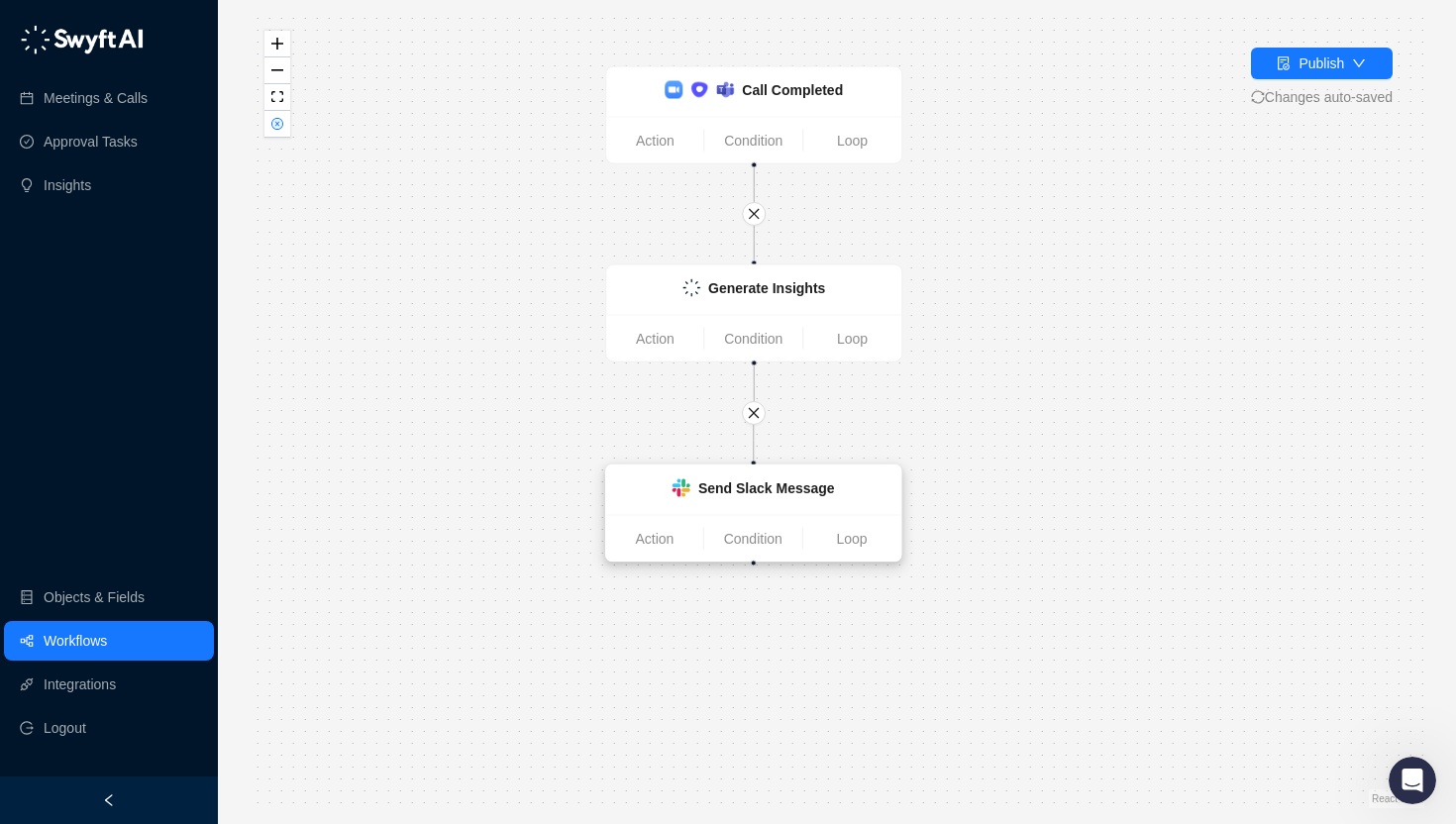 drag, startPoint x: 872, startPoint y: 690, endPoint x: 705, endPoint y: 494, distance: 257.498 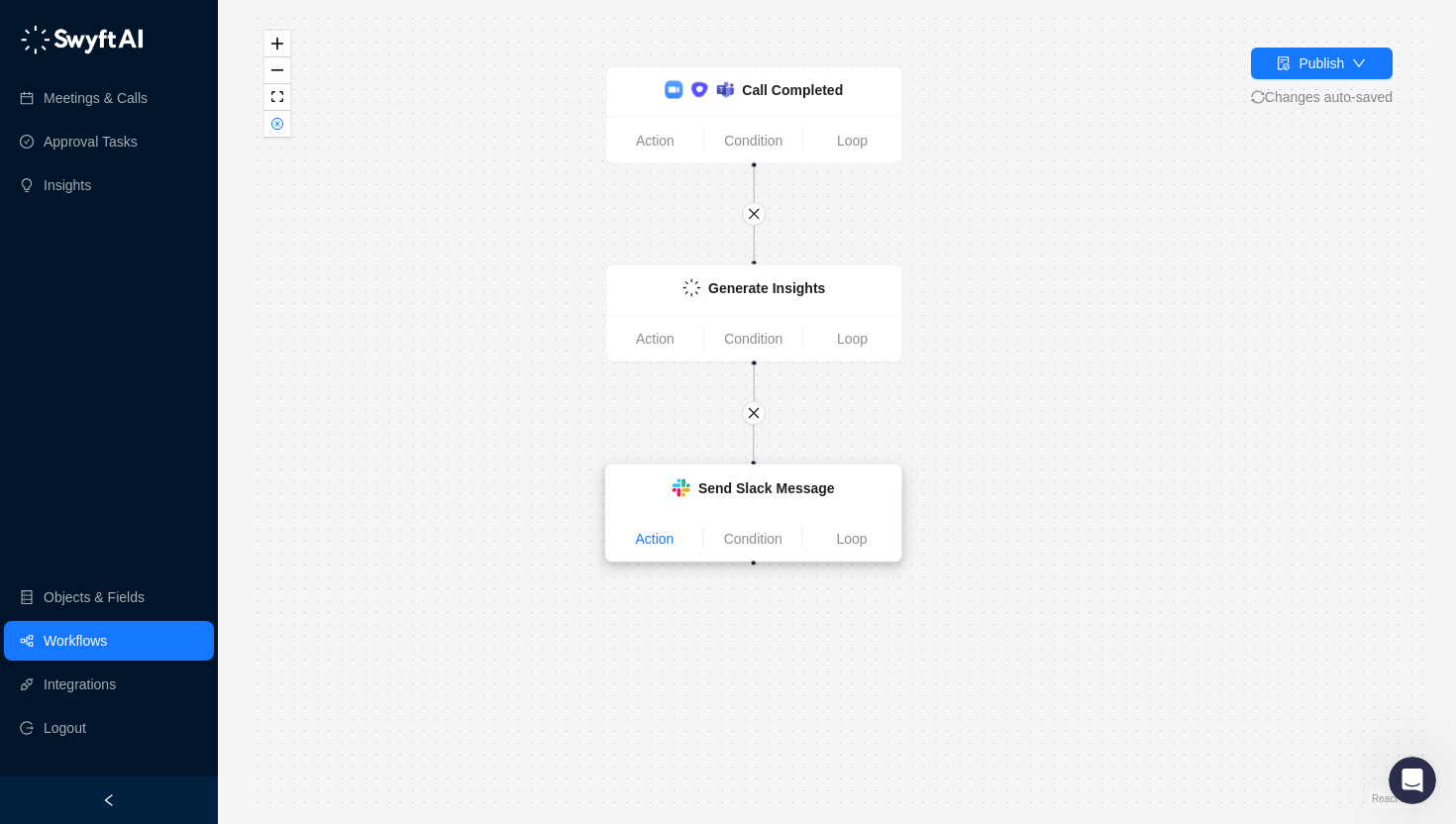 click on "Action" at bounding box center (655, 539) 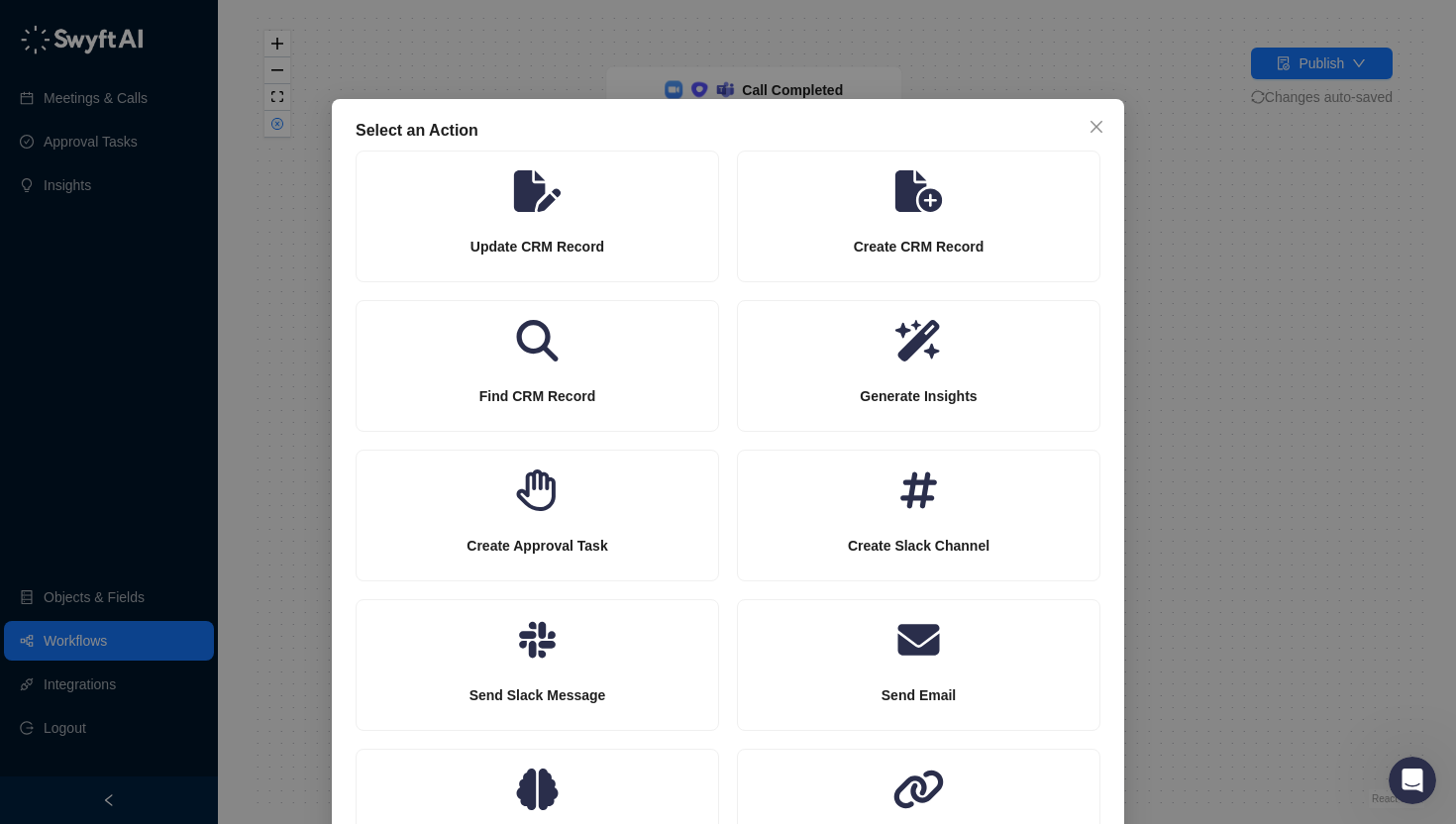 click on "Select an Action Update CRM Record Create CRM Record Find CRM Record Generate Insights Create Approval Task Create Slack Channel Send Slack Message Send Email Ask Cortex Send Webhook" at bounding box center [728, 412] 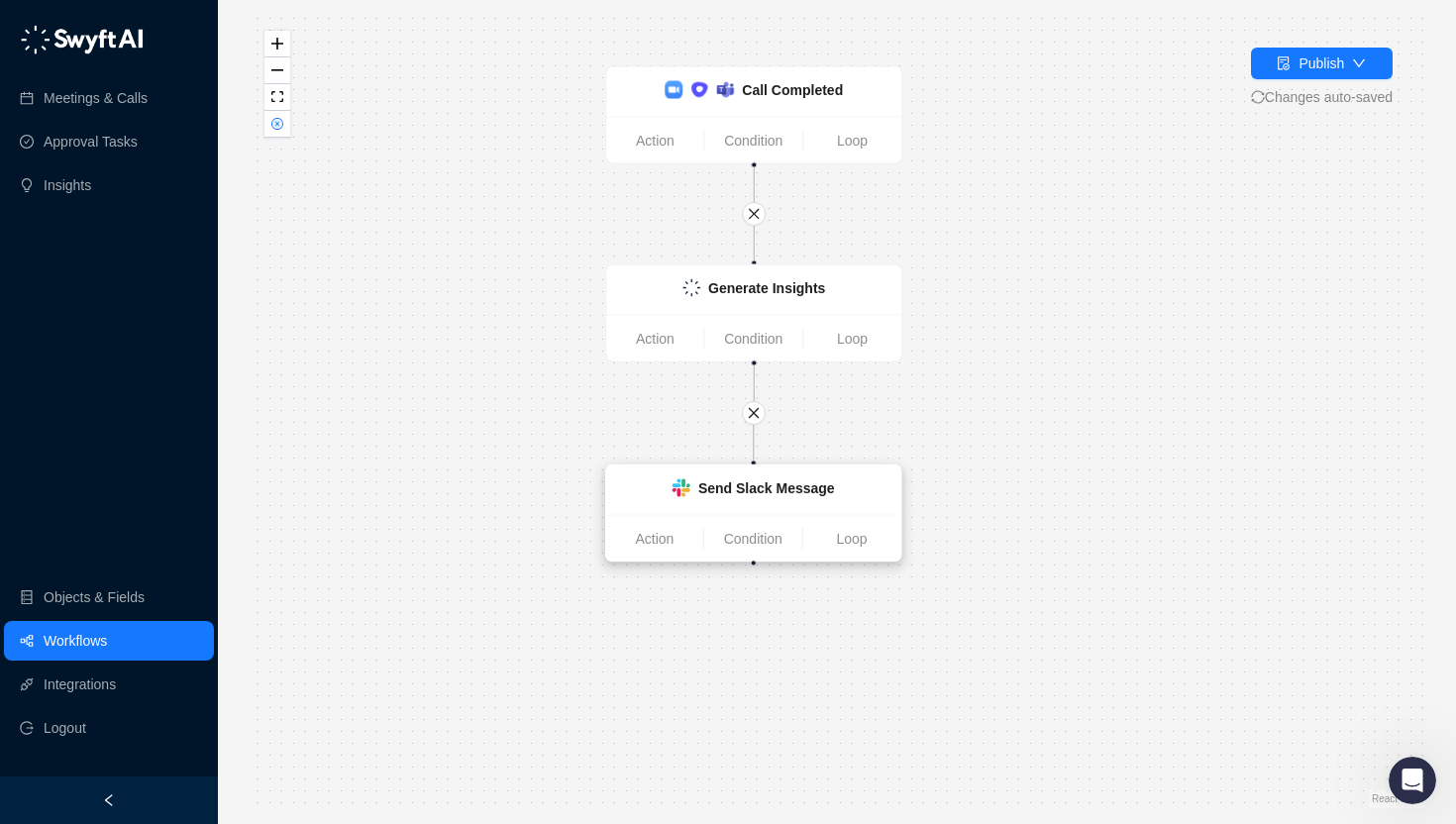 click on "Send Slack Message" at bounding box center (767, 488) 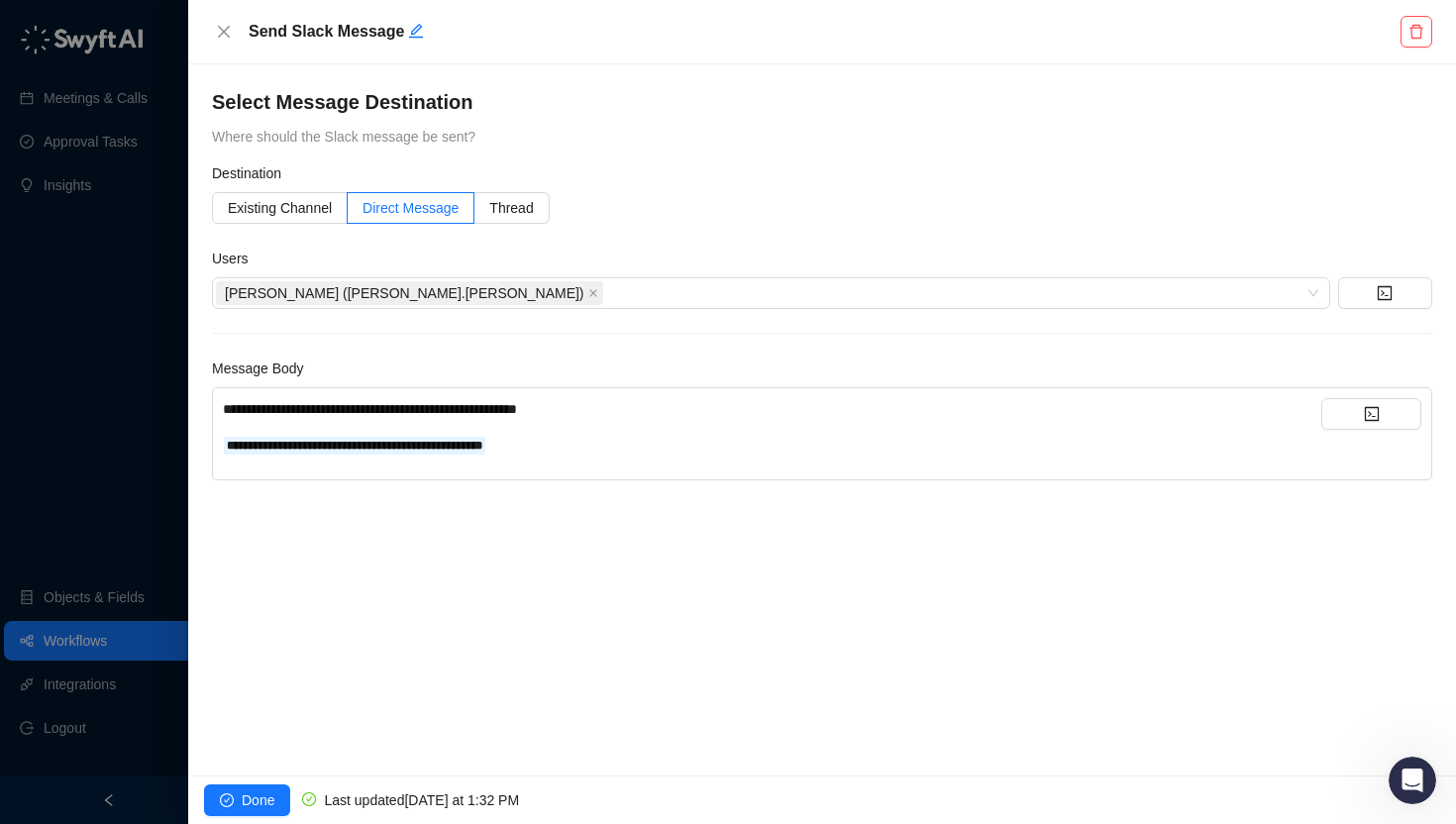 click on "**********" at bounding box center [772, 445] 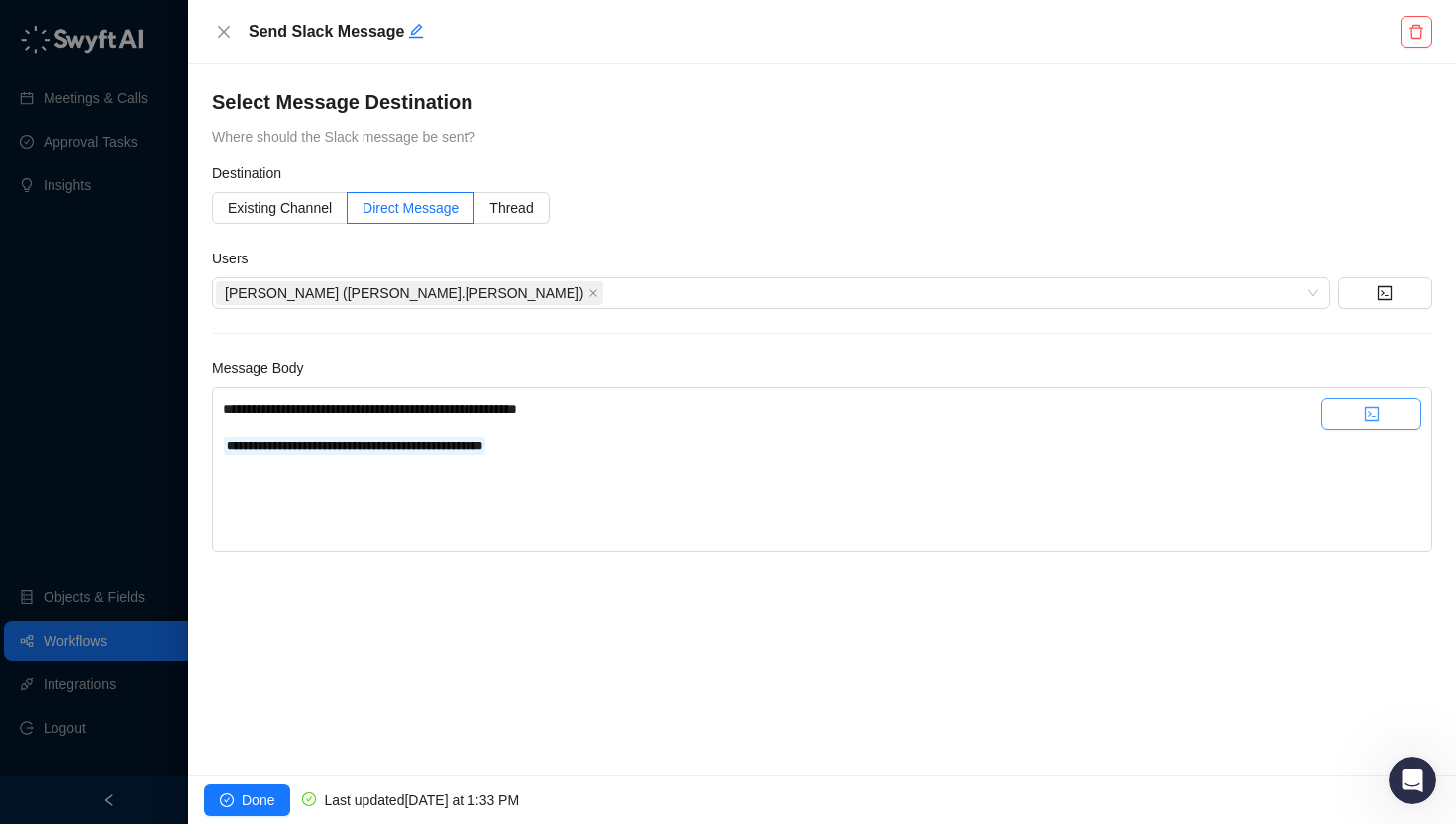 click at bounding box center (1371, 414) 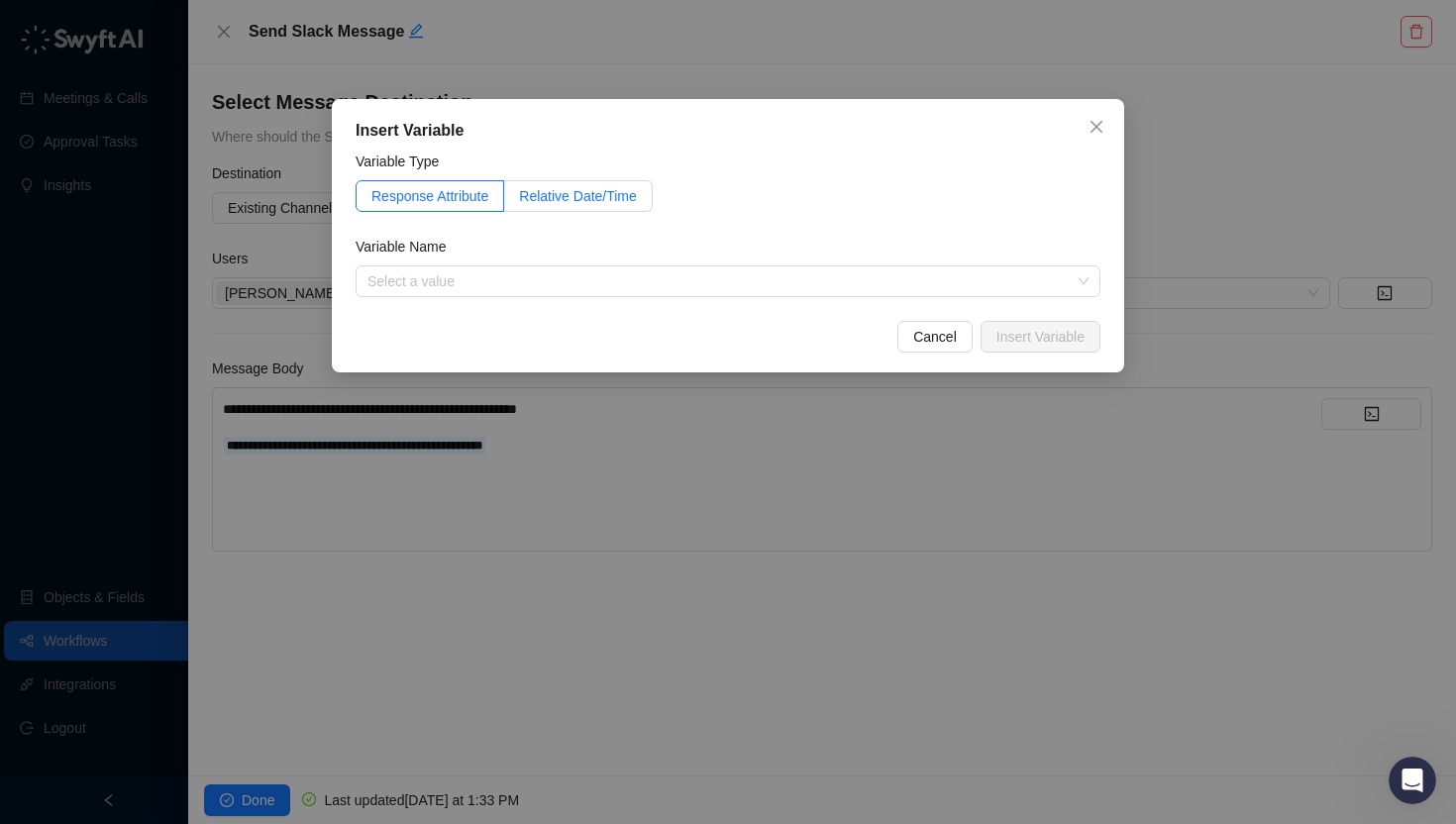 click on "Relative Date/Time" at bounding box center [577, 196] 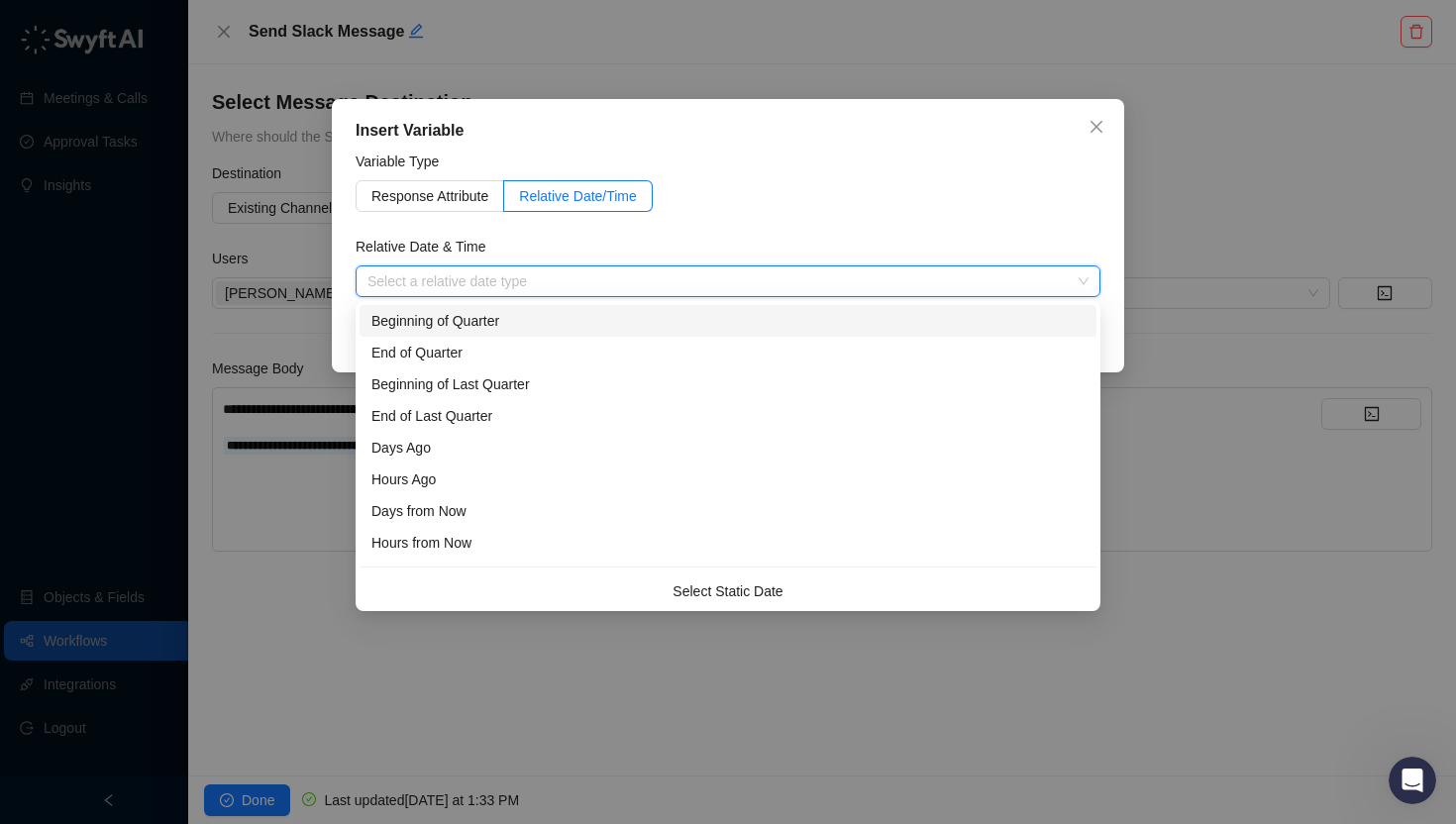 click at bounding box center [722, 281] 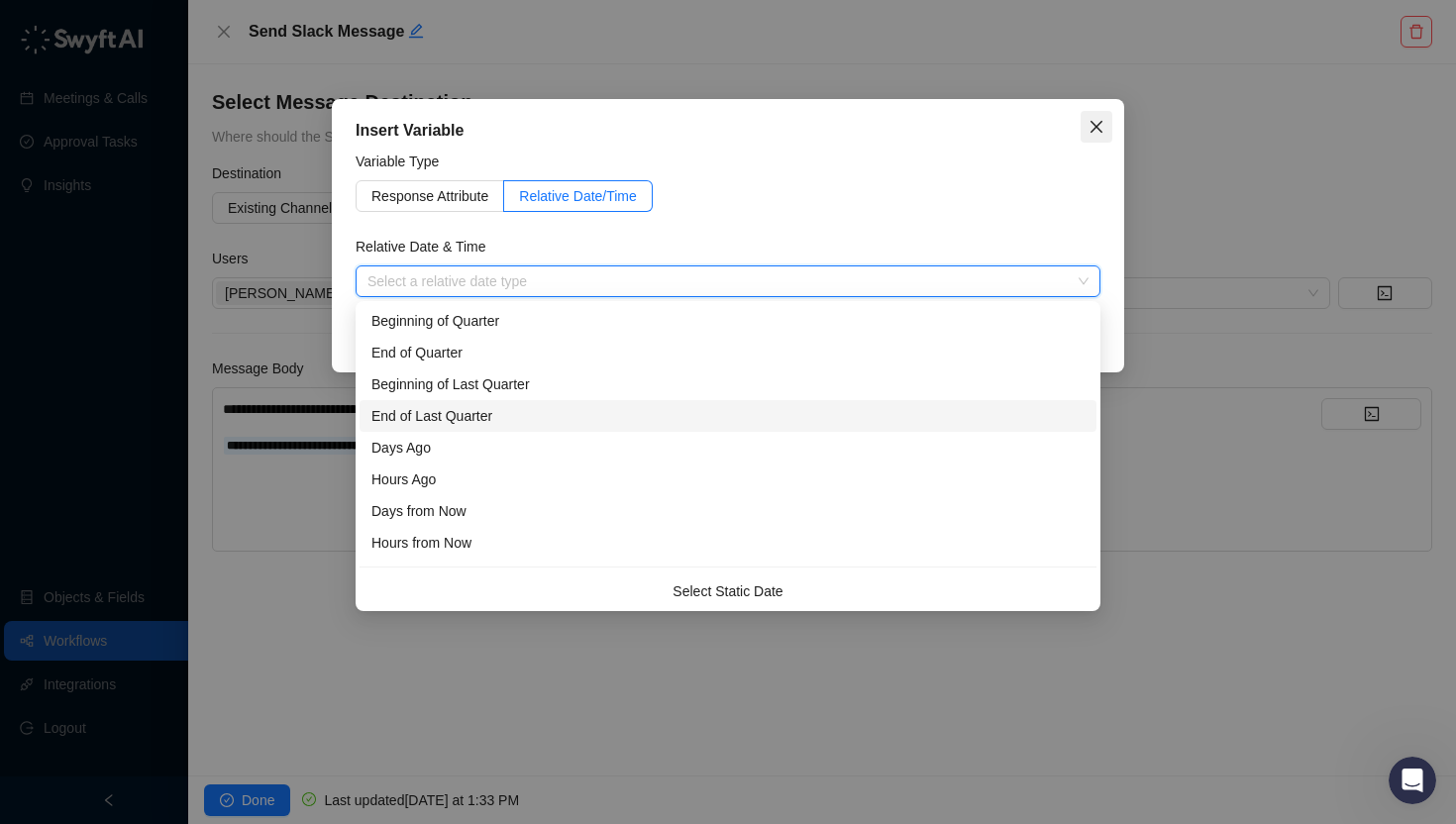click 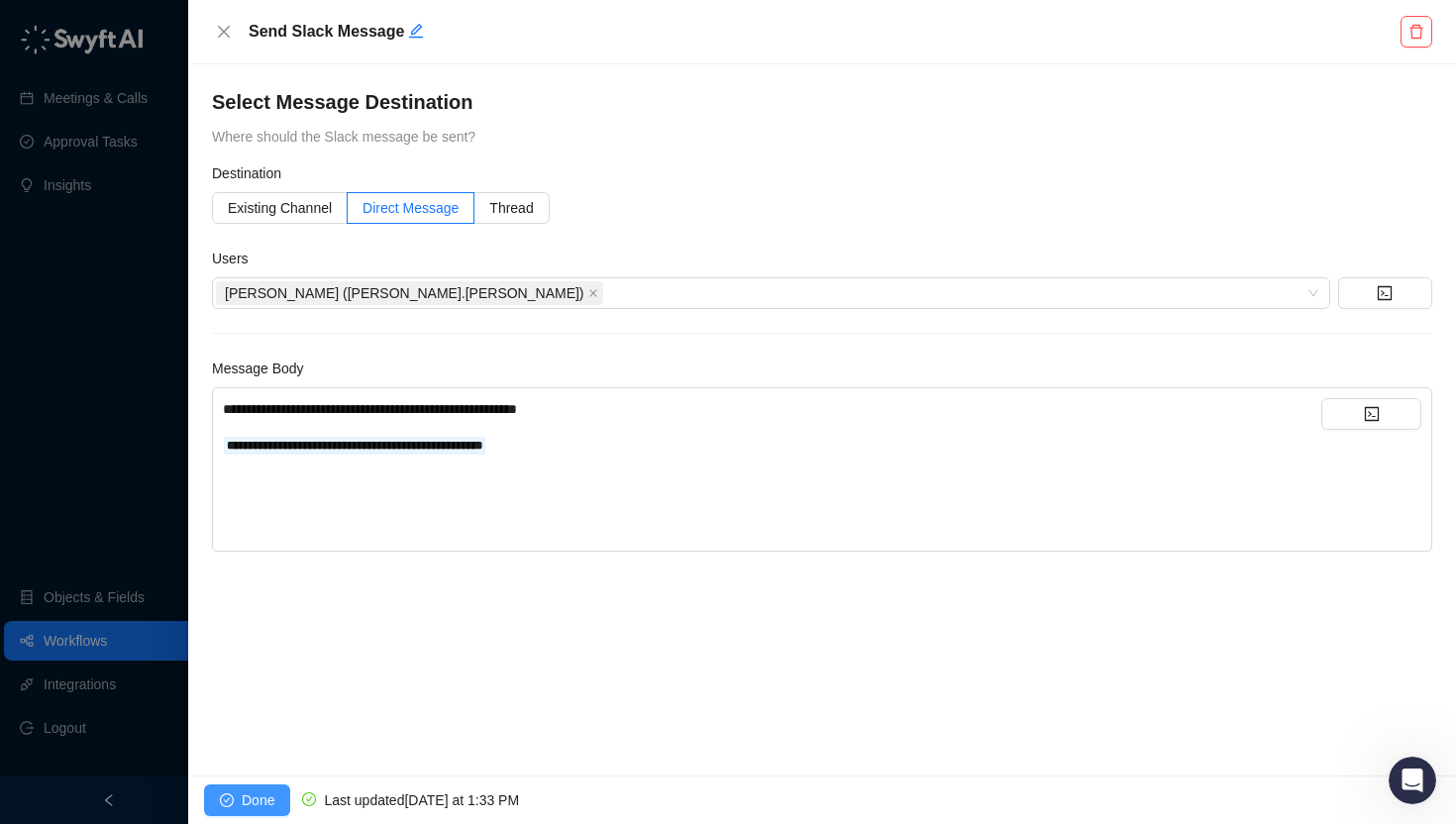click on "Done" at bounding box center [247, 800] 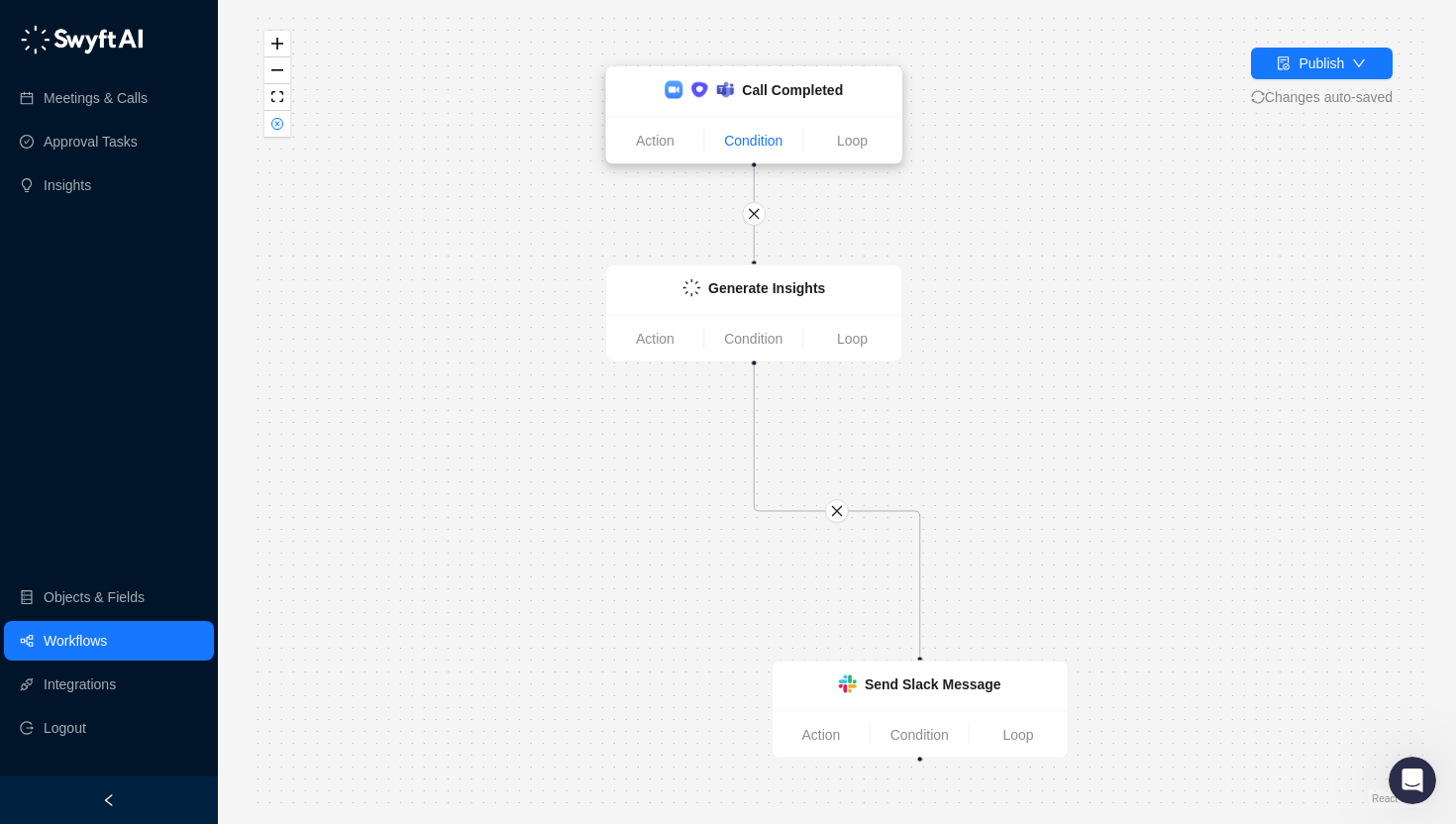 click on "Condition" at bounding box center [754, 140] 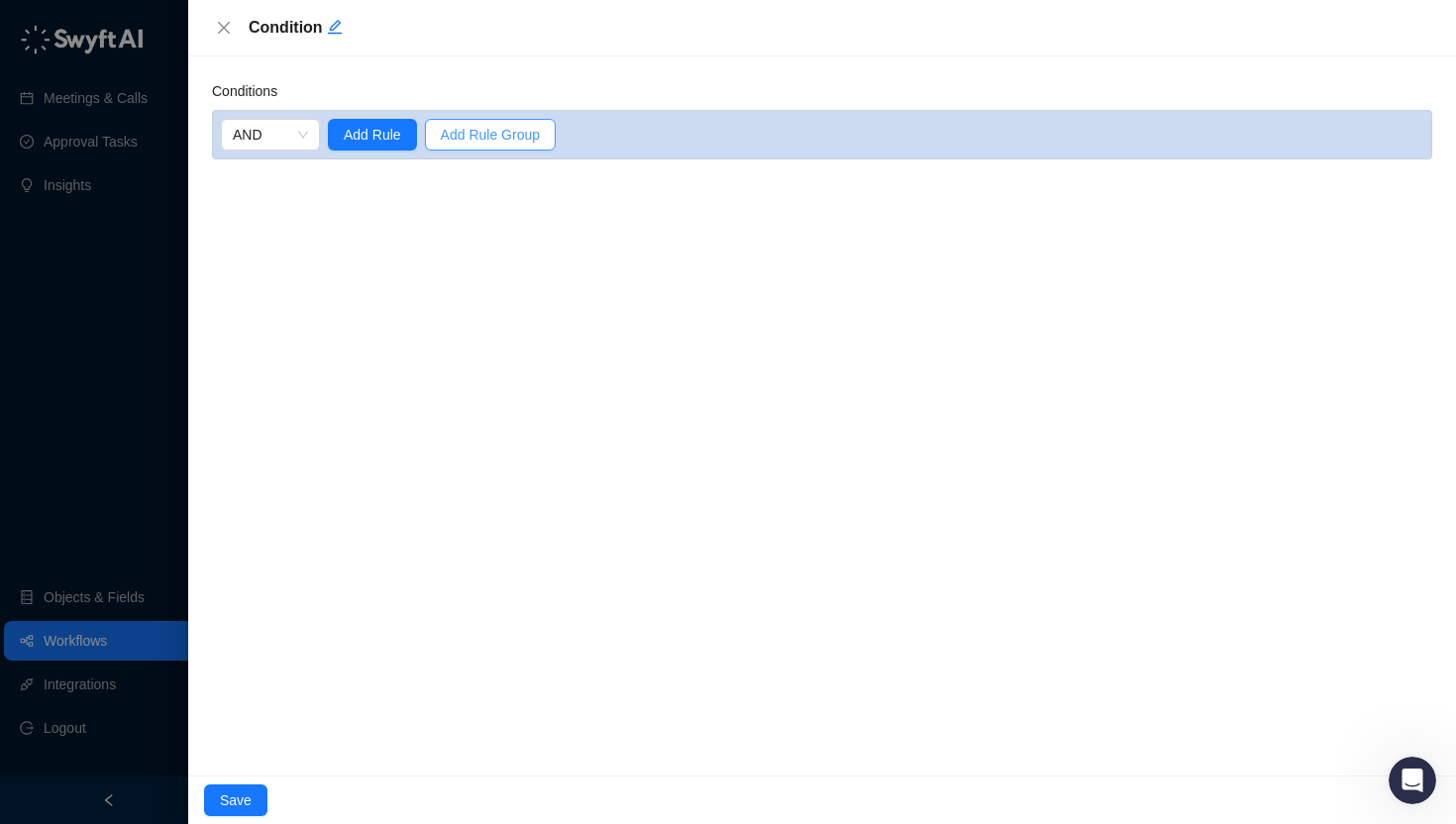 click on "Add Rule Group" at bounding box center [490, 135] 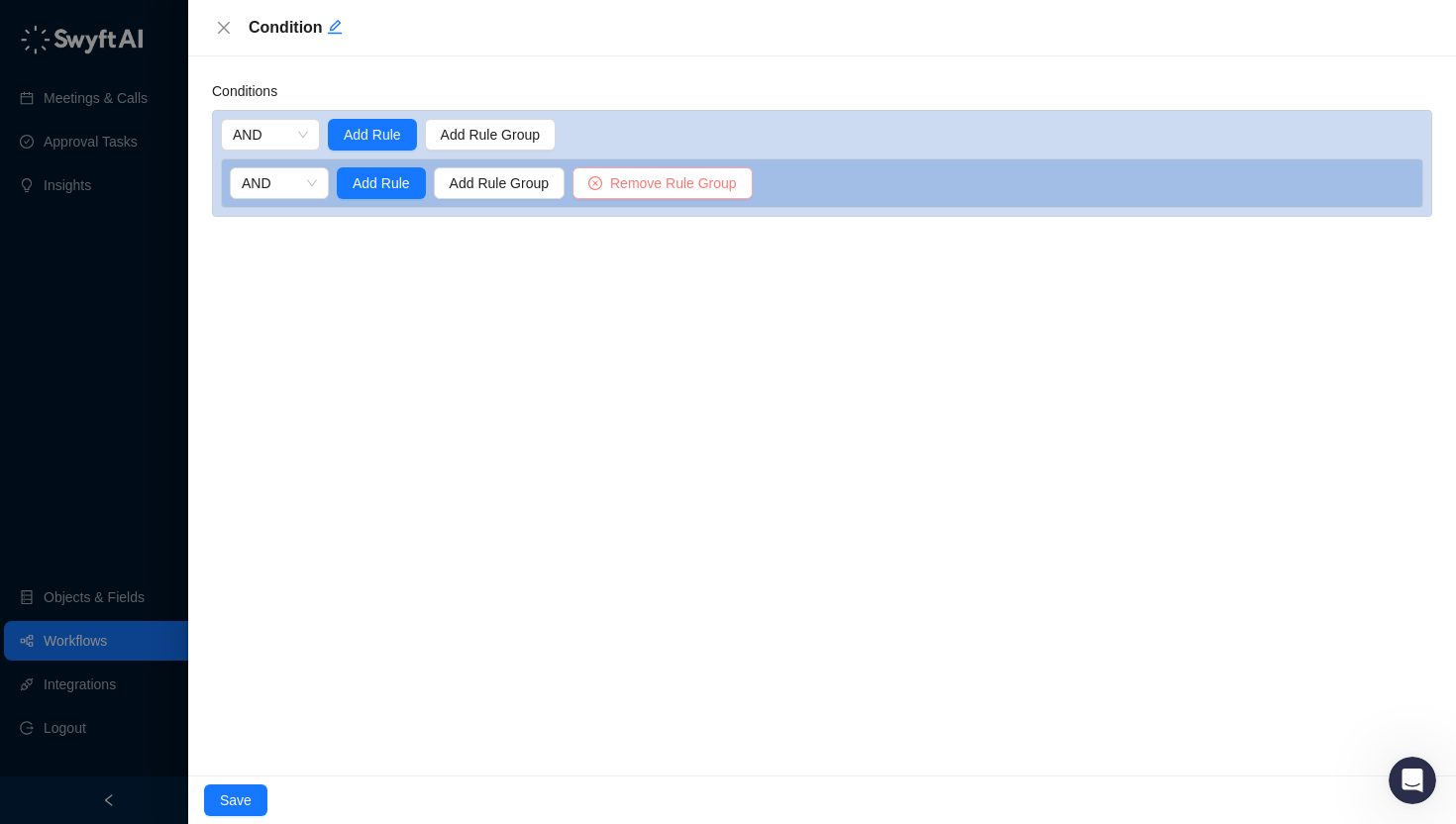 click on "Remove Rule Group" at bounding box center [674, 183] 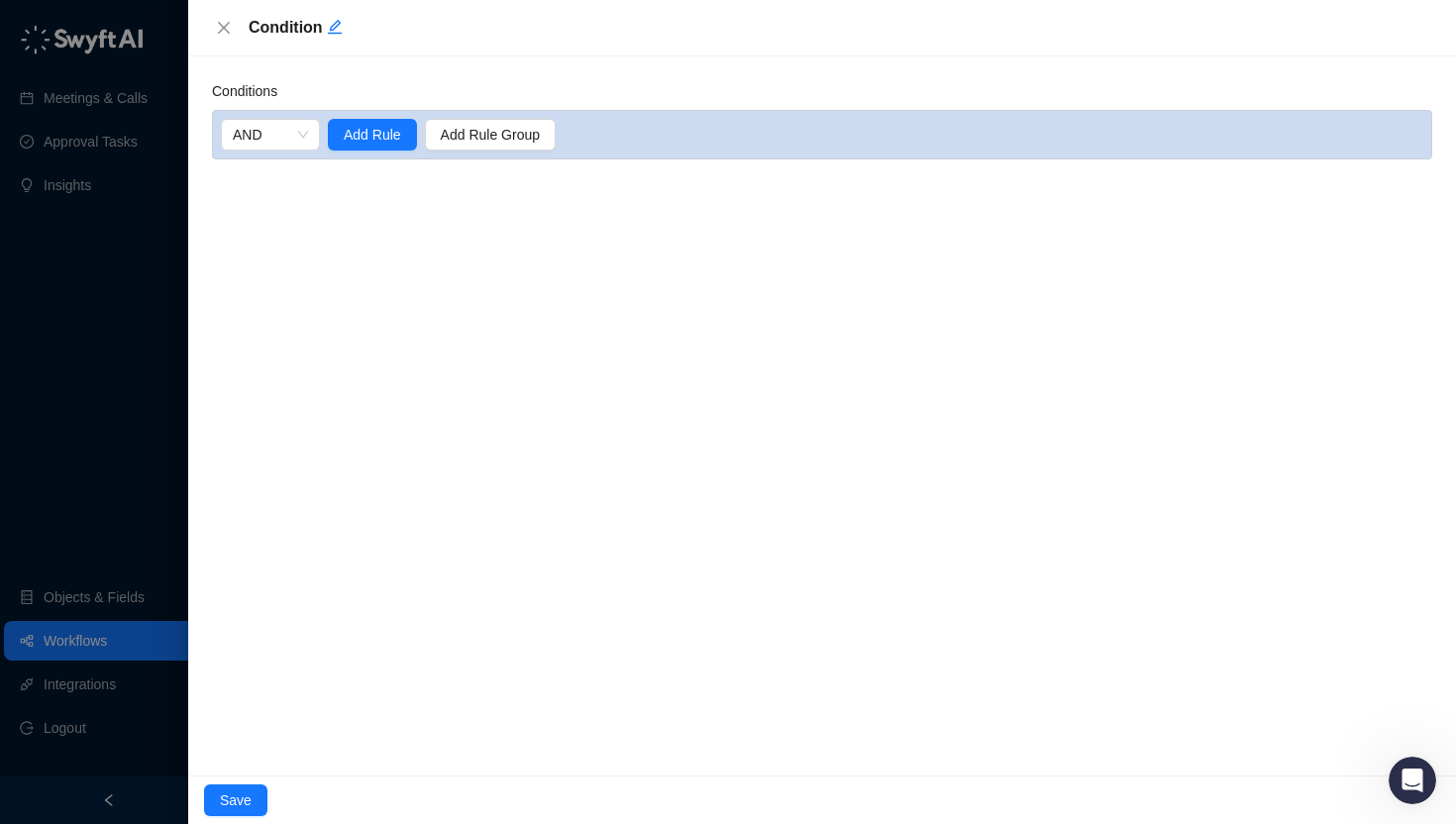 click on "Condition" at bounding box center (822, 28) 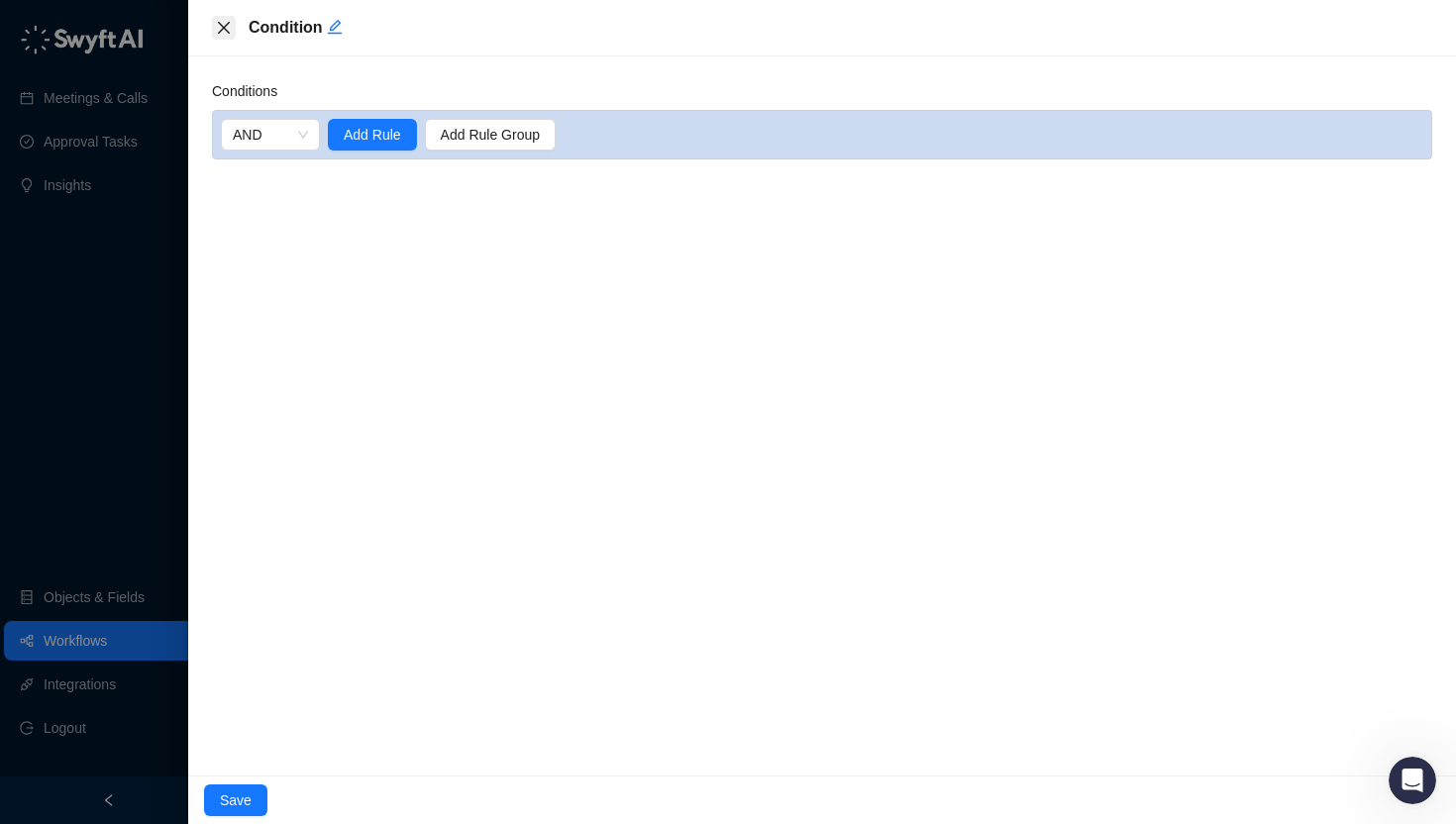 click 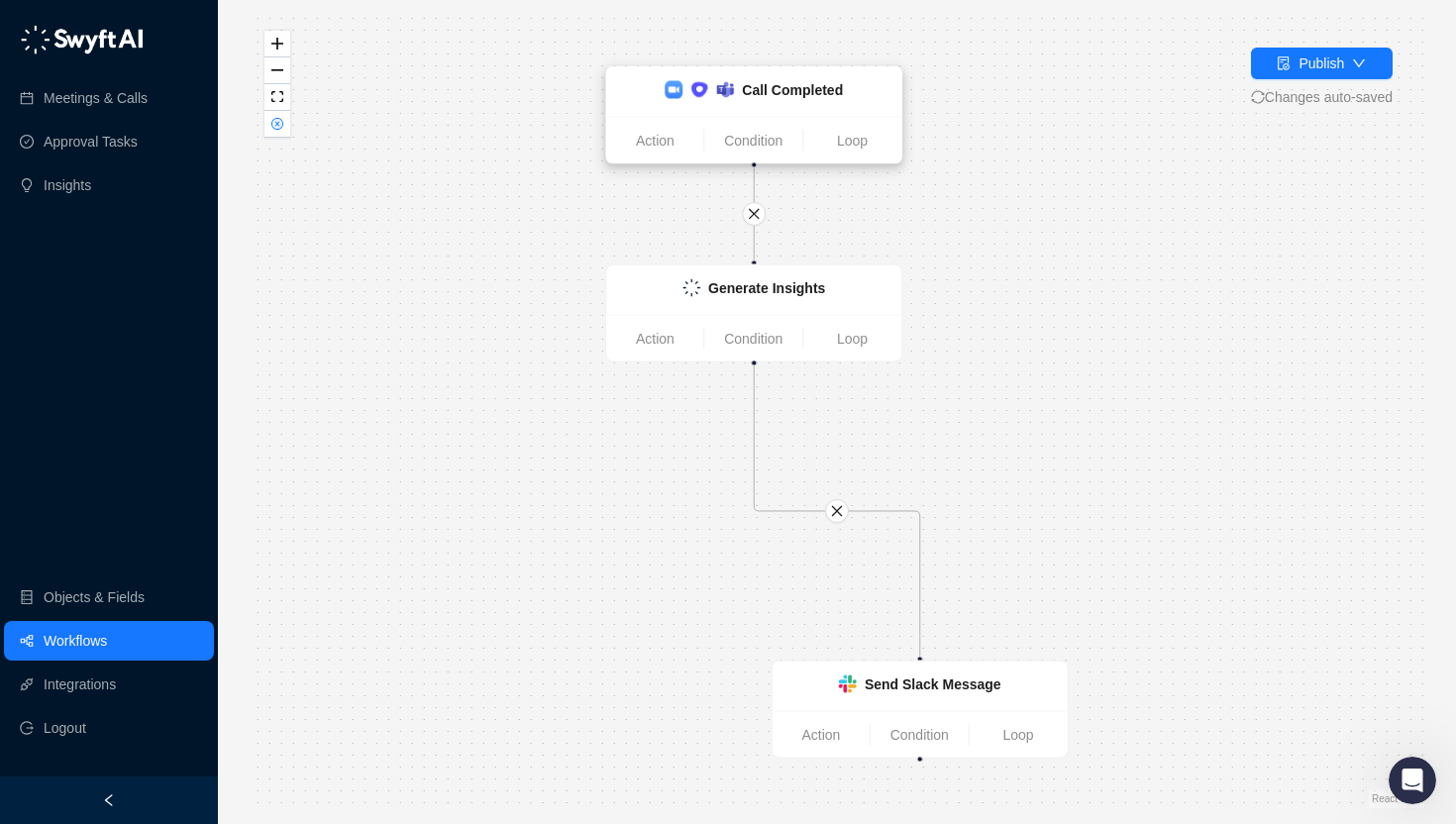 click at bounding box center [699, 90] 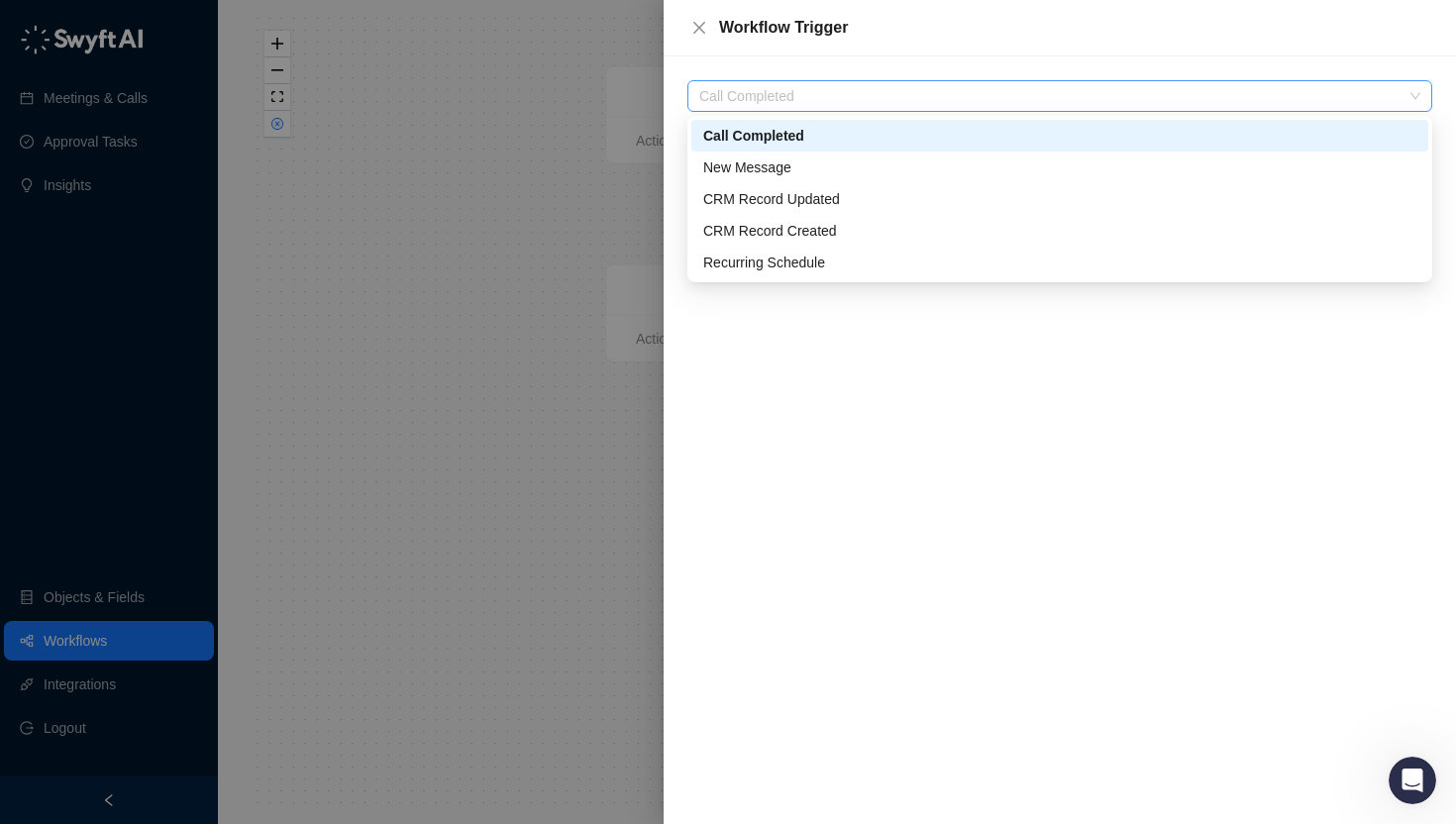 click on "Call Completed" at bounding box center (1060, 96) 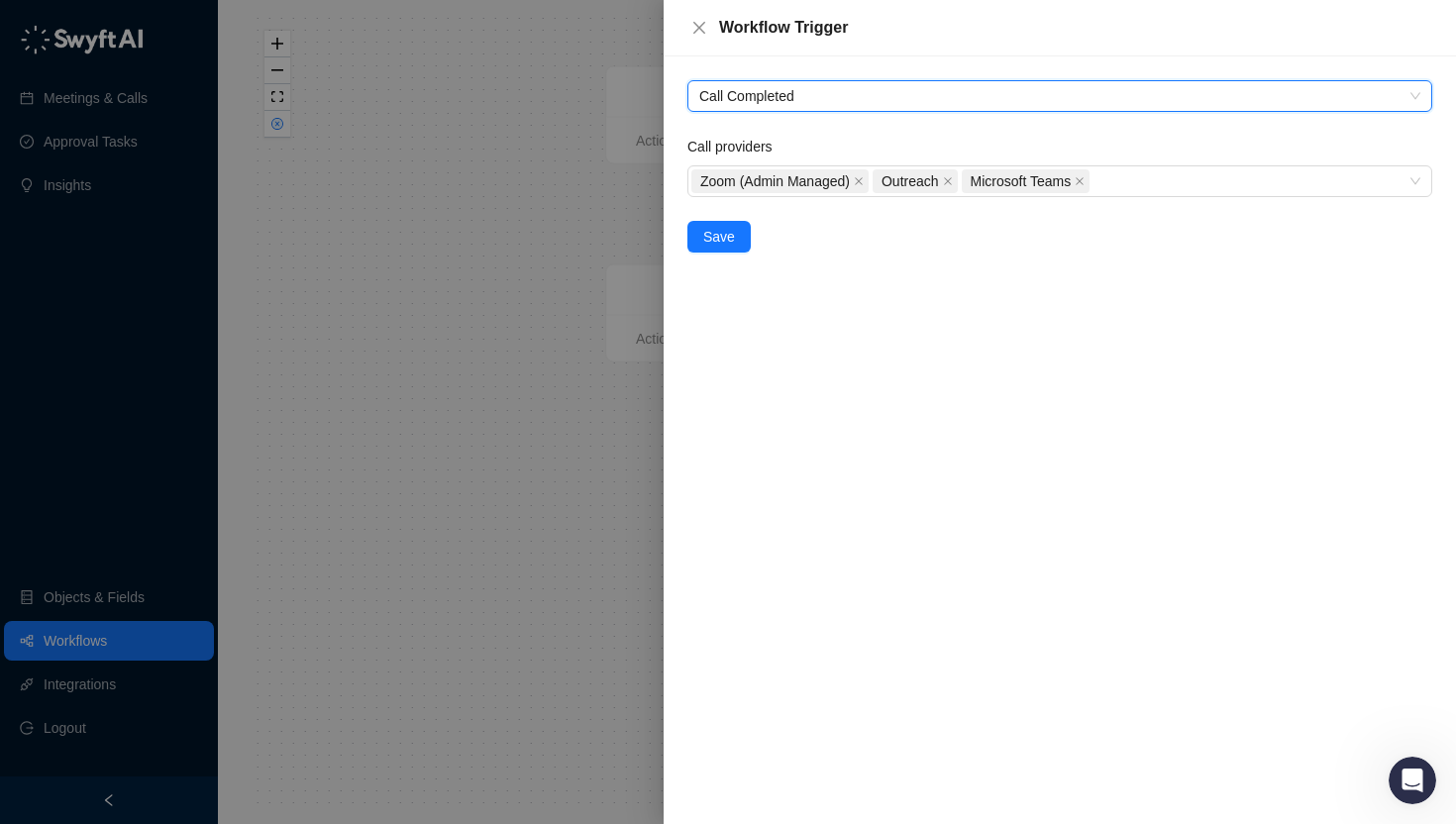 click on "Call Completed Call Completed Call providers Zoom (Admin Managed) Outreach Microsoft Teams   Save" at bounding box center (1060, 440) 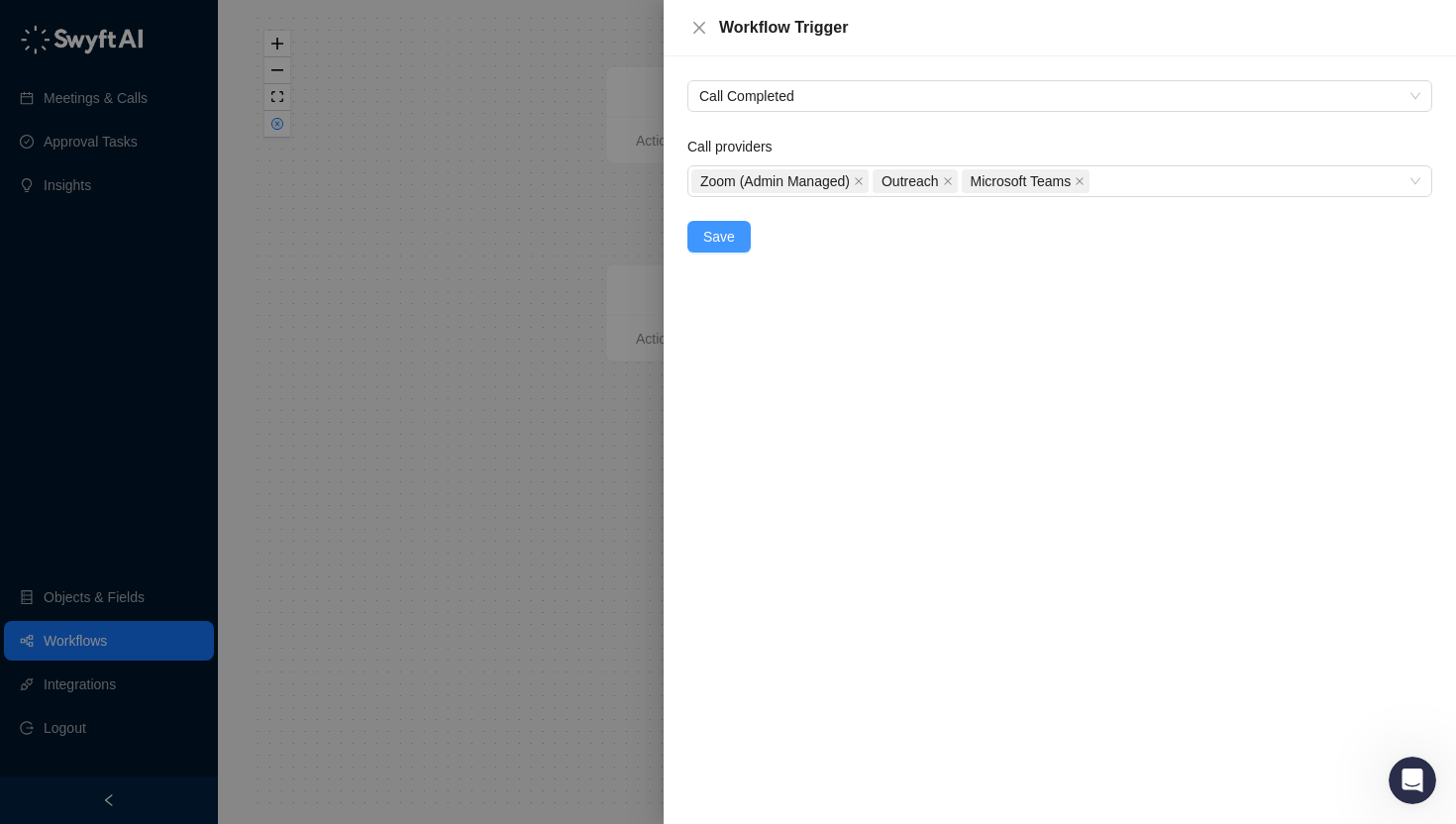 click on "Save" at bounding box center (719, 237) 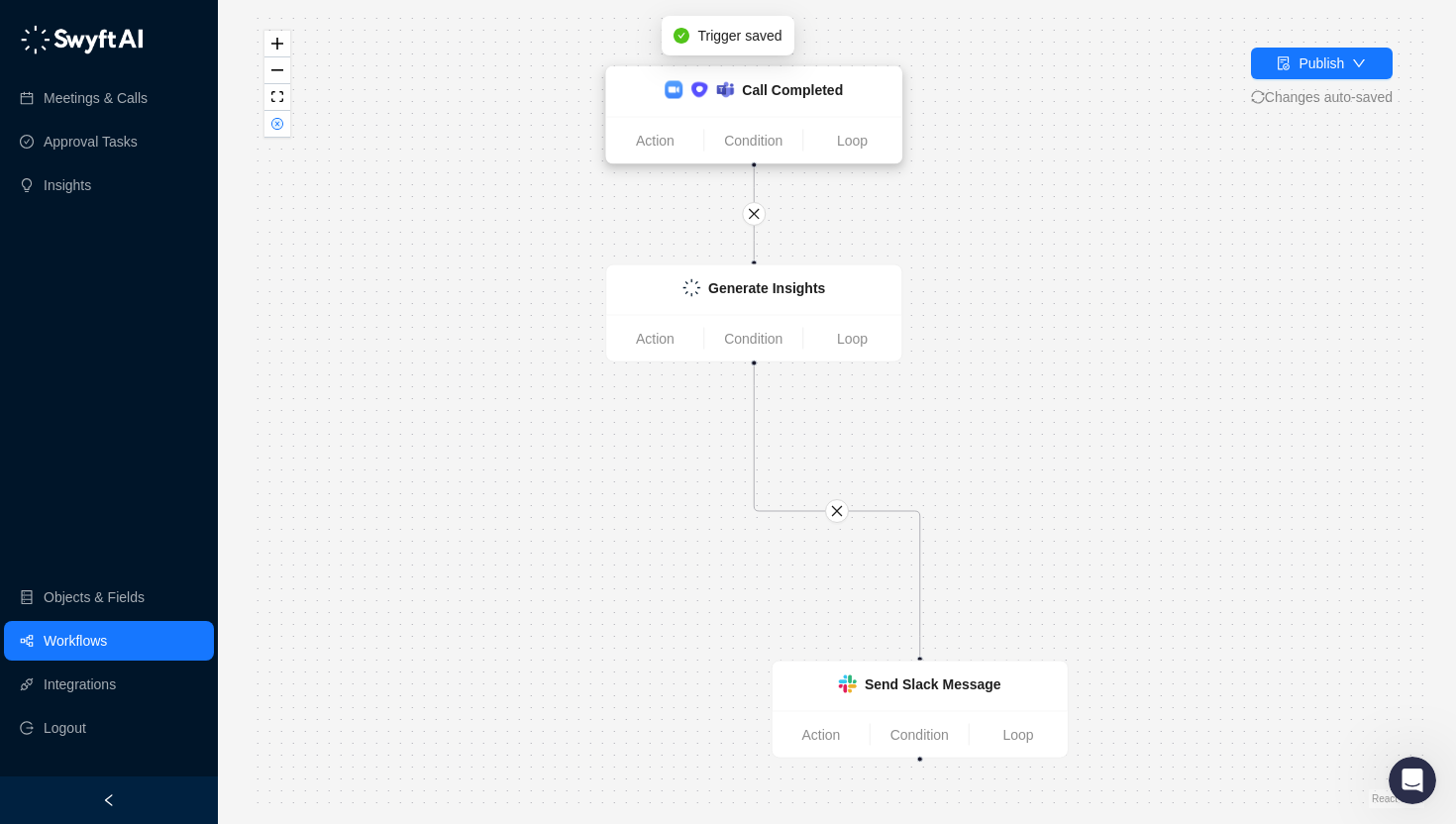 click on "Call Completed" at bounding box center (792, 90) 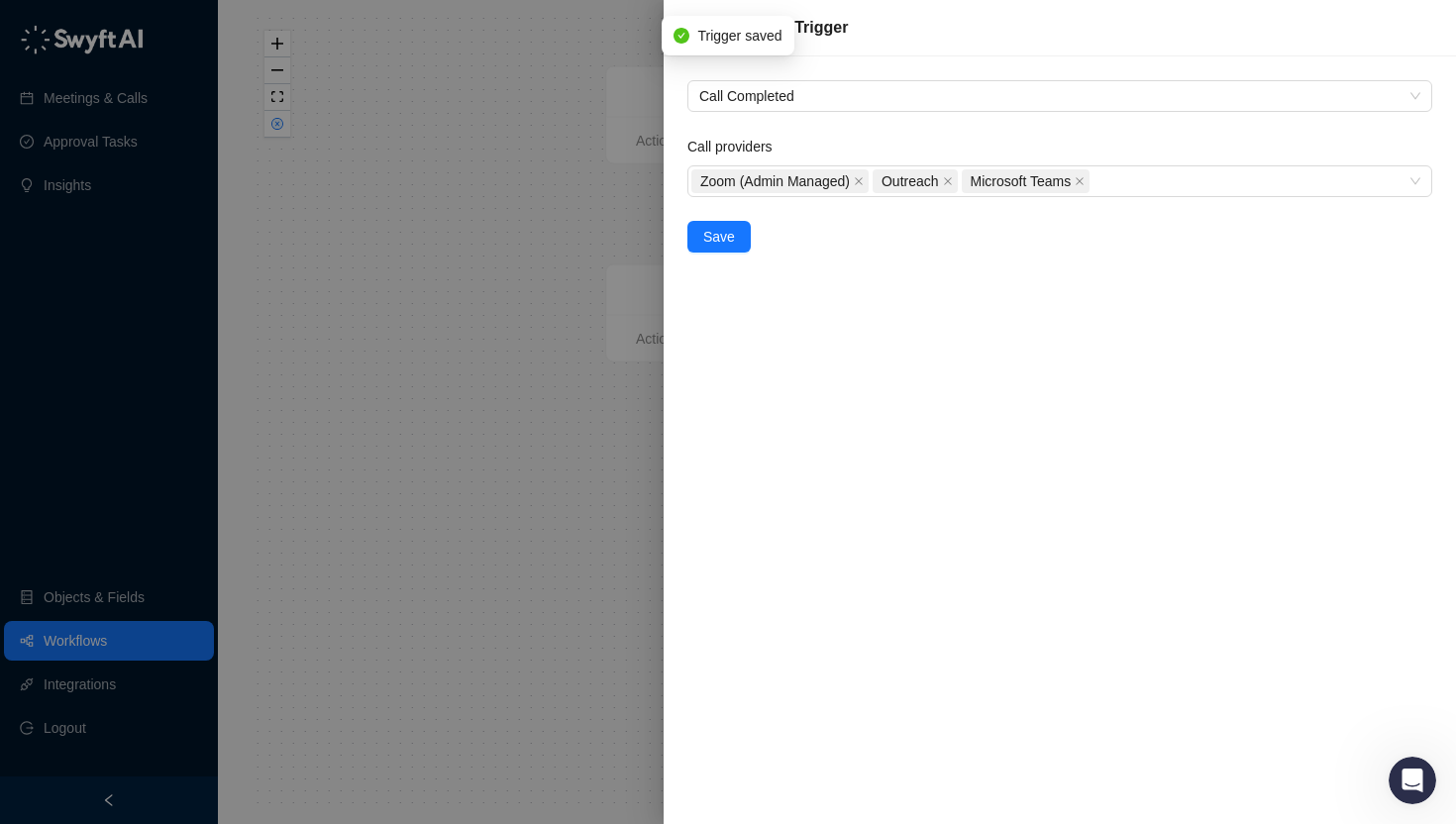 click at bounding box center [728, 412] 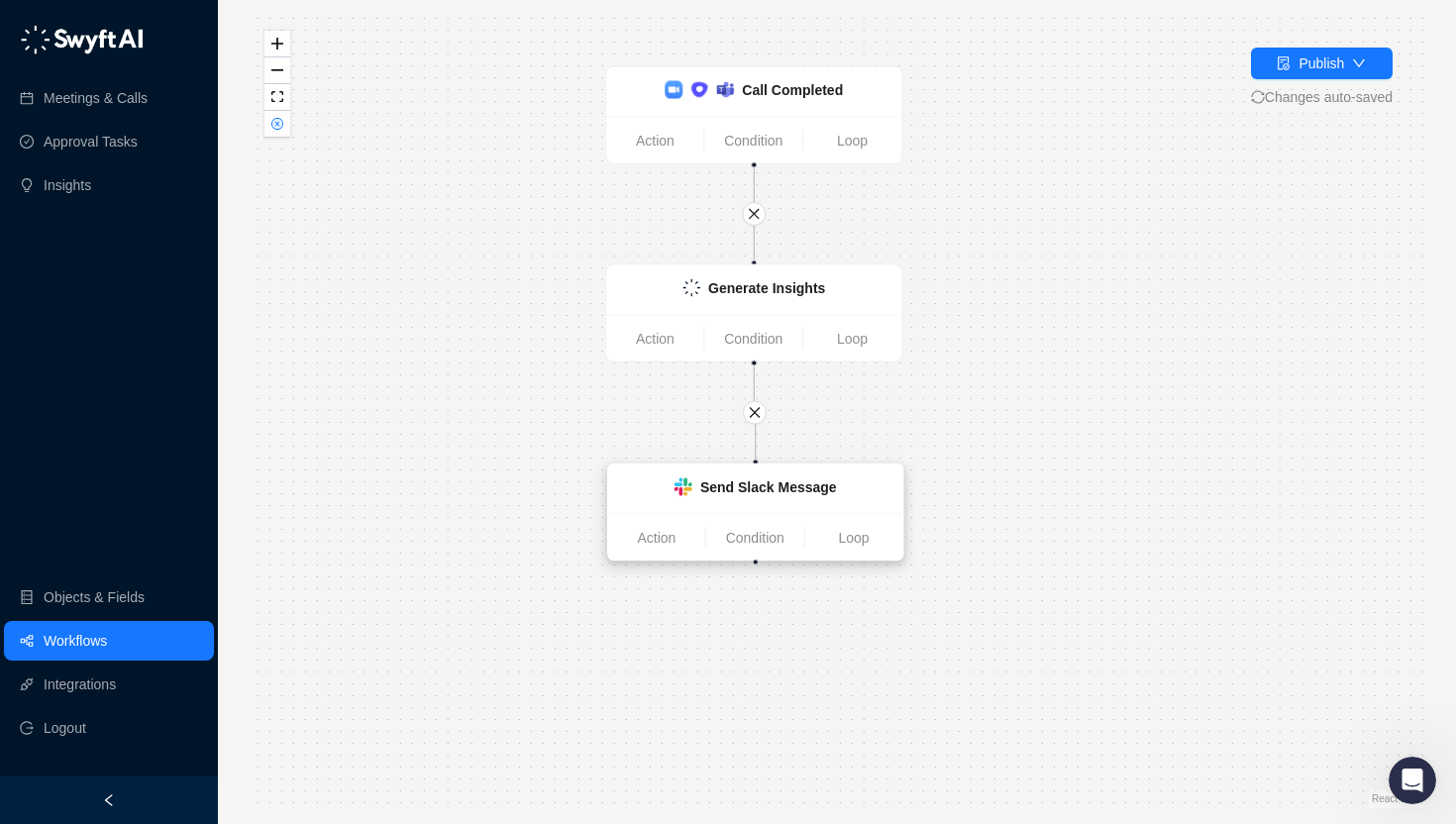 drag, startPoint x: 928, startPoint y: 678, endPoint x: 774, endPoint y: 494, distance: 239.94166 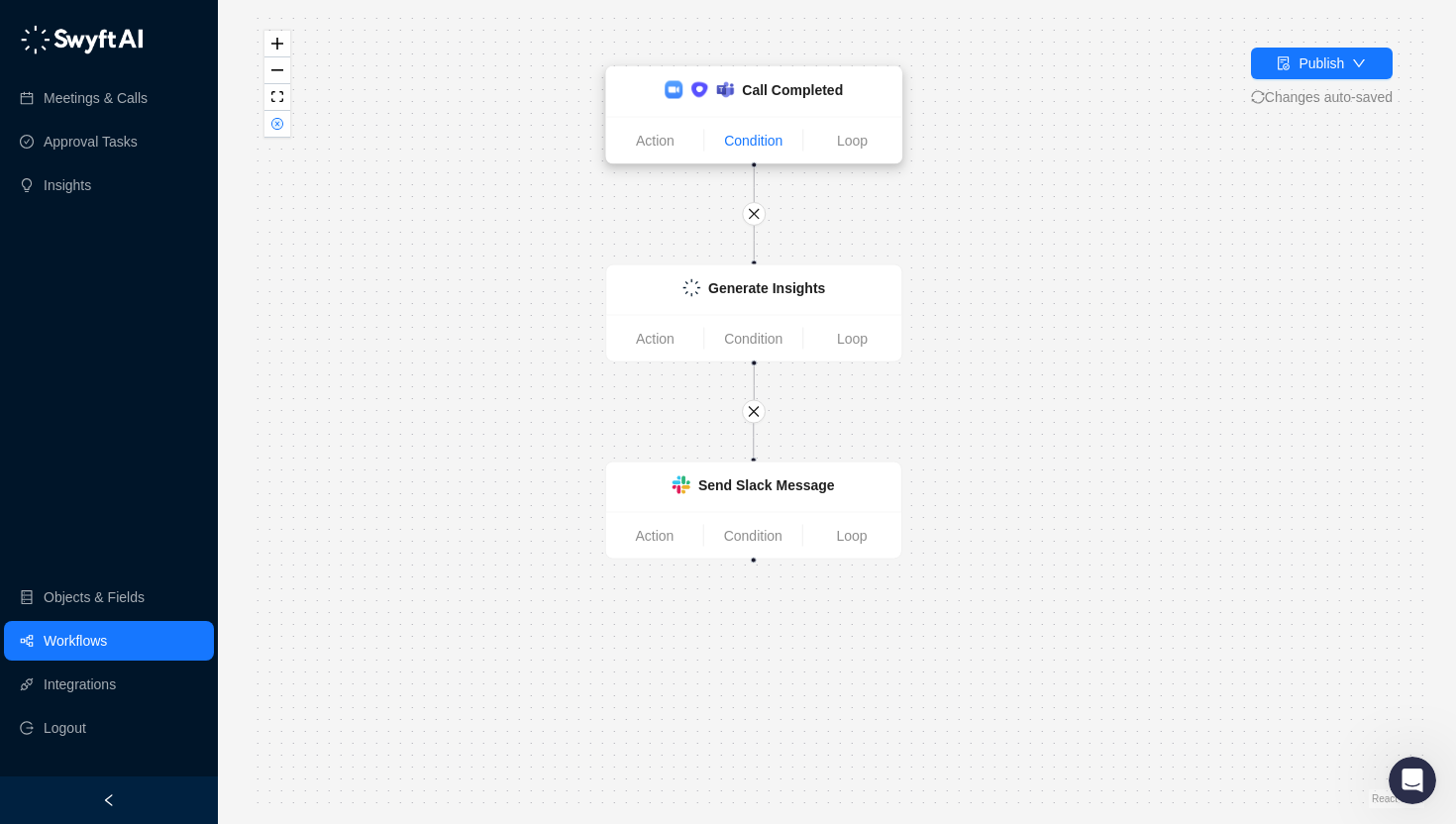 click on "Condition" at bounding box center [754, 140] 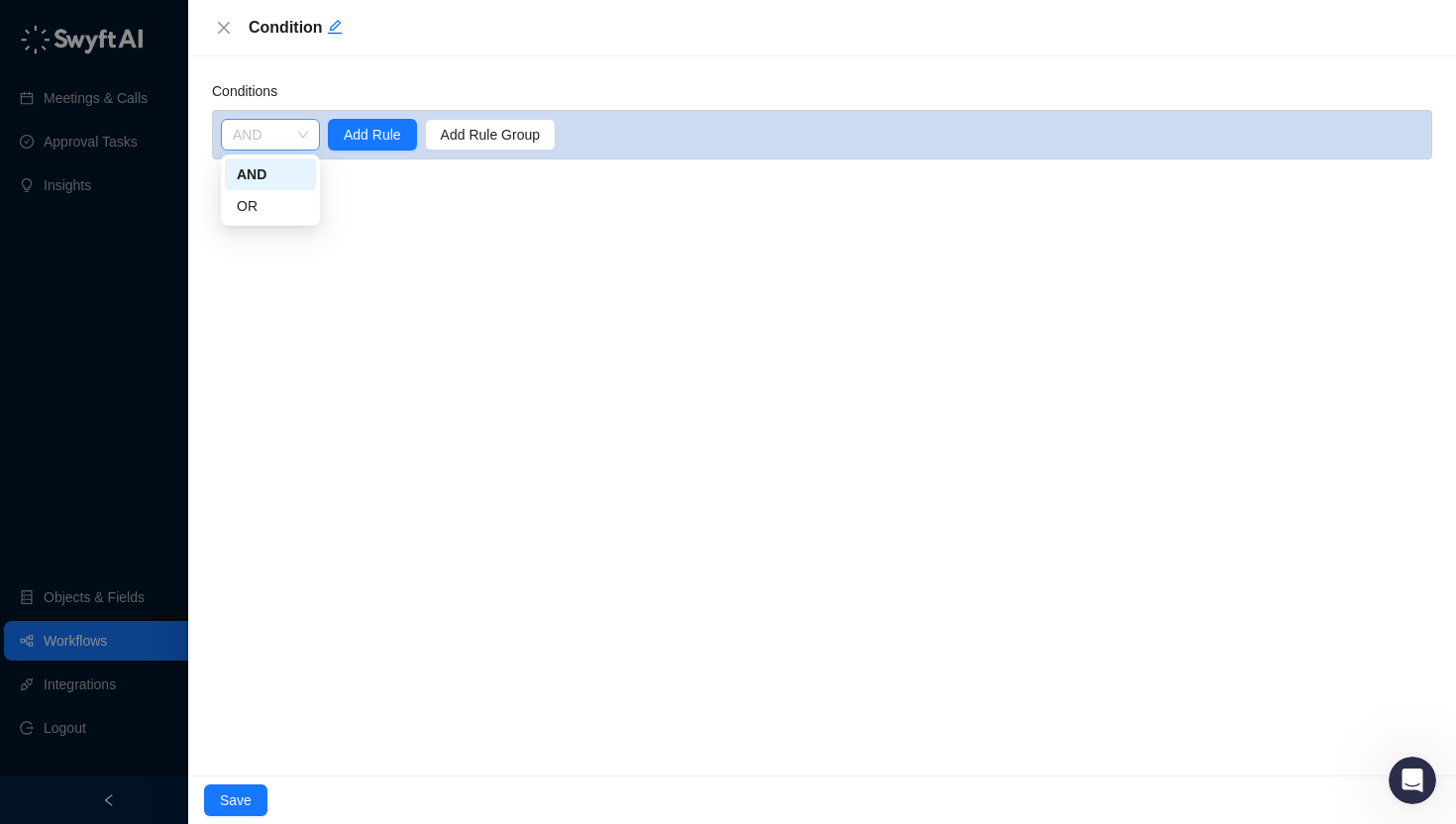 click on "AND" at bounding box center (270, 135) 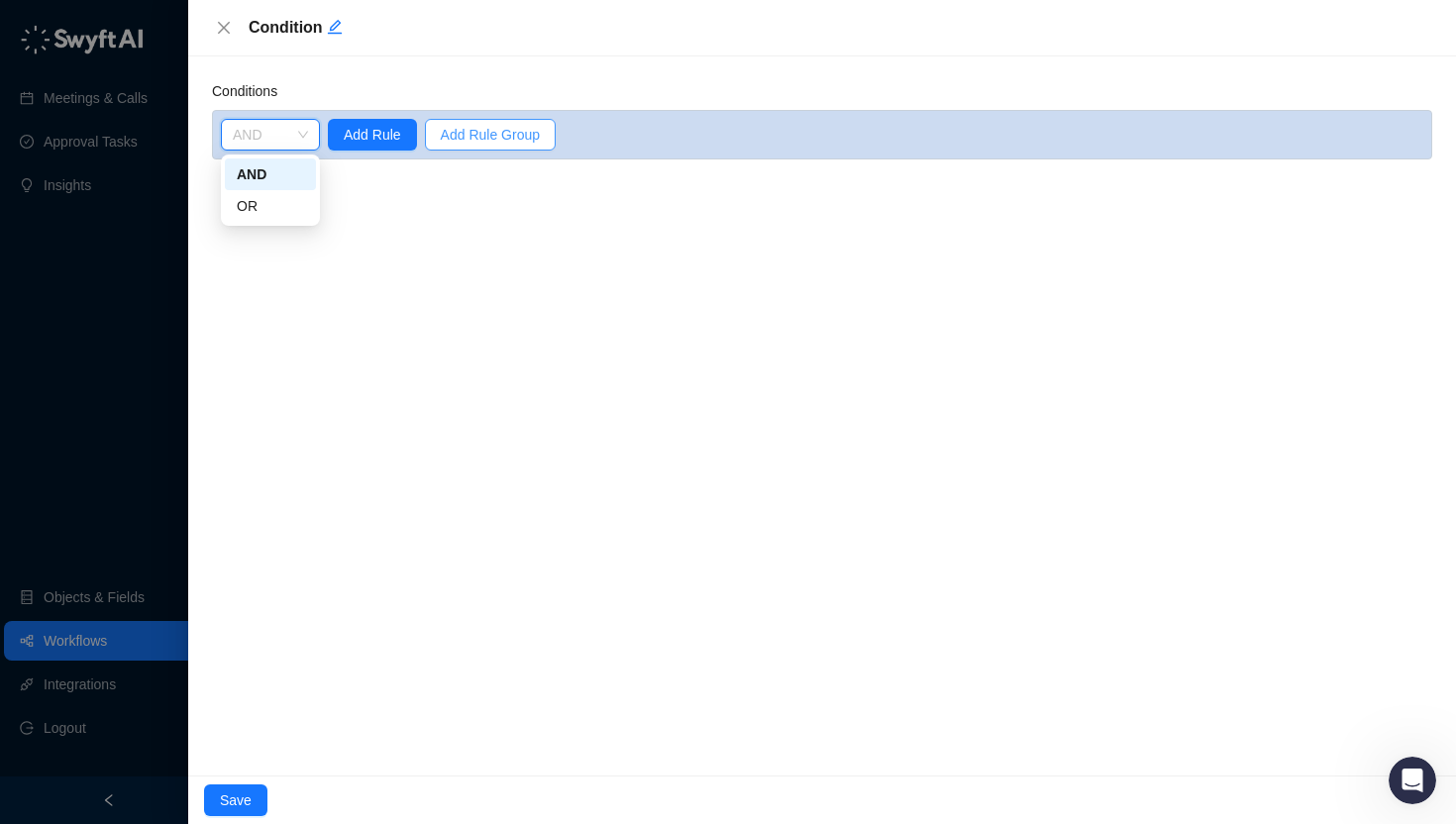 click on "Add Rule Group" at bounding box center [490, 135] 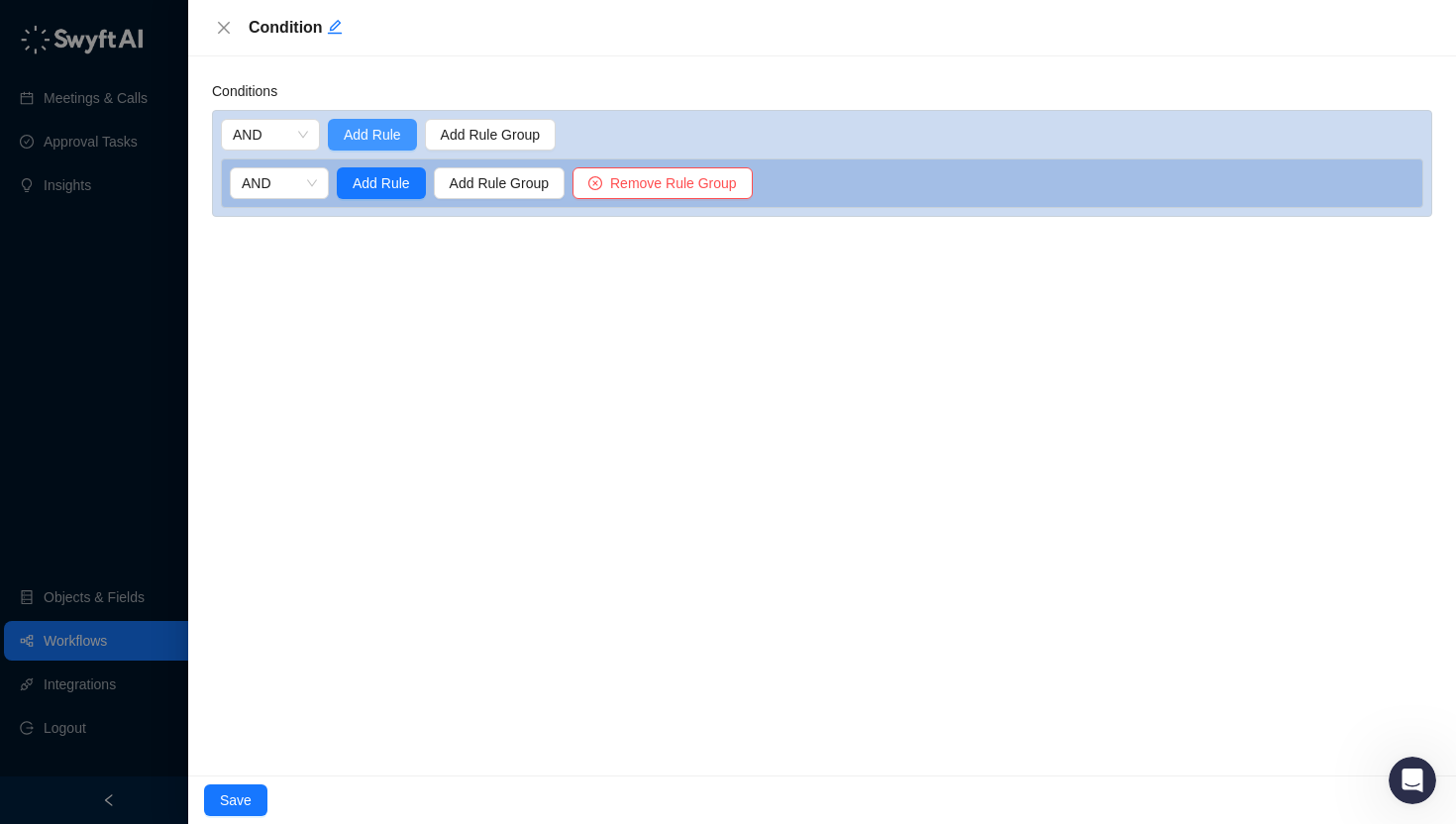 click on "Add Rule" at bounding box center [372, 135] 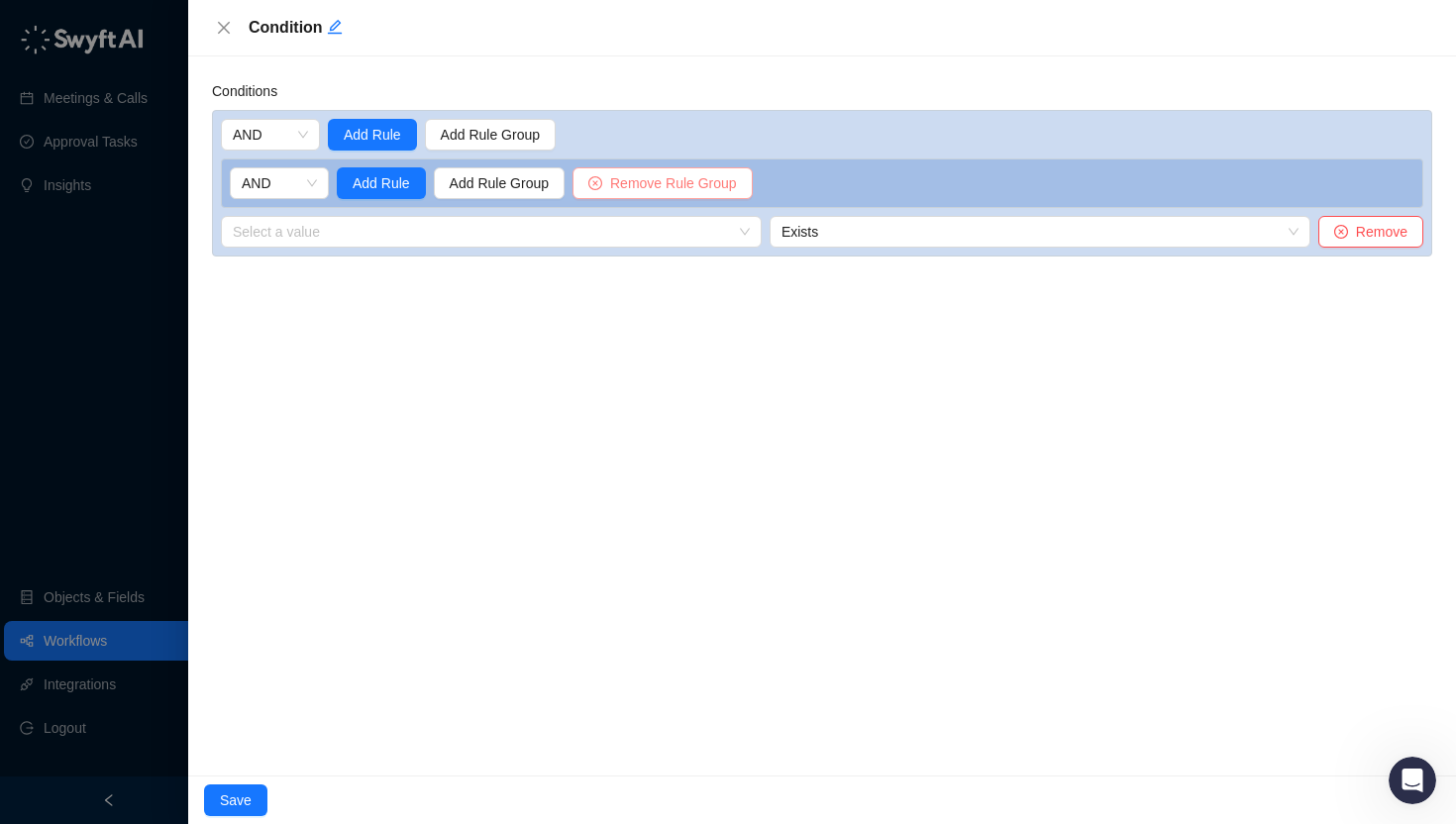click on "Remove Rule Group" at bounding box center [674, 183] 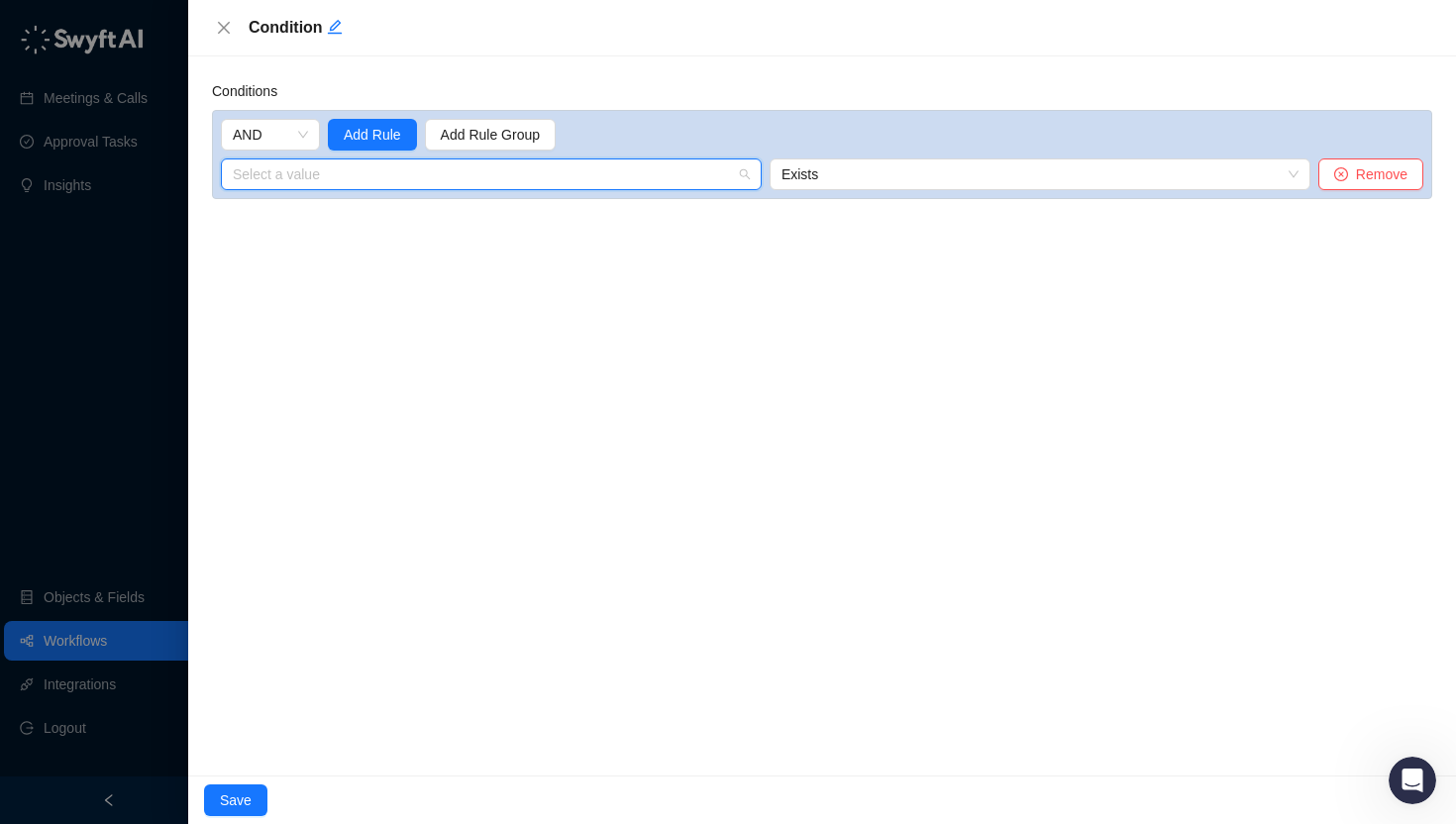 click at bounding box center (485, 174) 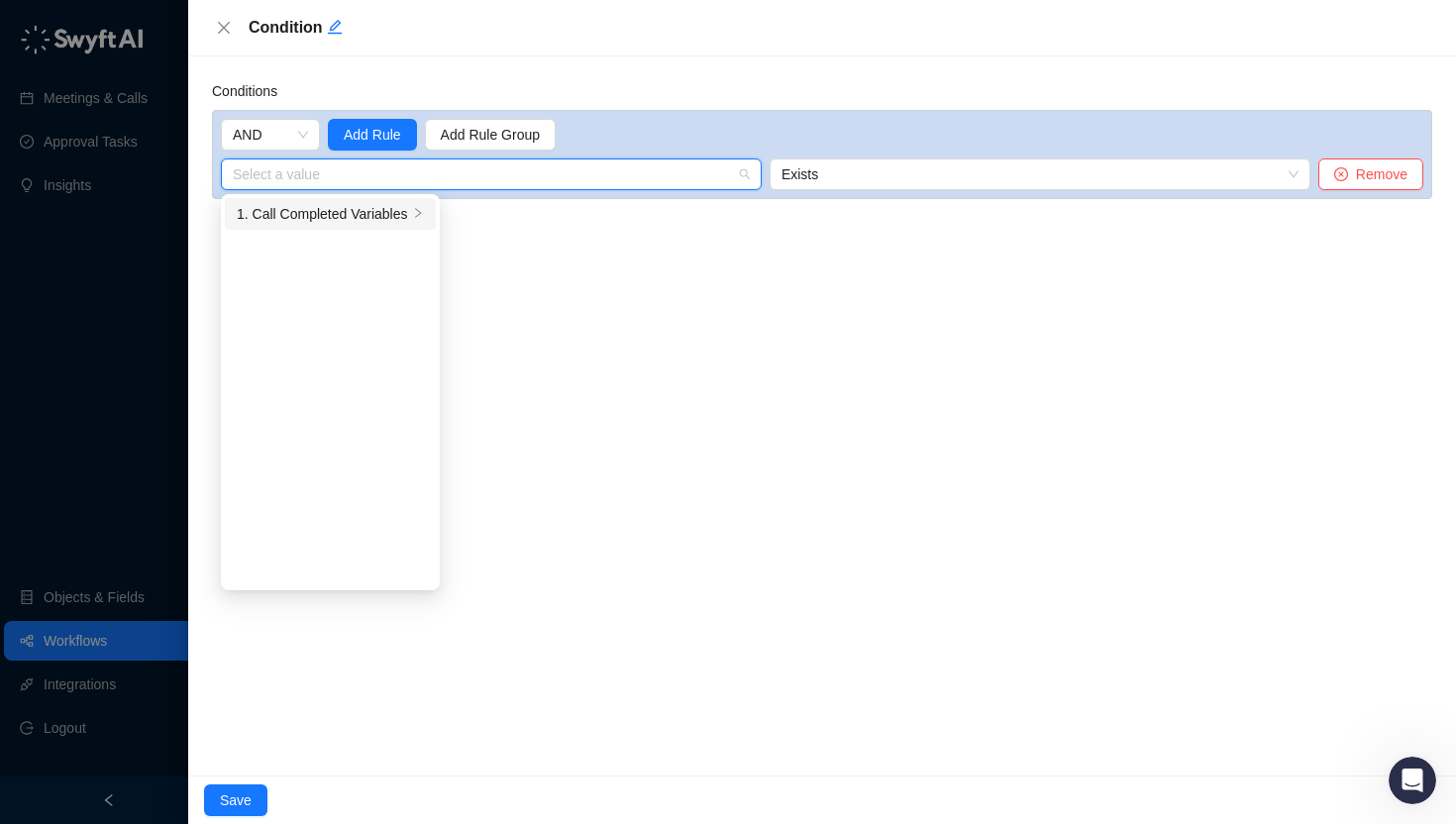 click on "1. Call Completed Variables" at bounding box center (322, 214) 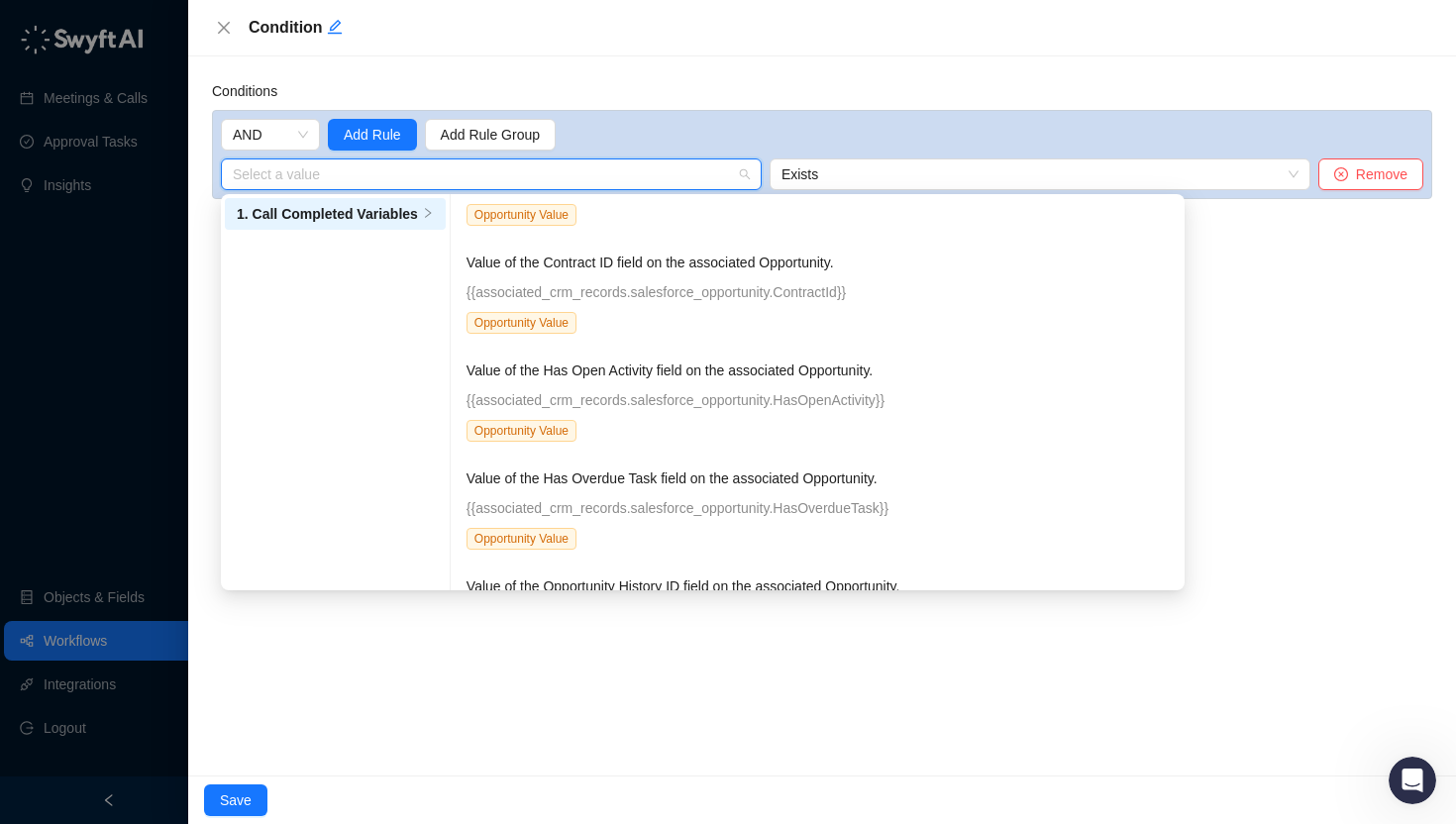scroll, scrollTop: 7709, scrollLeft: 0, axis: vertical 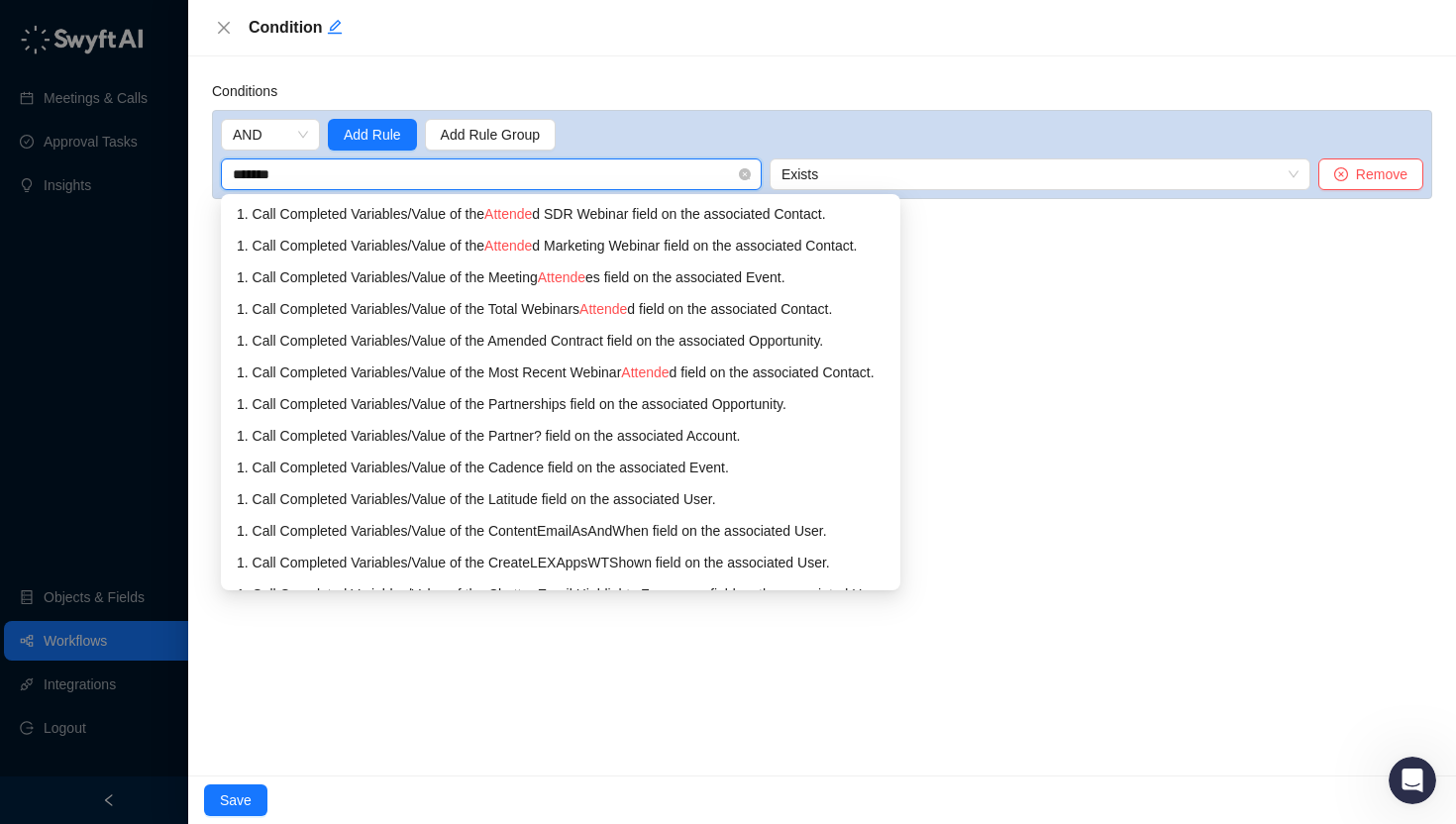 type on "********" 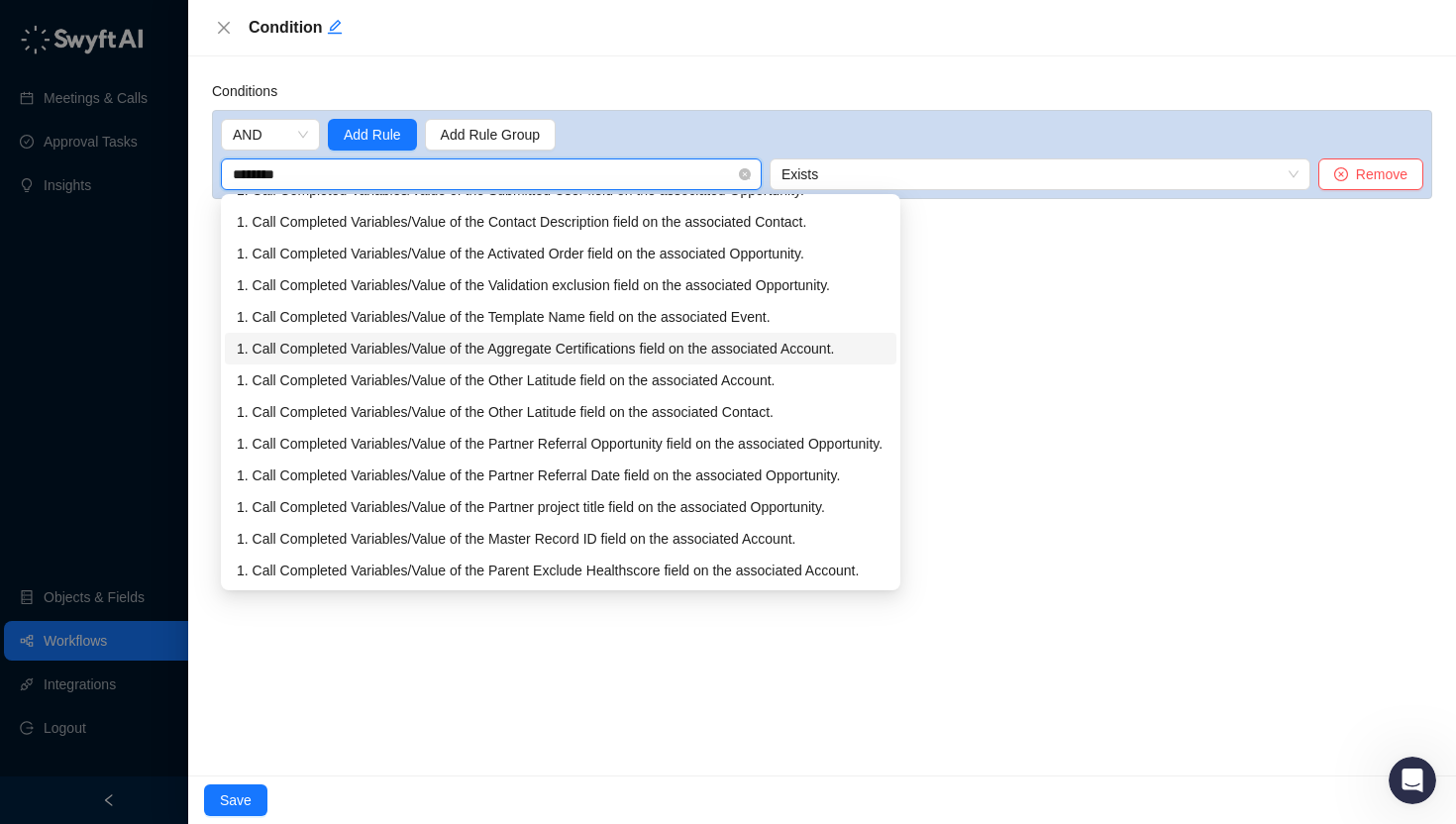 scroll, scrollTop: 0, scrollLeft: 0, axis: both 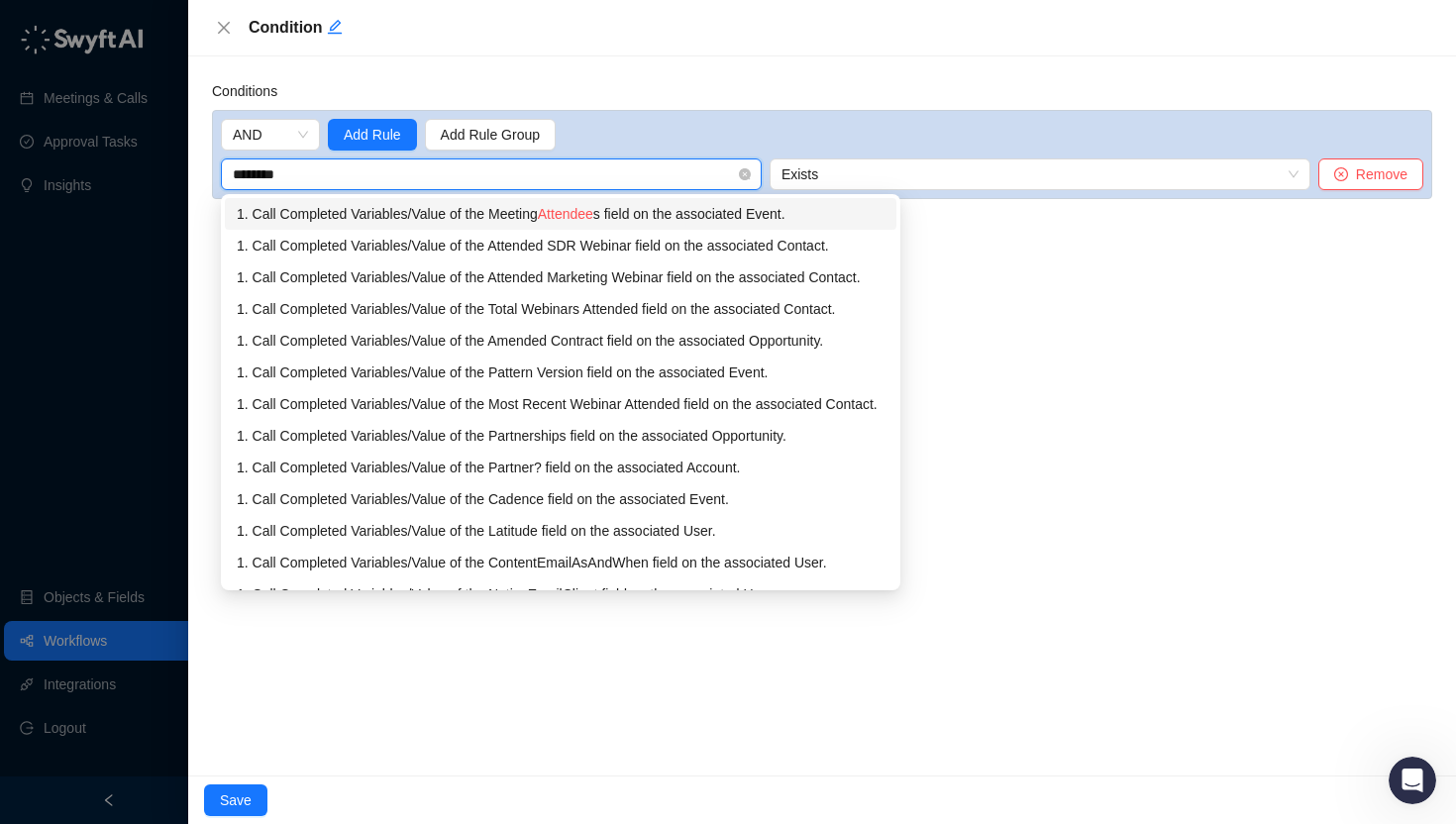 click on "1. Call Completed Variables  /  Value of the Meeting  Attendee s field on the associated Event." at bounding box center (561, 214) 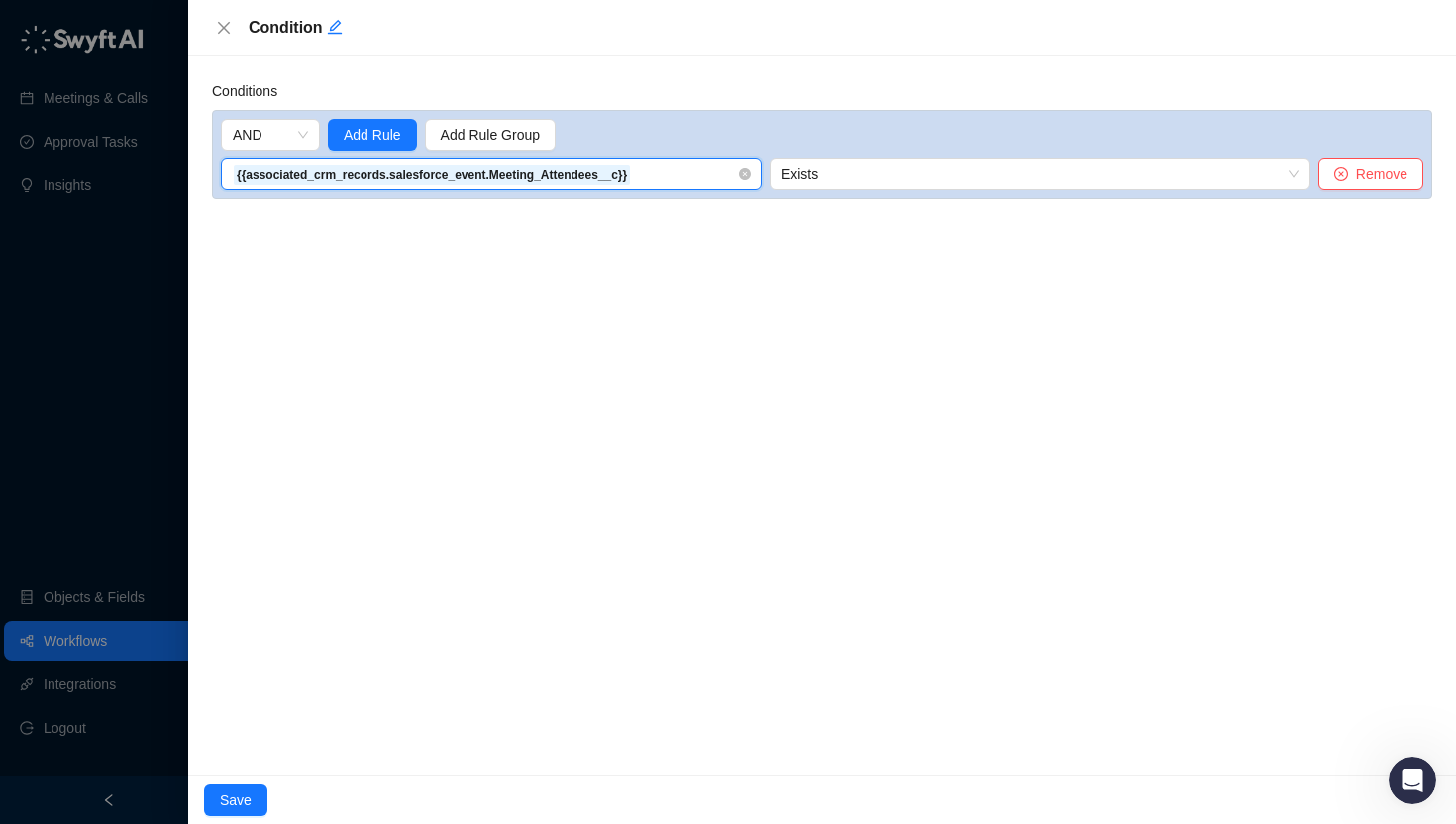 click on "{{associated_crm_records.salesforce_event.Meeting_Attendees__c}}" at bounding box center [432, 175] 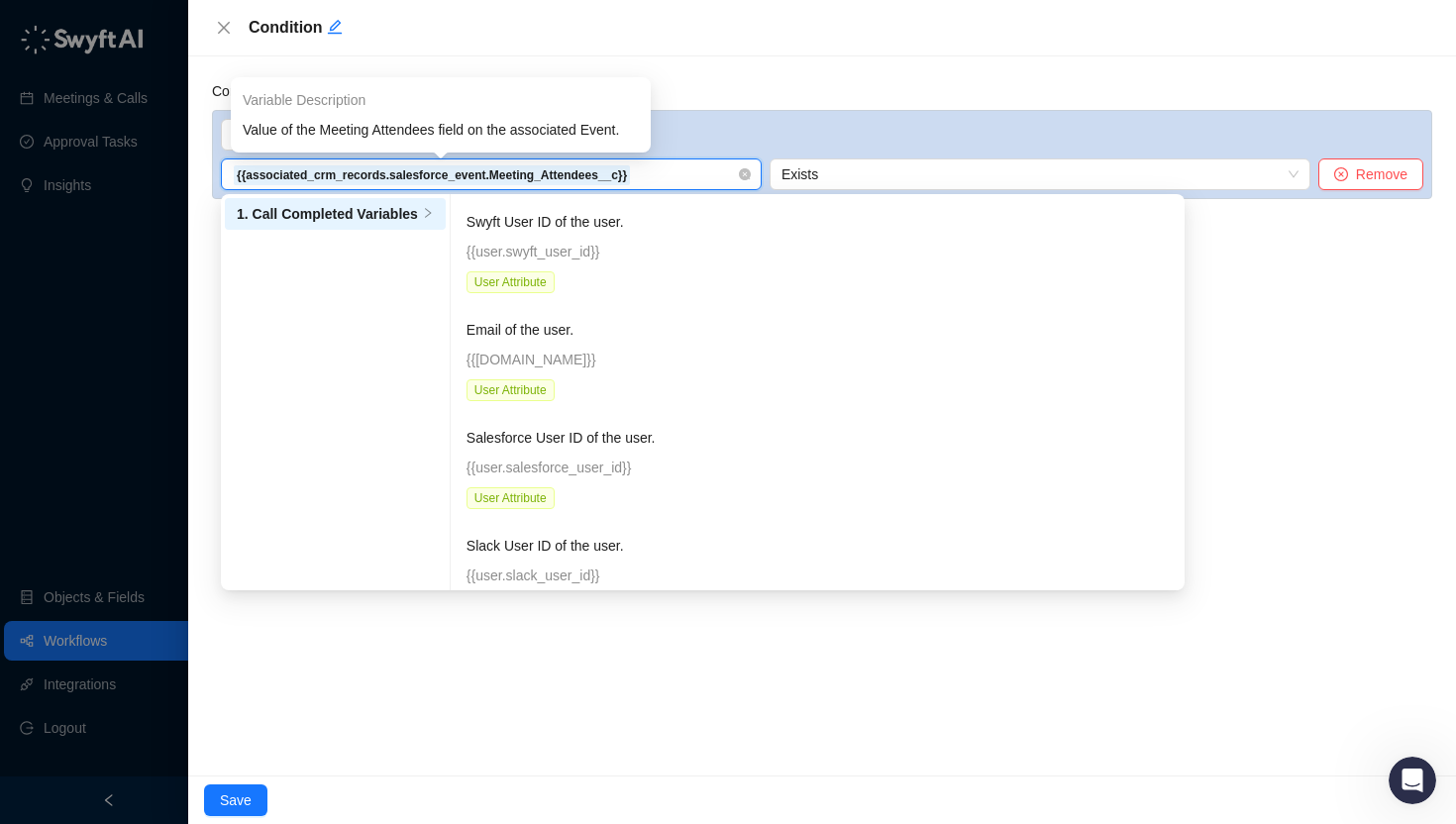 click on "{{associated_crm_records.salesforce_event.Meeting_Attendees__c}}" at bounding box center [432, 175] 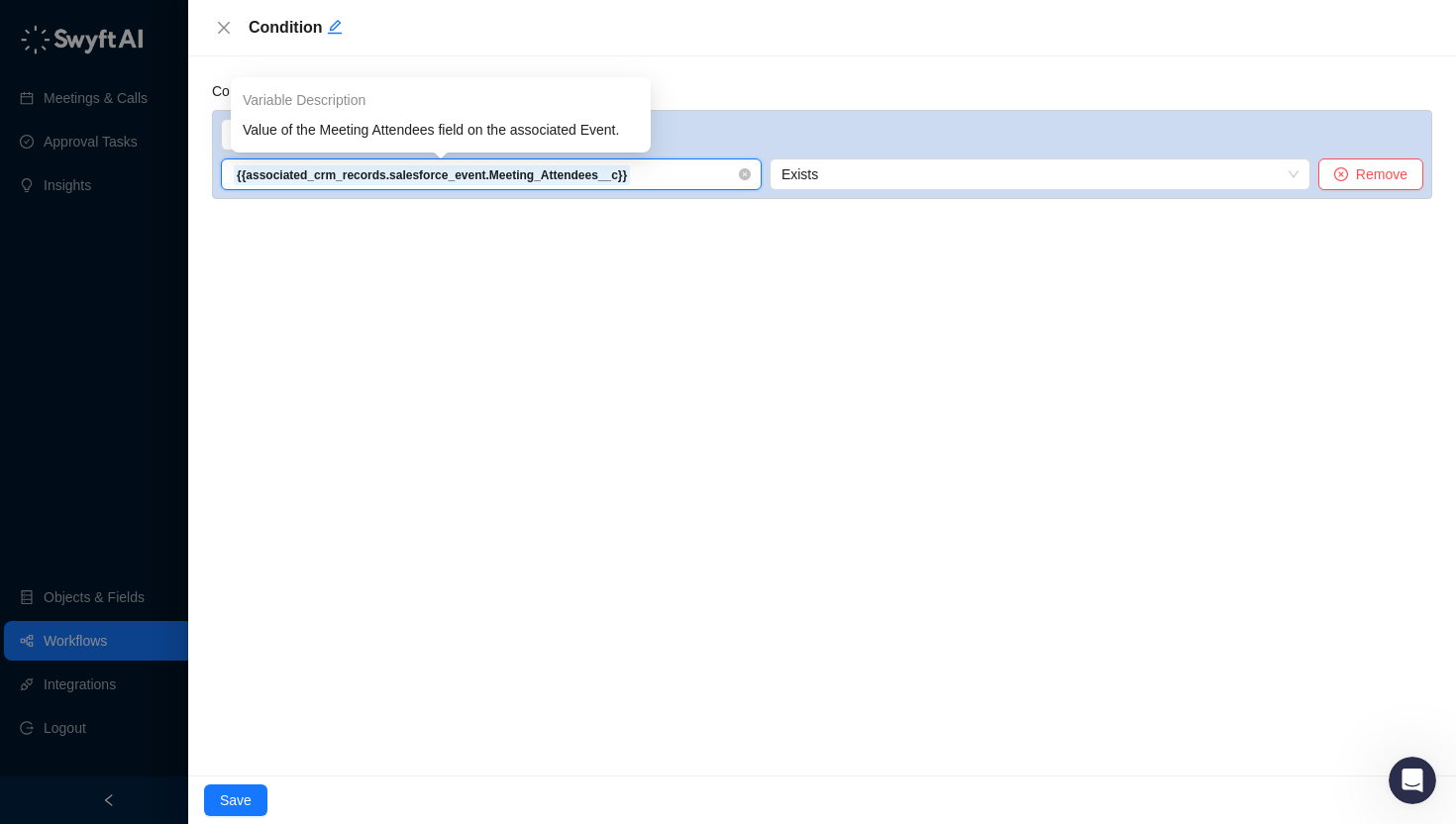 click on "{{associated_crm_records.salesforce_event.Meeting_Attendees__c}}" at bounding box center [491, 174] 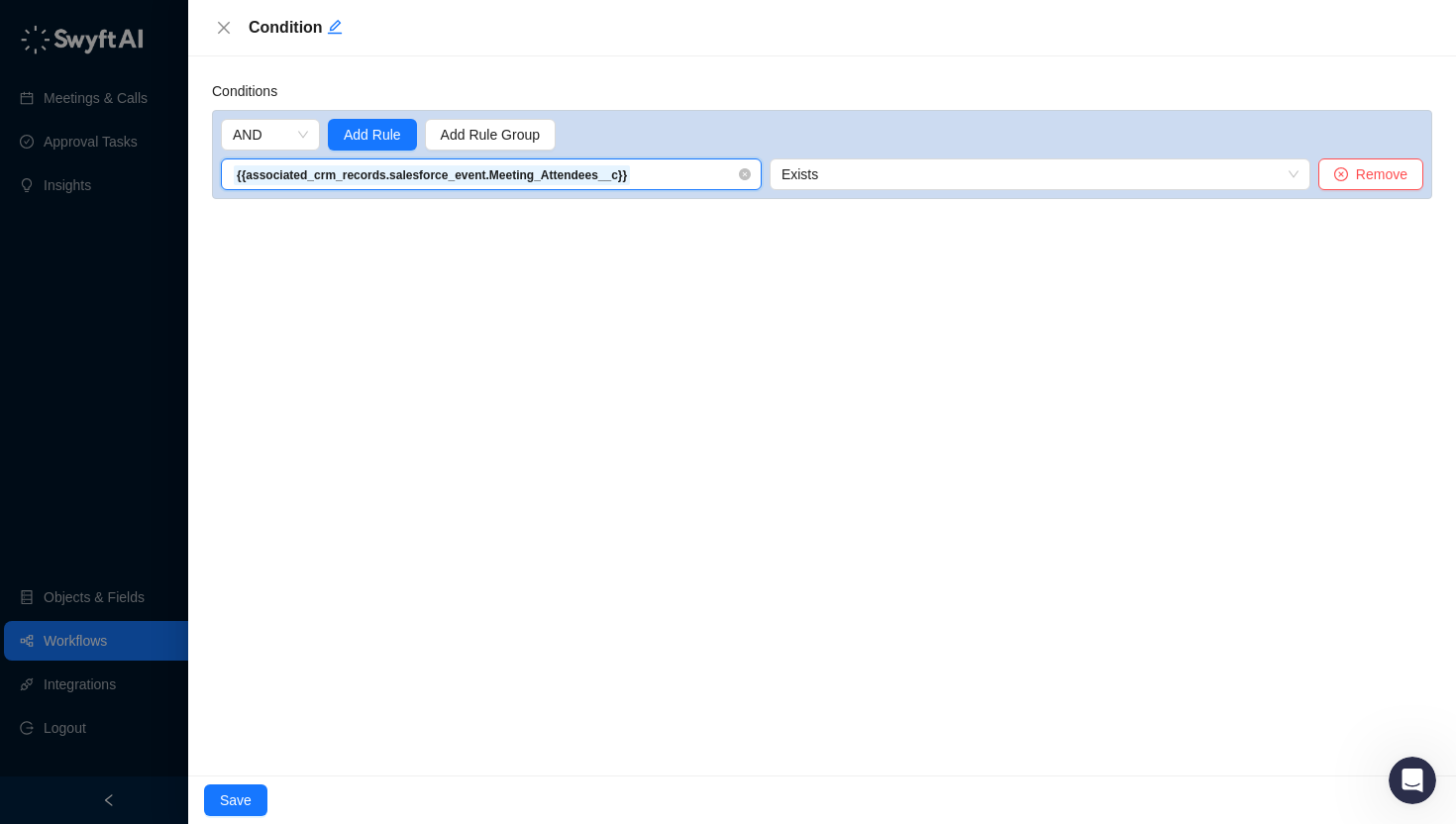 scroll, scrollTop: 204318, scrollLeft: 0, axis: vertical 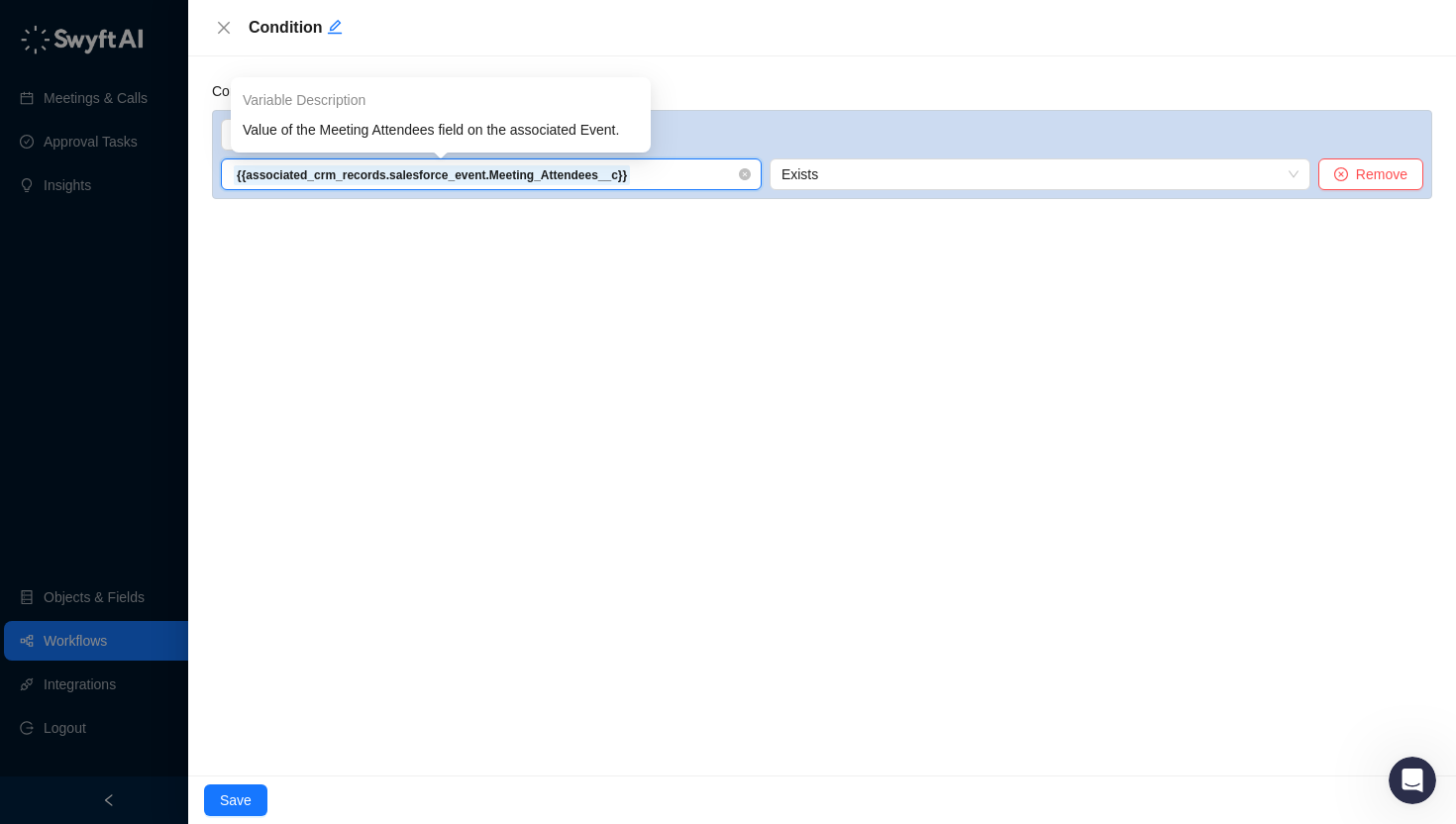 click on "{{associated_crm_records.salesforce_event.Meeting_Attendees__c}}" at bounding box center (491, 174) 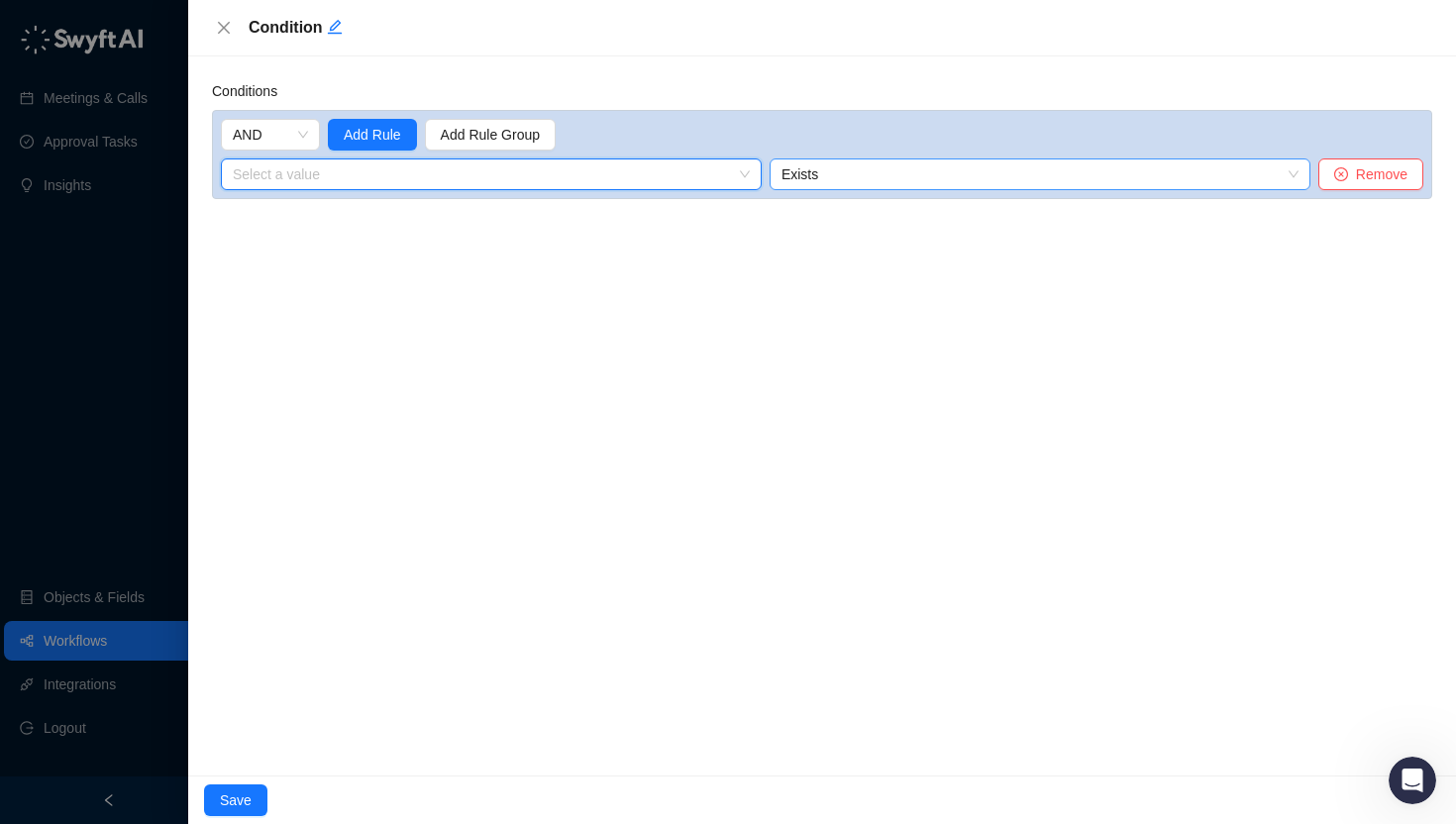 click on "Exists" at bounding box center (1040, 174) 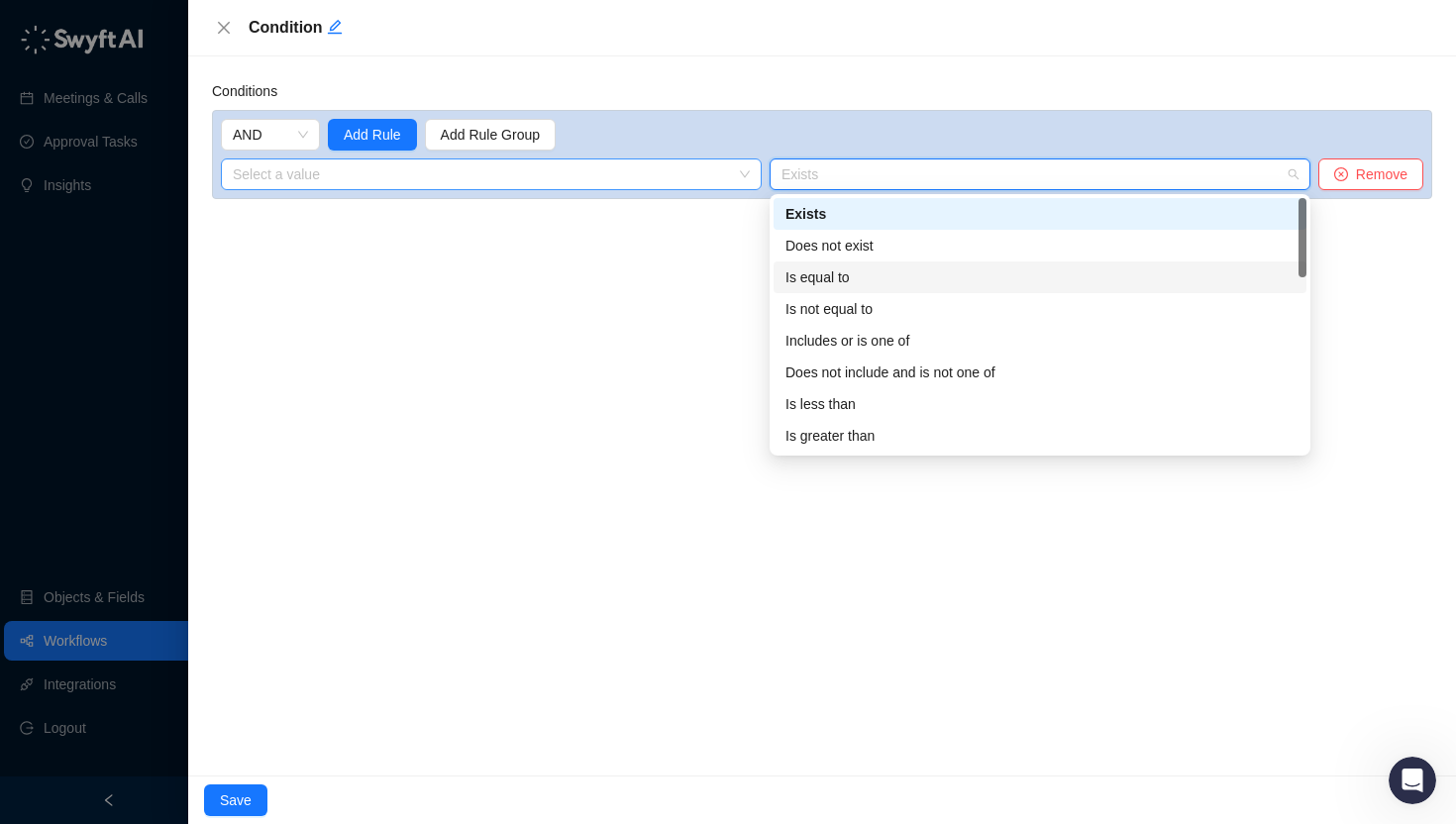 click on "Is equal to" at bounding box center [1040, 277] 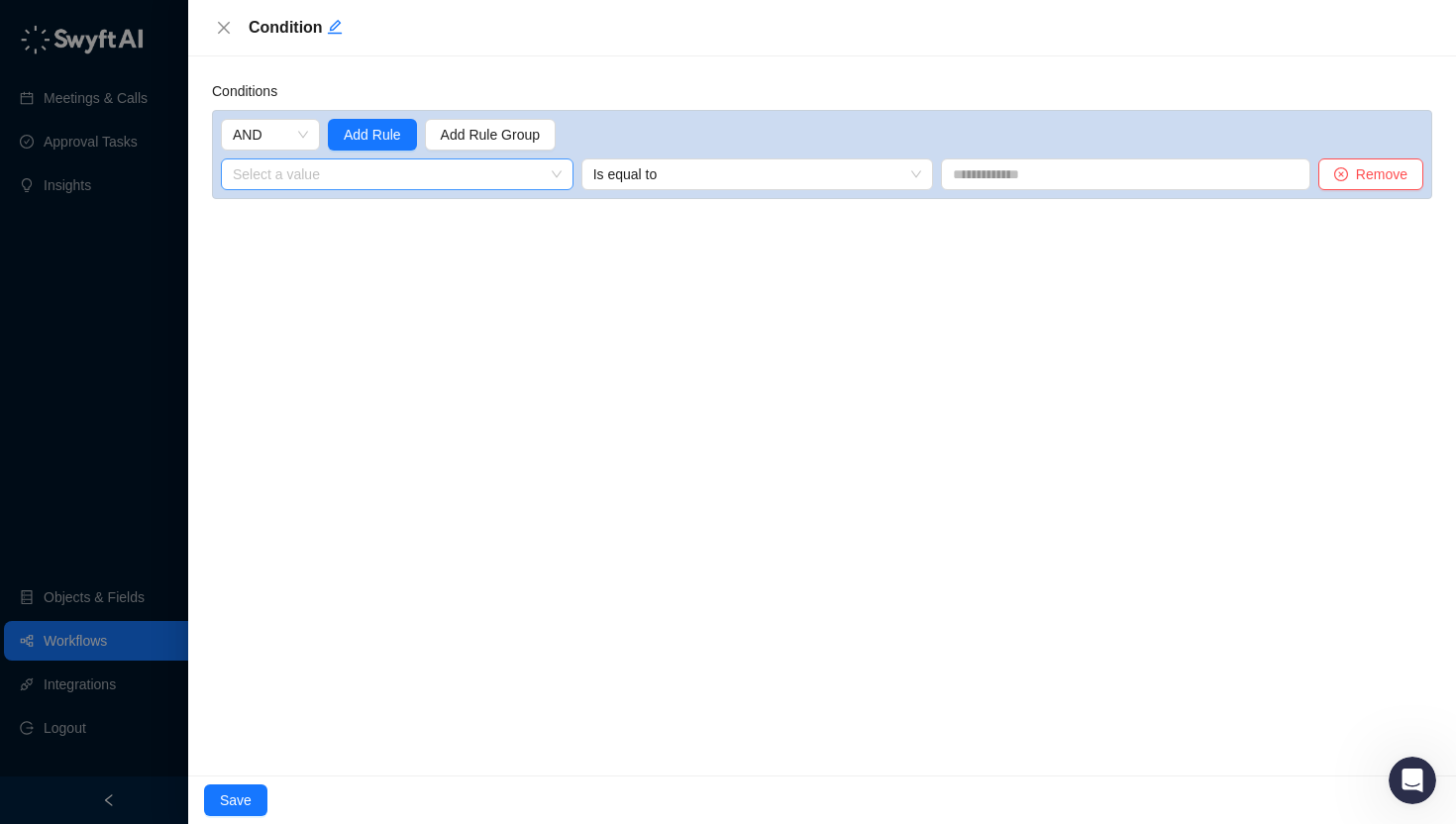 click at bounding box center (391, 174) 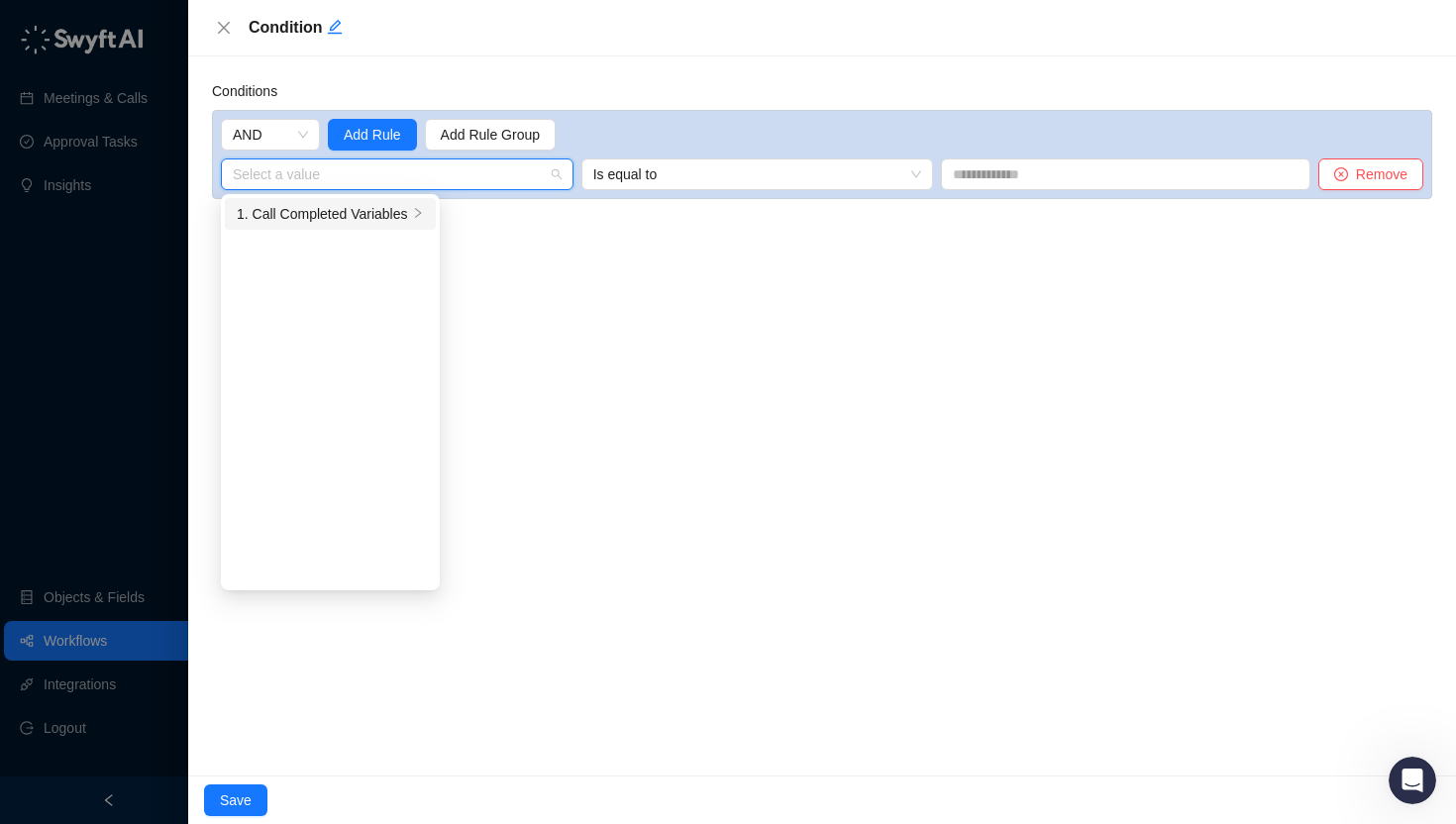 click on "1. Call Completed Variables" at bounding box center (322, 214) 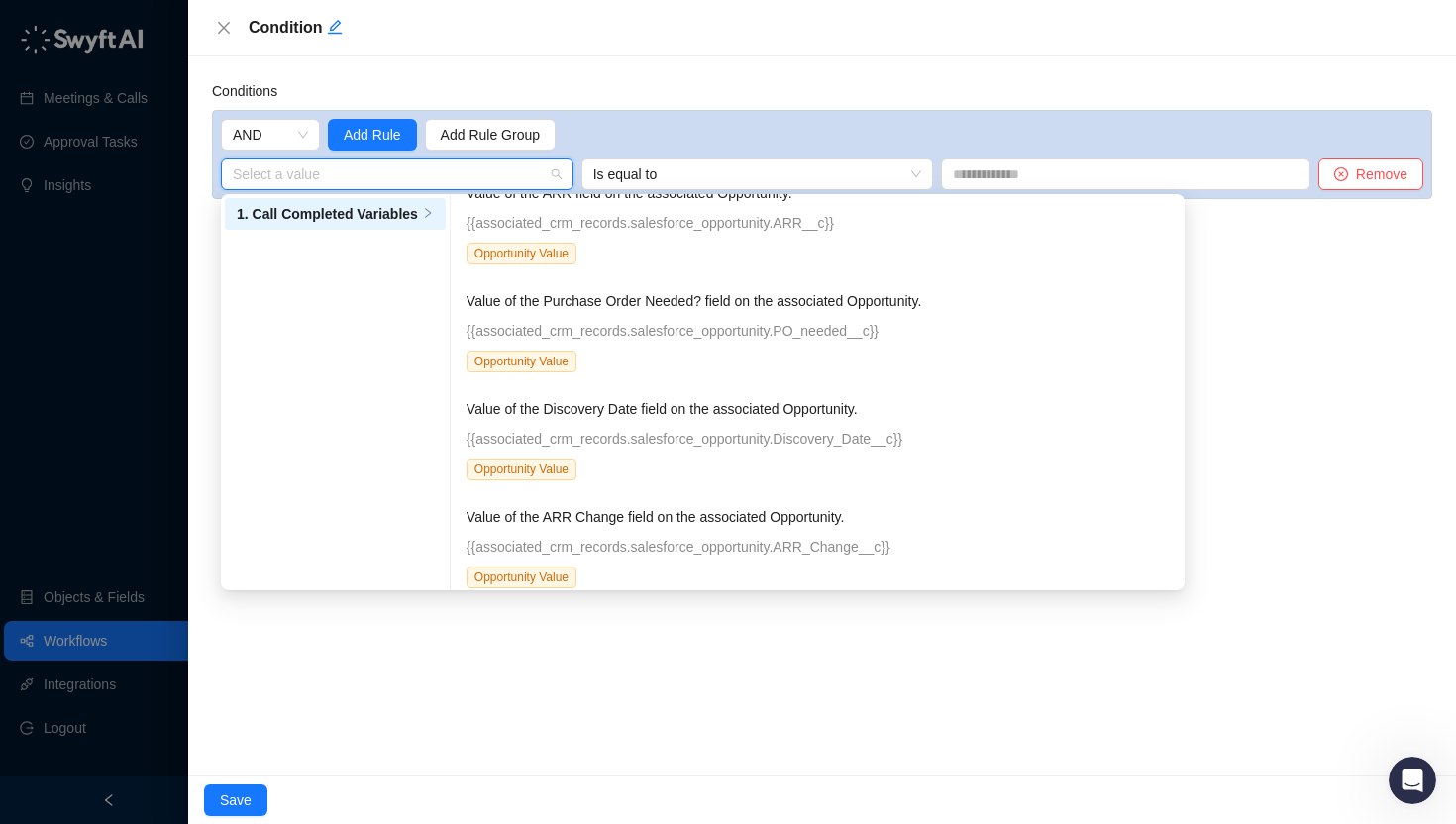scroll, scrollTop: 14425, scrollLeft: 0, axis: vertical 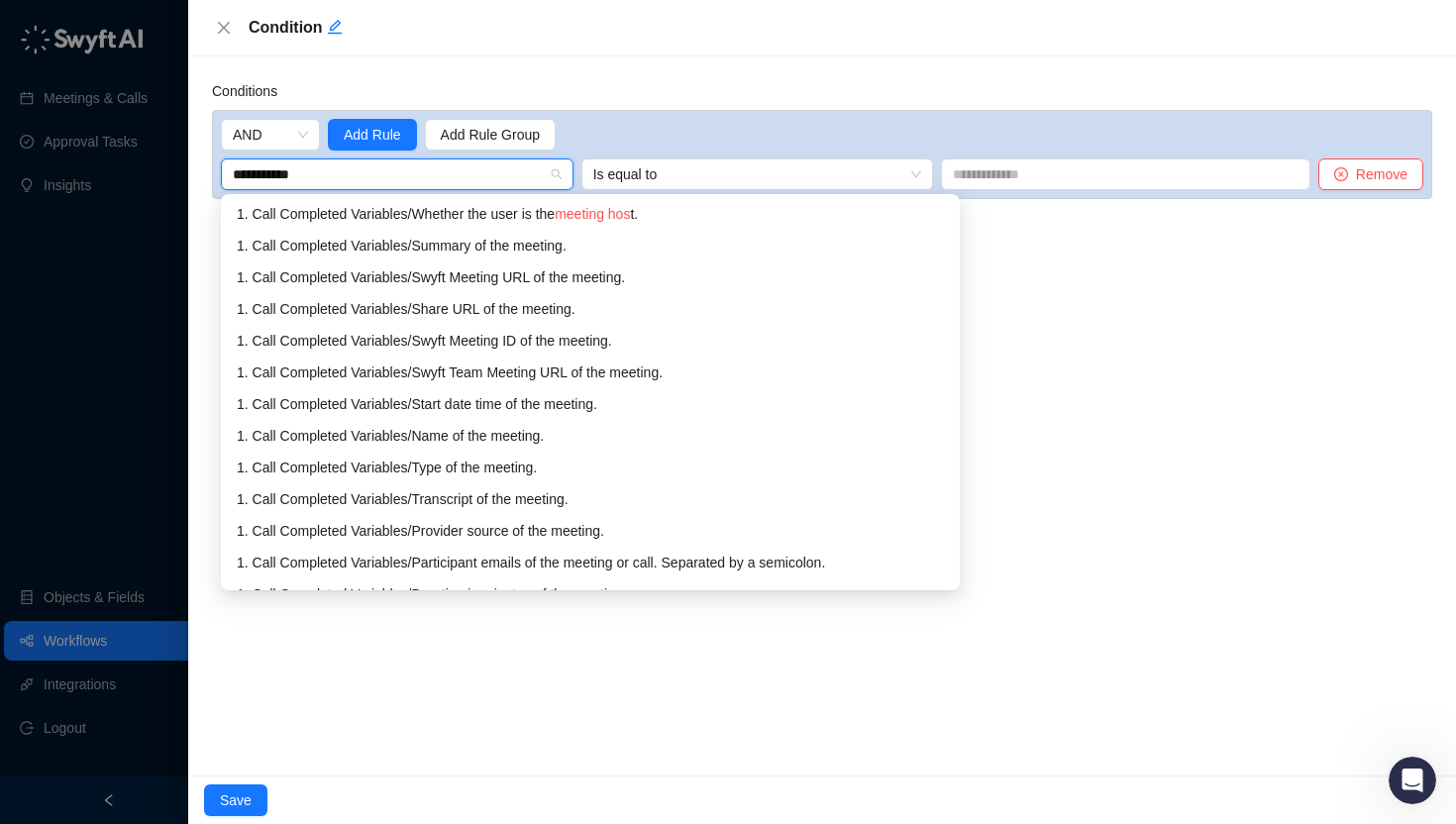 type on "**********" 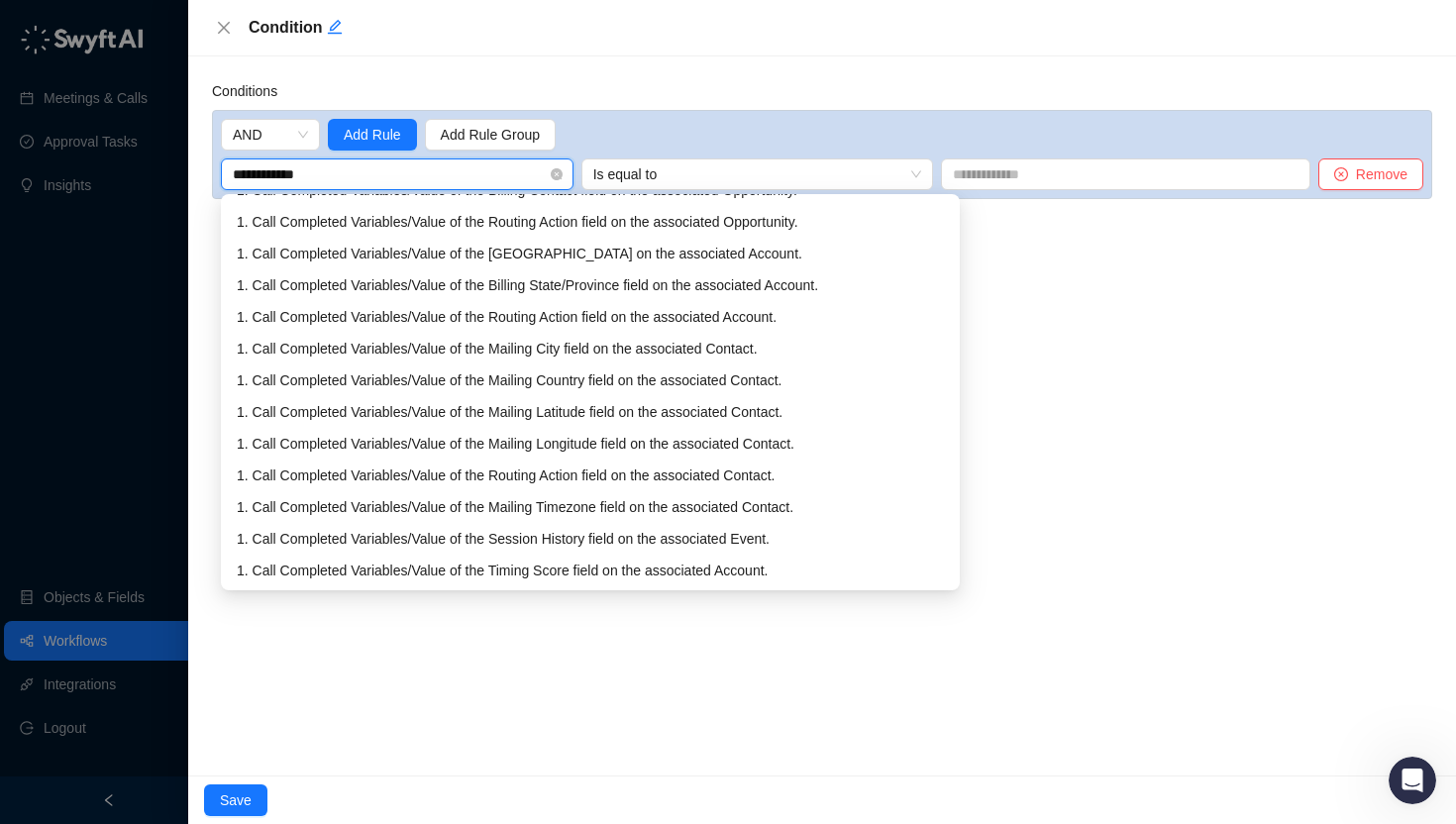 scroll, scrollTop: 0, scrollLeft: 0, axis: both 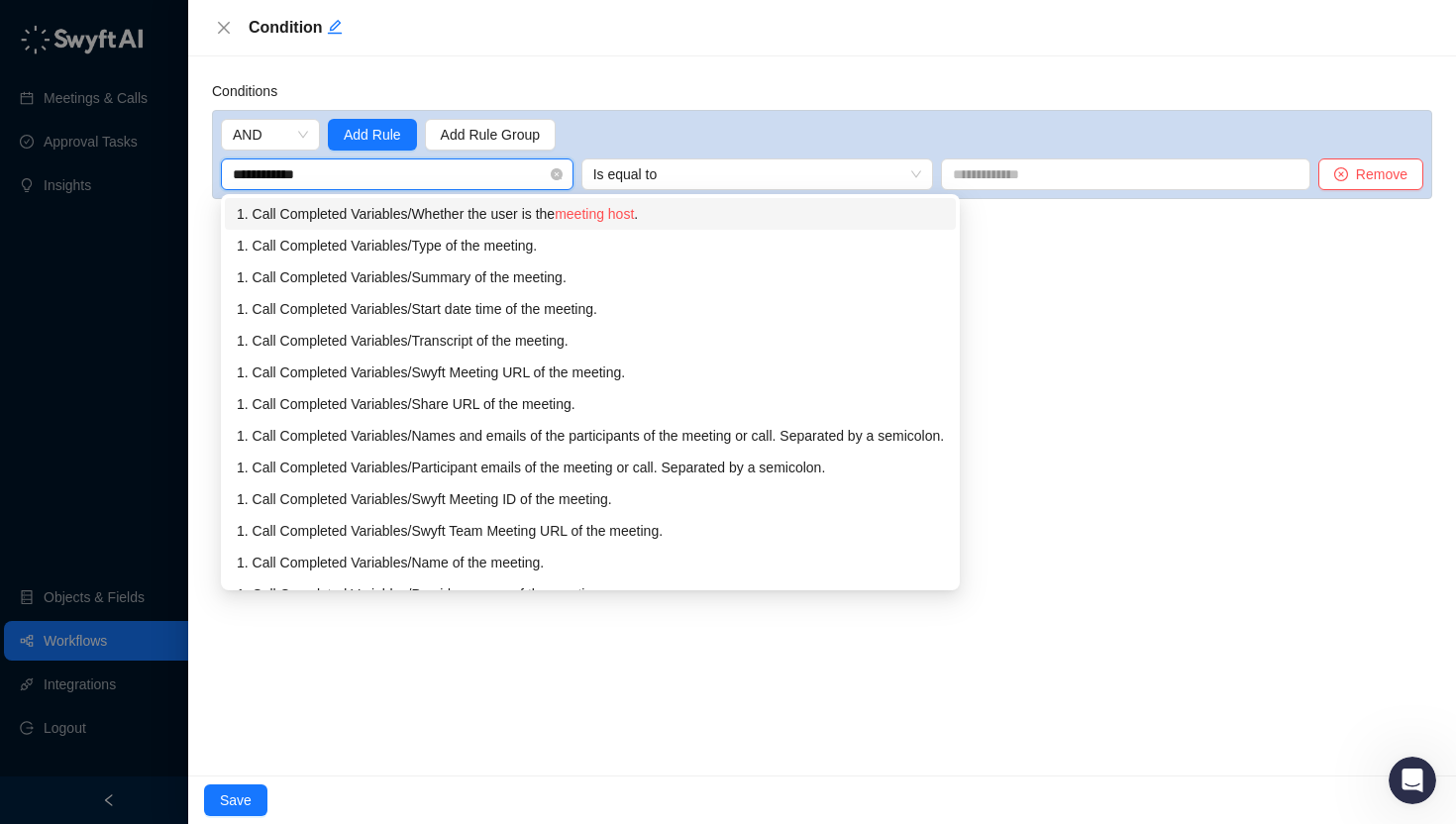 click on "1. Call Completed Variables  /  Whether the user is the  meeting host ." at bounding box center [590, 214] 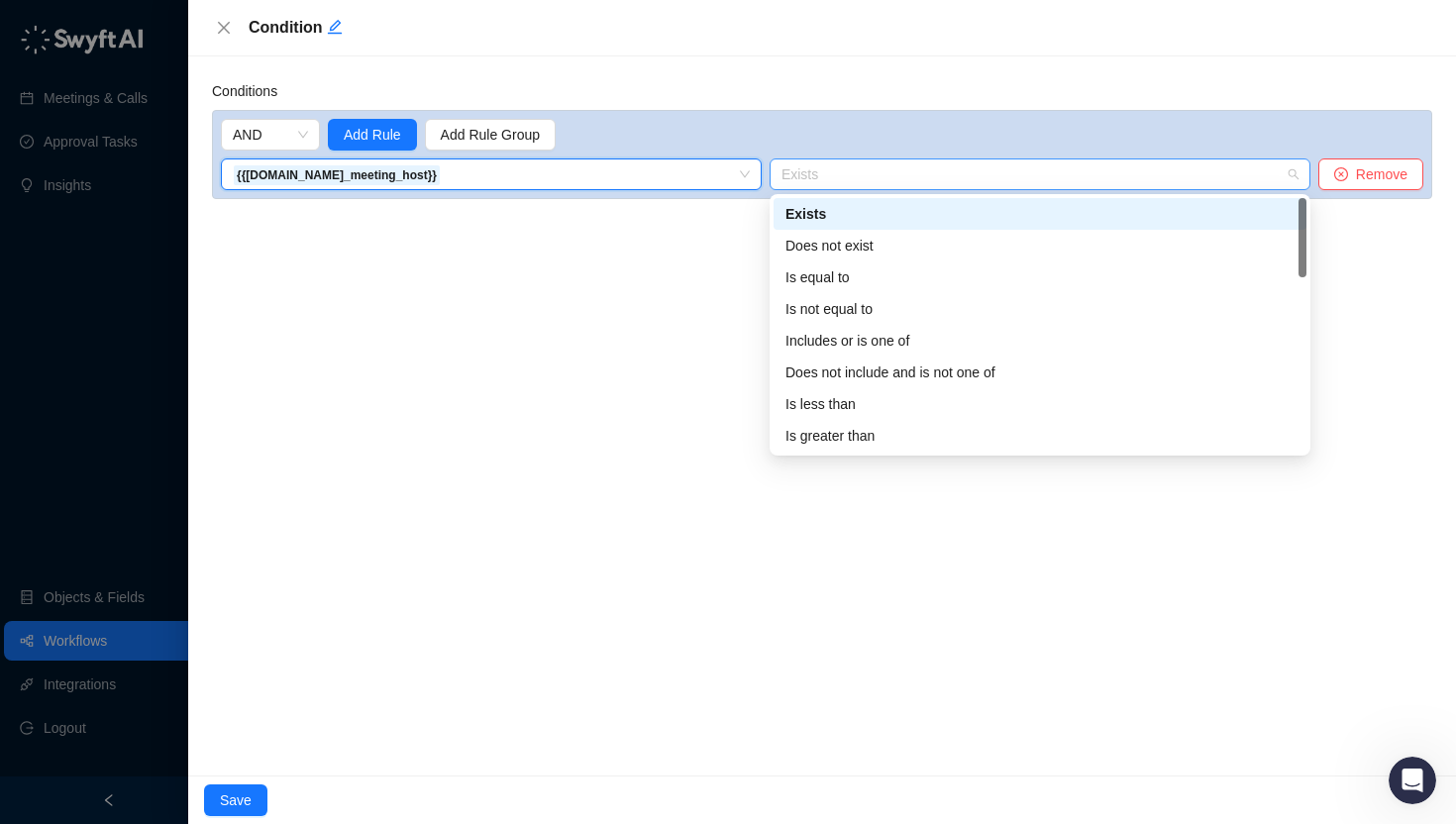 click on "Exists" at bounding box center (1040, 174) 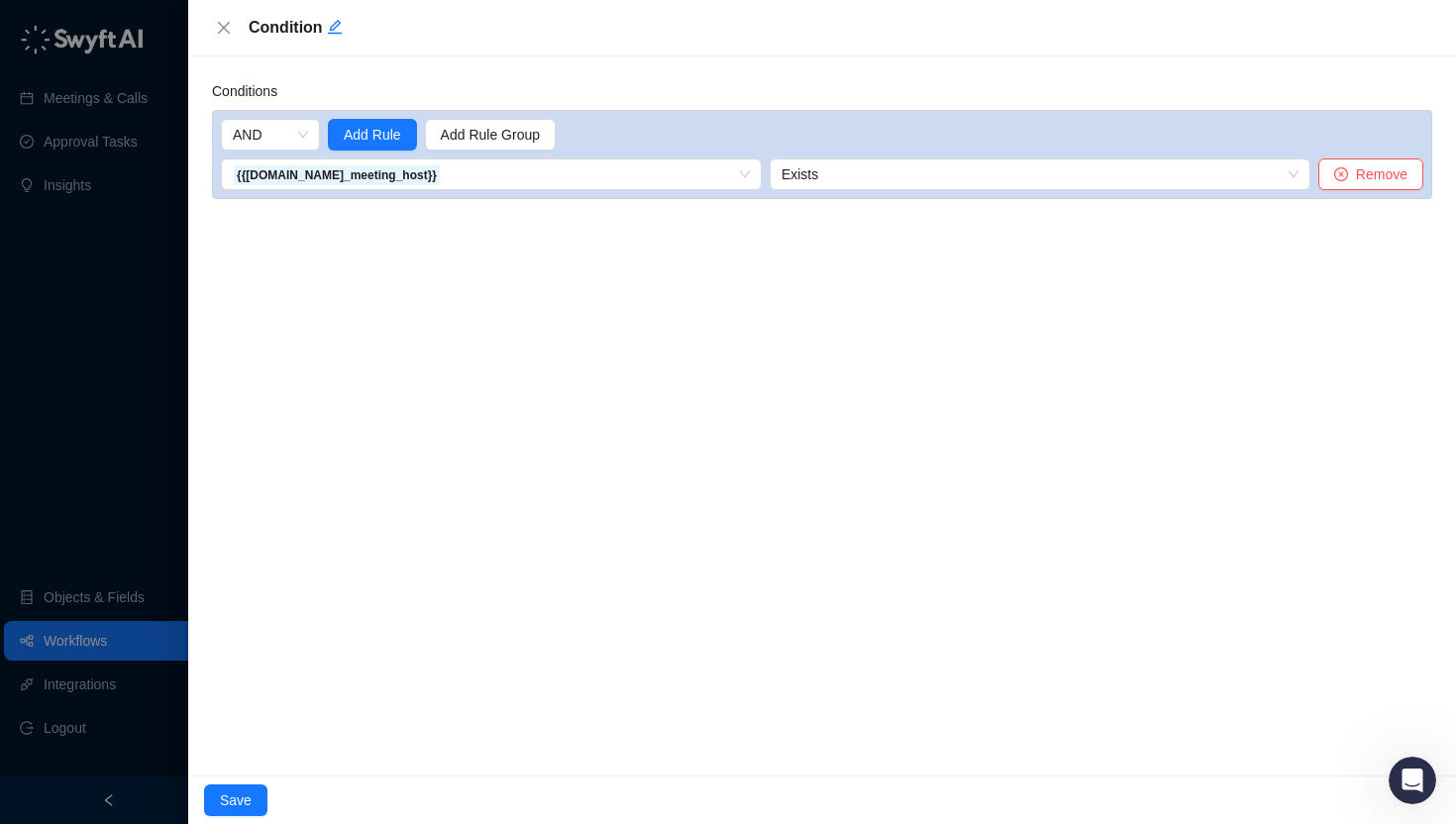 click on "Conditions AND Add Rule Add Rule Group {{user.is_meeting_host}} 1. Call Completed Variables  /  Whether the user is the  meeting host . 1. Call Completed Variables  /  Type of the meeting. 1. Call Completed Variables  /  Summary of the meeting. 1. Call Completed Variables  /  Start date time of the meeting. 1. Call Completed Variables  /  Transcript of the meeting. 1. Call Completed Variables  /  Swyft Meeting URL of the meeting. 1. Call Completed Variables  /  Share URL of the meeting. 1. Call Completed Variables  /  Names and emails of the participants of the meeting or call. Separated by a semicolon. 1. Call Completed Variables  /  Participant emails of the meeting or call. Separated by a semicolon. 1. Call Completed Variables  /  Swyft Meeting ID of the meeting. 1. Call Completed Variables  /  Swyft Team Meeting URL of the meeting. 1. Call Completed Variables  /  Name of the meeting. 1. Call Completed Variables  /  Provider source of the meeting. 1. Call Completed Variables  /  1. Call Completed Variables" at bounding box center [822, 416] 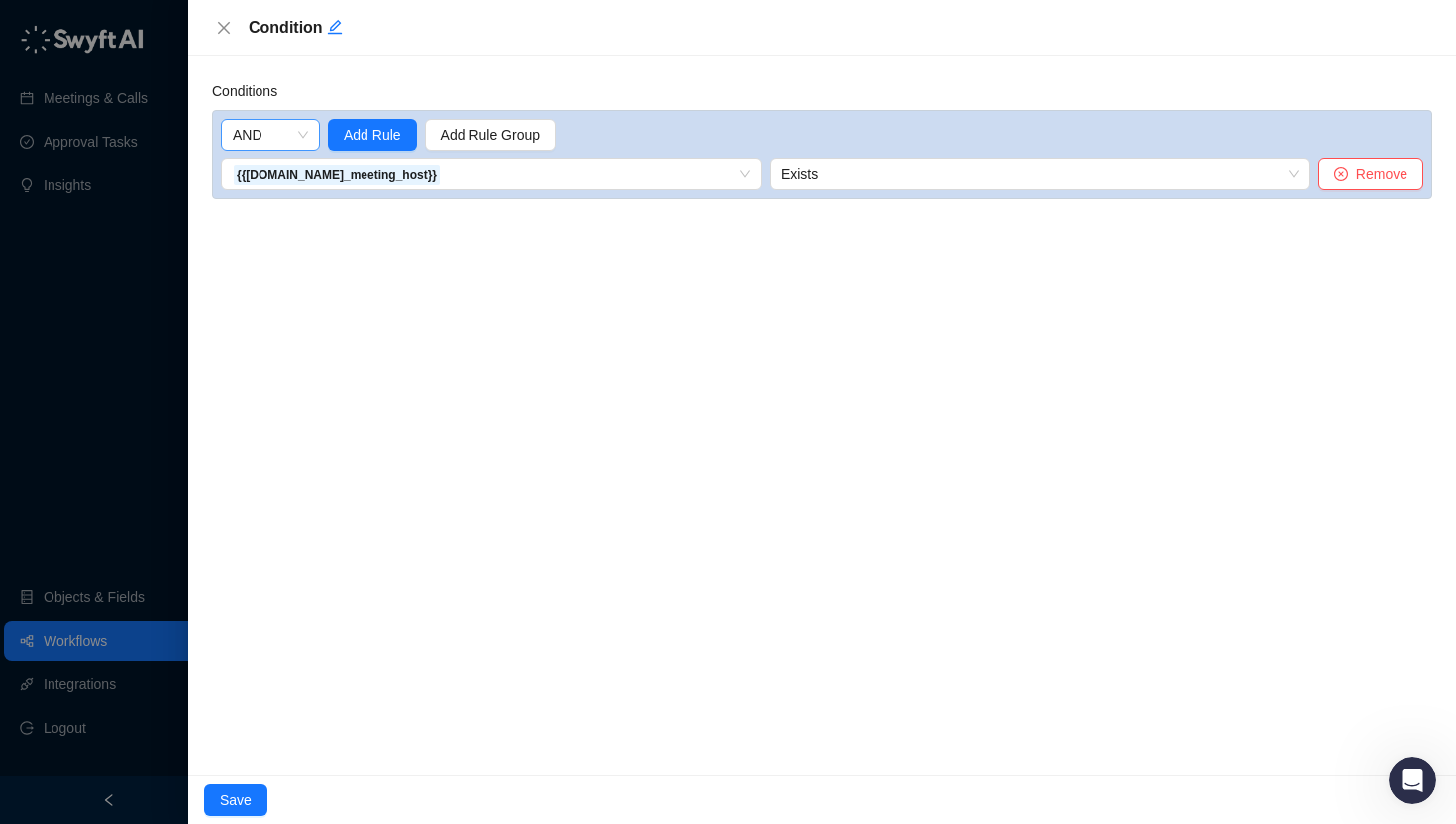 click on "AND" at bounding box center (270, 135) 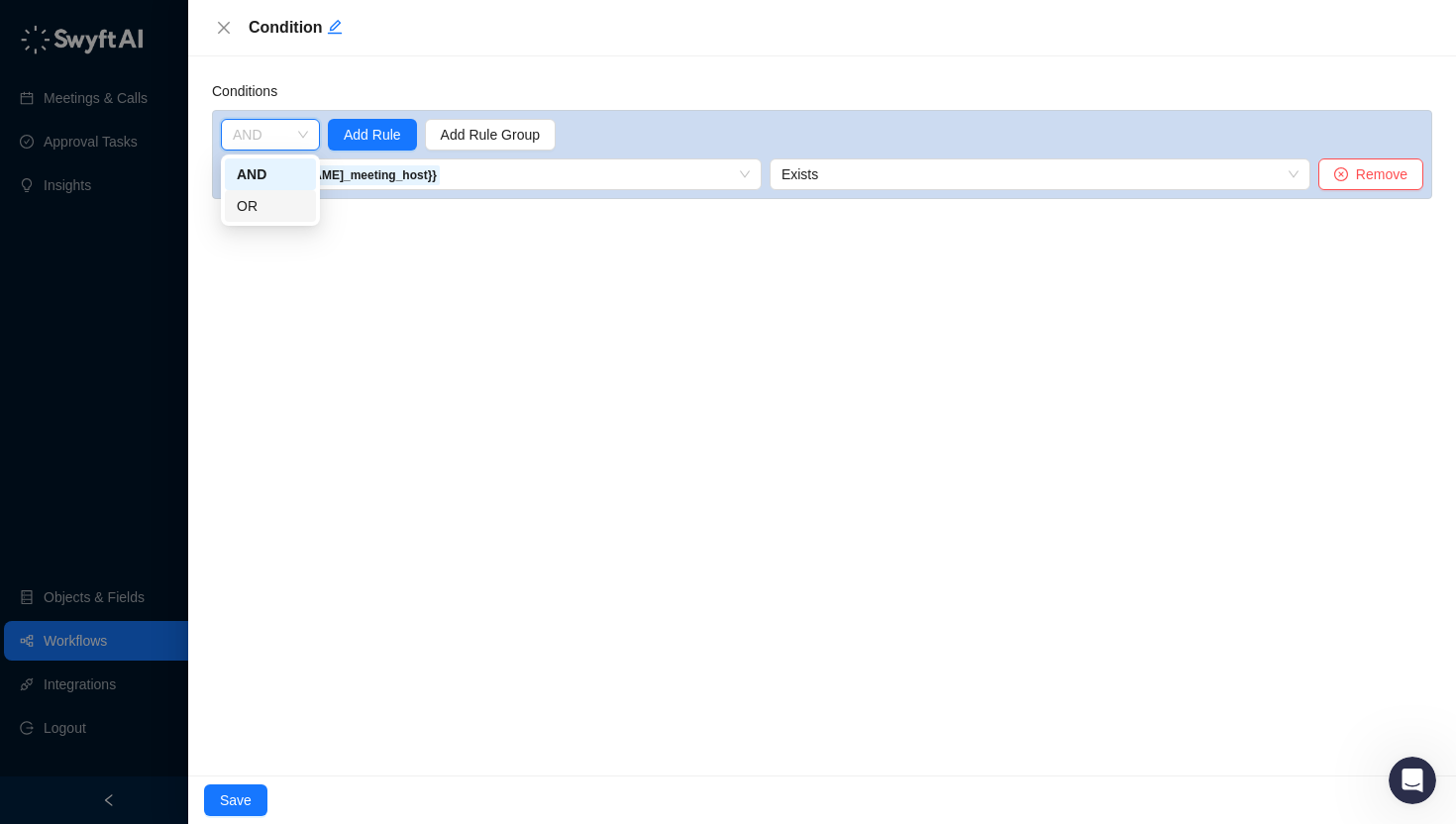 click on "OR" at bounding box center (270, 206) 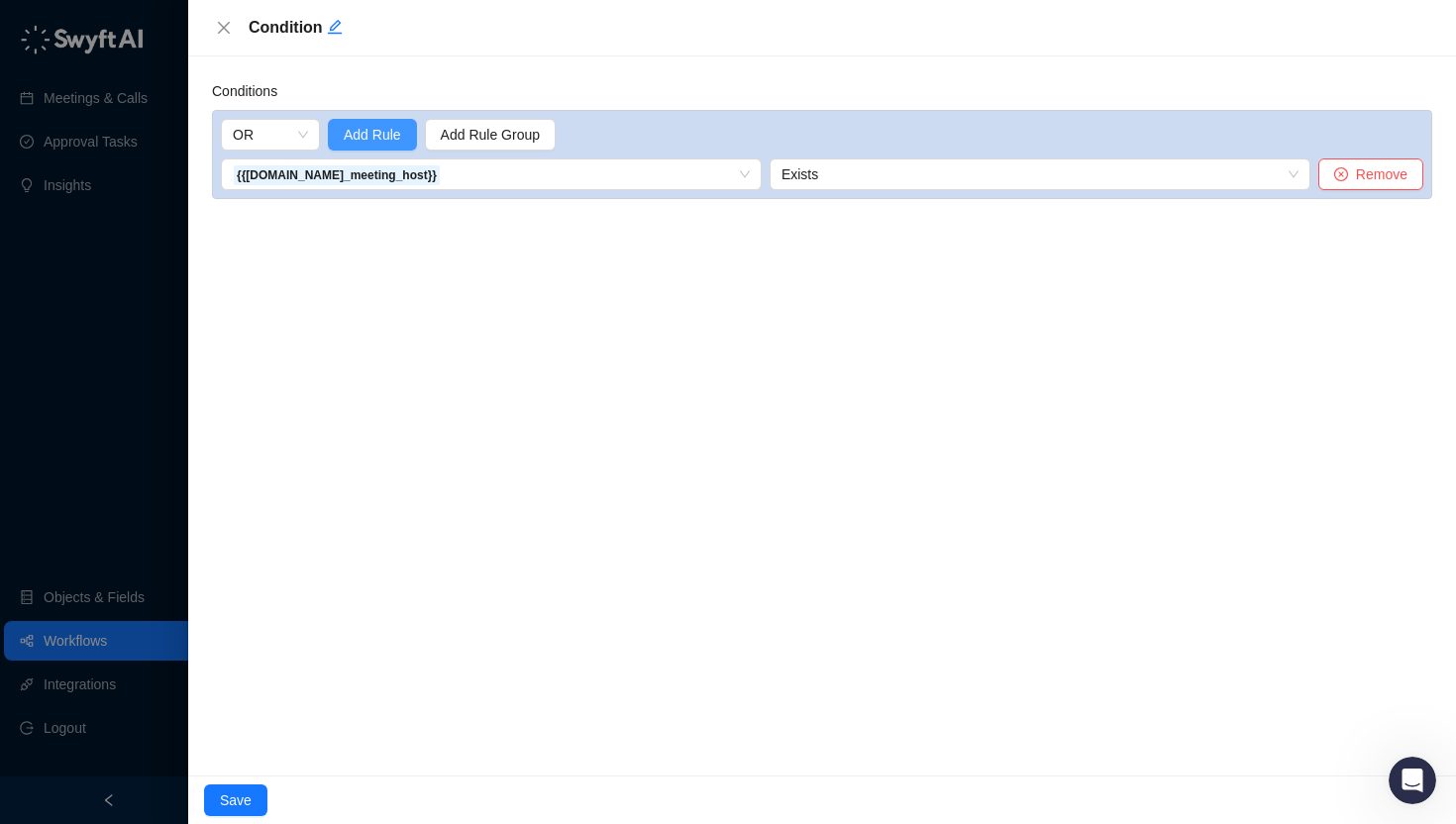 click on "Add Rule" at bounding box center [372, 135] 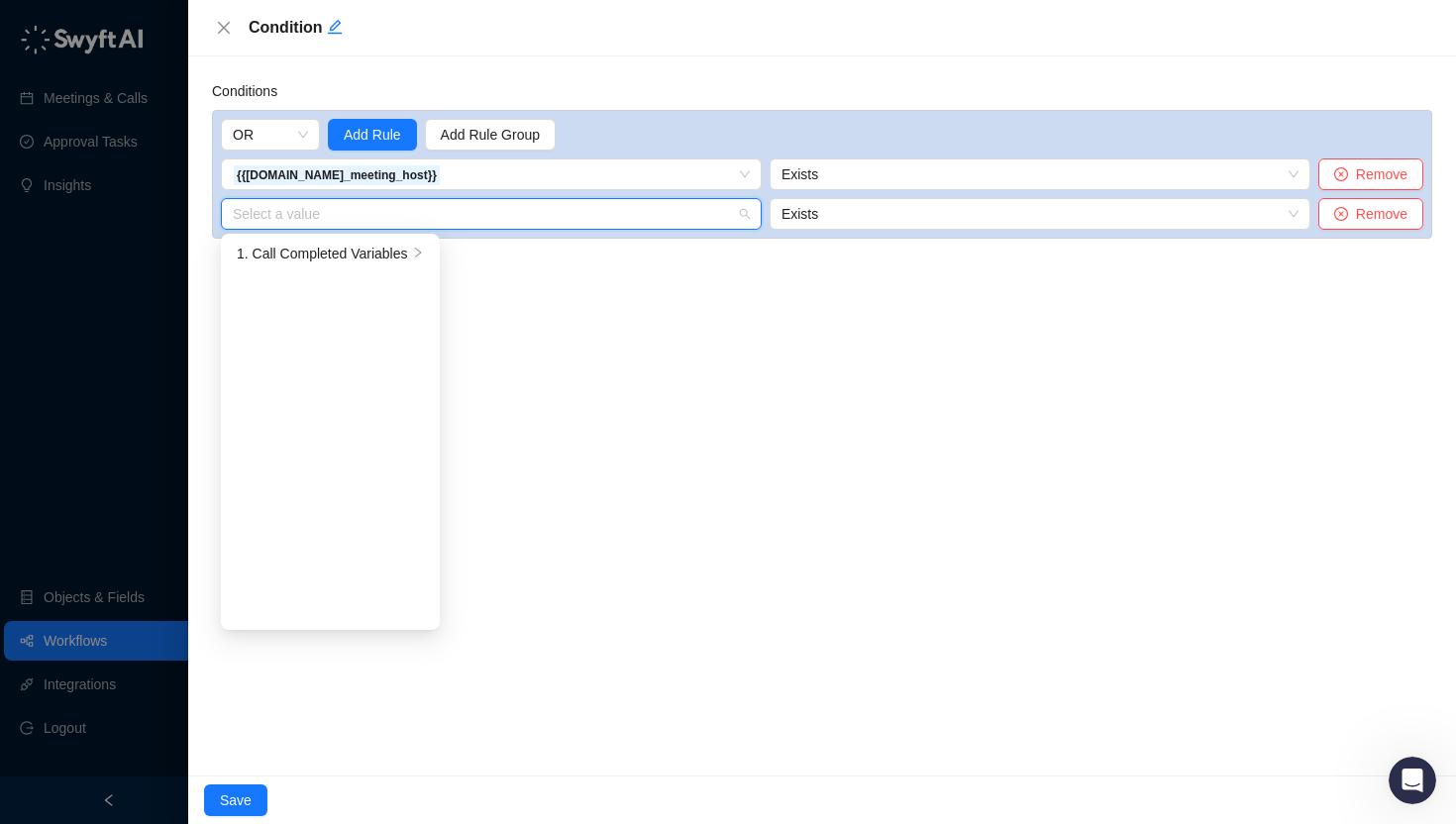 click at bounding box center (485, 214) 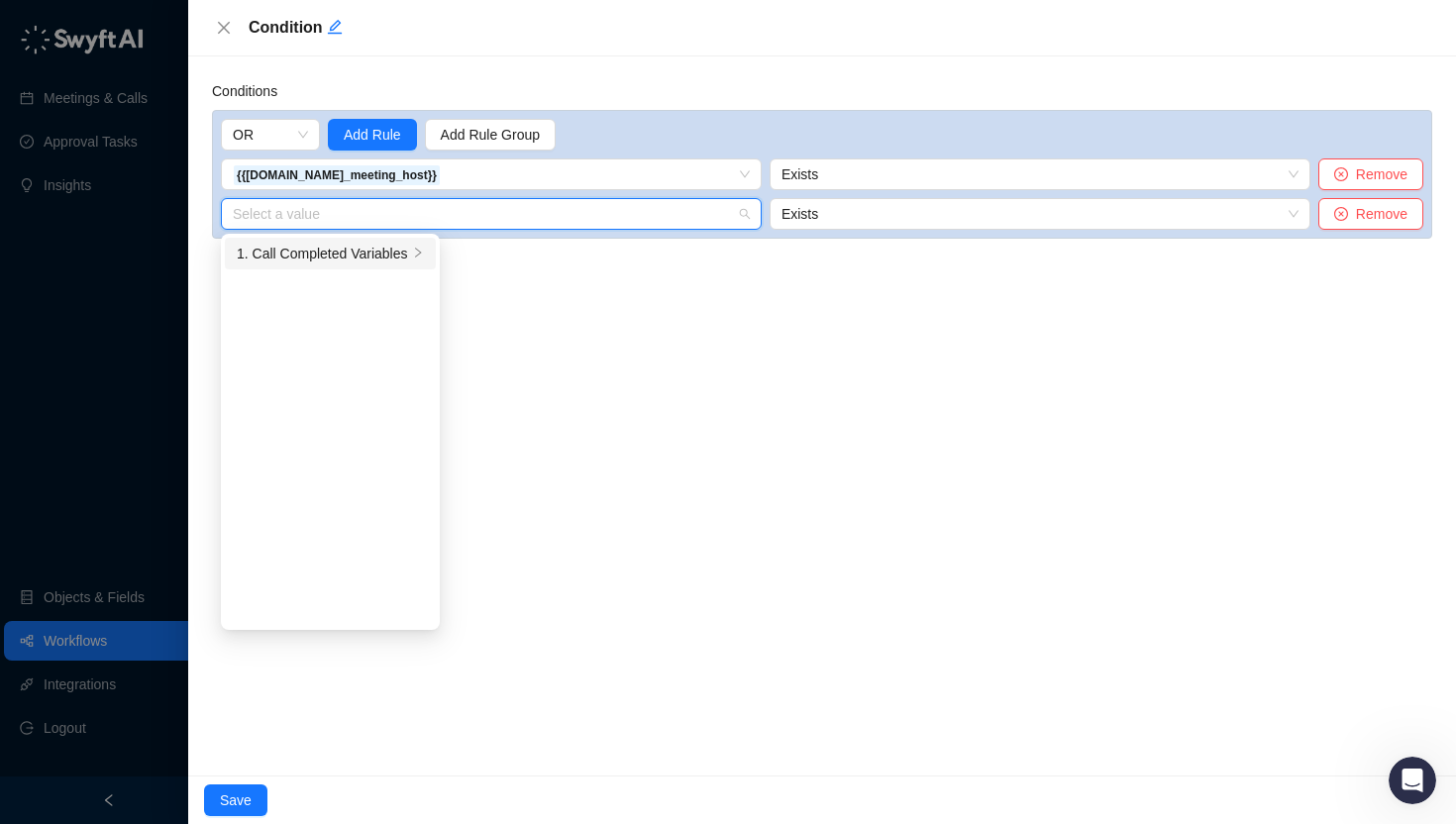 click on "1. Call Completed Variables" at bounding box center (322, 254) 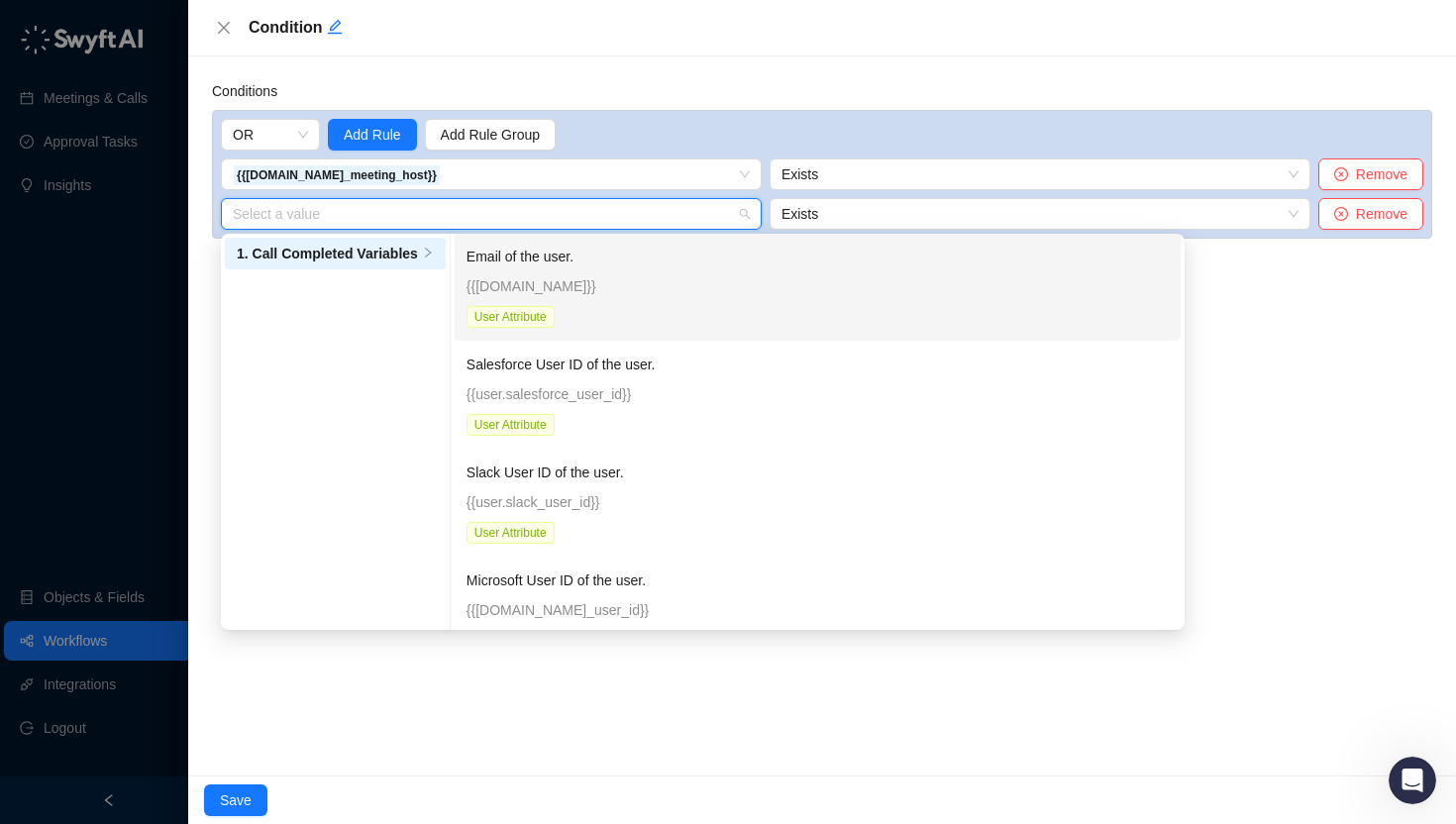 scroll, scrollTop: 138, scrollLeft: 0, axis: vertical 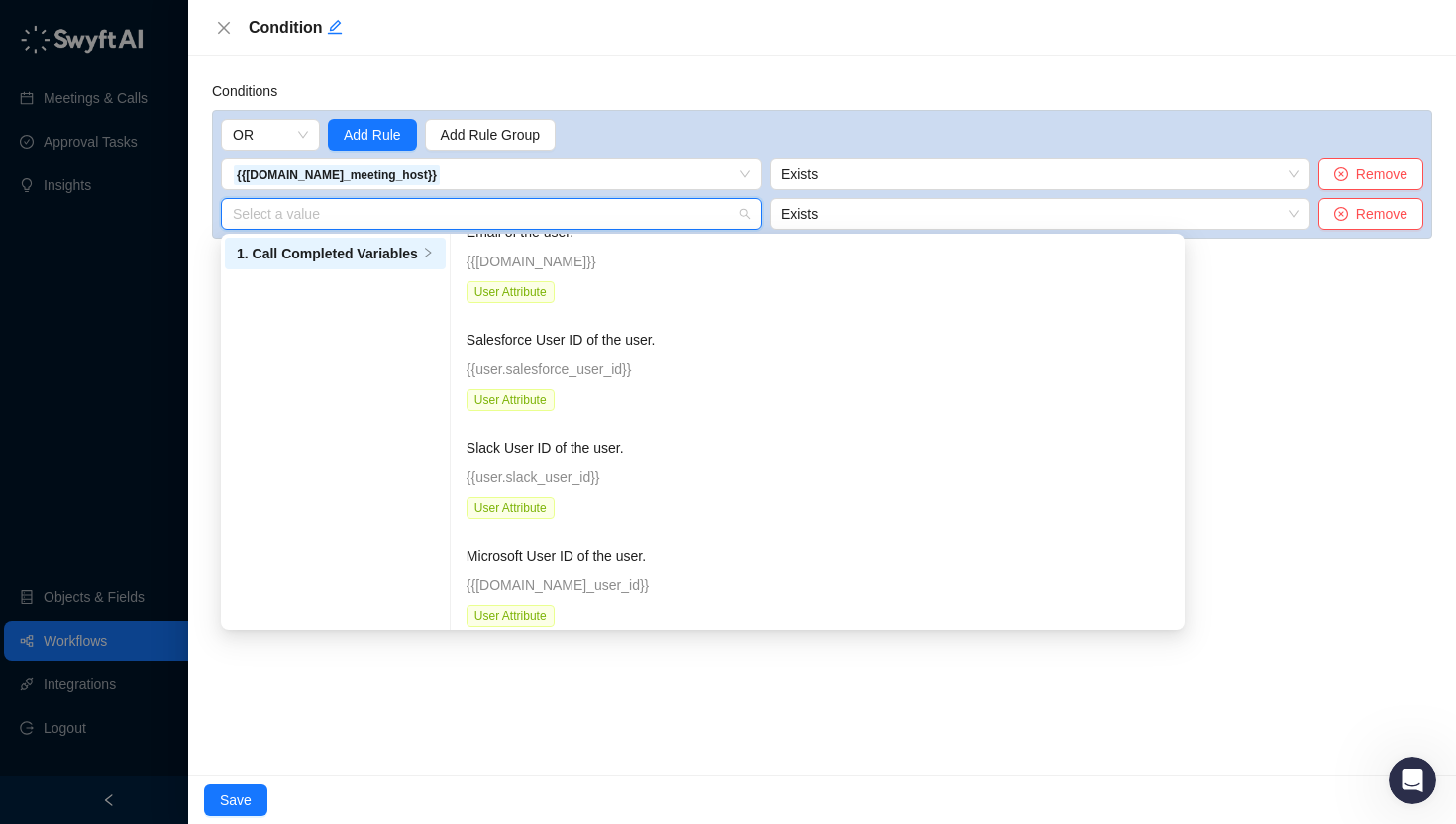 click at bounding box center [485, 214] 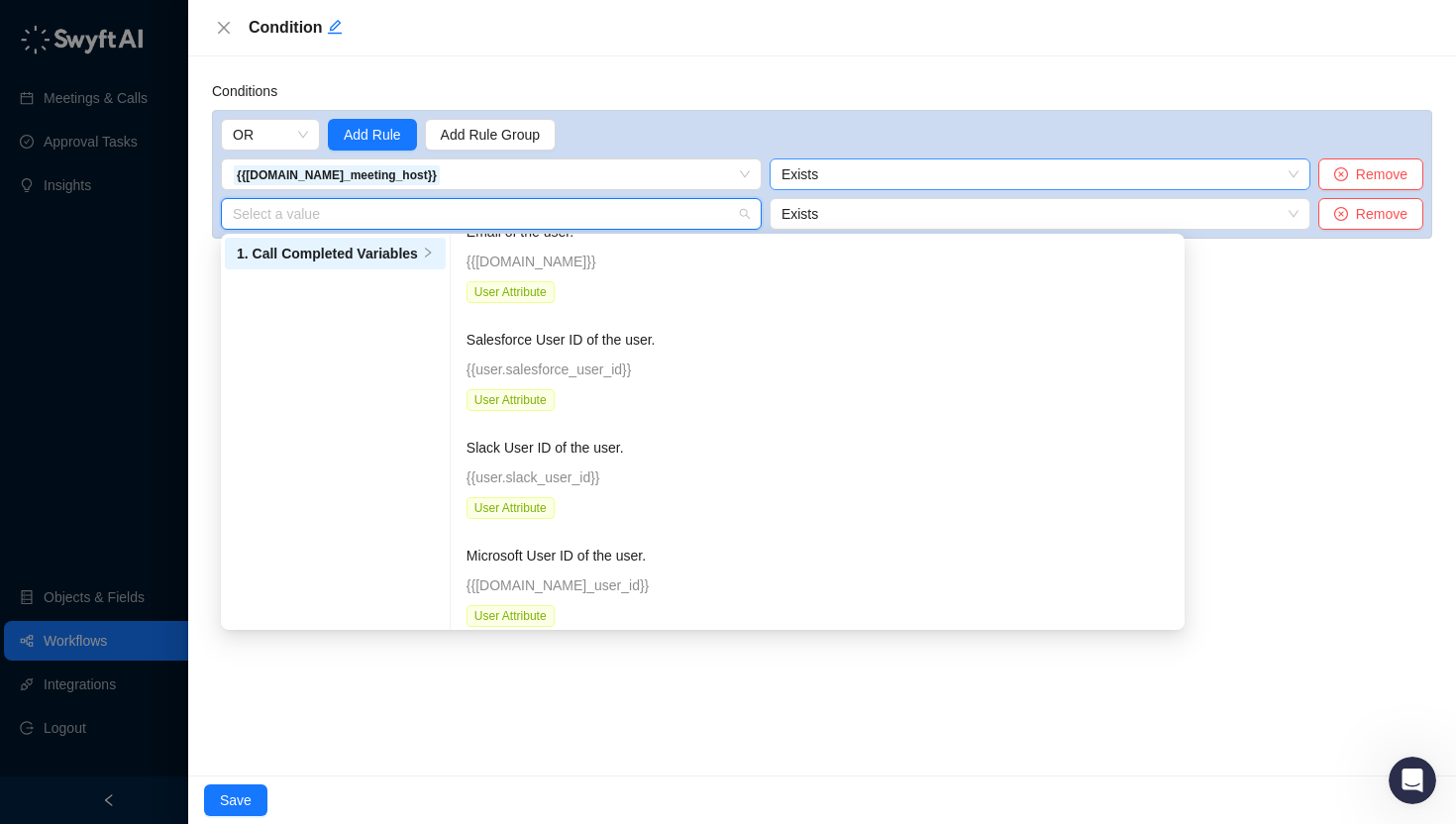 click on "Exists" at bounding box center [1040, 174] 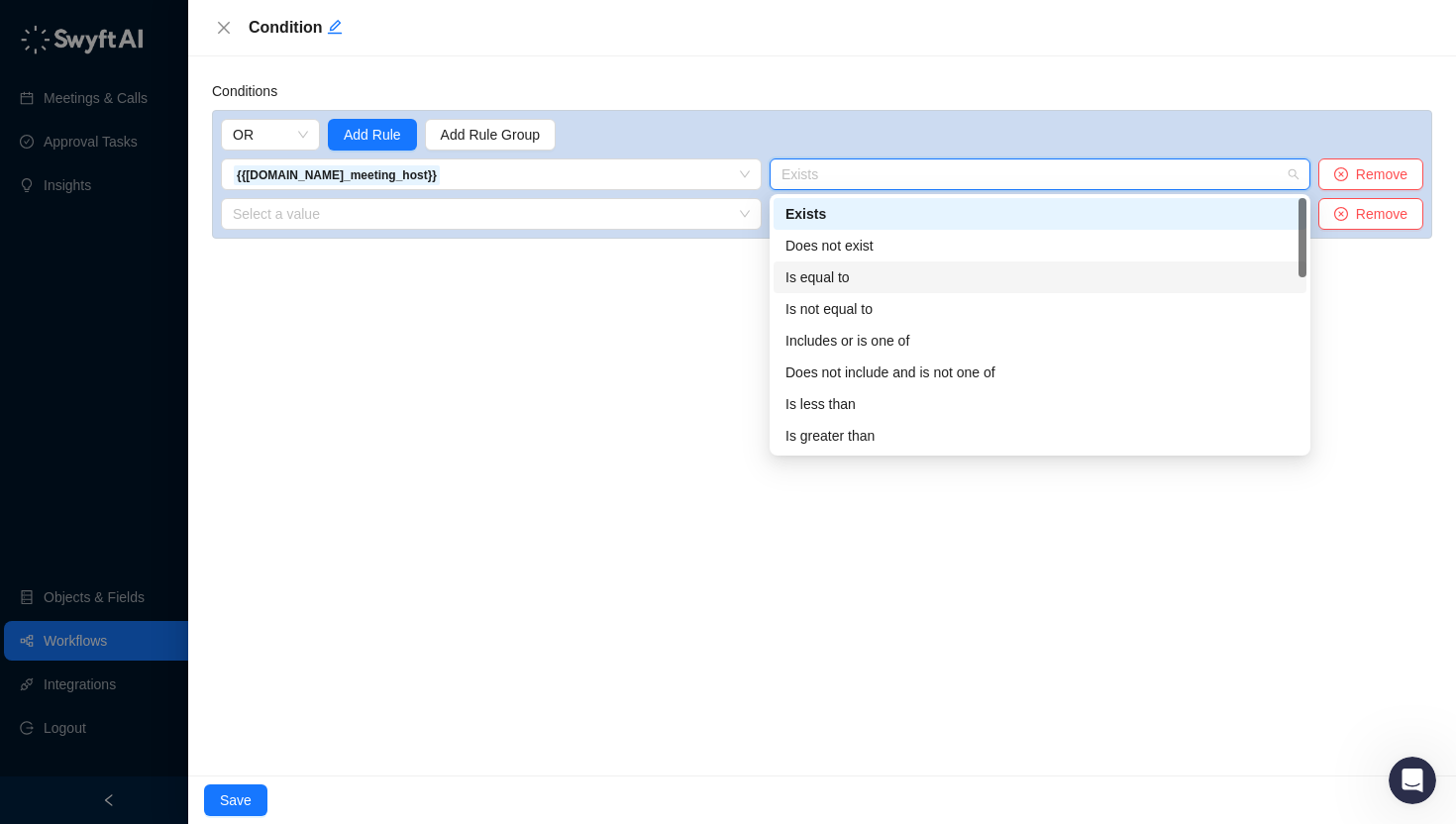 click on "Is equal to" at bounding box center [1040, 277] 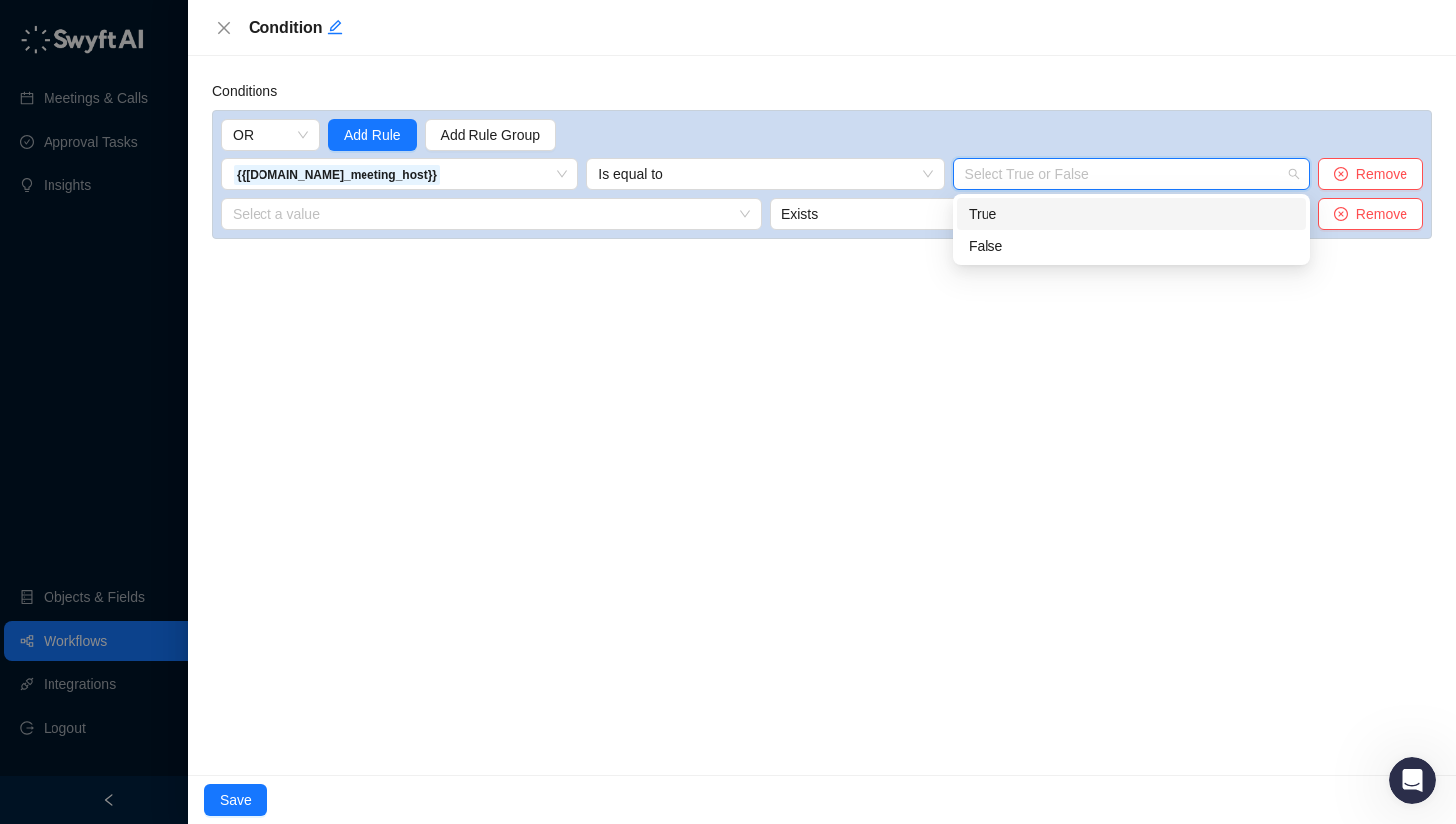 click at bounding box center (1125, 174) 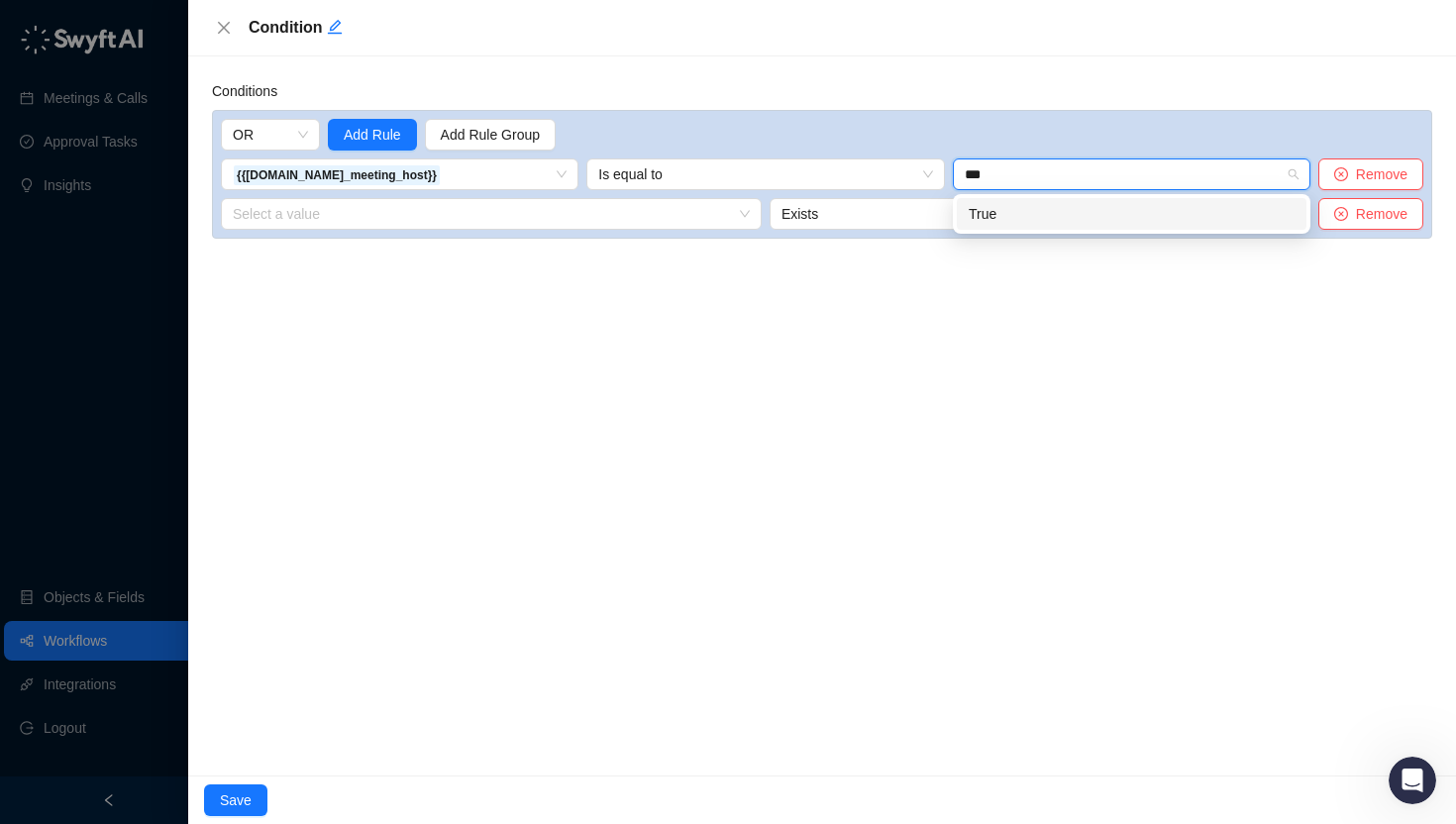 type on "****" 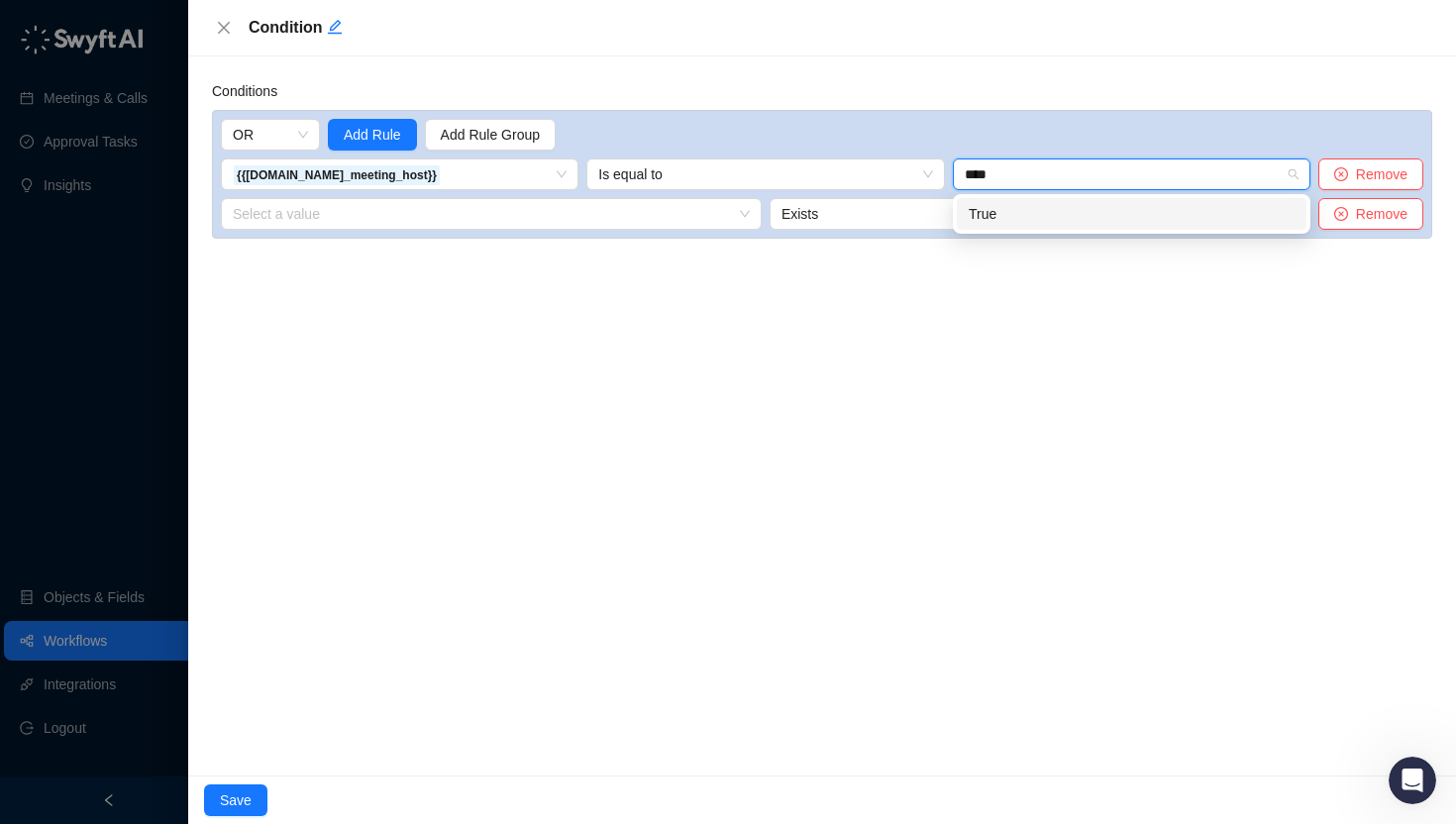 click on "True" at bounding box center (1131, 214) 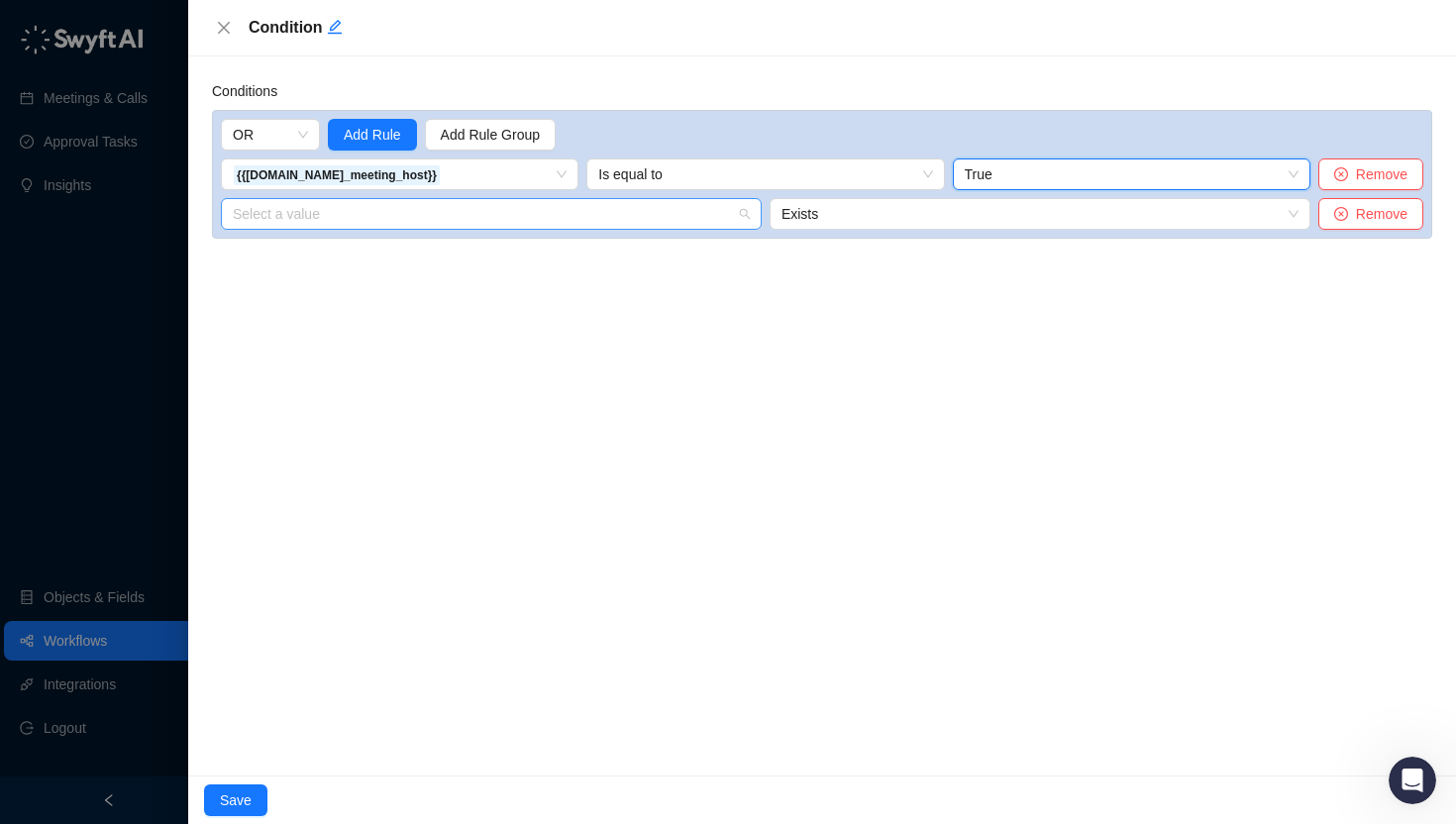 click at bounding box center [485, 214] 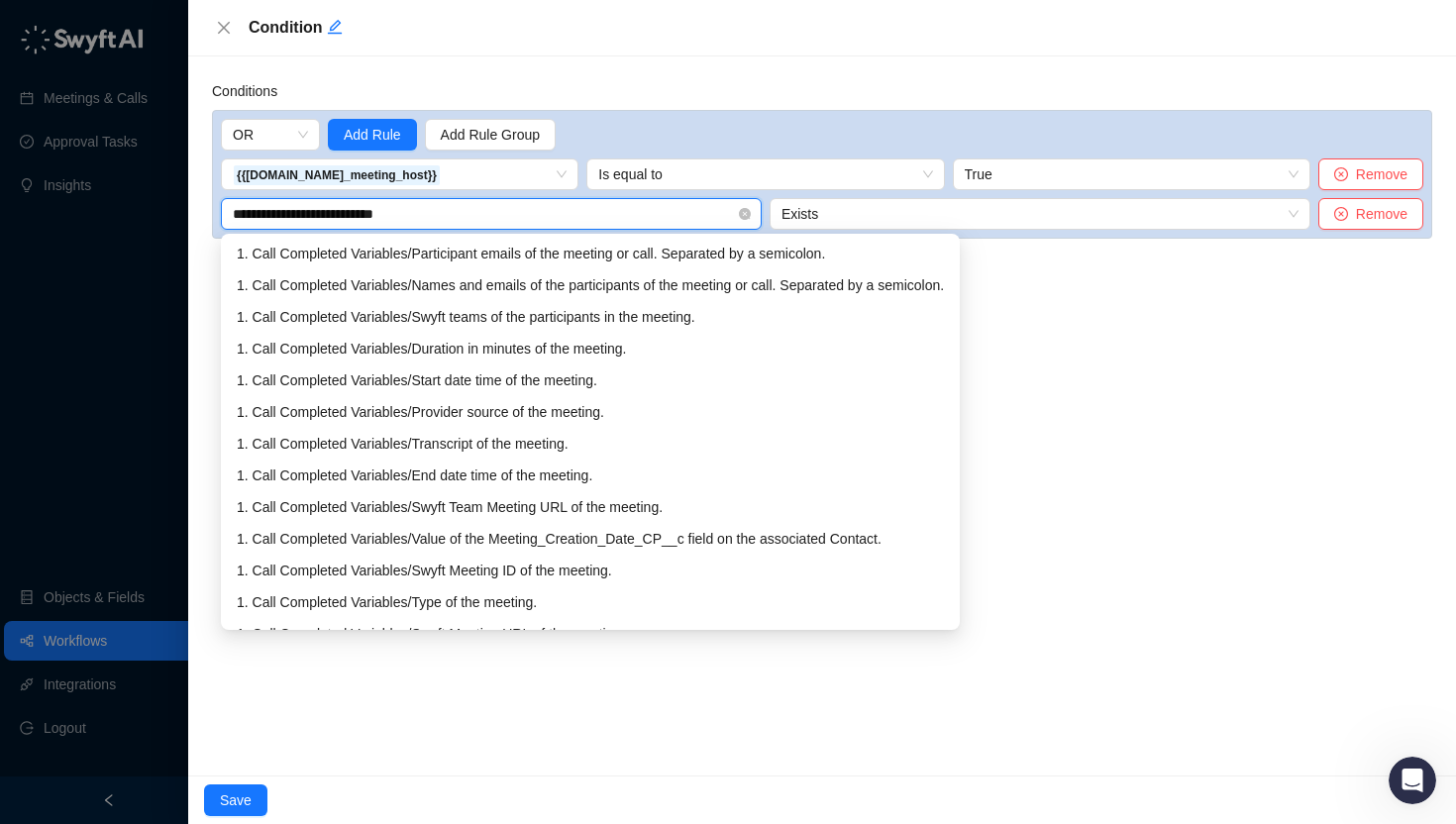type on "**********" 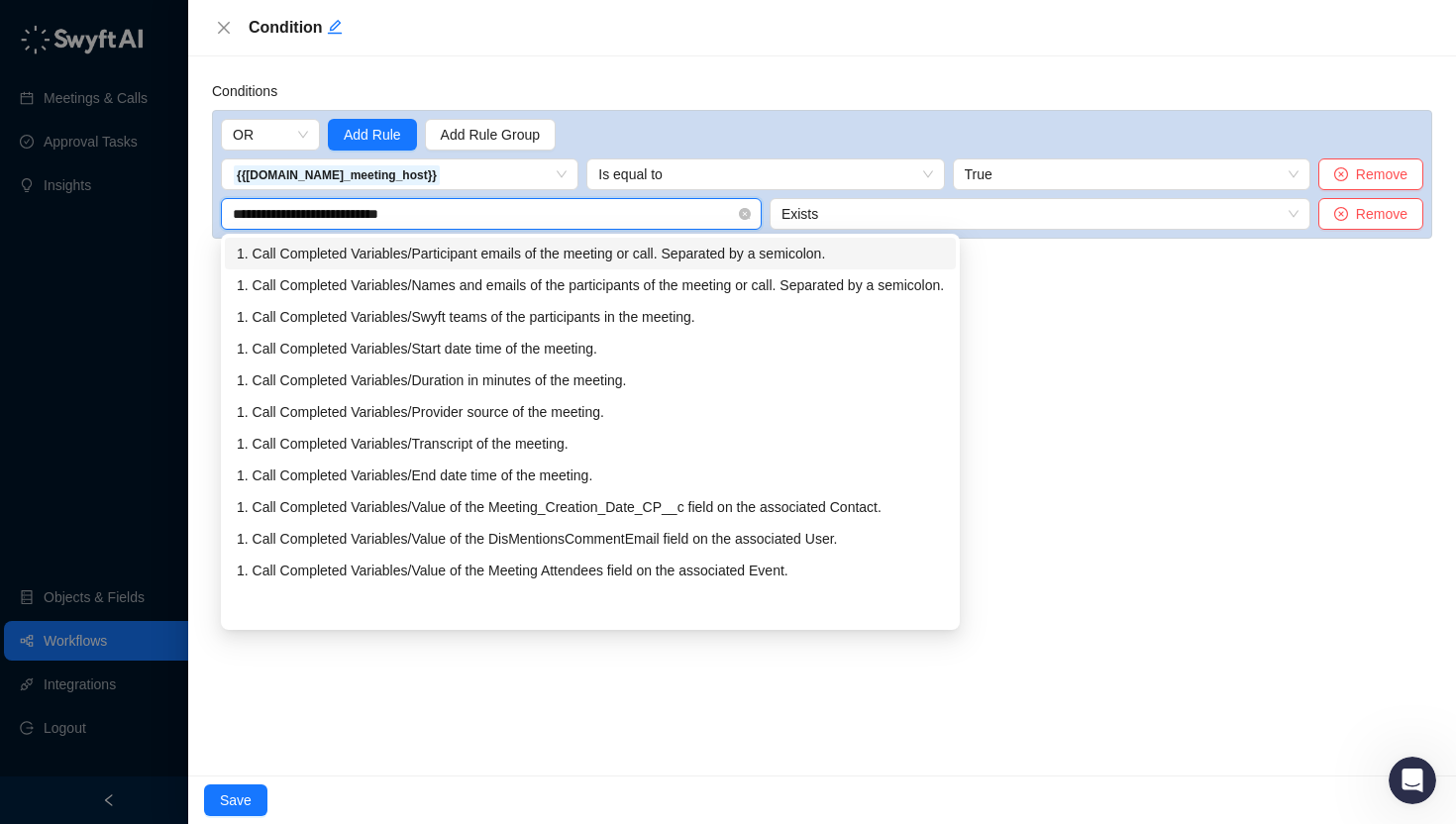 click on "1. Call Completed Variables  /  Participant emails of the meeting or call. Separated by a semicolon." at bounding box center [590, 254] 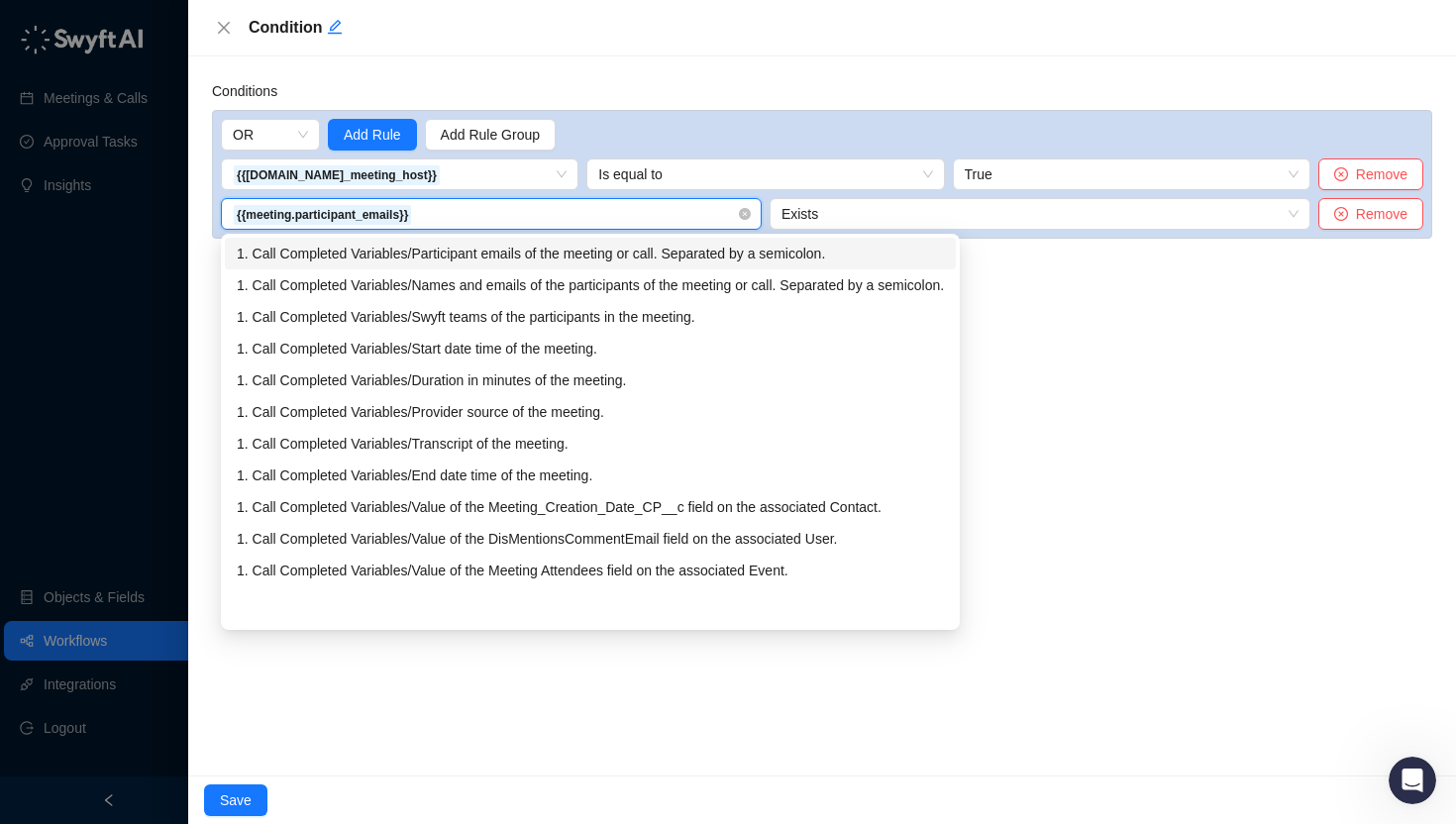 type 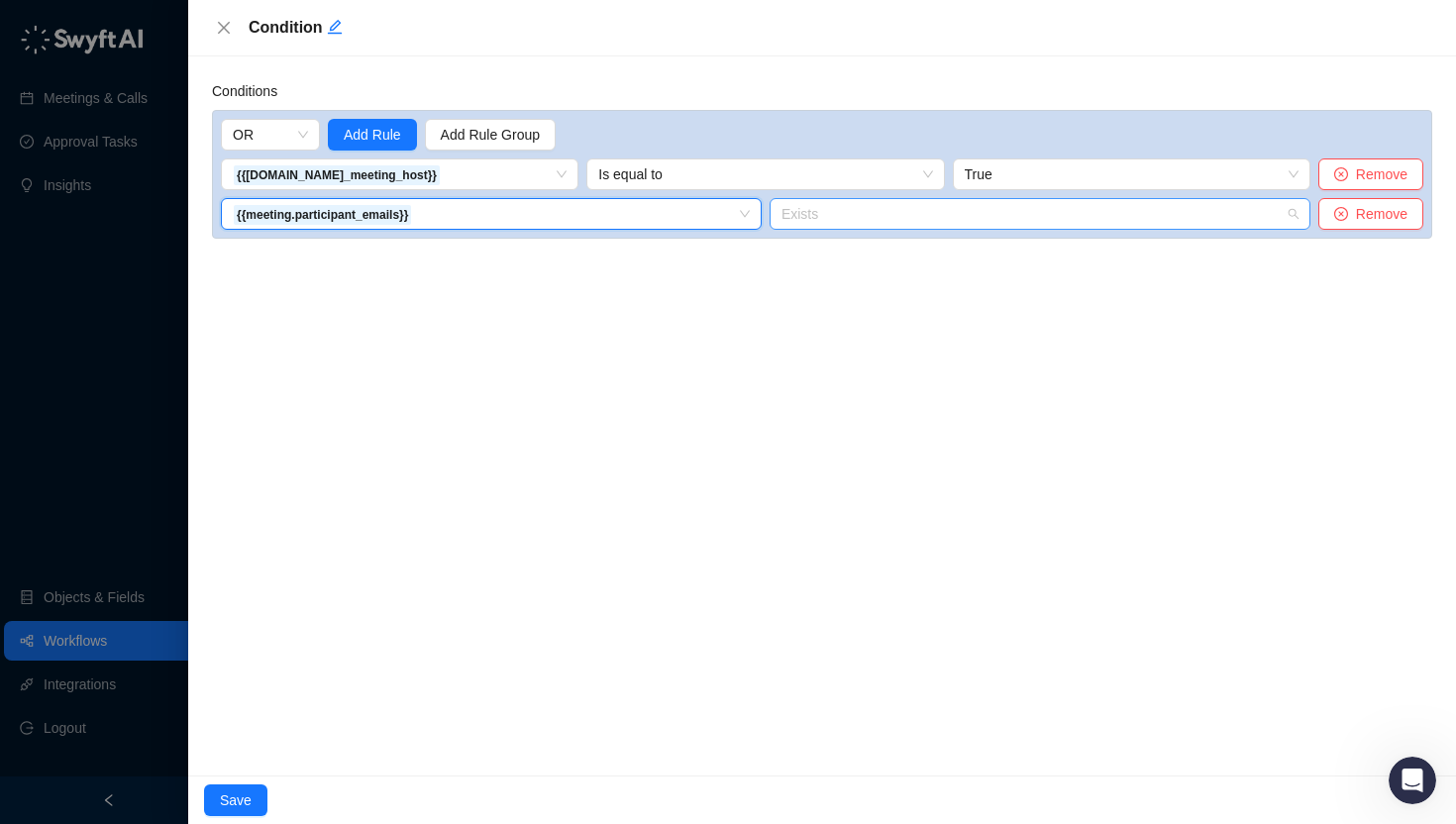 click on "Exists" at bounding box center [1040, 214] 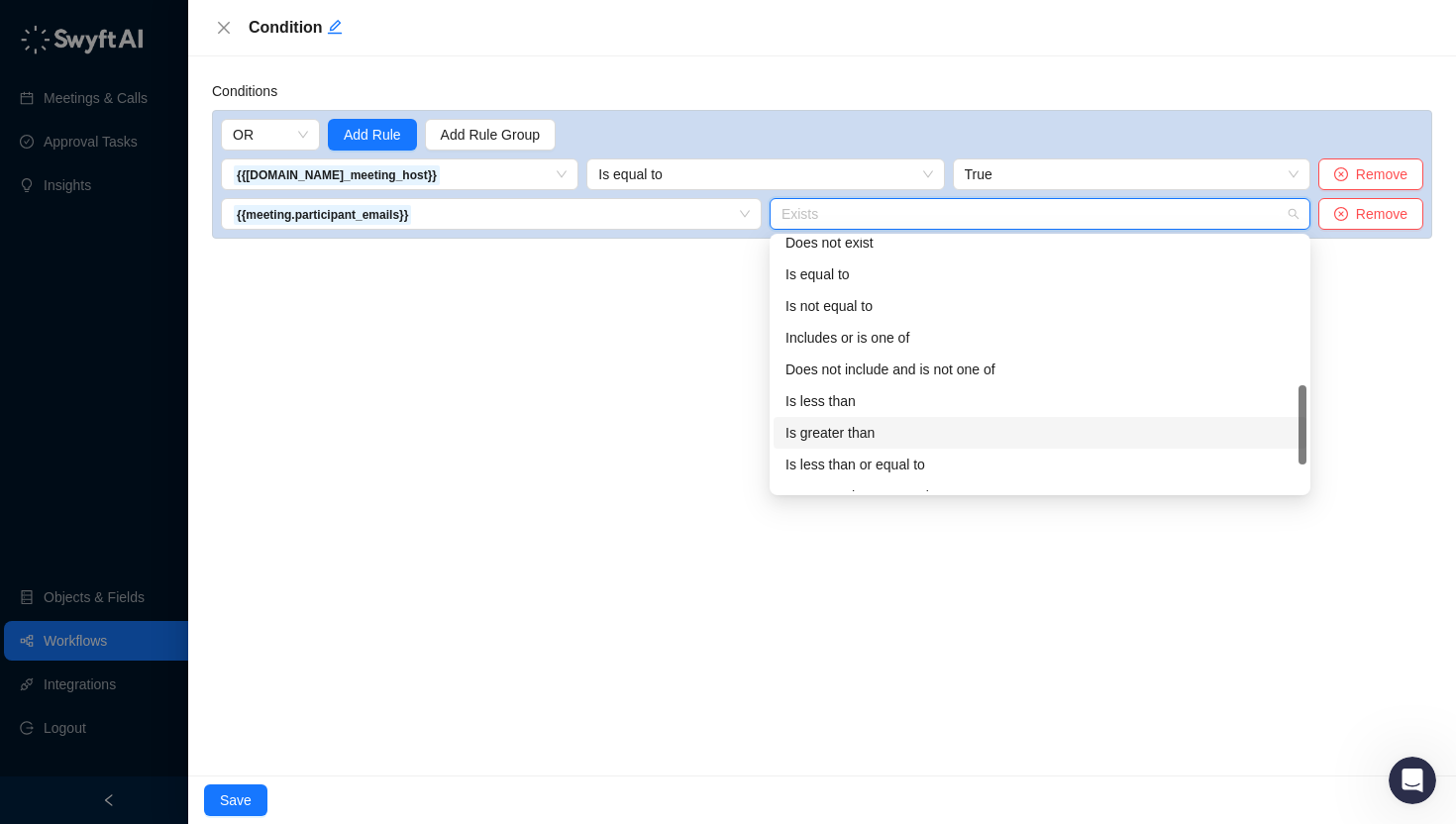 scroll, scrollTop: 63, scrollLeft: 0, axis: vertical 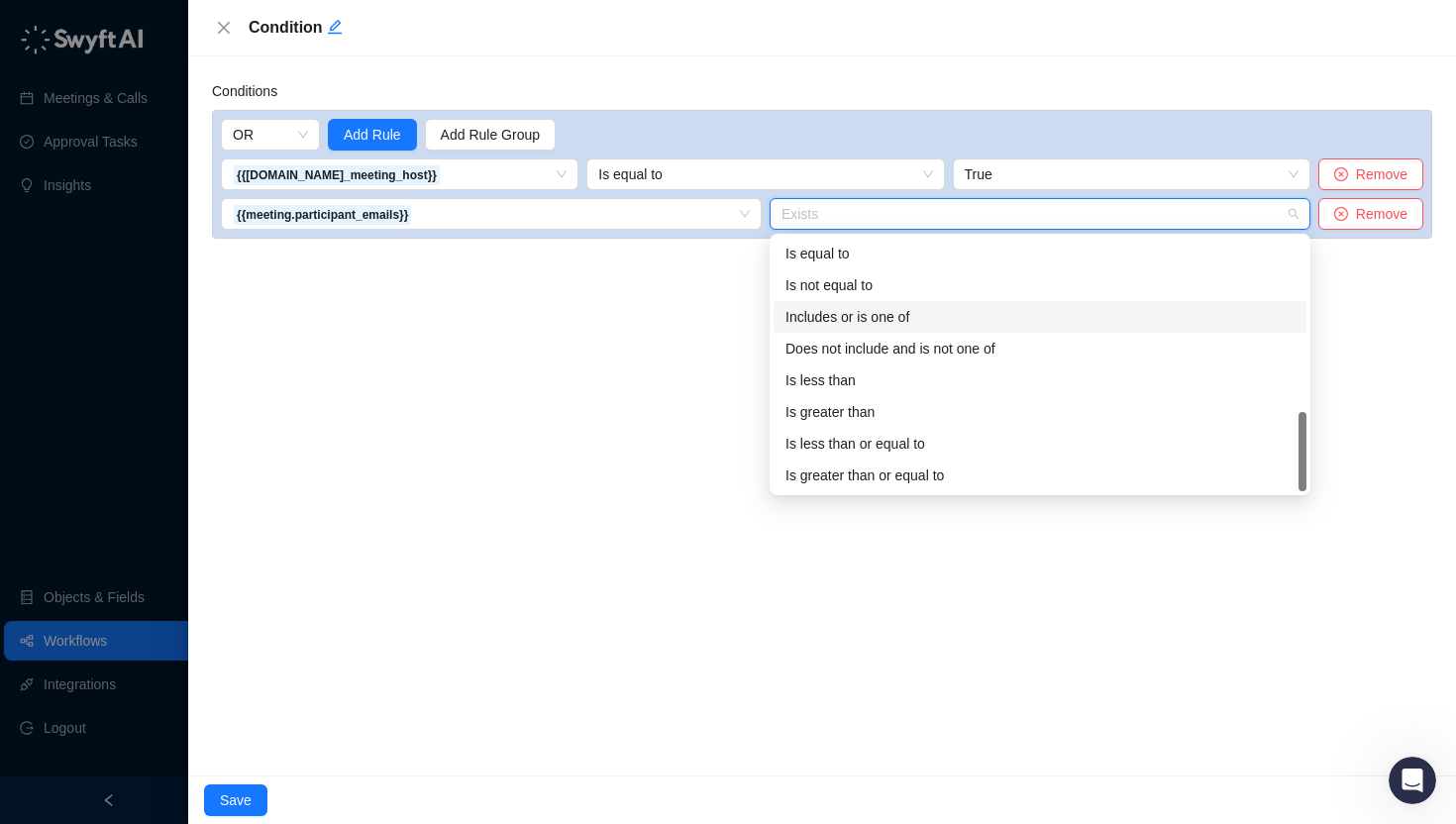 click on "Includes or is one of" at bounding box center [1040, 317] 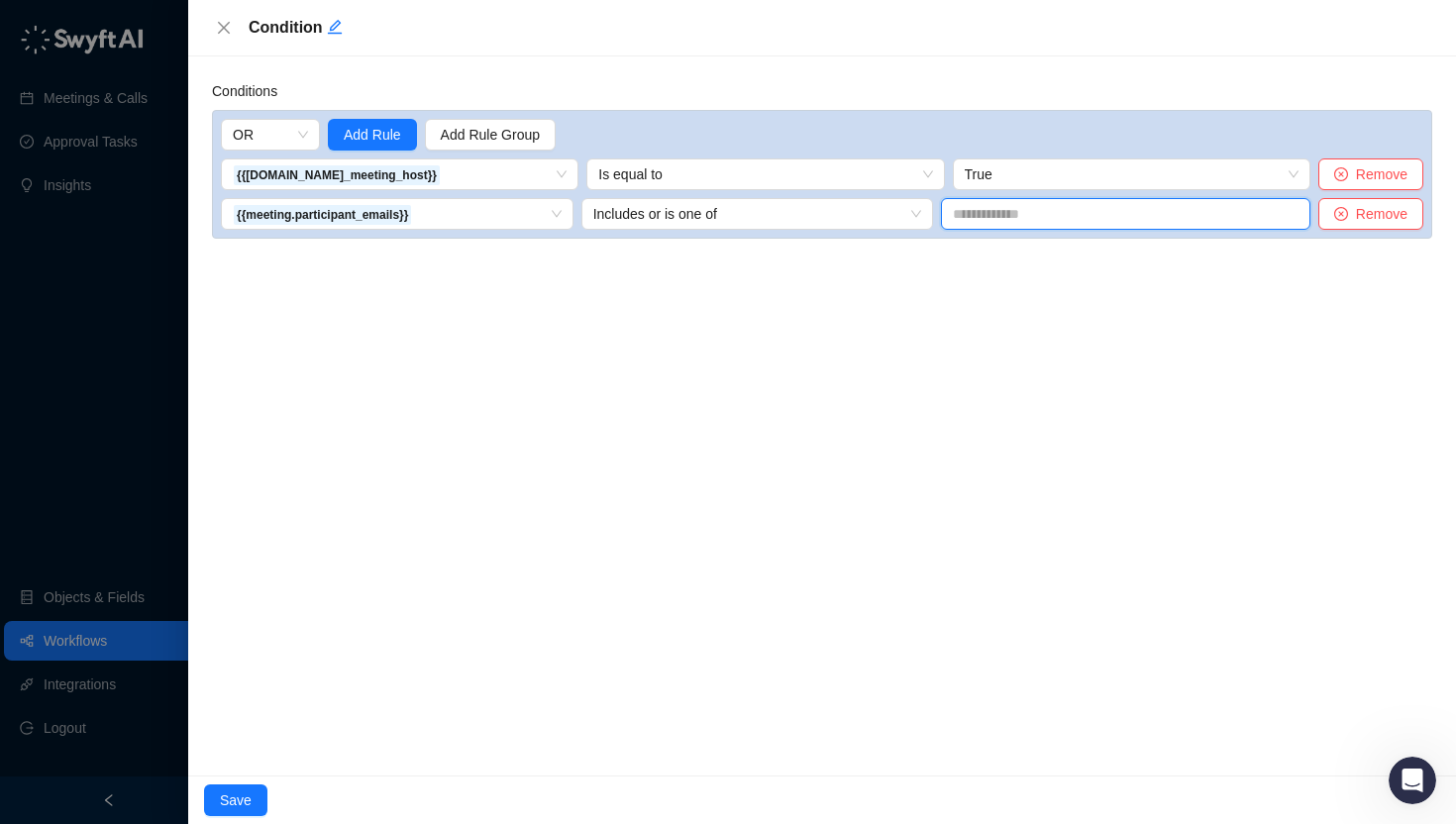 click at bounding box center [1125, 214] 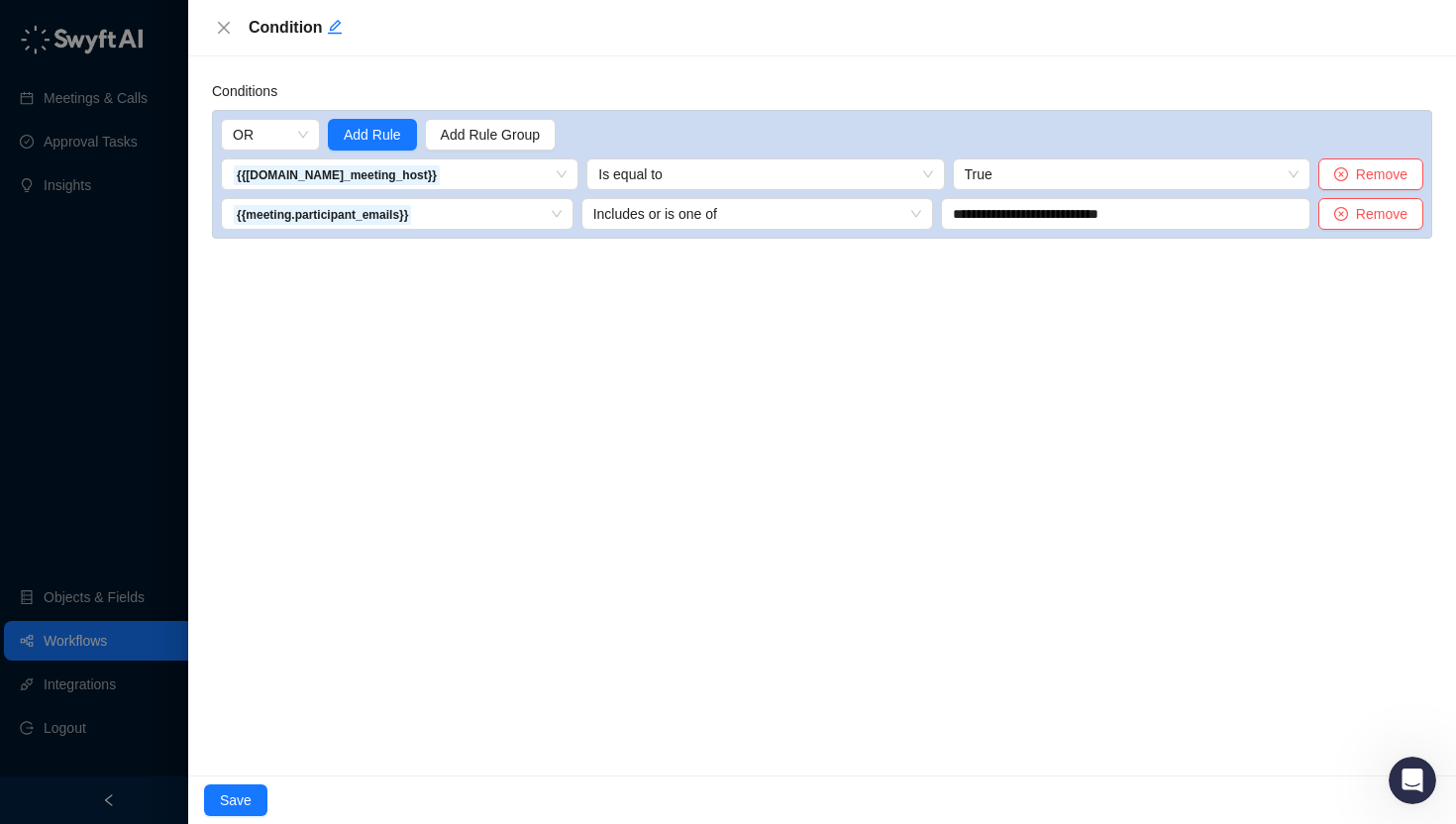 click on "Conditions OR Add Rule Add Rule Group {{user.is_meeting_host}} 1. Call Completed Variables  /  Whether the user is the  meeting host . 1. Call Completed Variables  /  Type of the meeting. 1. Call Completed Variables  /  Summary of the meeting. 1. Call Completed Variables  /  Start date time of the meeting. 1. Call Completed Variables  /  Transcript of the meeting. 1. Call Completed Variables  /  Swyft Meeting URL of the meeting. 1. Call Completed Variables  /  Share URL of the meeting. 1. Call Completed Variables  /  Names and emails of the participants of the meeting or call. Separated by a semicolon. 1. Call Completed Variables  /  Participant emails of the meeting or call. Separated by a semicolon. 1. Call Completed Variables  /  Swyft Meeting ID of the meeting. 1. Call Completed Variables  /  Swyft Team Meeting URL of the meeting. 1. Call Completed Variables  /  Name of the meeting. 1. Call Completed Variables  /  Provider source of the meeting. 1. Call Completed Variables  /  1. Call Completed Variables" at bounding box center [822, 416] 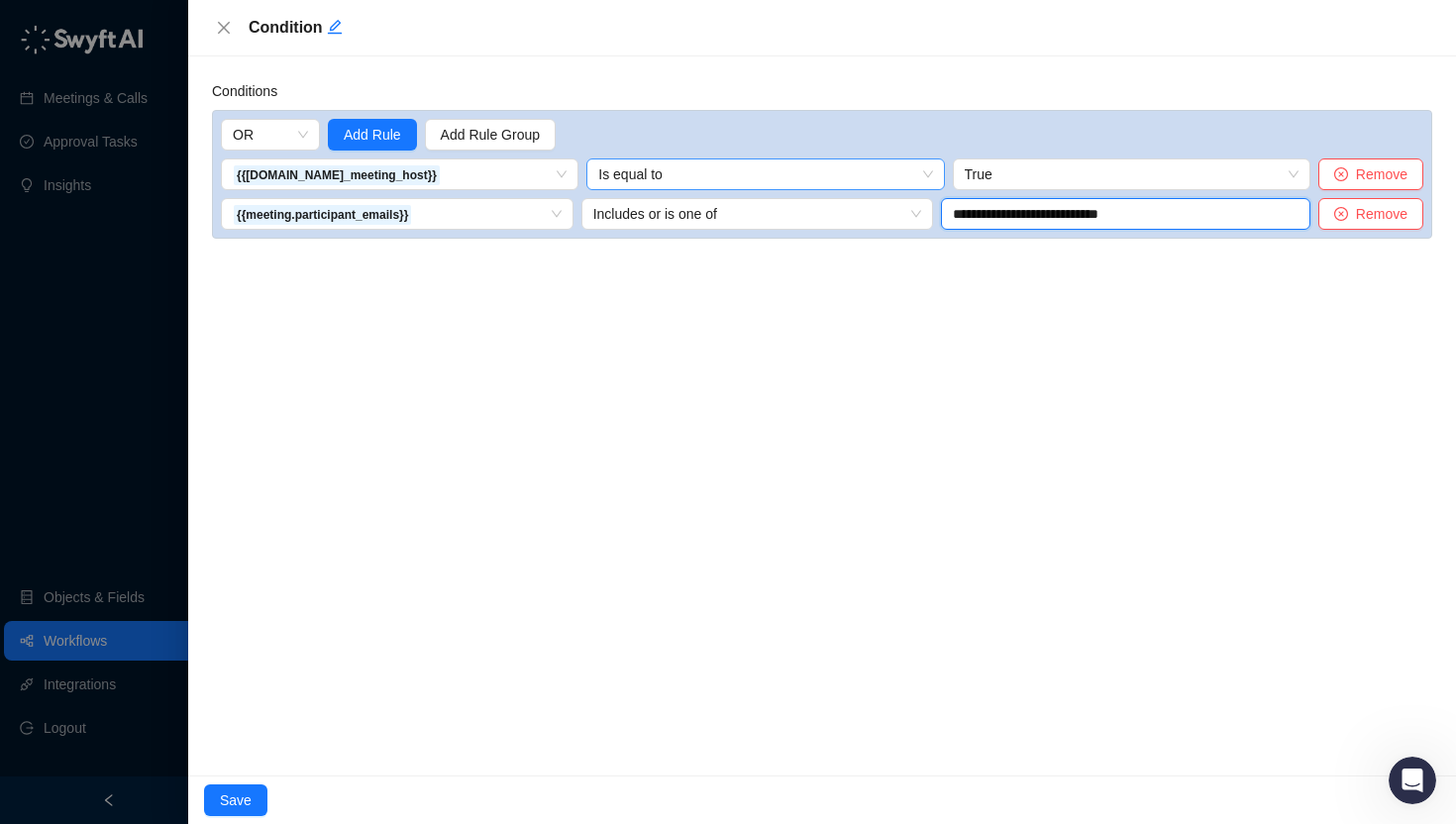 drag, startPoint x: 1153, startPoint y: 212, endPoint x: 862, endPoint y: 168, distance: 294.3077 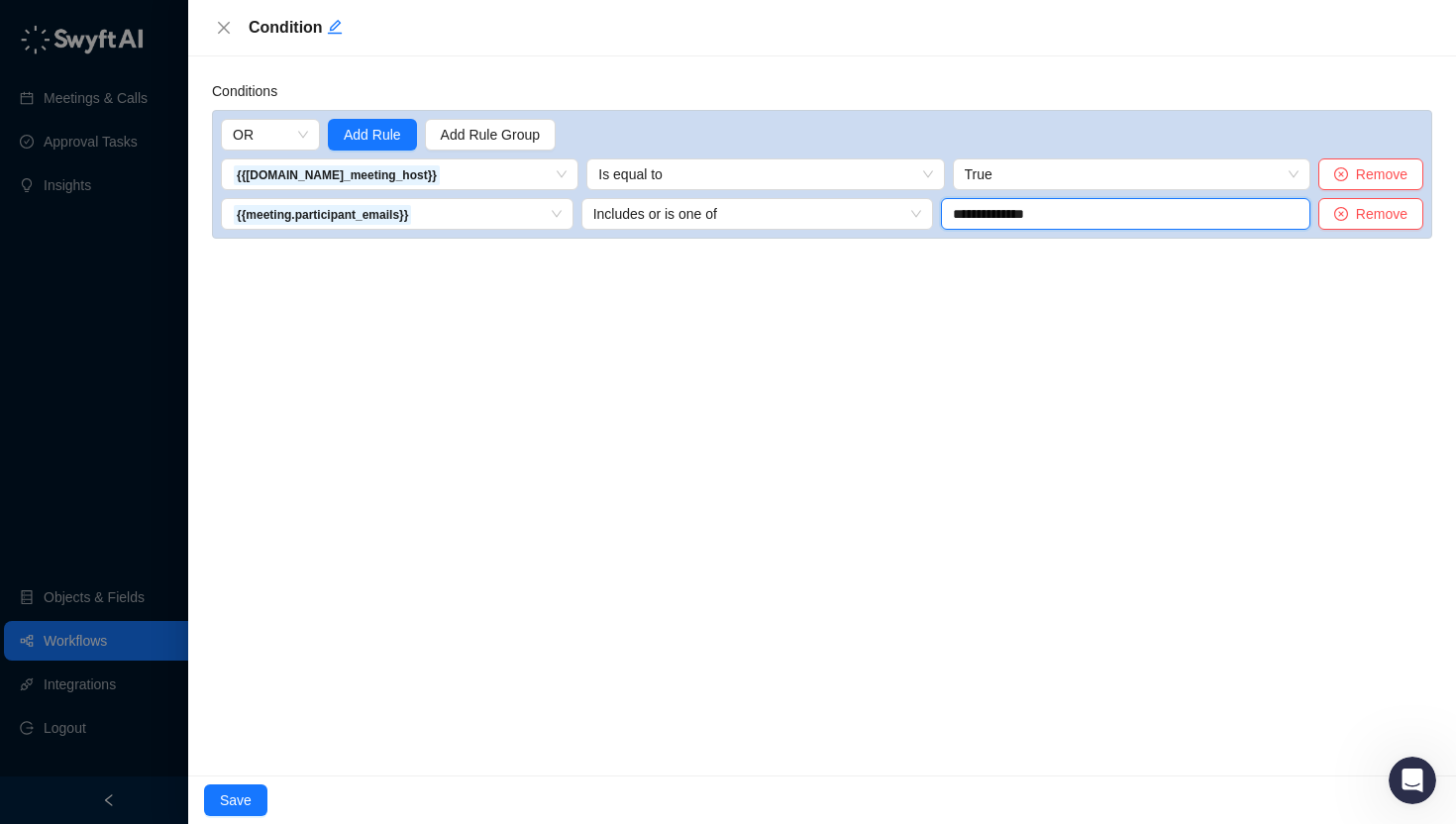 type on "**********" 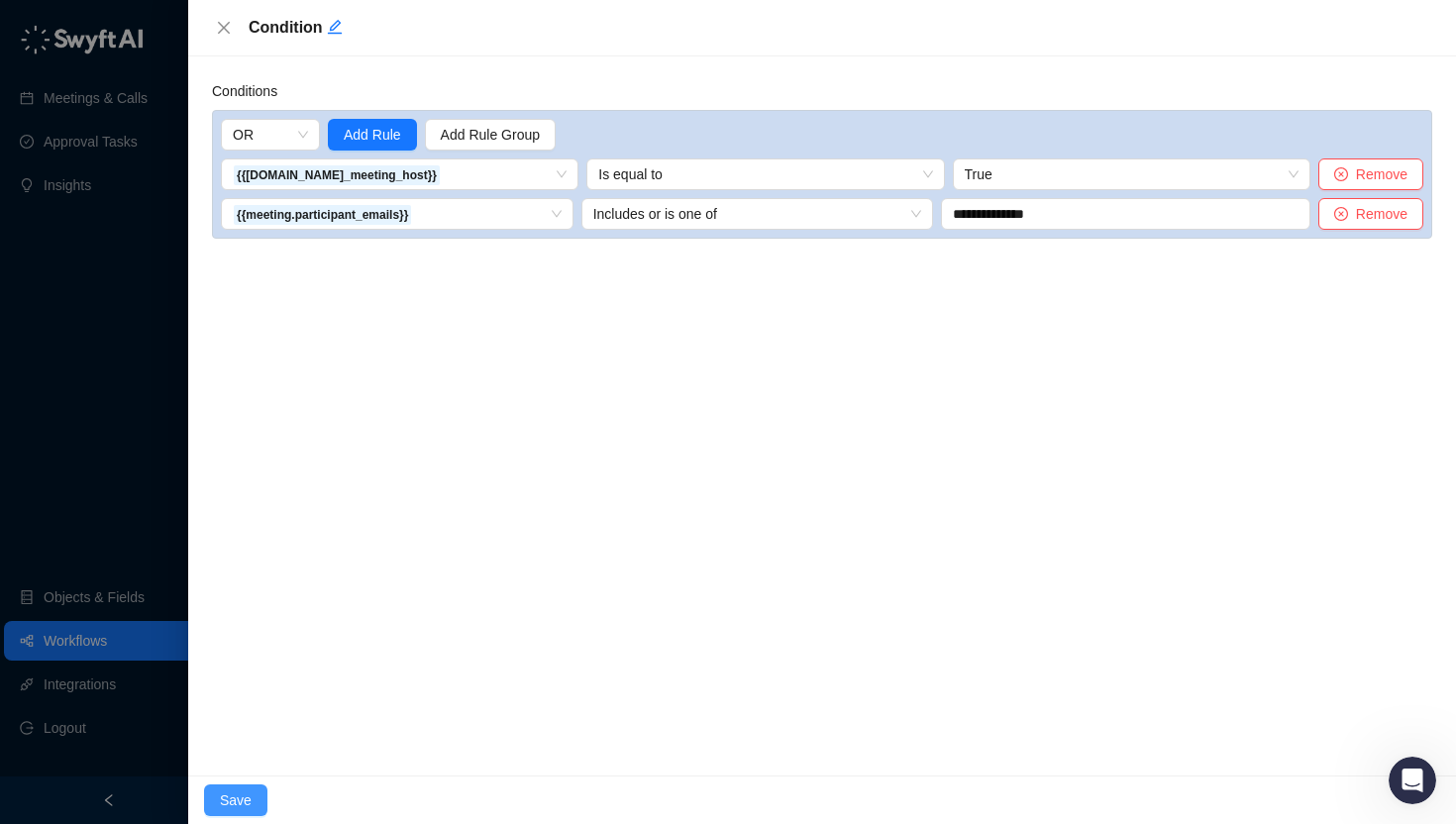 click on "Save" at bounding box center [236, 800] 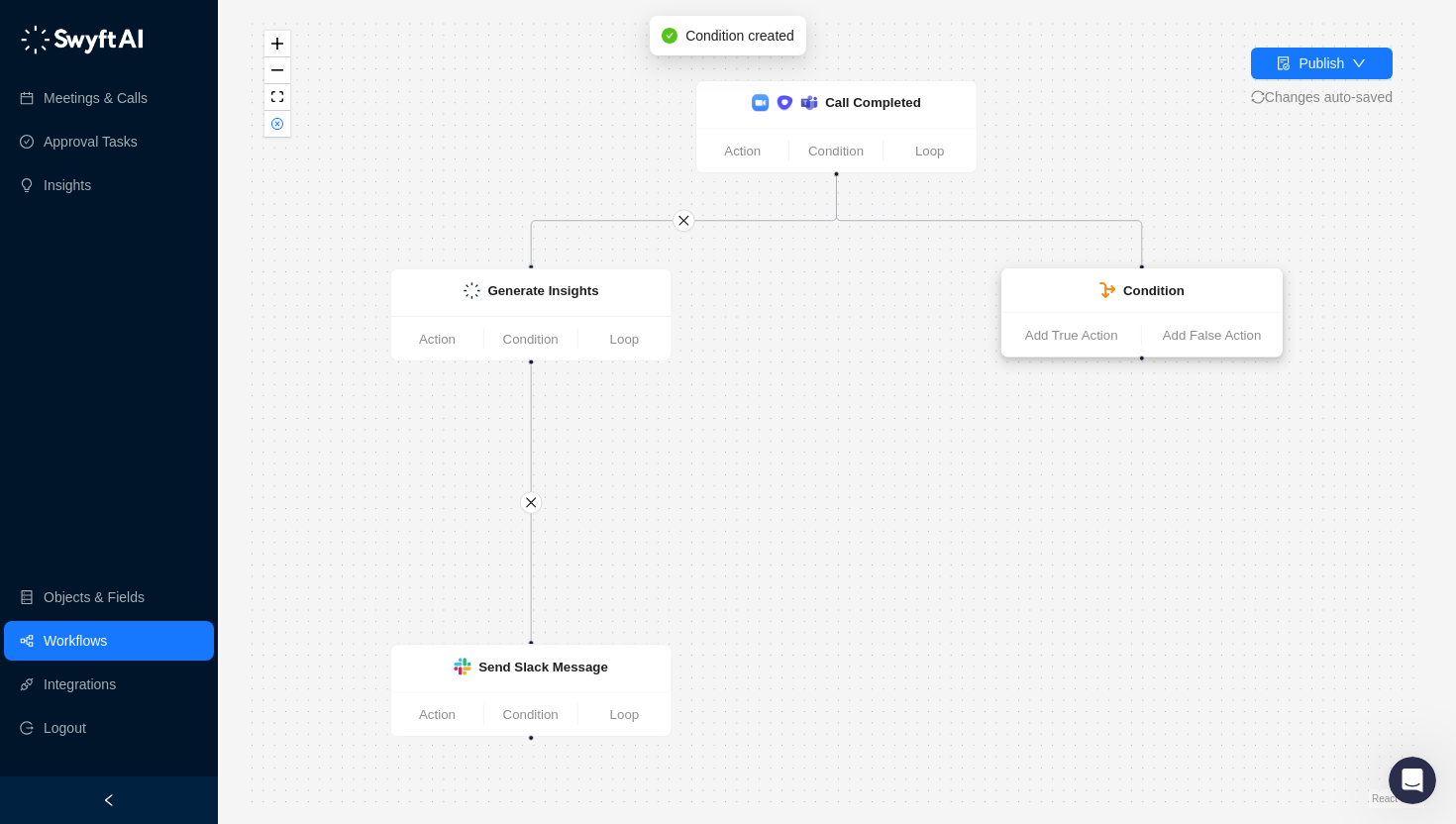 click on "Condition" at bounding box center (1141, 291) 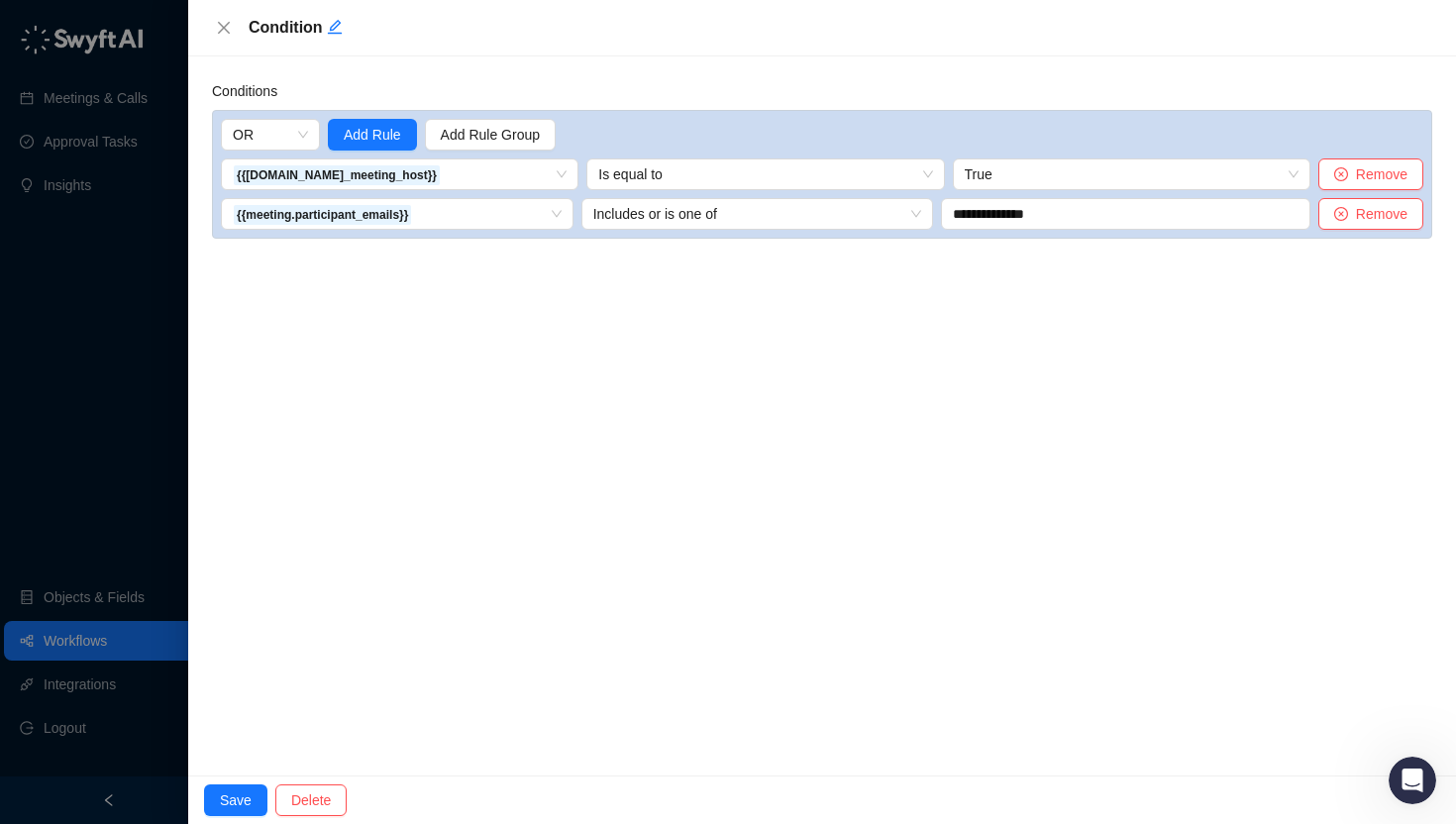 click at bounding box center [728, 412] 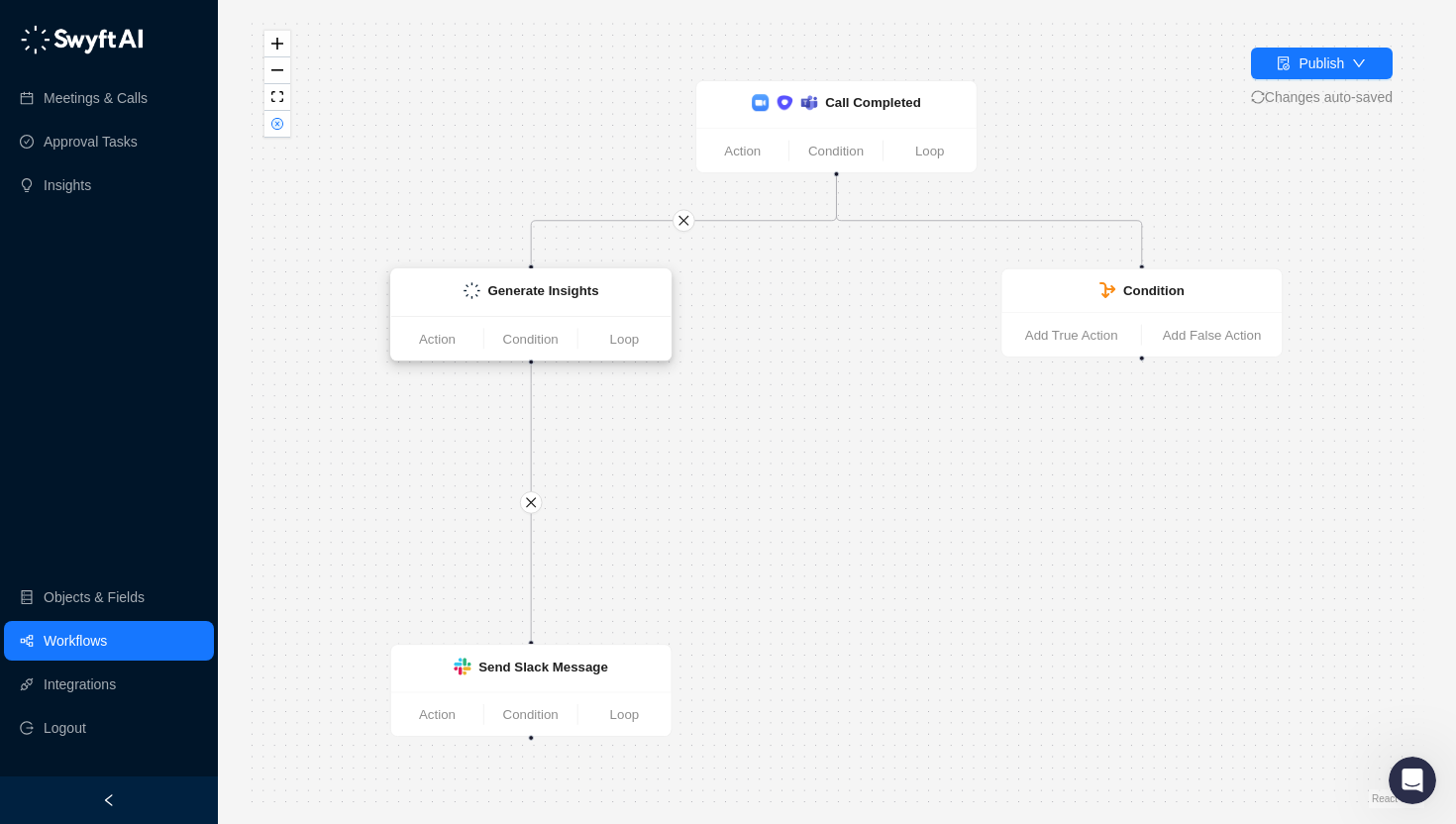 click on "Generate Insights" at bounding box center (531, 292) 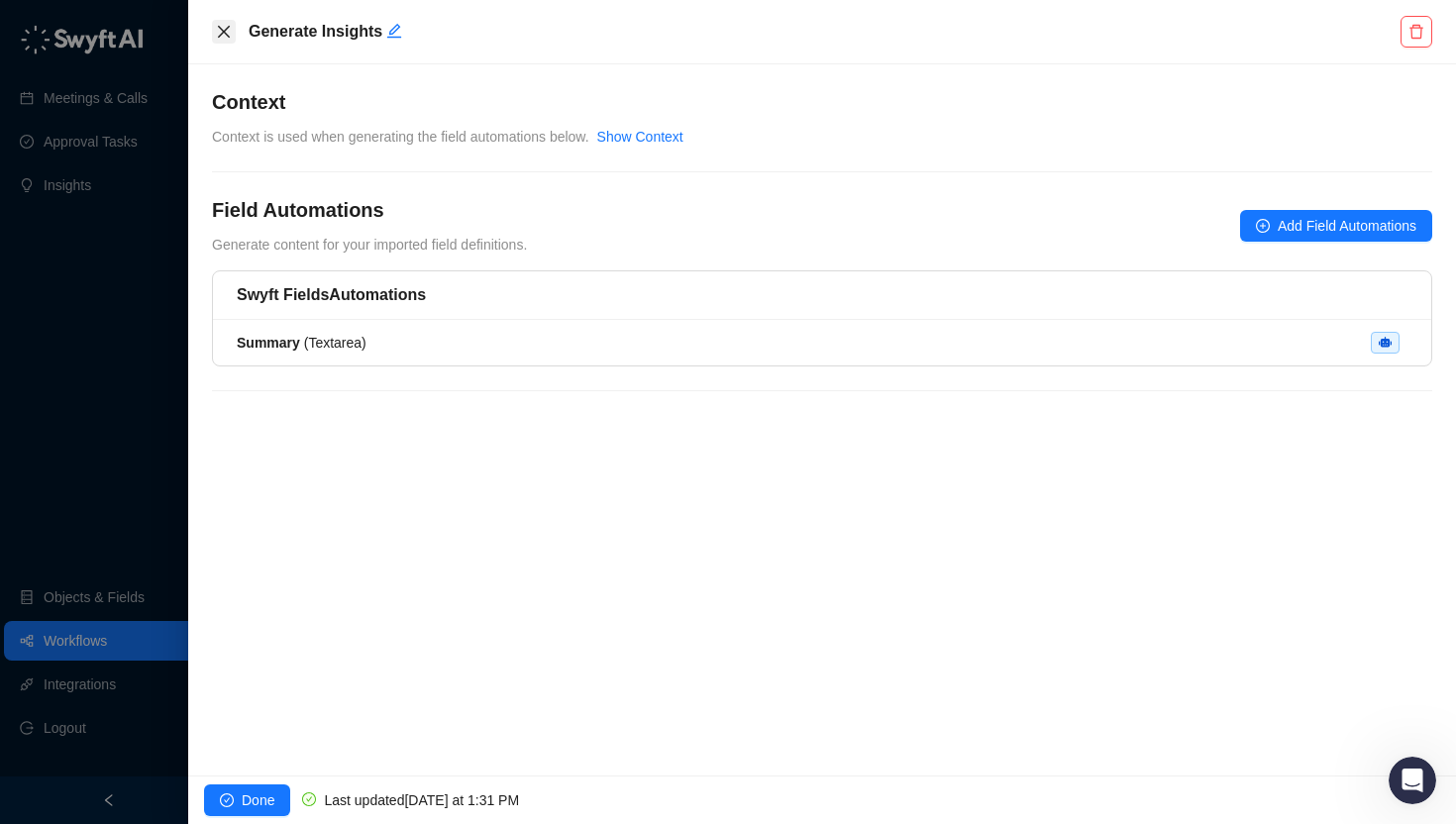 click 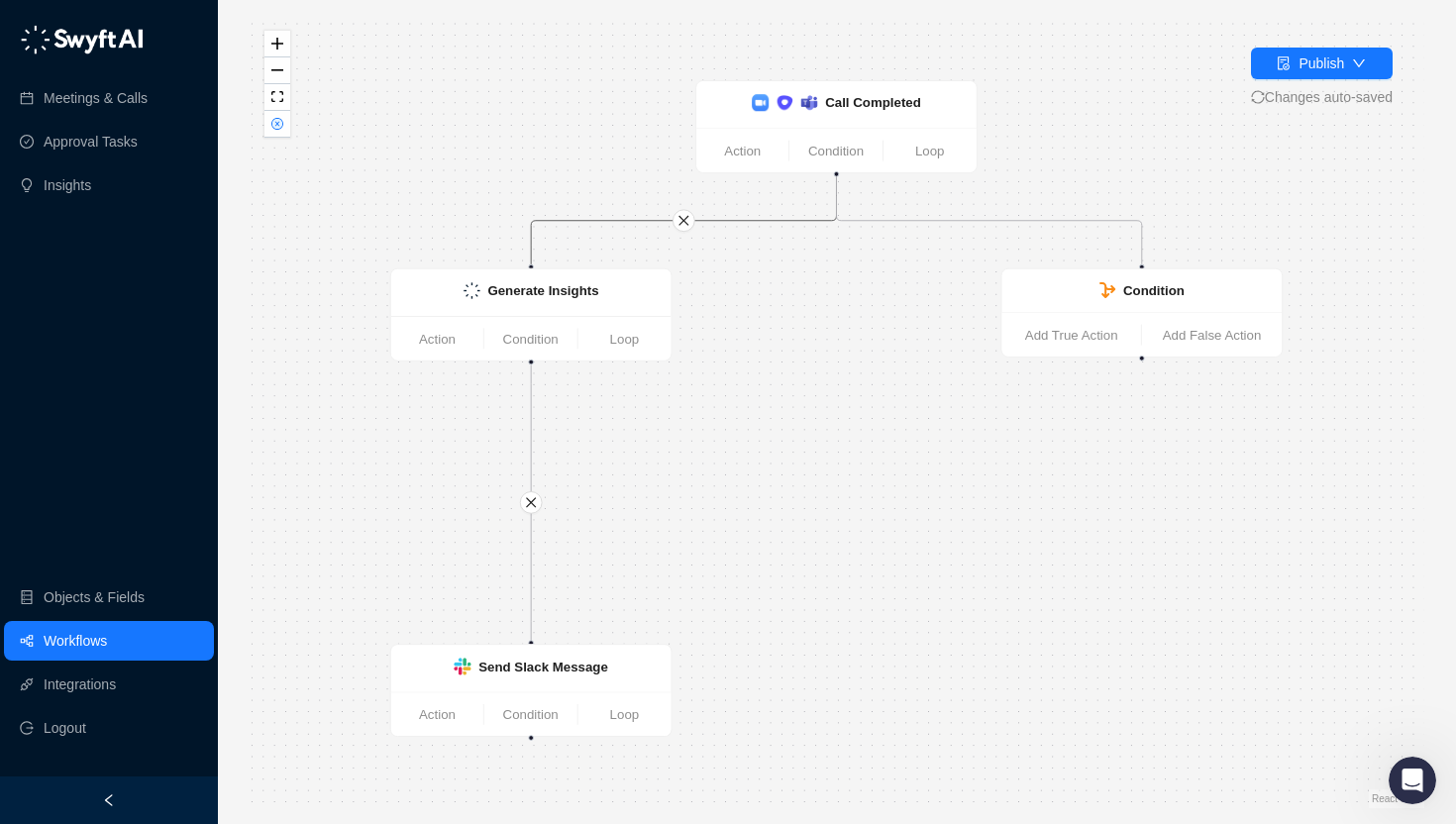 click 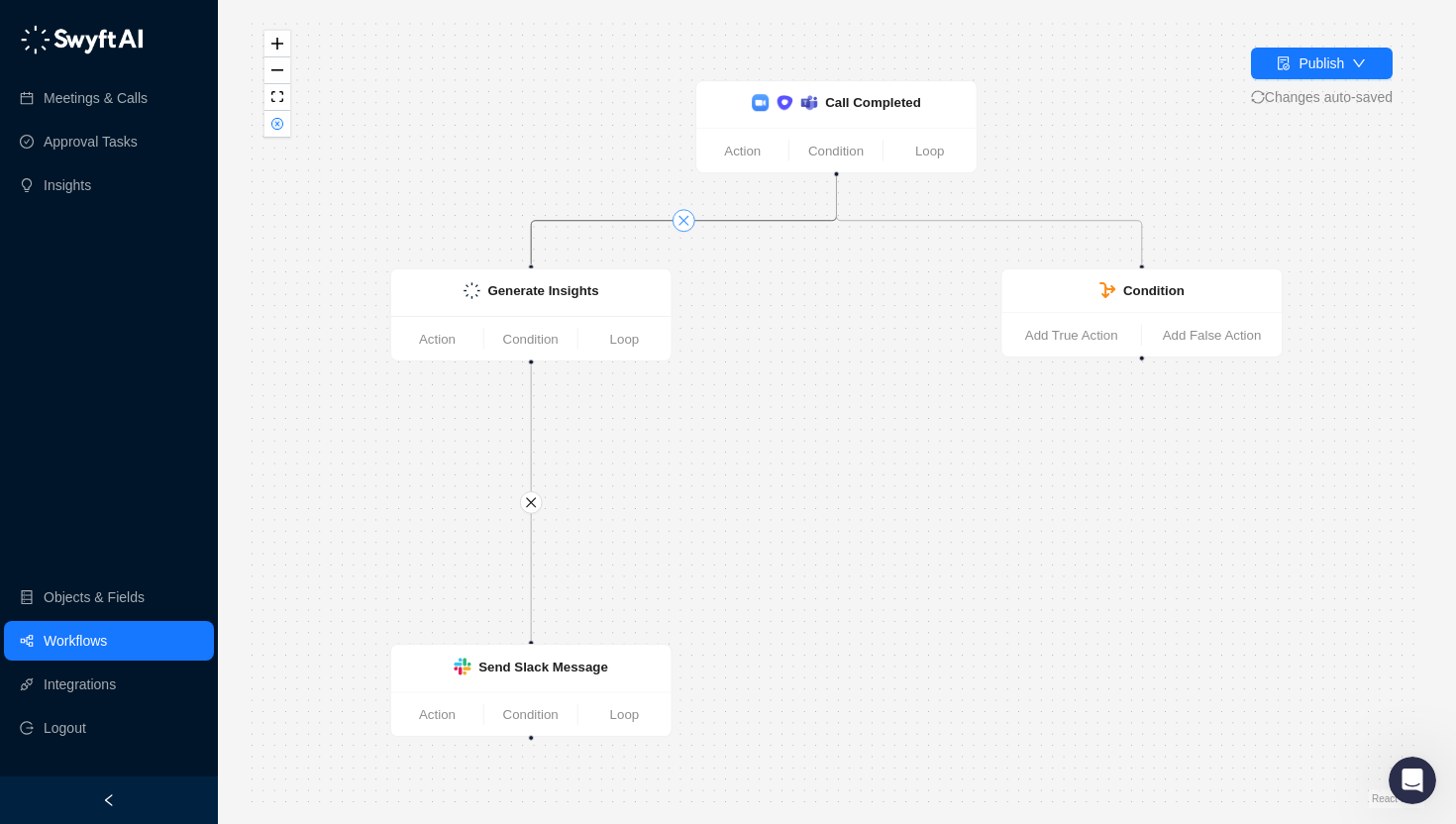 click 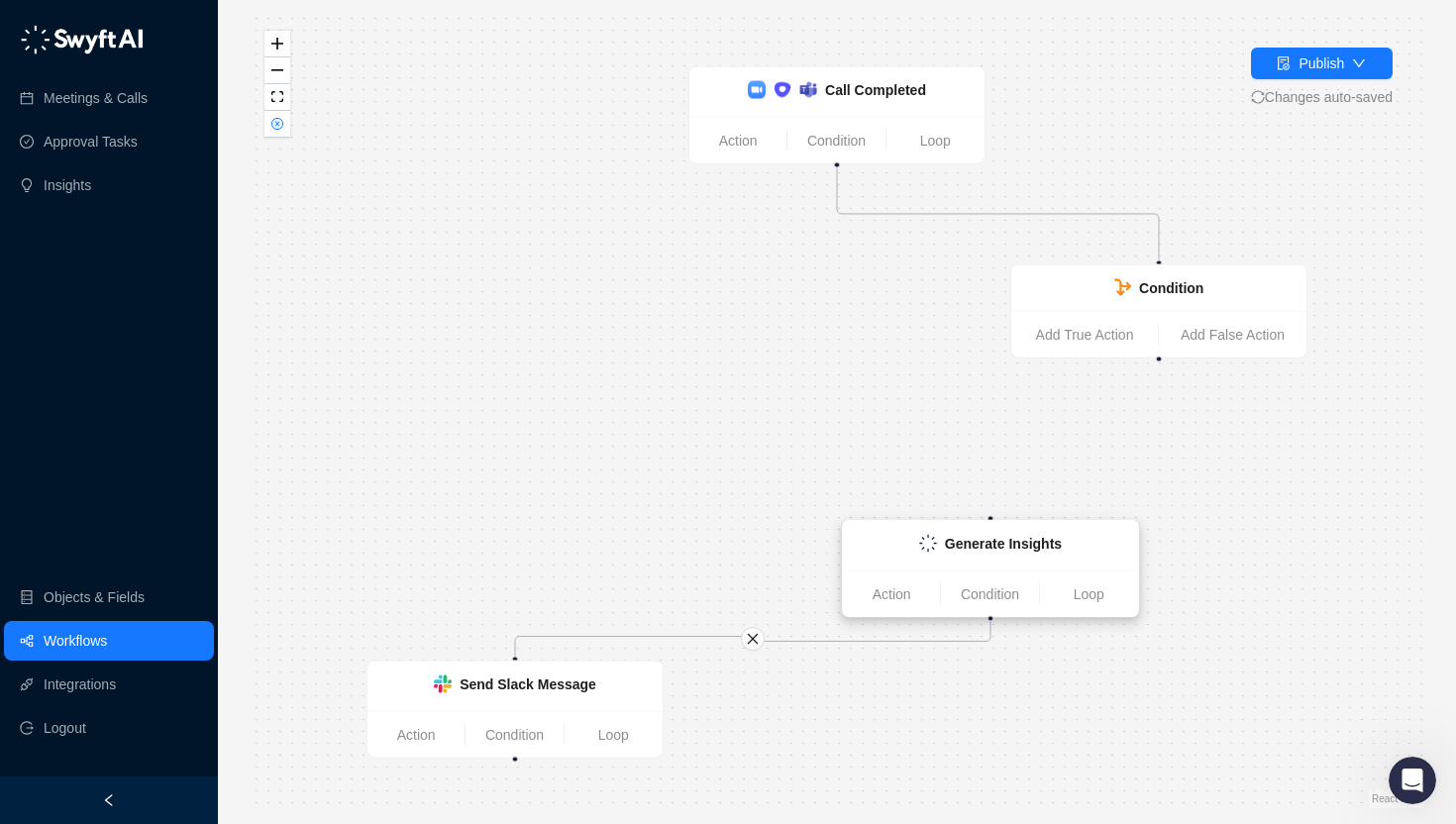 drag, startPoint x: 541, startPoint y: 319, endPoint x: 1022, endPoint y: 575, distance: 544.88256 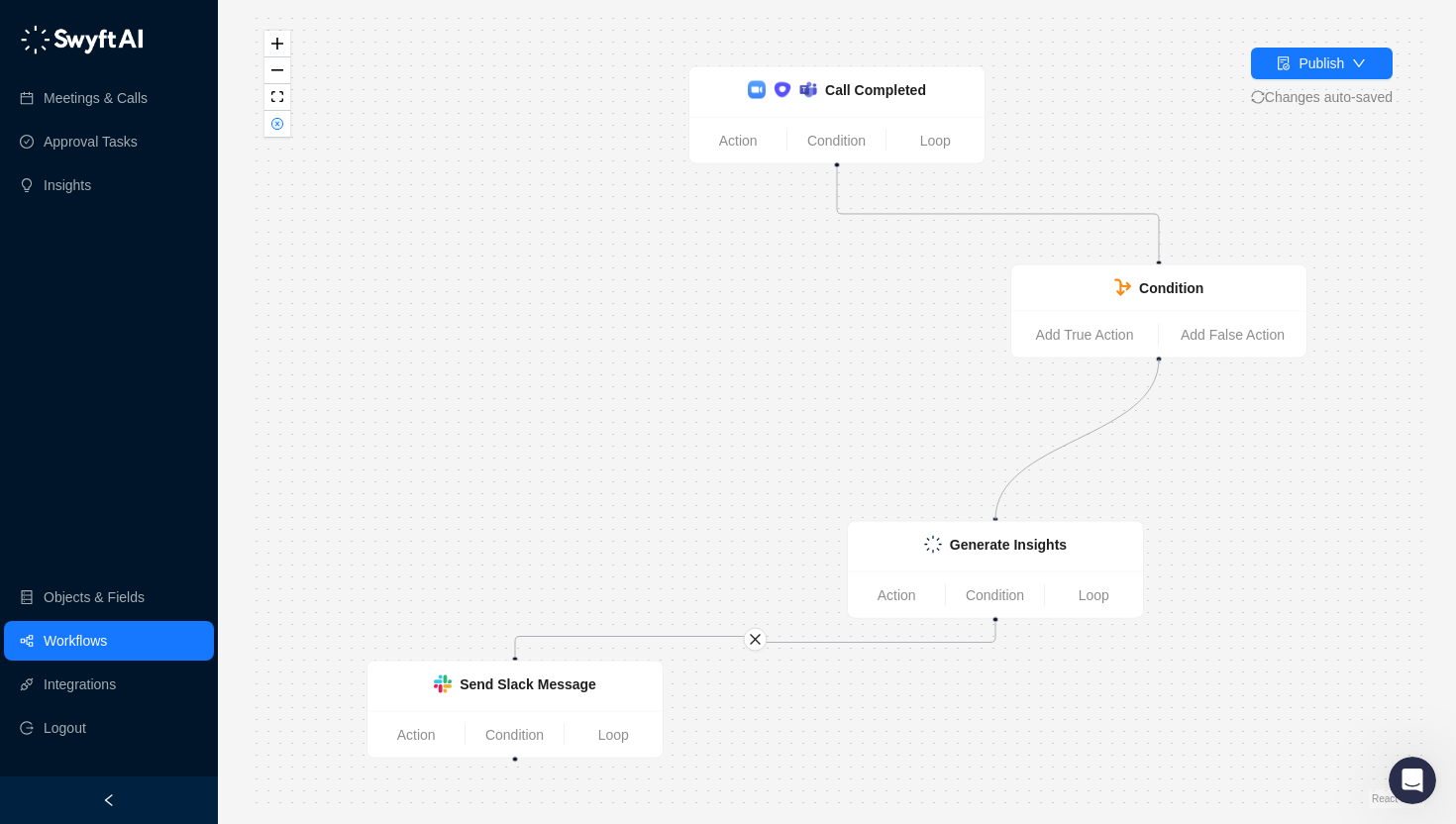 drag, startPoint x: 996, startPoint y: 519, endPoint x: 1158, endPoint y: 363, distance: 224.89998 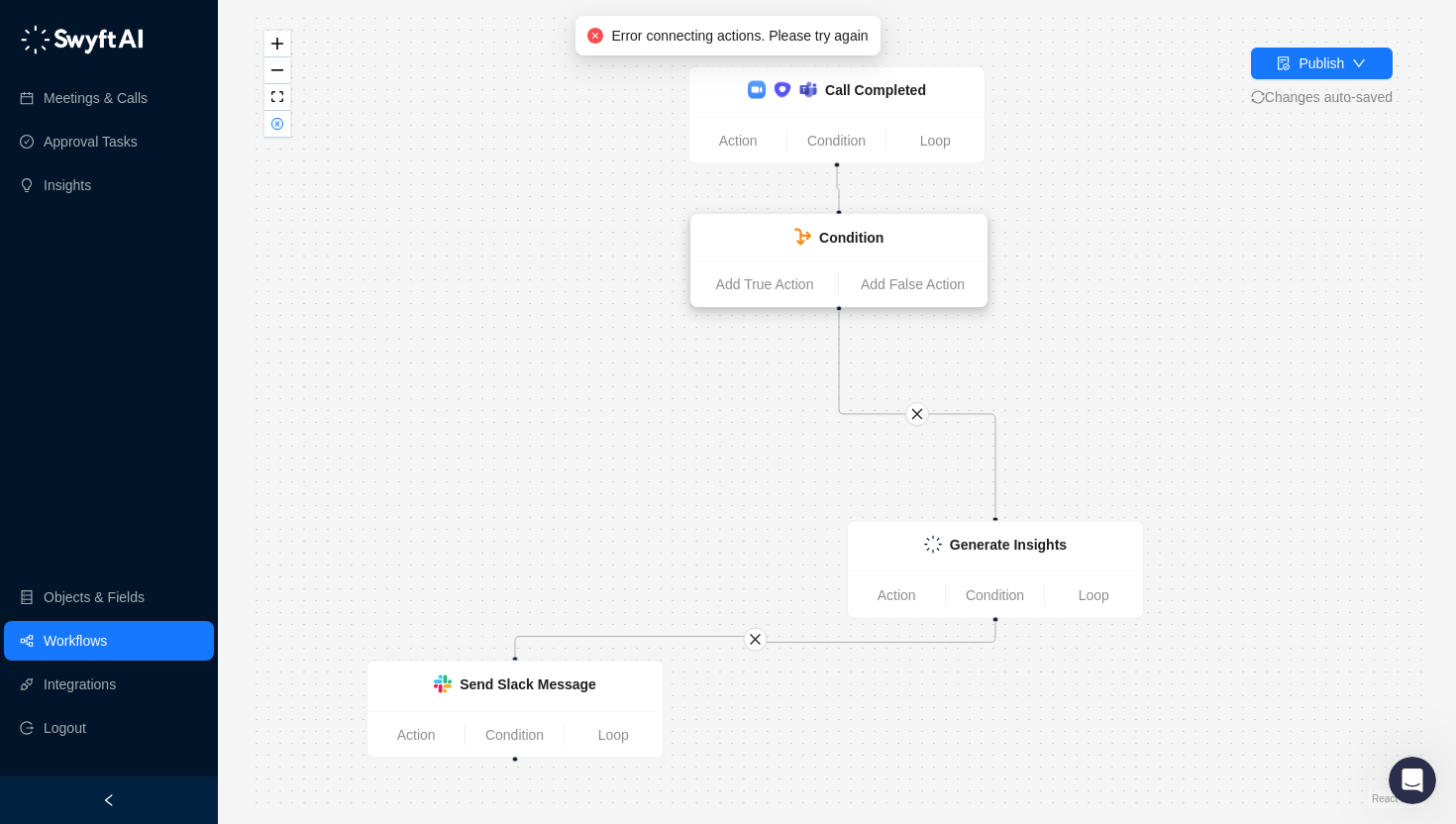 drag, startPoint x: 1156, startPoint y: 302, endPoint x: 837, endPoint y: 251, distance: 323.05108 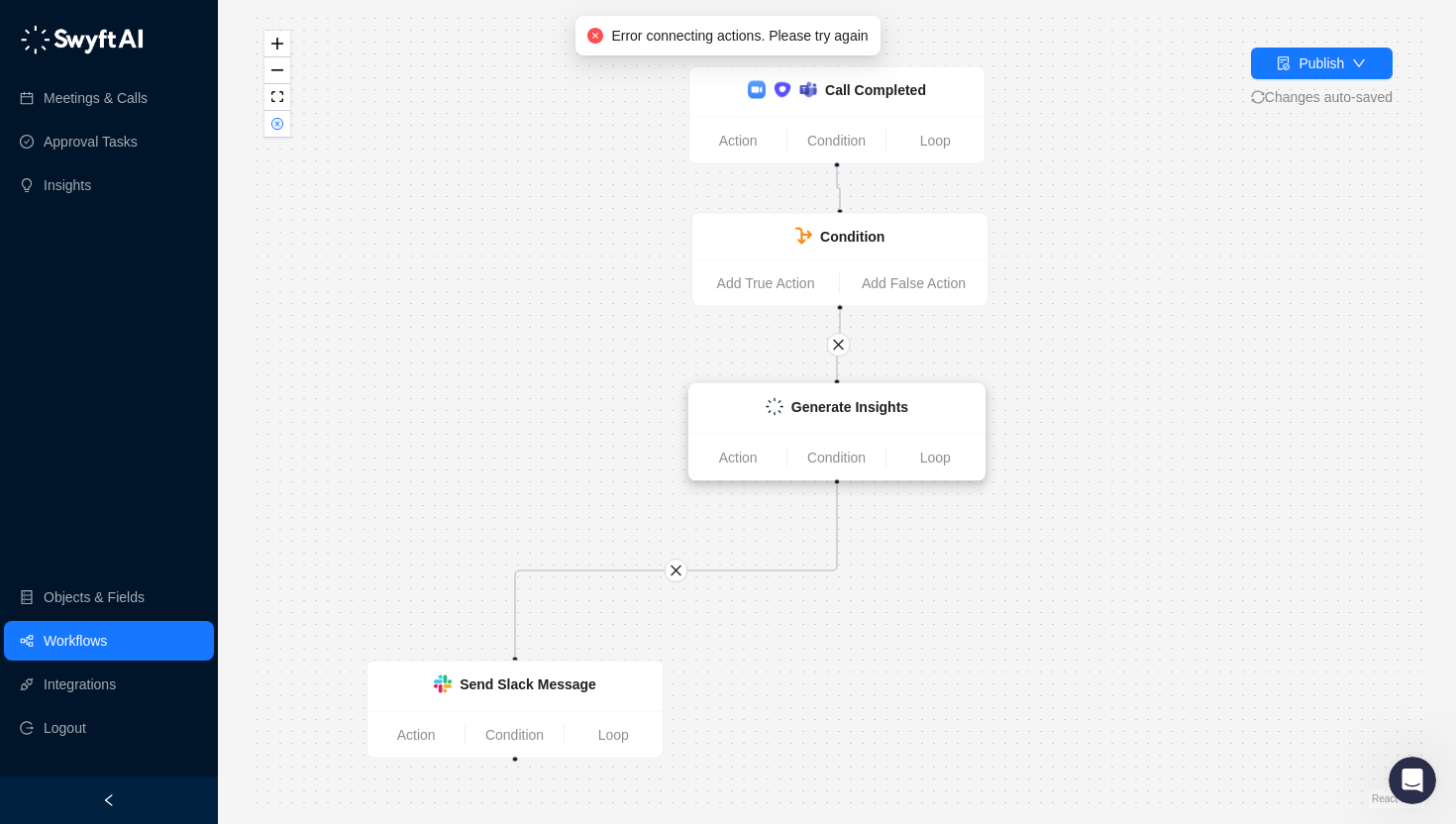 drag, startPoint x: 958, startPoint y: 542, endPoint x: 826, endPoint y: 423, distance: 177.72169 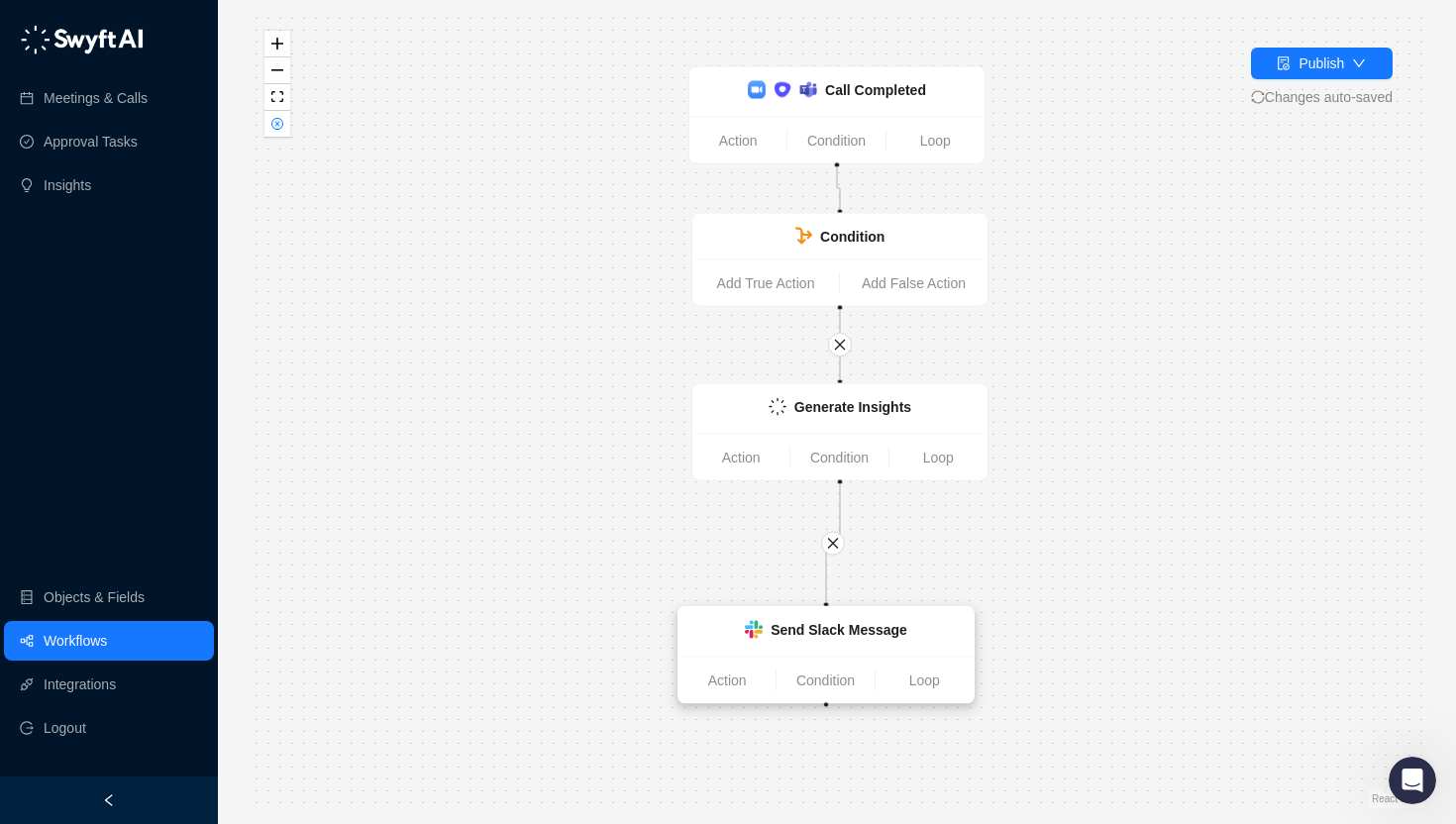 drag, startPoint x: 550, startPoint y: 708, endPoint x: 891, endPoint y: 664, distance: 343.827 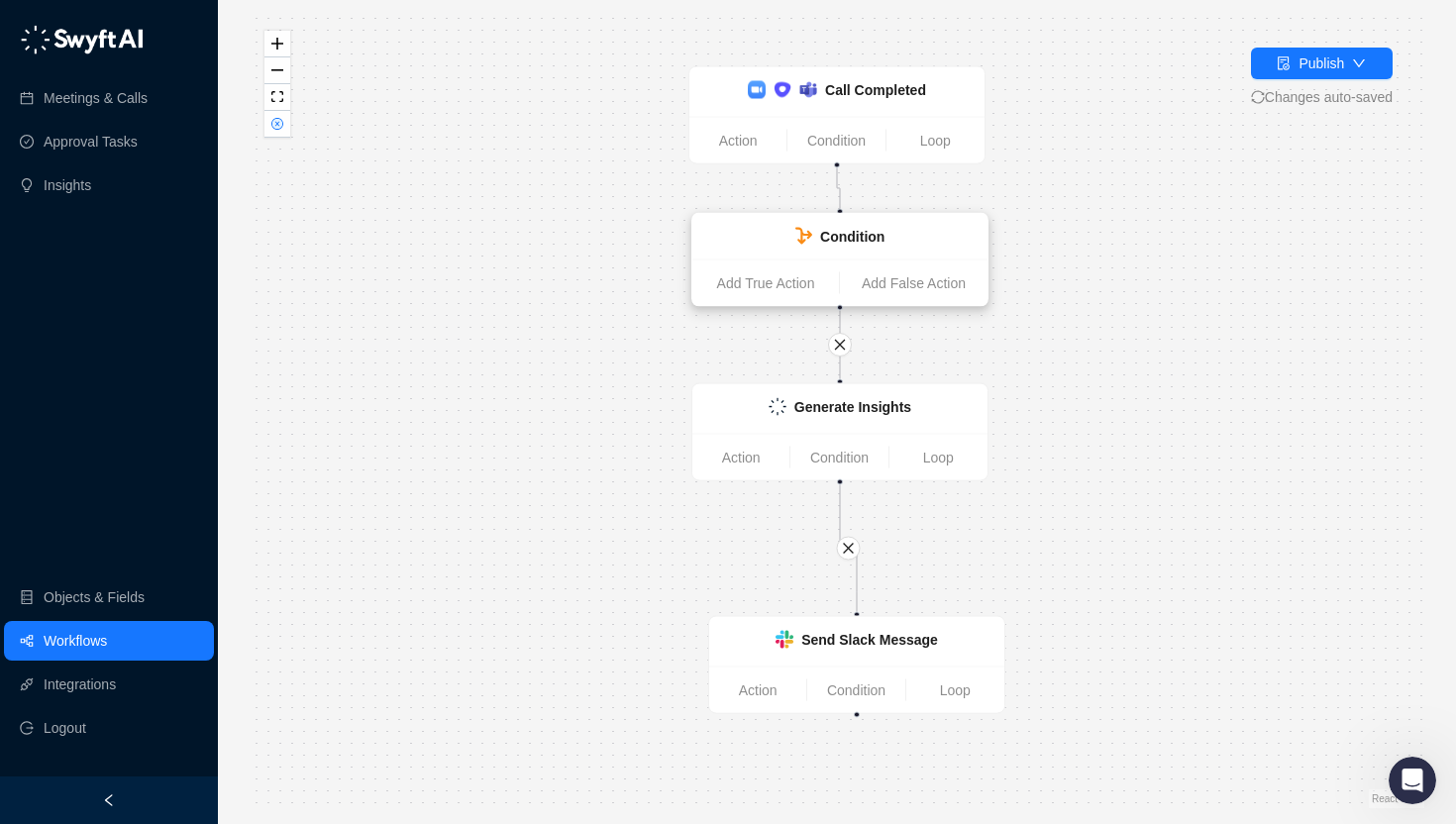 click on "Add True Action Add False Action" at bounding box center (840, 282) 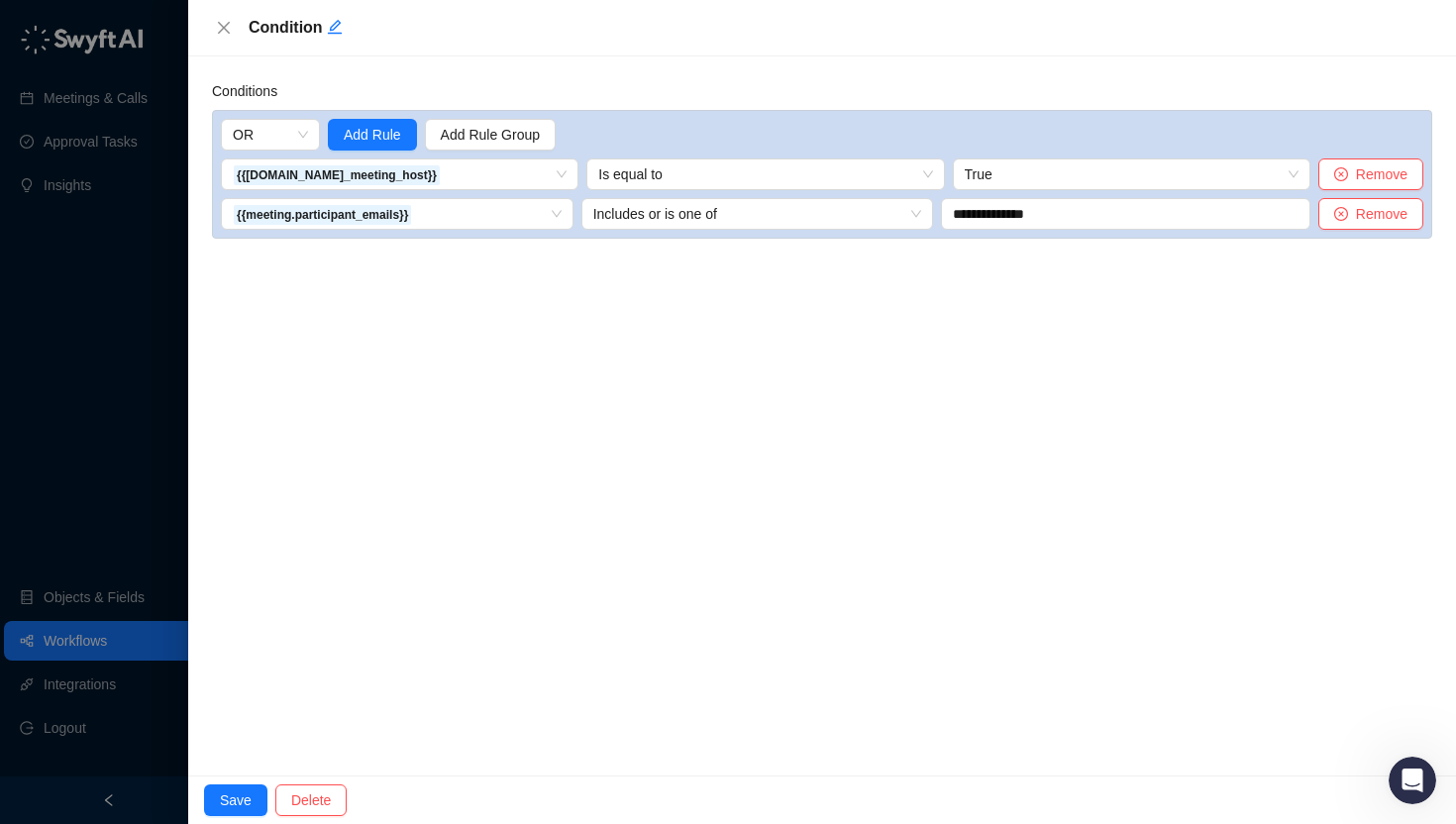 click at bounding box center (728, 412) 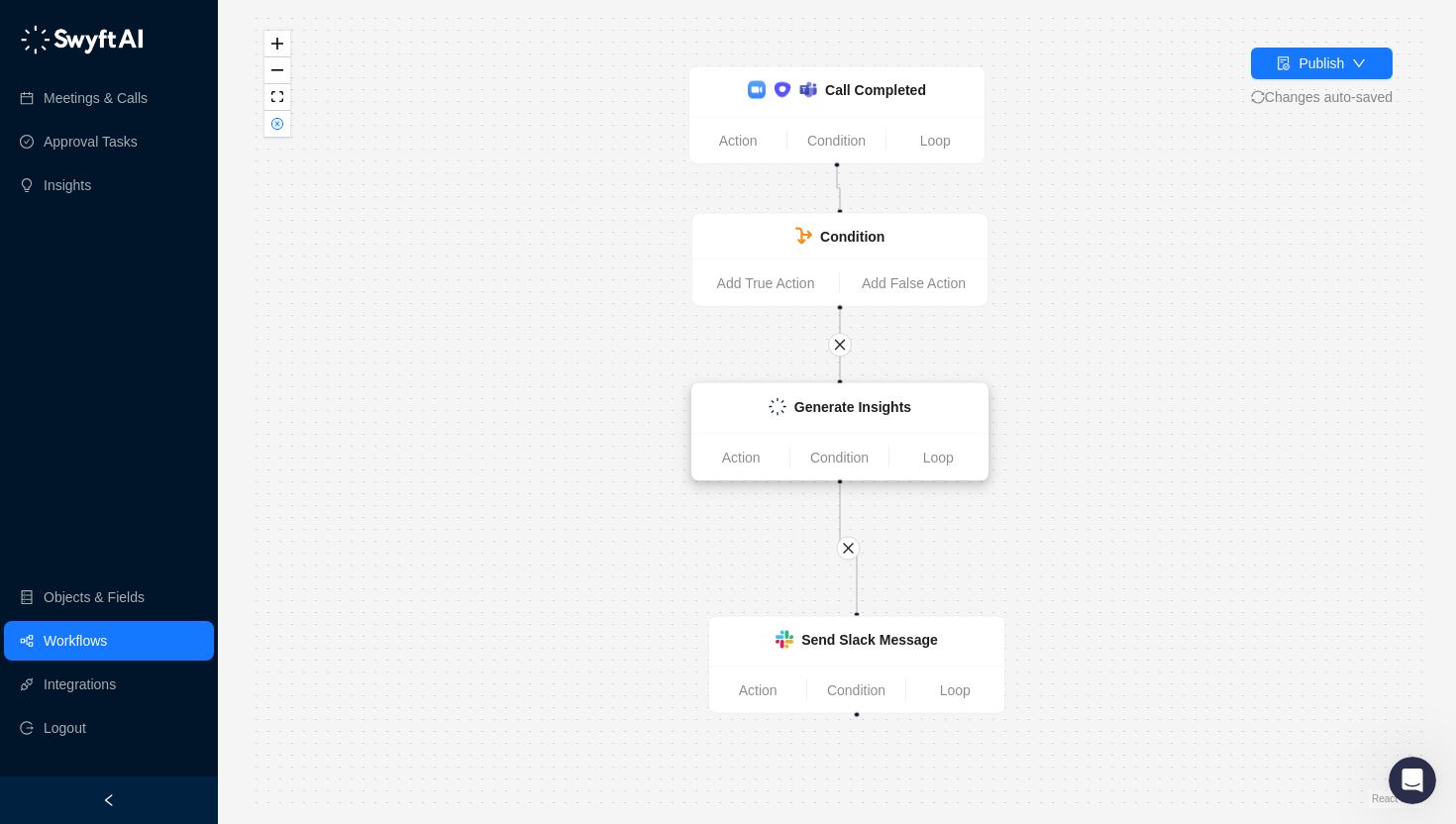 click on "Generate Insights" at bounding box center (840, 409) 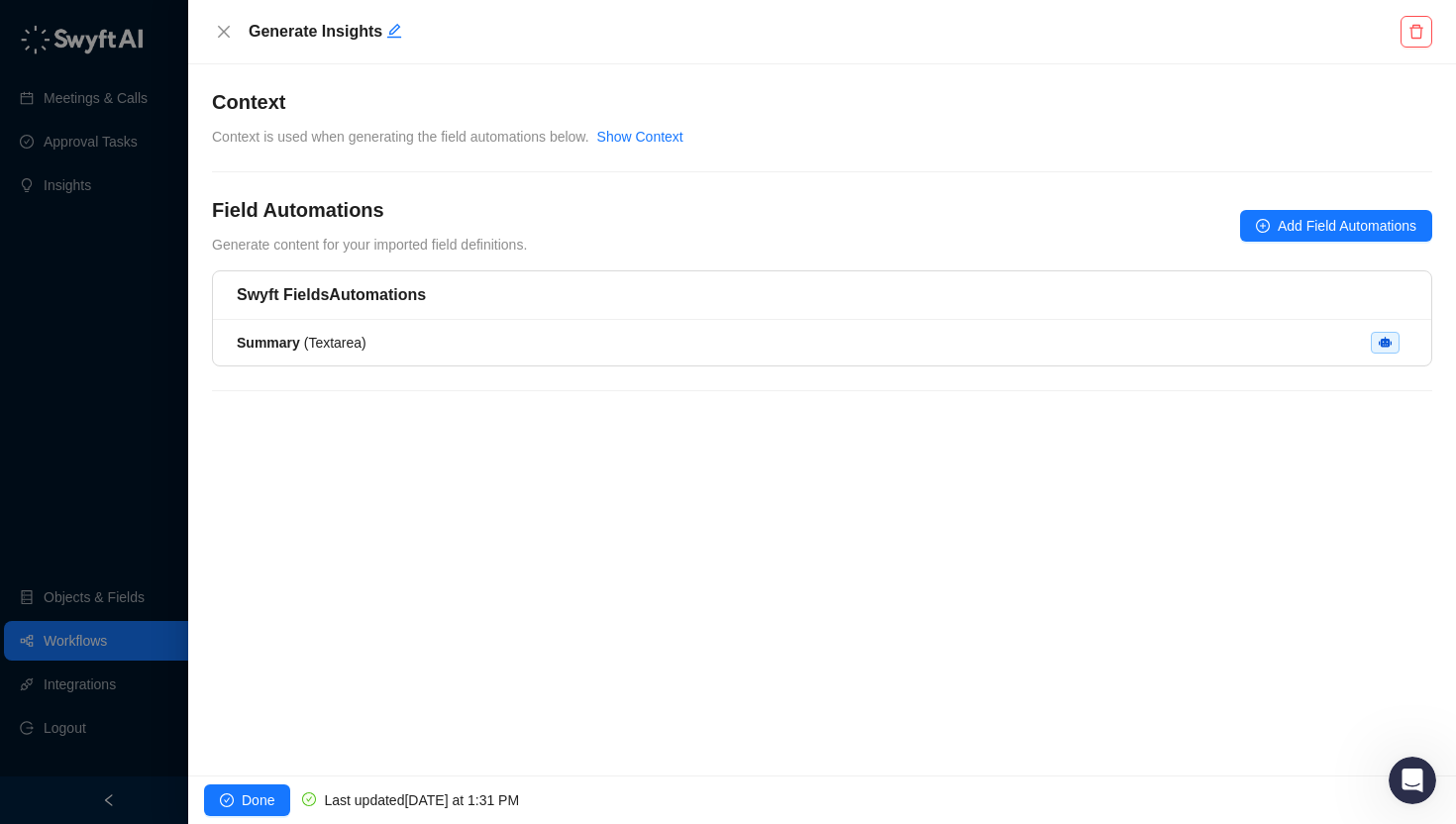 click at bounding box center [728, 412] 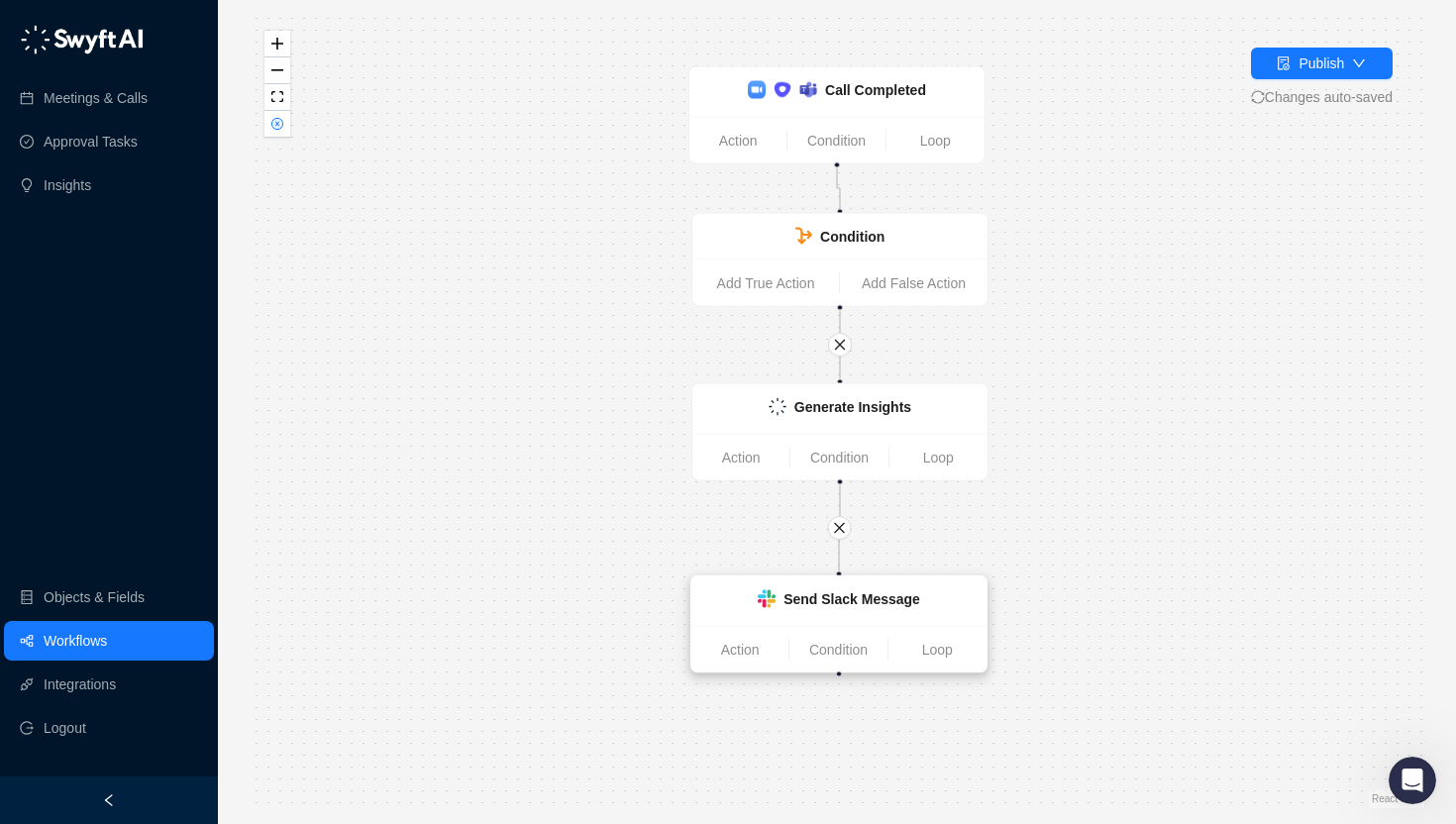 drag, startPoint x: 801, startPoint y: 661, endPoint x: 781, endPoint y: 619, distance: 46.518813 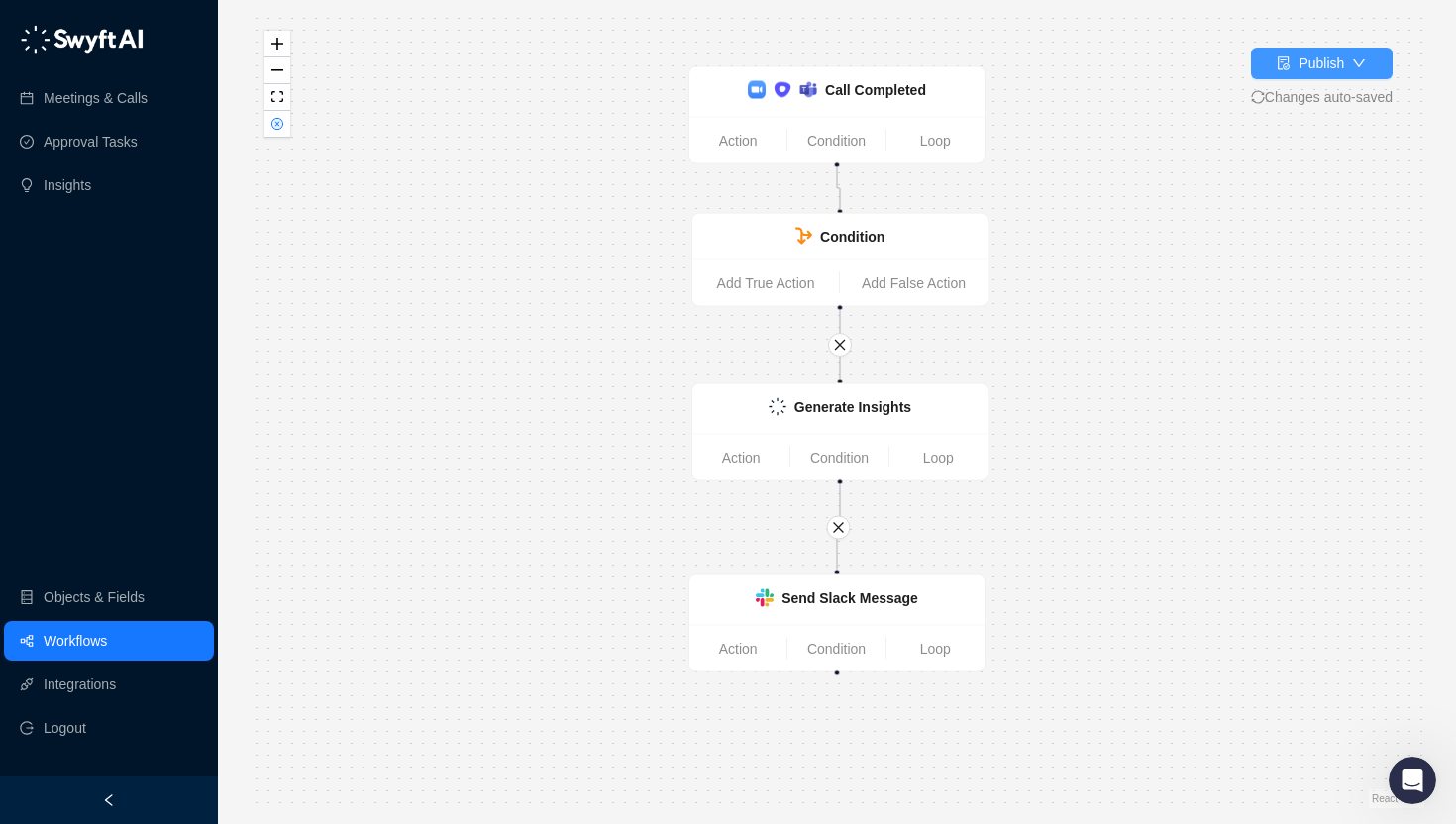 click on "Publish" at bounding box center (1321, 63) 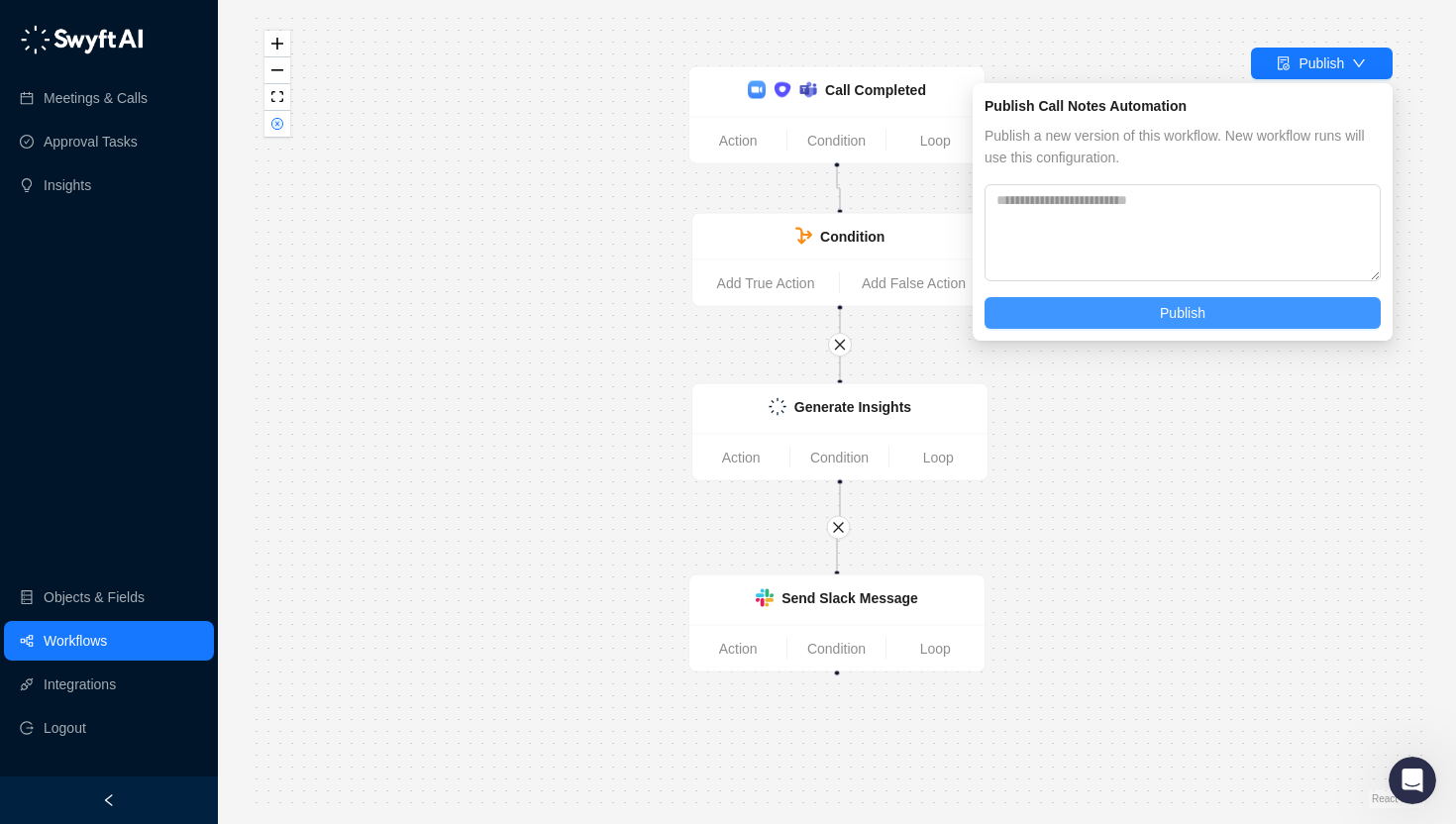 click on "Publish" at bounding box center (1183, 313) 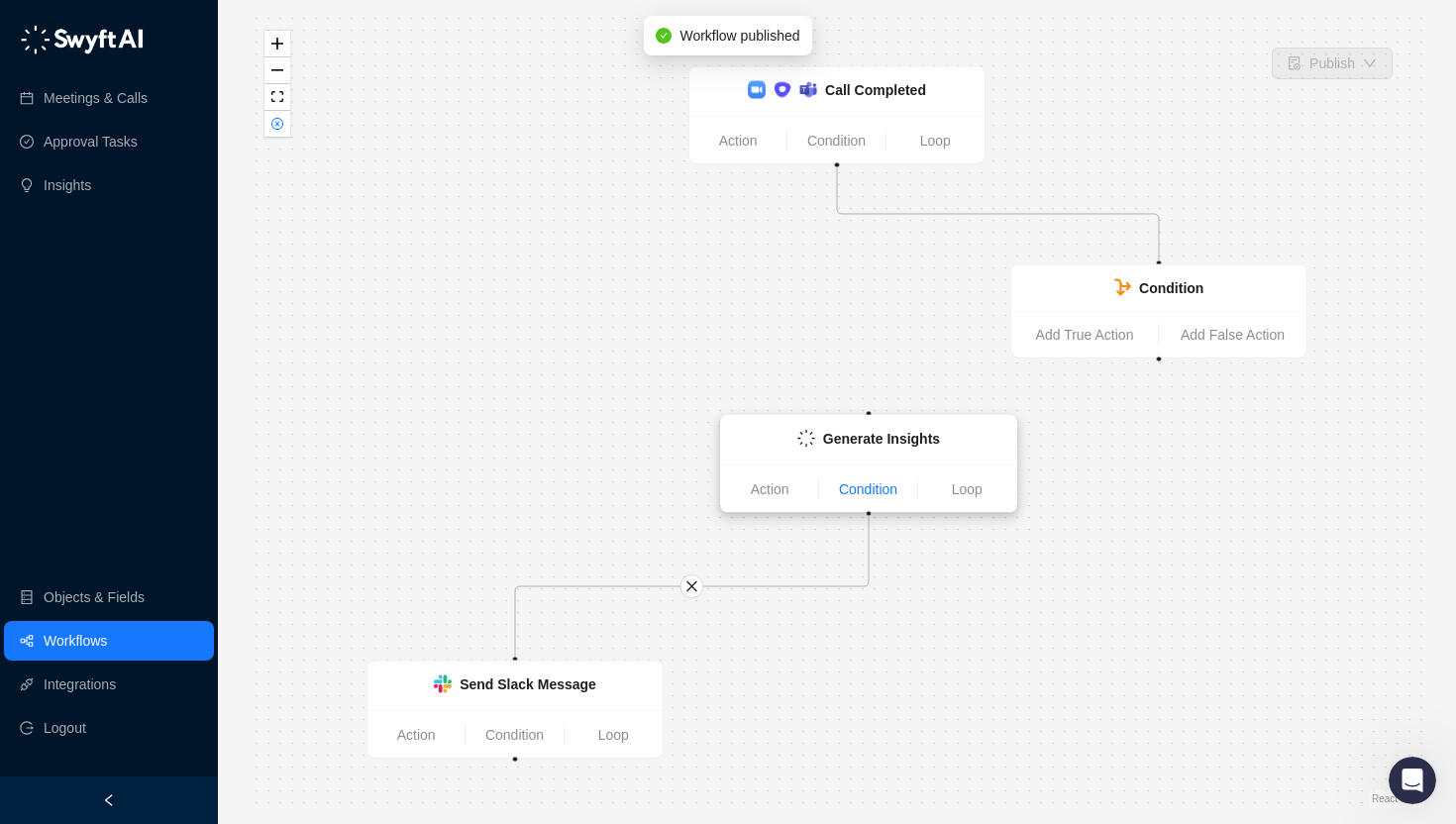 drag, startPoint x: 508, startPoint y: 329, endPoint x: 870, endPoint y: 483, distance: 393.39548 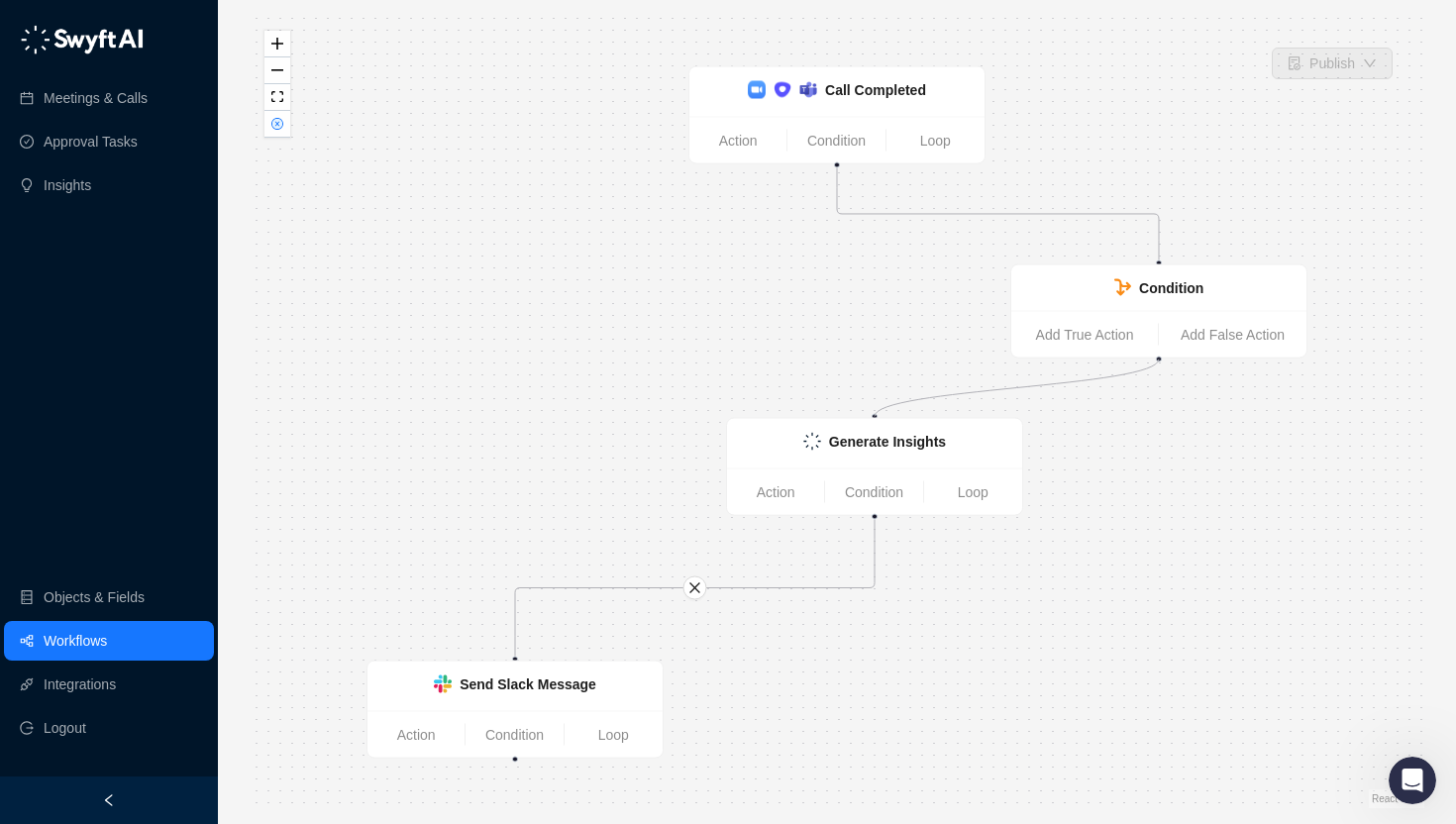 drag, startPoint x: 1161, startPoint y: 359, endPoint x: 873, endPoint y: 416, distance: 293.5864 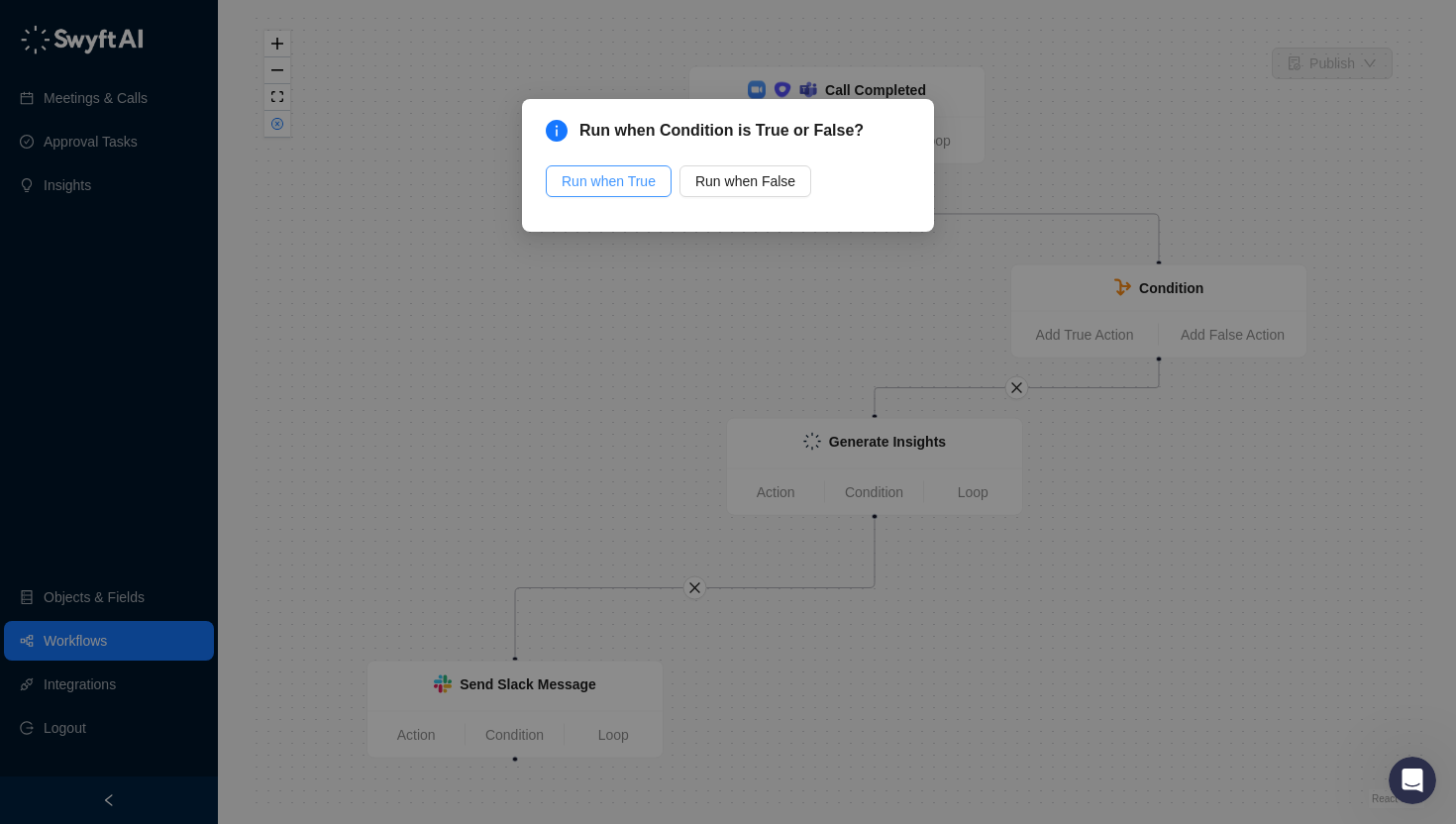 click on "Run when True" at bounding box center (608, 181) 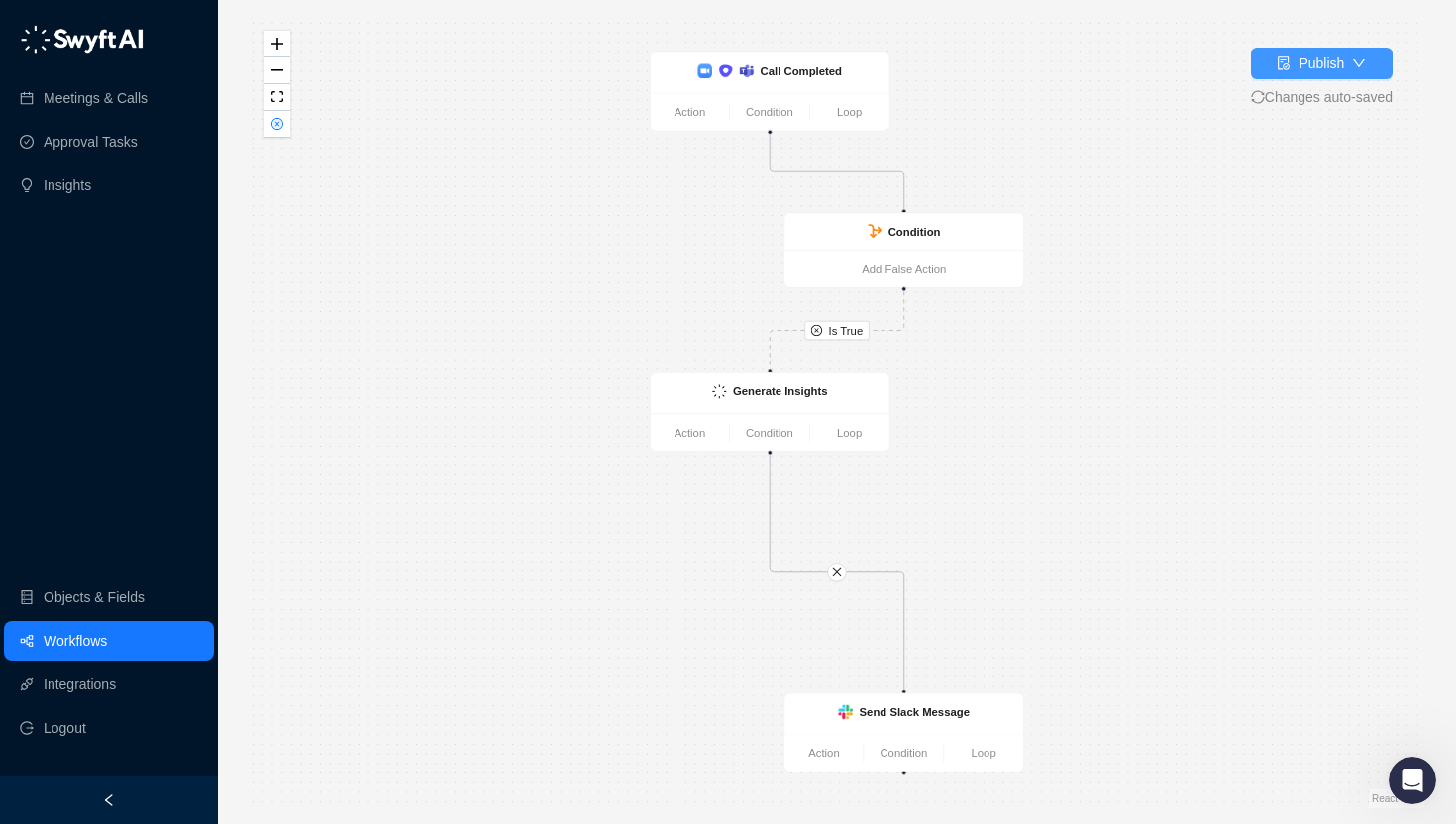 click on "Publish" at bounding box center (1321, 63) 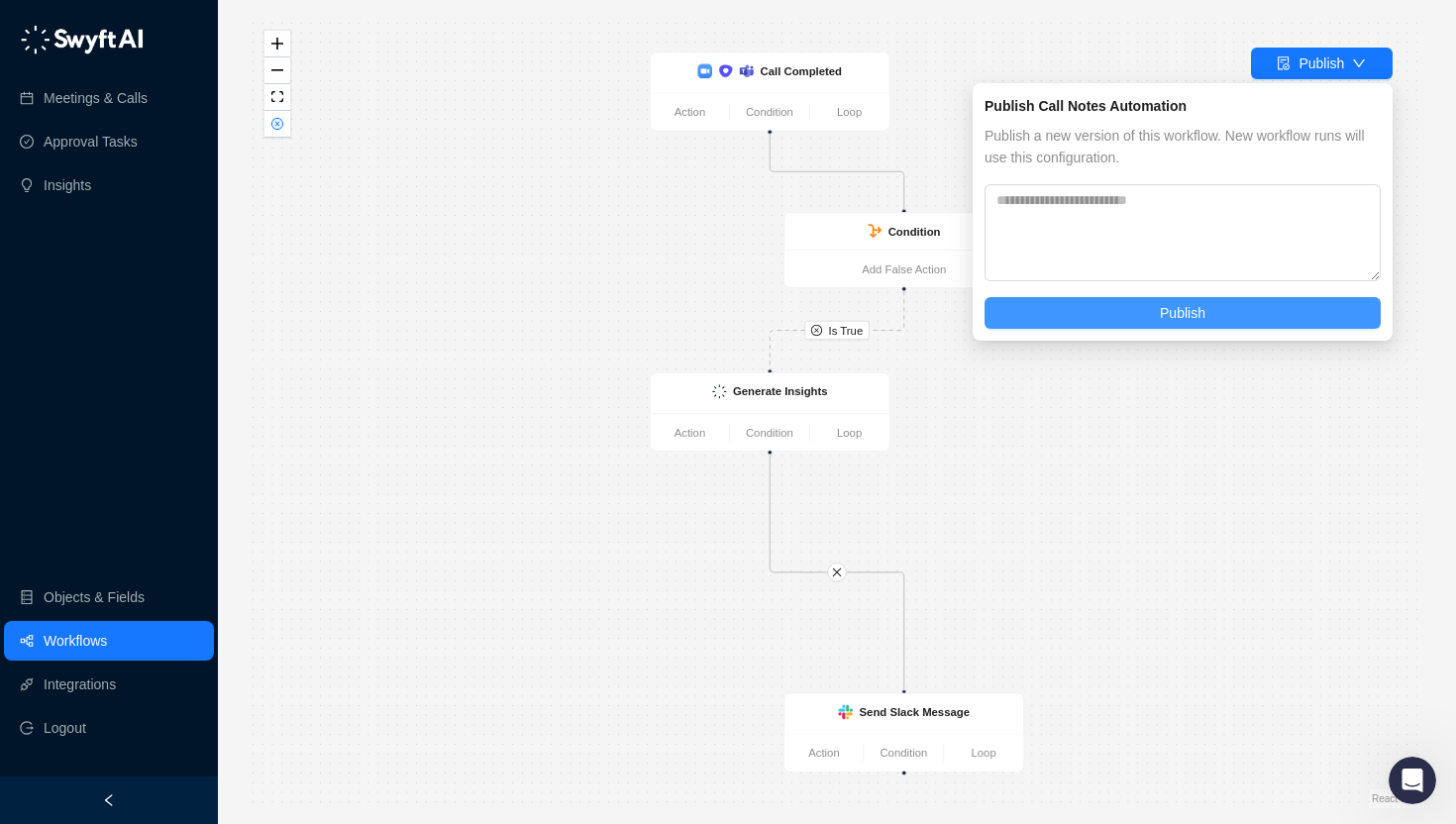 click on "Publish" at bounding box center (1183, 313) 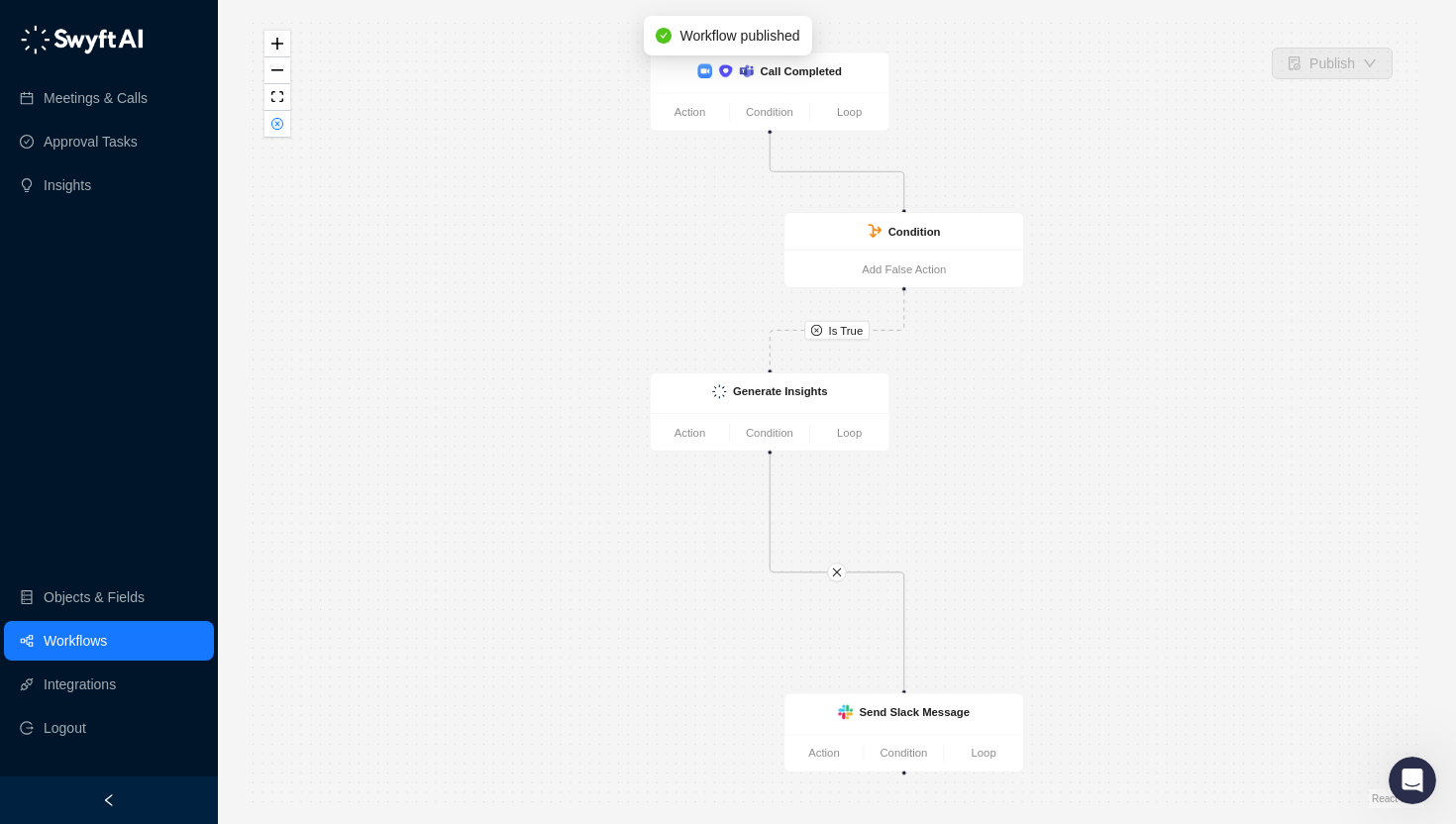 click on "Workflows" at bounding box center [75, 641] 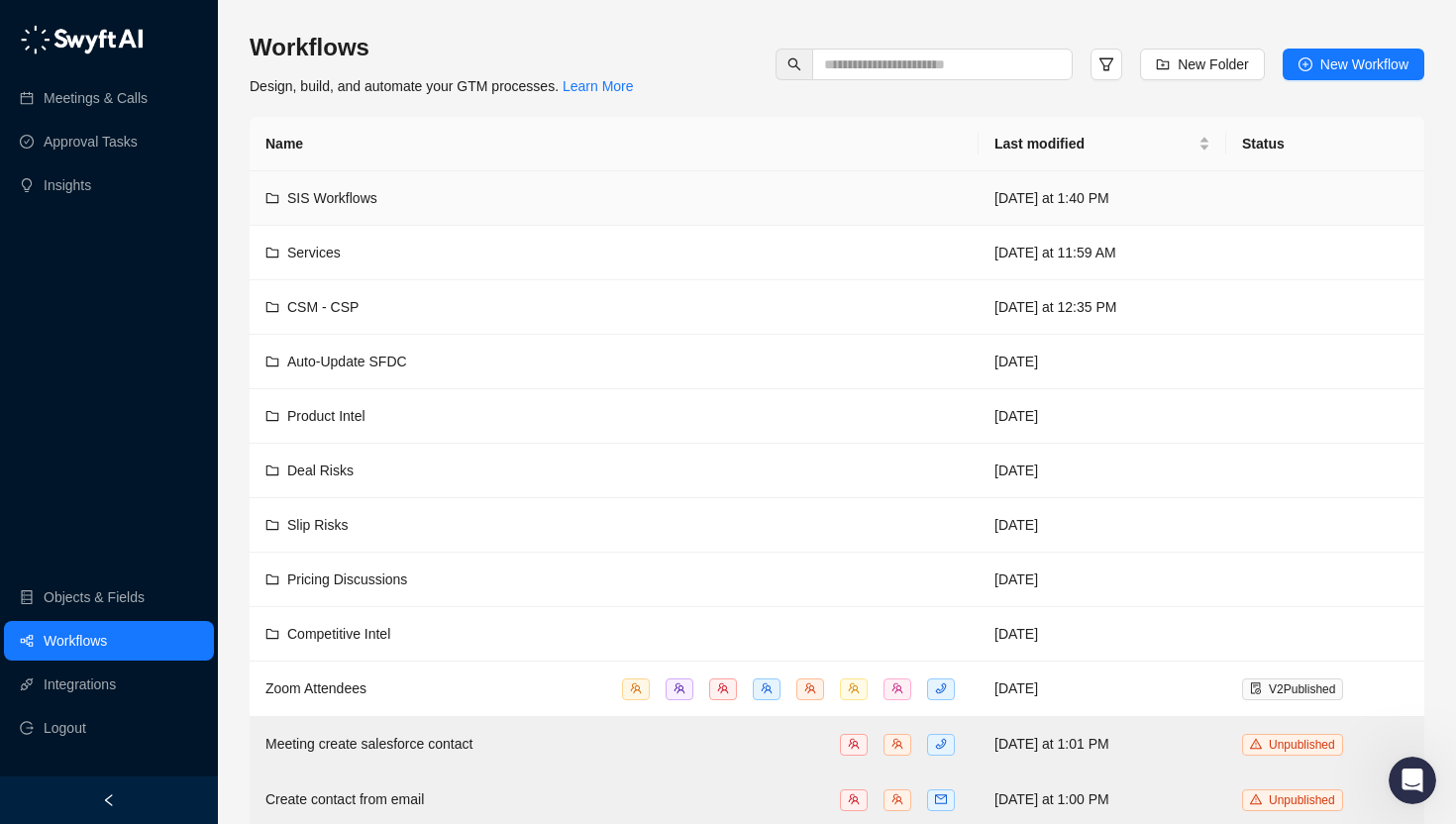 click on "SIS Workflows" at bounding box center [614, 198] 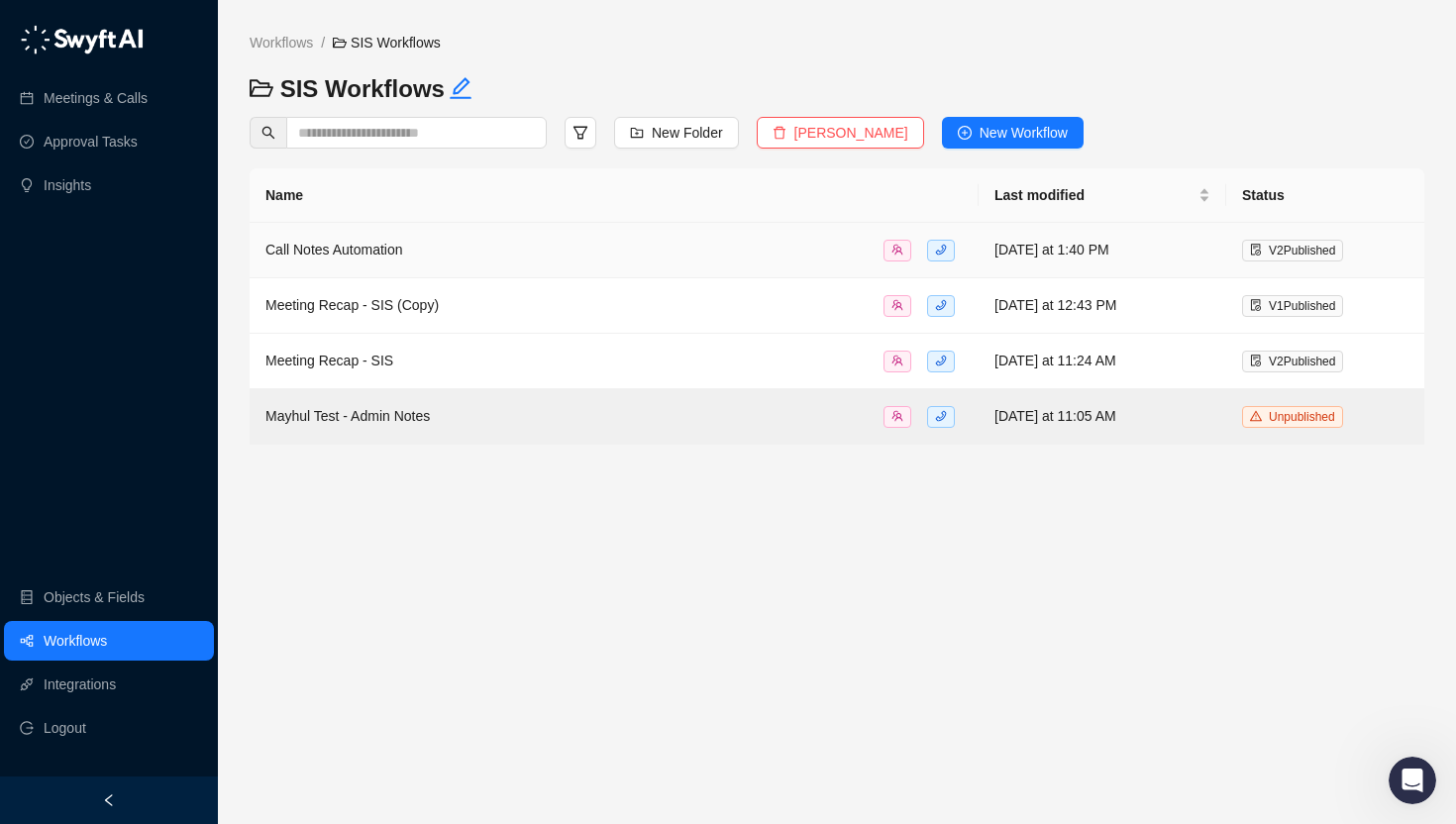 click on "Call Notes Automation" at bounding box center (614, 250) 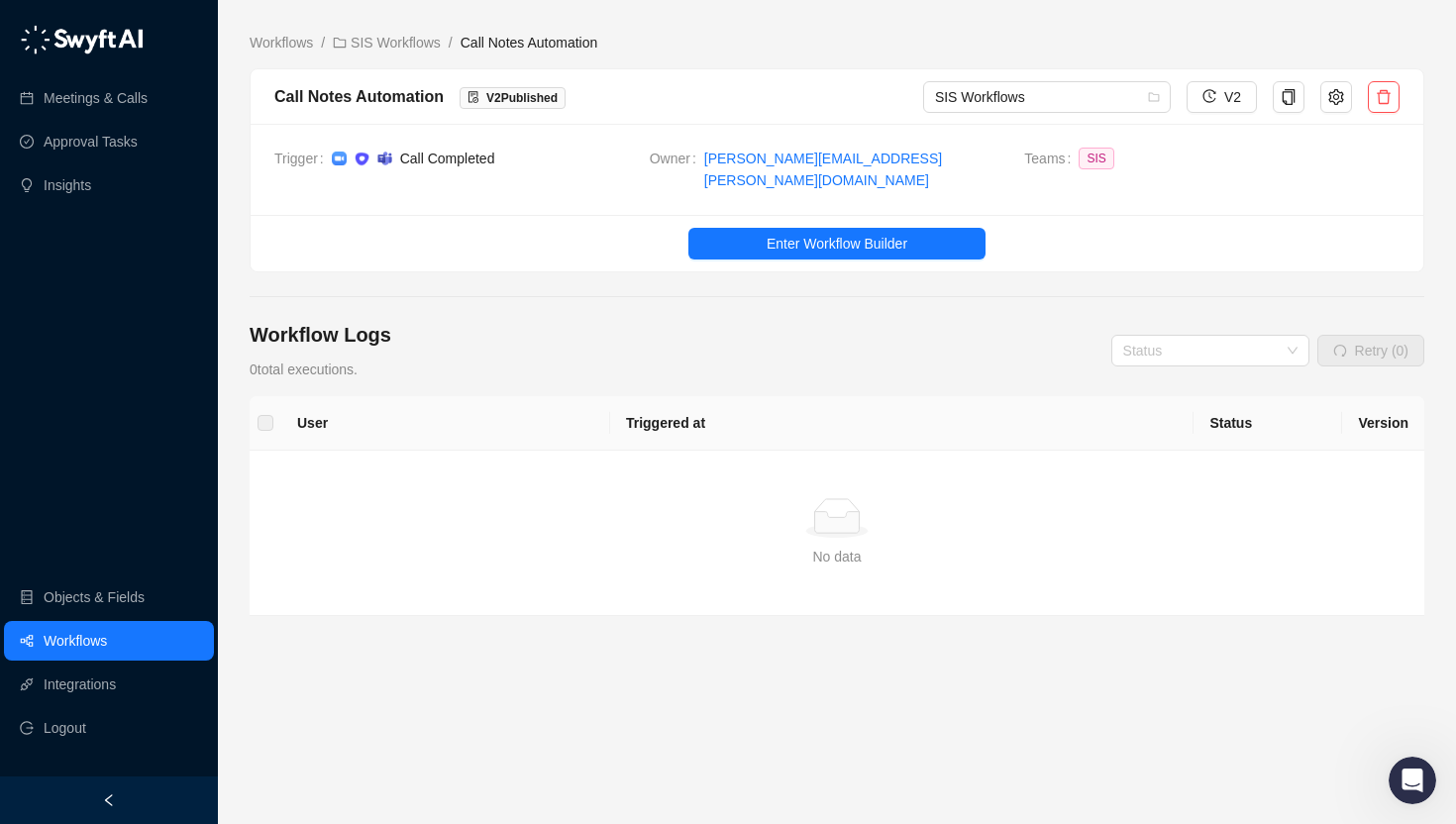 click at bounding box center (362, 158) 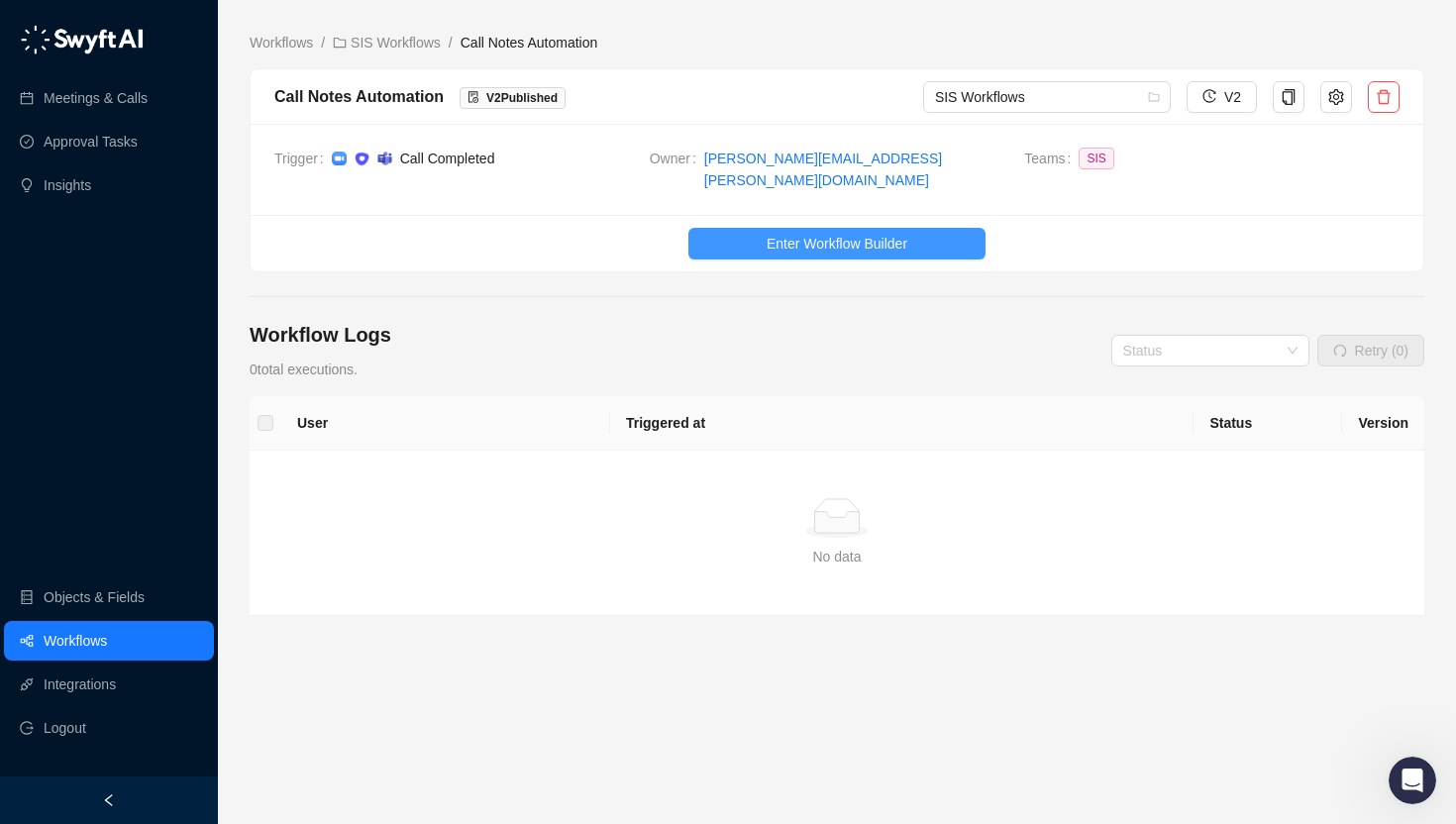 click on "Enter Workflow Builder" at bounding box center (837, 244) 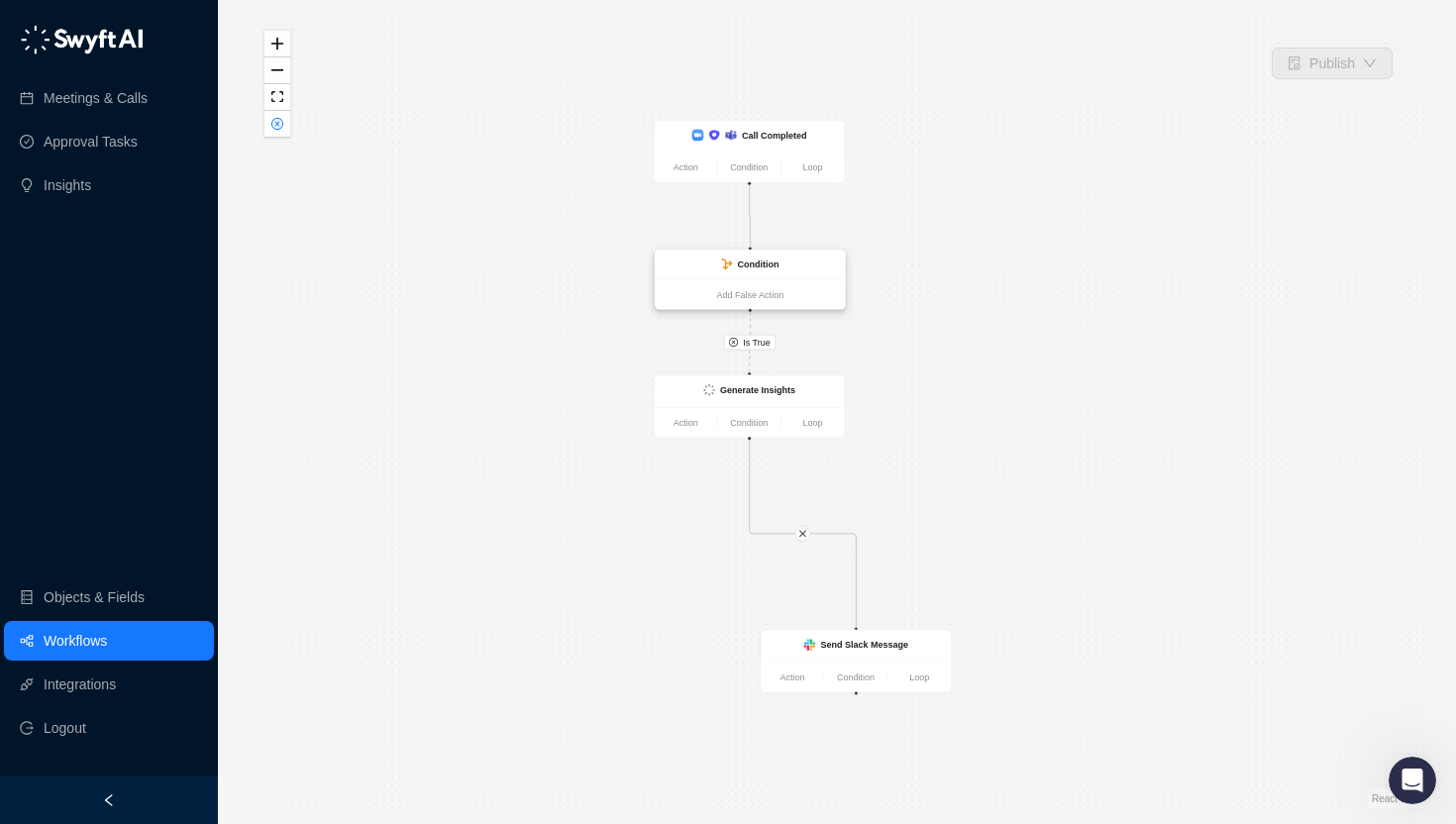 drag, startPoint x: 816, startPoint y: 268, endPoint x: 710, endPoint y: 270, distance: 106.01887 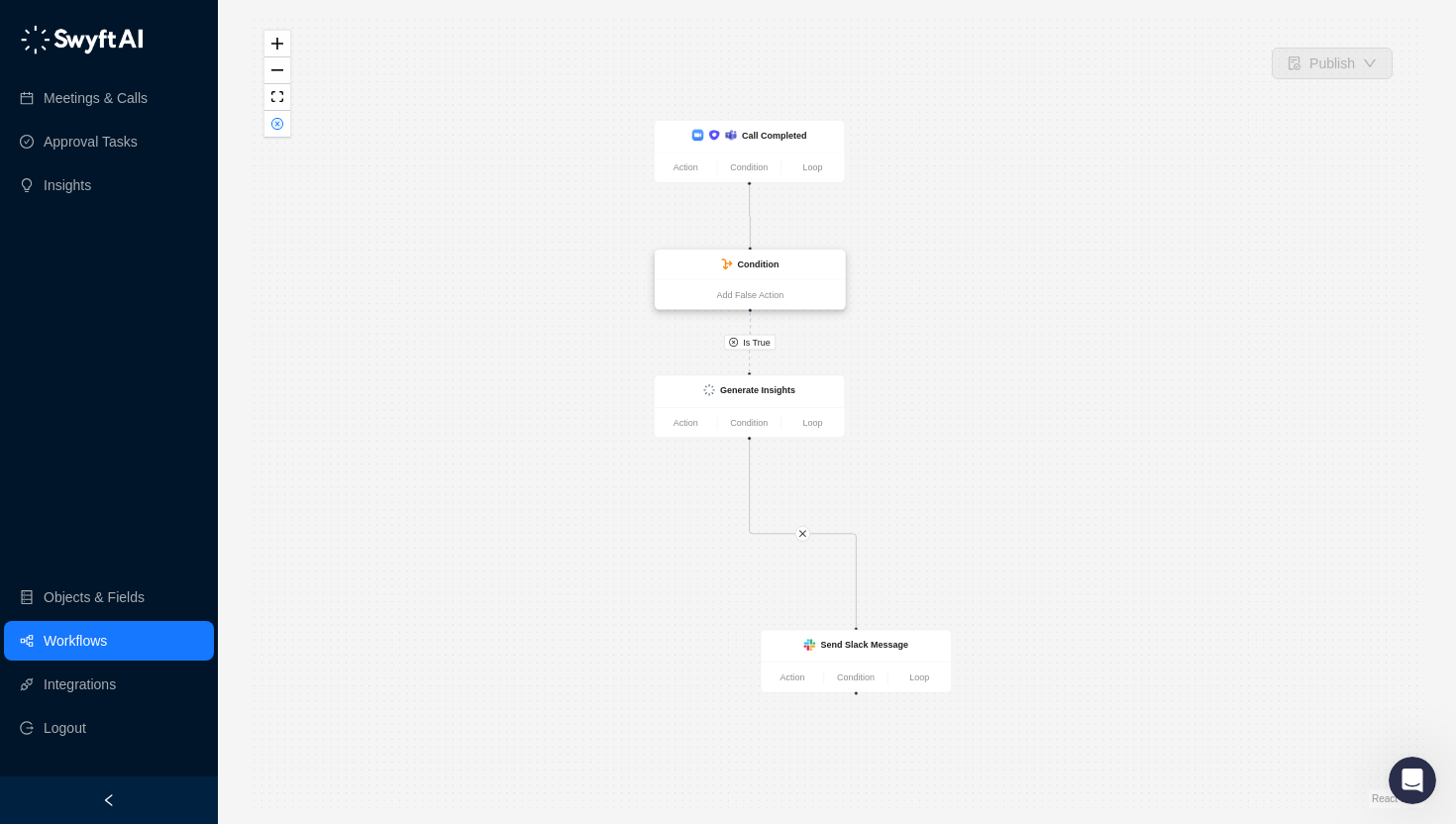 click on "Condition" at bounding box center (750, 264) 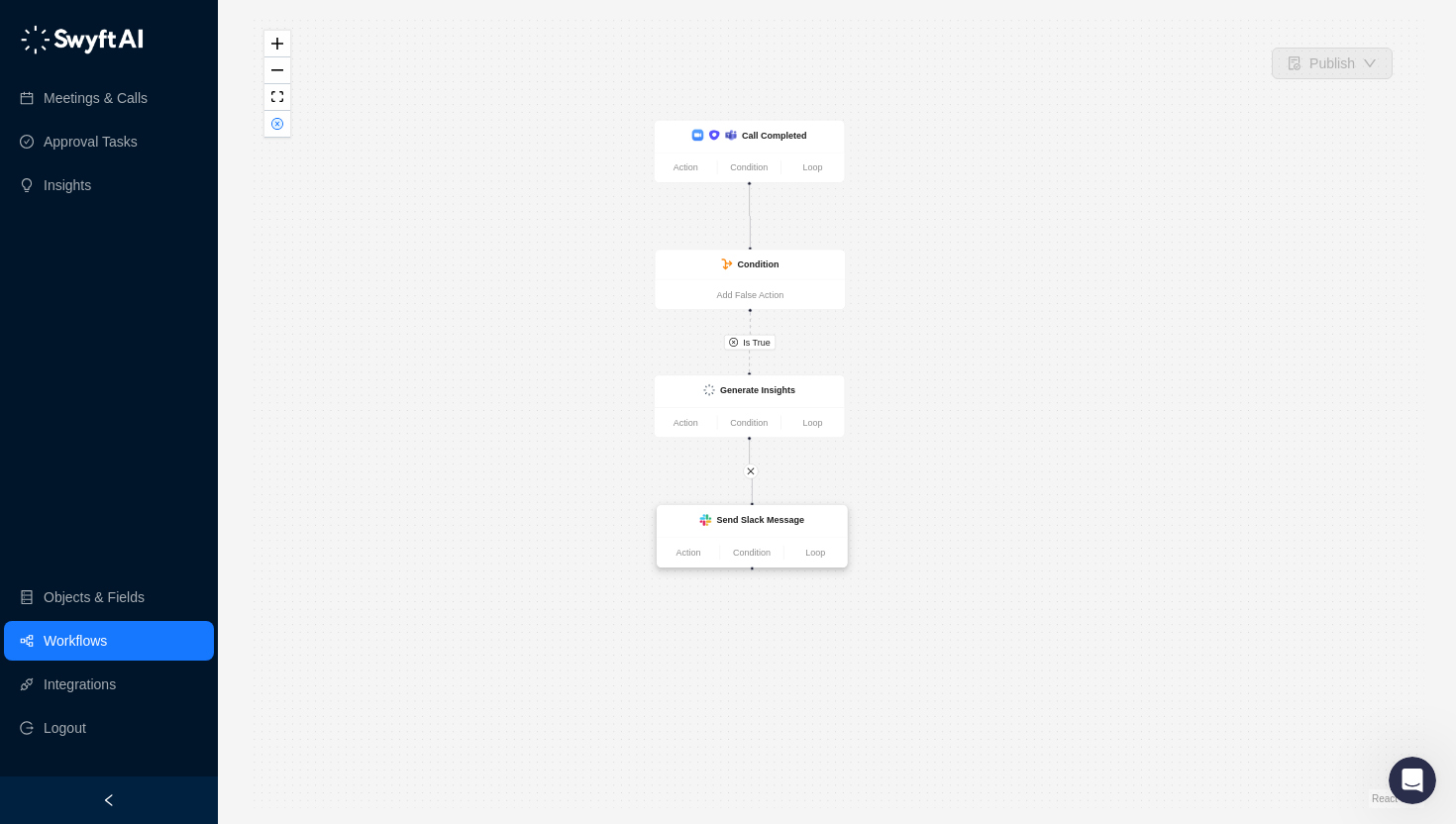 drag, startPoint x: 854, startPoint y: 640, endPoint x: 750, endPoint y: 515, distance: 162.60689 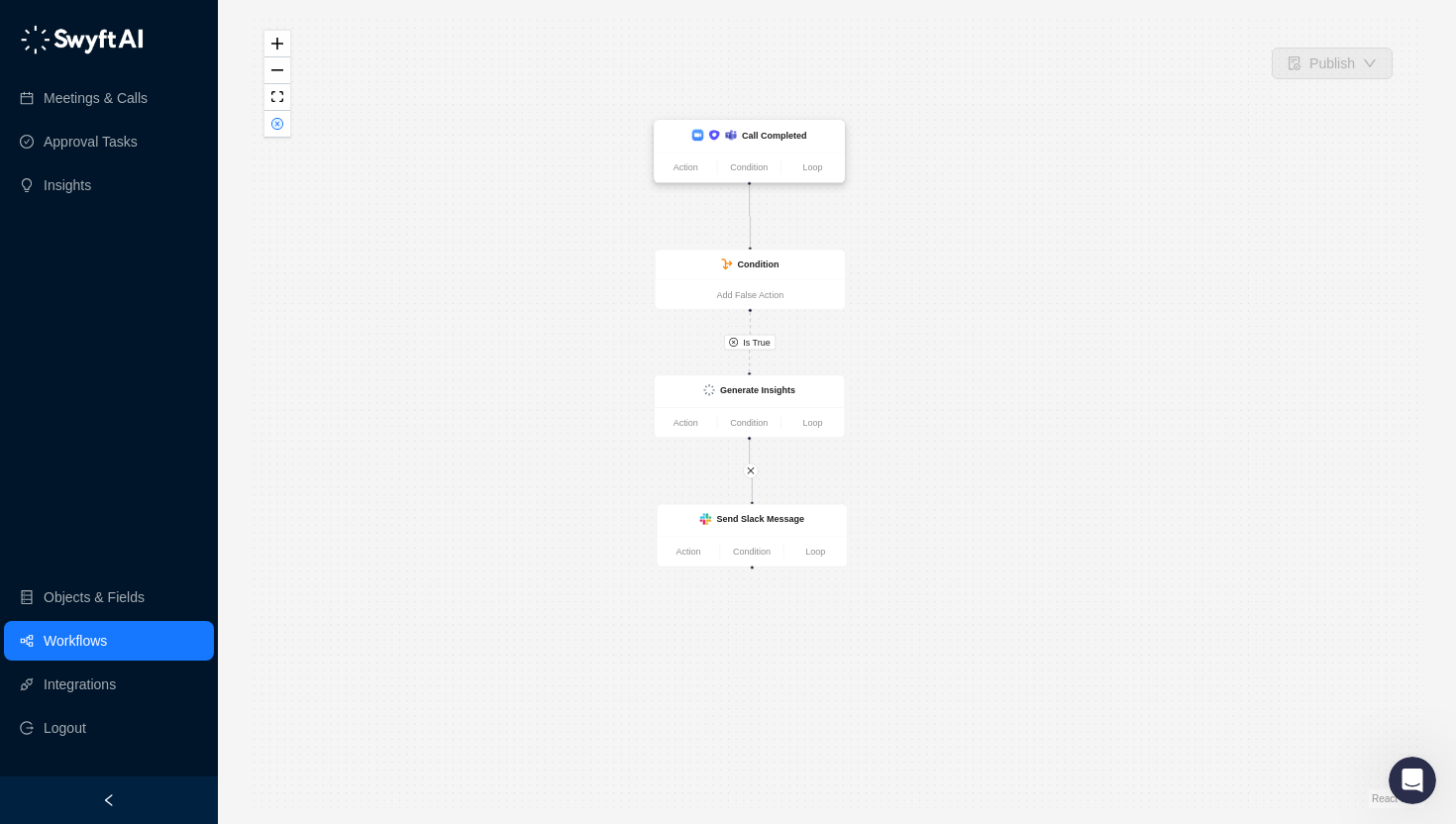 click on "Call Completed" at bounding box center (775, 135) 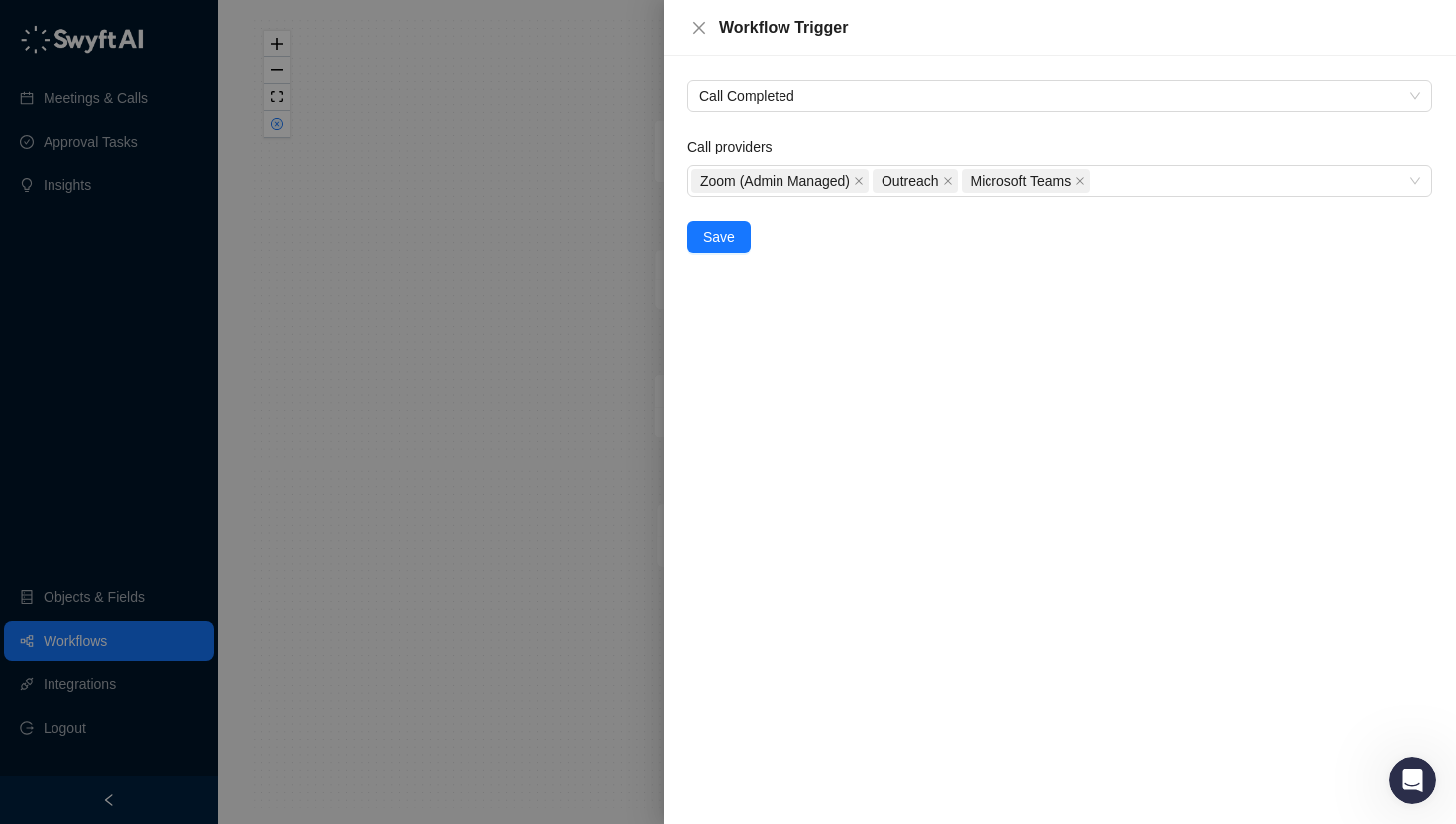 click at bounding box center (728, 412) 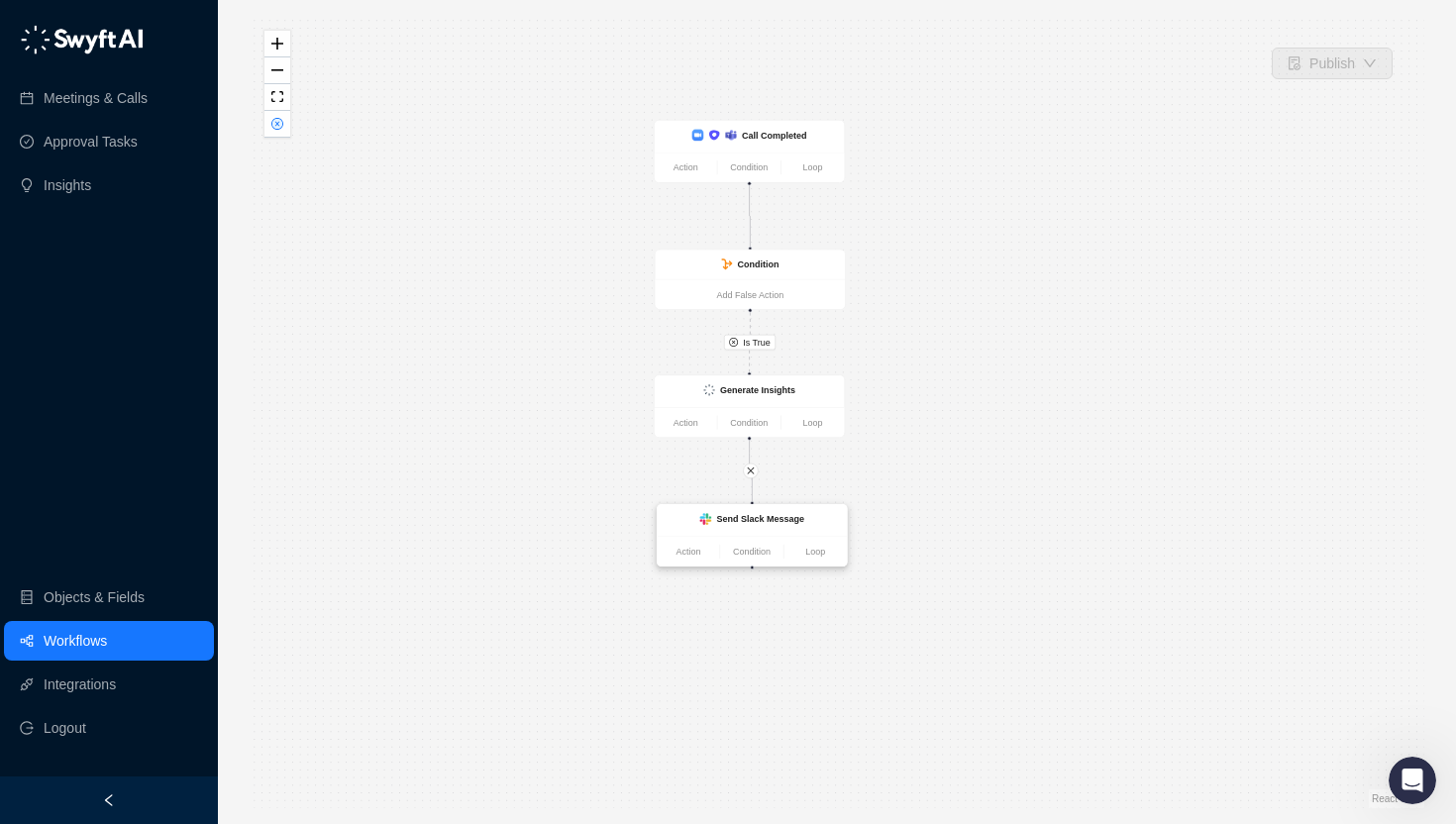 click on "Send Slack Message" at bounding box center [760, 519] 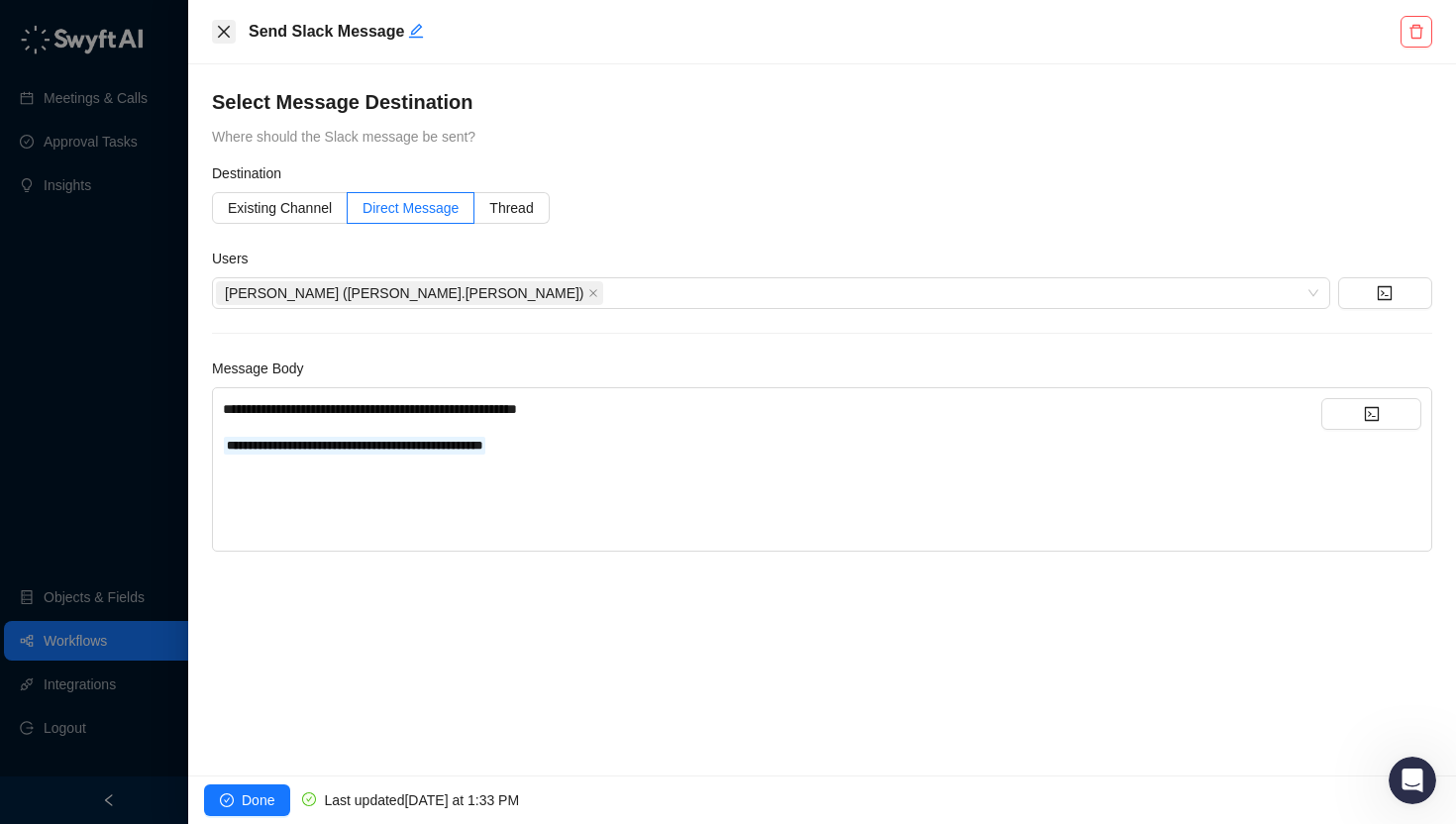 click at bounding box center (224, 32) 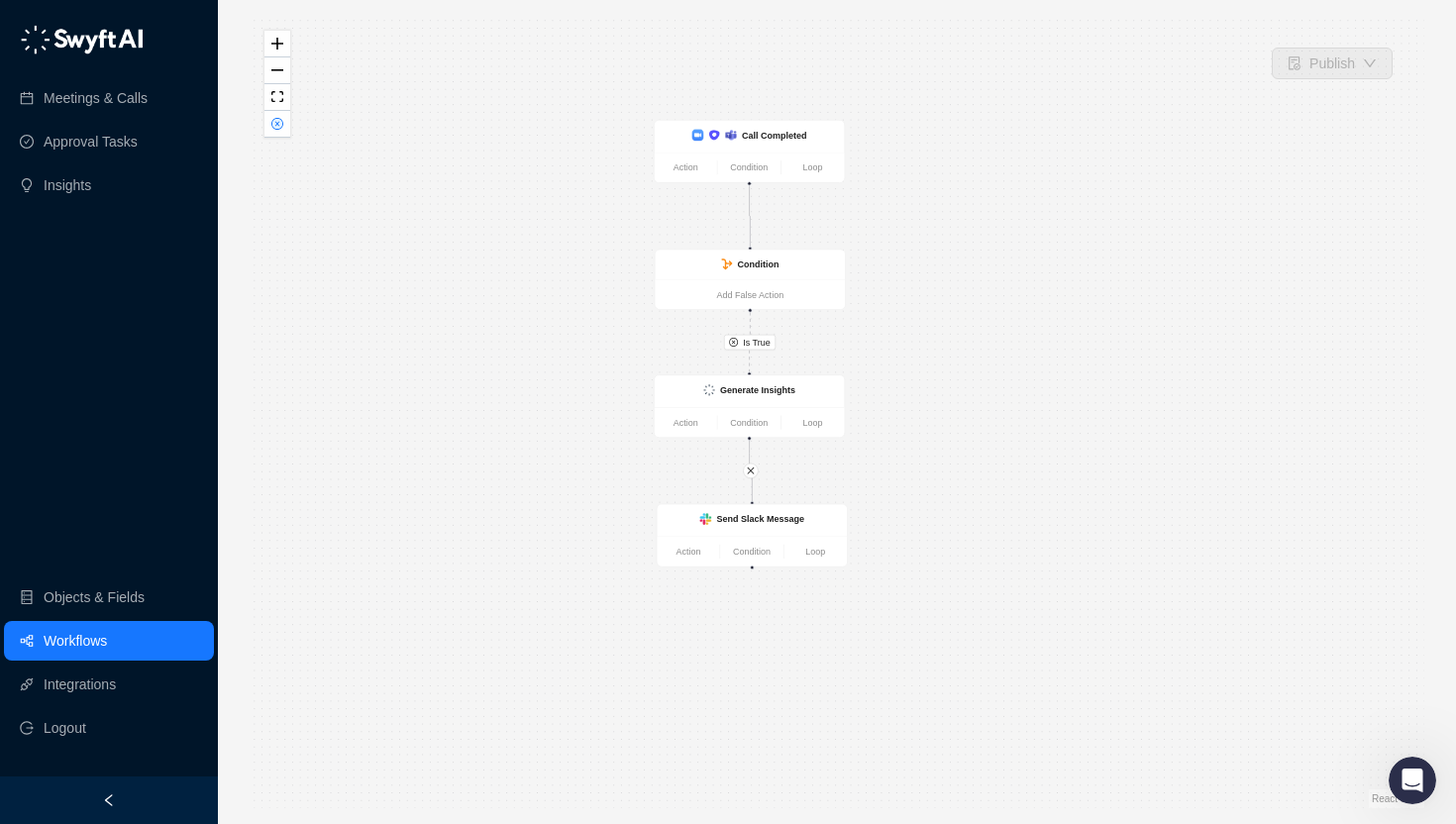 click on "Is True Call Completed Action Condition Loop Condition Add False Action Generate Insights Action Condition Loop Send Slack Message Action Condition Loop" at bounding box center [837, 412] 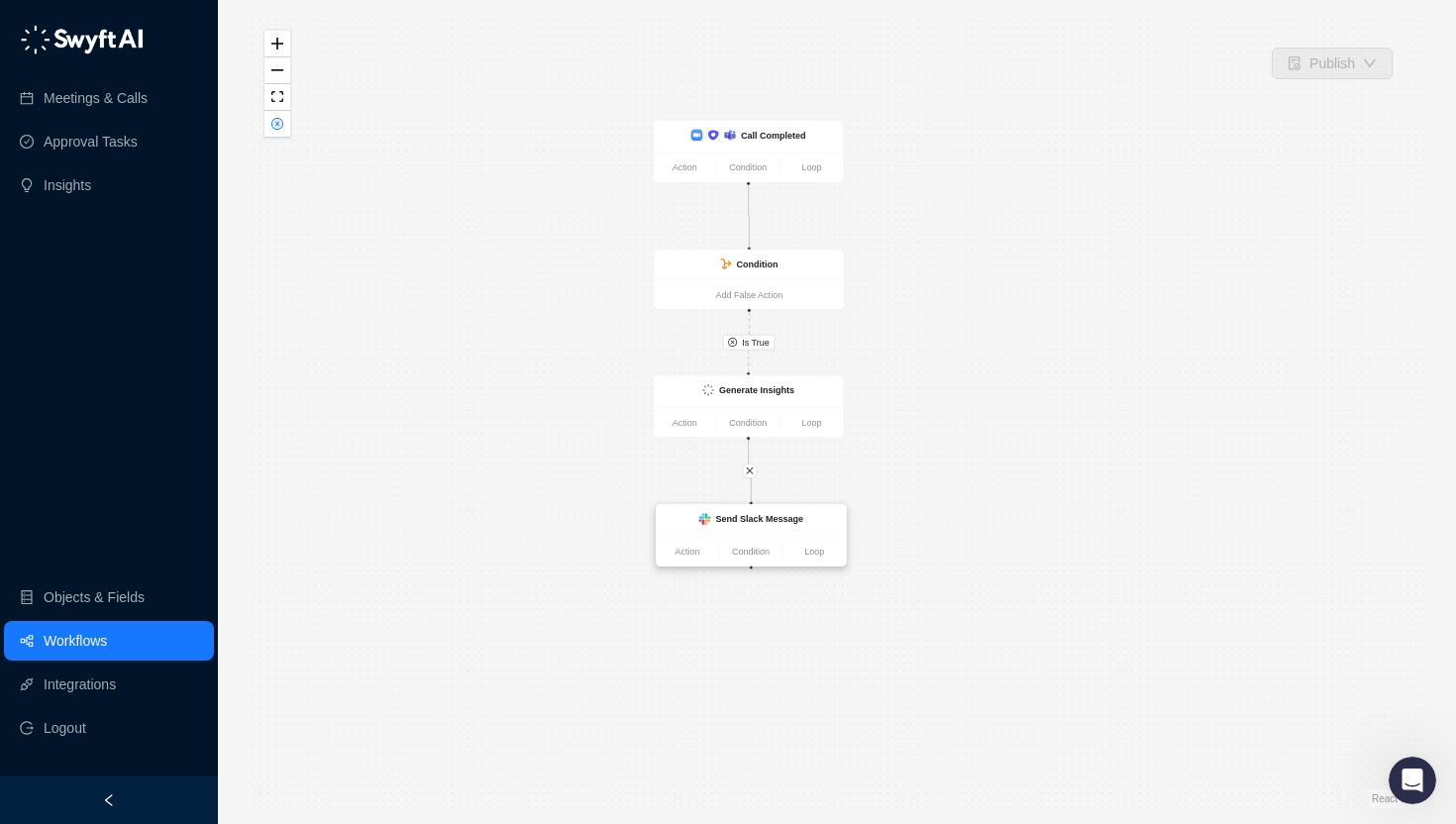click on "Action Condition Loop" at bounding box center [751, 551] 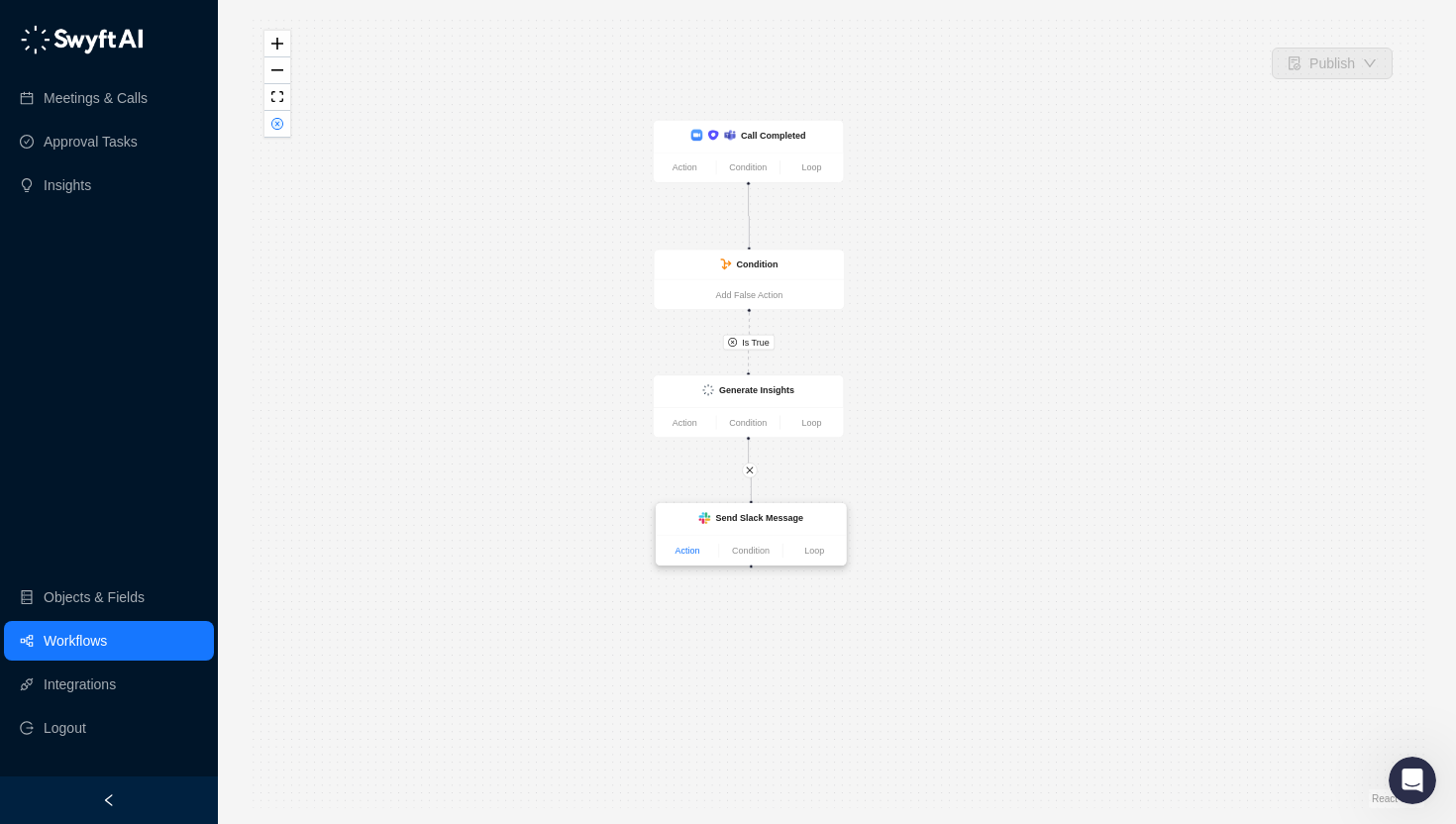 click on "Action" at bounding box center (686, 551) 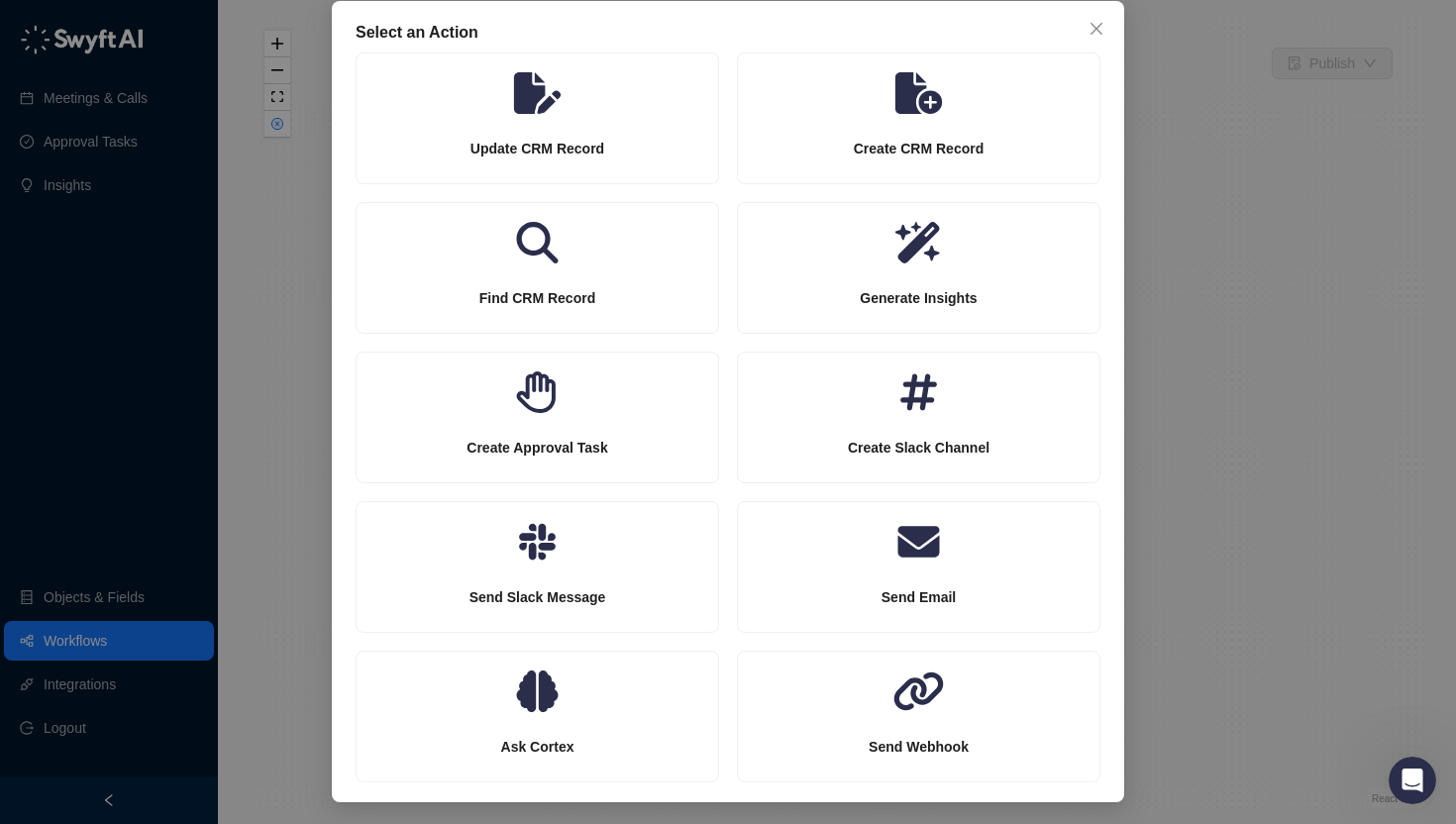 scroll, scrollTop: 100, scrollLeft: 0, axis: vertical 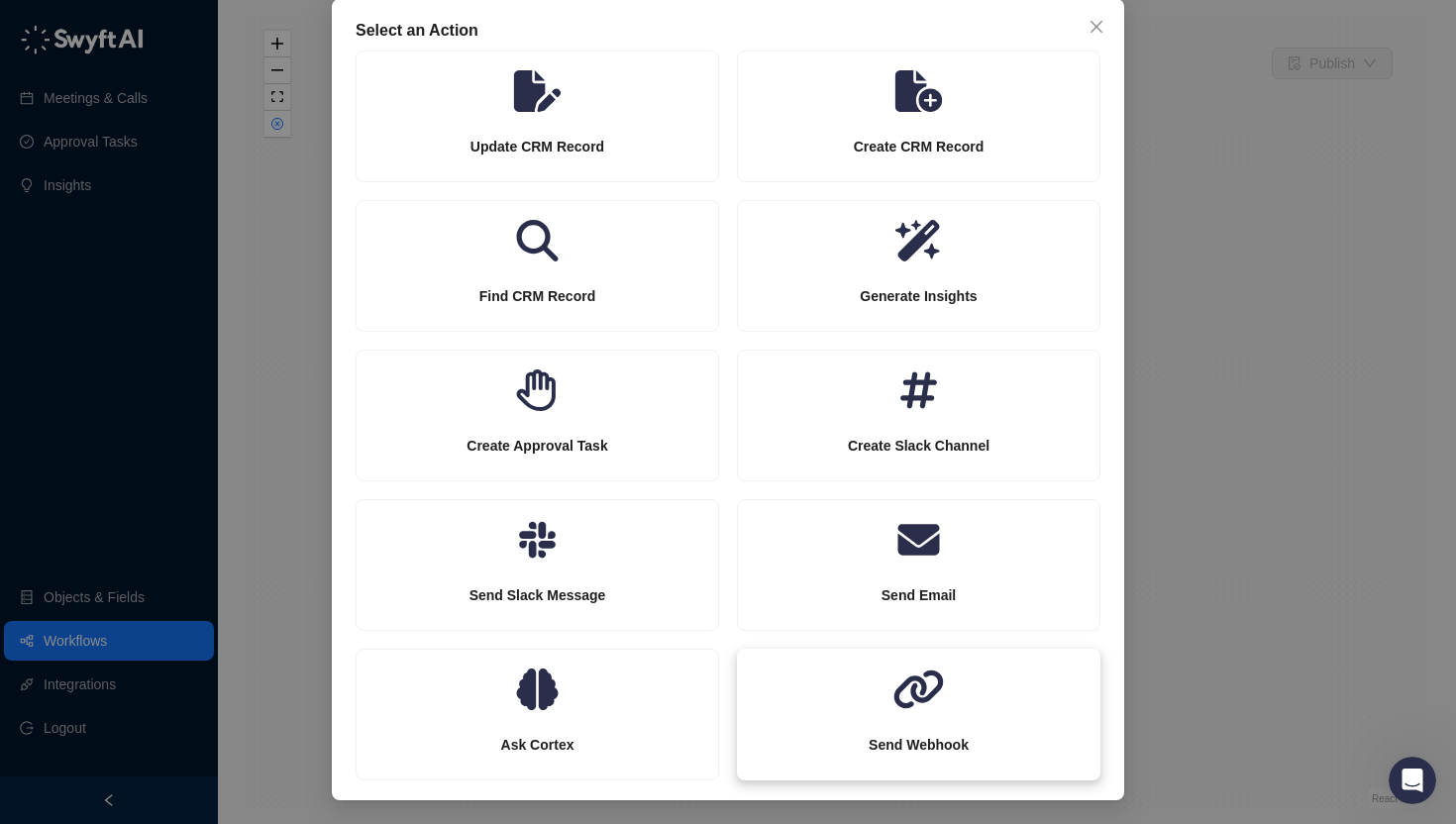 click 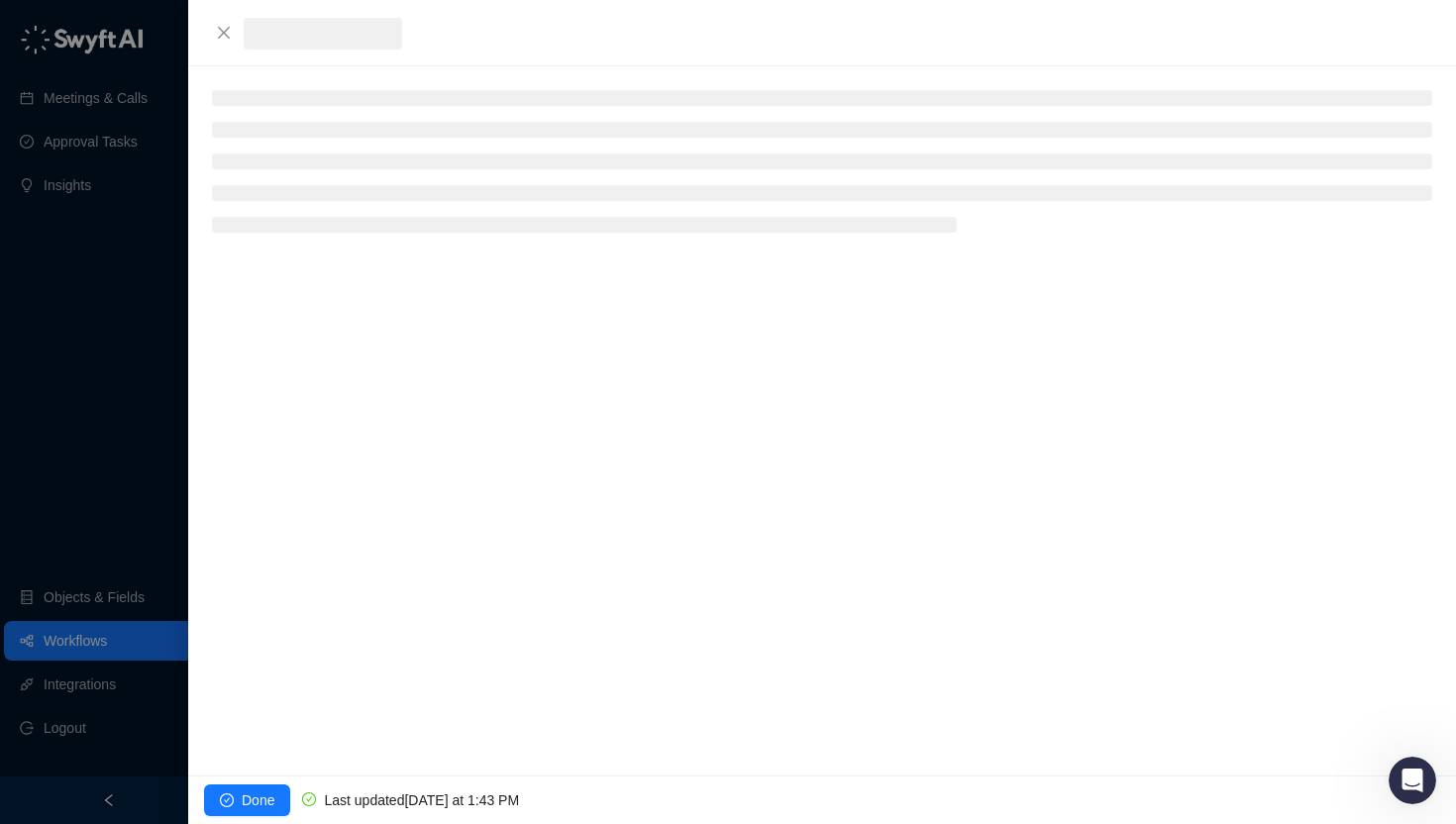 scroll, scrollTop: 1, scrollLeft: 0, axis: vertical 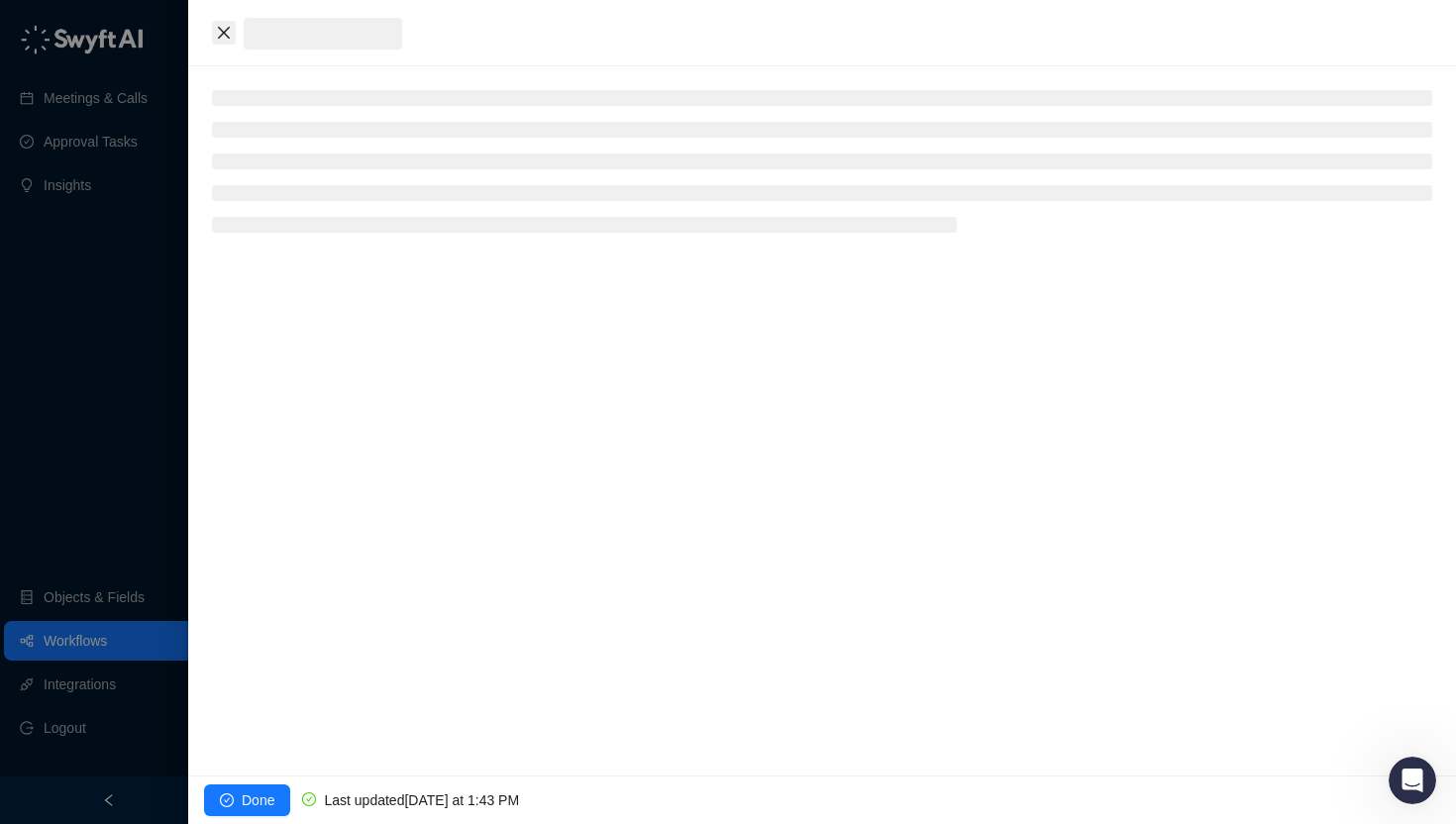 click 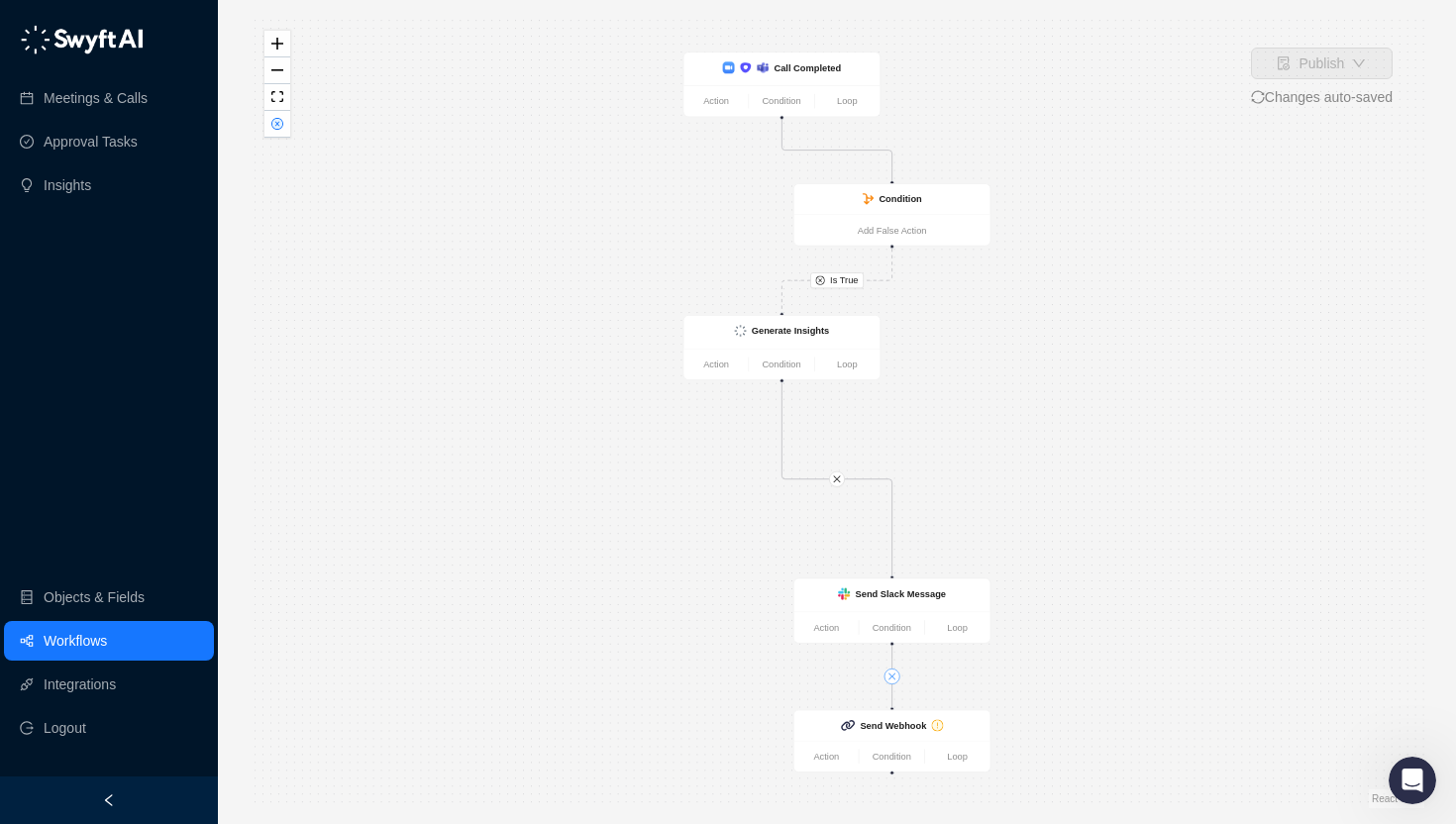 click 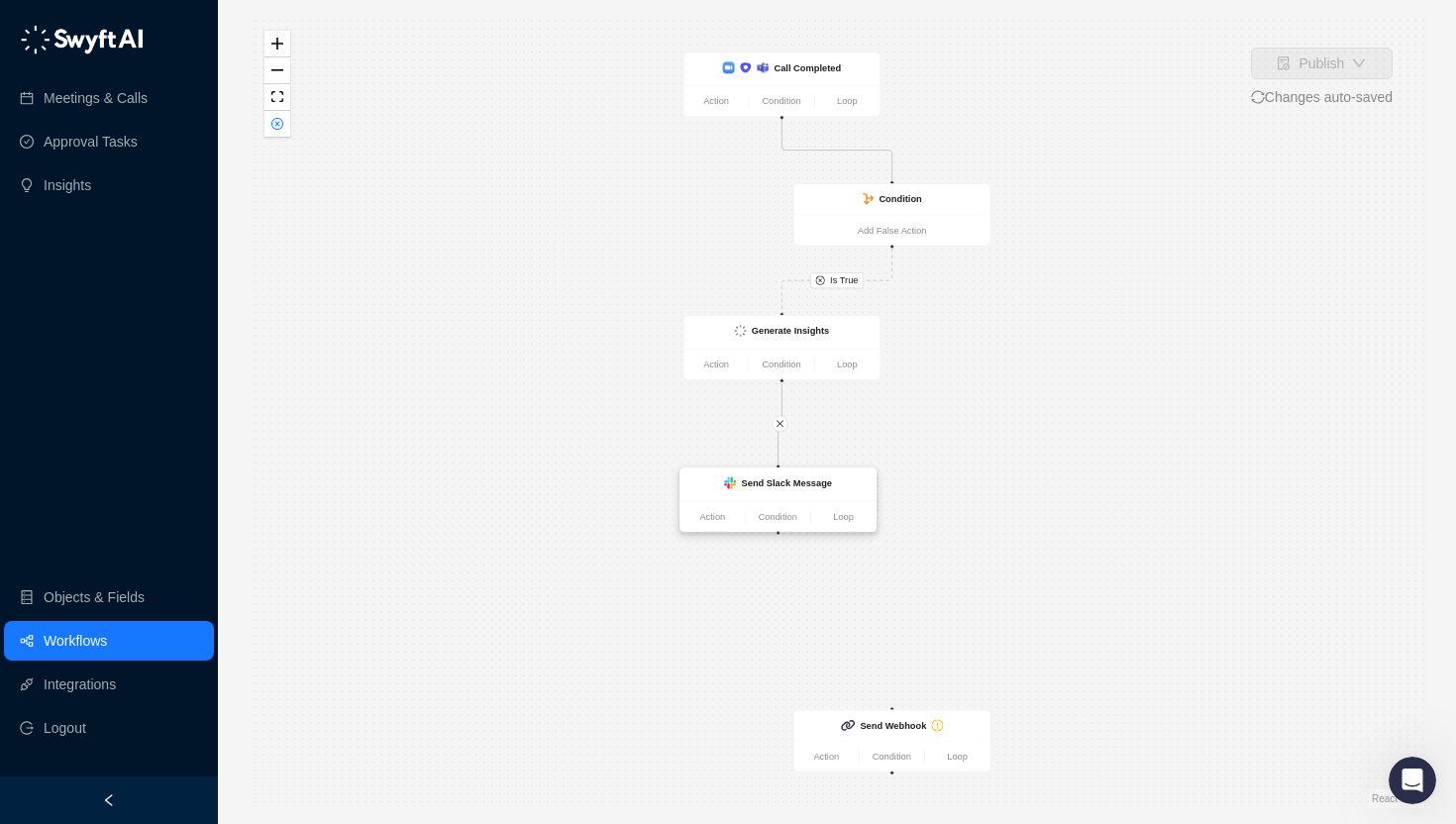 drag, startPoint x: 901, startPoint y: 596, endPoint x: 787, endPoint y: 480, distance: 162.64071 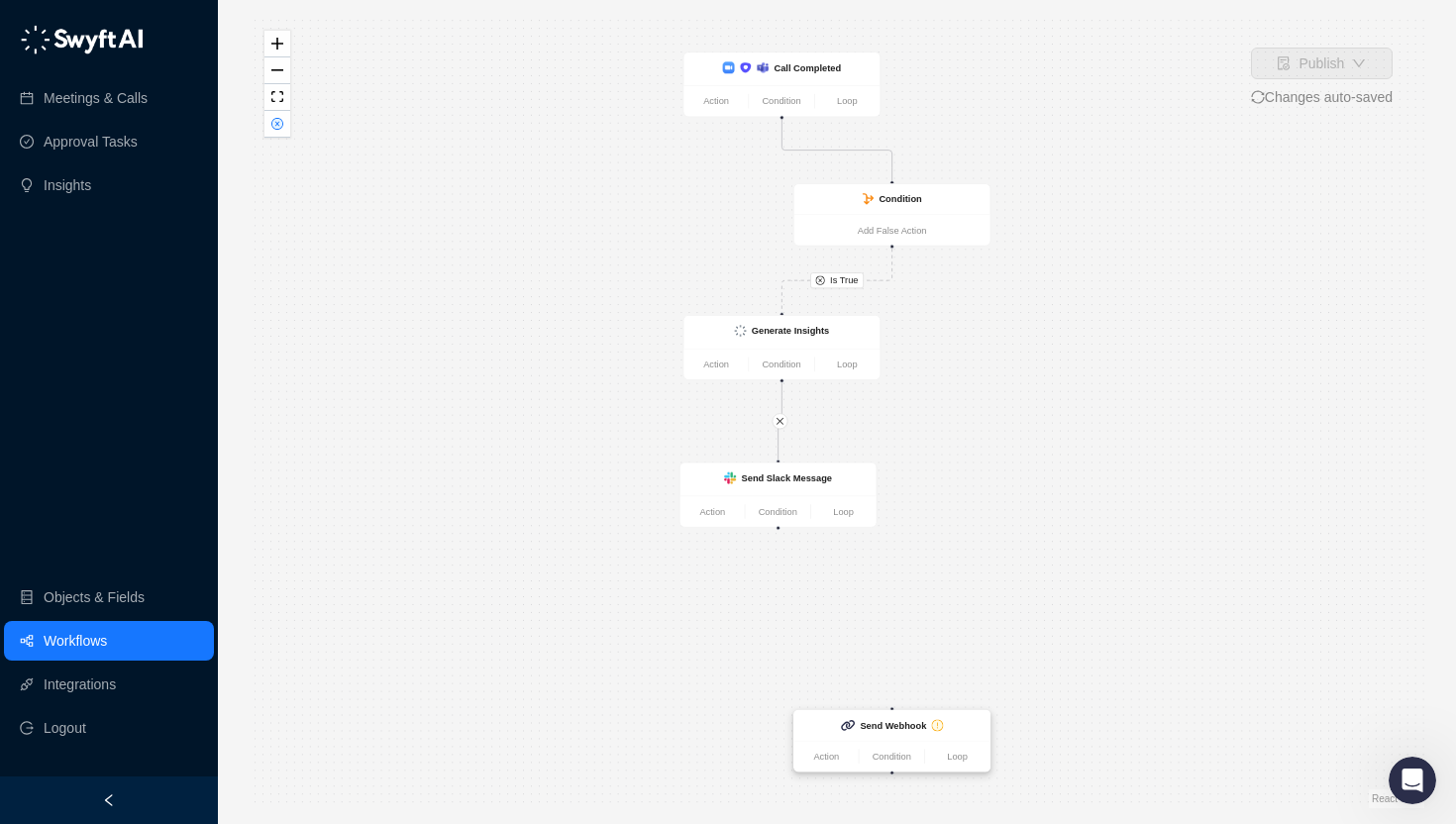 click on "Action Condition Loop" at bounding box center (892, 756) 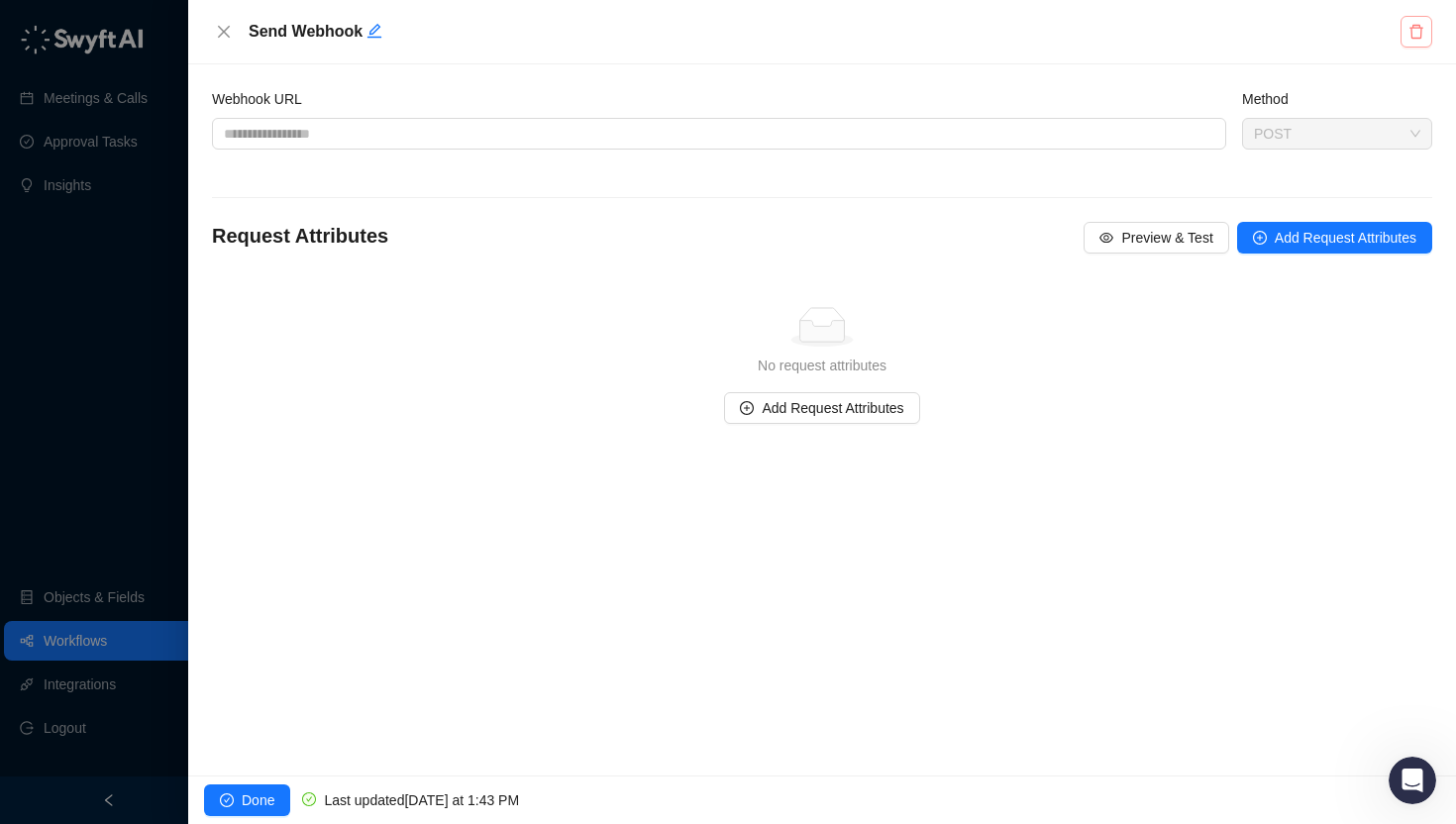 click 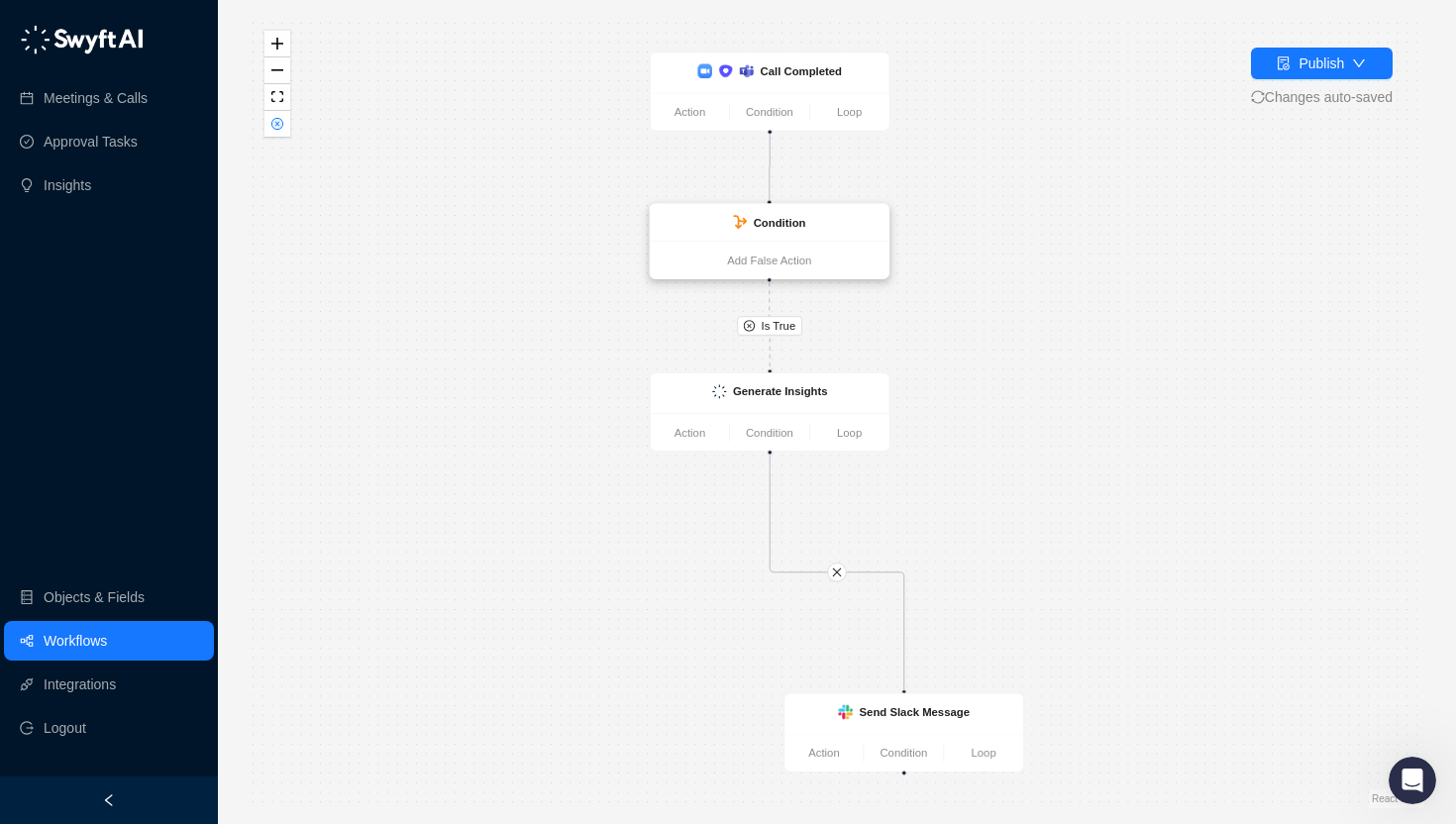 drag, startPoint x: 840, startPoint y: 237, endPoint x: 705, endPoint y: 227, distance: 135.36986 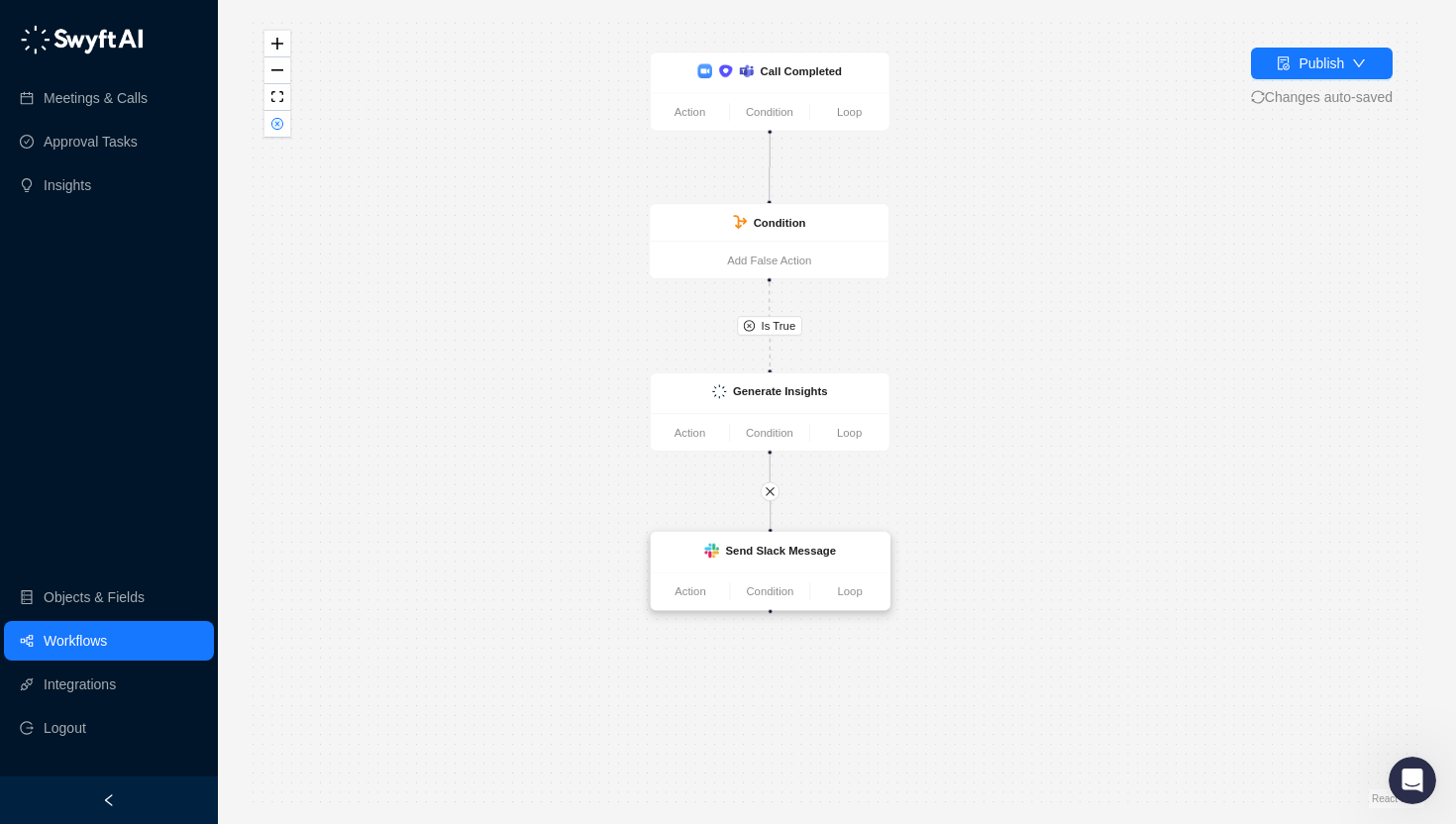 drag, startPoint x: 872, startPoint y: 720, endPoint x: 738, endPoint y: 559, distance: 209.46837 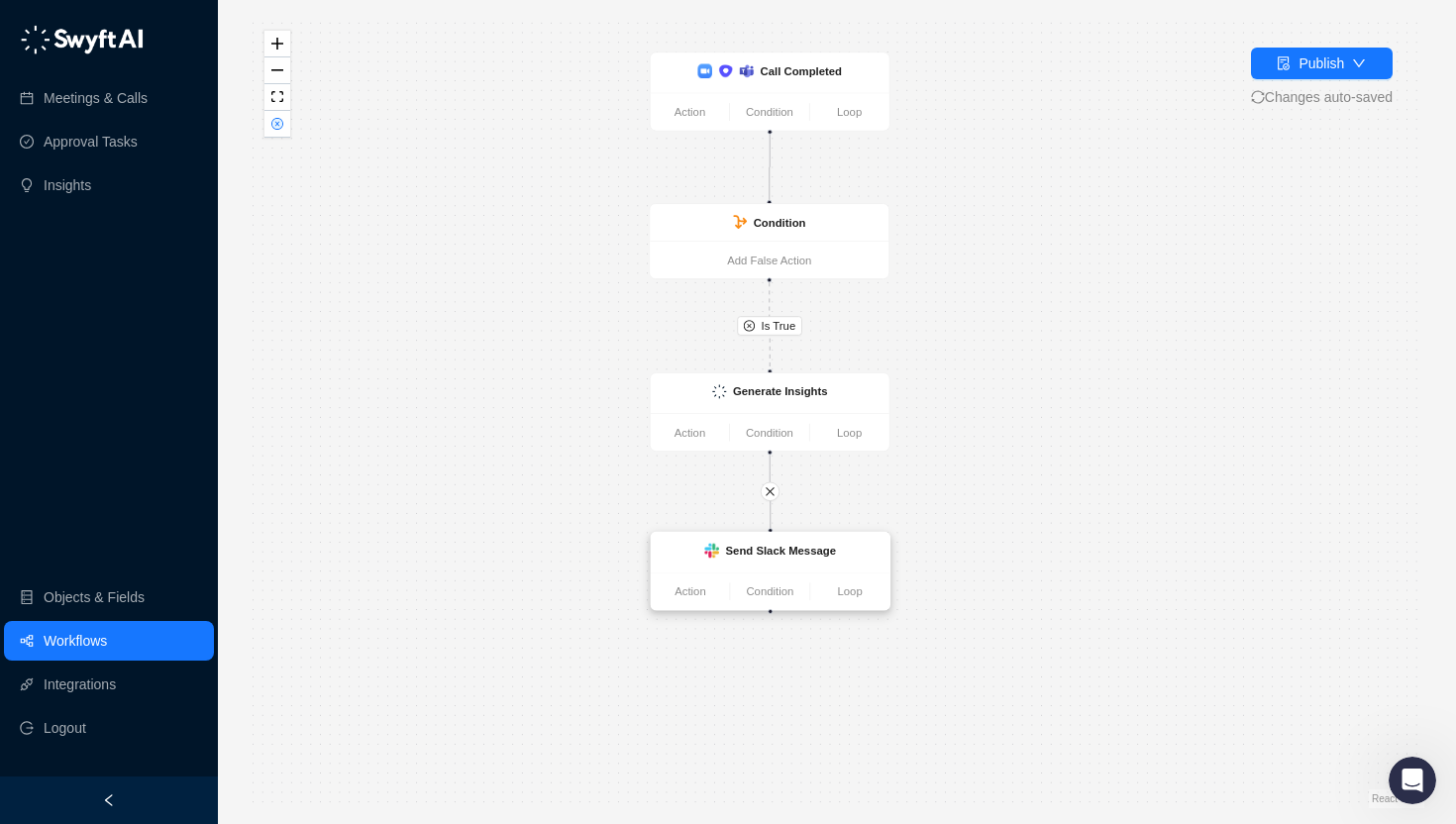 click on "Send Slack Message" at bounding box center [780, 551] 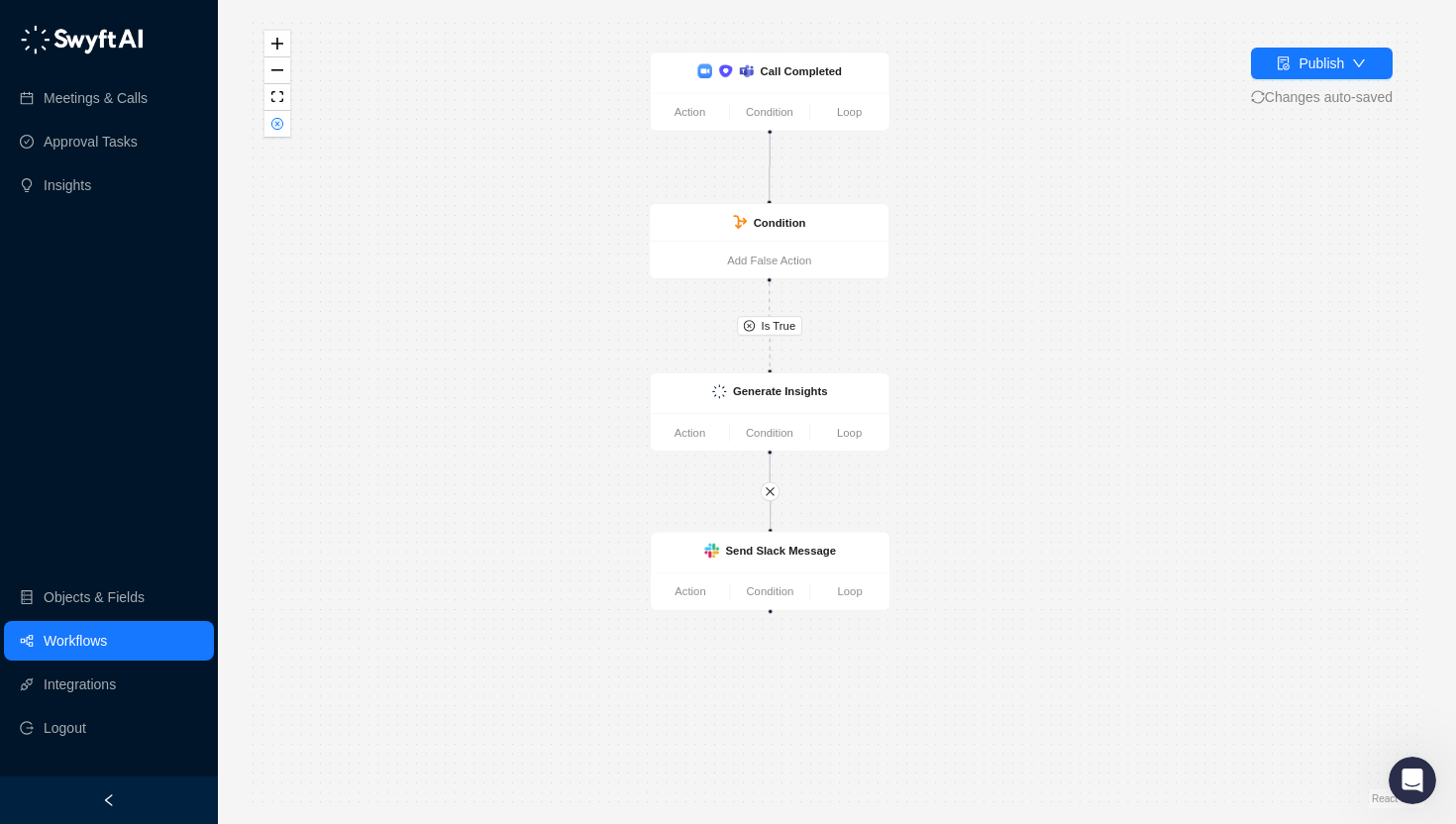 click on "Is True Call Completed Action Condition Loop Condition Add False Action Generate Insights Action Condition Loop Send Slack Message Action Condition Loop" at bounding box center (837, 412) 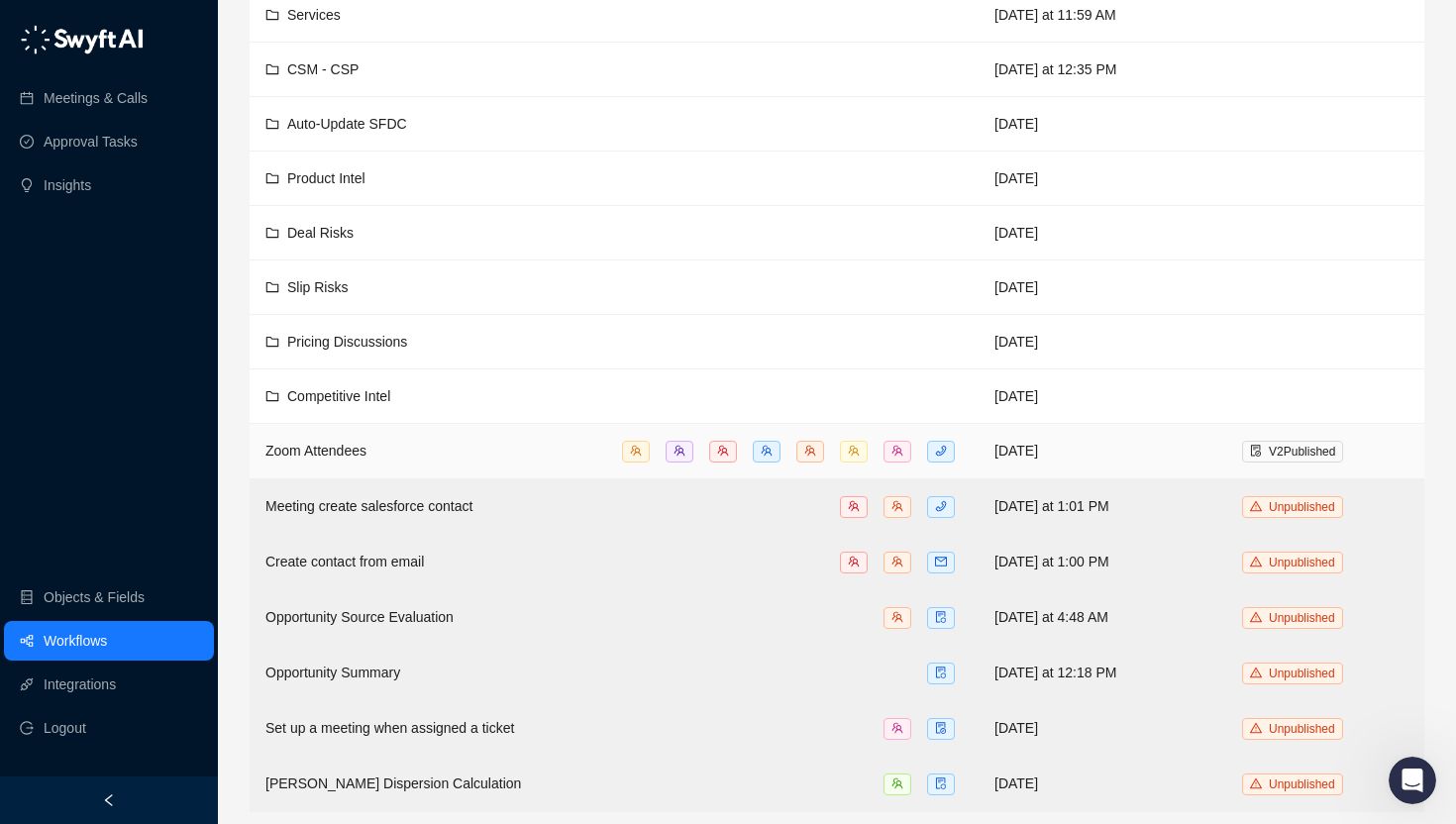 scroll, scrollTop: 0, scrollLeft: 0, axis: both 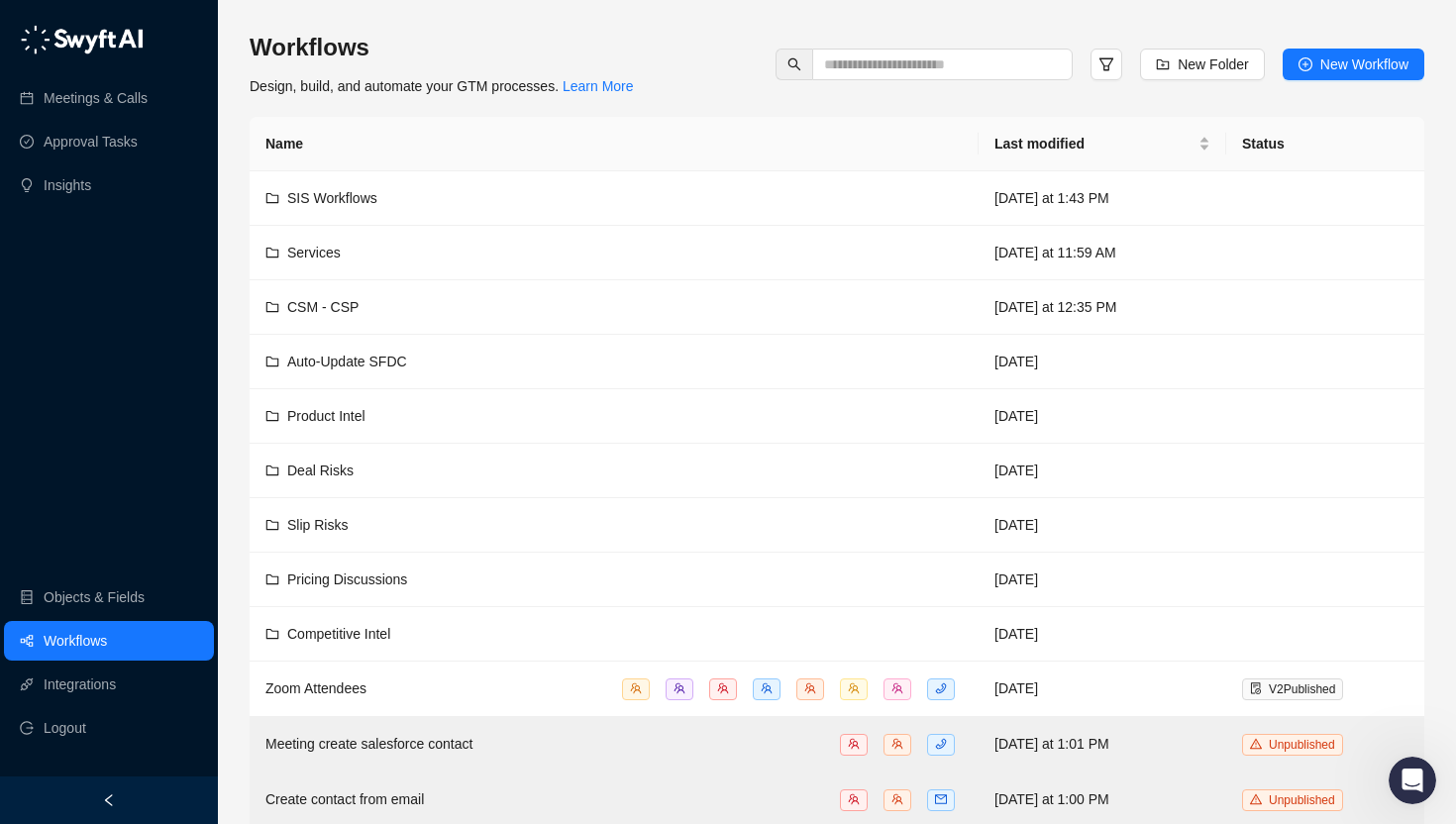 click on "SIS Workflows" at bounding box center (614, 198) 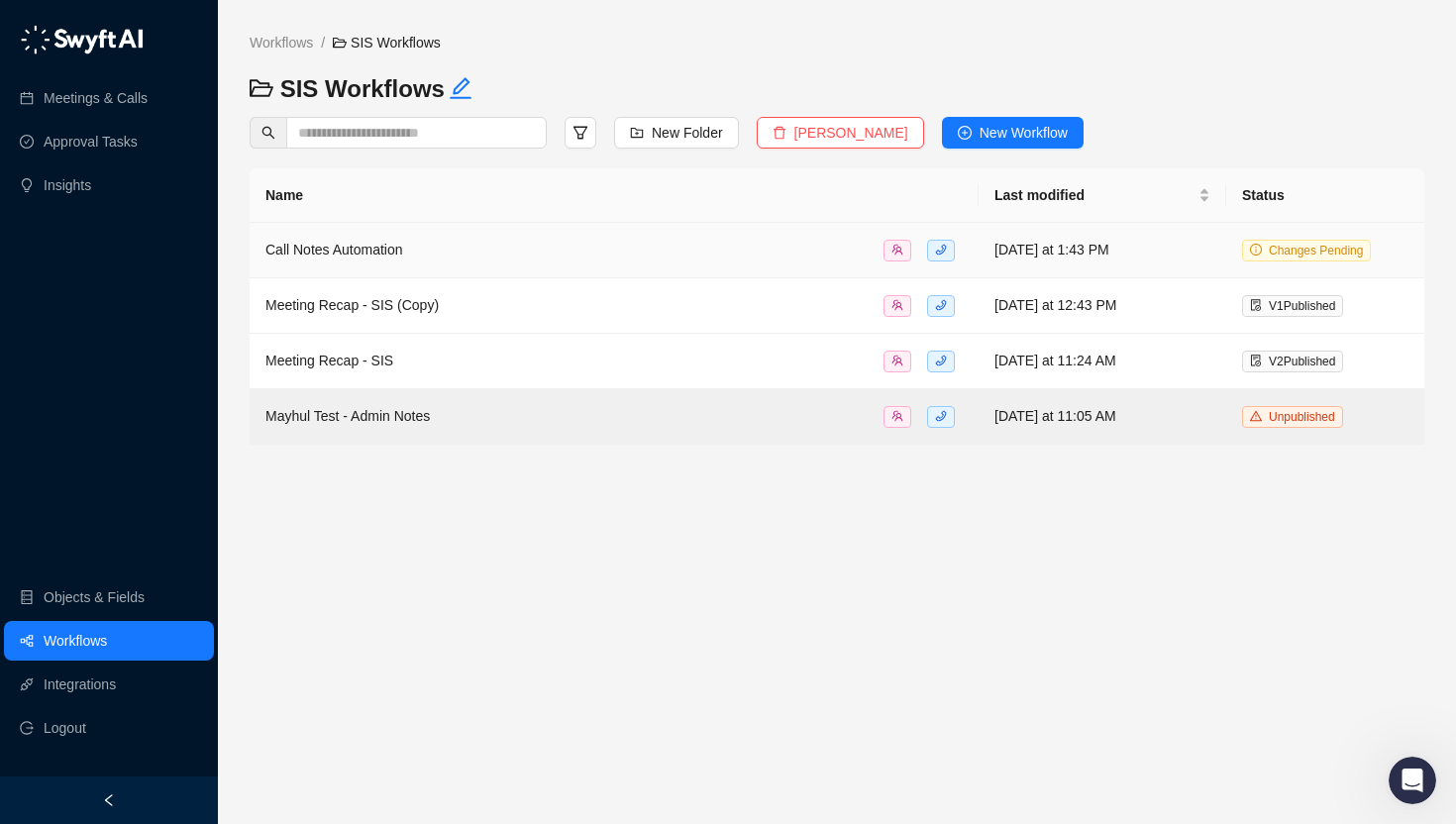 click on "Call Notes Automation" at bounding box center [614, 251] 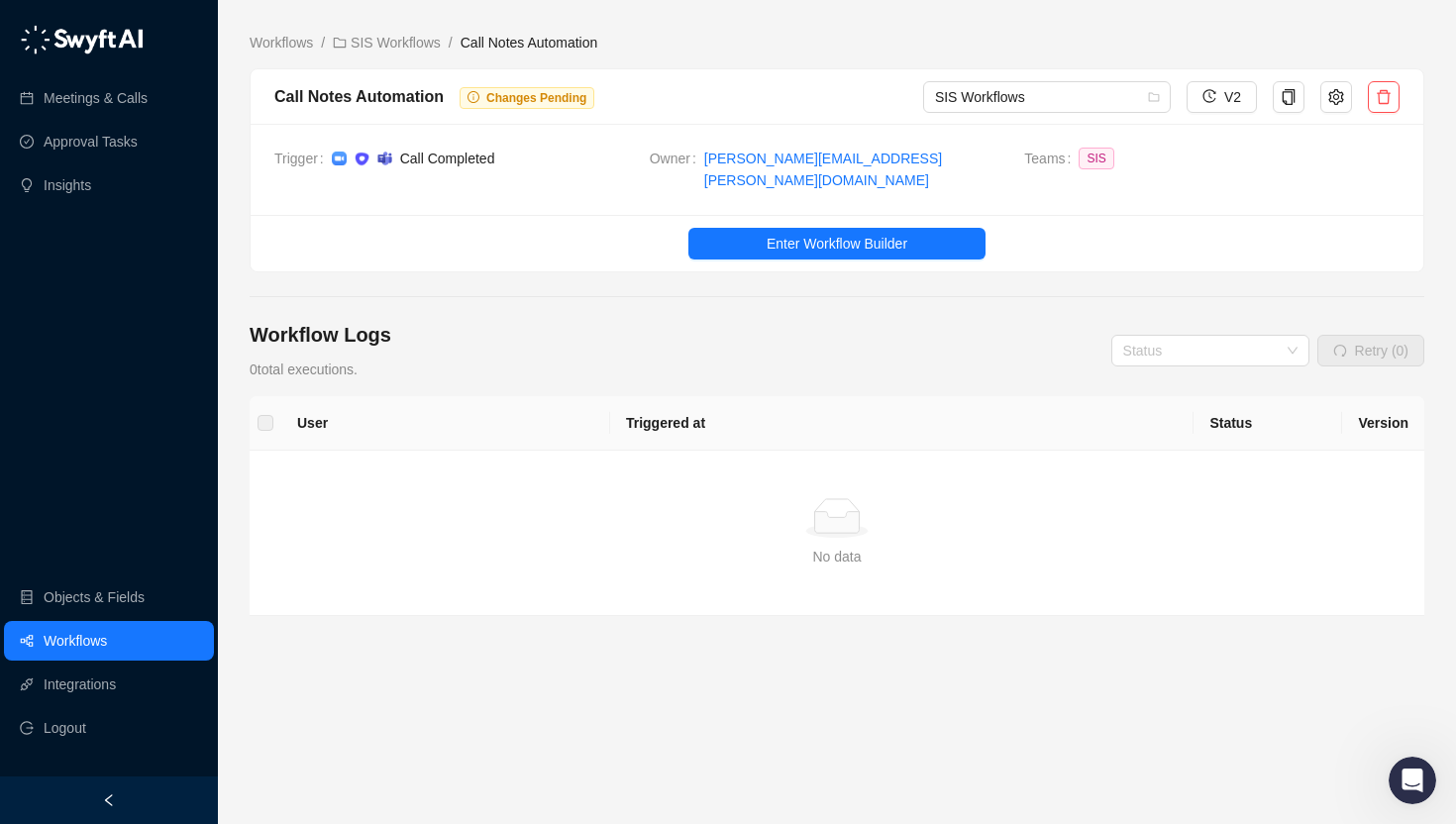 click on "Simple Empty No data" at bounding box center (837, 533) 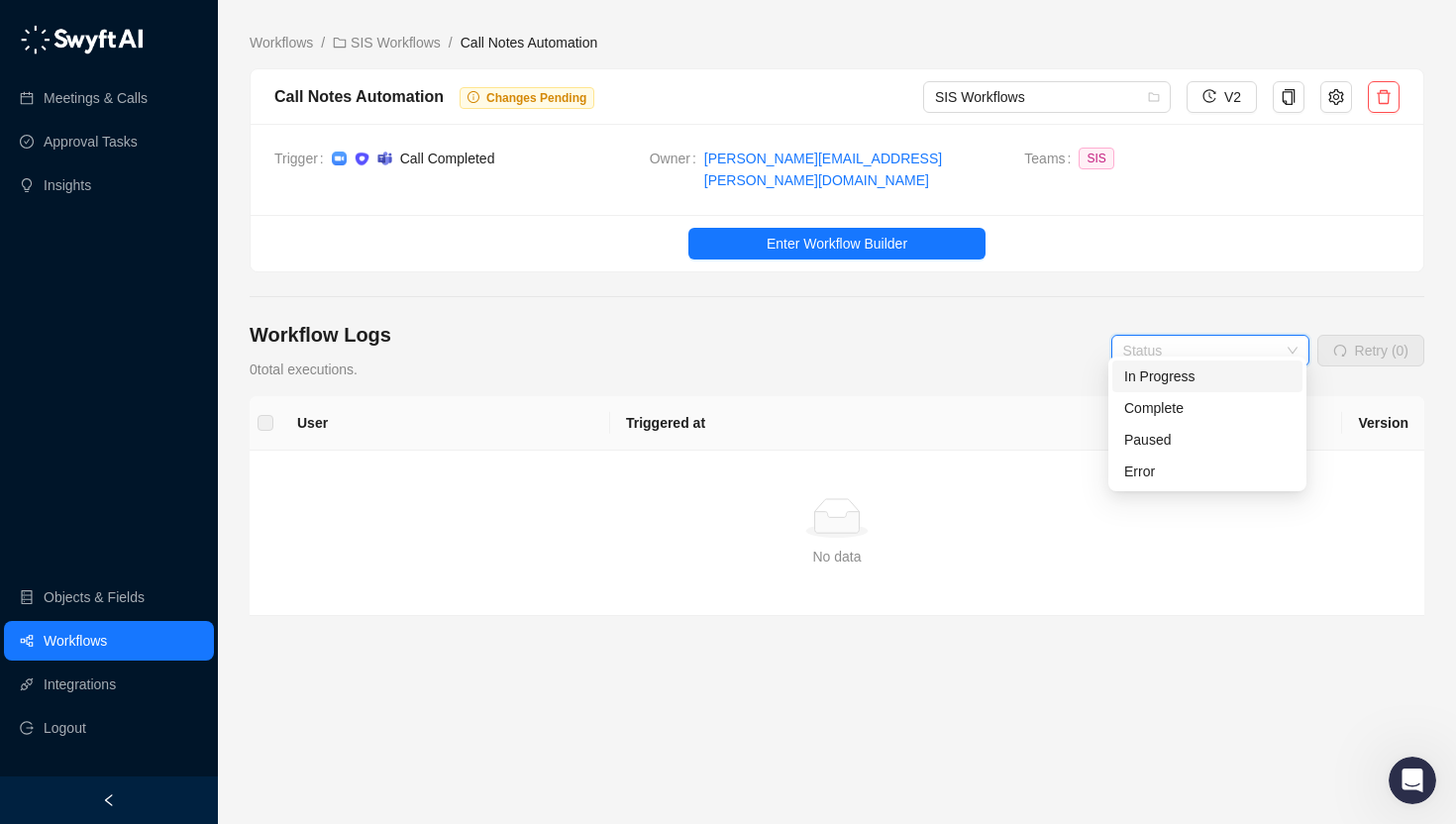 click at bounding box center (1204, 351) 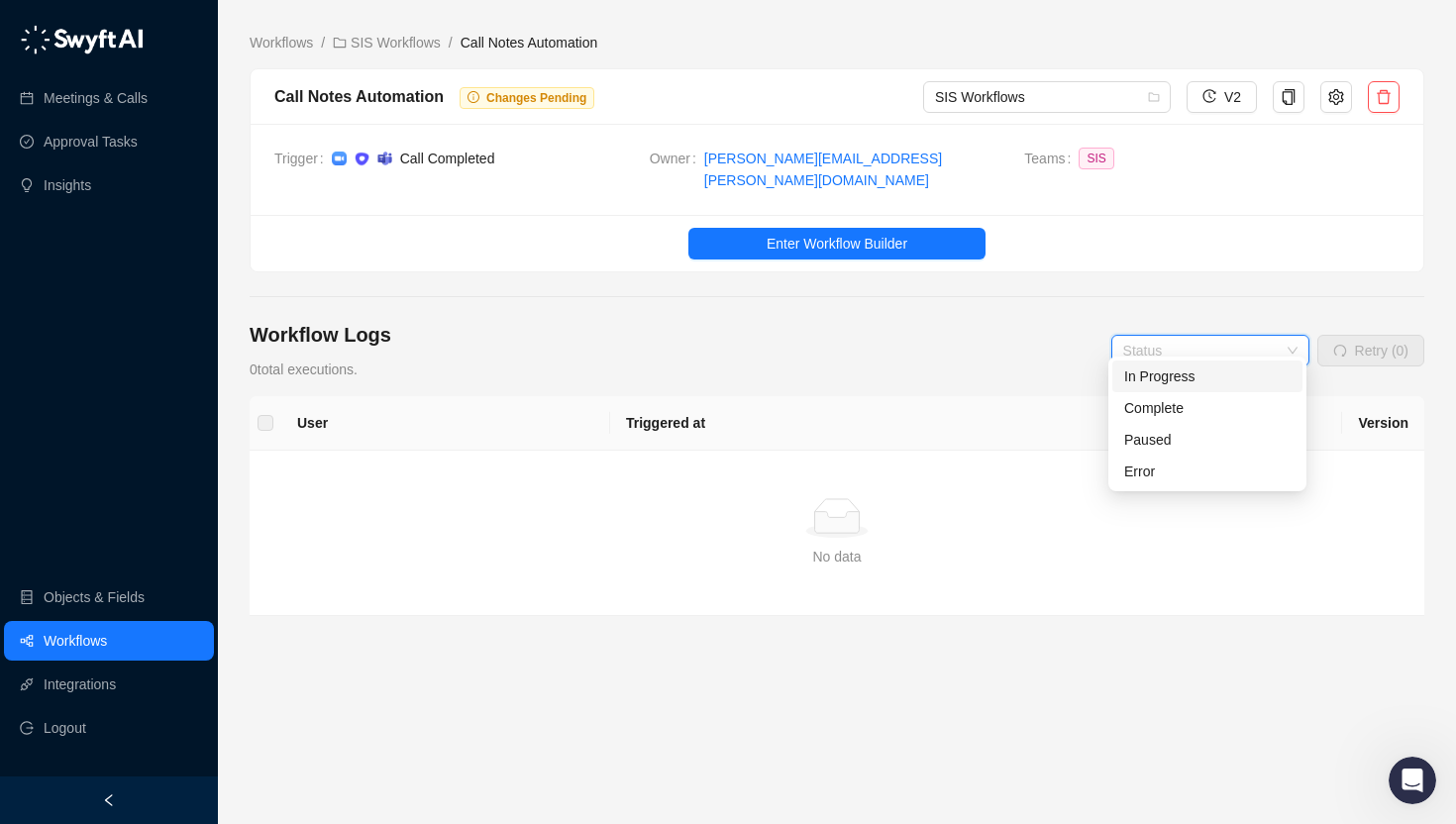 click on "In Progress" at bounding box center (1207, 376) 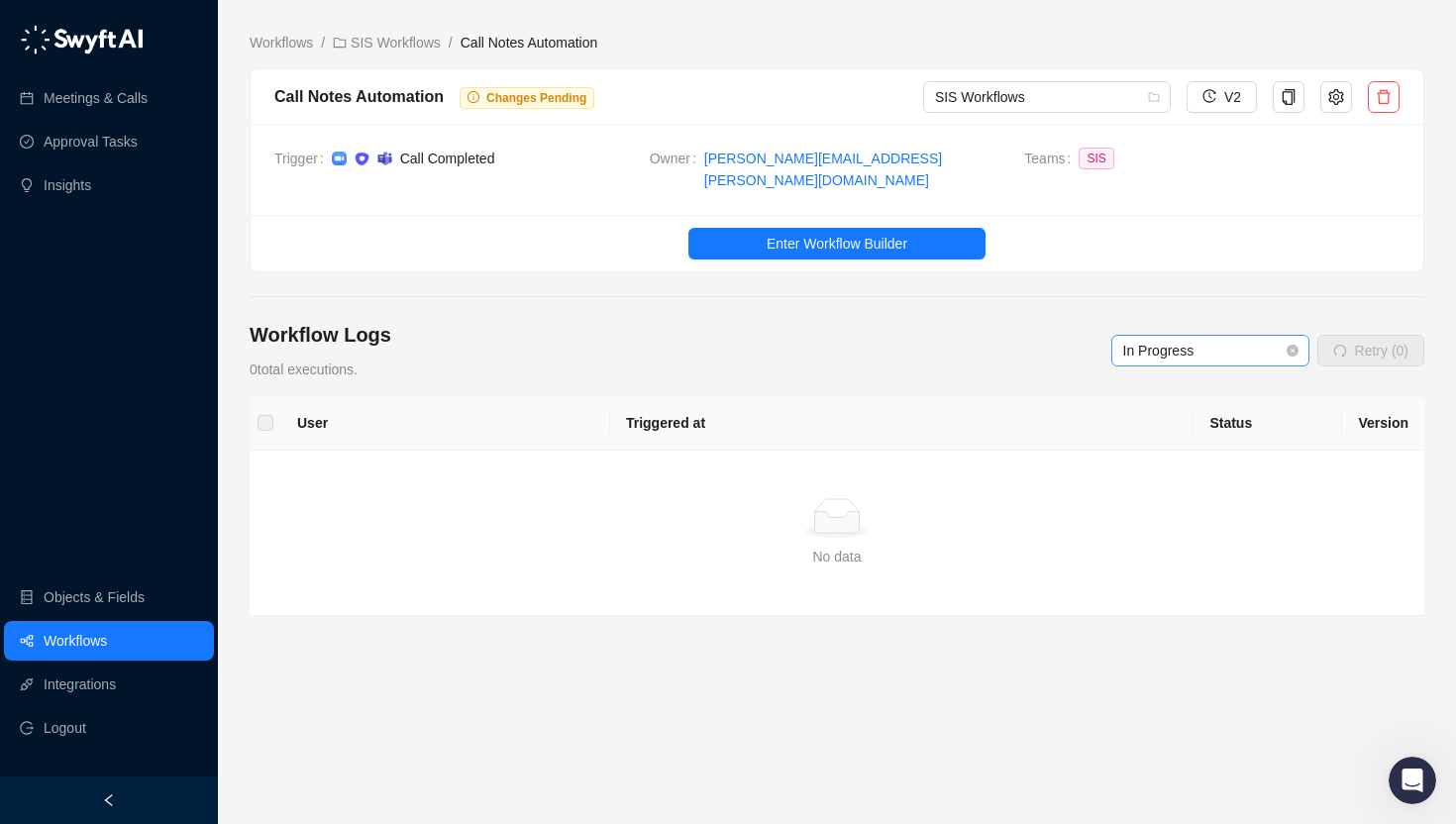 click on "In Progress" at bounding box center (1210, 351) 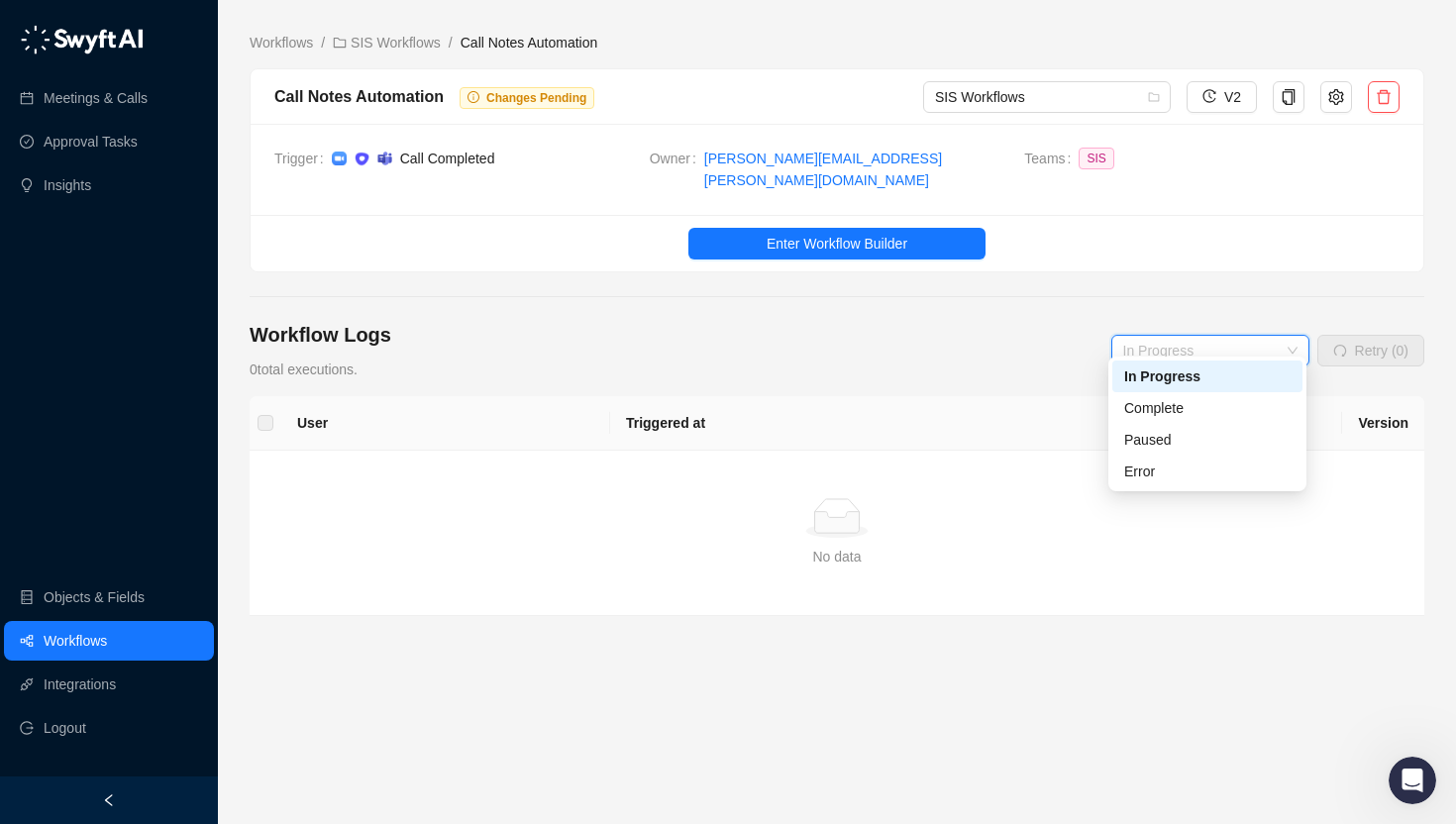 click on "In Progress" at bounding box center [1207, 376] 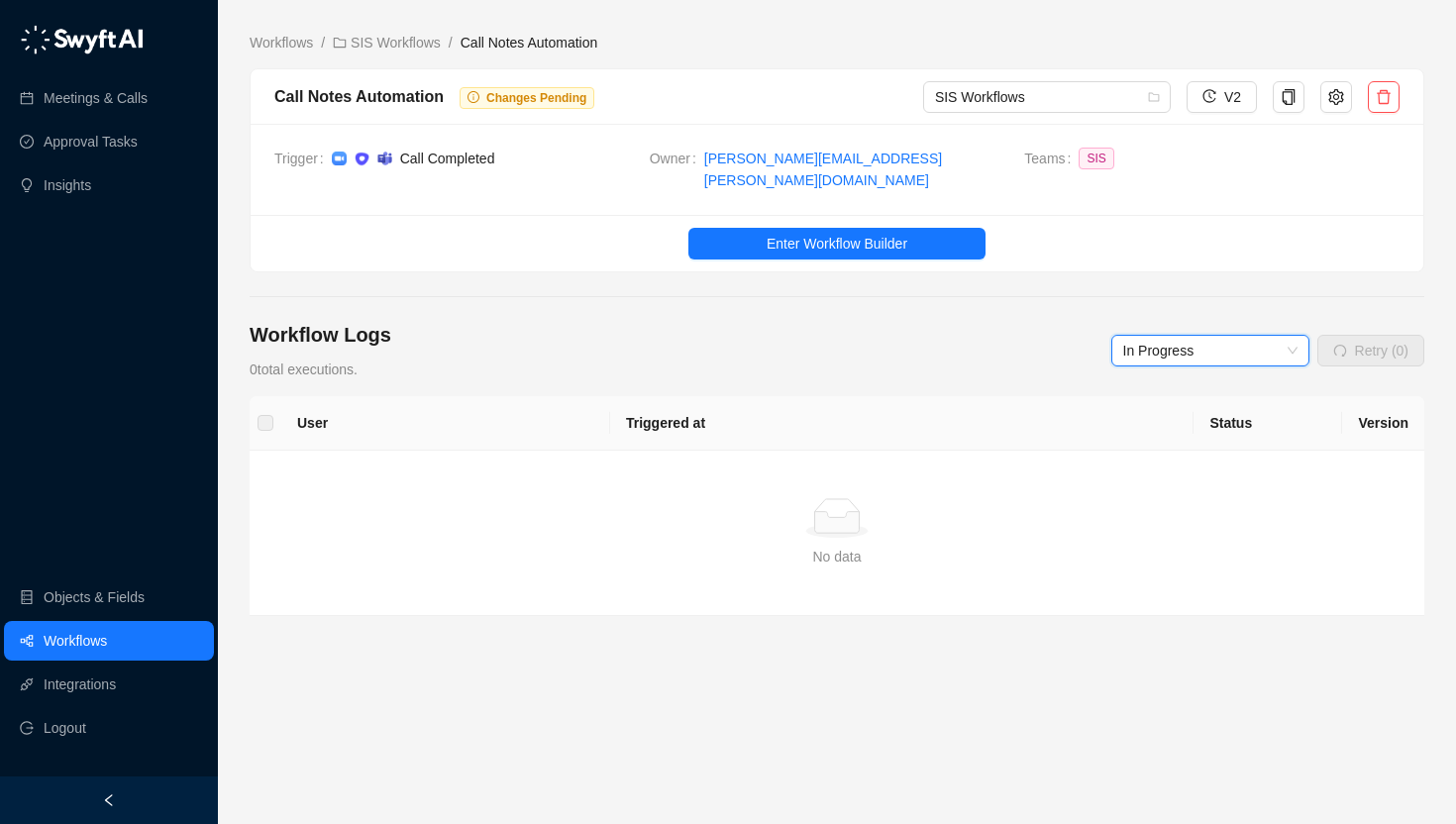 scroll, scrollTop: 0, scrollLeft: 0, axis: both 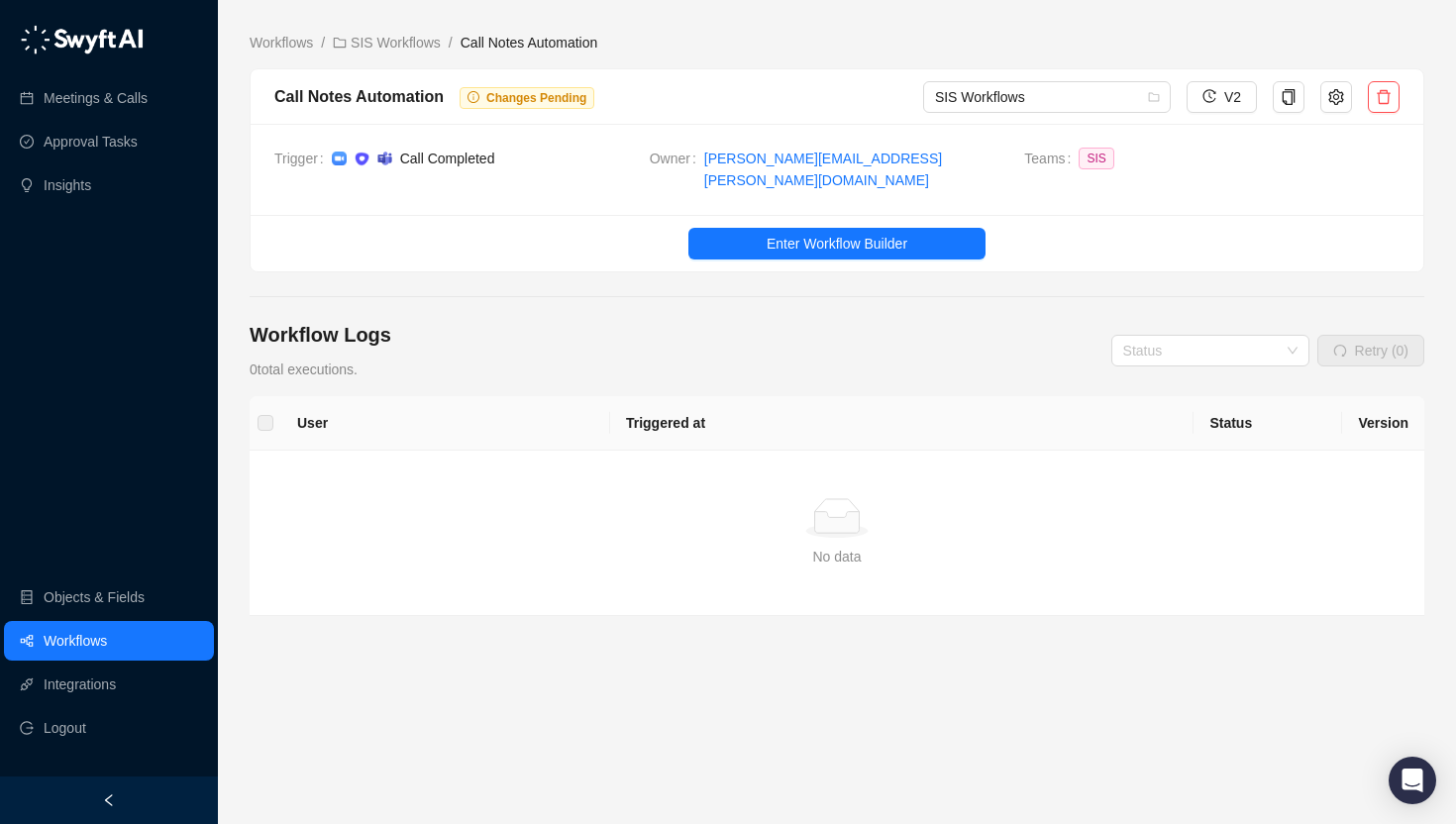 click on "Workflow Logs 0  total executions. Status Retry (0) User Triggered at Status Version Simple Empty No data" at bounding box center (837, 543) 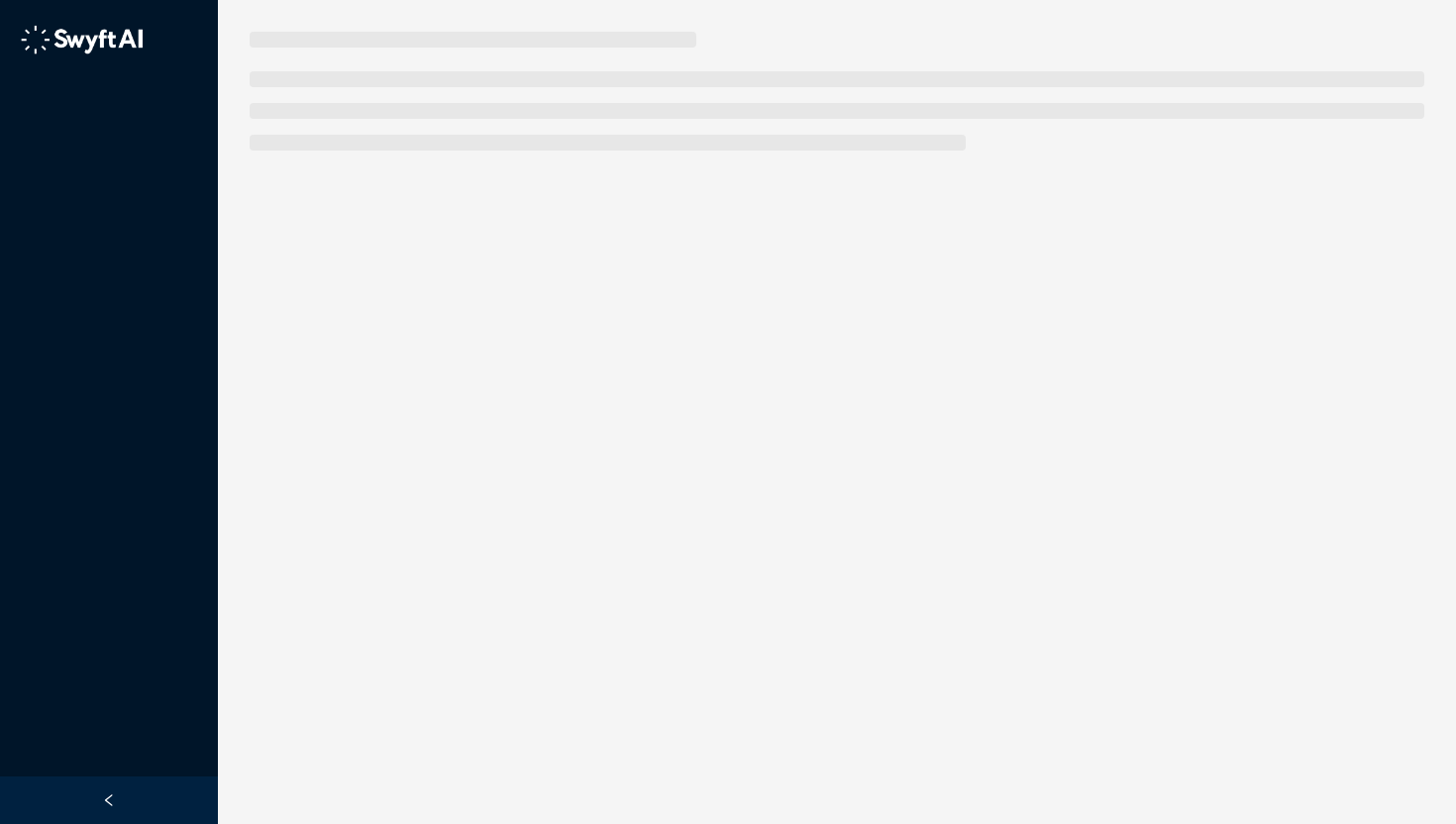 scroll, scrollTop: 0, scrollLeft: 0, axis: both 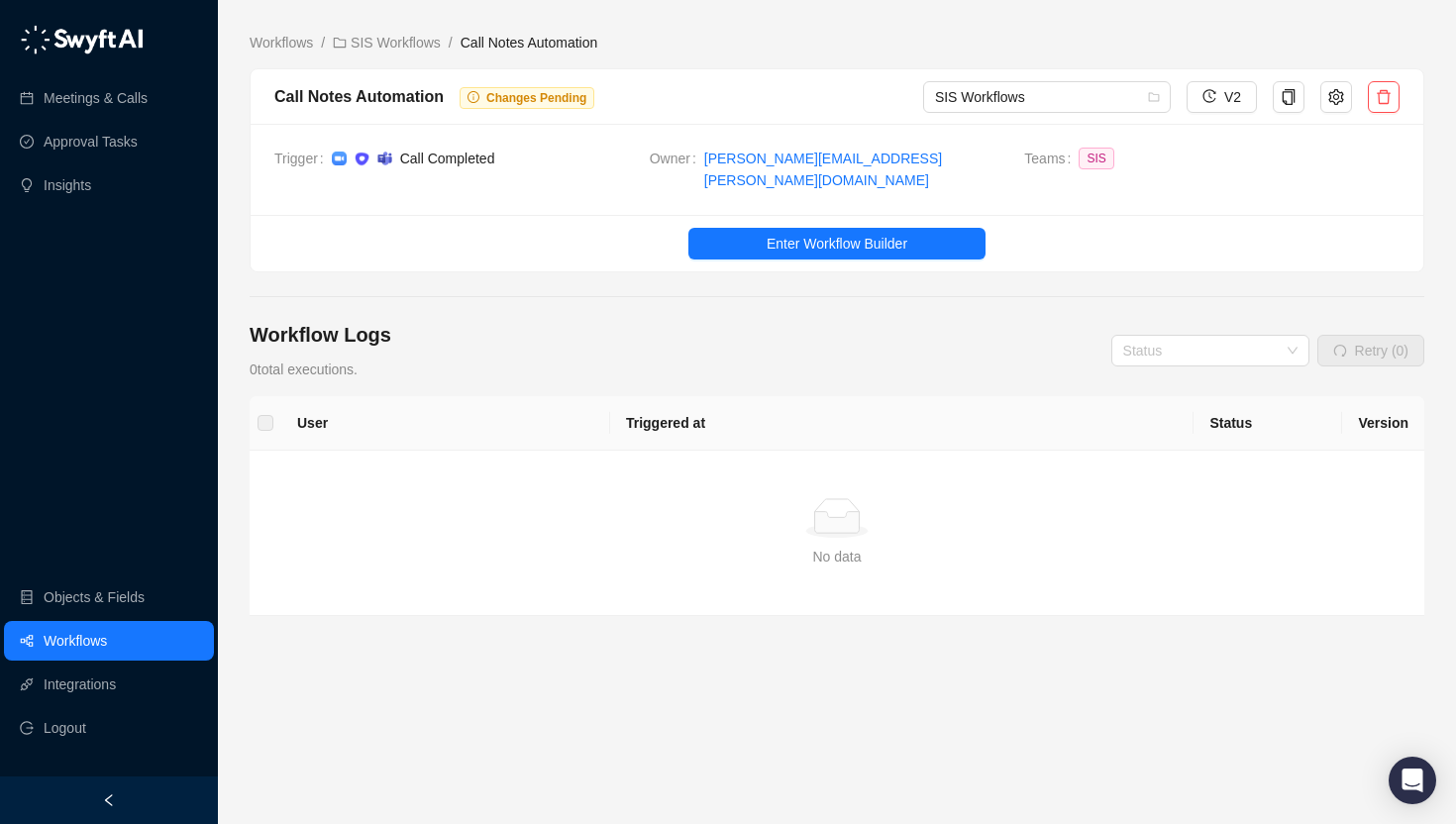 click on "Changes Pending" at bounding box center (536, 98) 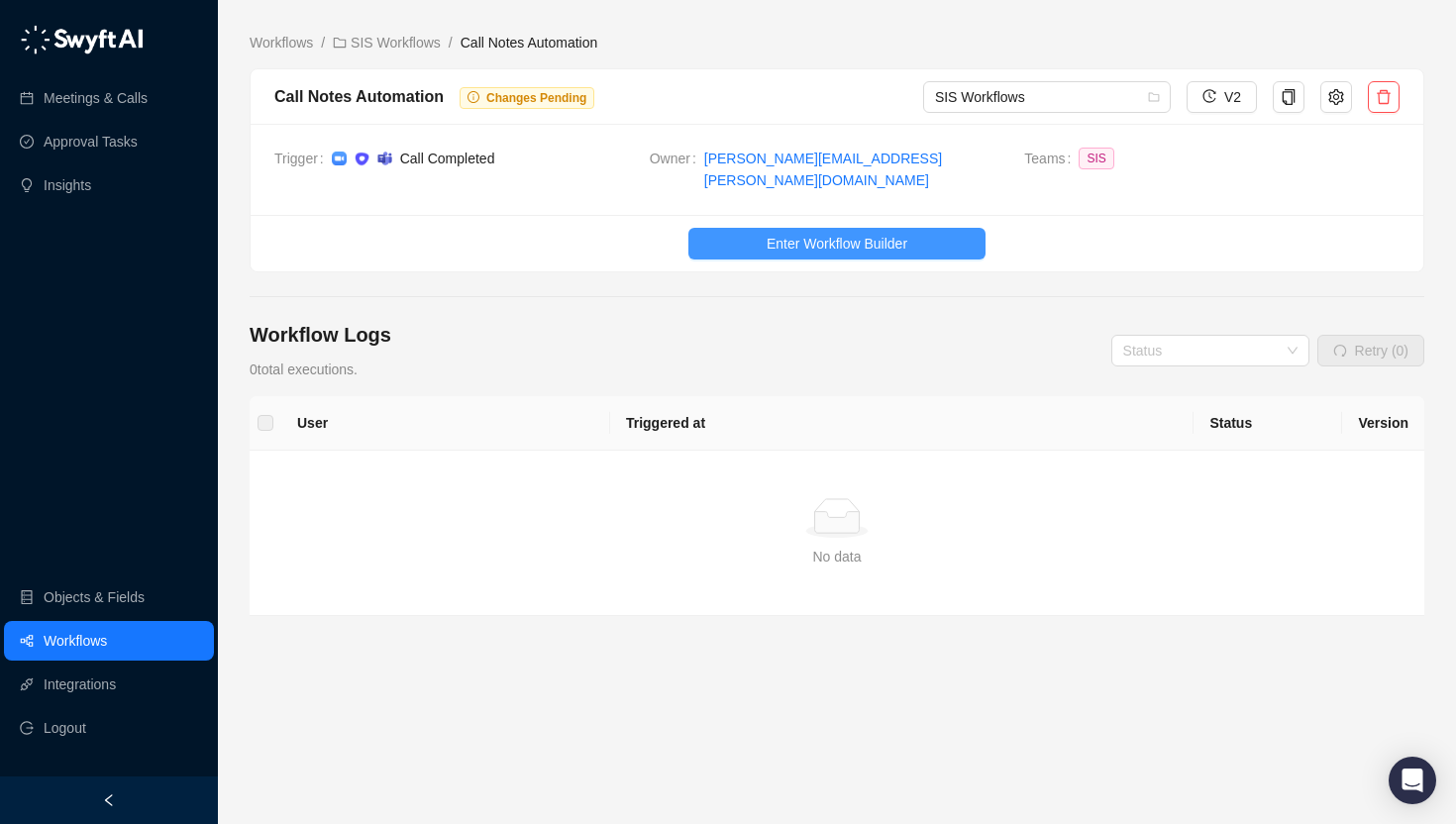 click on "Enter Workflow Builder" at bounding box center (837, 244) 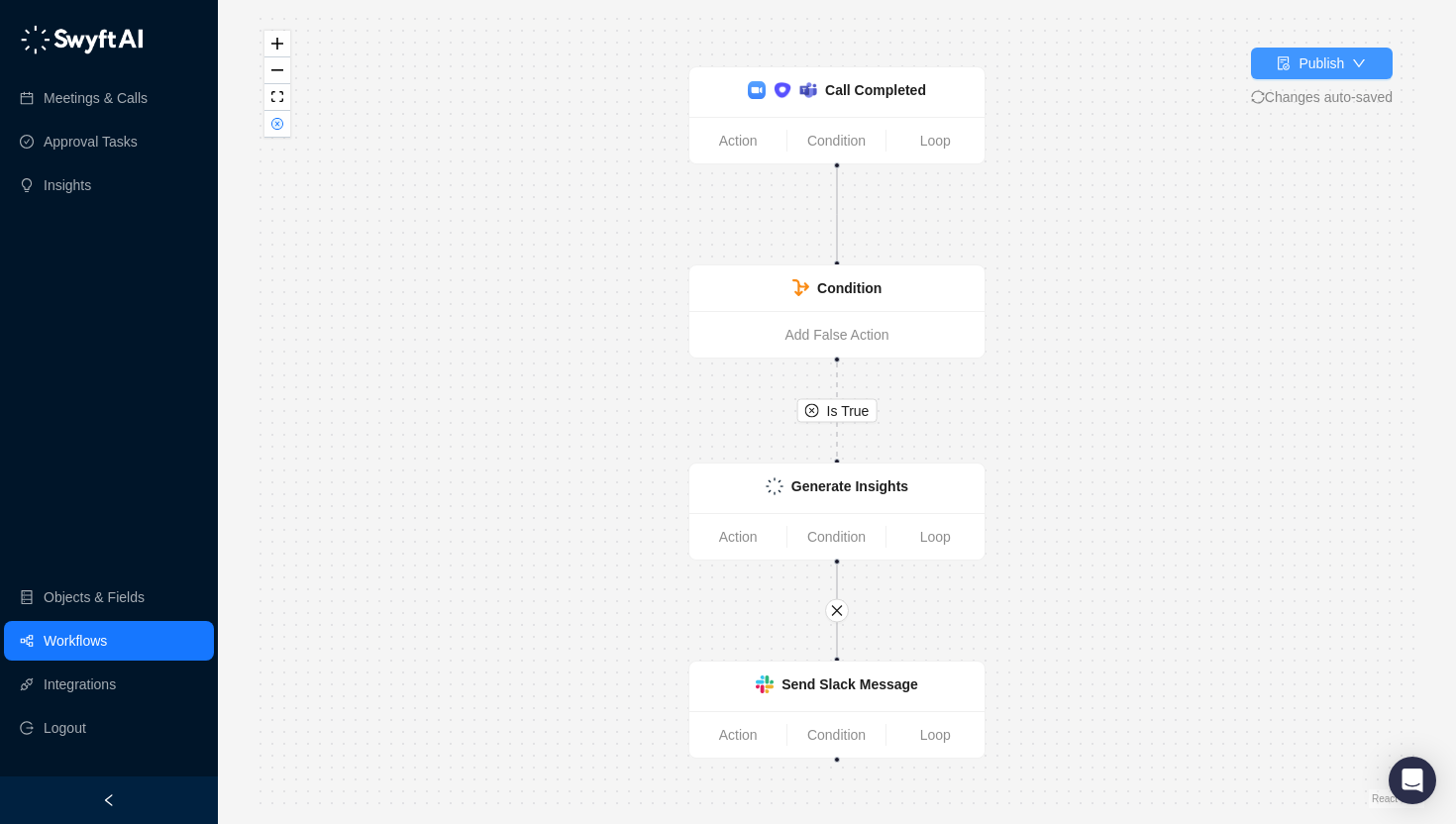 click on "Publish" at bounding box center (1321, 63) 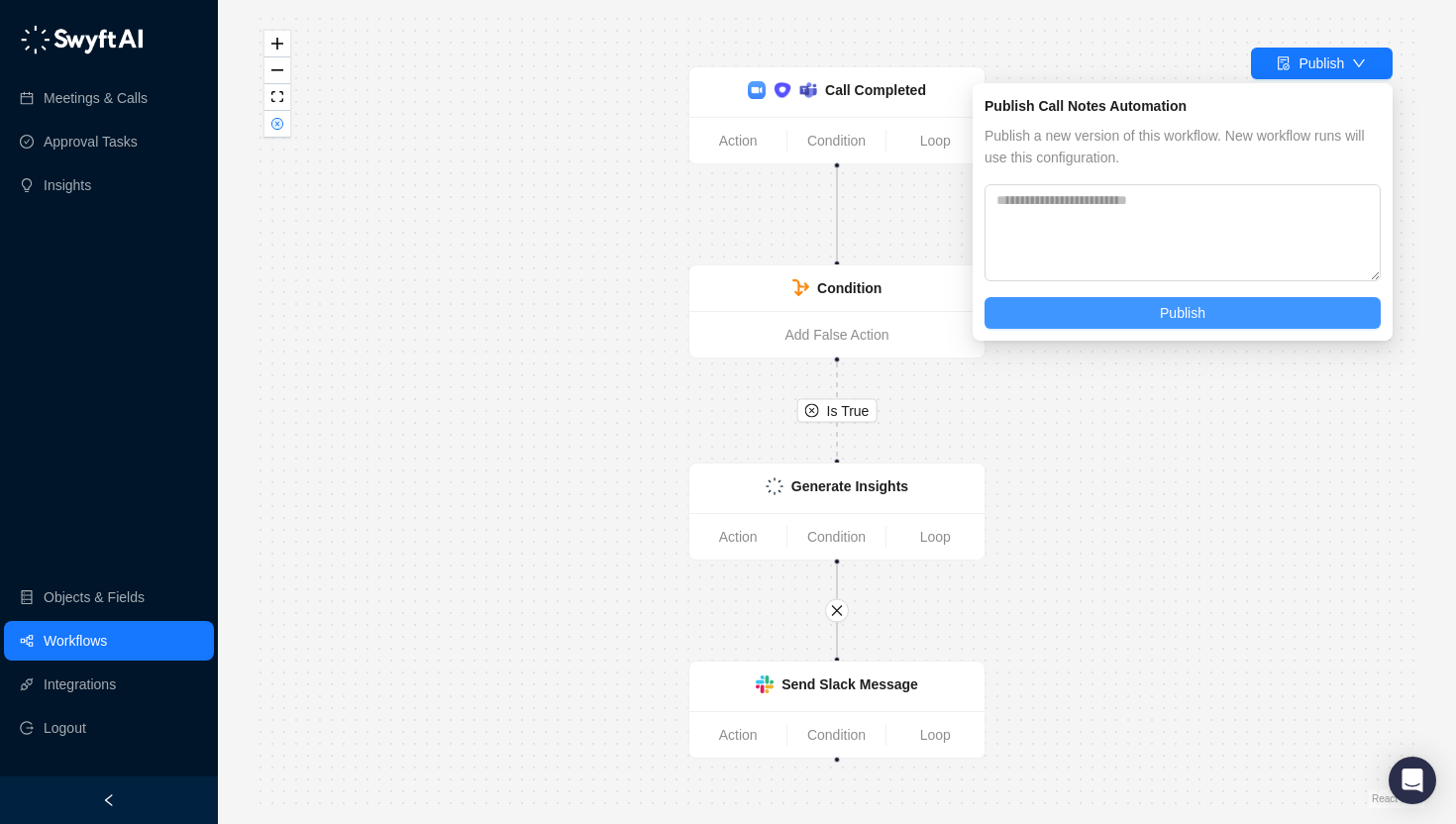 click on "Publish" at bounding box center [1183, 313] 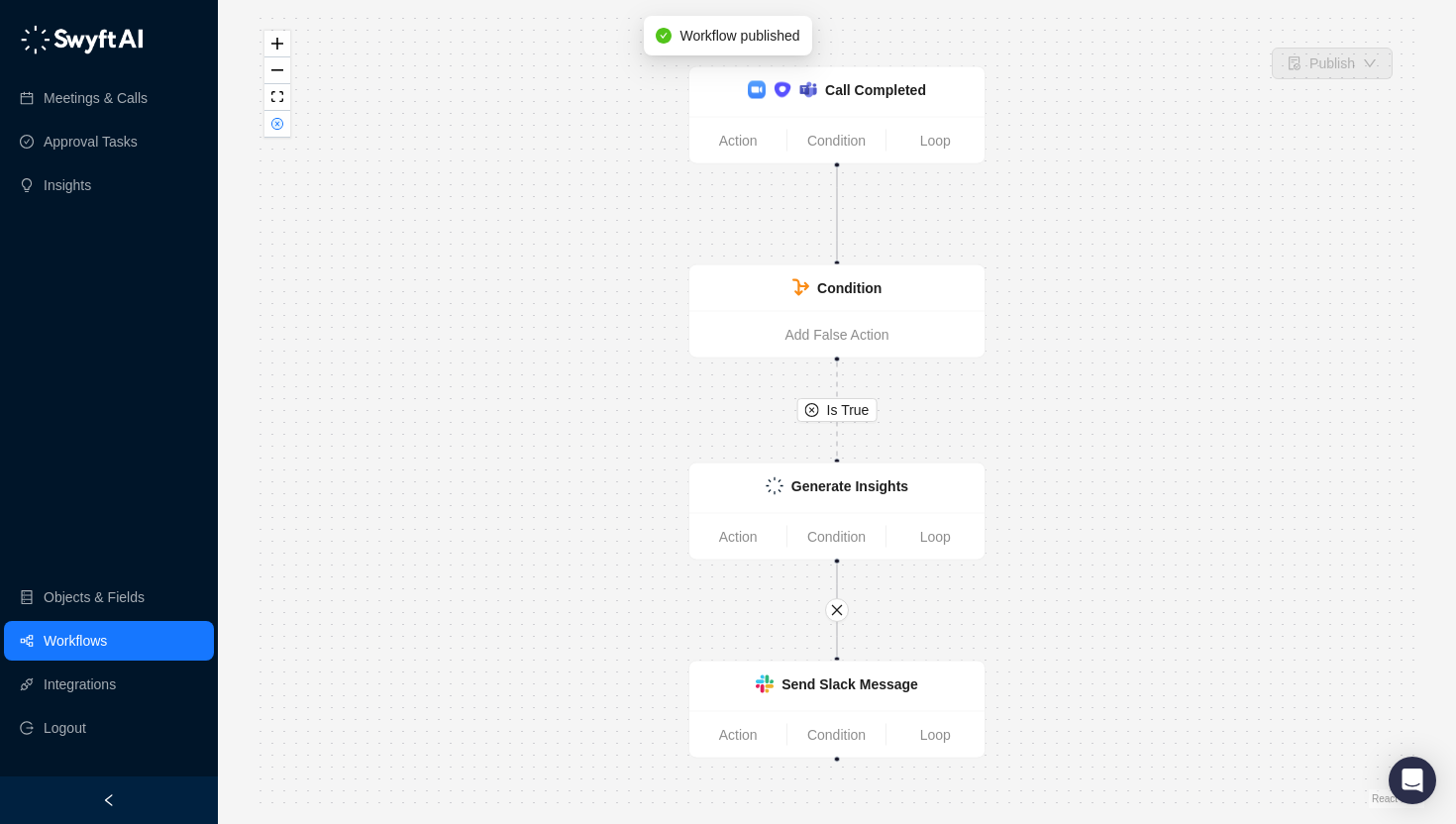 click on "Workflows" at bounding box center [75, 641] 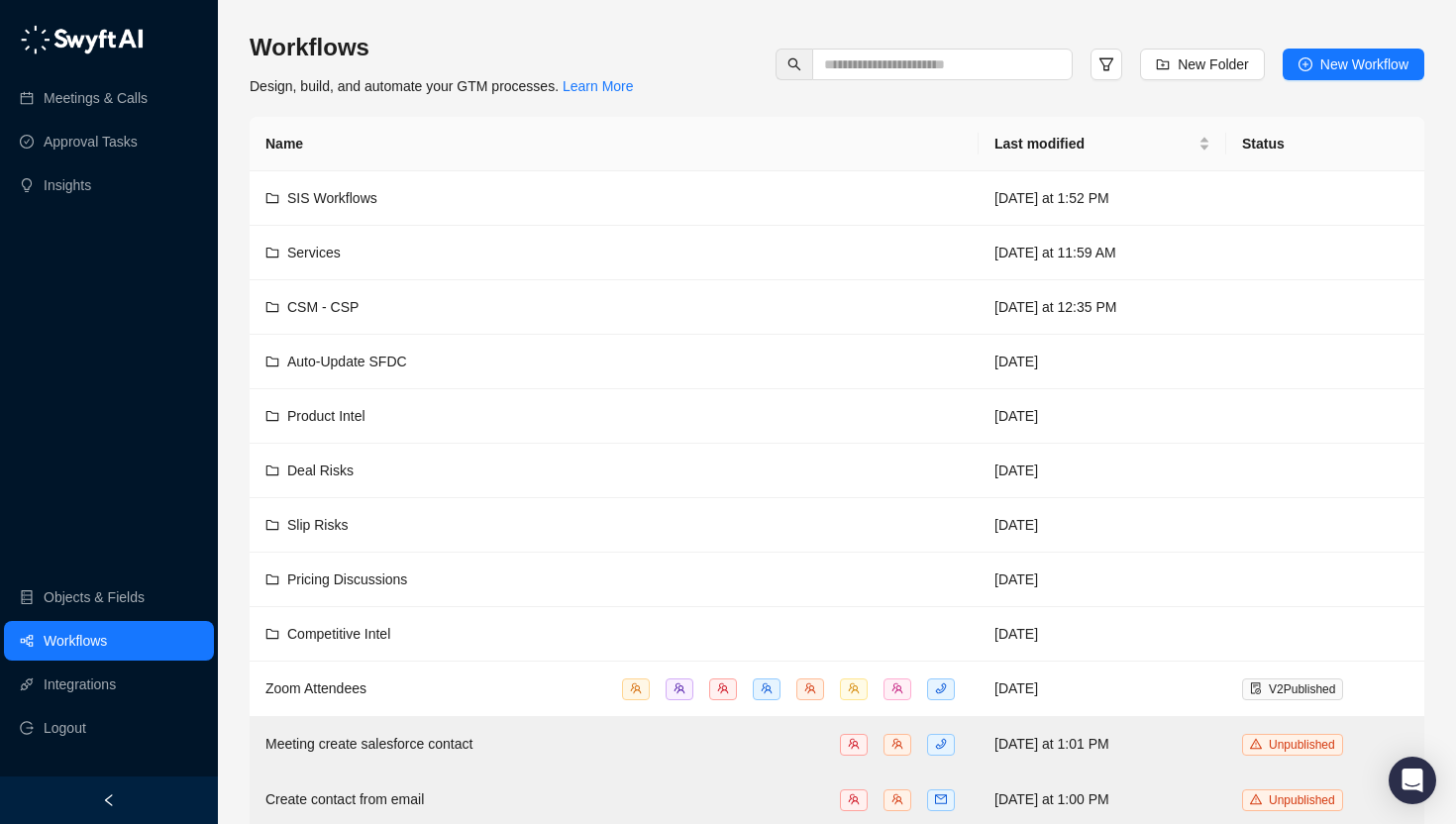 click on "Name" at bounding box center [614, 144] 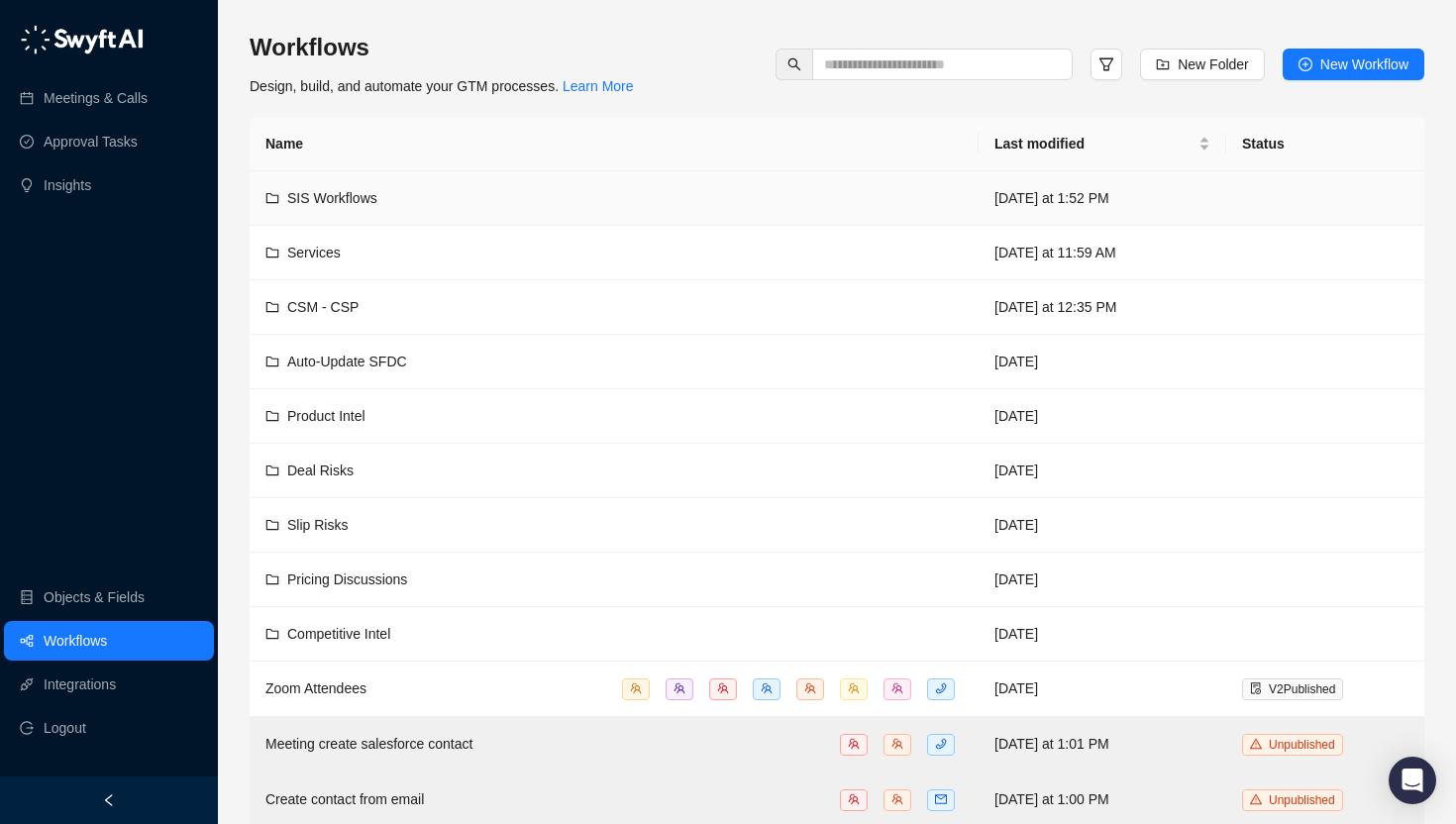 click on "SIS Workflows" at bounding box center (614, 198) 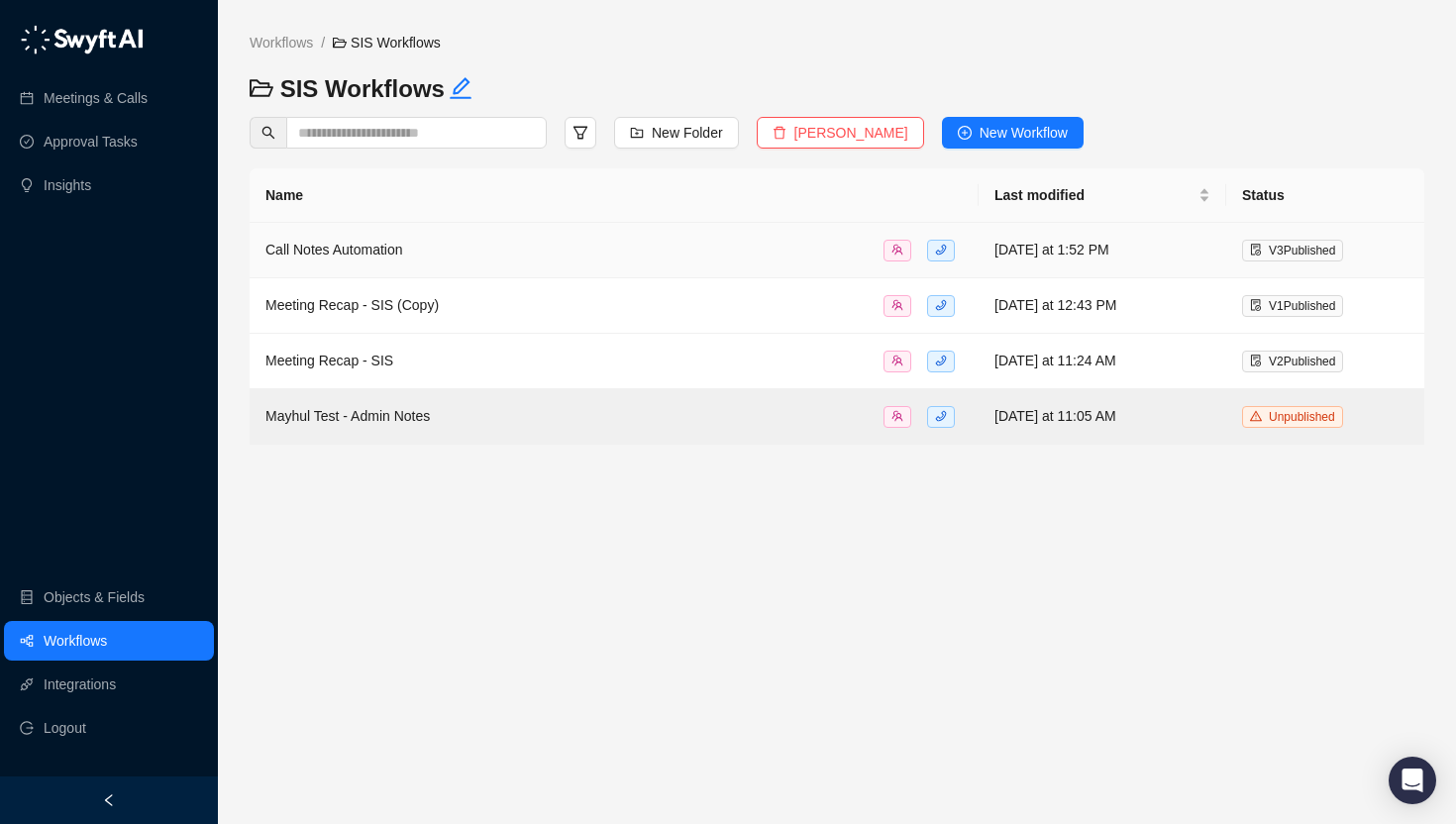 click on "Call Notes Automation" at bounding box center [614, 250] 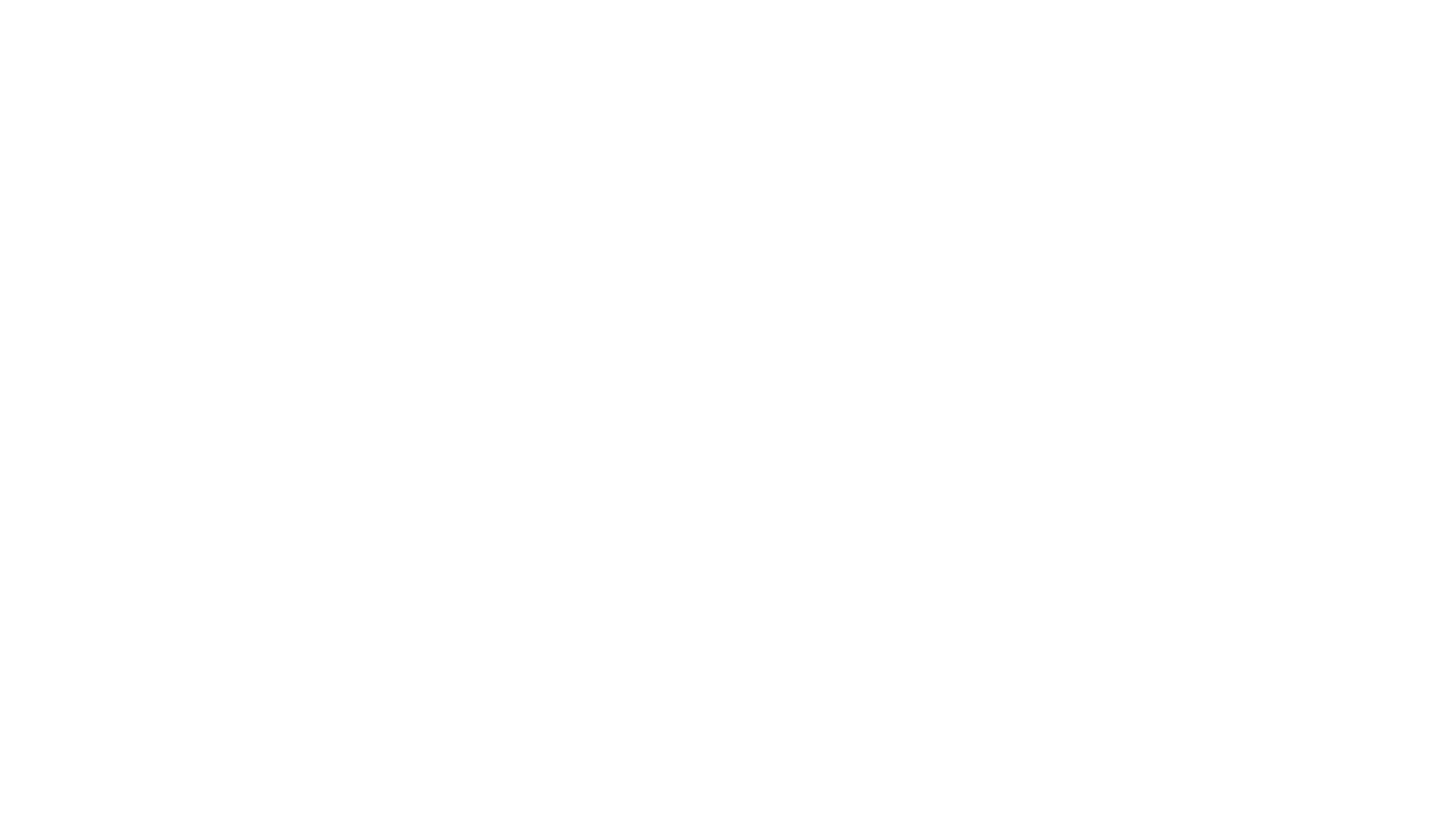 scroll, scrollTop: 0, scrollLeft: 0, axis: both 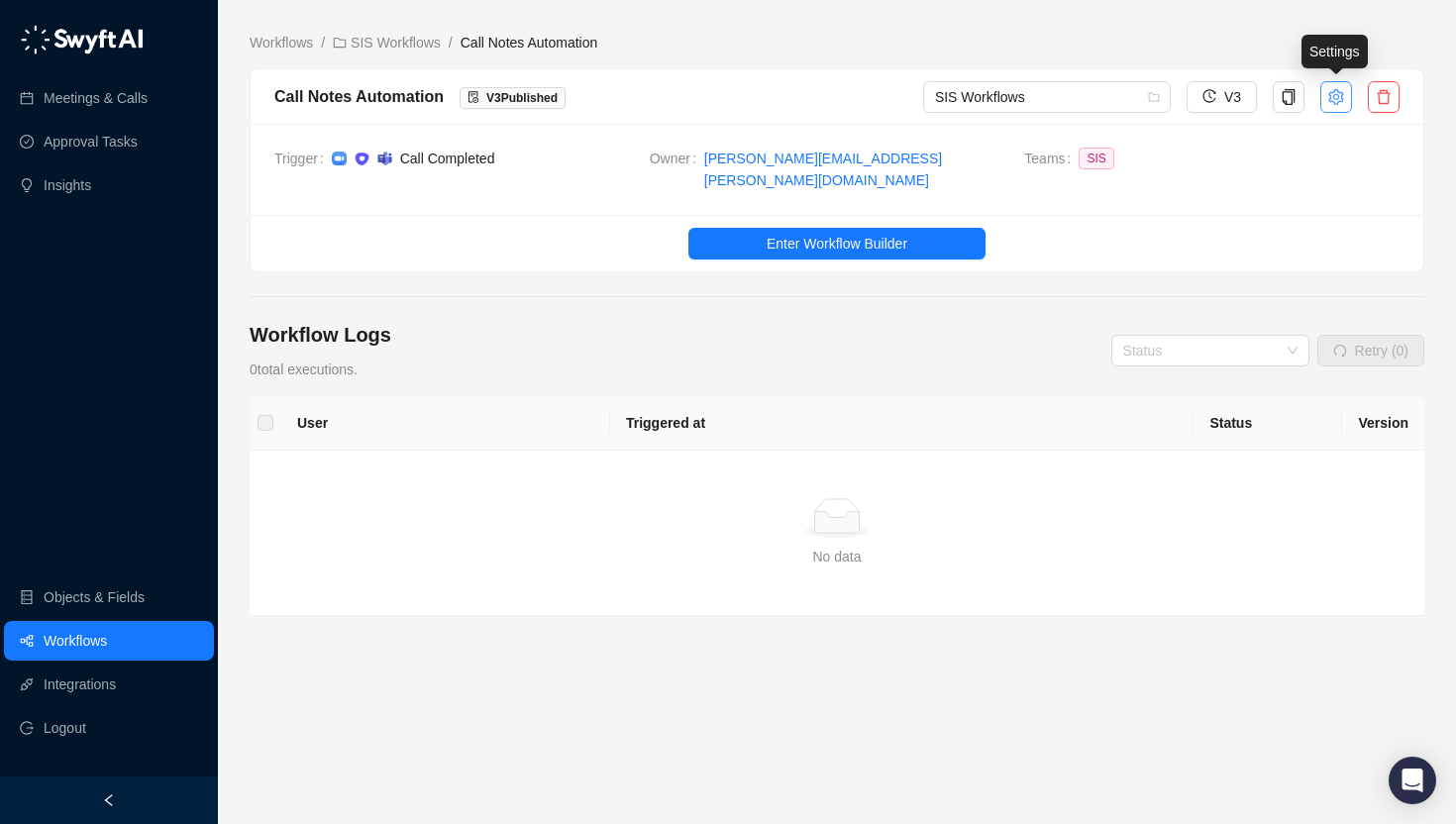 click at bounding box center [1336, 97] 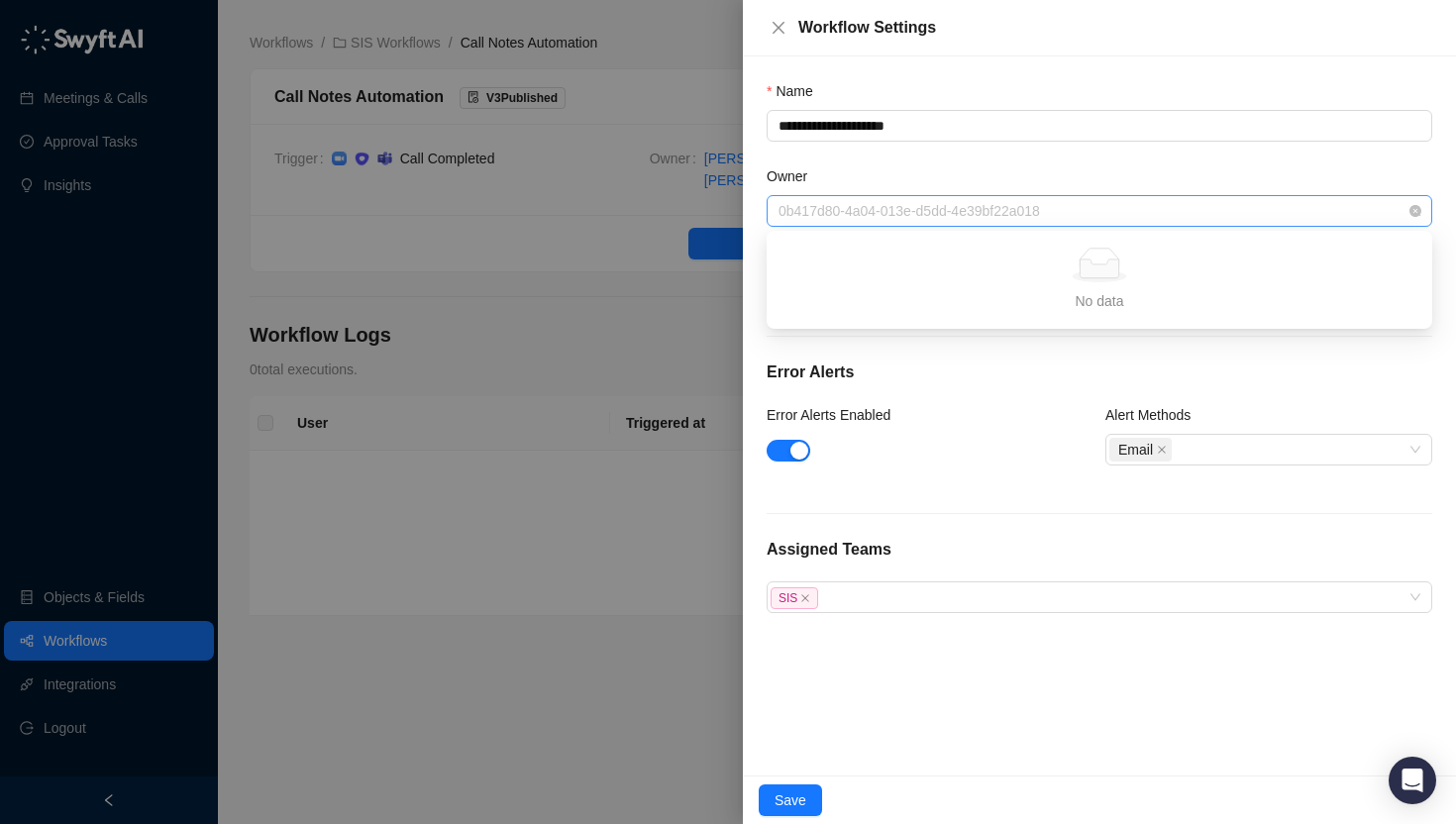 click on "0b417d80-4a04-013e-d5dd-4e39bf22a018" at bounding box center [1099, 211] 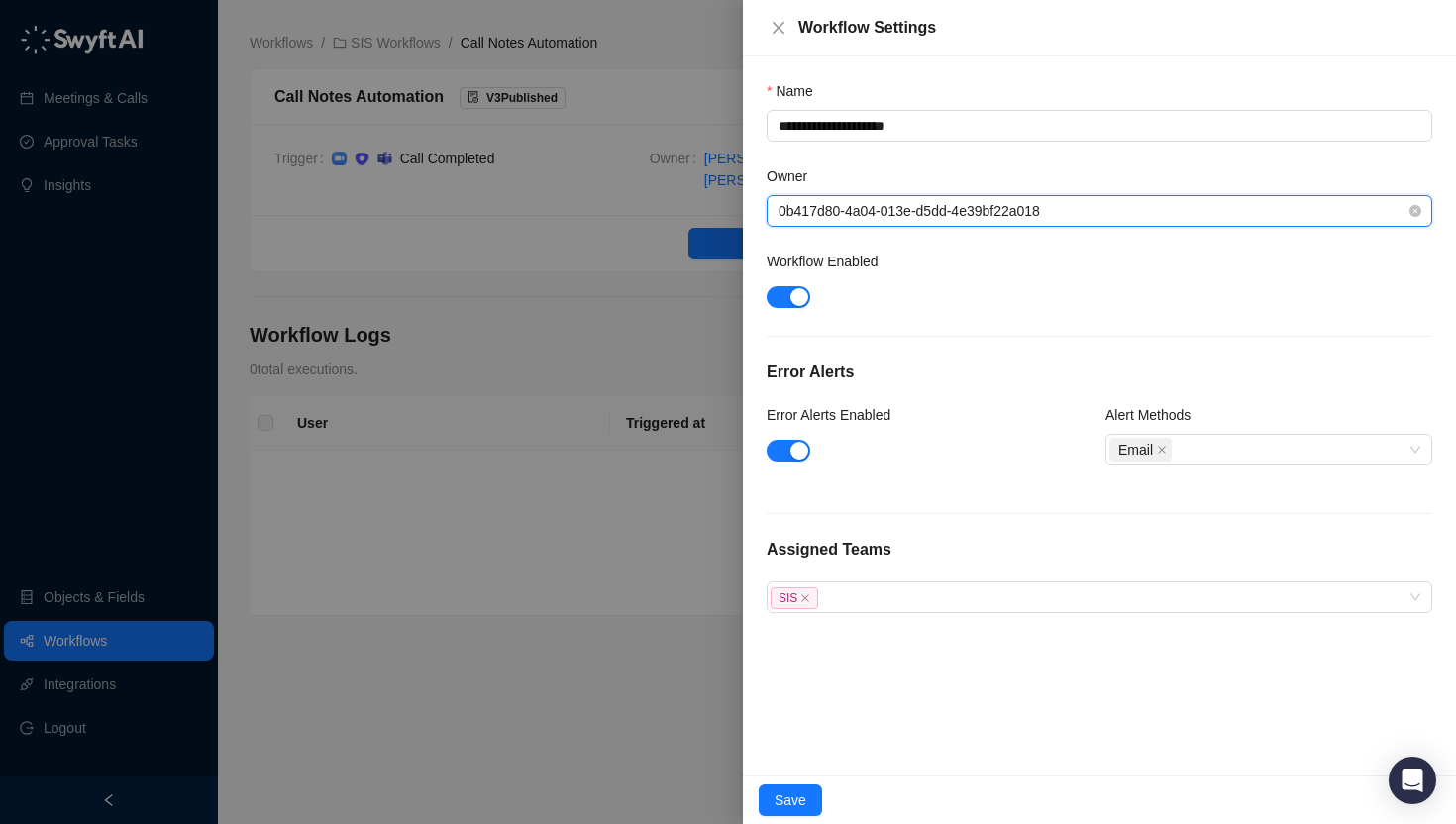 click on "0b417d80-4a04-013e-d5dd-4e39bf22a018" at bounding box center [1099, 211] 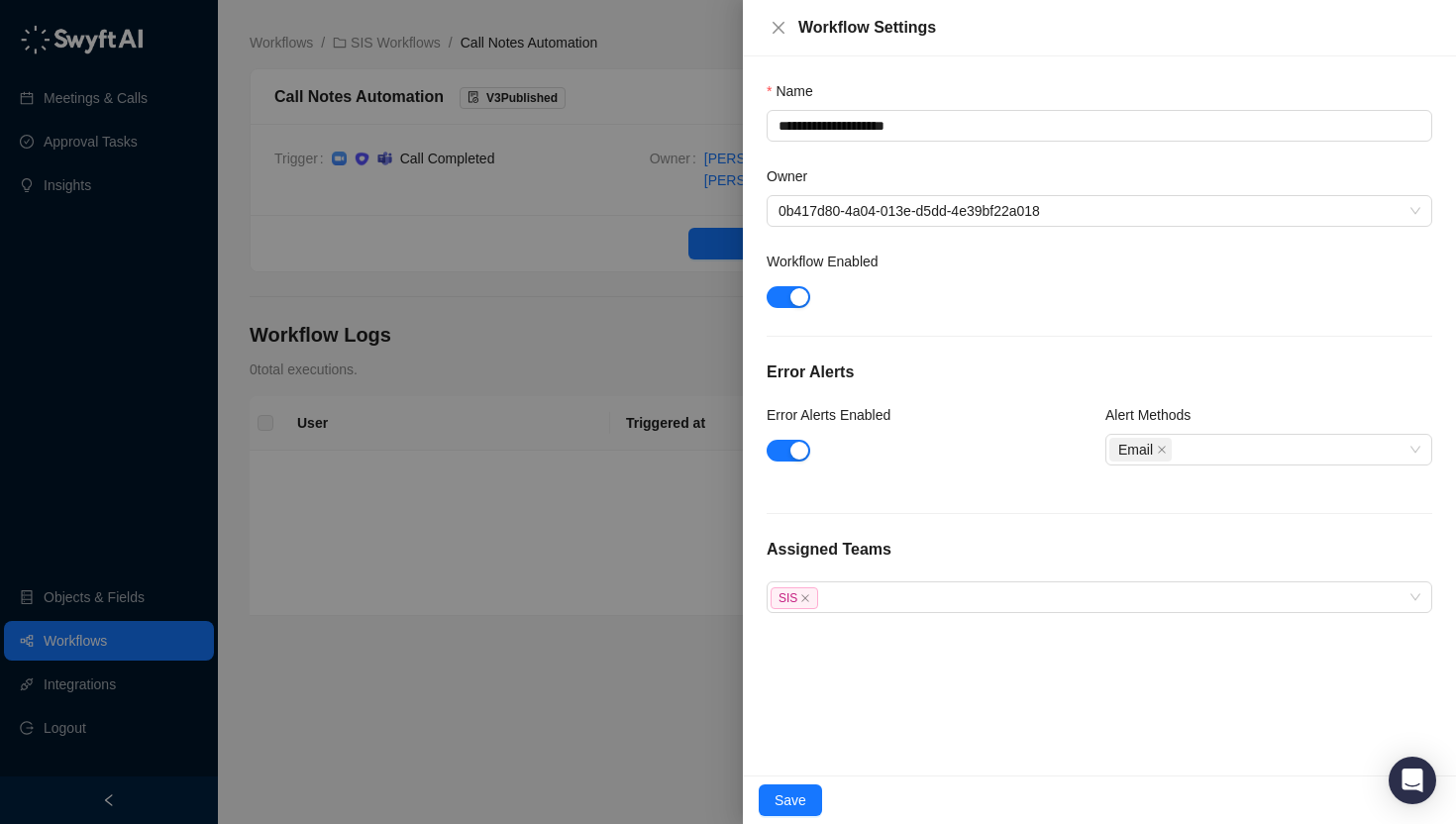 click on "Error Alerts Enabled" at bounding box center [930, 447] 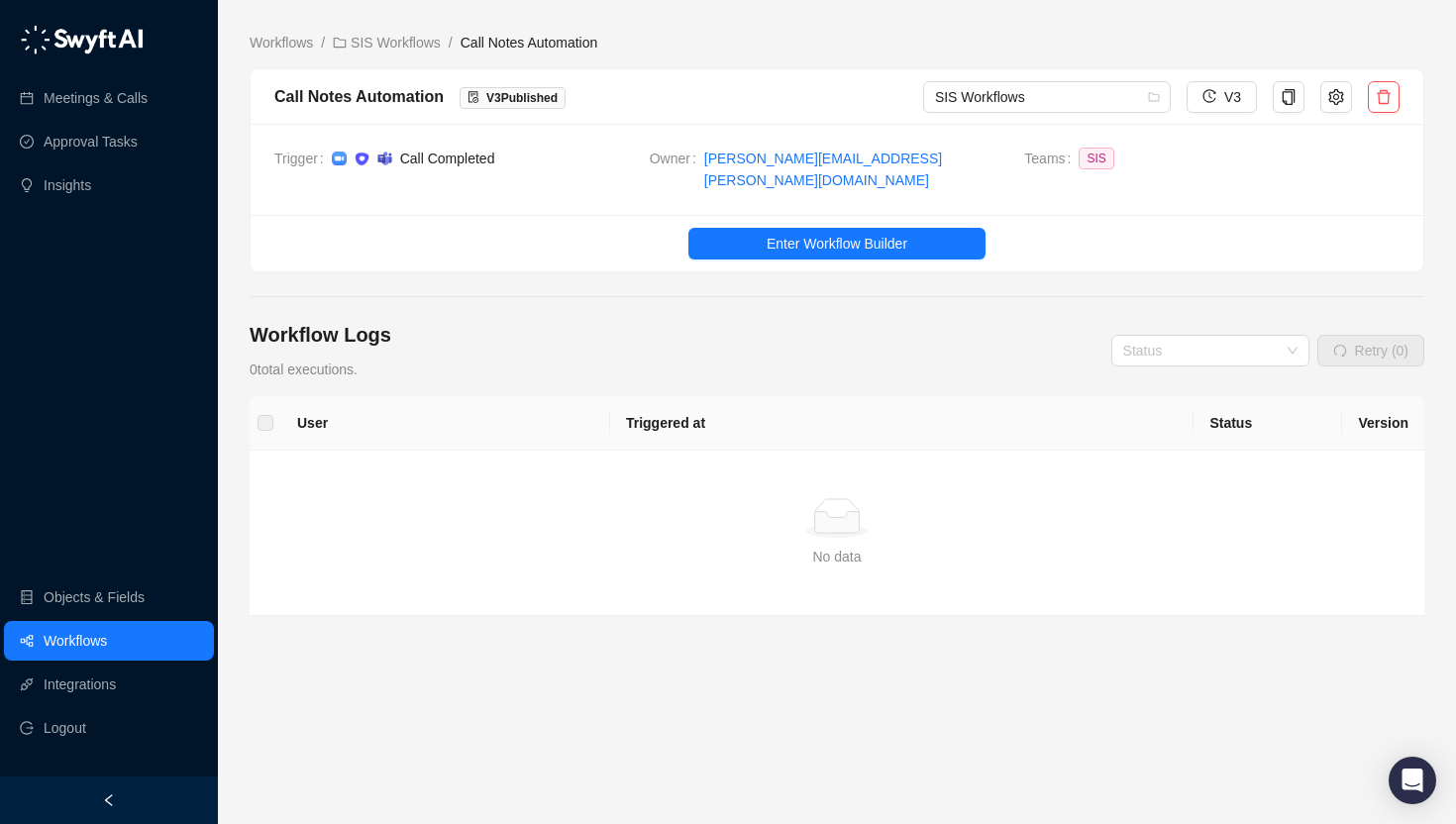 click on "Workflow Logs 0  total executions. Status Retry (0)" at bounding box center [837, 351] 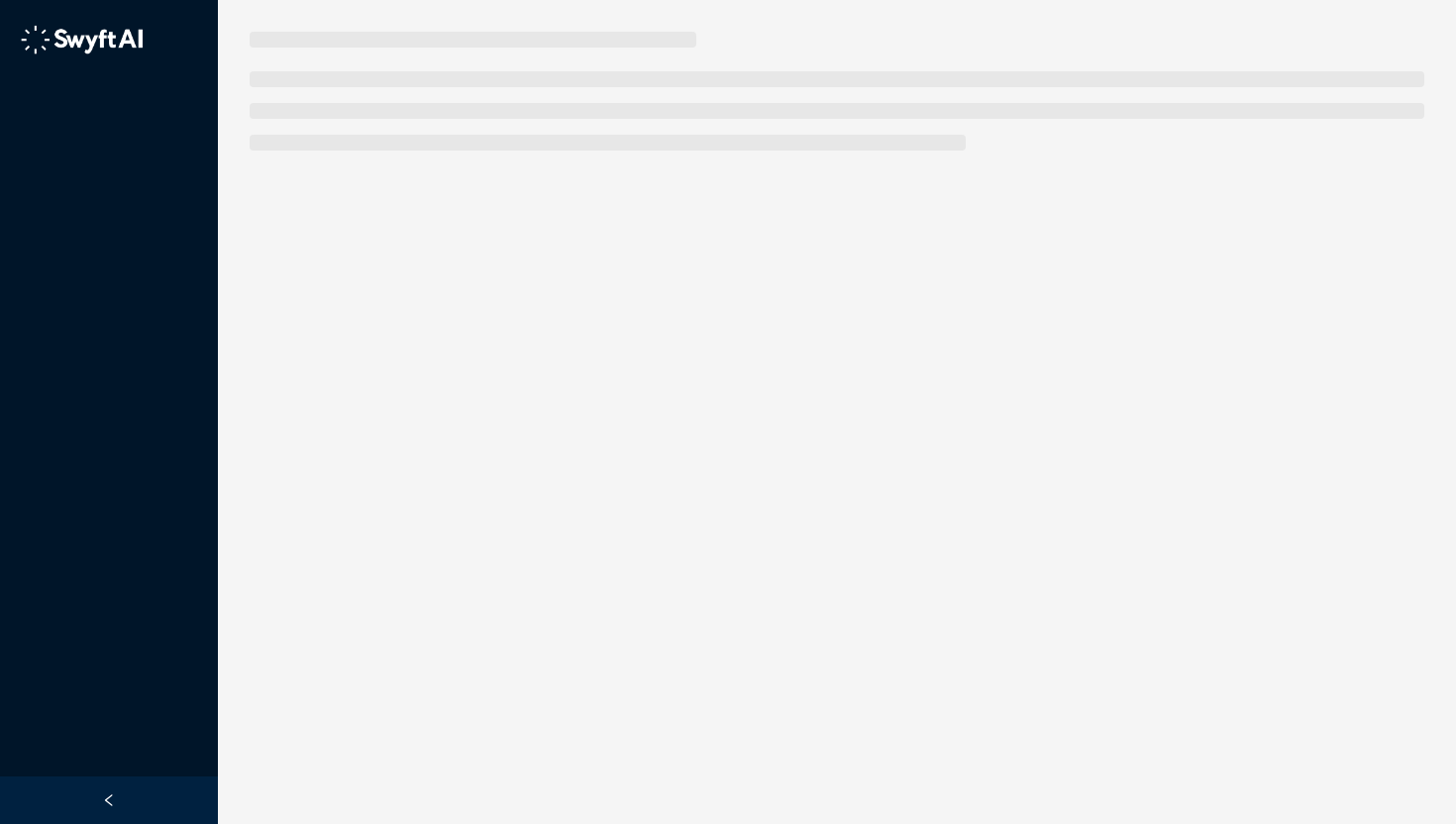 scroll, scrollTop: 0, scrollLeft: 0, axis: both 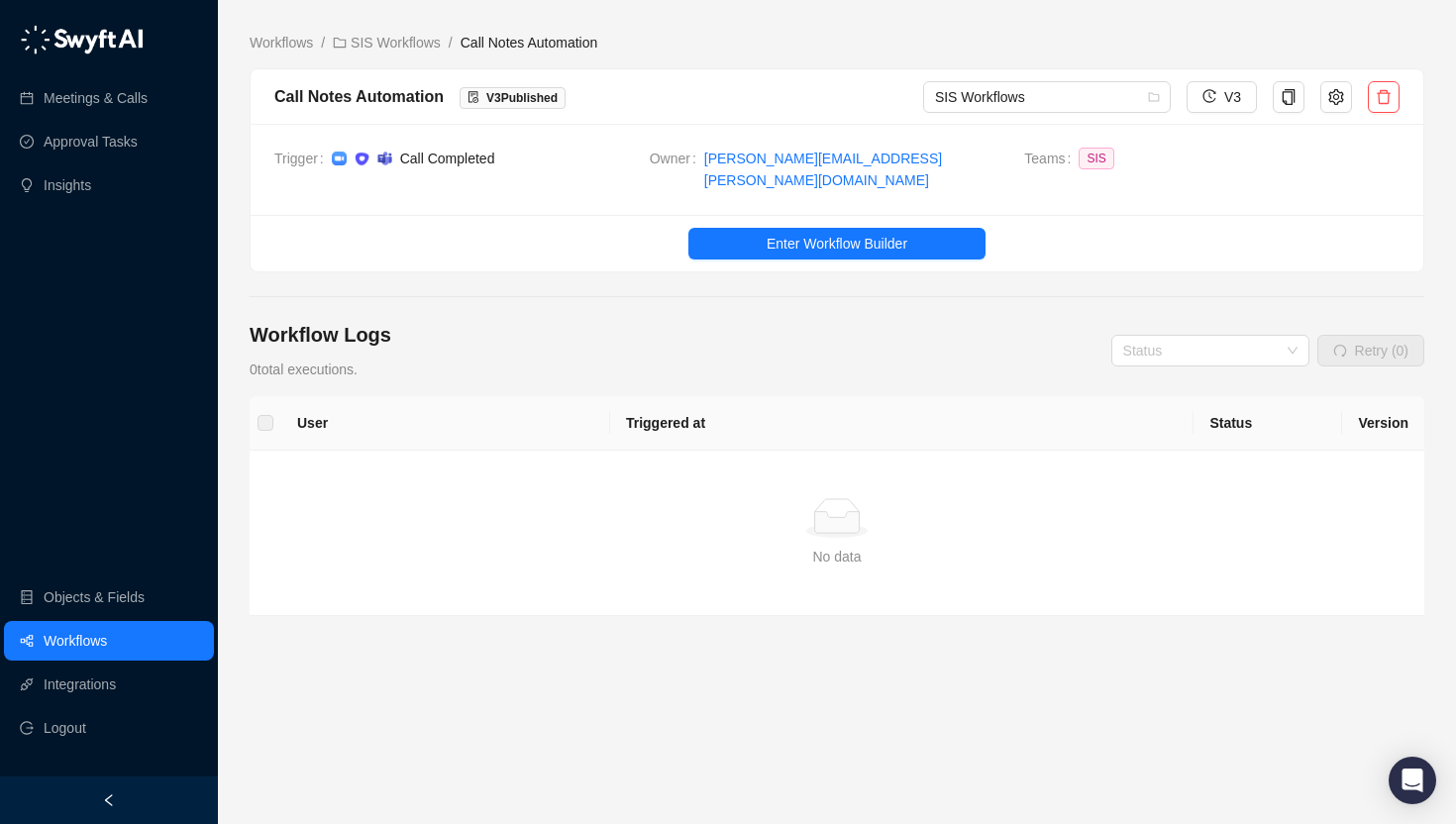 click on "Triggered at" at bounding box center (902, 423) 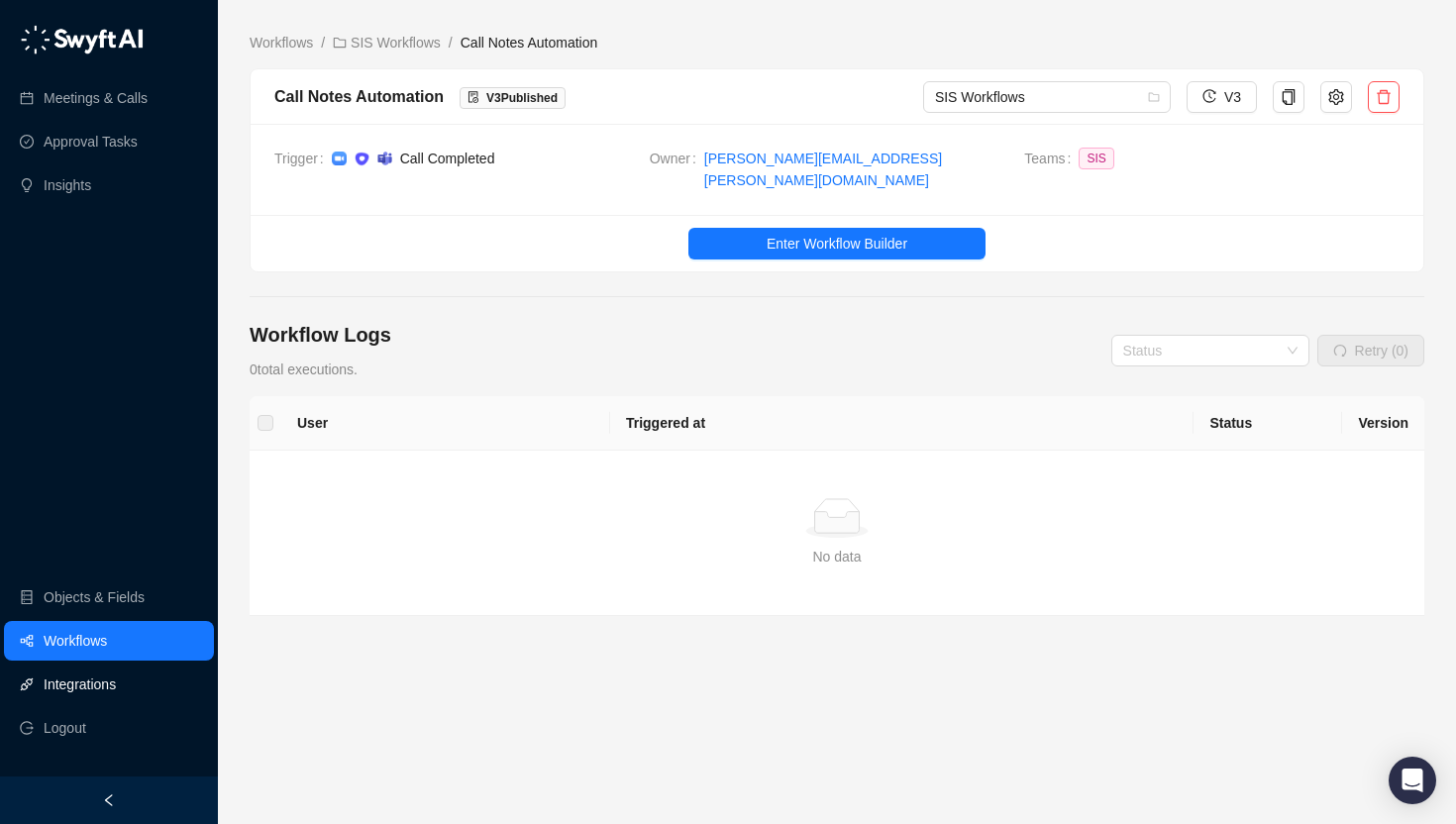 click on "Integrations" at bounding box center [79, 684] 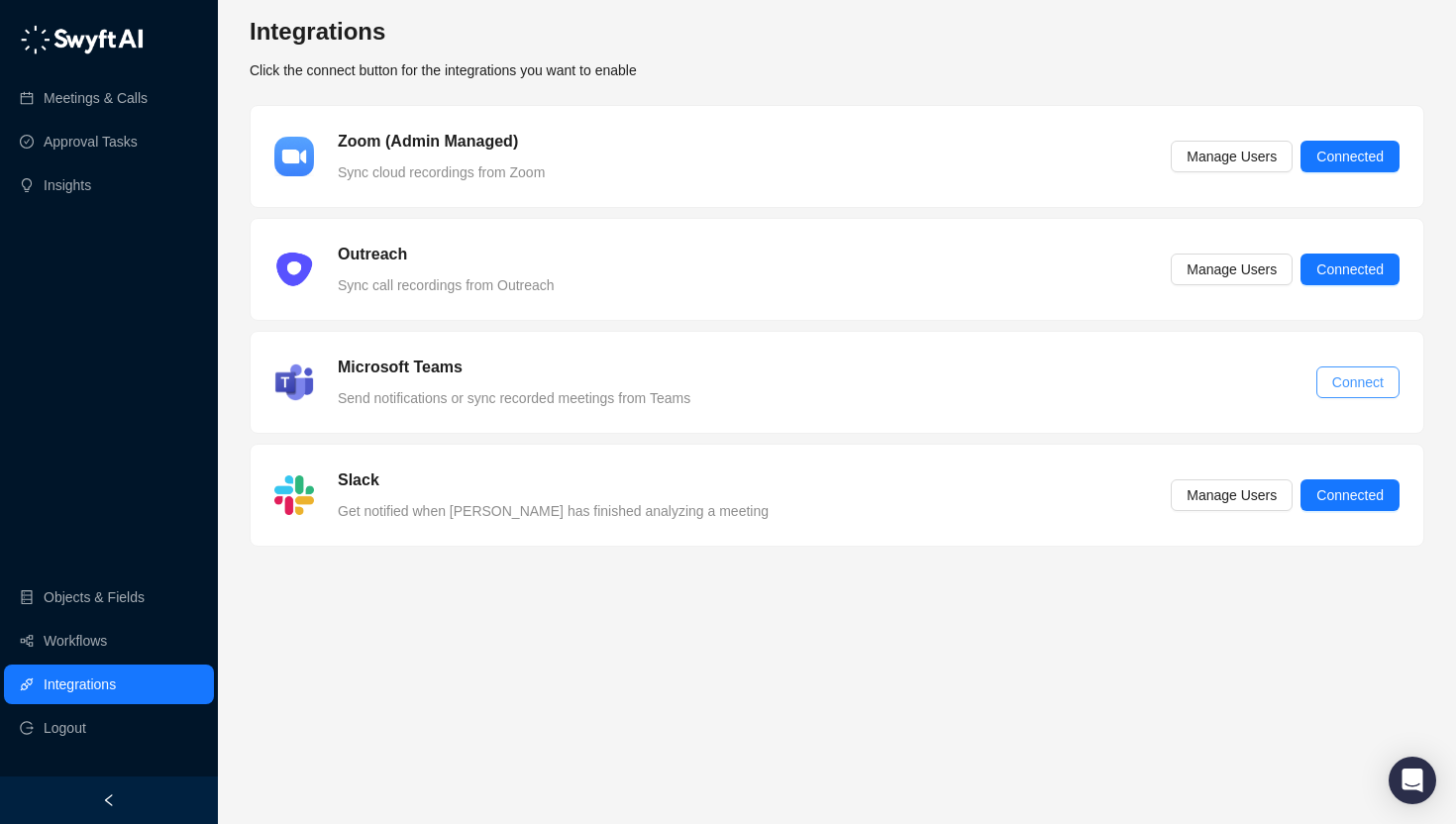 click on "Connect" at bounding box center (1358, 382) 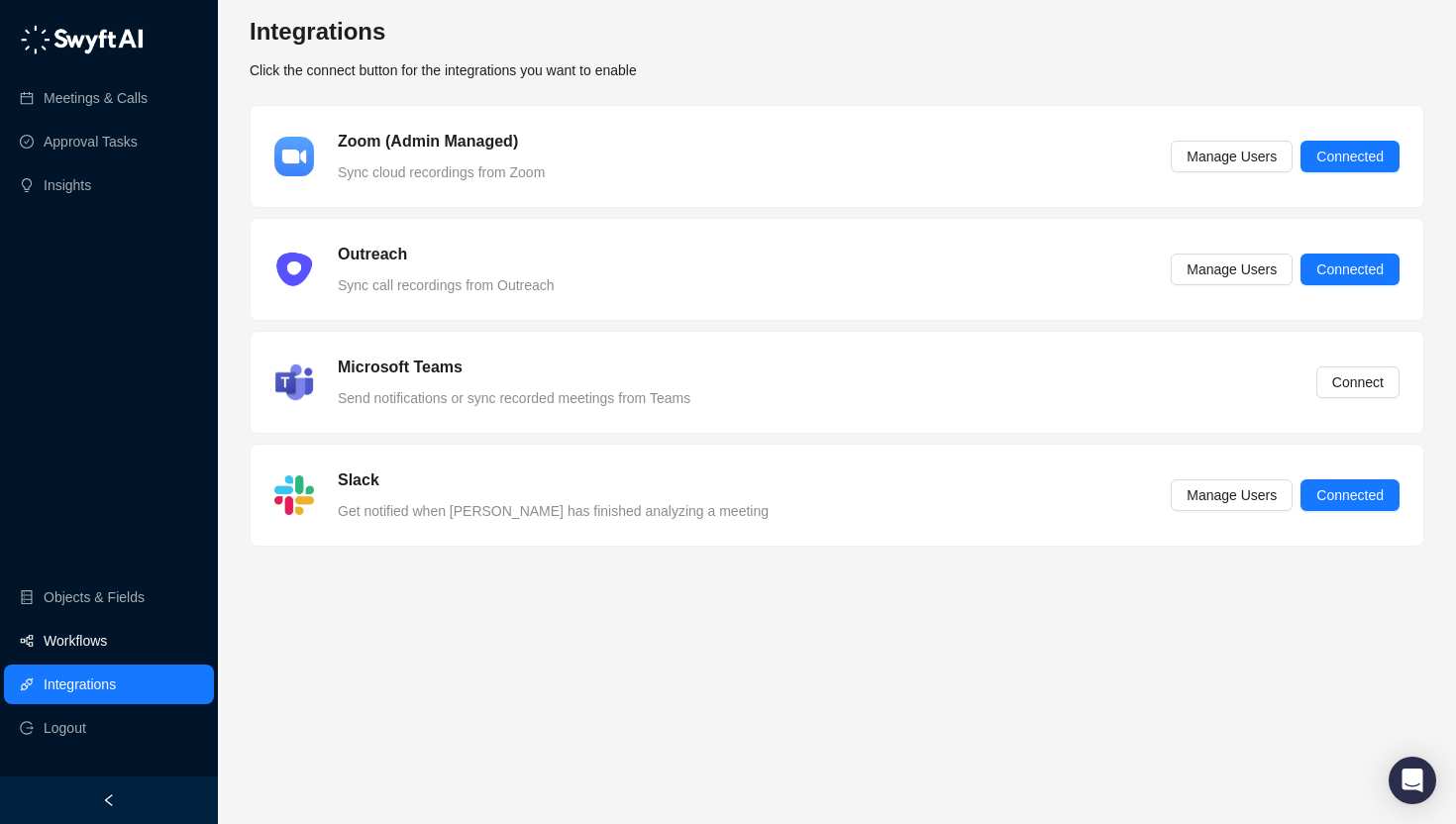 click on "Workflows" at bounding box center (75, 641) 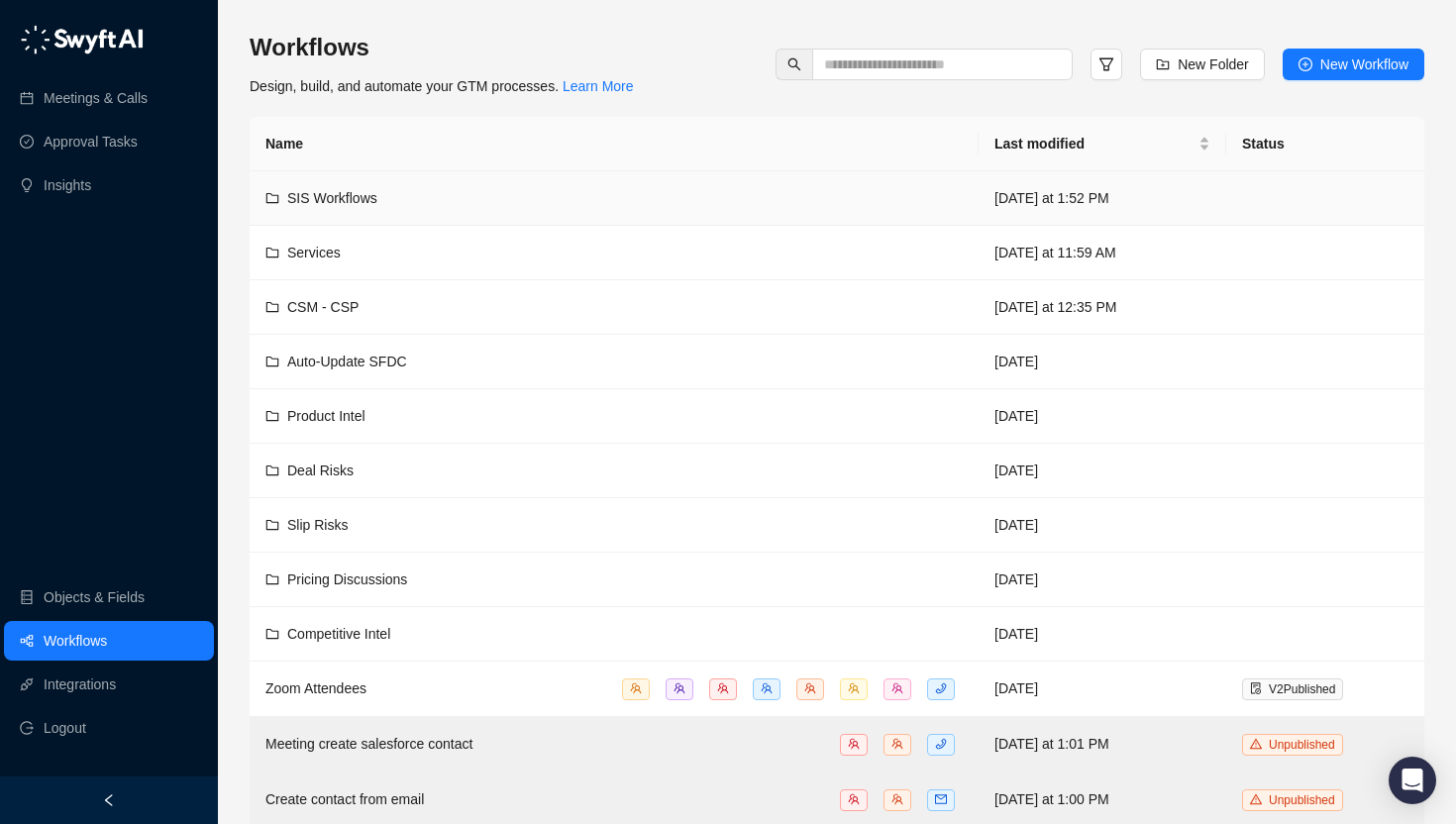 click on "SIS Workflows" at bounding box center [614, 198] 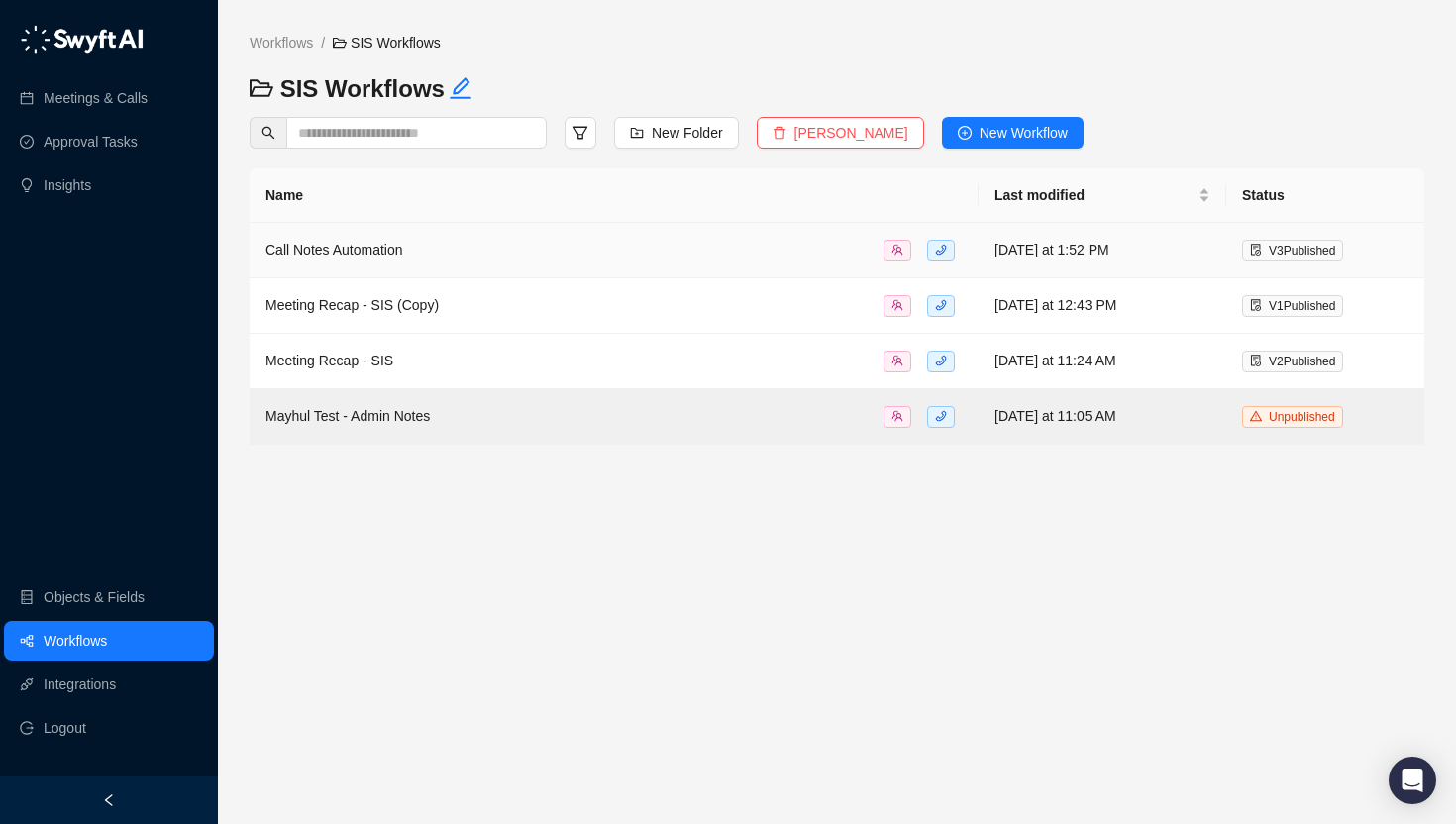 click on "Call Notes Automation" at bounding box center (614, 250) 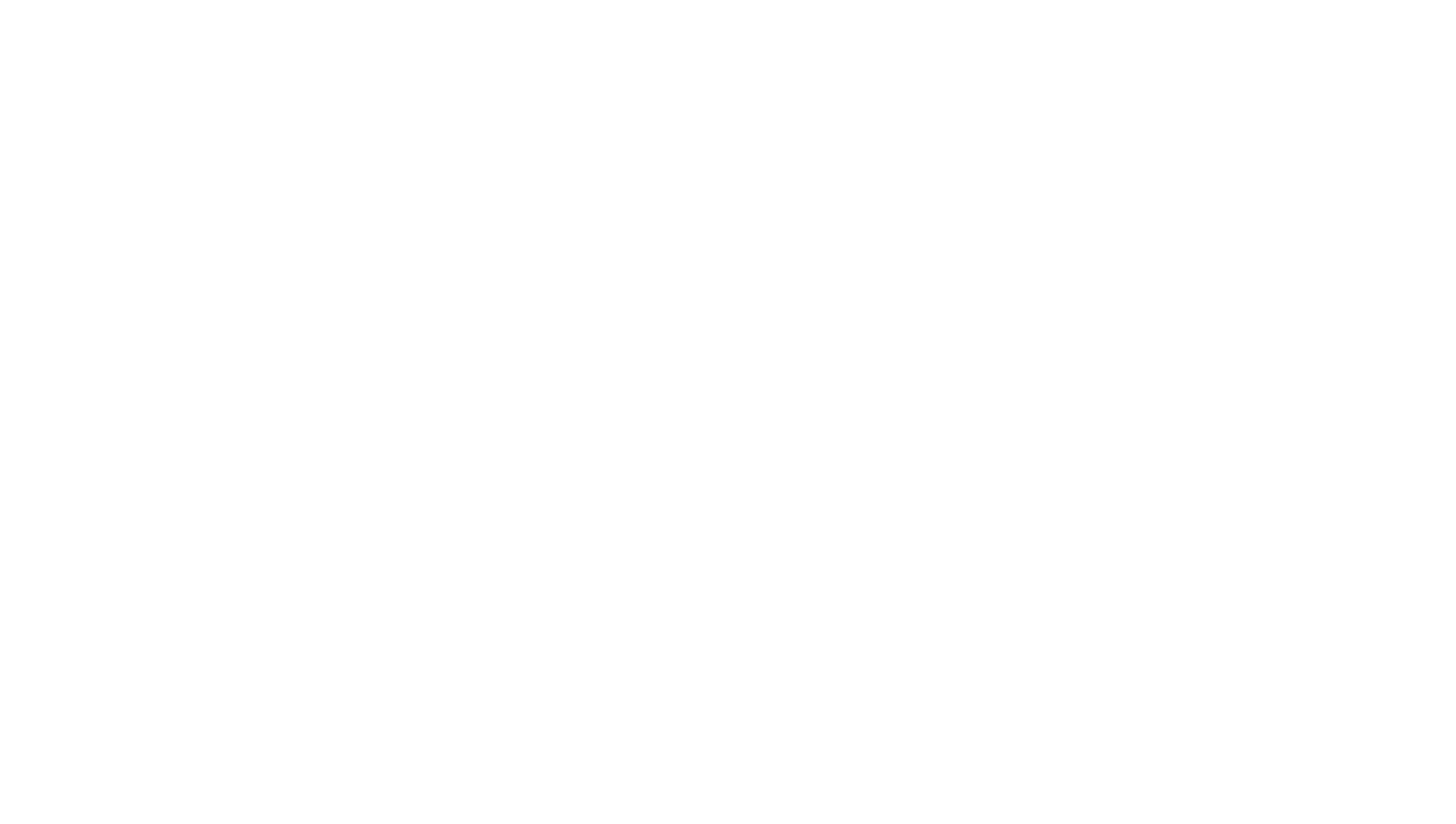 scroll, scrollTop: 0, scrollLeft: 0, axis: both 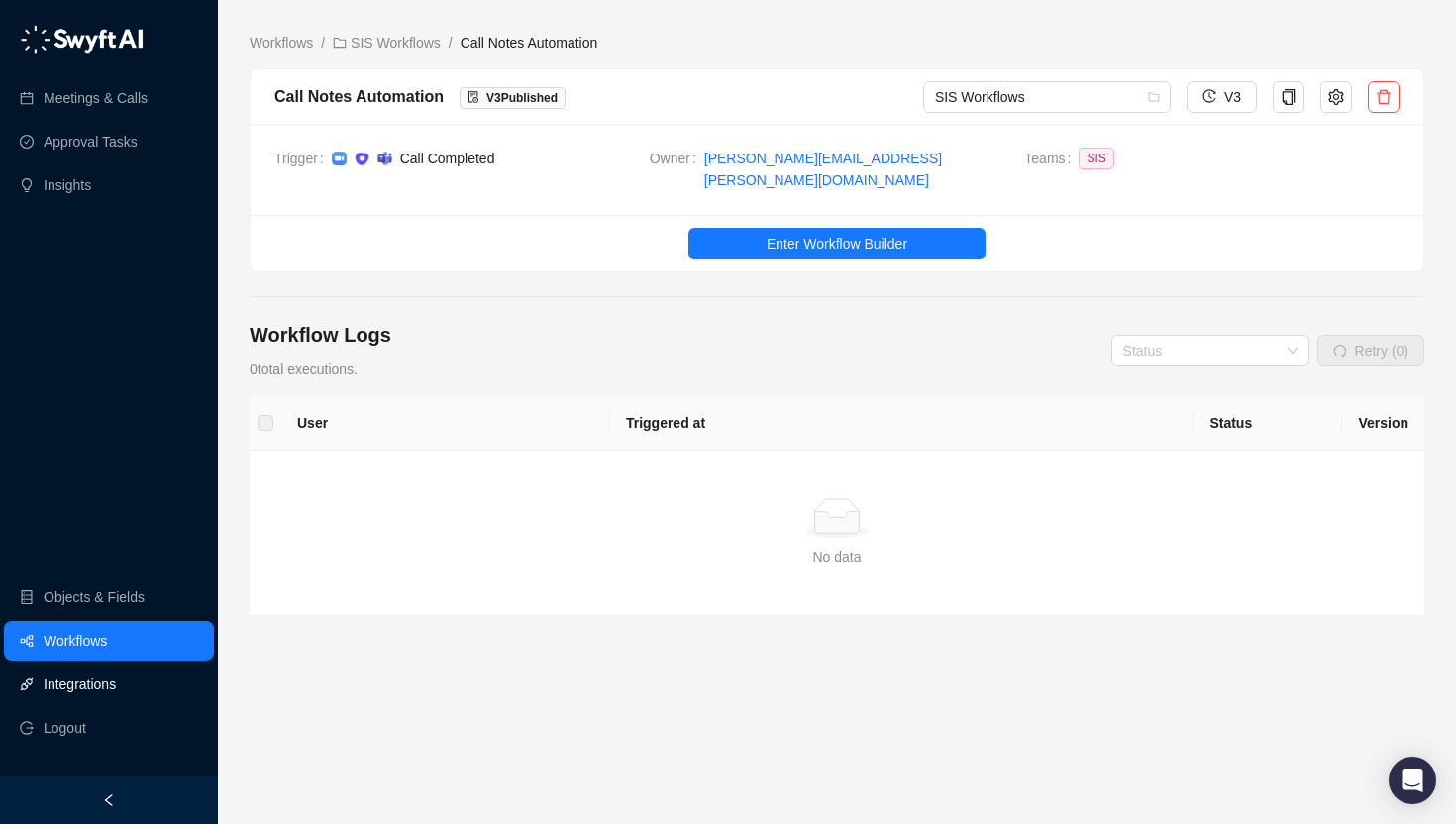 click on "Integrations" at bounding box center [79, 684] 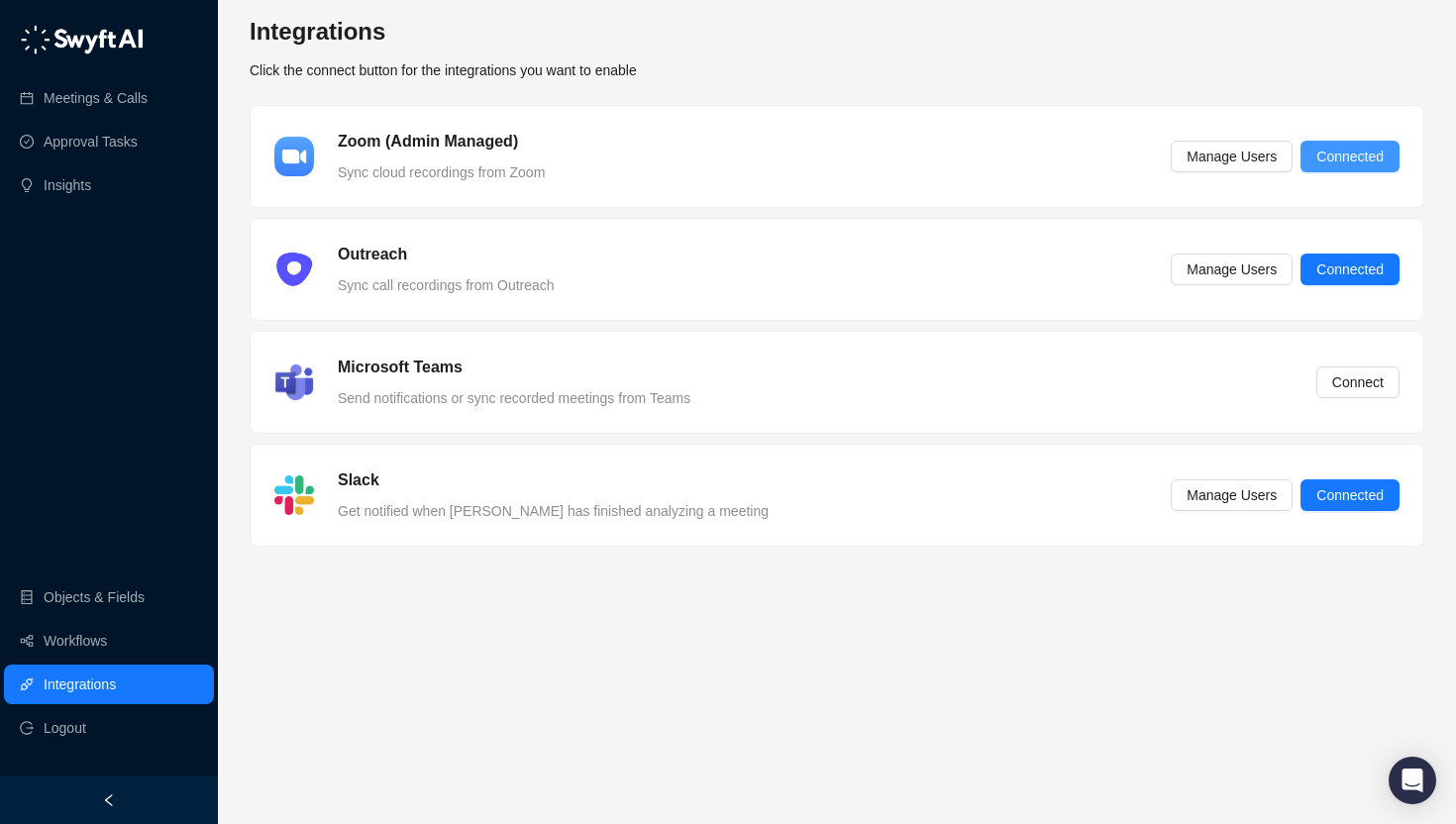 click on "Connected" at bounding box center (1350, 156) 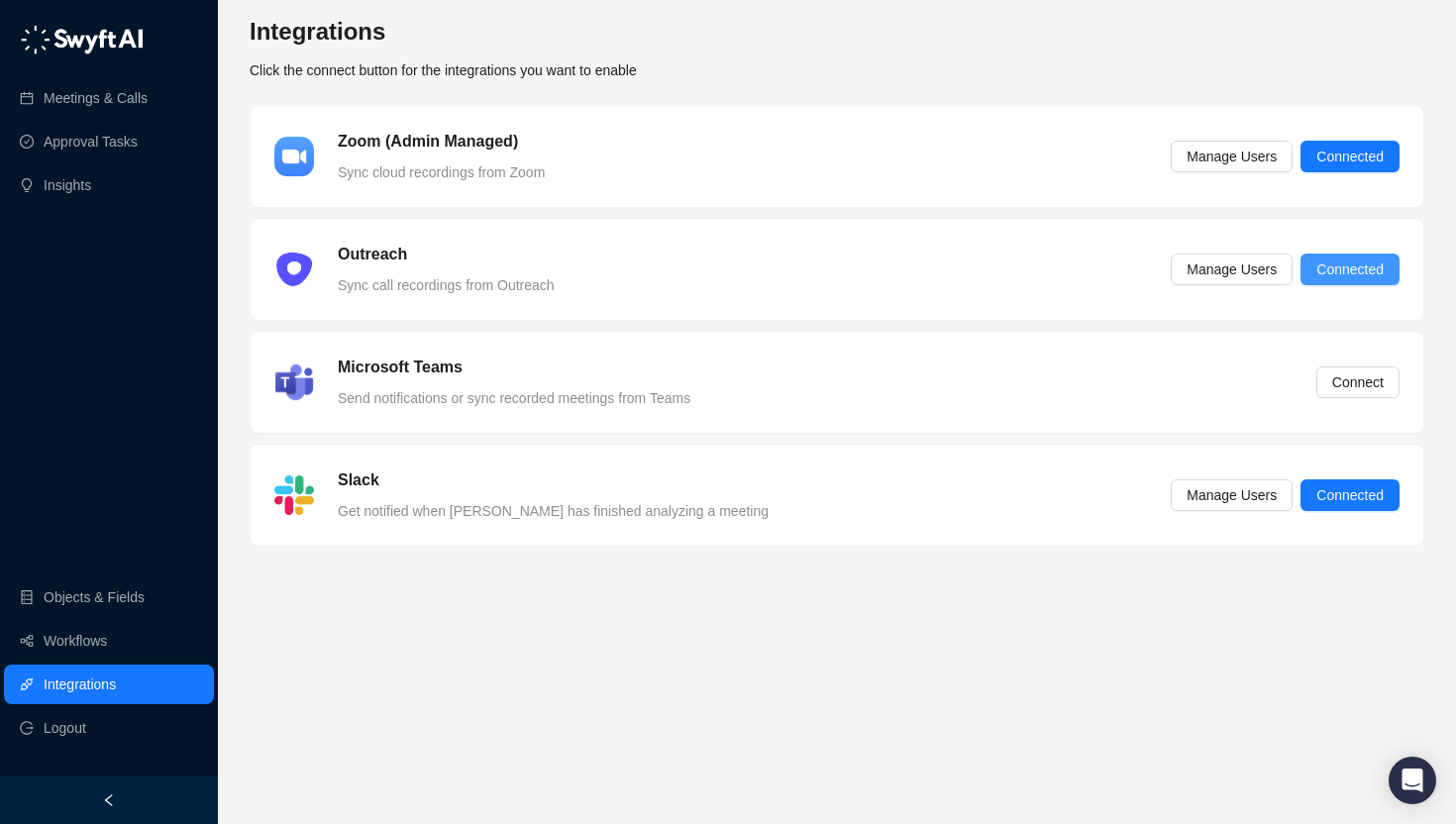 click on "Connected" at bounding box center (1350, 269) 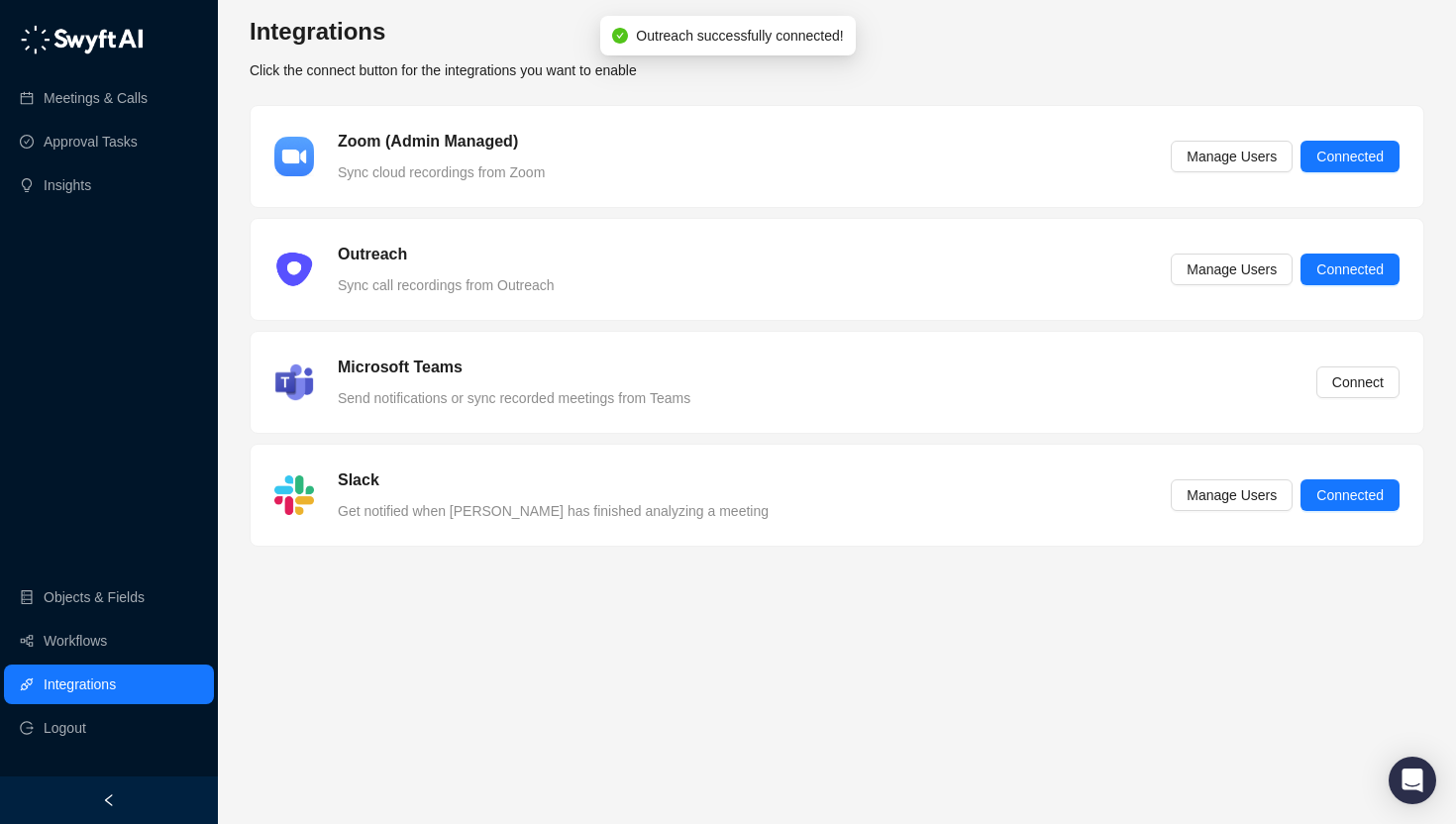 click on "Sync call recordings from Outreach" at bounding box center [446, 285] 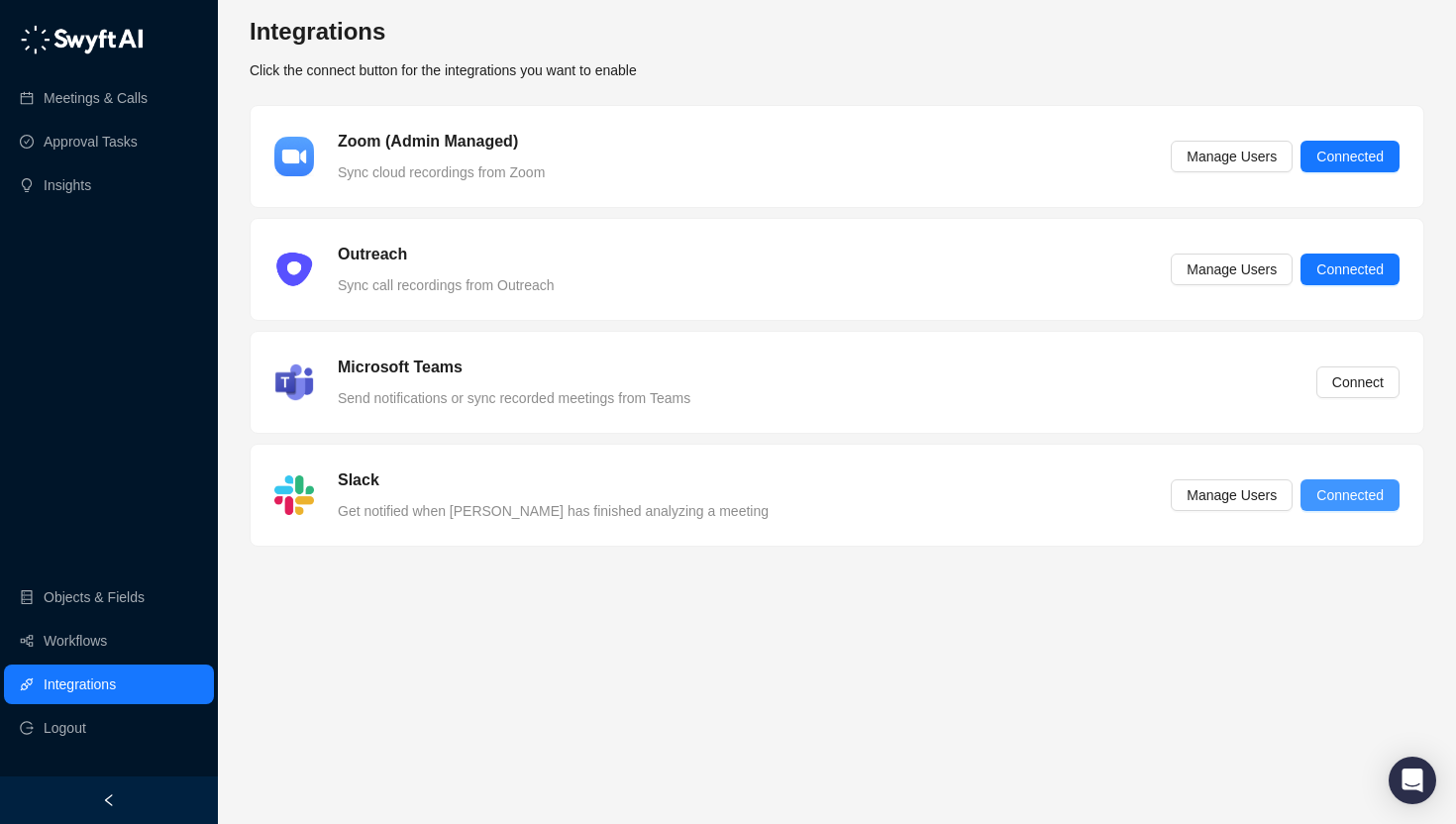 click on "Connected" at bounding box center [1350, 495] 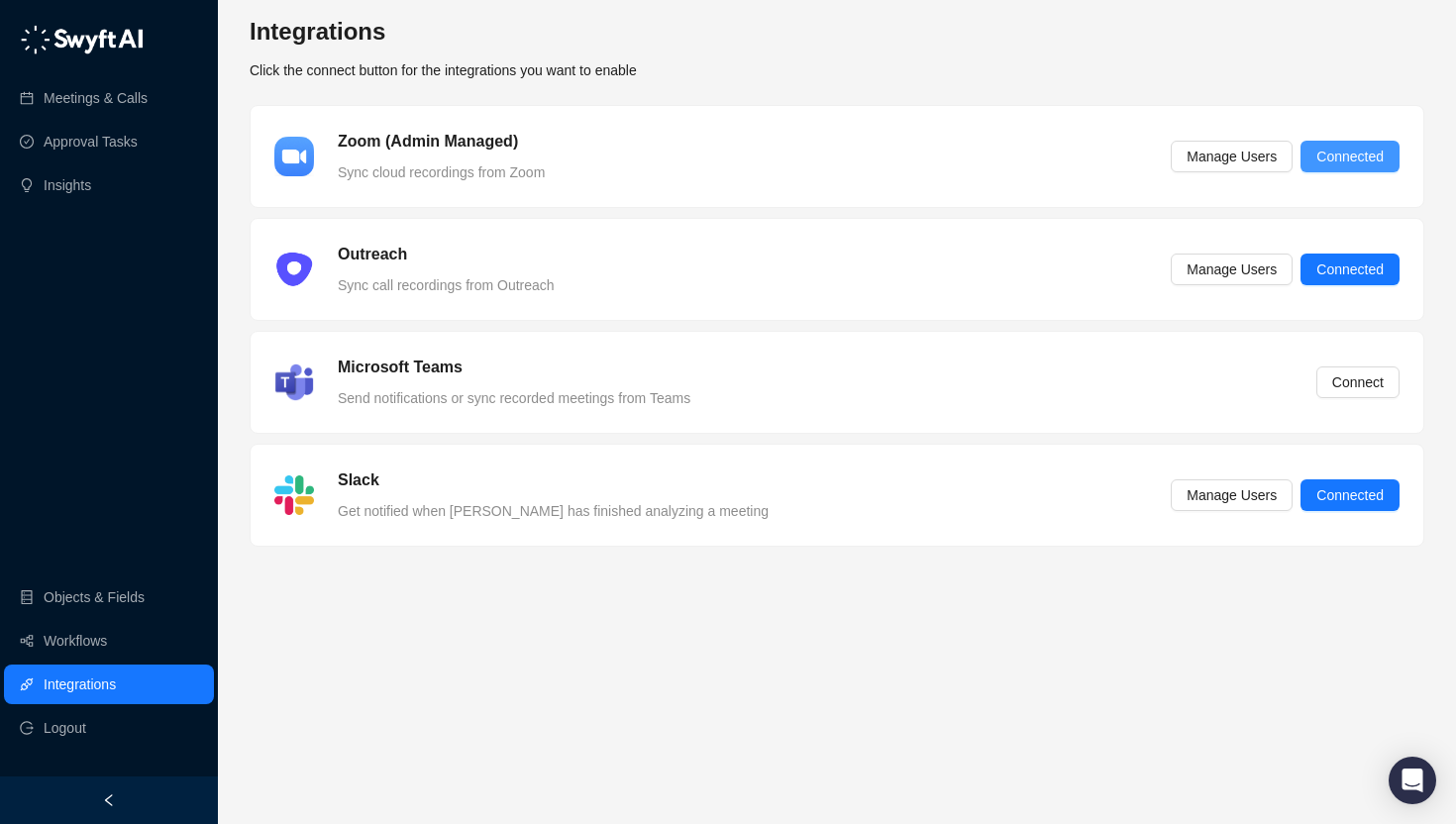 click on "Connected" at bounding box center [1350, 156] 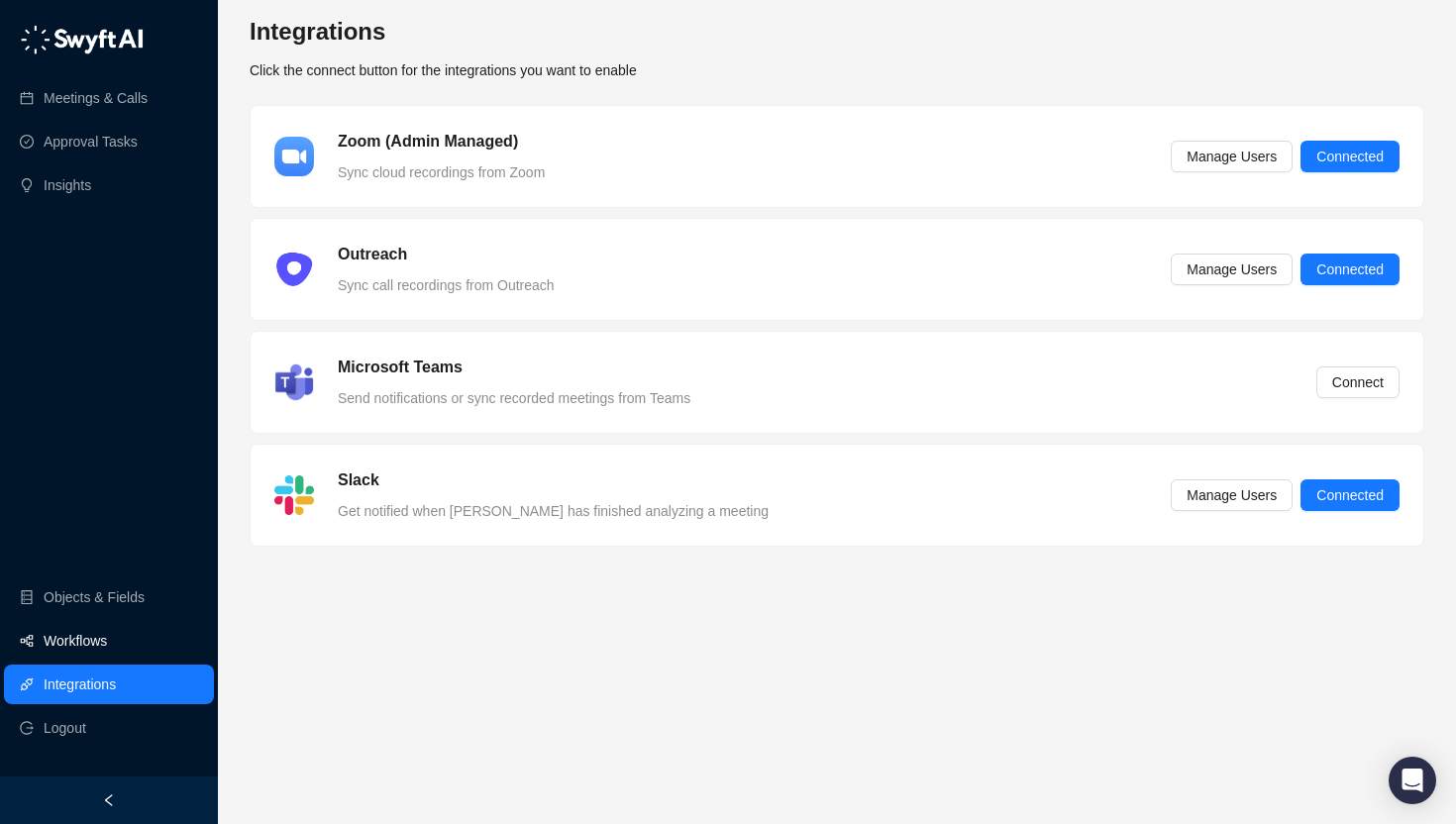click on "Workflows" at bounding box center [75, 641] 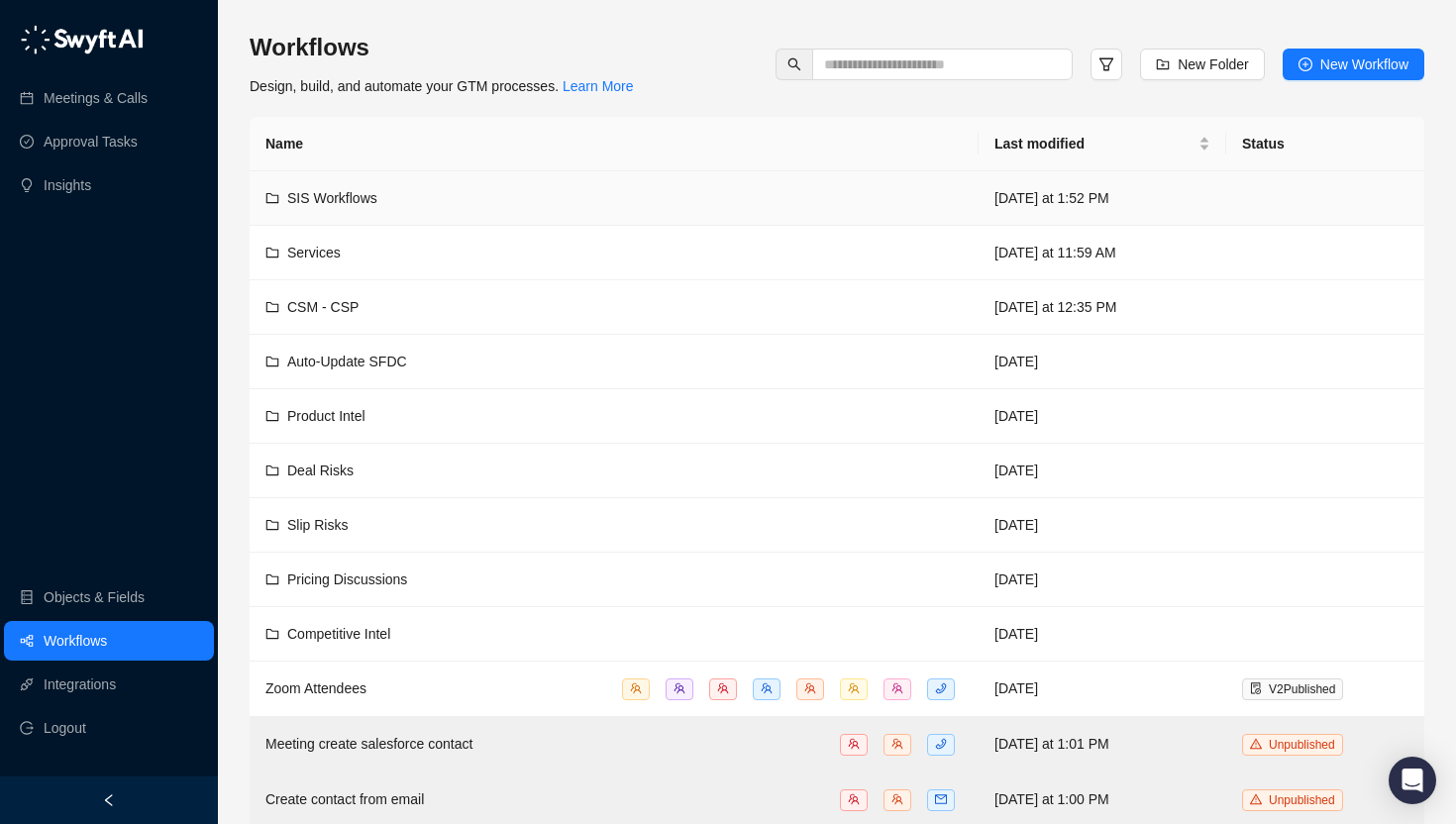 click on "SIS Workflows" at bounding box center (614, 198) 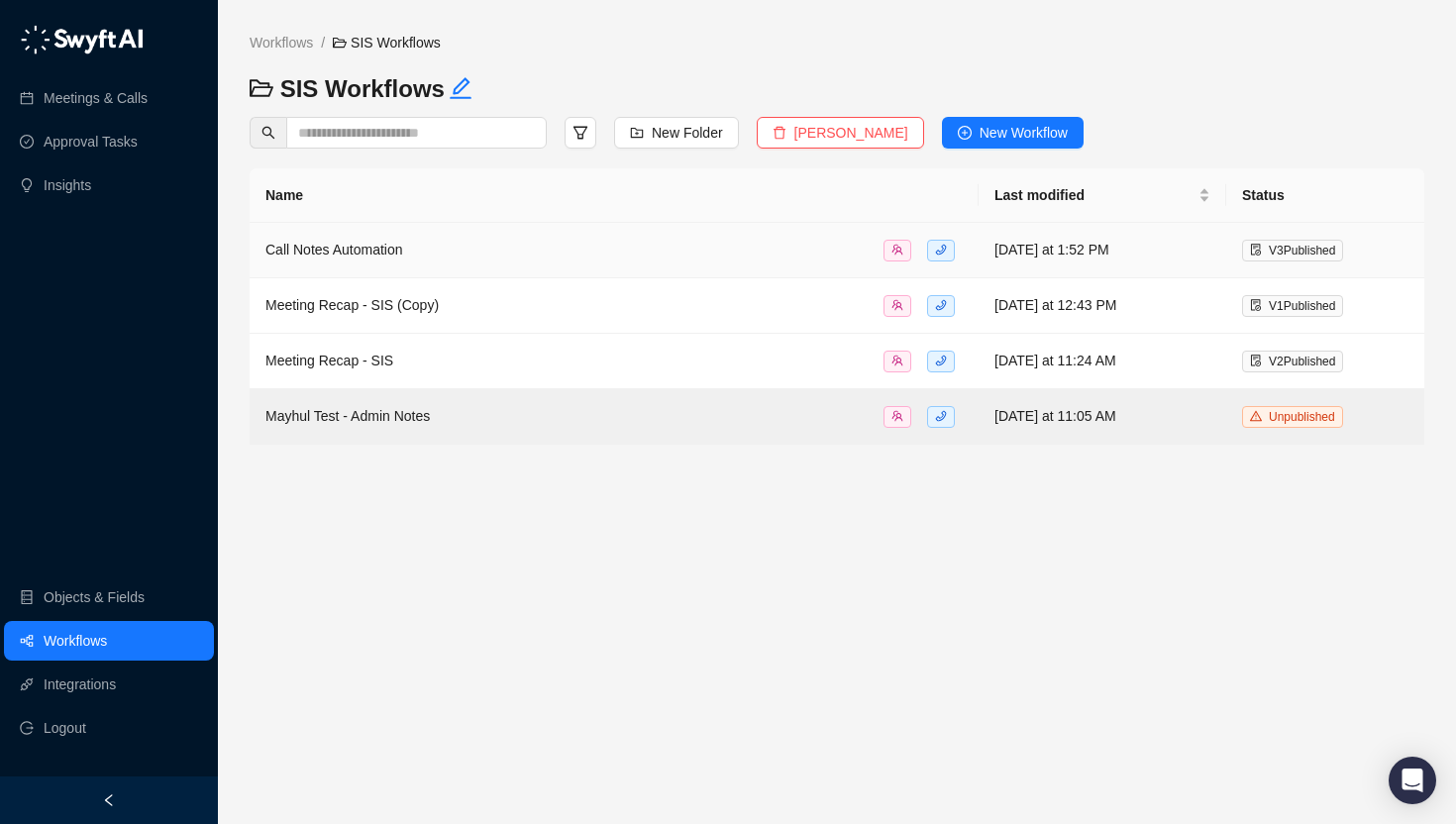 click on "Call Notes Automation" at bounding box center (334, 250) 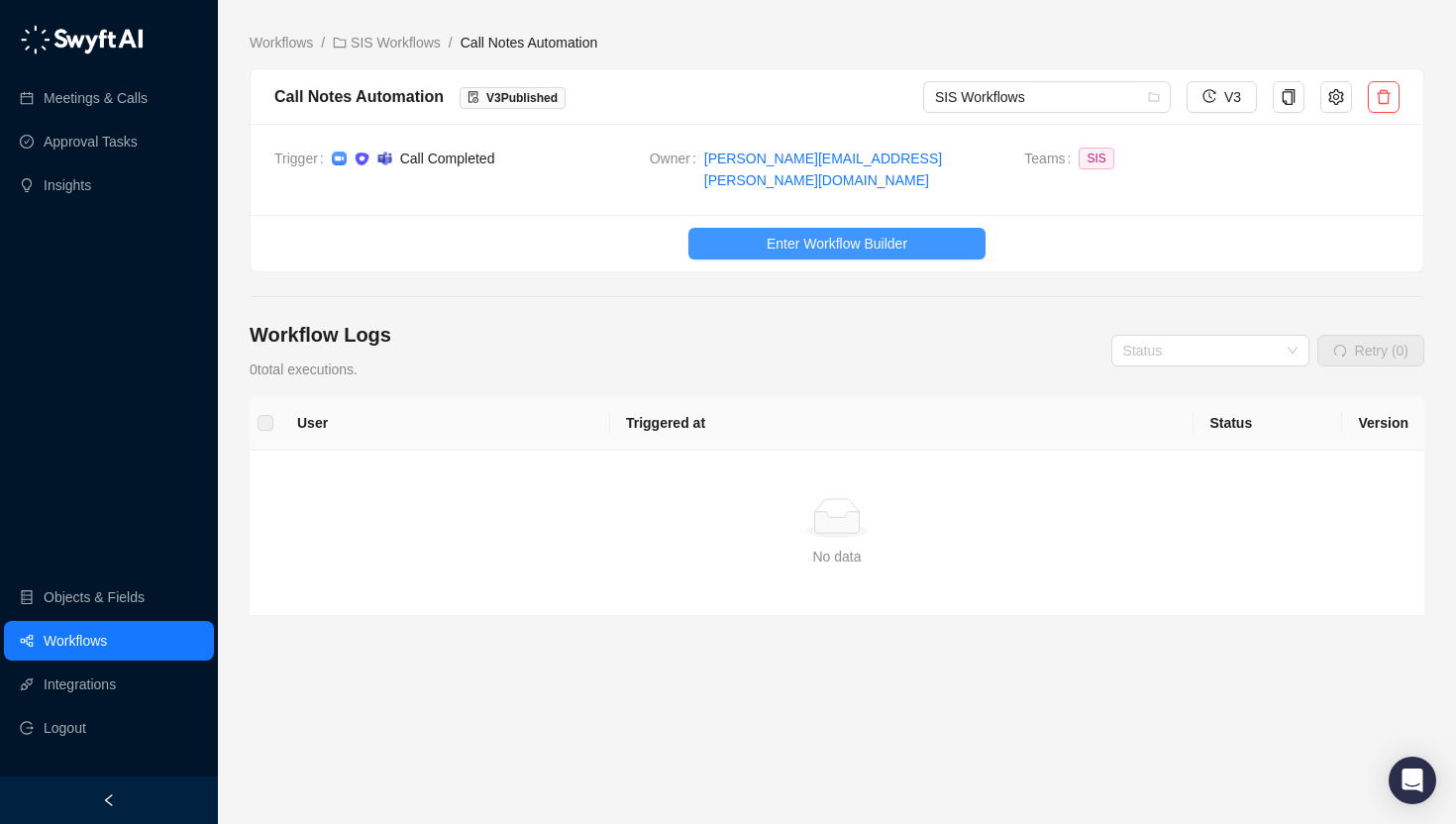 click on "Enter Workflow Builder" at bounding box center [837, 244] 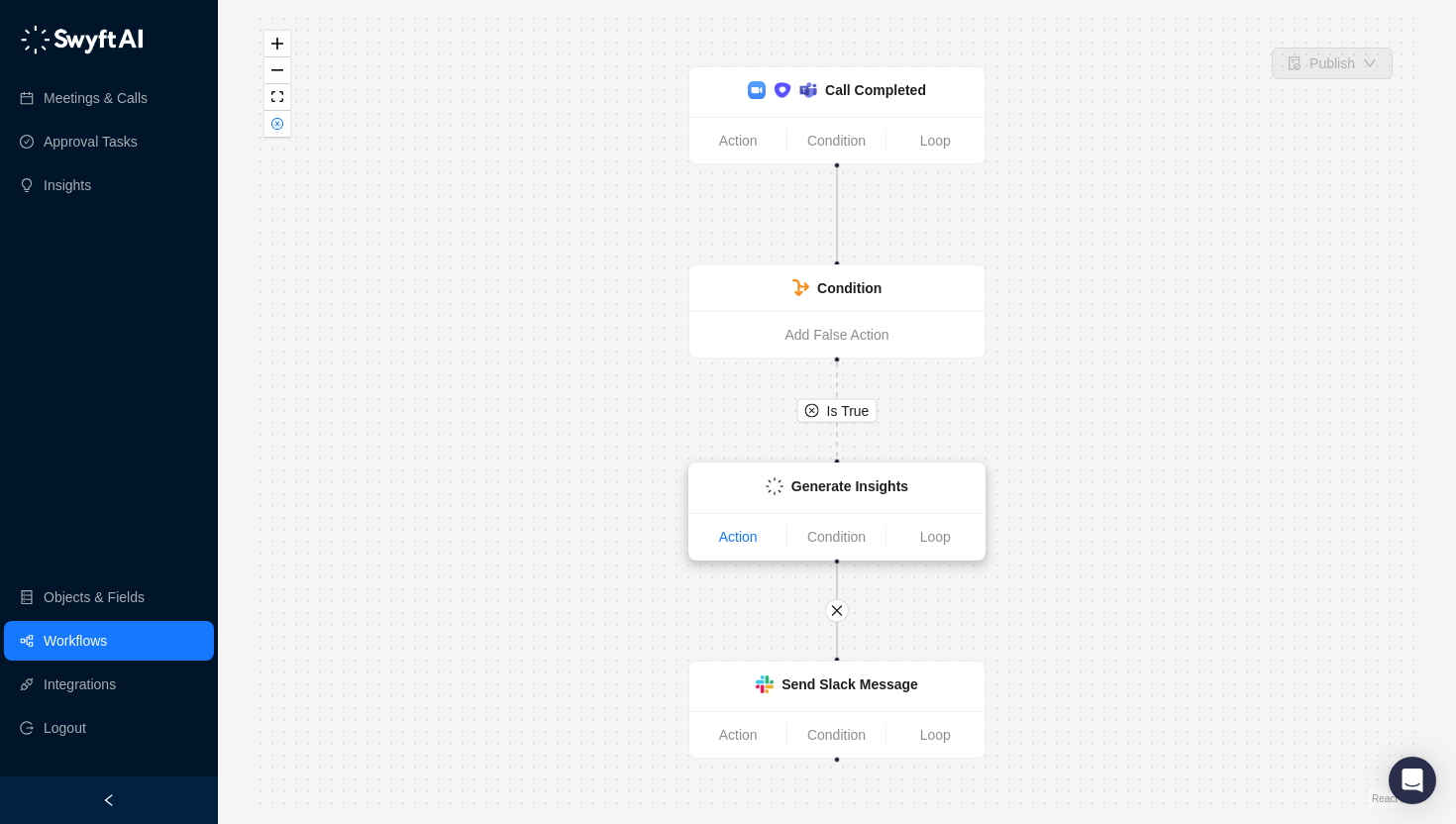 click on "Action" at bounding box center (738, 537) 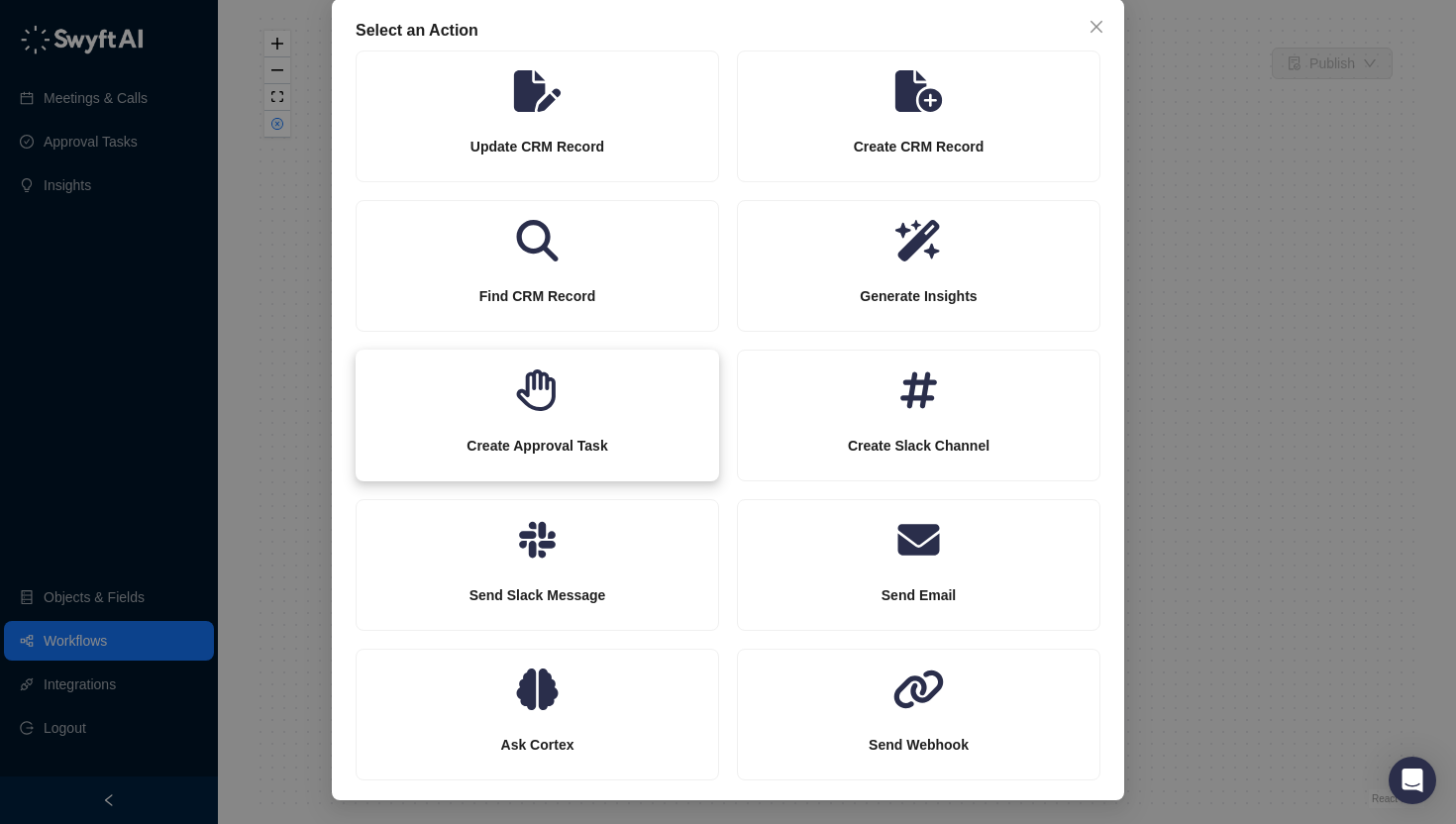 scroll, scrollTop: 97, scrollLeft: 0, axis: vertical 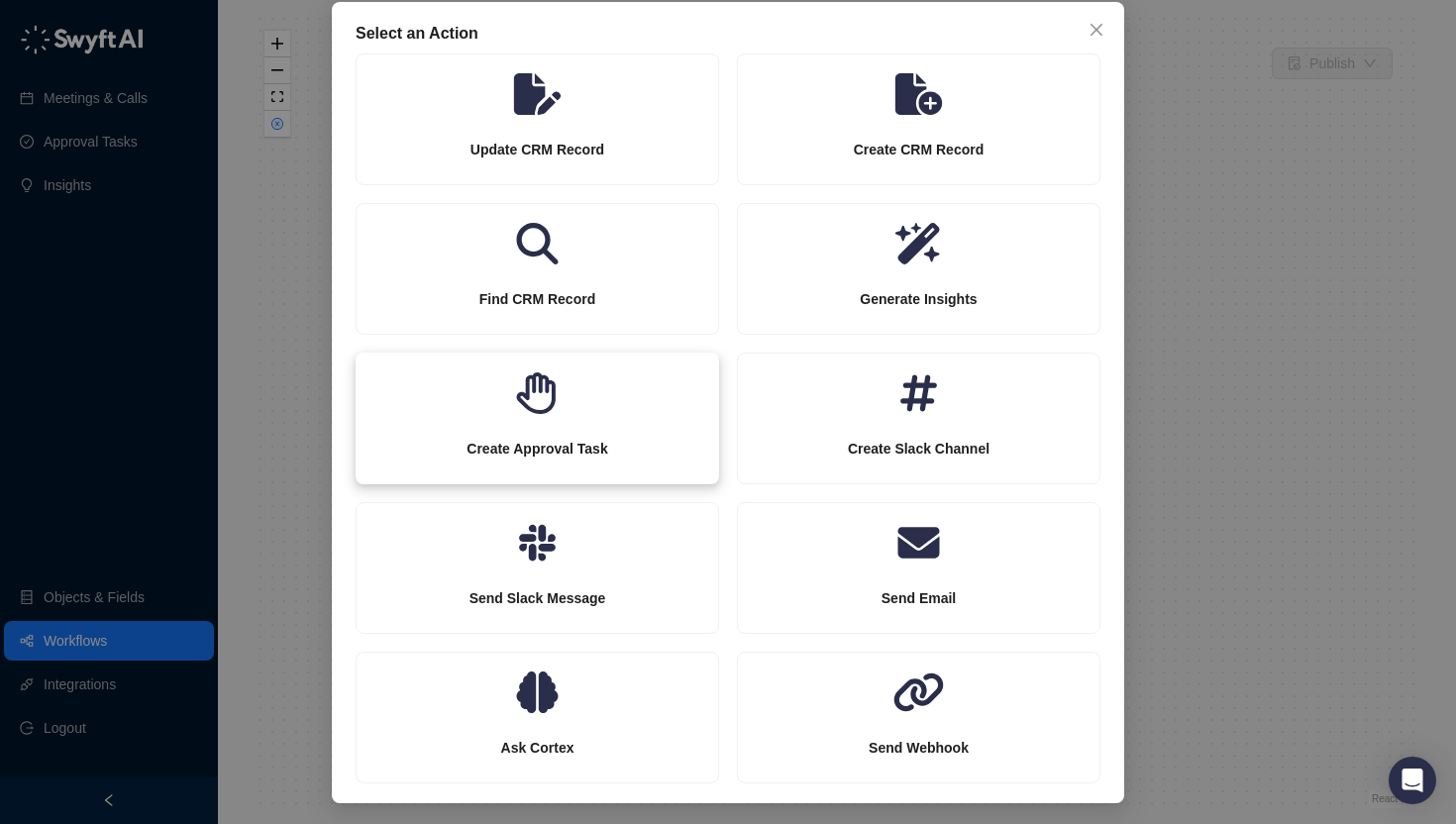 click on "Create Approval Task" at bounding box center (537, 449) 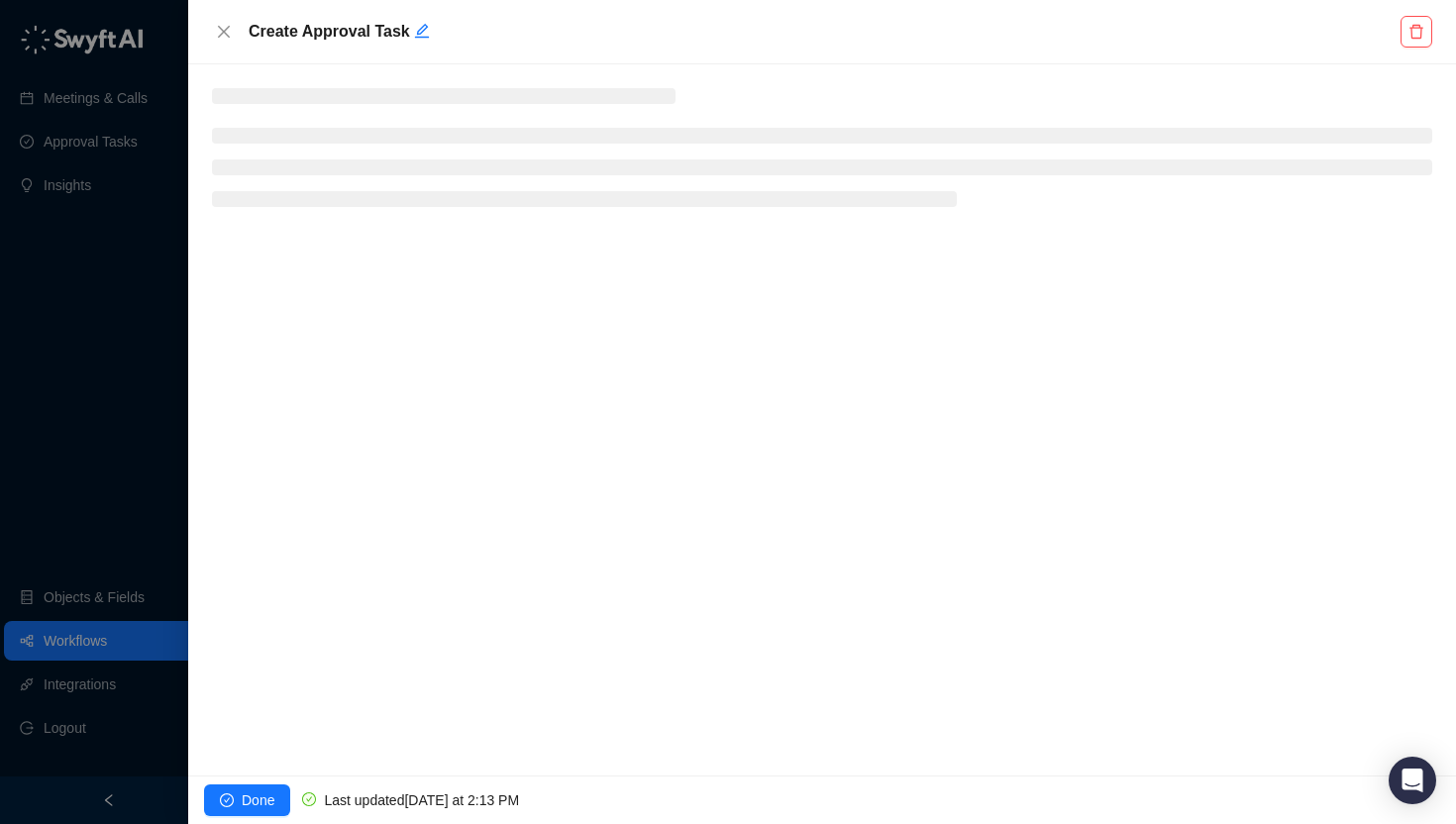 scroll, scrollTop: 1, scrollLeft: 0, axis: vertical 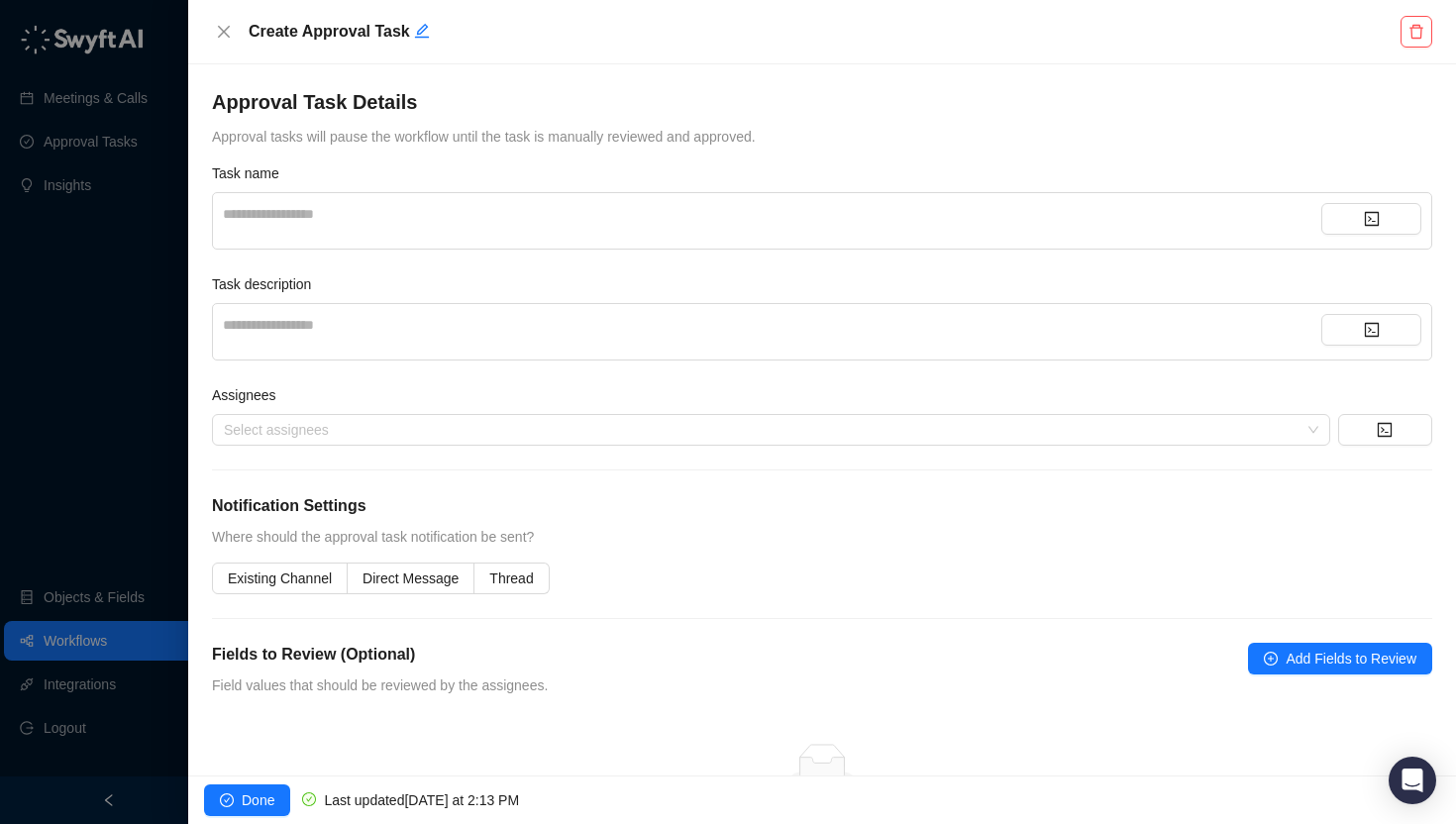 click on "Direct Message" at bounding box center [410, 578] 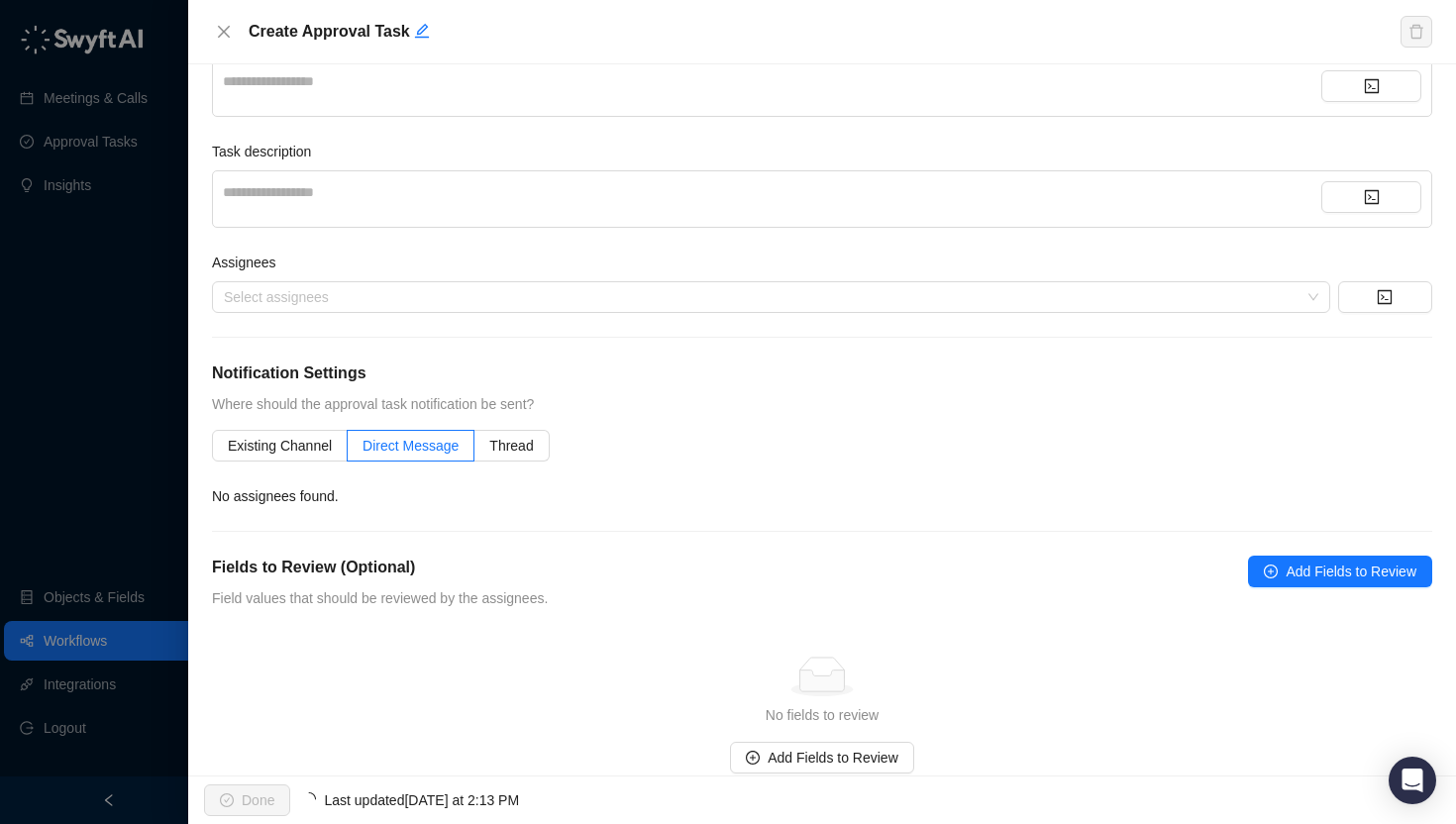 scroll, scrollTop: 186, scrollLeft: 0, axis: vertical 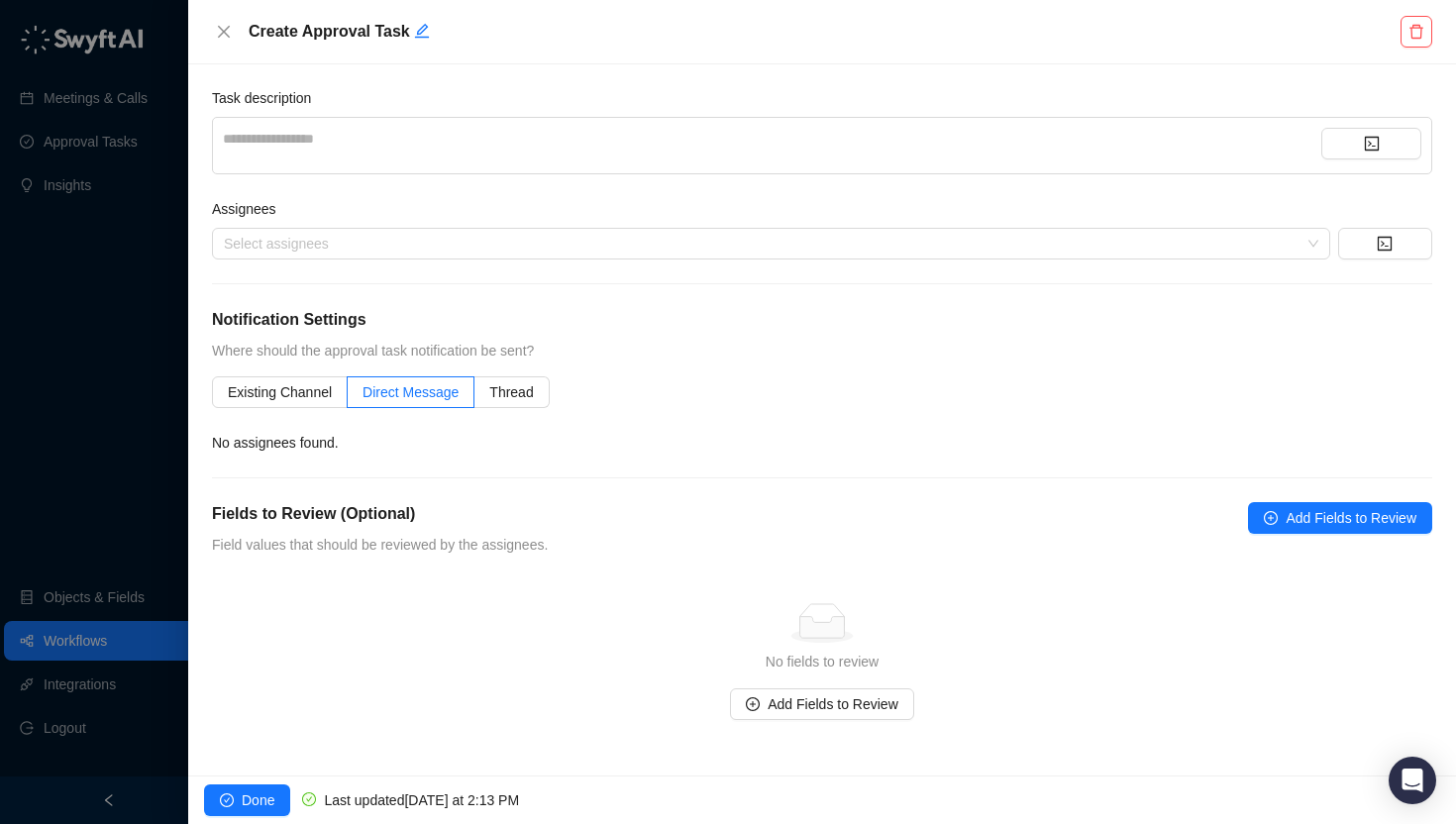 click on "**********" at bounding box center (822, 177) 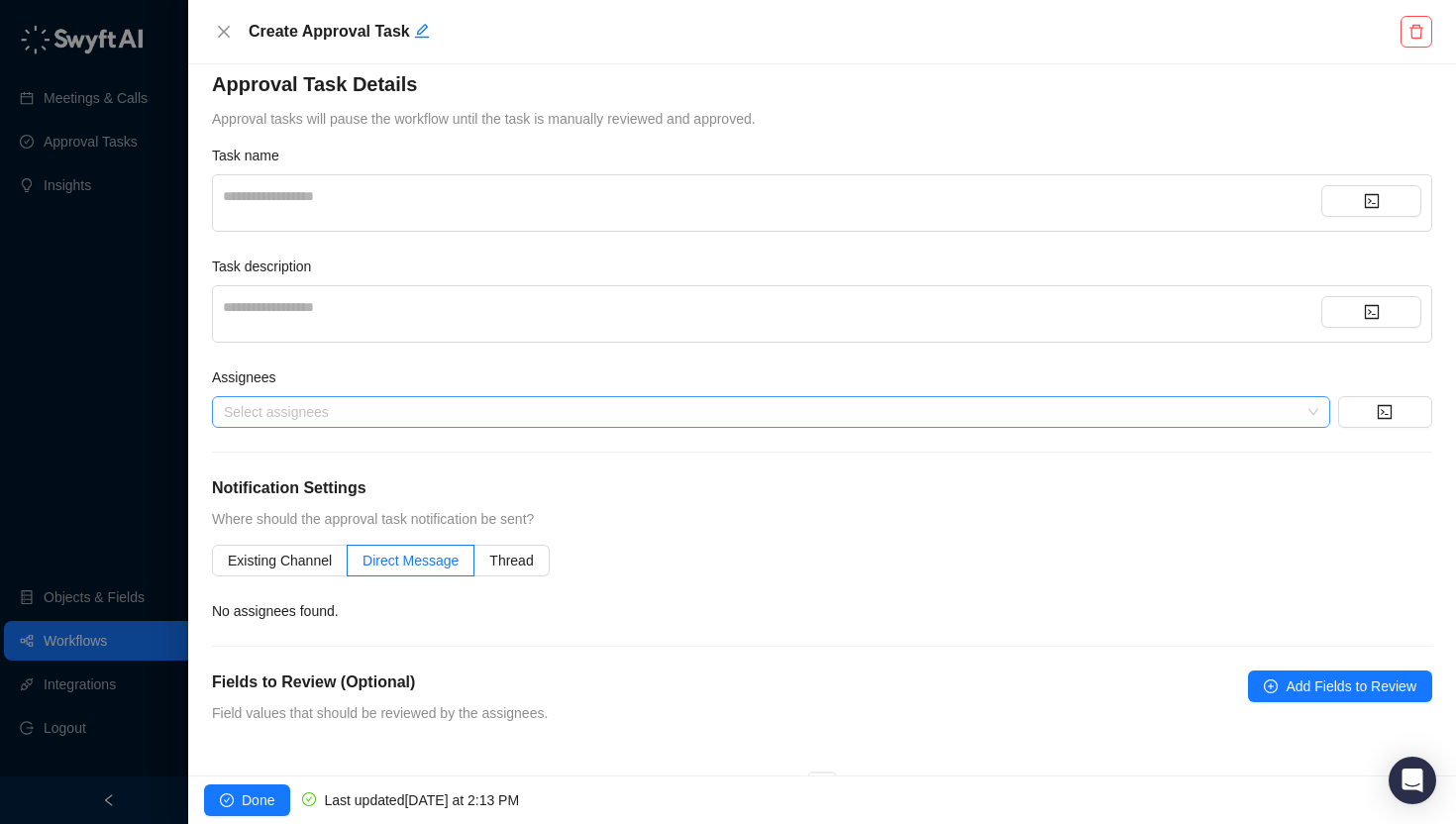 scroll, scrollTop: 0, scrollLeft: 0, axis: both 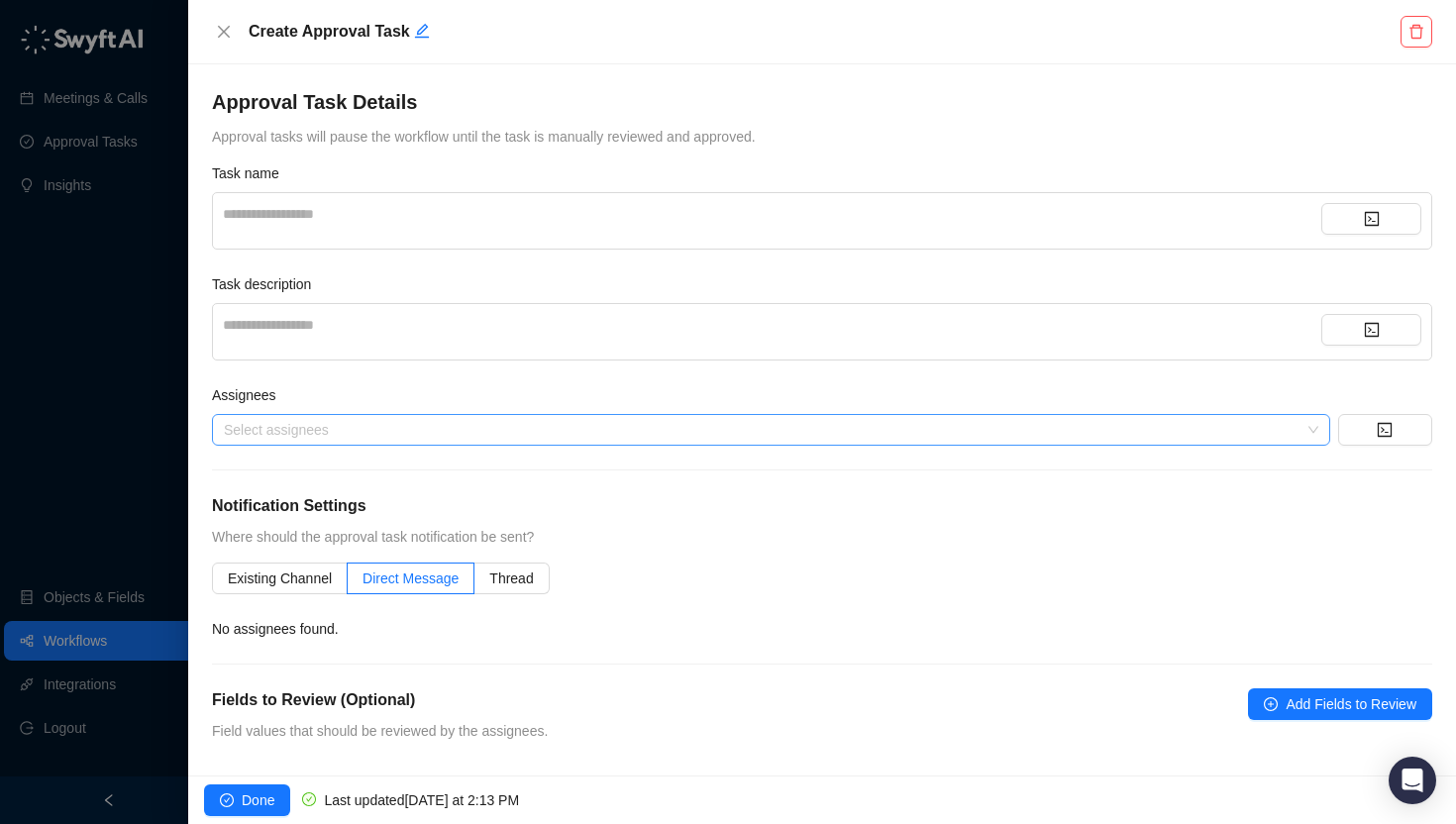 click at bounding box center (761, 430) 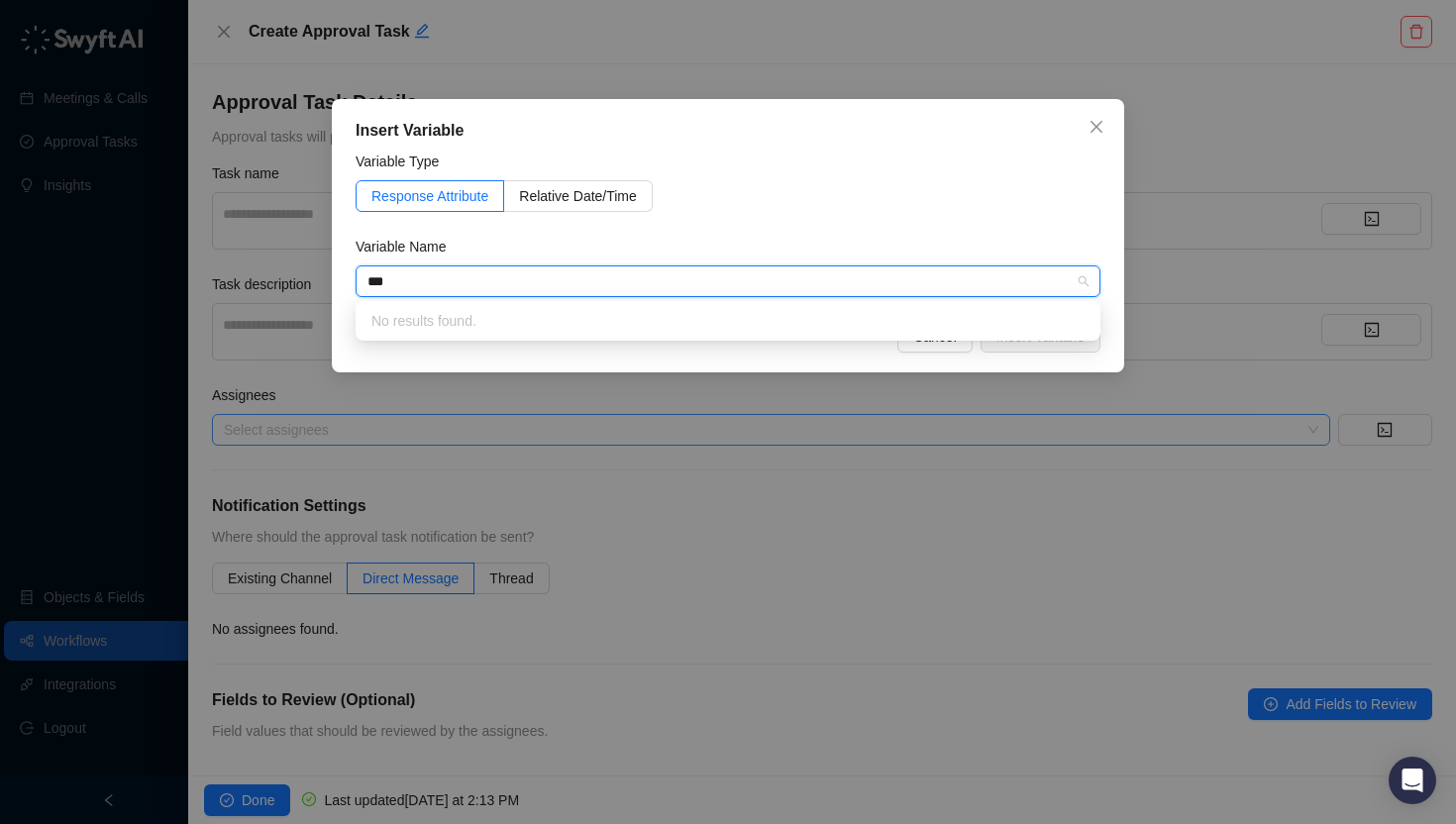 type on "****" 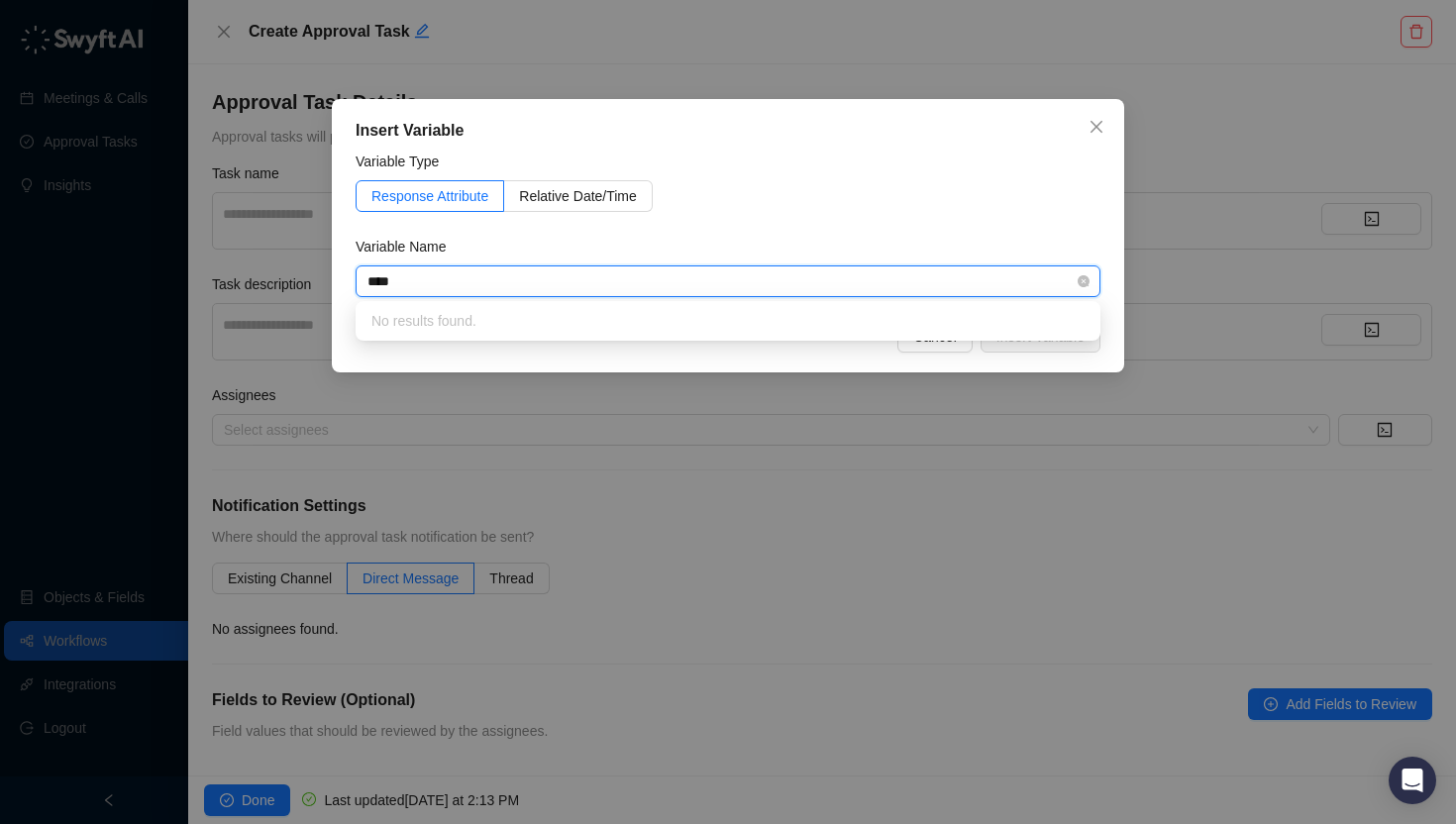 type 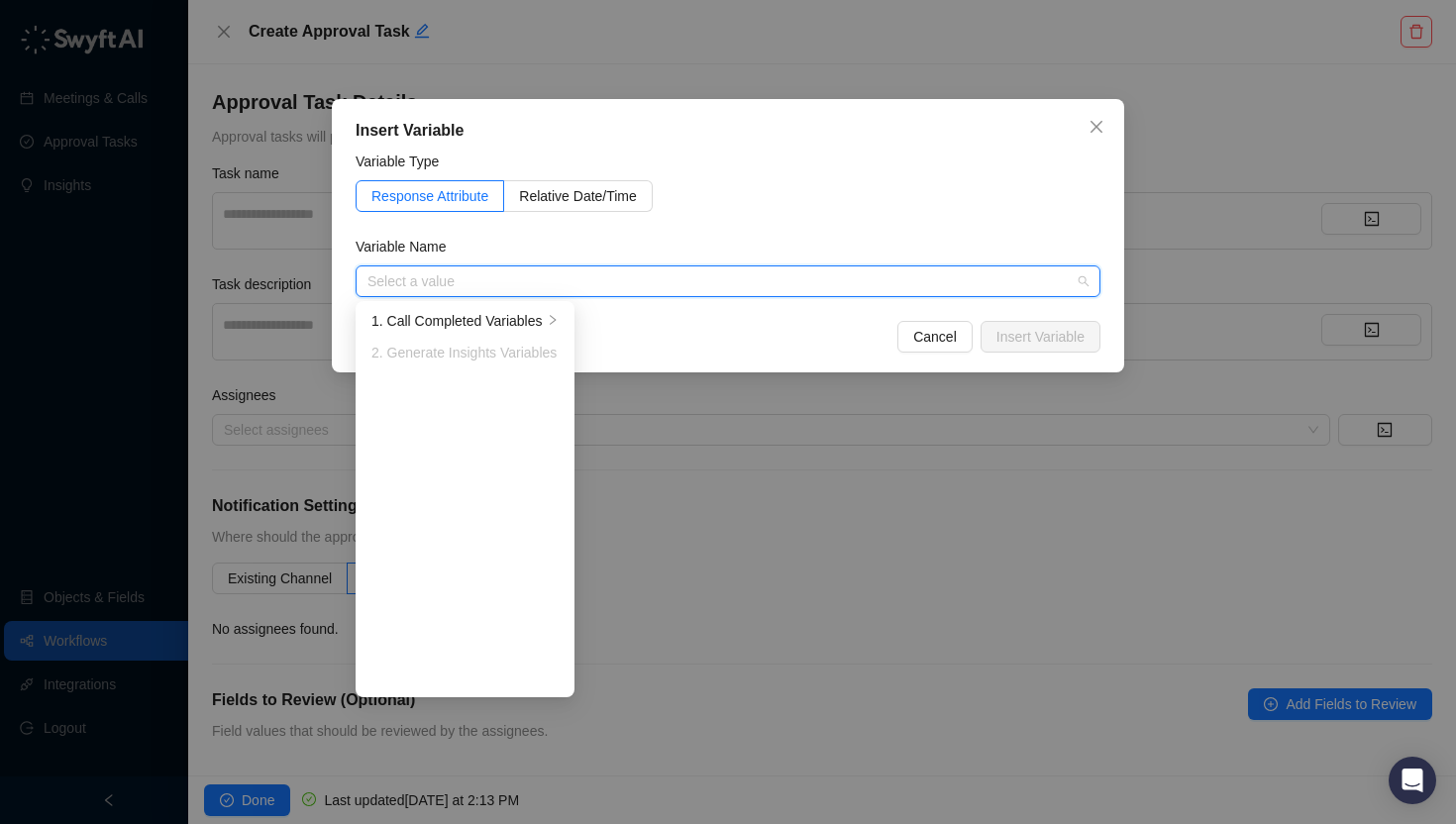 click on "Insert Variable Variable Type Response Attribute Relative Date/Time Variable Name Select a value 1. Call Completed Variables 2. Generate Insights Variables Cancel Insert Variable" at bounding box center [728, 412] 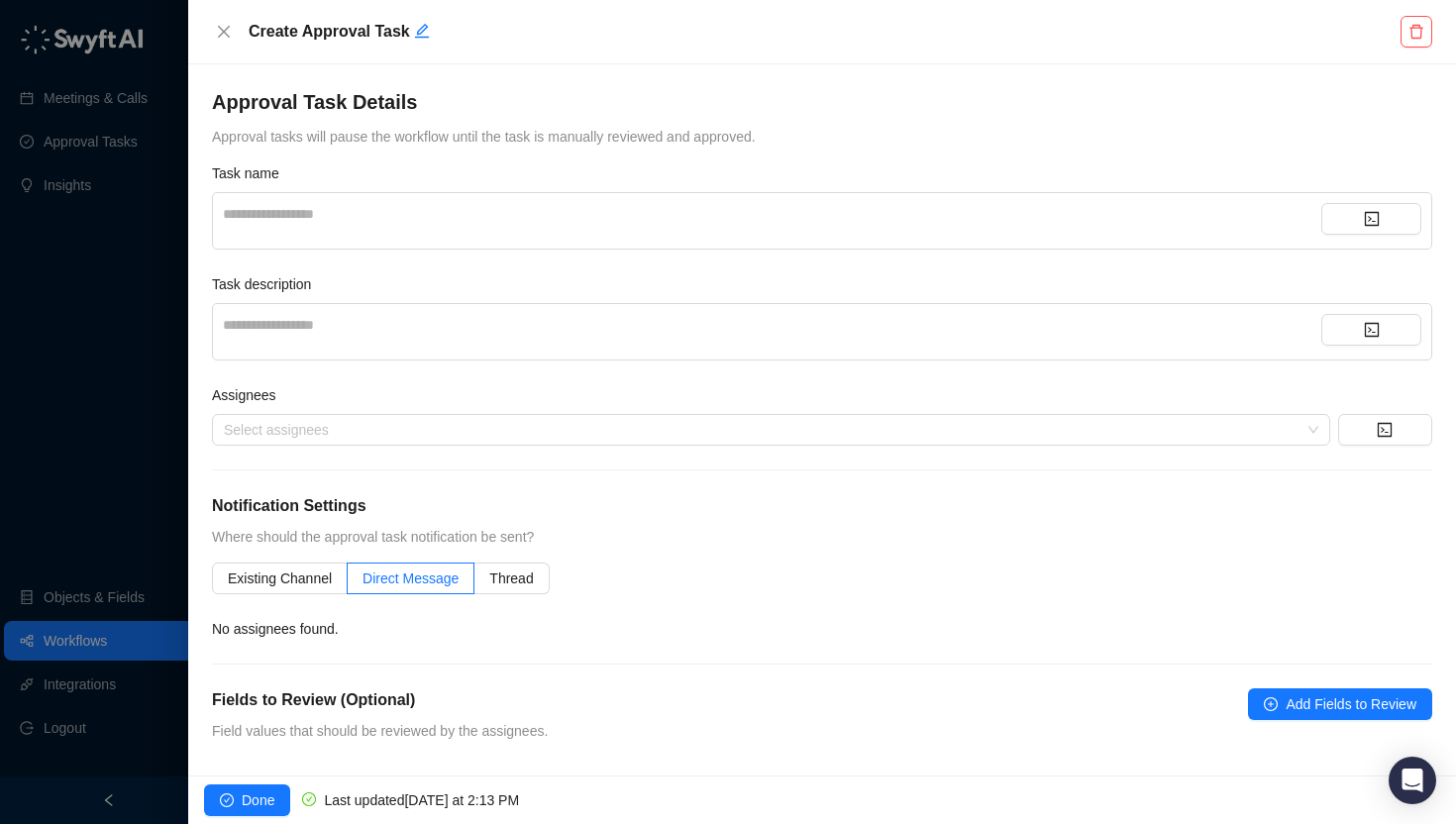click on "**********" at bounding box center (772, 325) 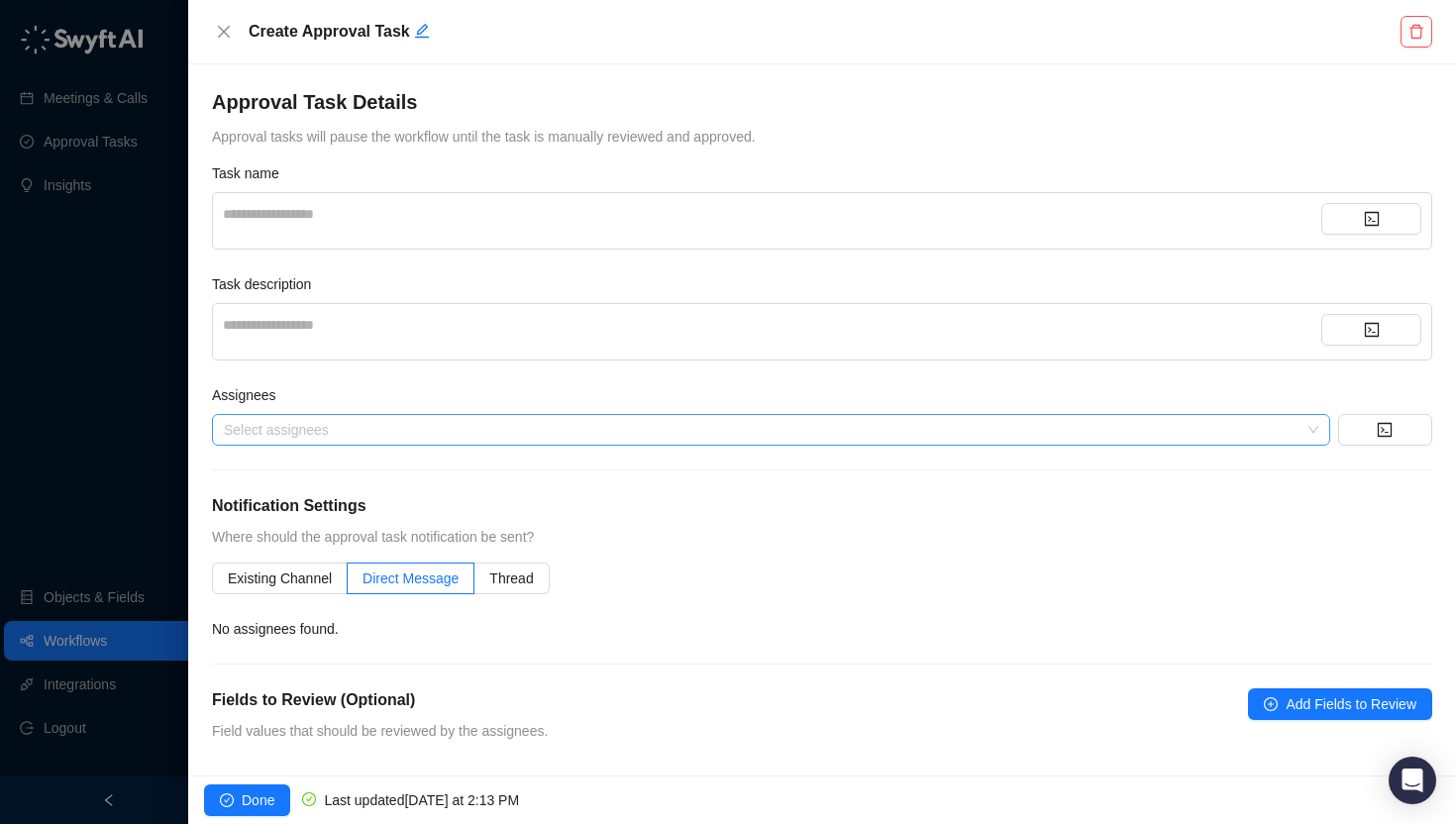 click on "Select assignees" at bounding box center [771, 430] 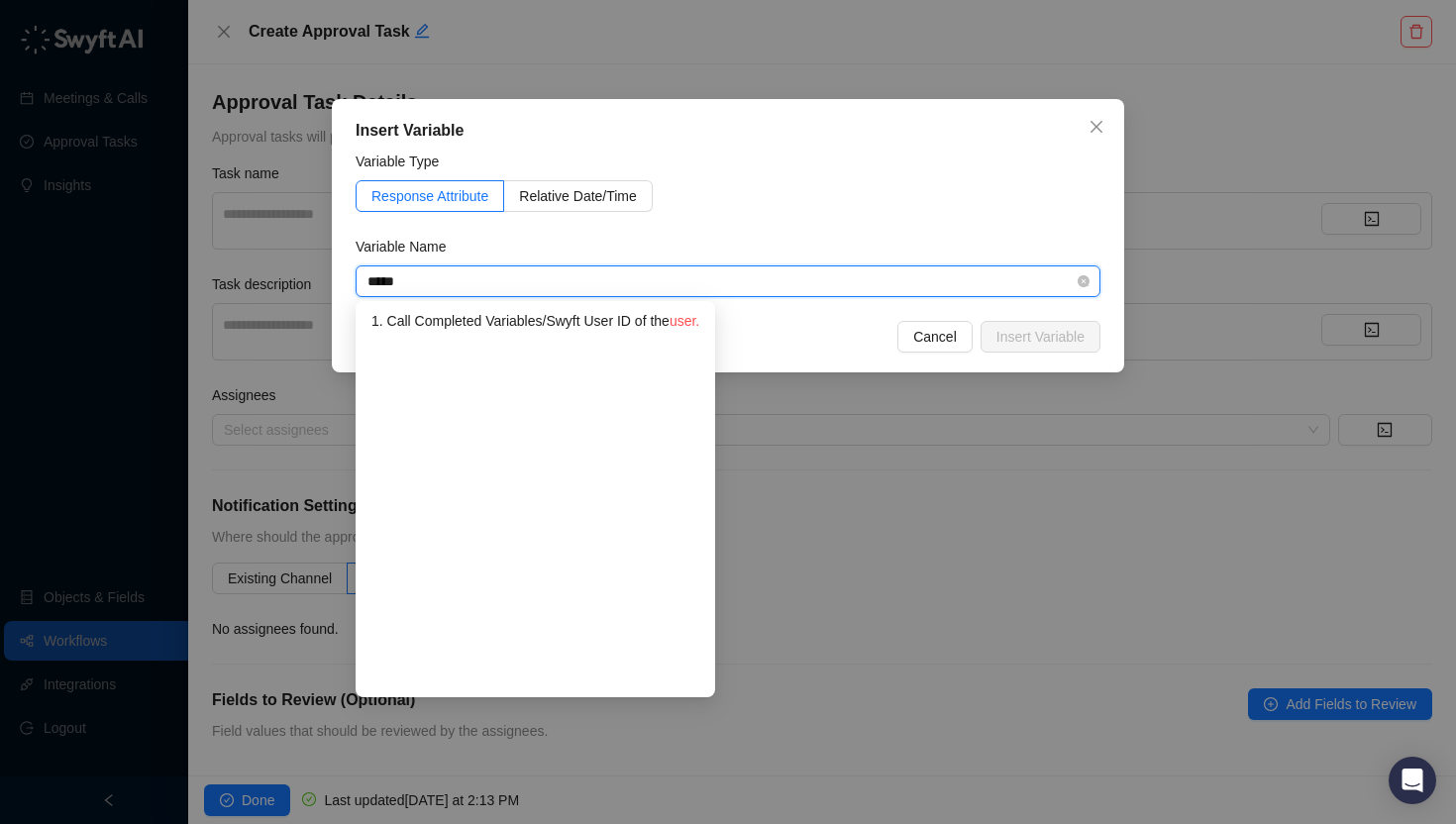 type on "****" 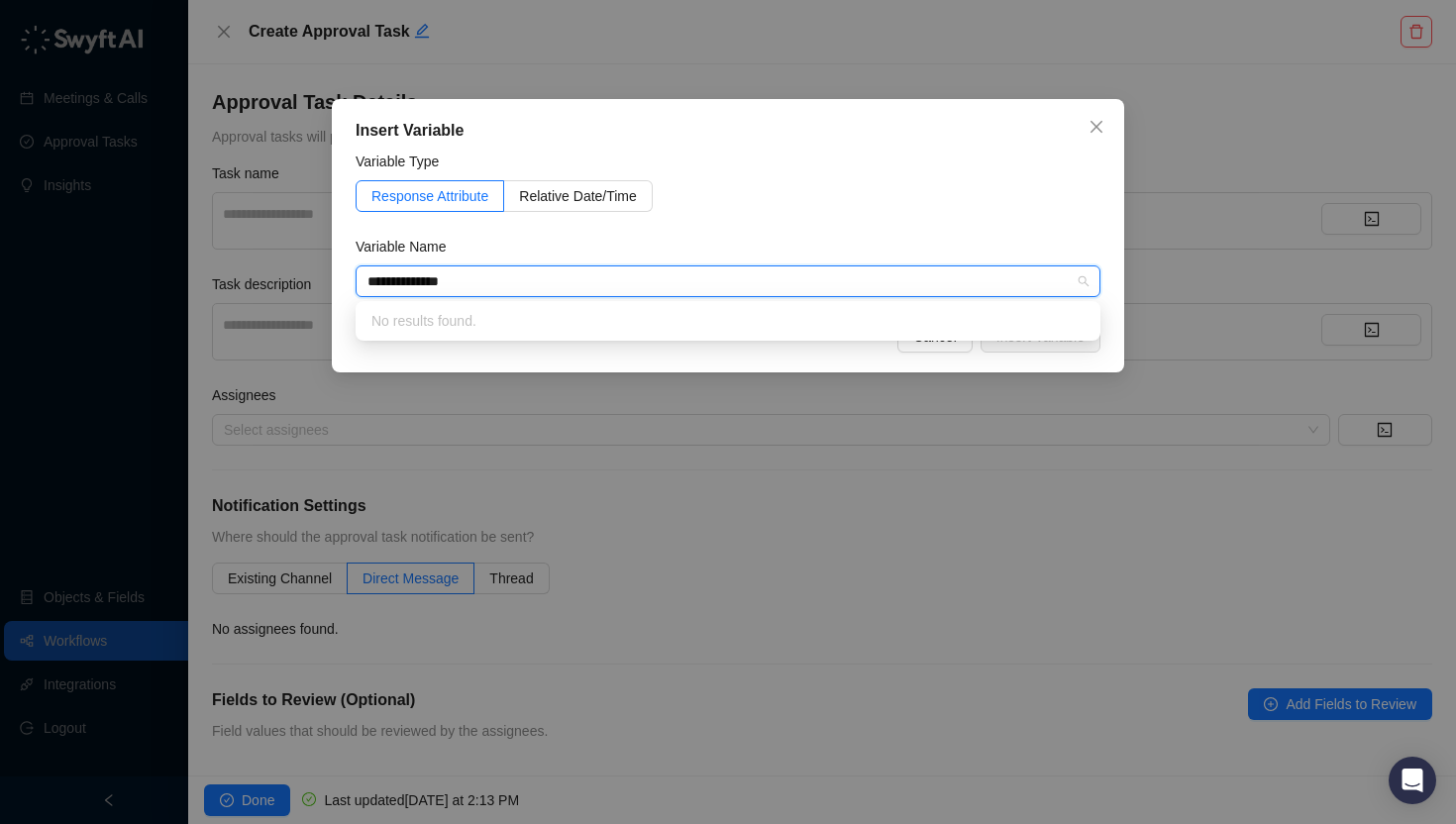 type on "**********" 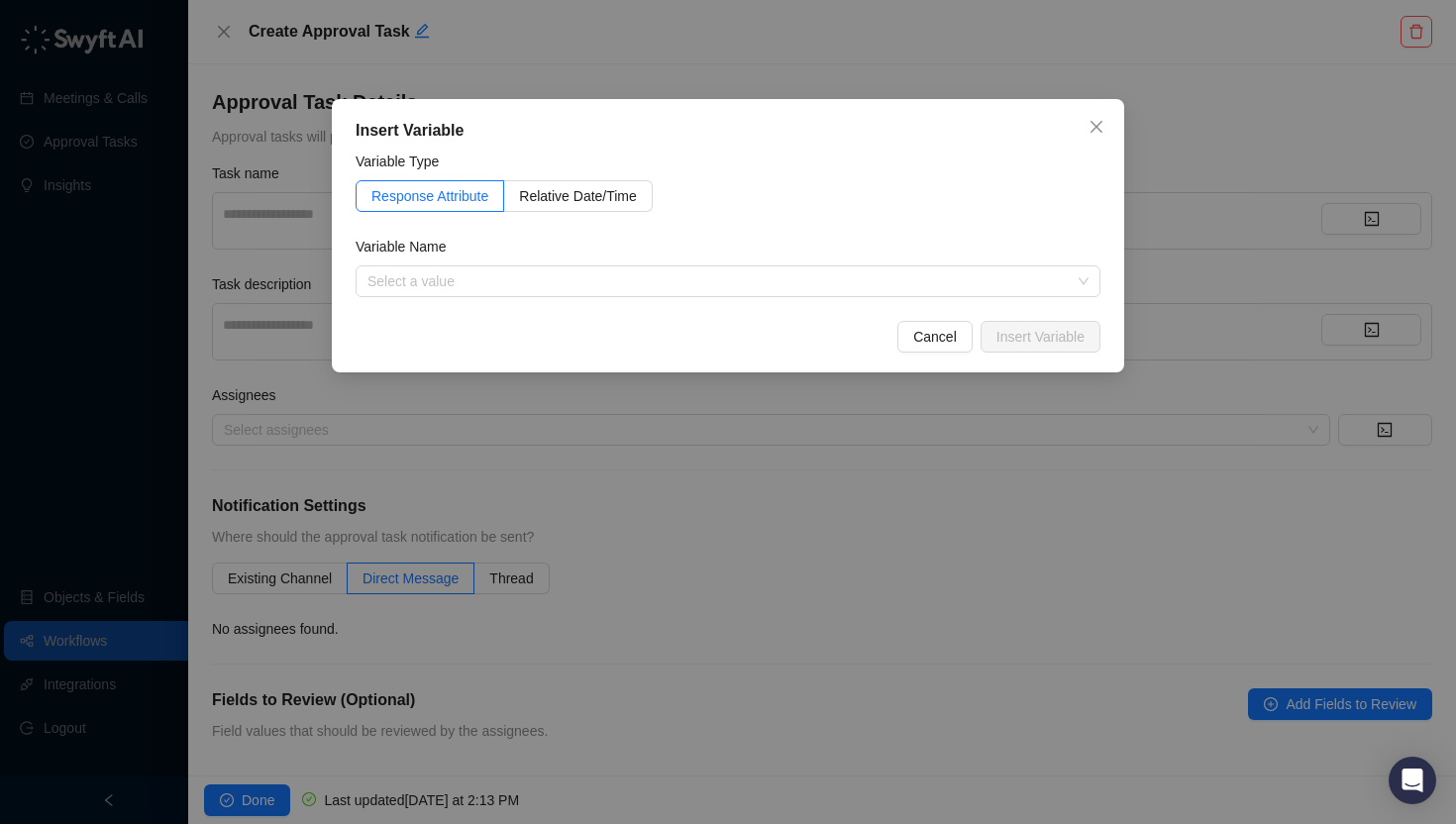 click on "Variable Name" at bounding box center [728, 251] 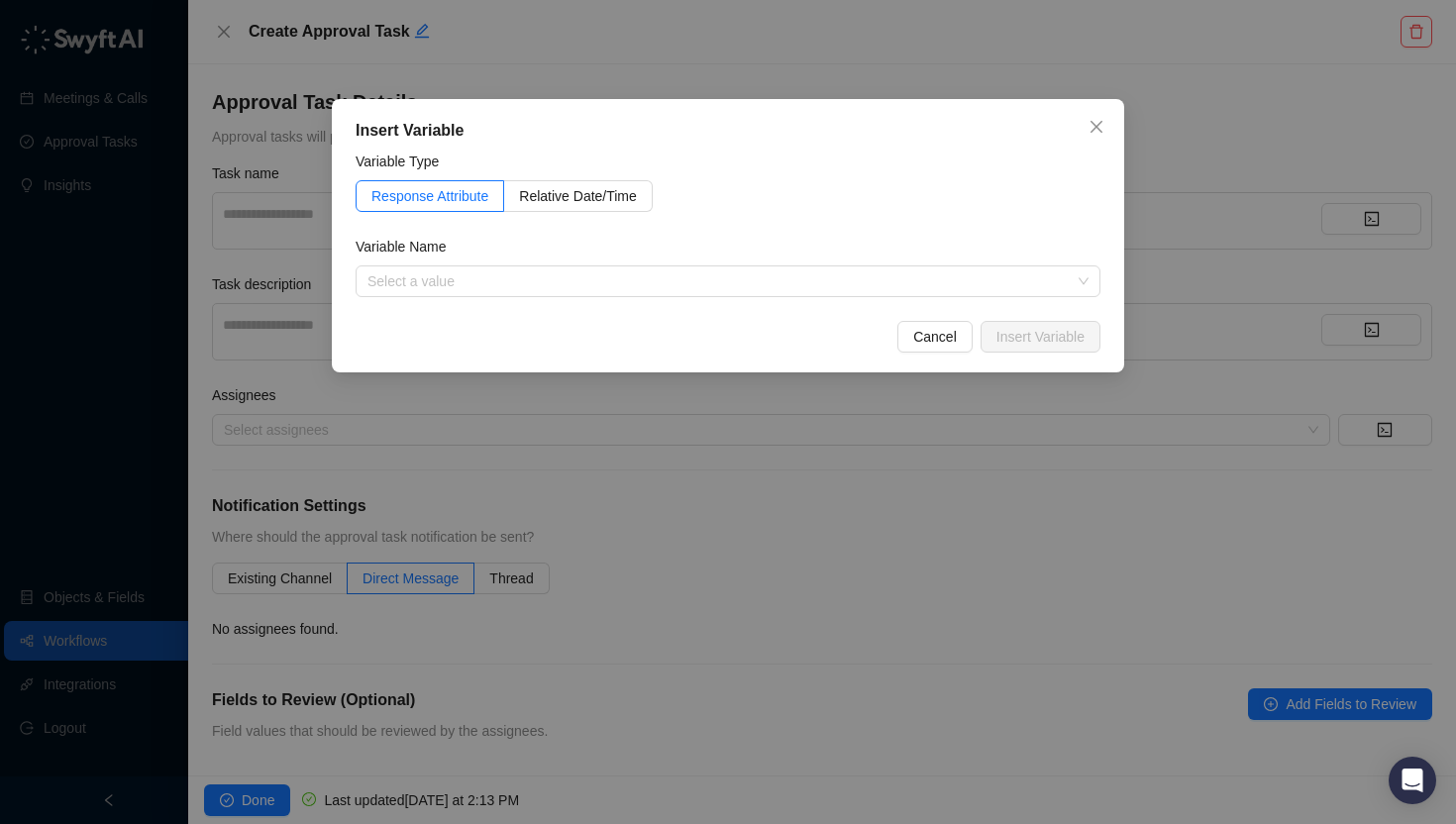 click on "Variable Name" at bounding box center (728, 251) 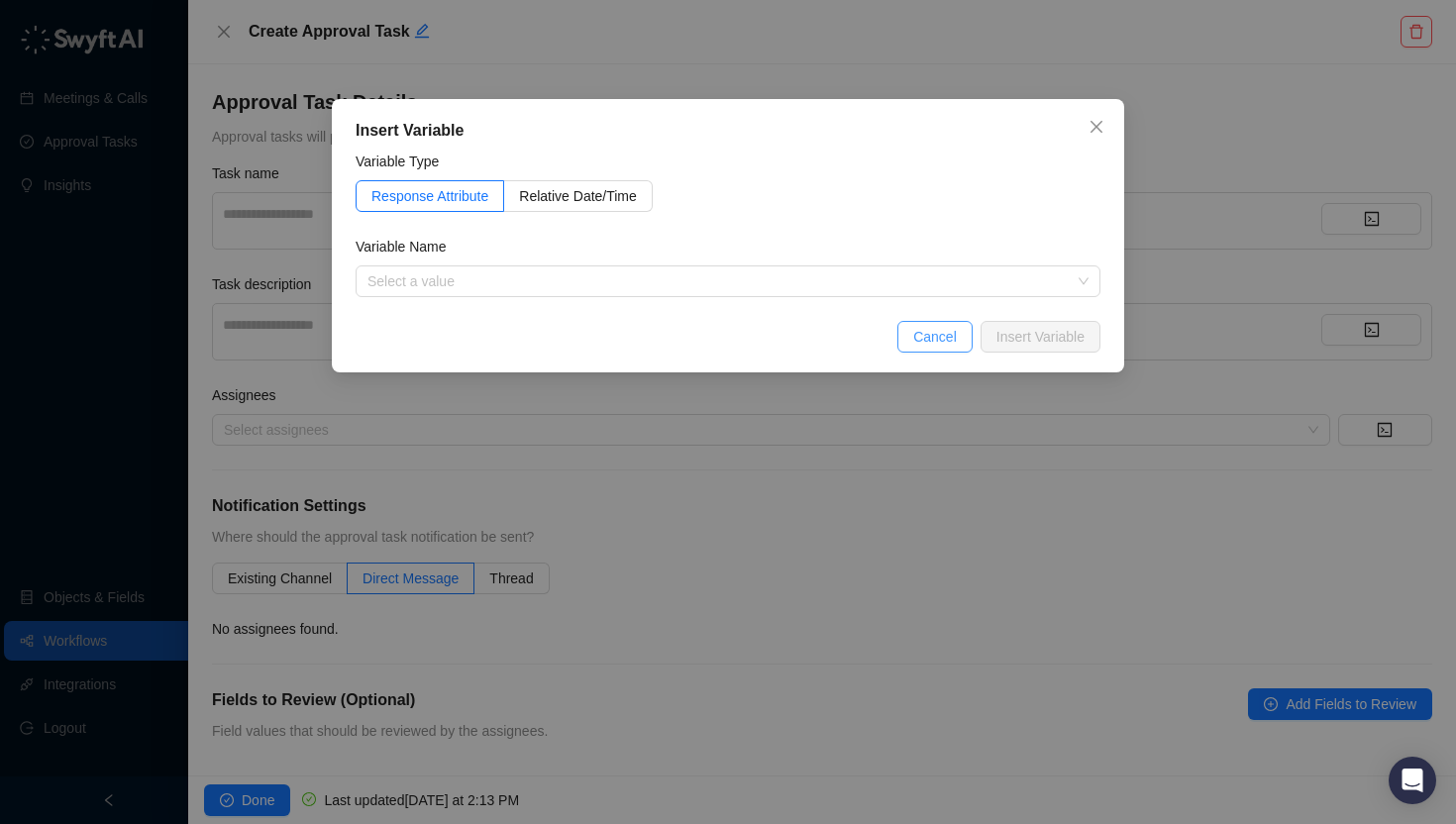 click on "Cancel" at bounding box center (935, 337) 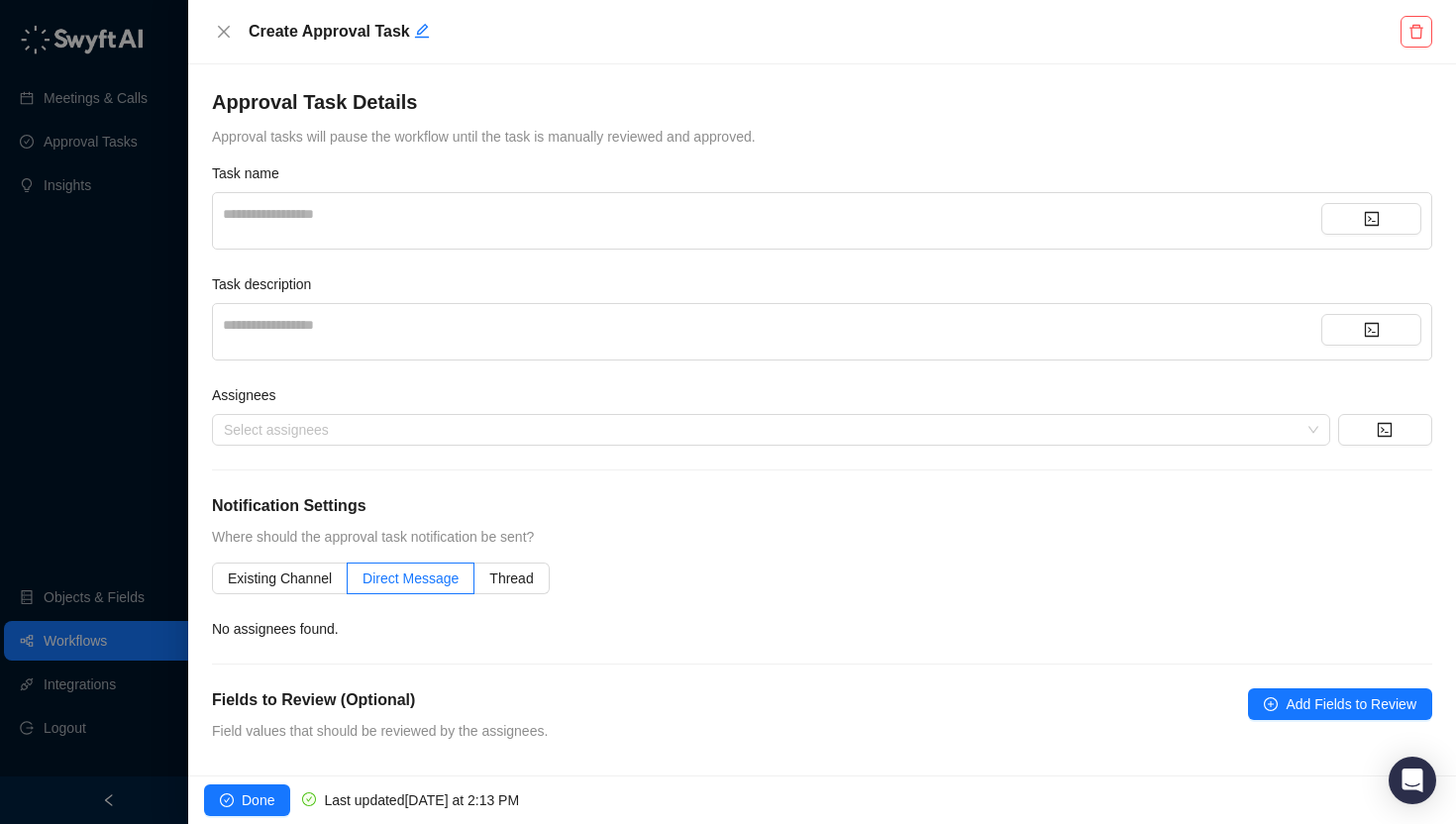 click on "**********" at bounding box center (772, 214) 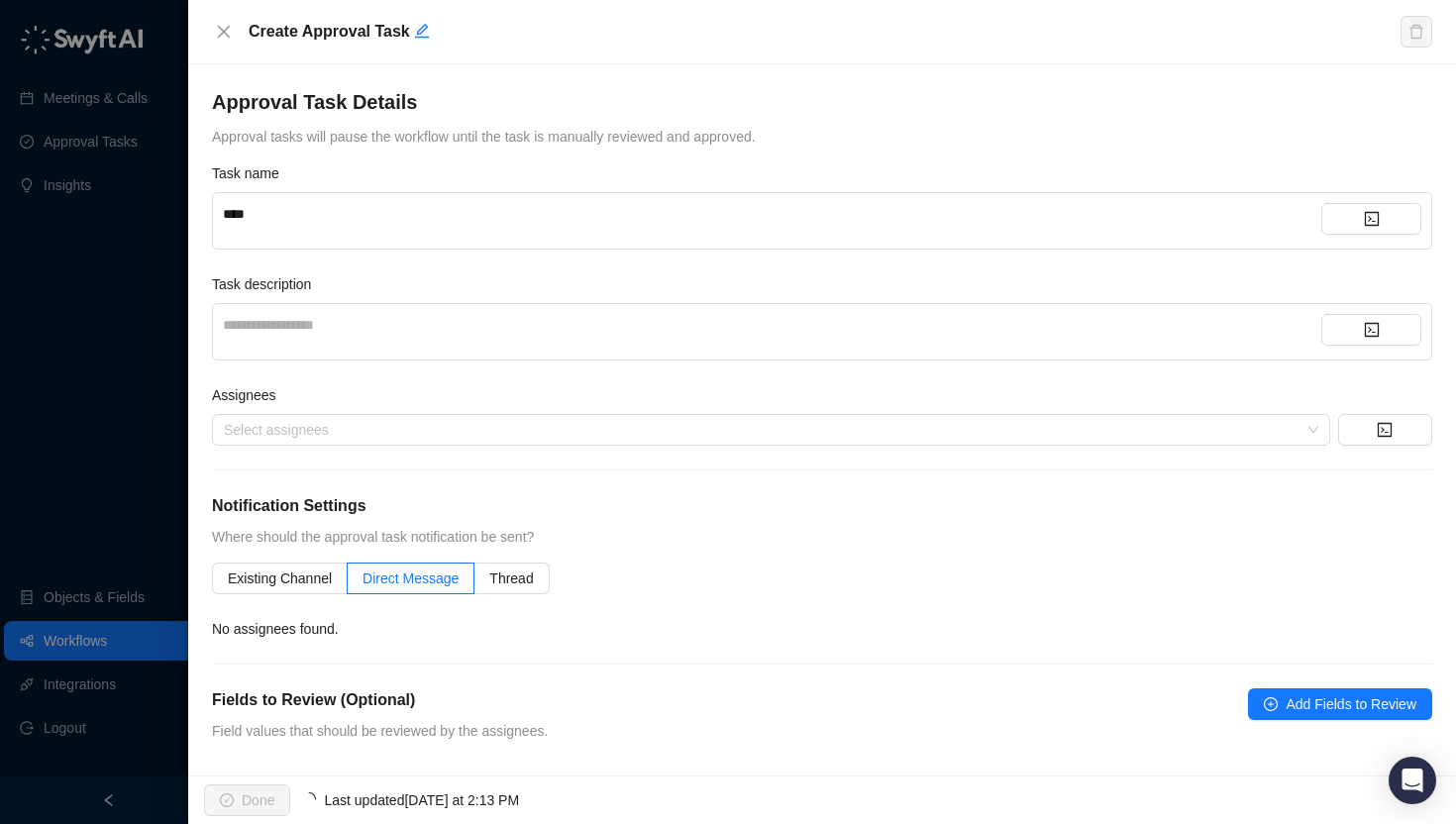 click on "****" at bounding box center [822, 221] 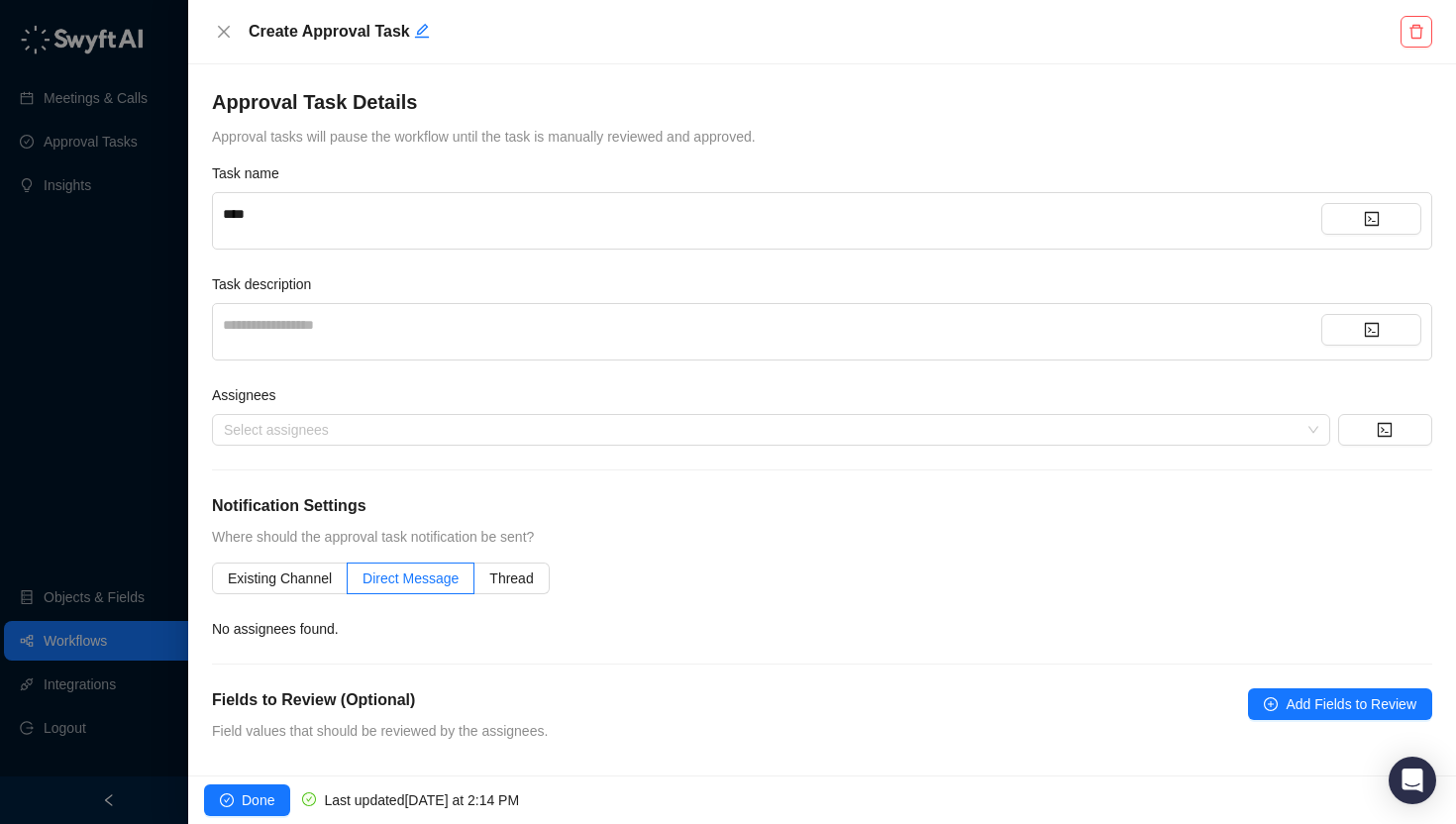 click on "****" at bounding box center (772, 214) 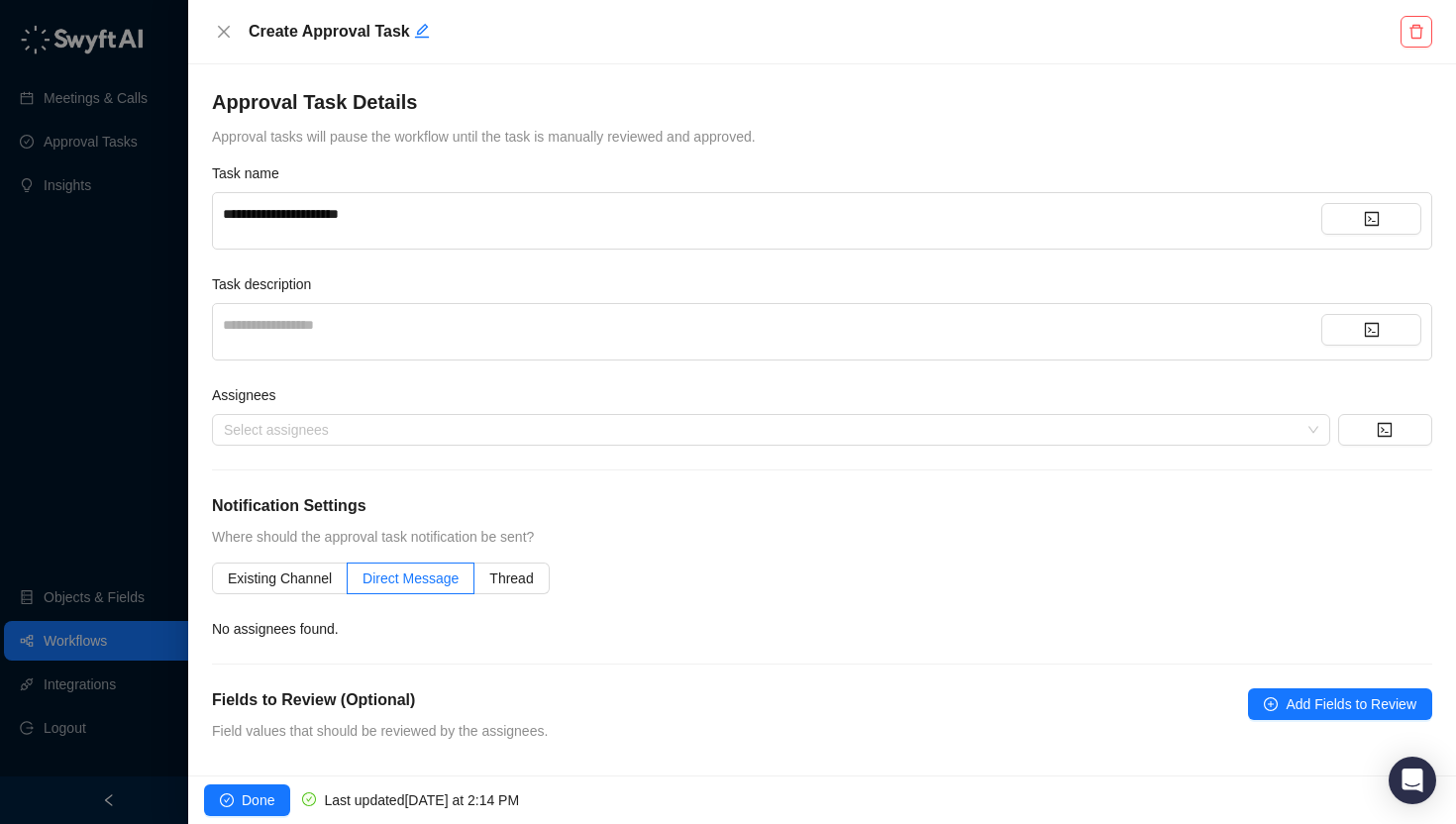 click on "**********" at bounding box center (822, 332) 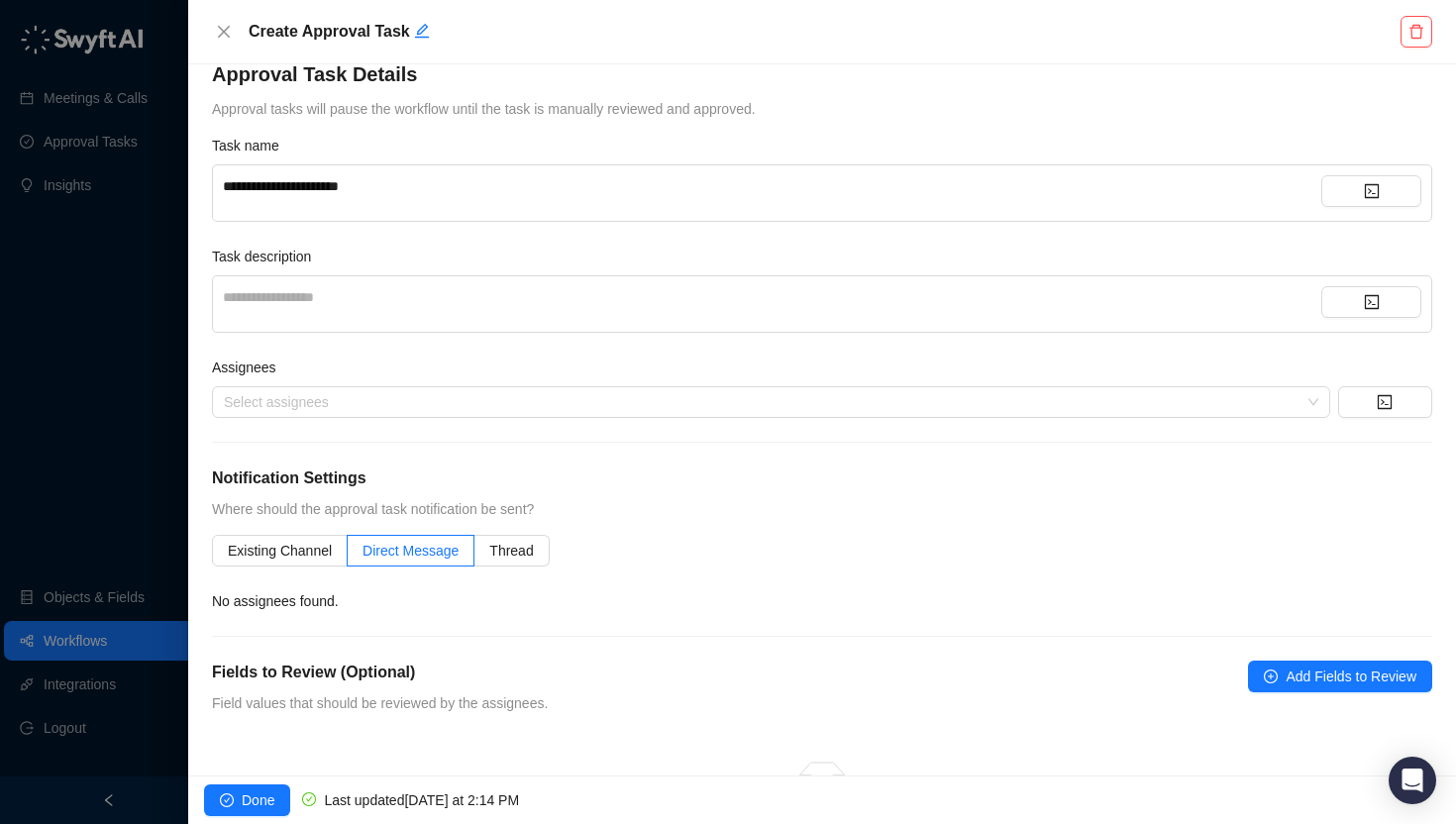 scroll, scrollTop: 0, scrollLeft: 0, axis: both 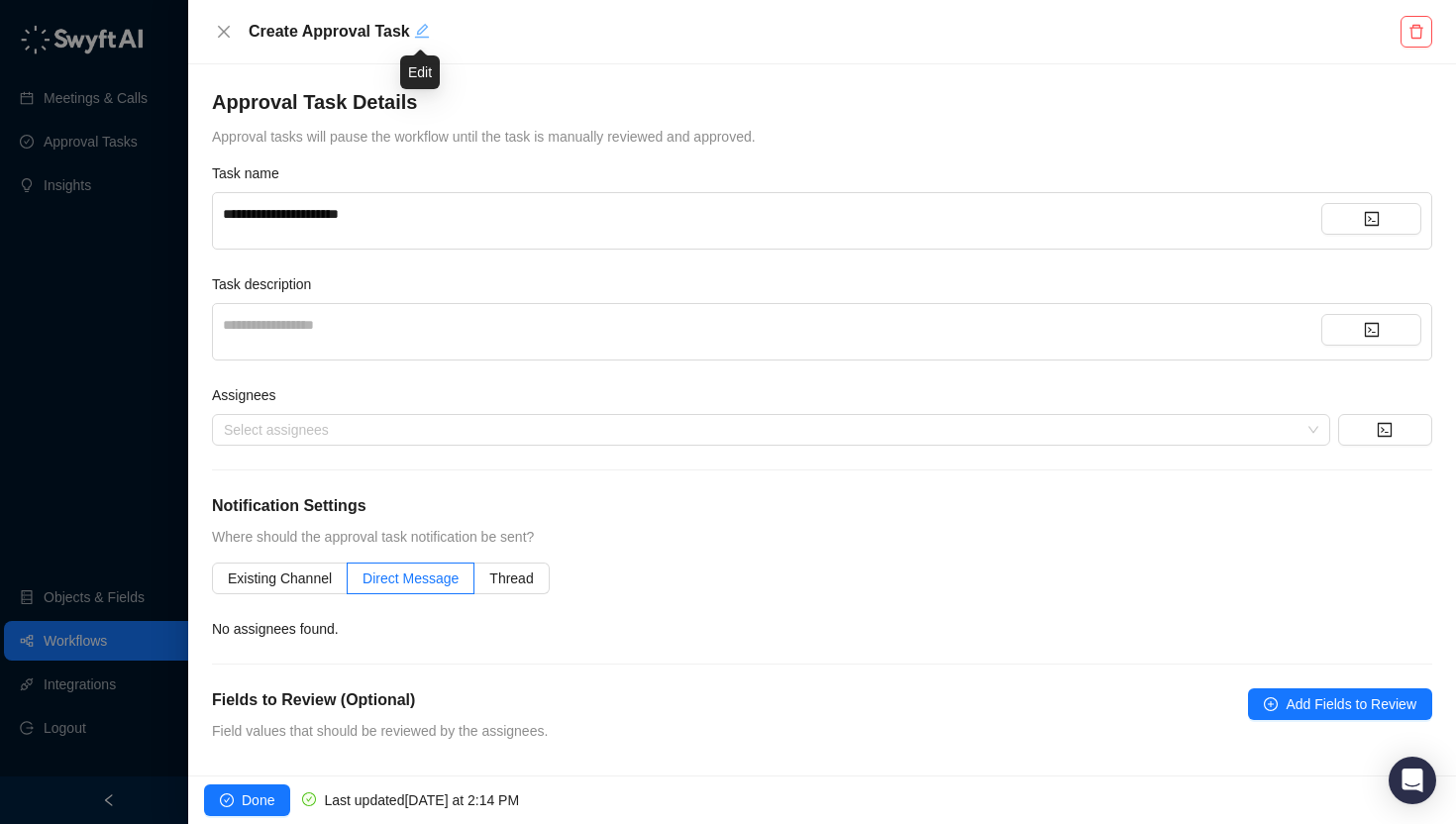 click 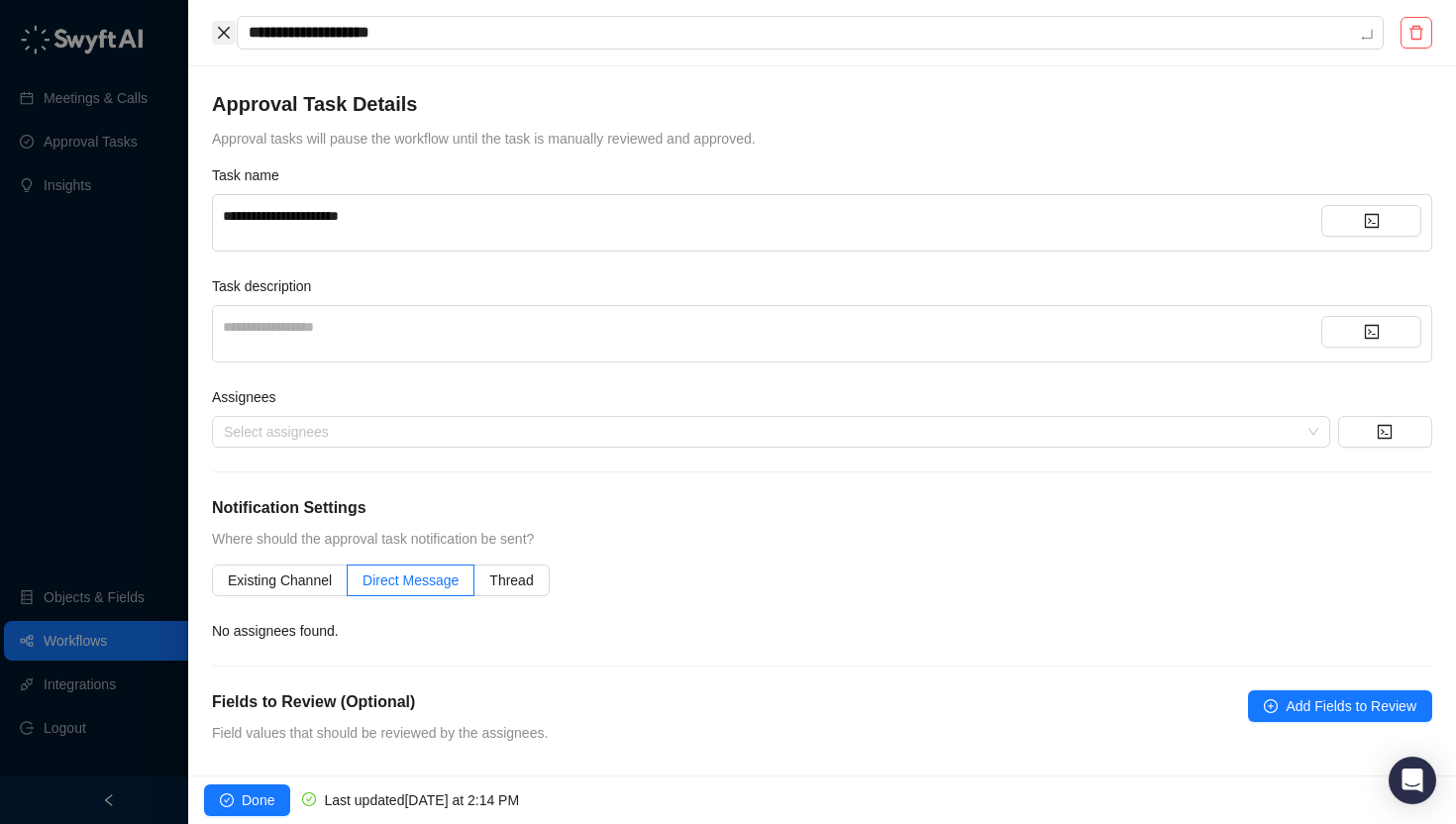 drag, startPoint x: 426, startPoint y: 46, endPoint x: 229, endPoint y: 37, distance: 197.20548 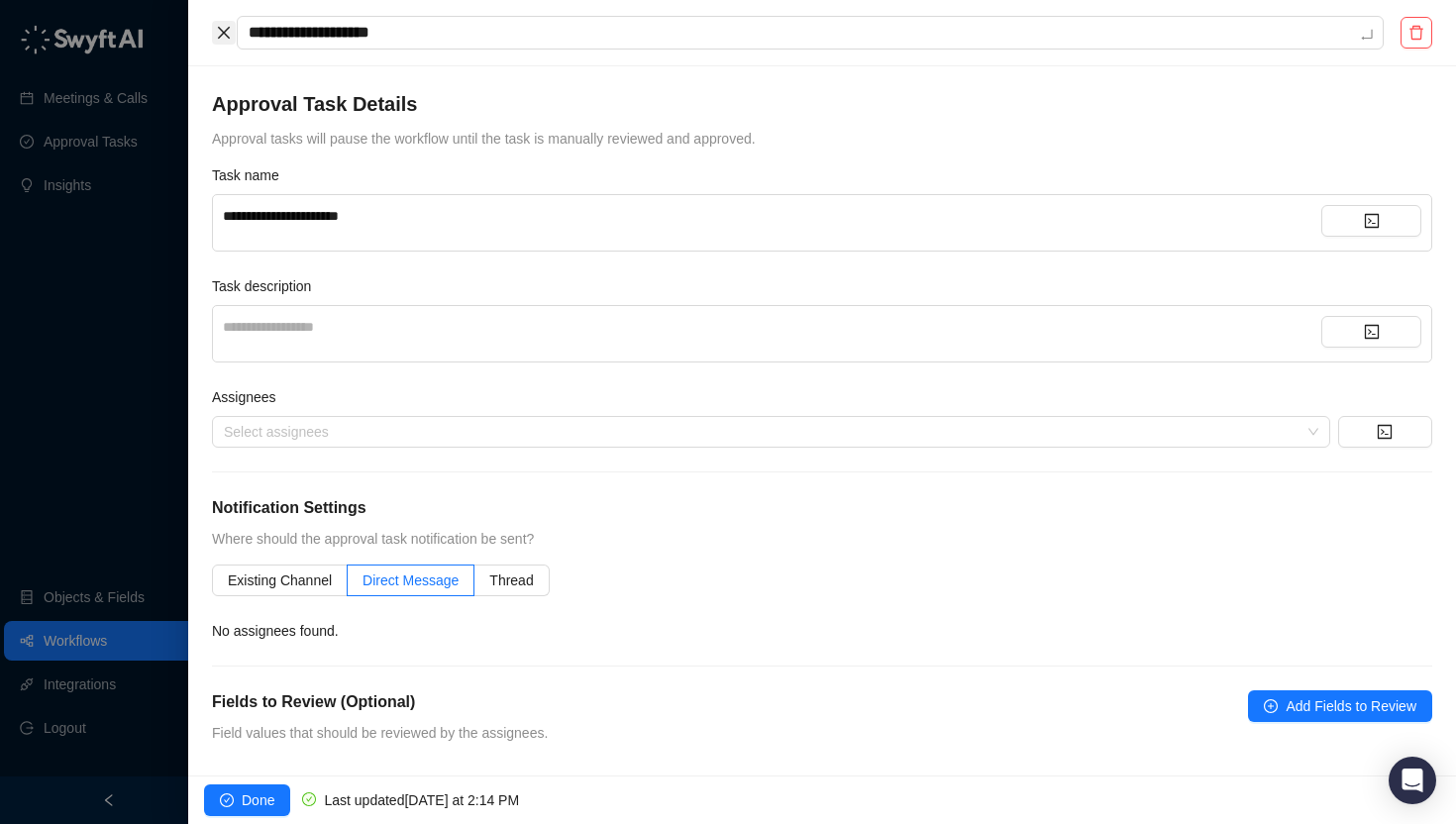 click on "**********" at bounding box center [822, 33] 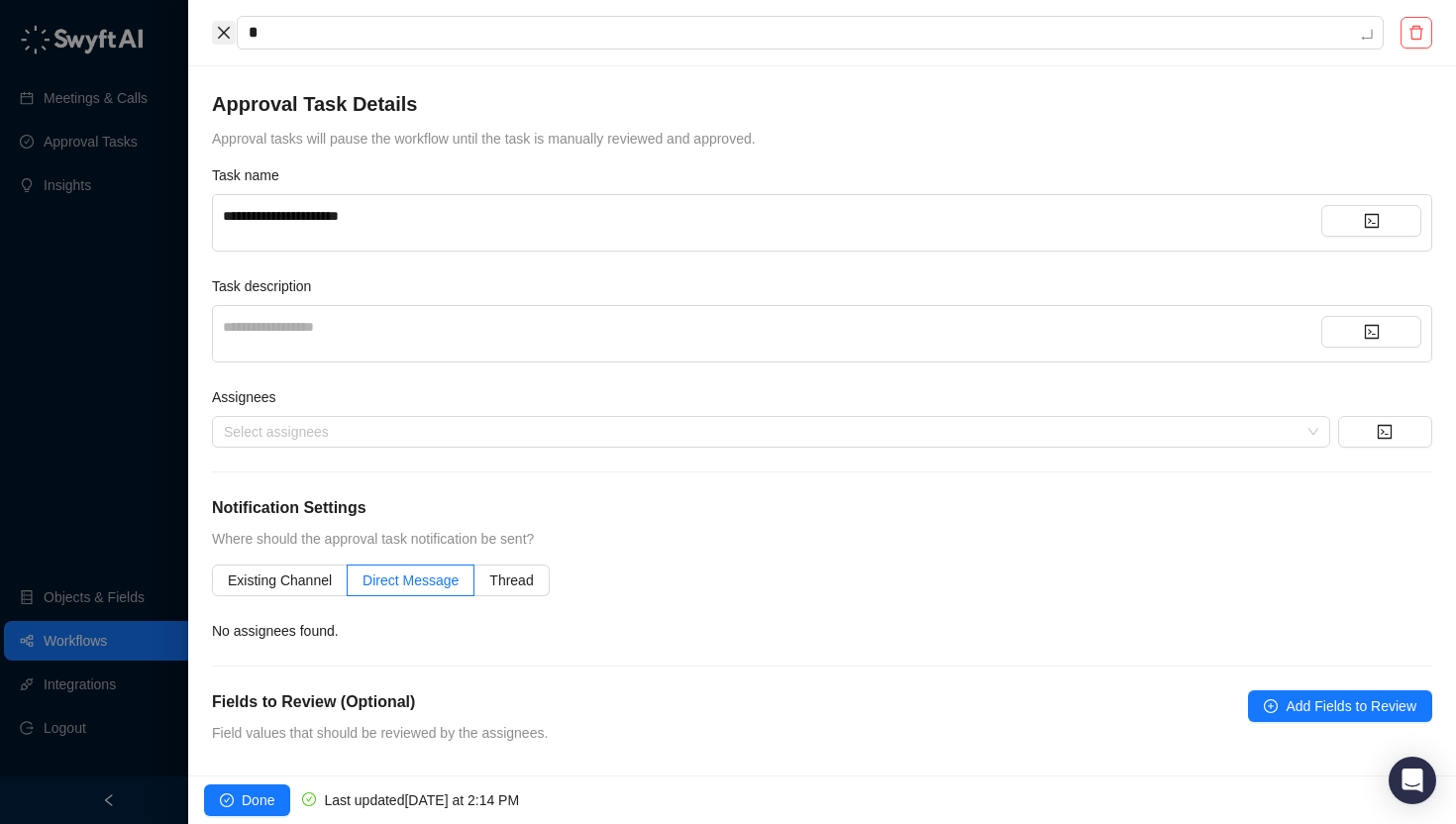 type on "**" 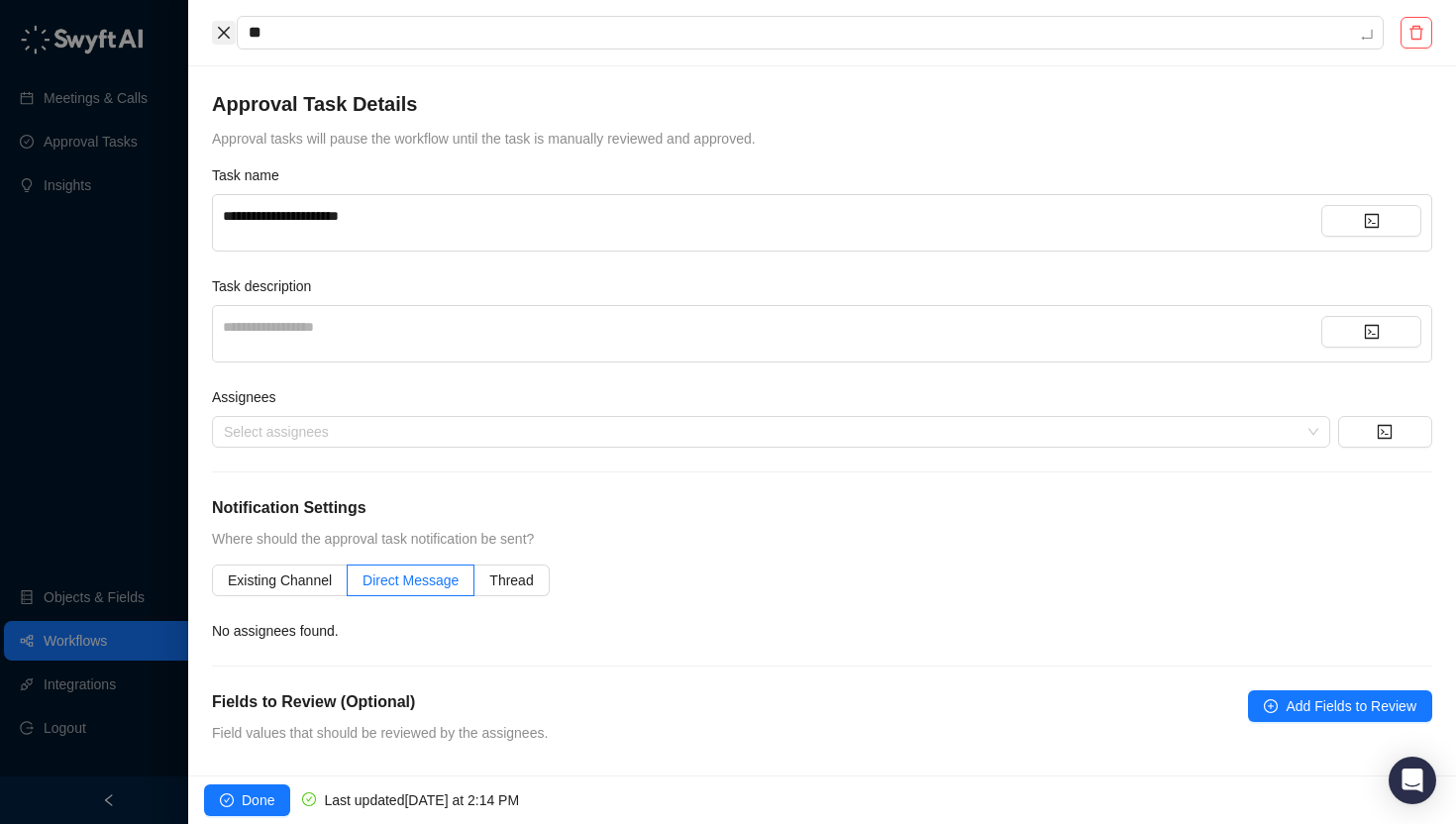 type on "***" 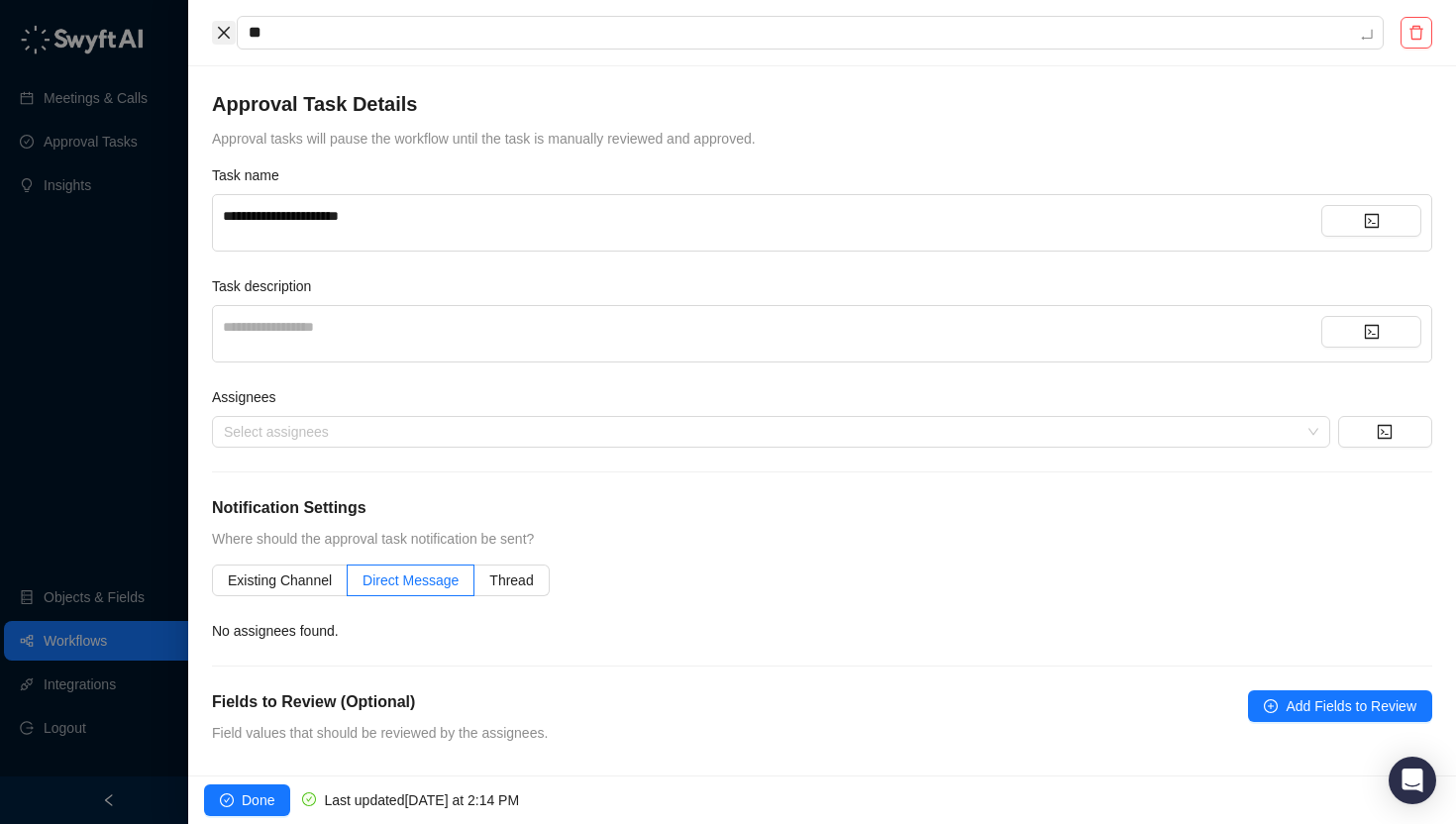 type on "***" 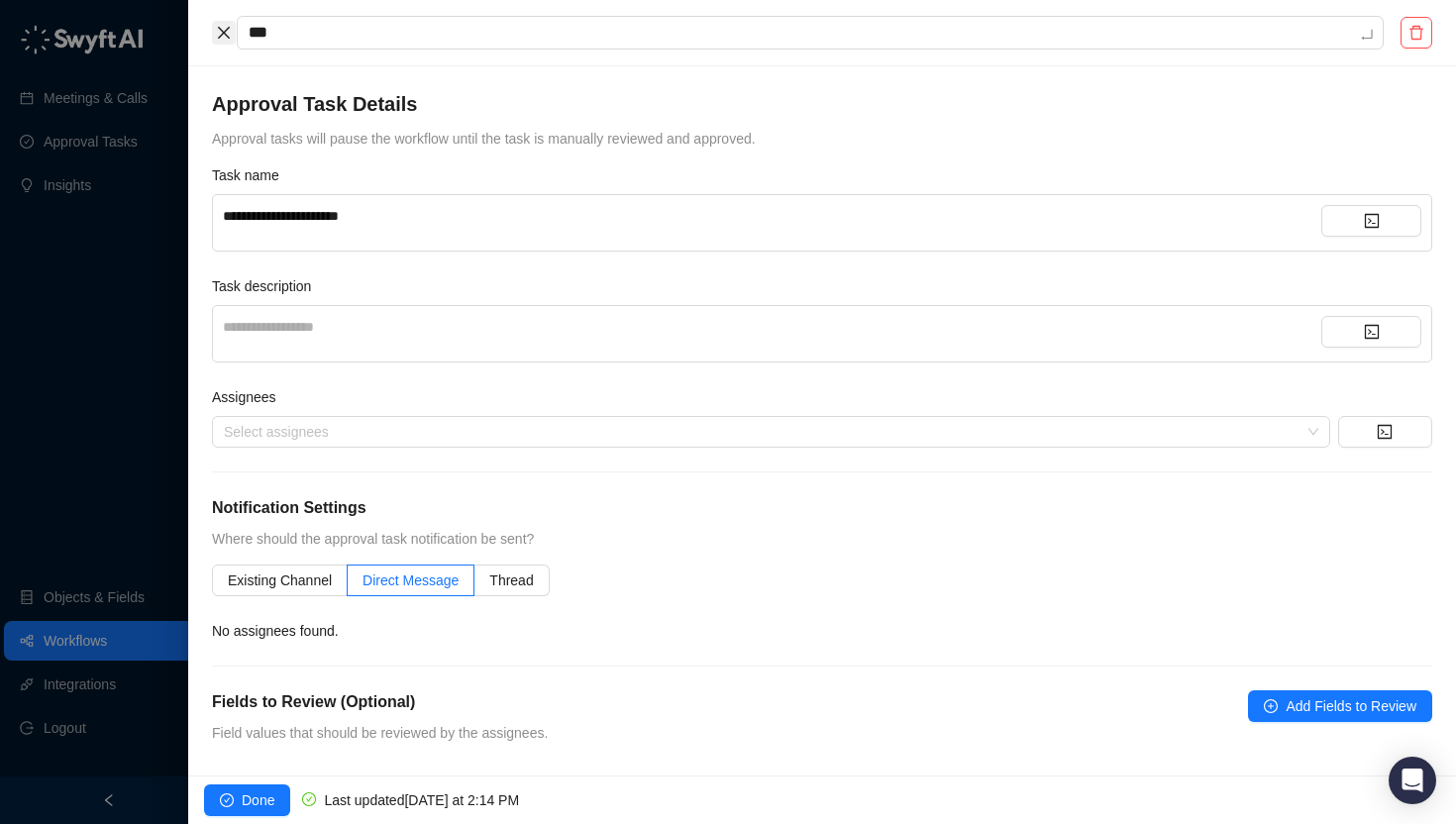 type on "****" 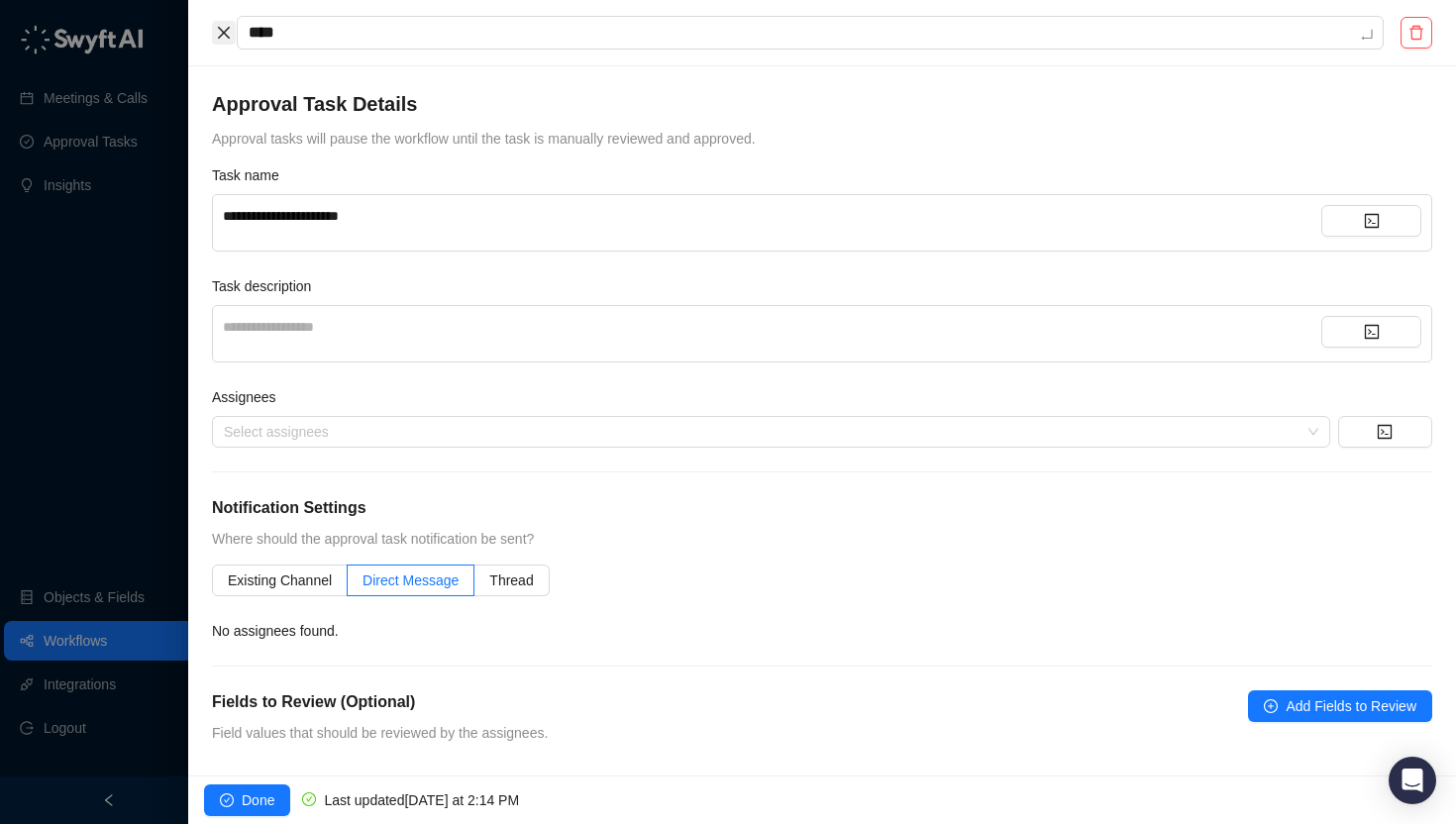 type on "*****" 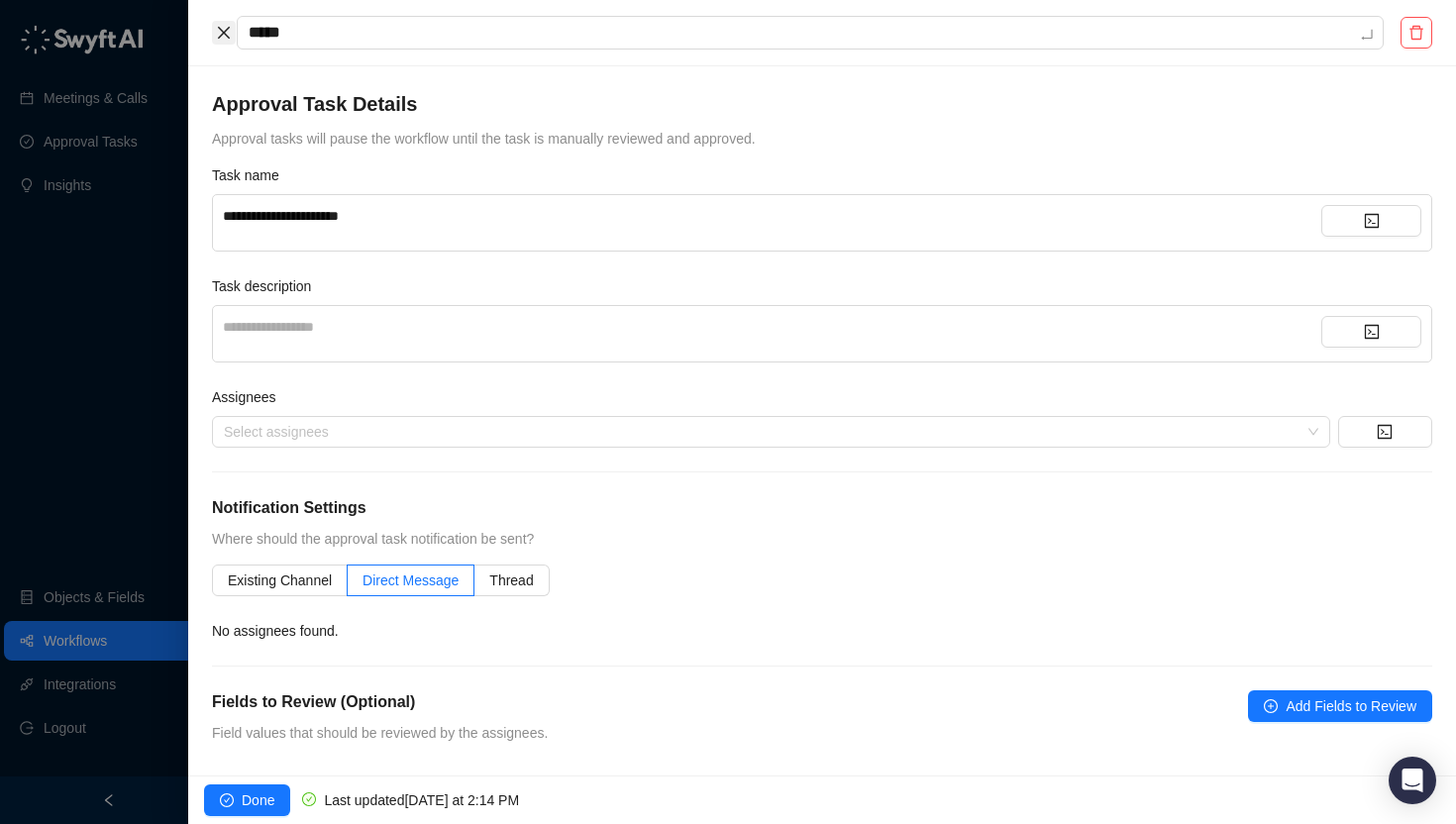type on "******" 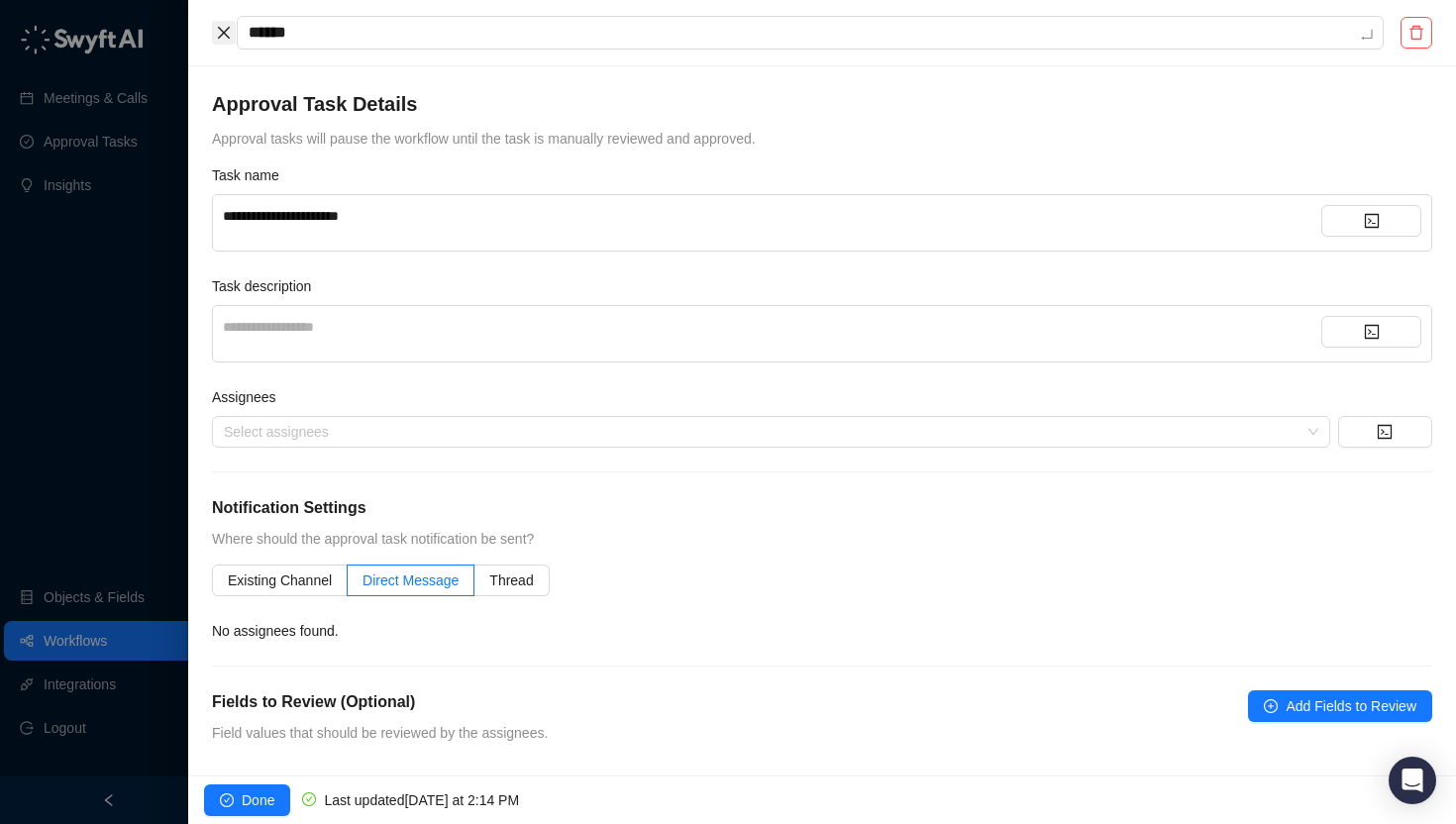type on "*******" 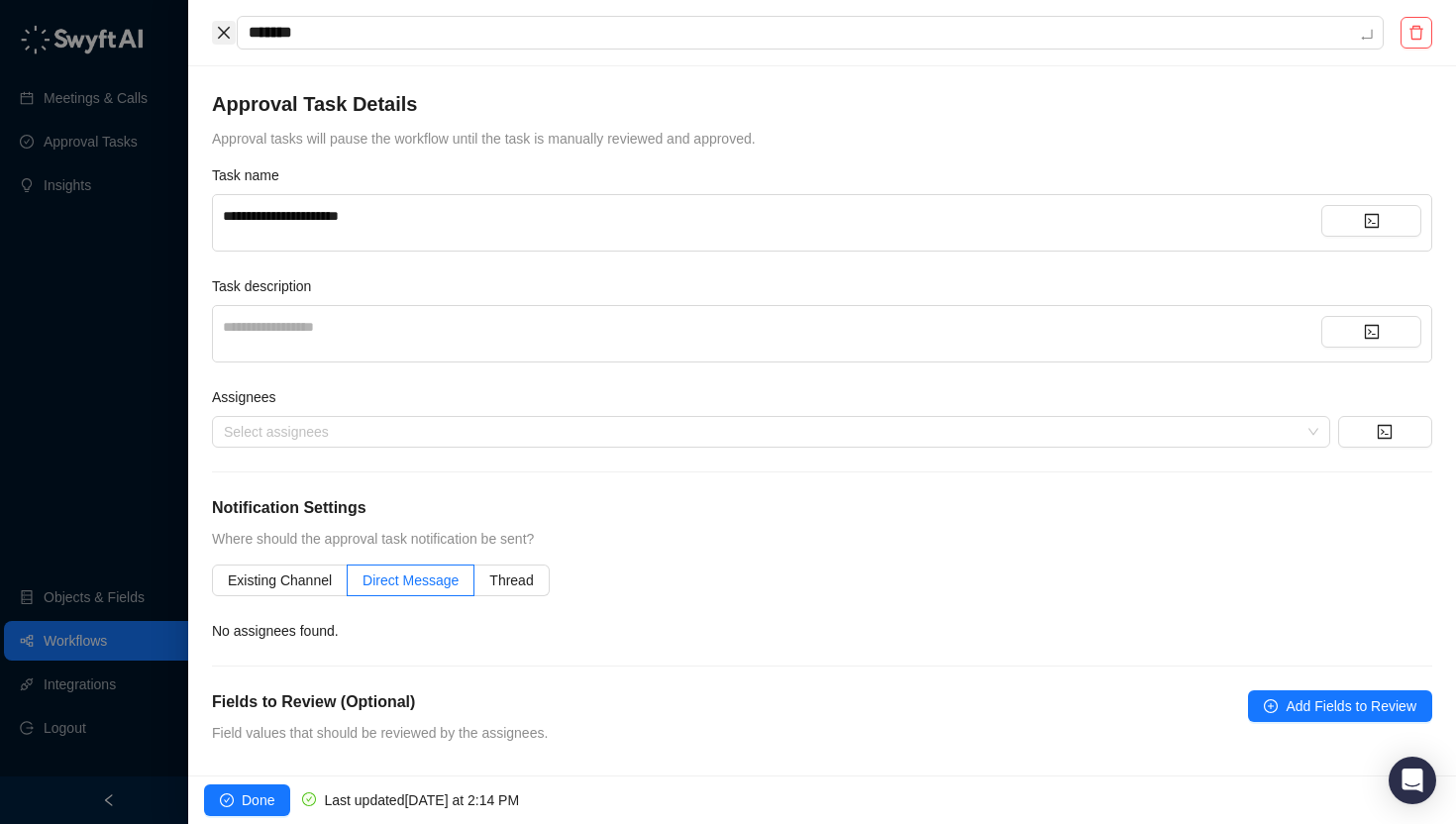type on "*******" 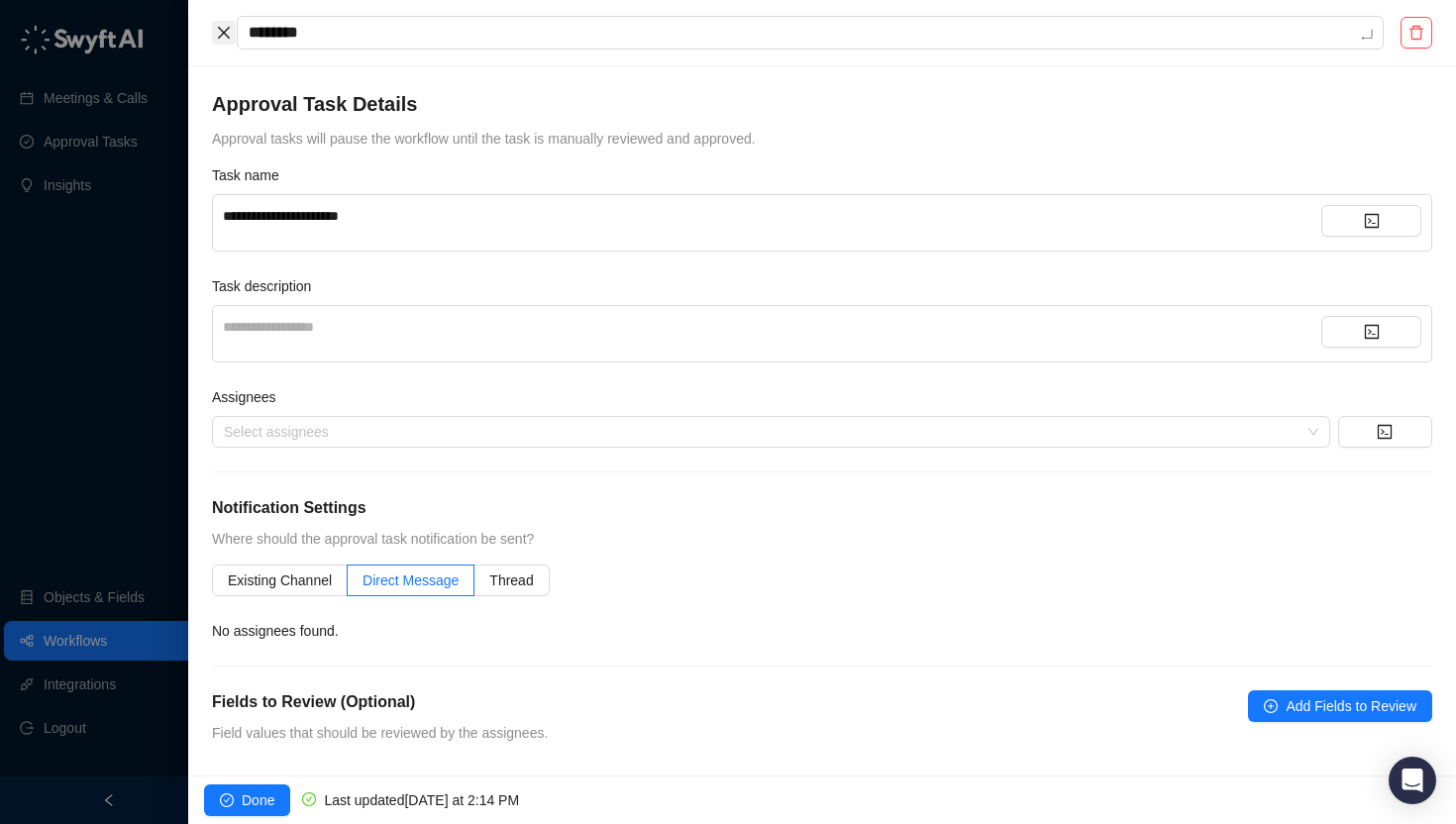 type on "*********" 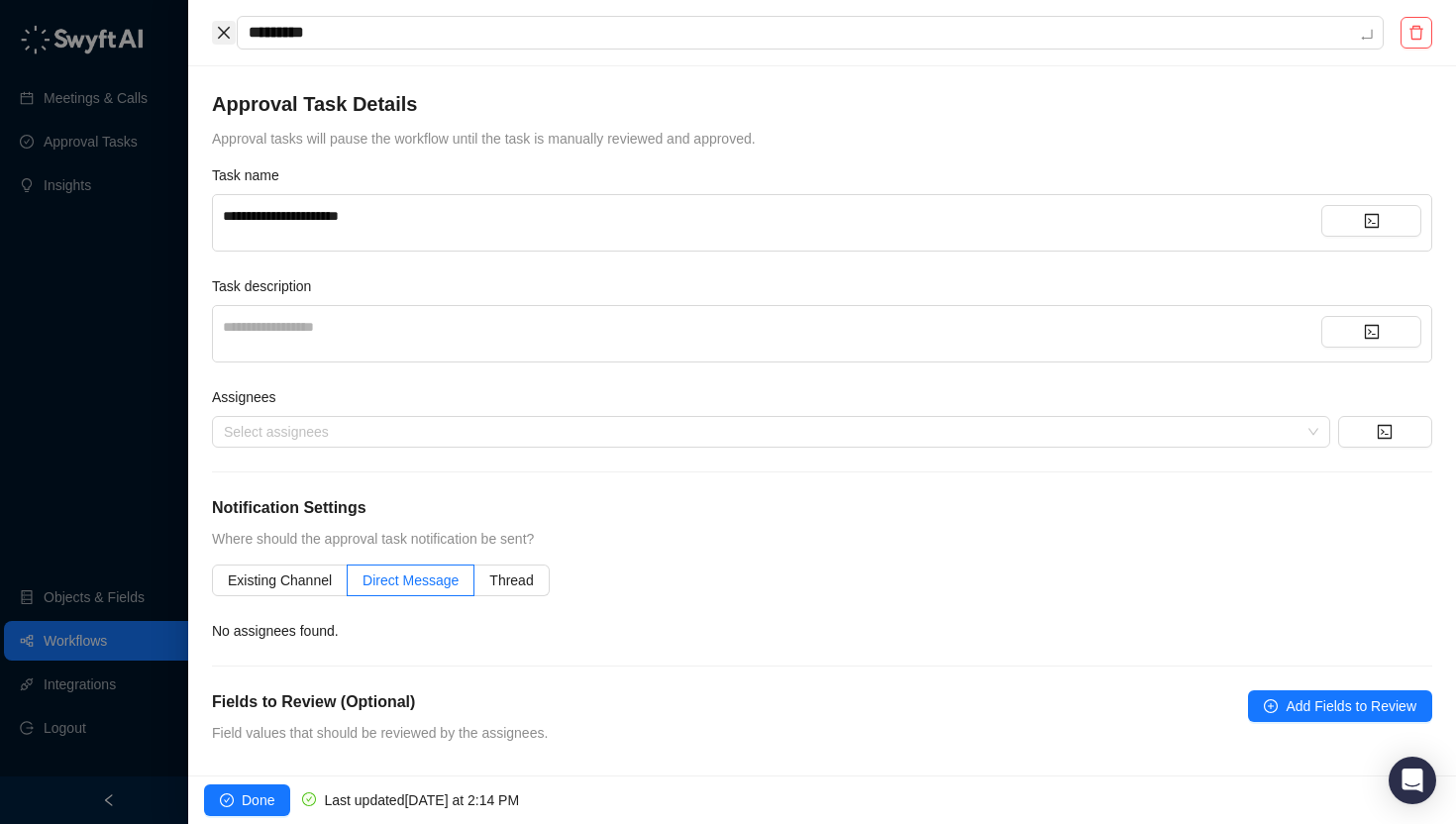 type on "**********" 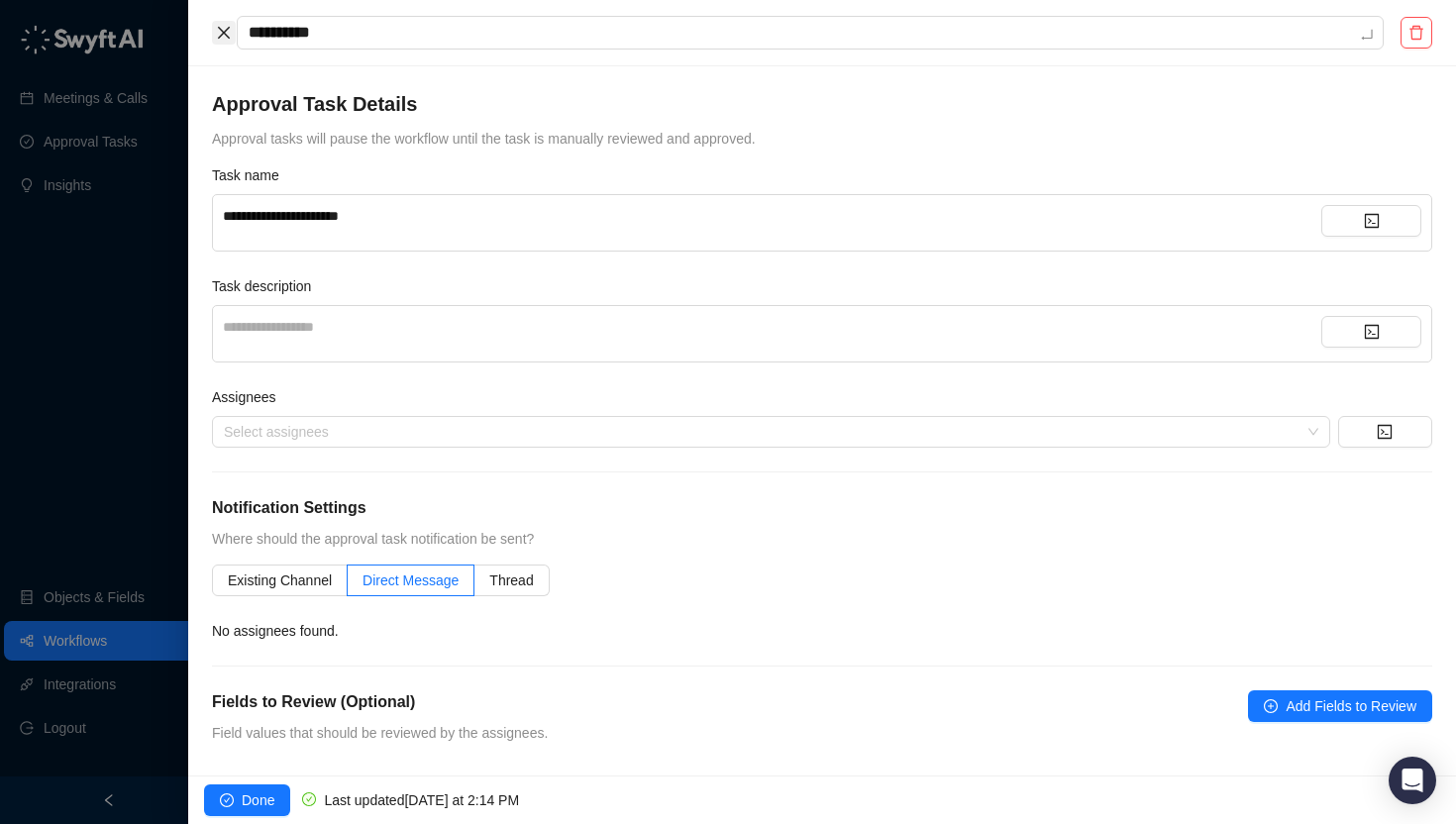 type on "**********" 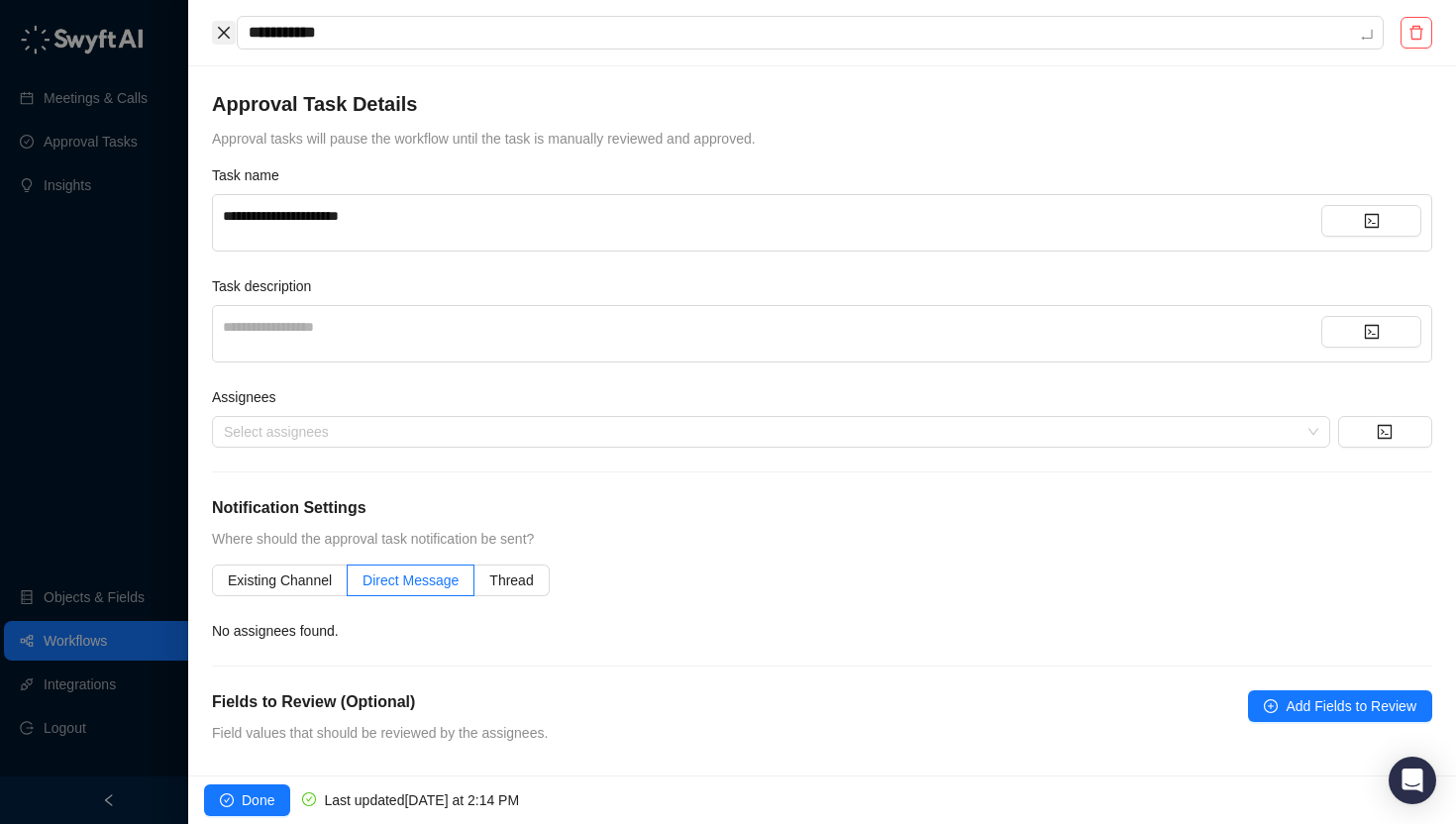 type on "**********" 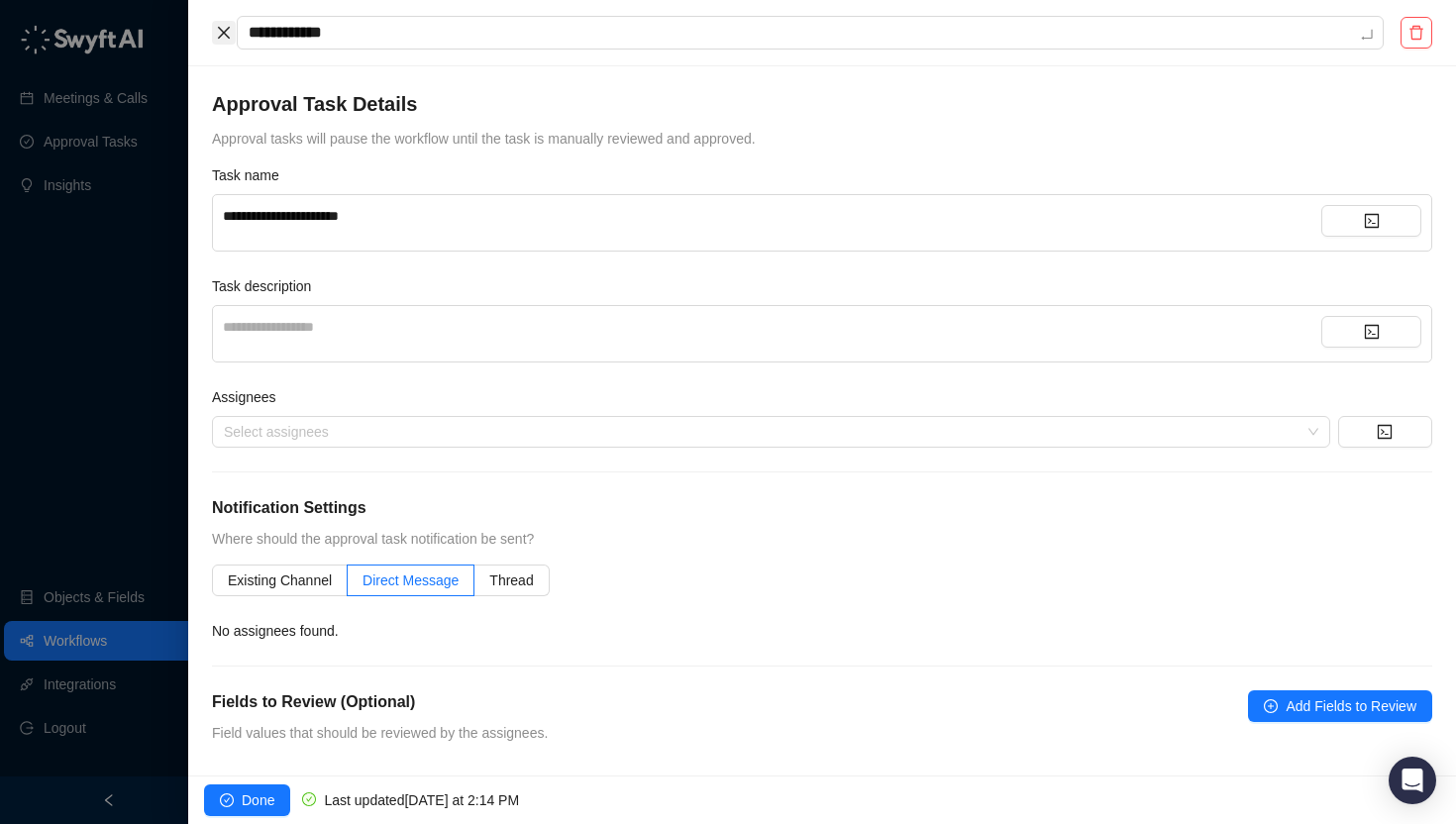 type on "**********" 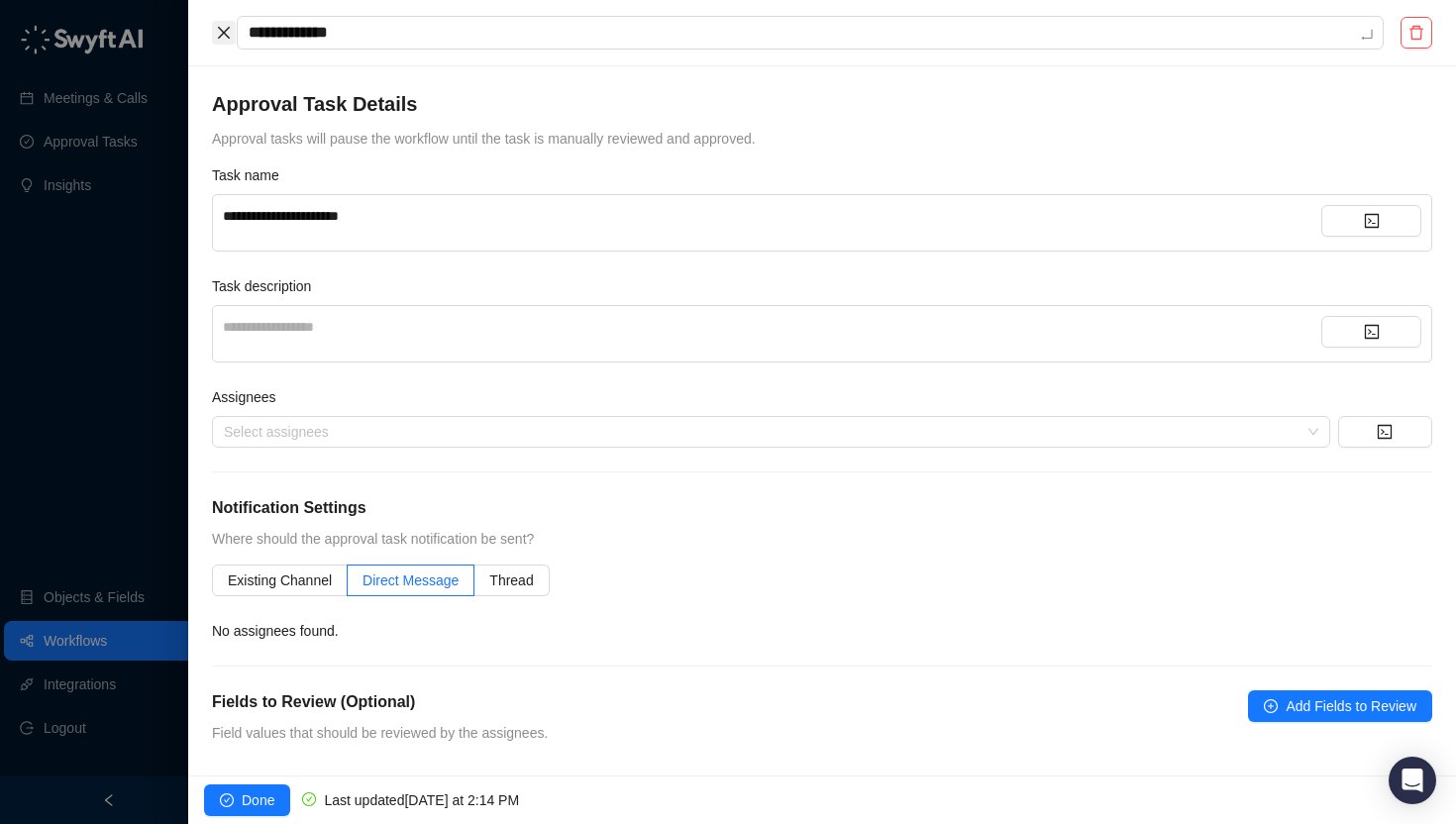type on "**********" 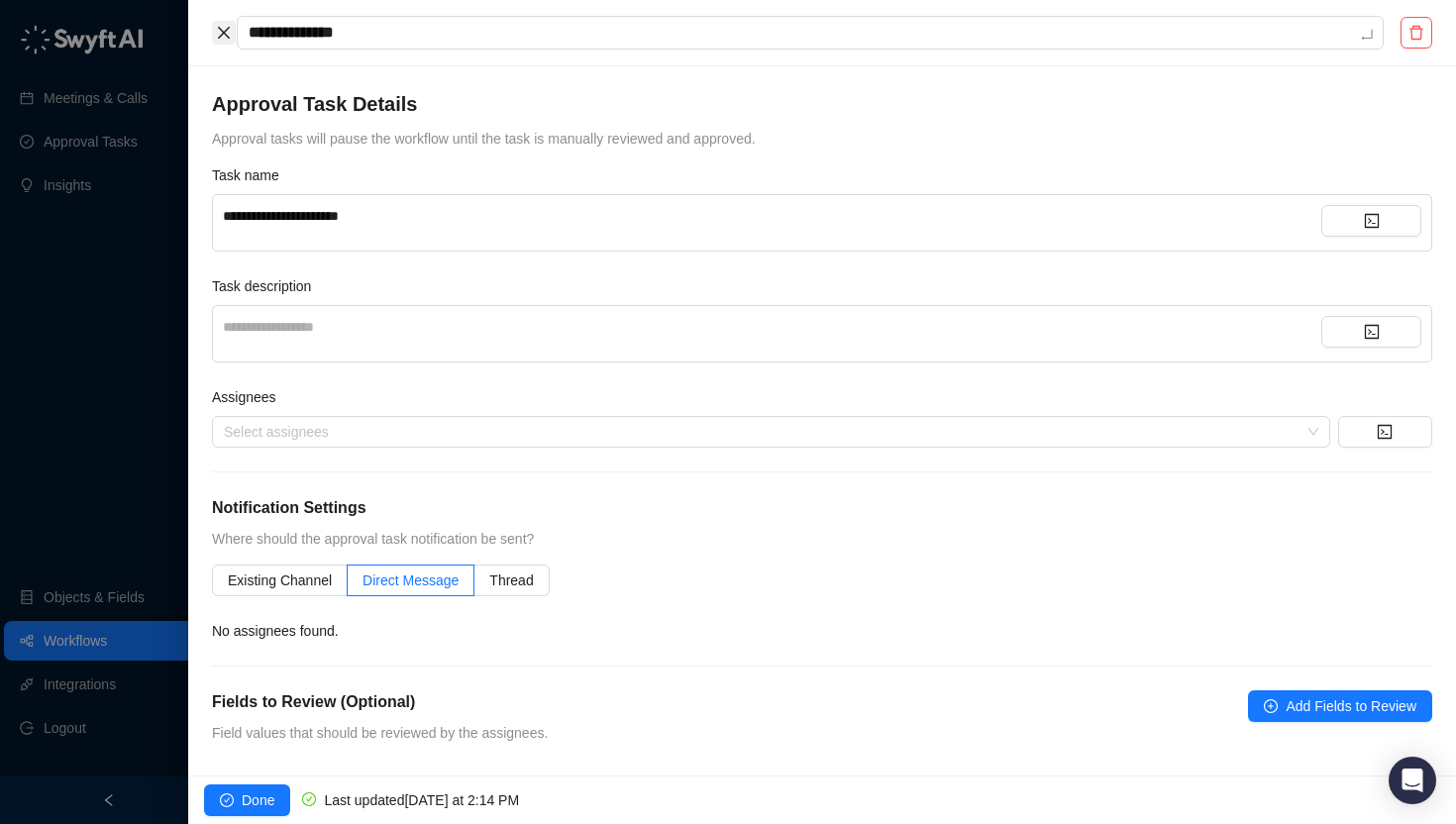 type on "**********" 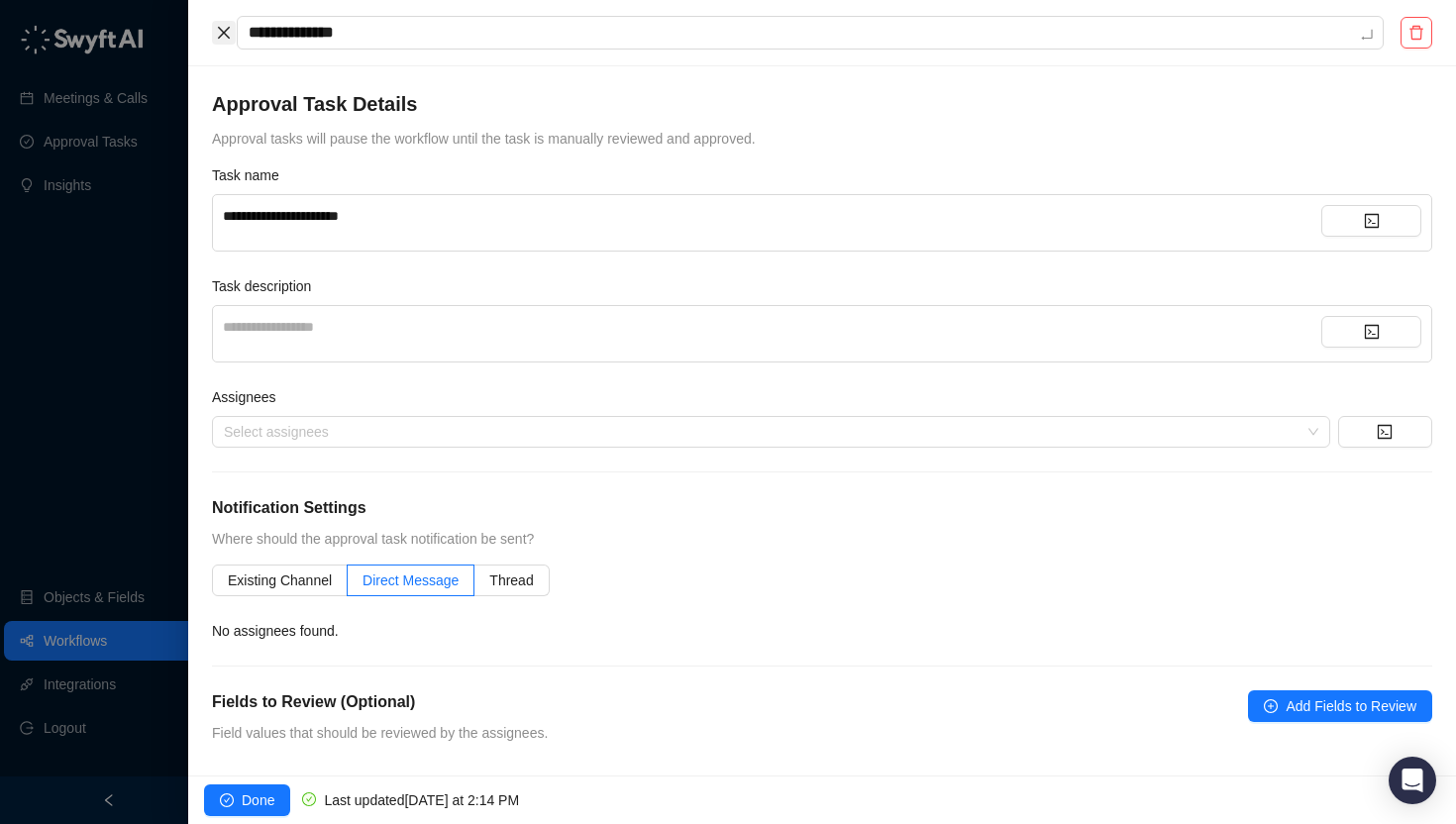 type on "**********" 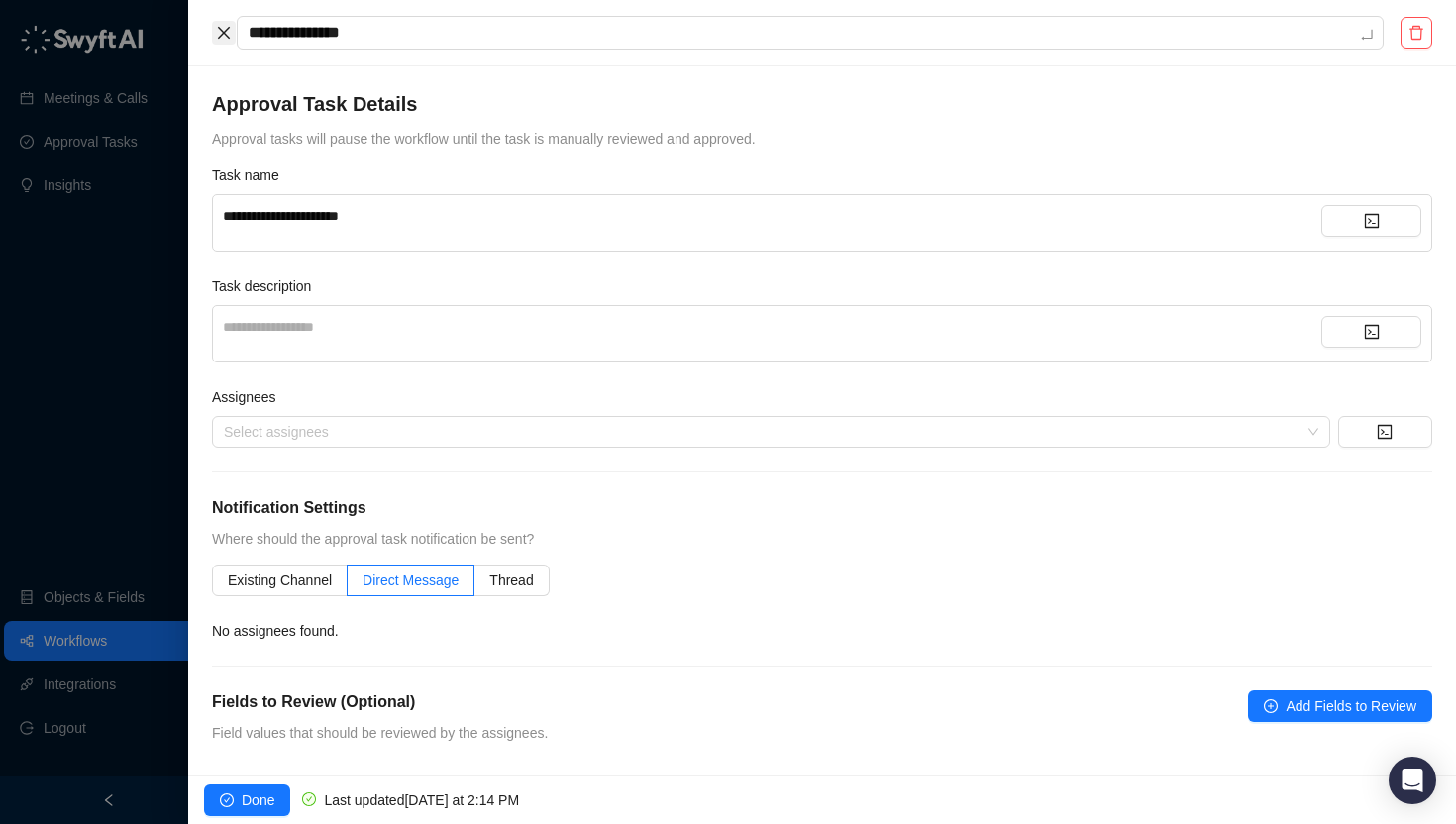type on "**********" 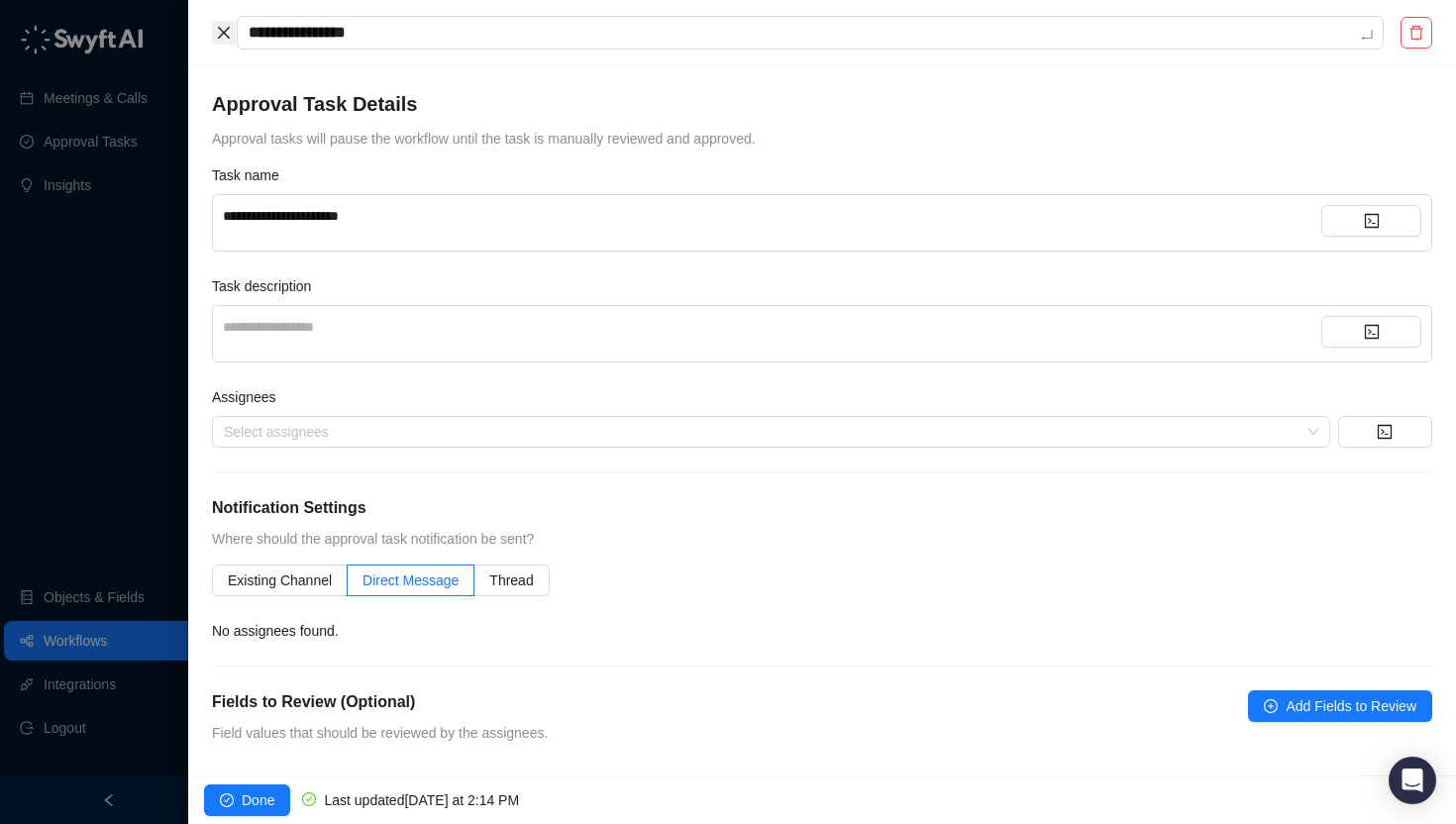 type on "**********" 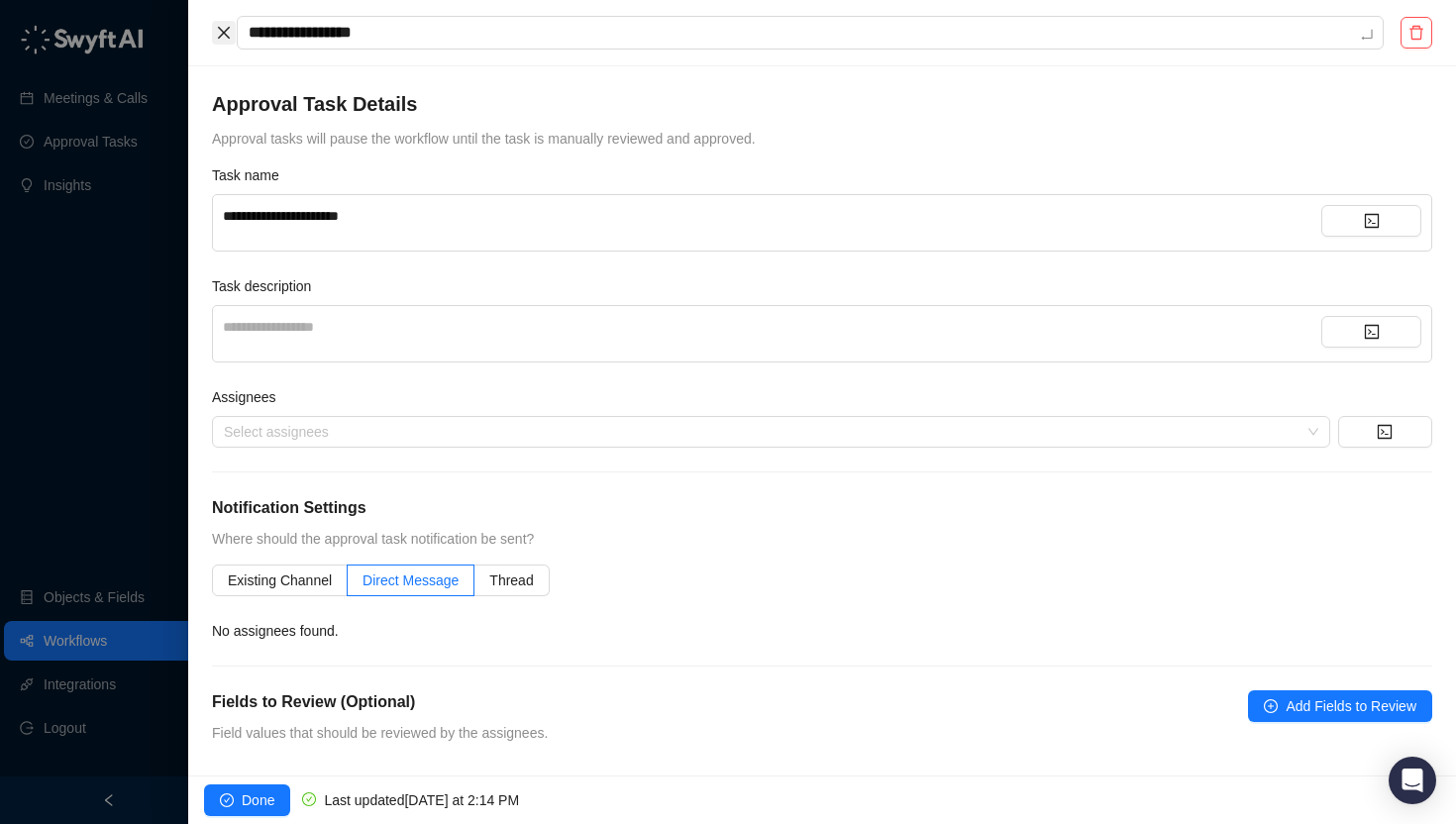 type on "**********" 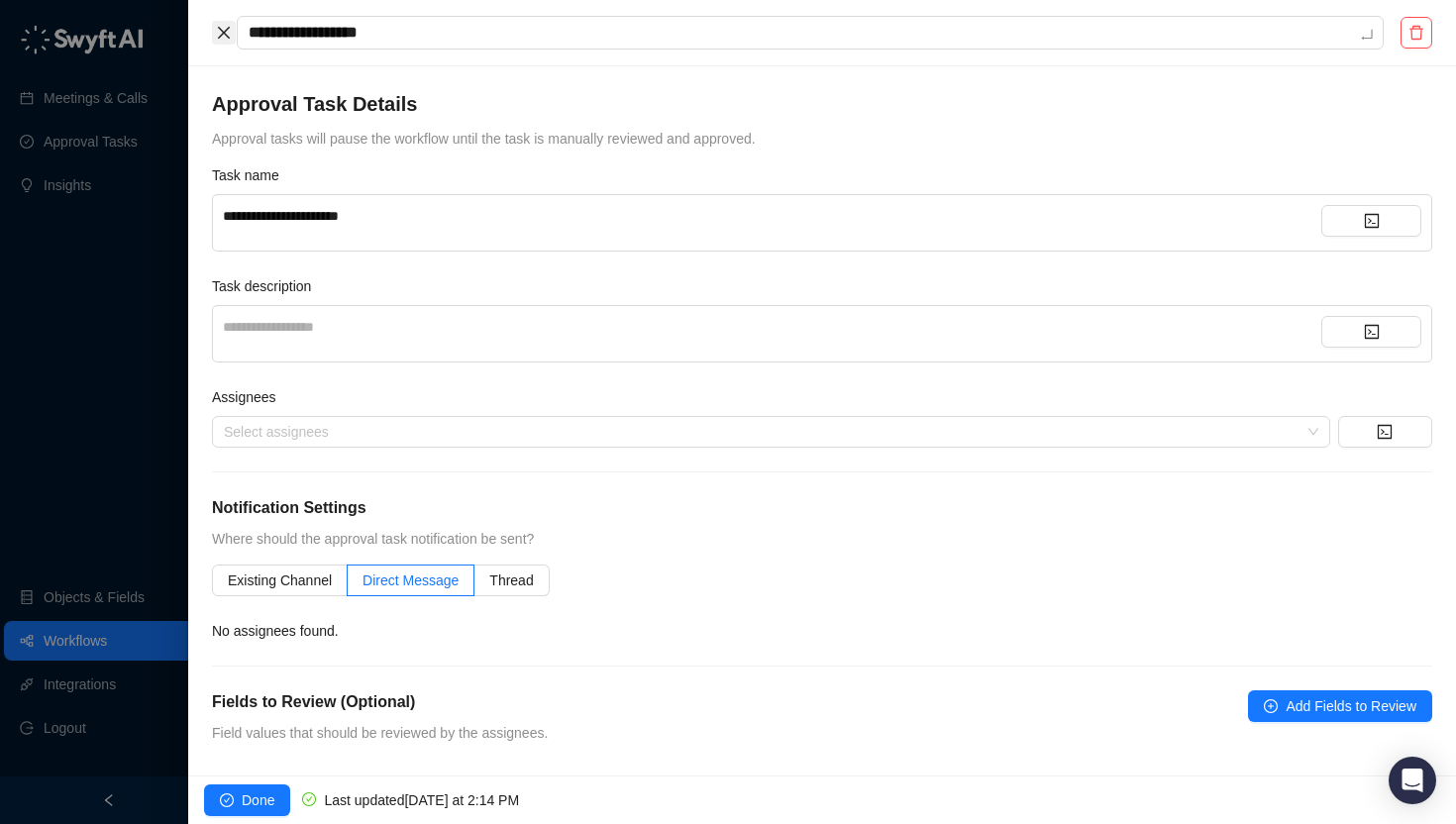 type on "**********" 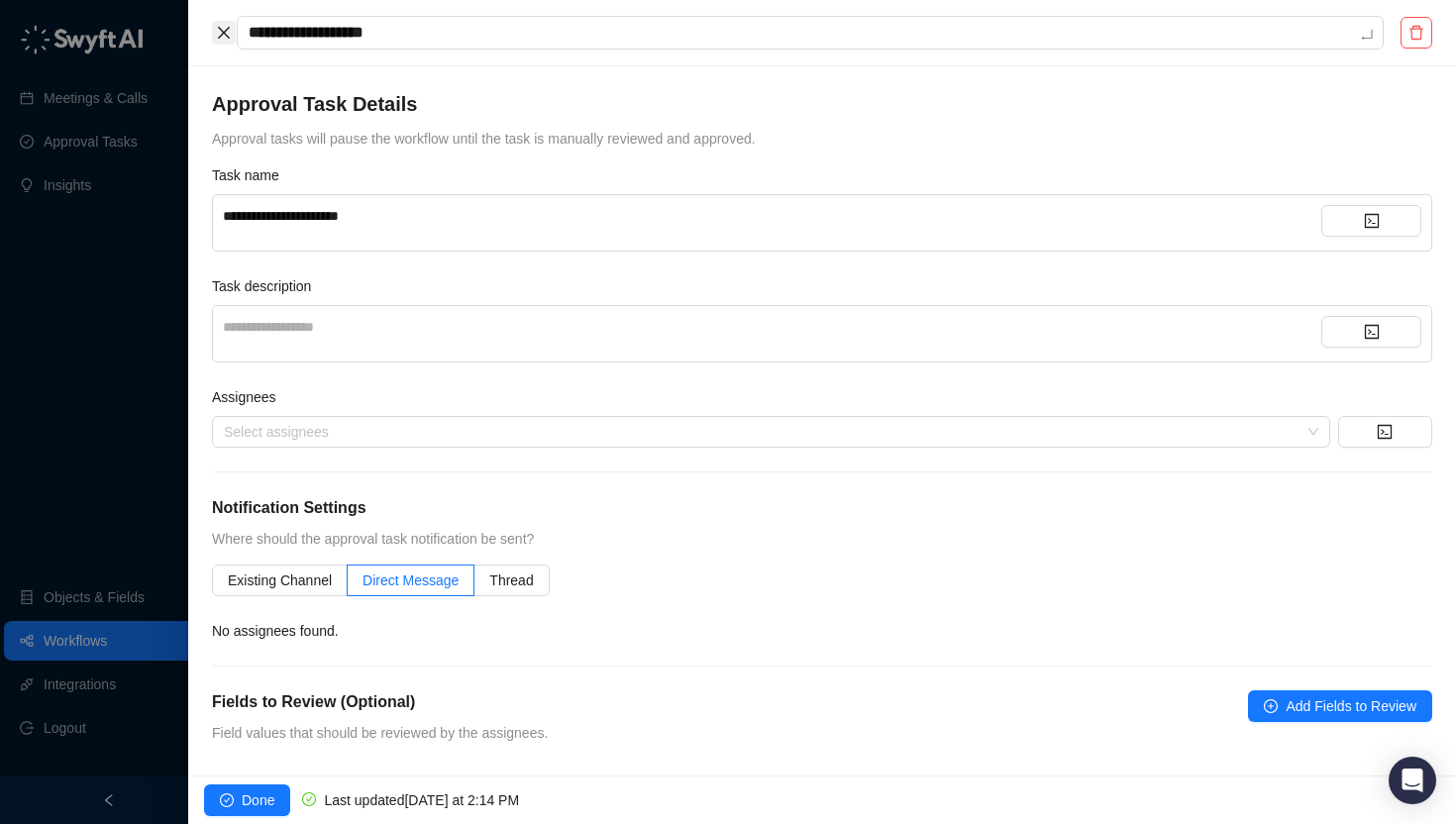 type on "**********" 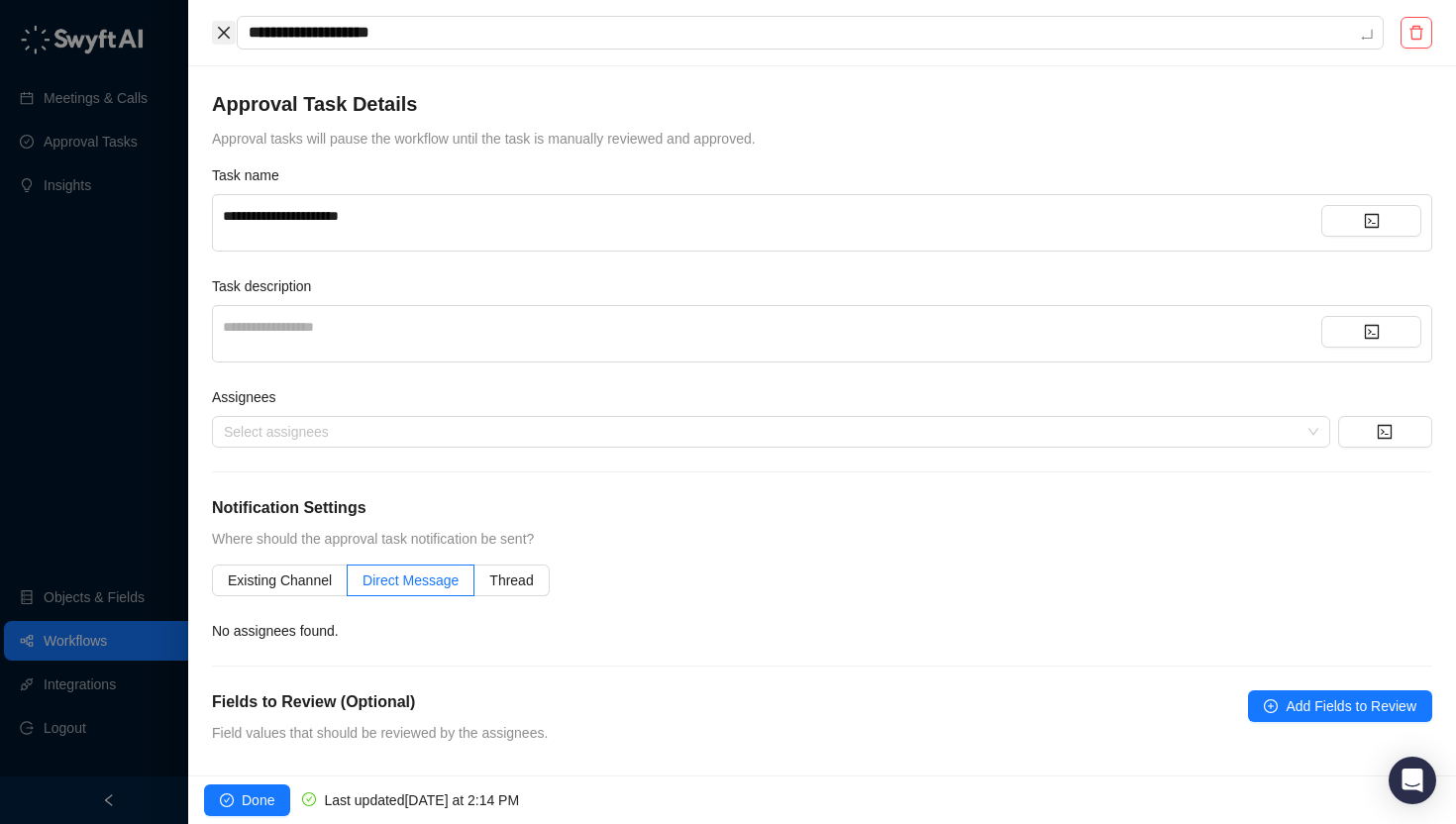 type on "**********" 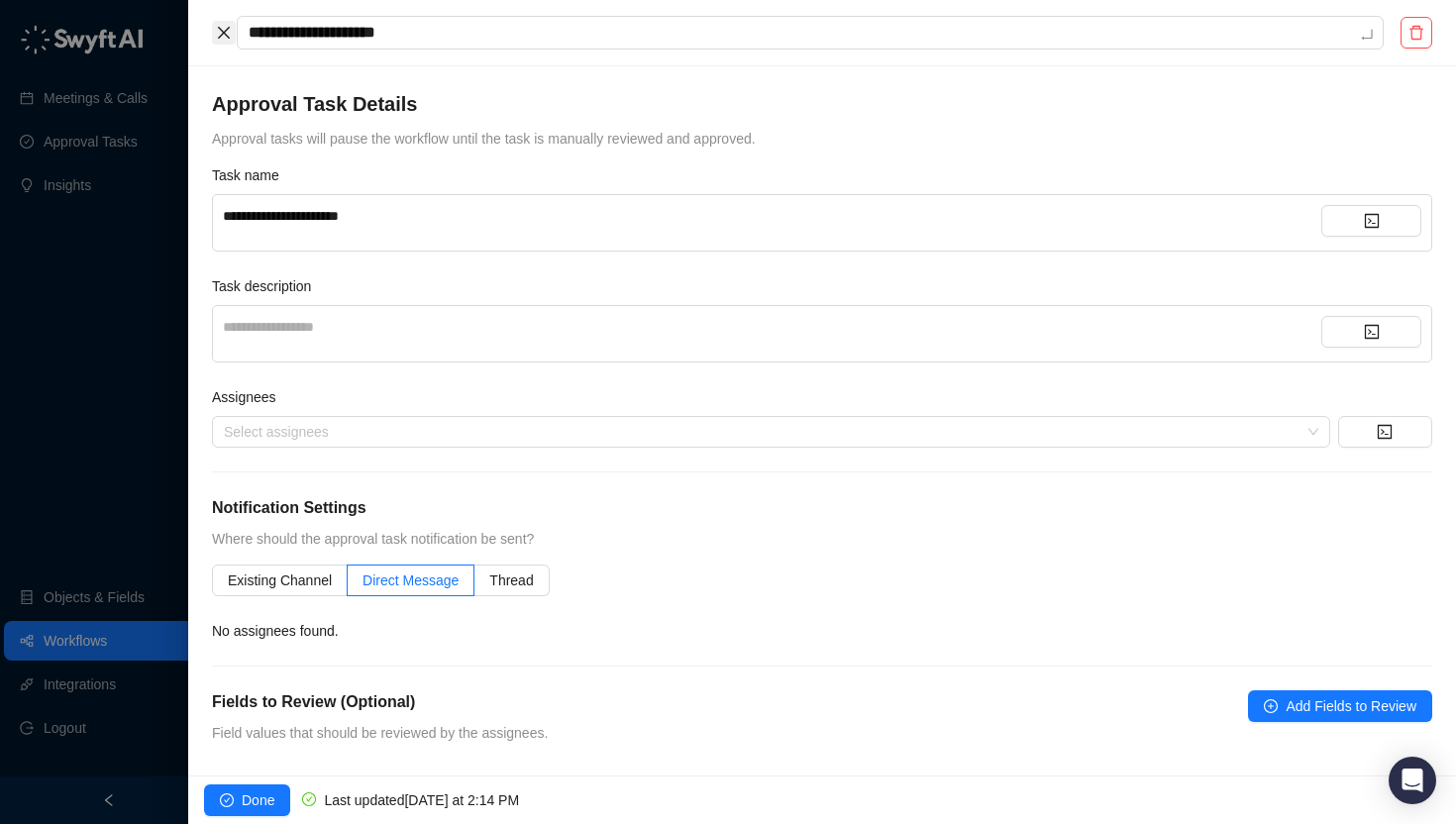 type on "**********" 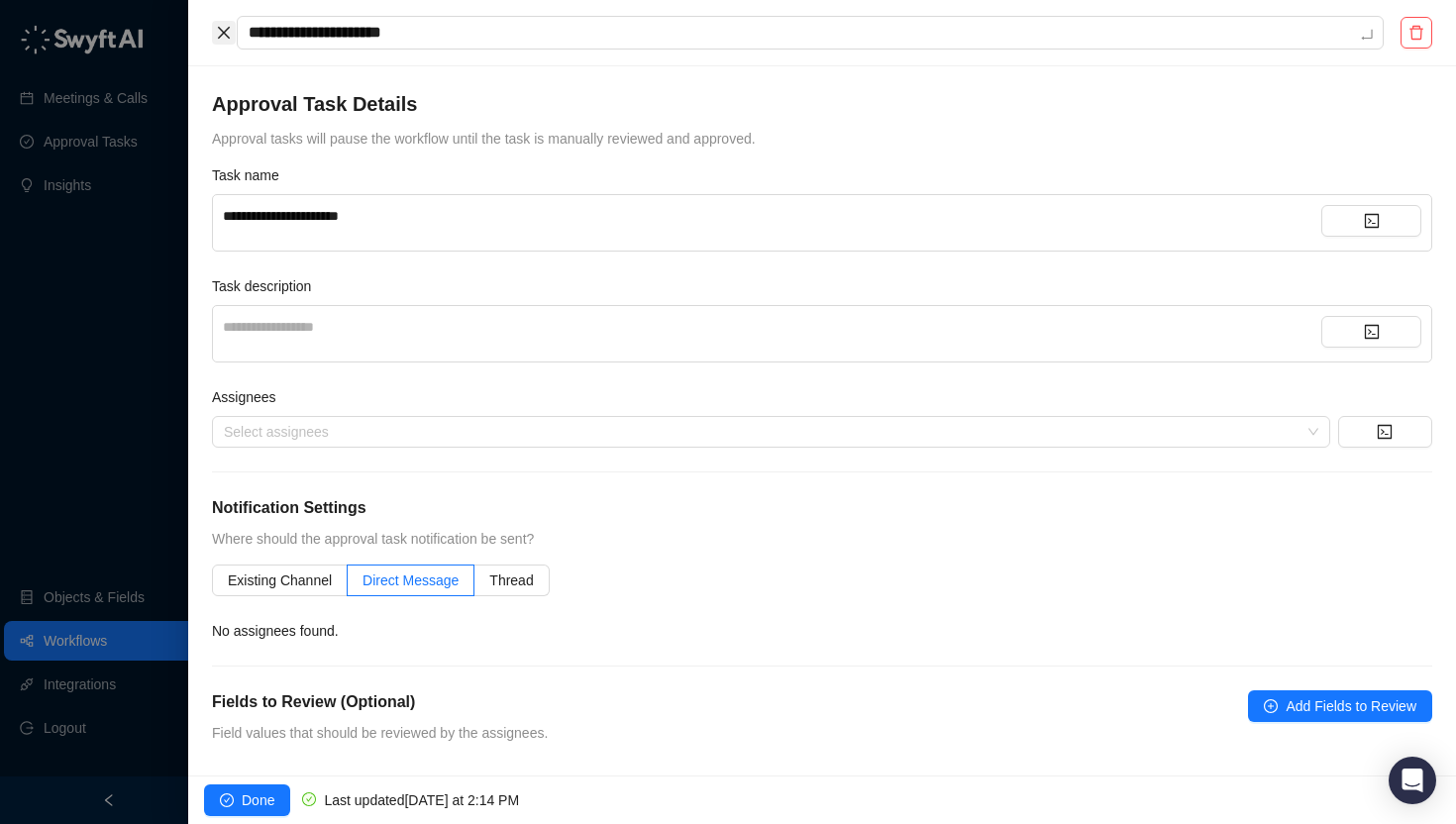 type on "**********" 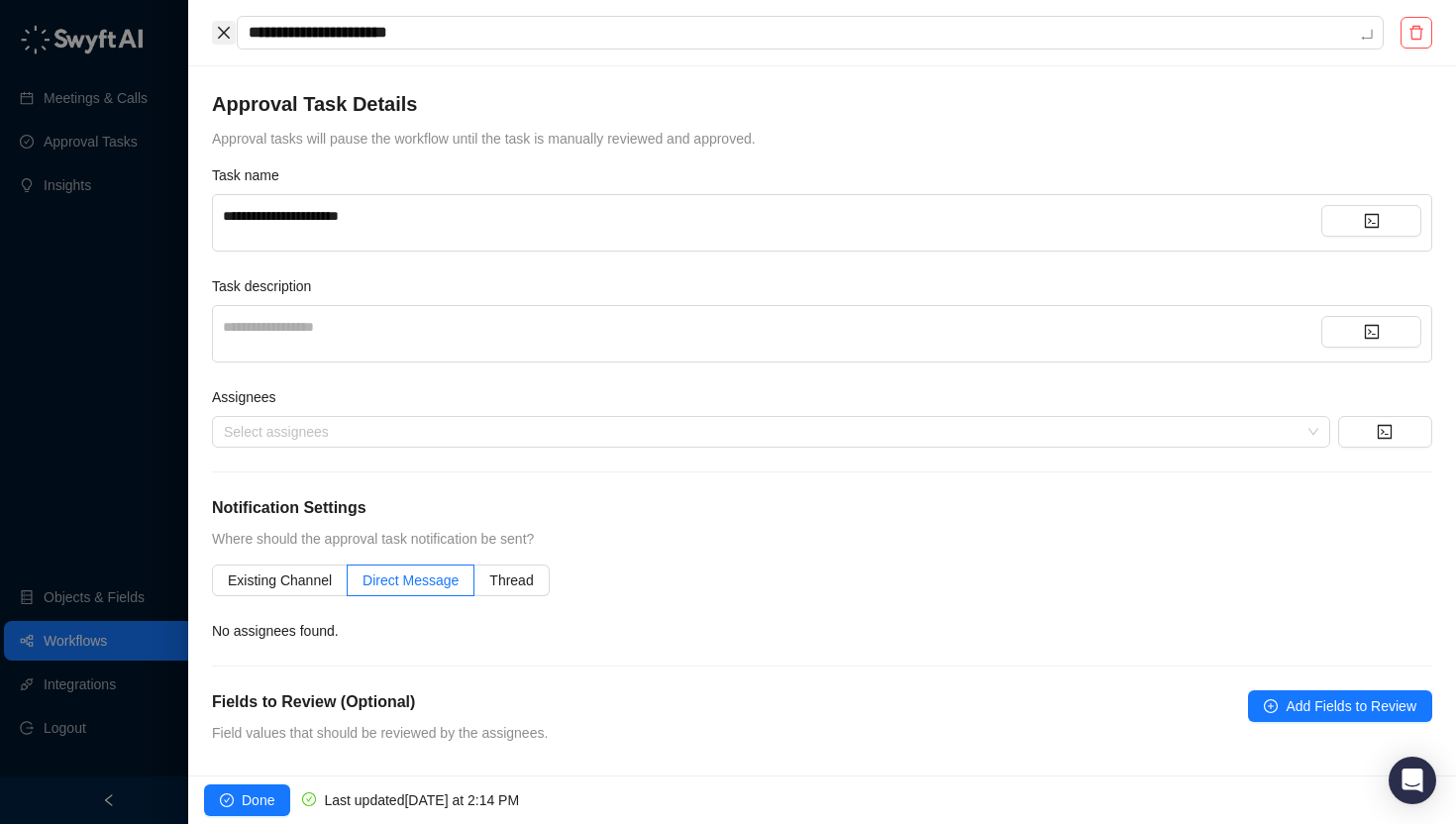 type on "**********" 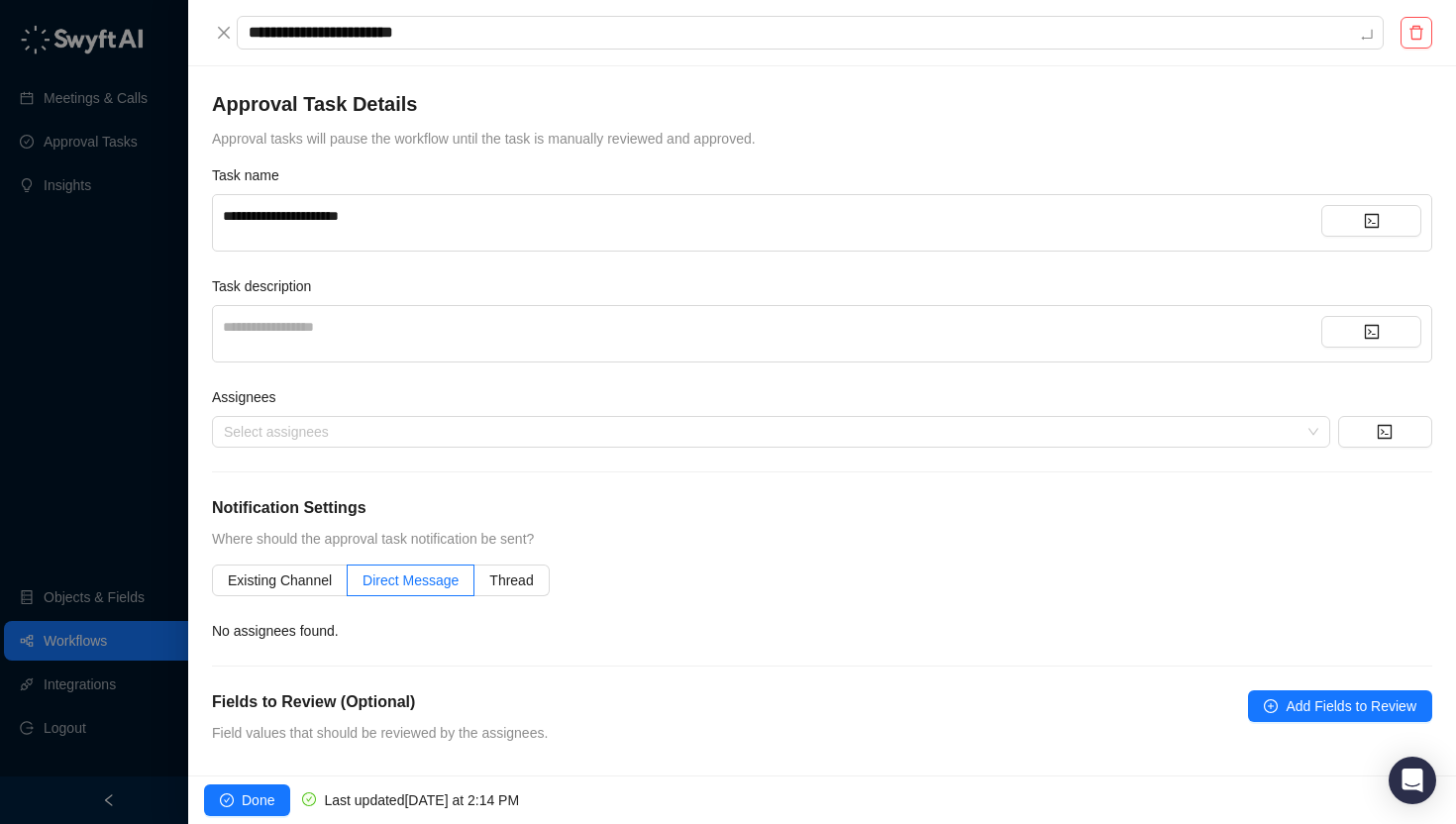 click on "**********" at bounding box center (772, 334) 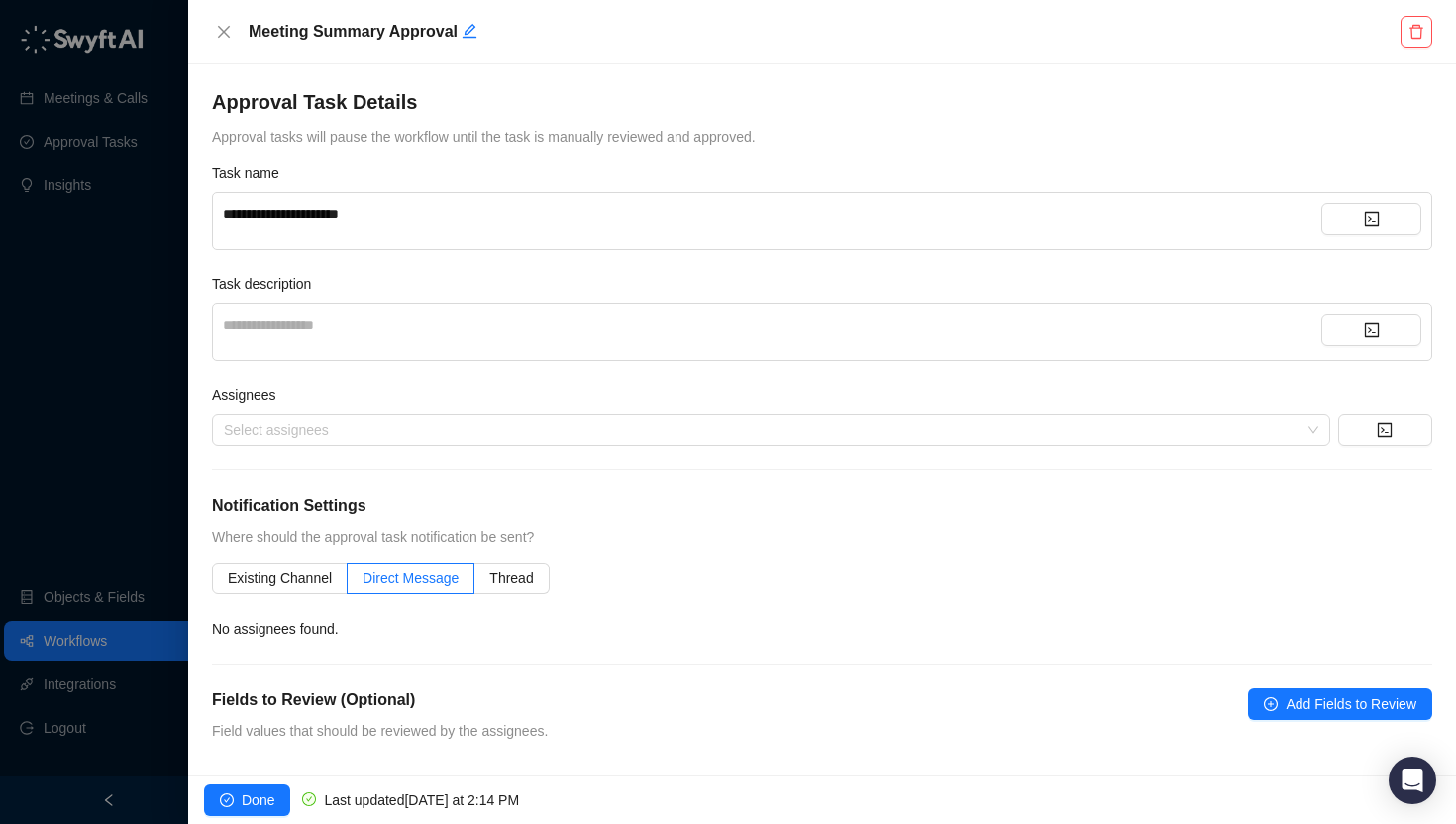 click on "**********" at bounding box center [772, 325] 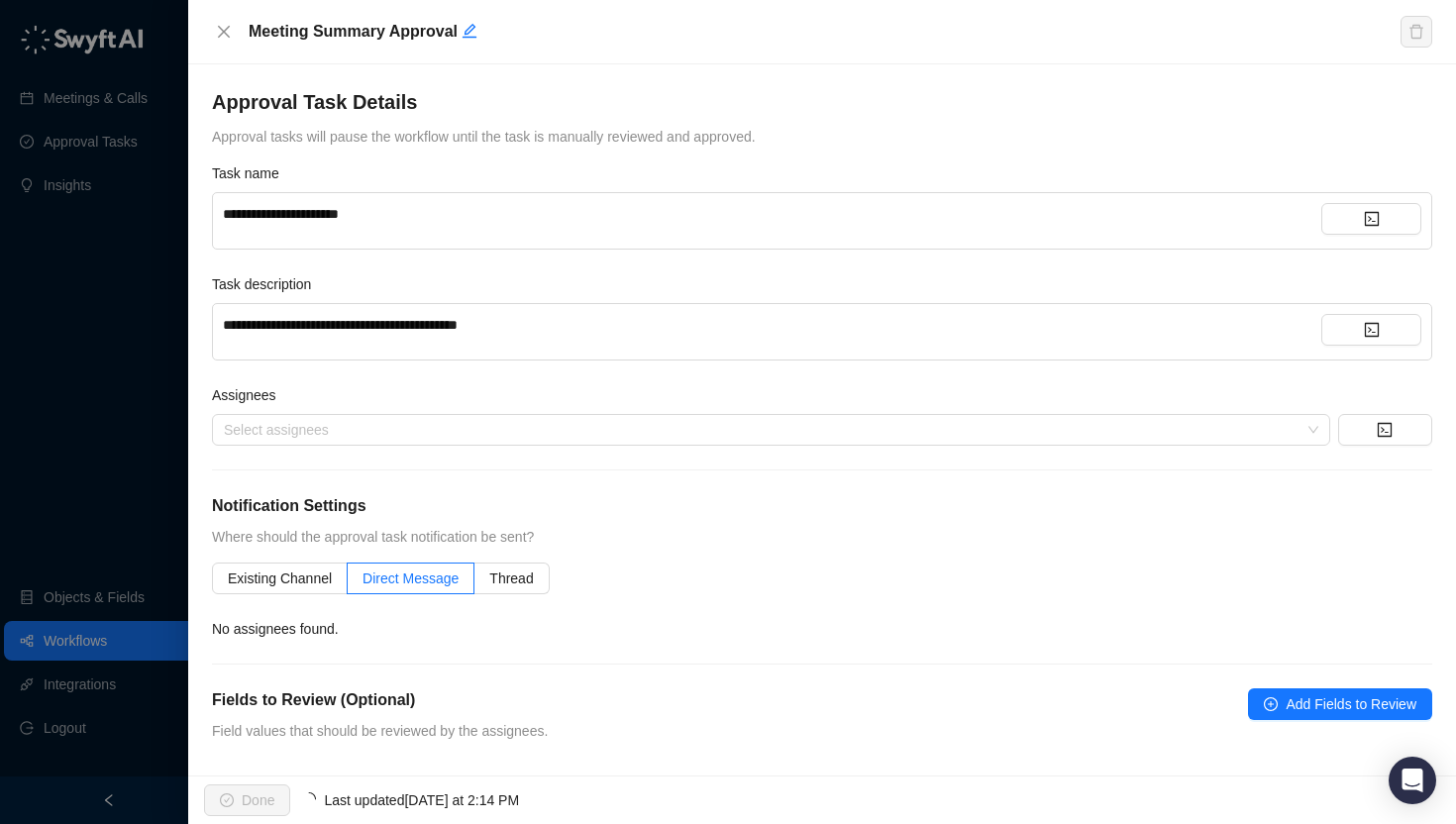 click on "**********" at bounding box center [772, 325] 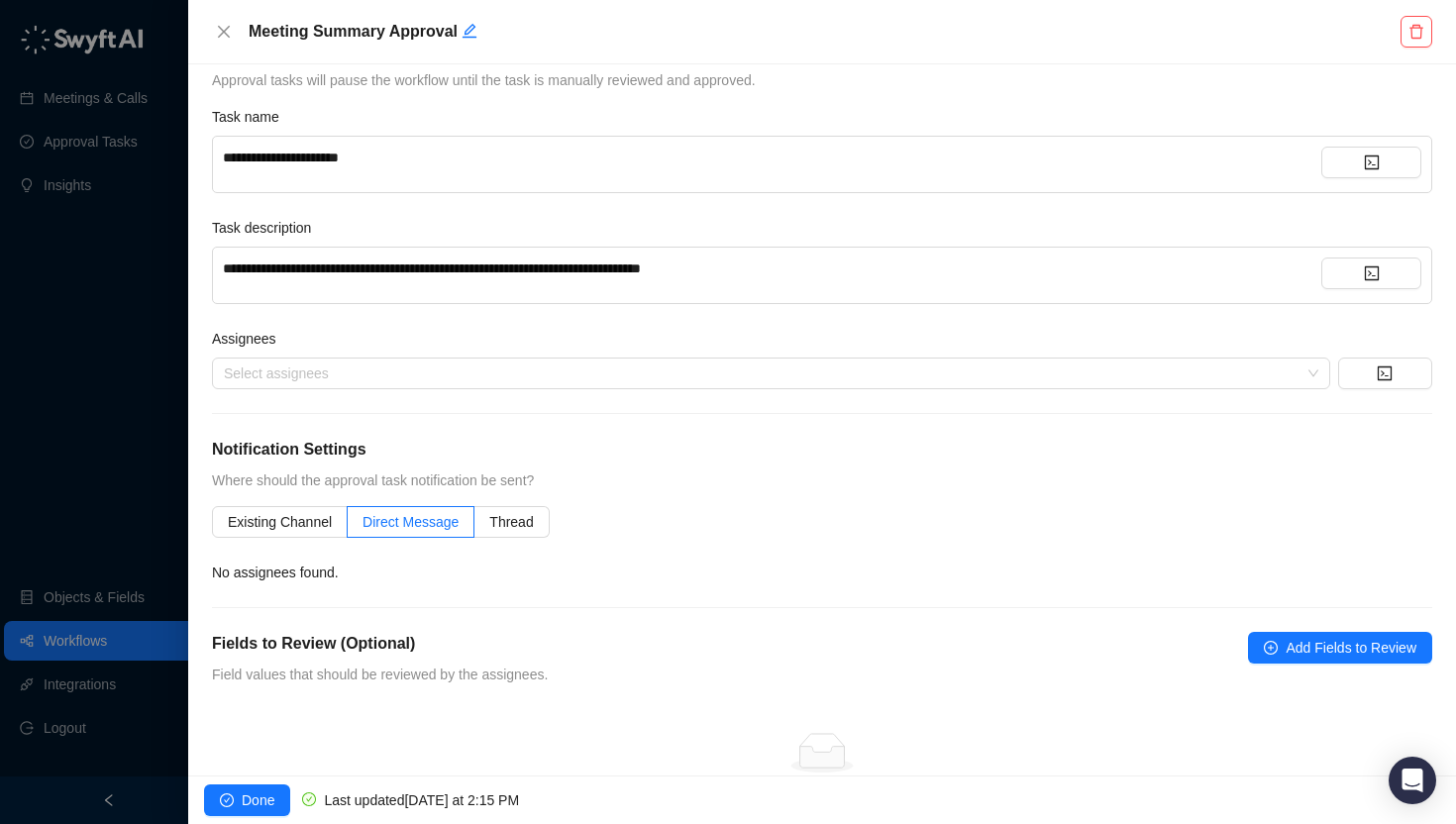 scroll, scrollTop: 63, scrollLeft: 0, axis: vertical 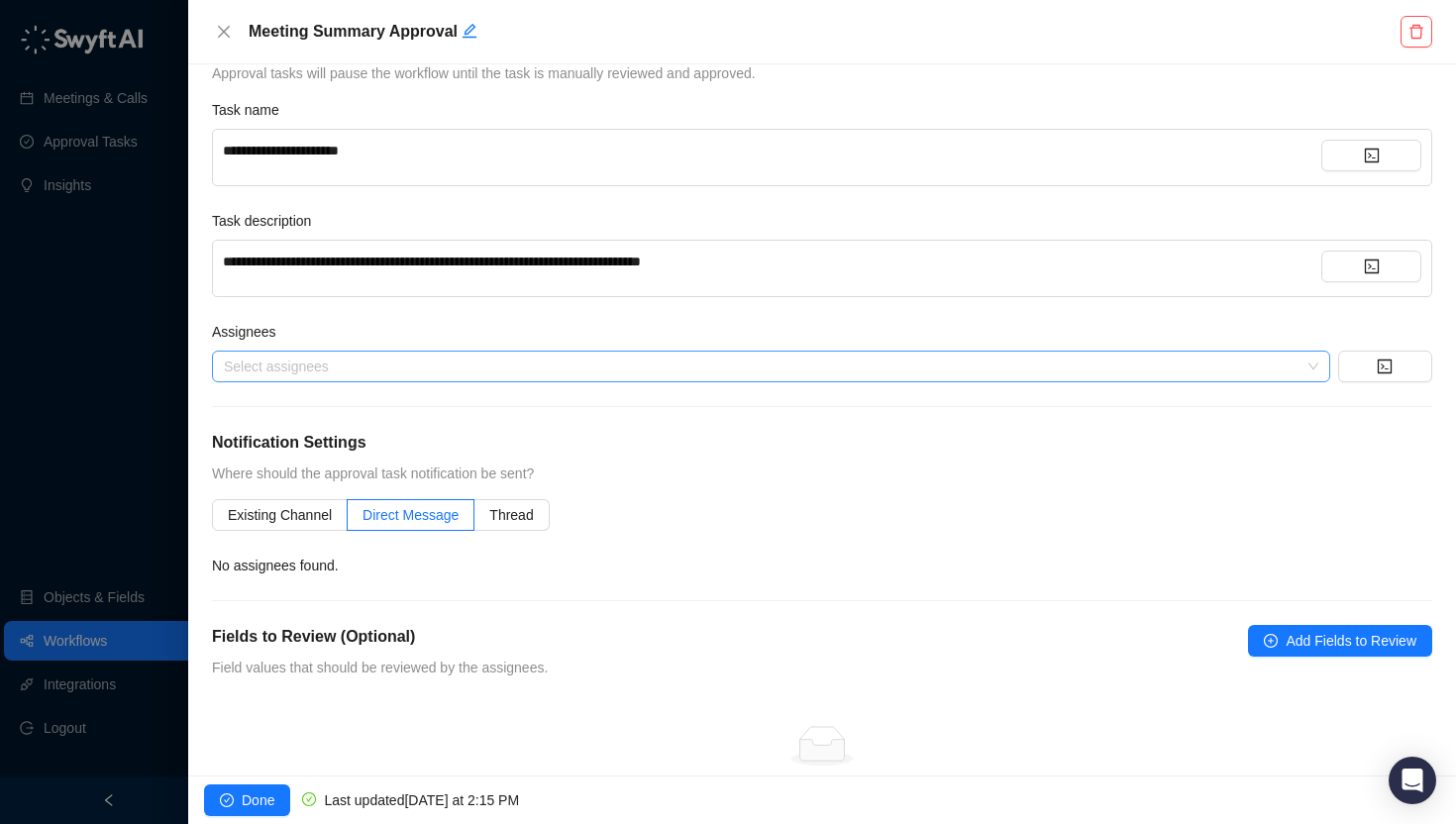 click on "Select assignees" at bounding box center [771, 366] 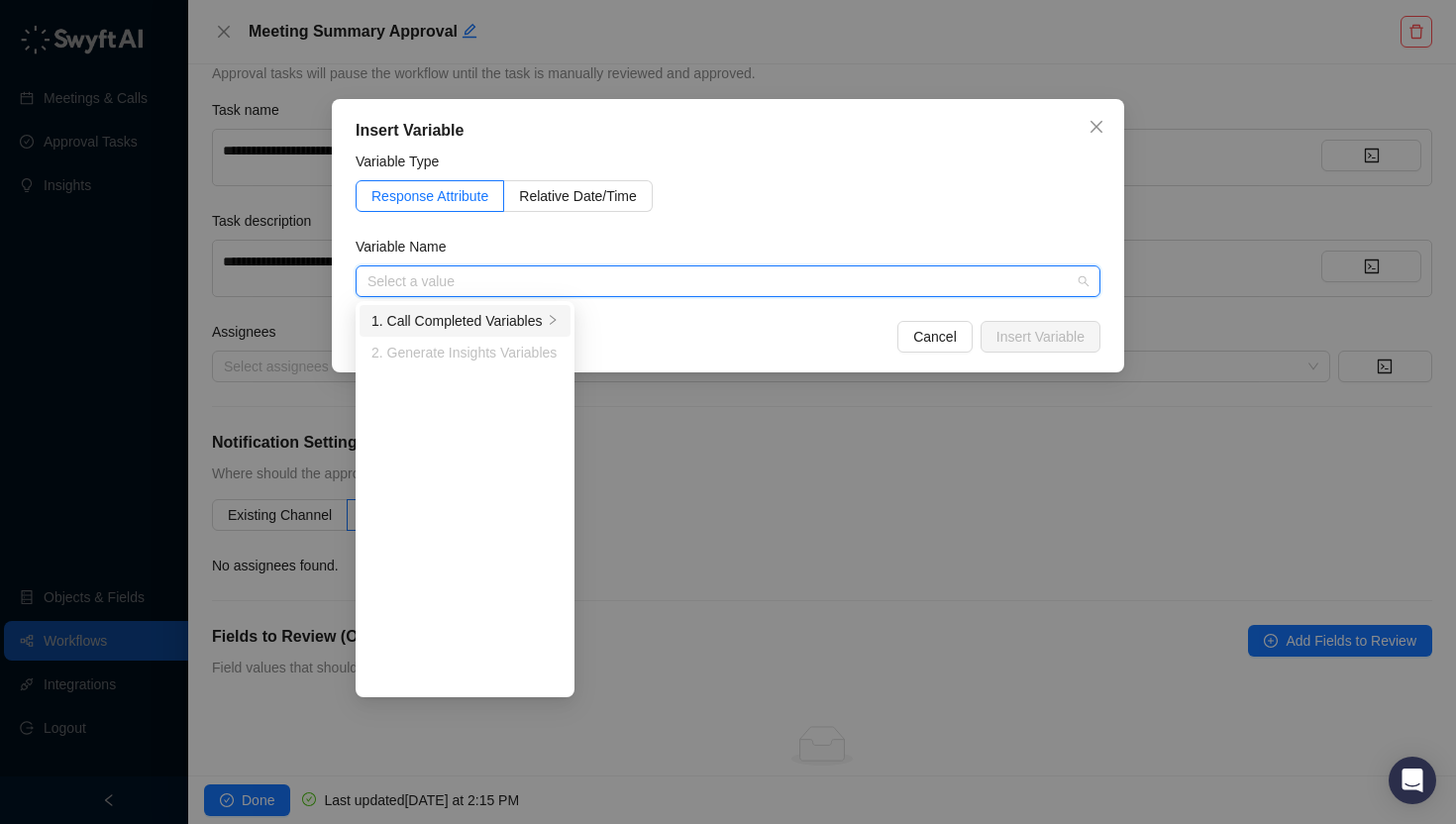click at bounding box center [553, 321] 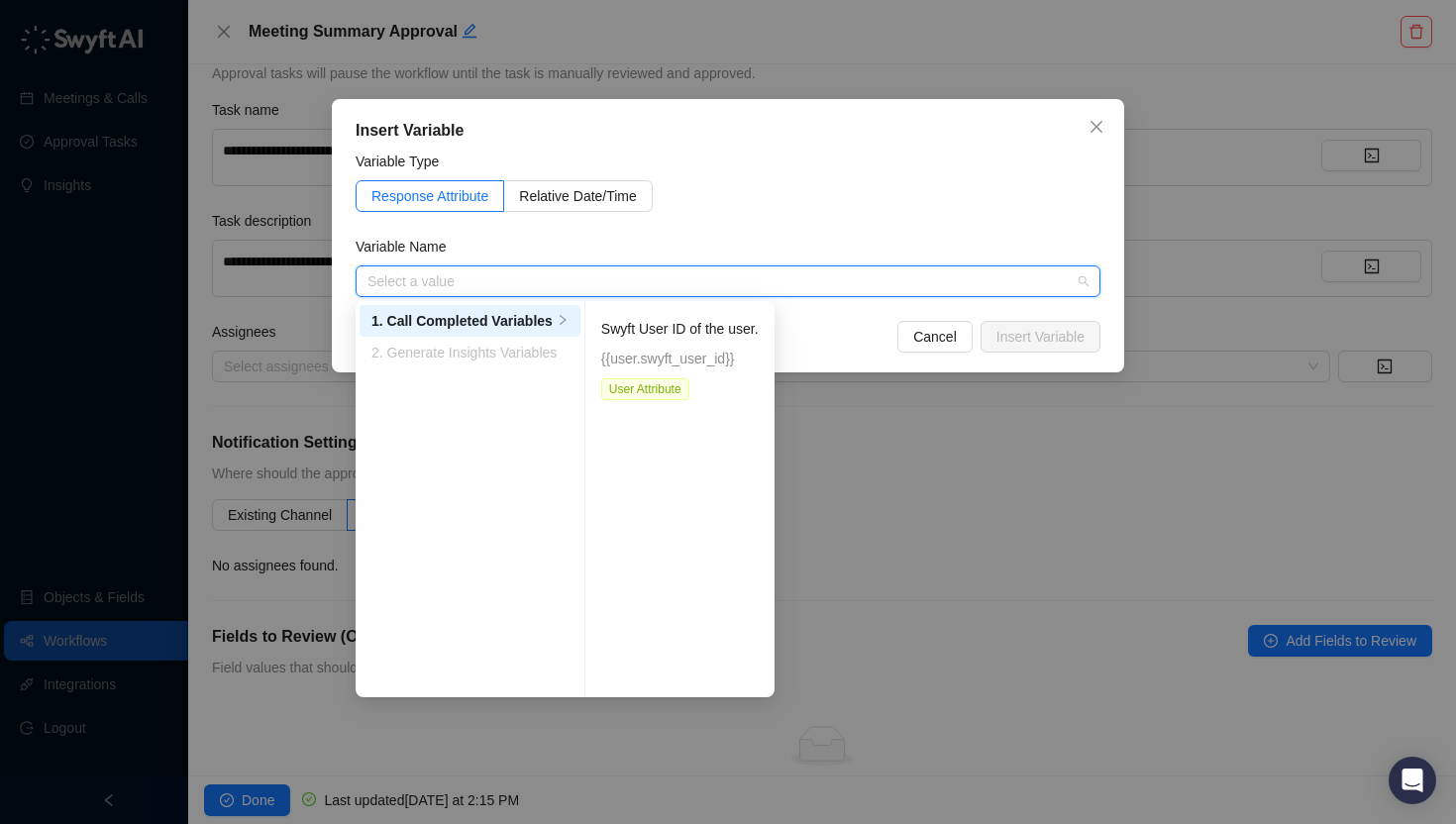 click on "2. Generate Insights Variables" at bounding box center (469, 353) 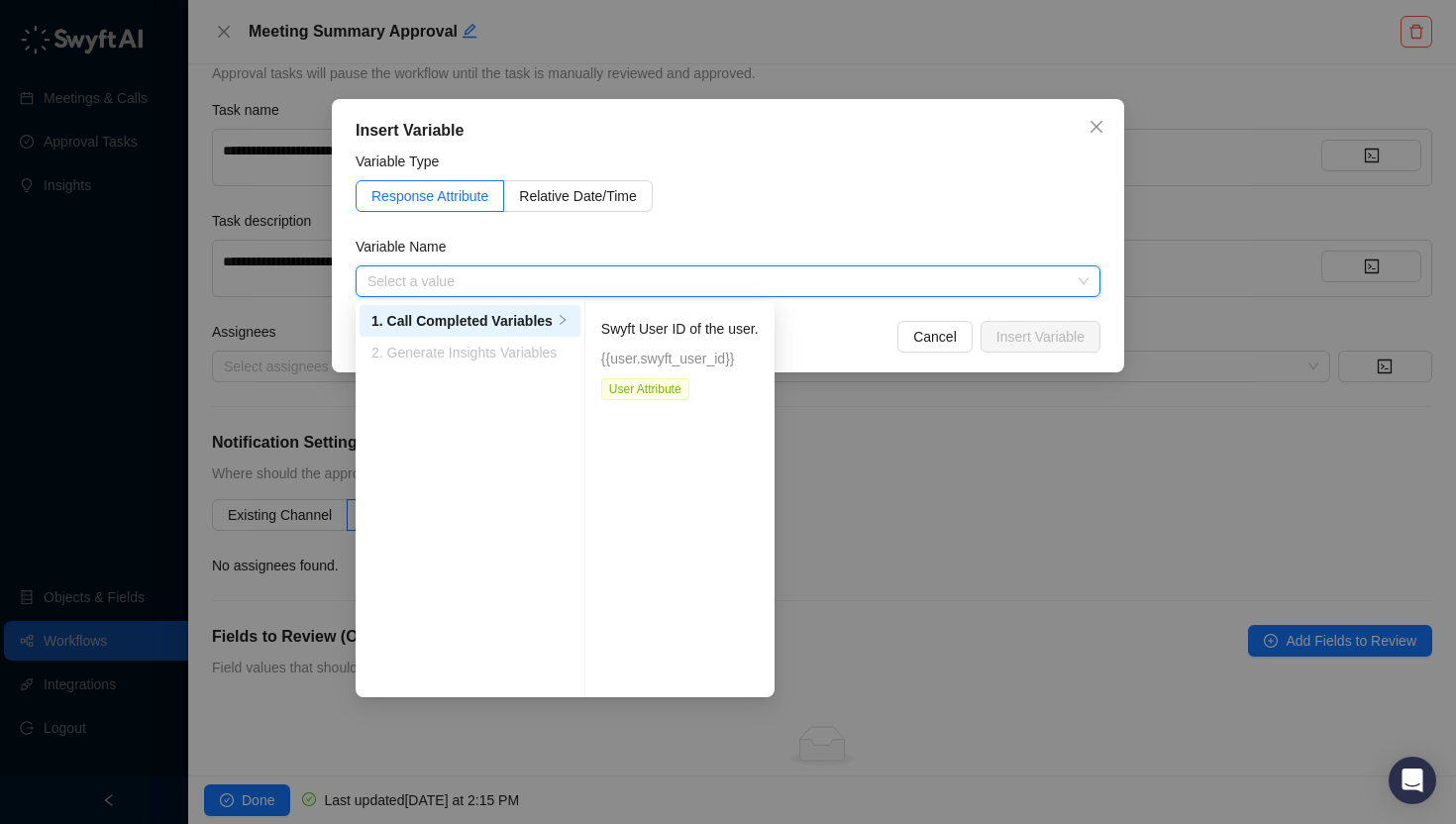 click on "Variable Name" at bounding box center [728, 251] 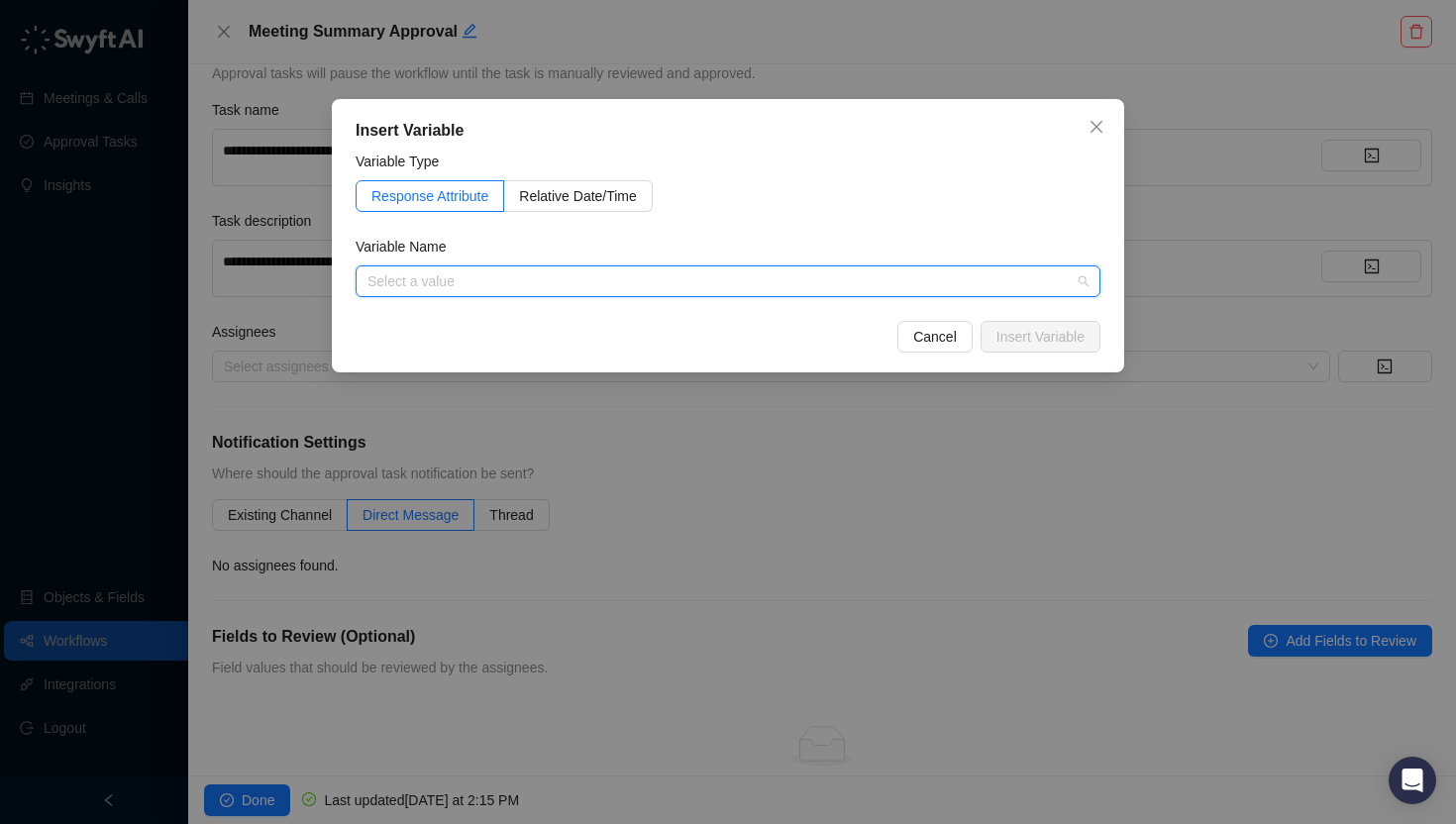 click at bounding box center [722, 281] 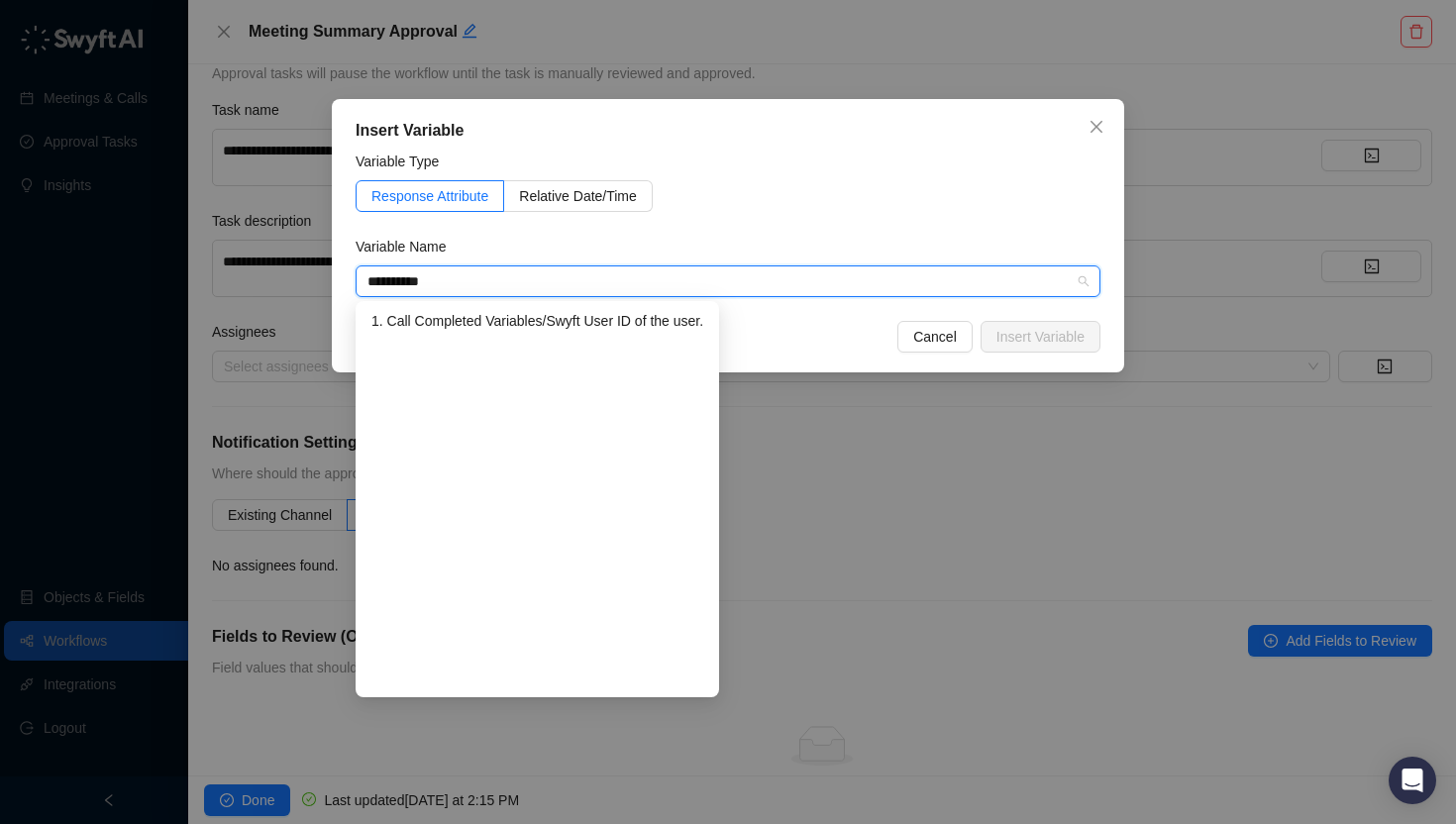 type on "**********" 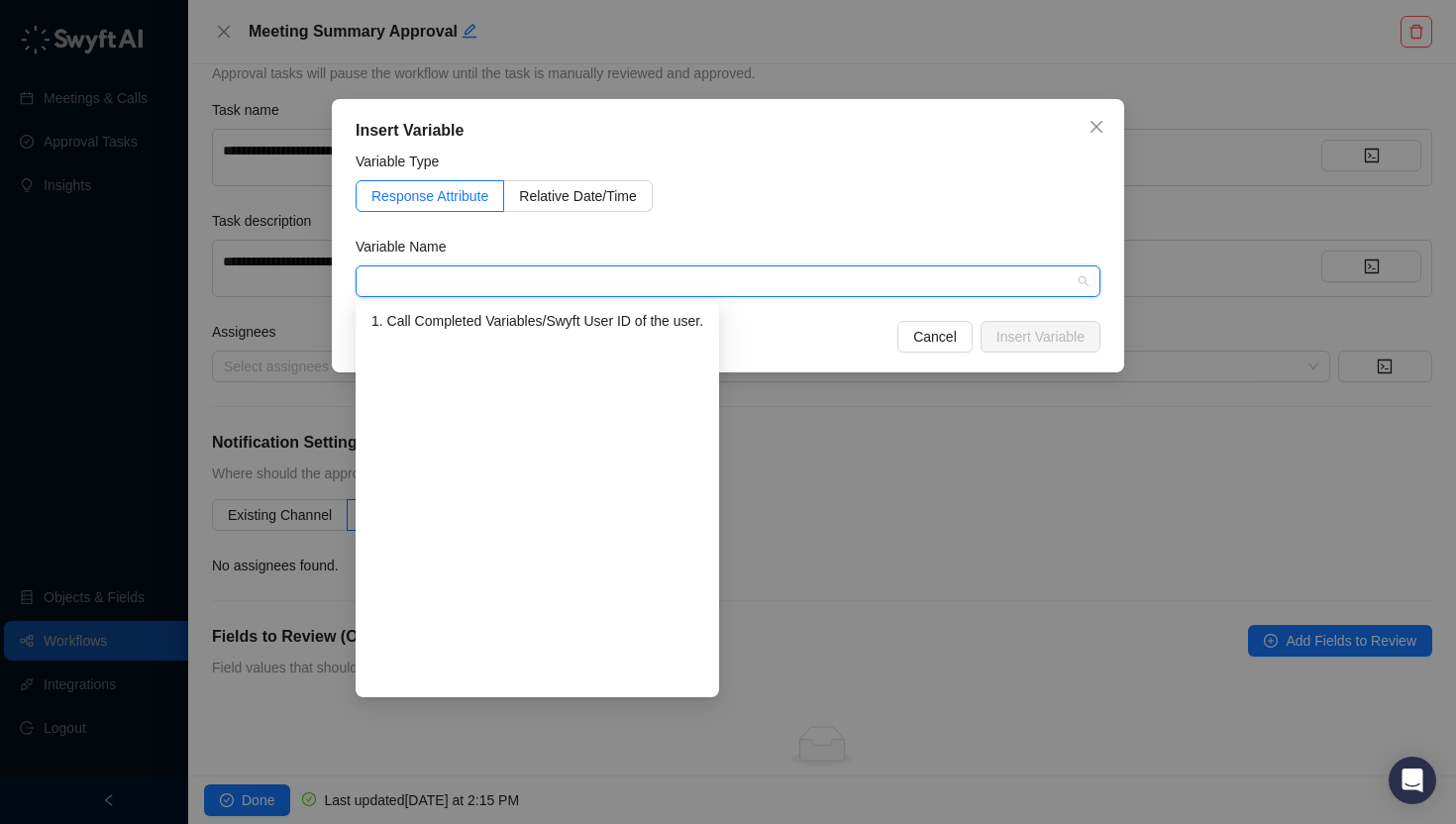 click on "Variable Type" at bounding box center (728, 165) 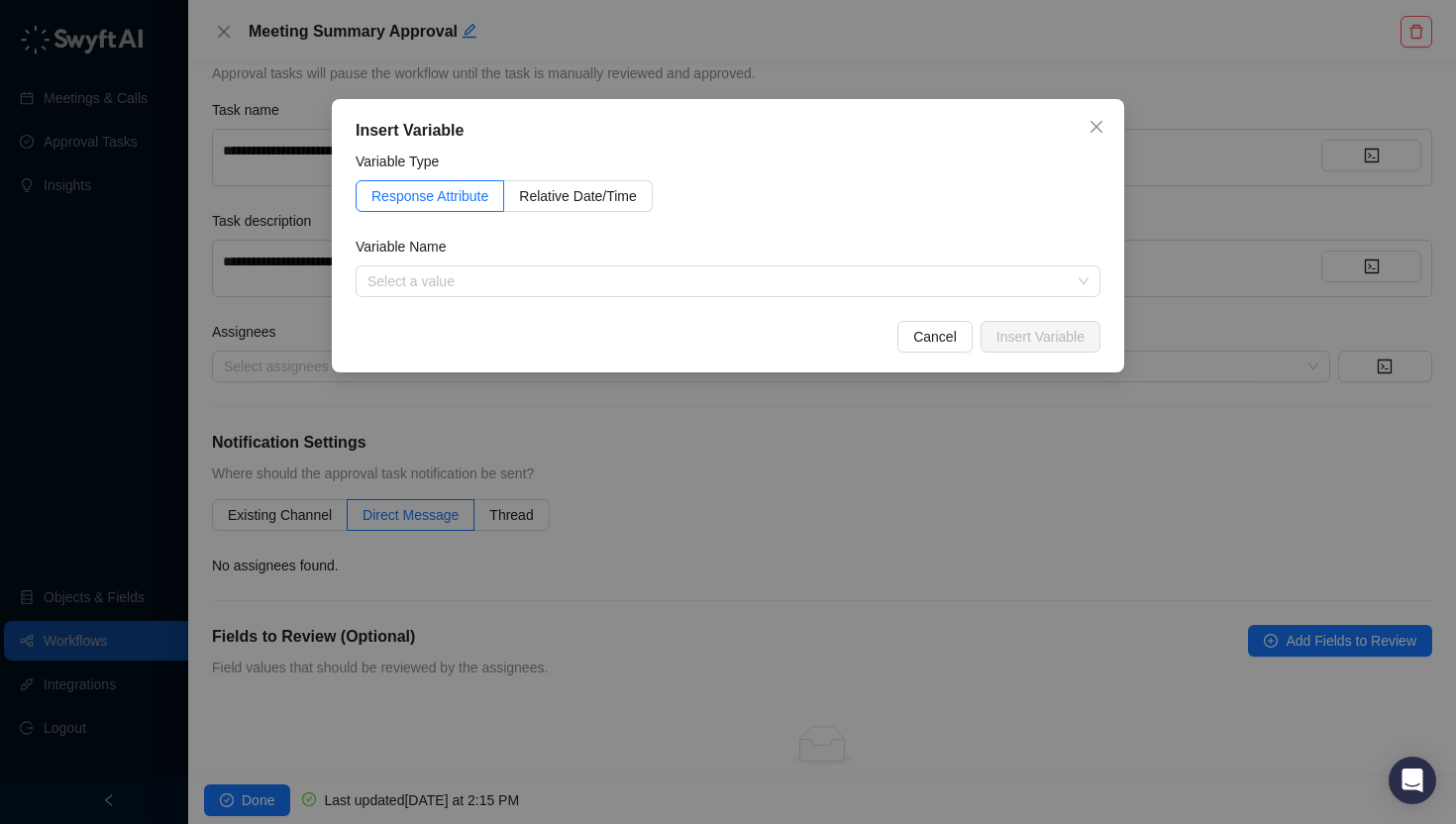 click on "Insert Variable Variable Type Response Attribute Relative Date/Time Variable Name Select a value 1. Call Completed Variables  /  Swyft User ID of the user. Cancel Insert Variable" at bounding box center [728, 412] 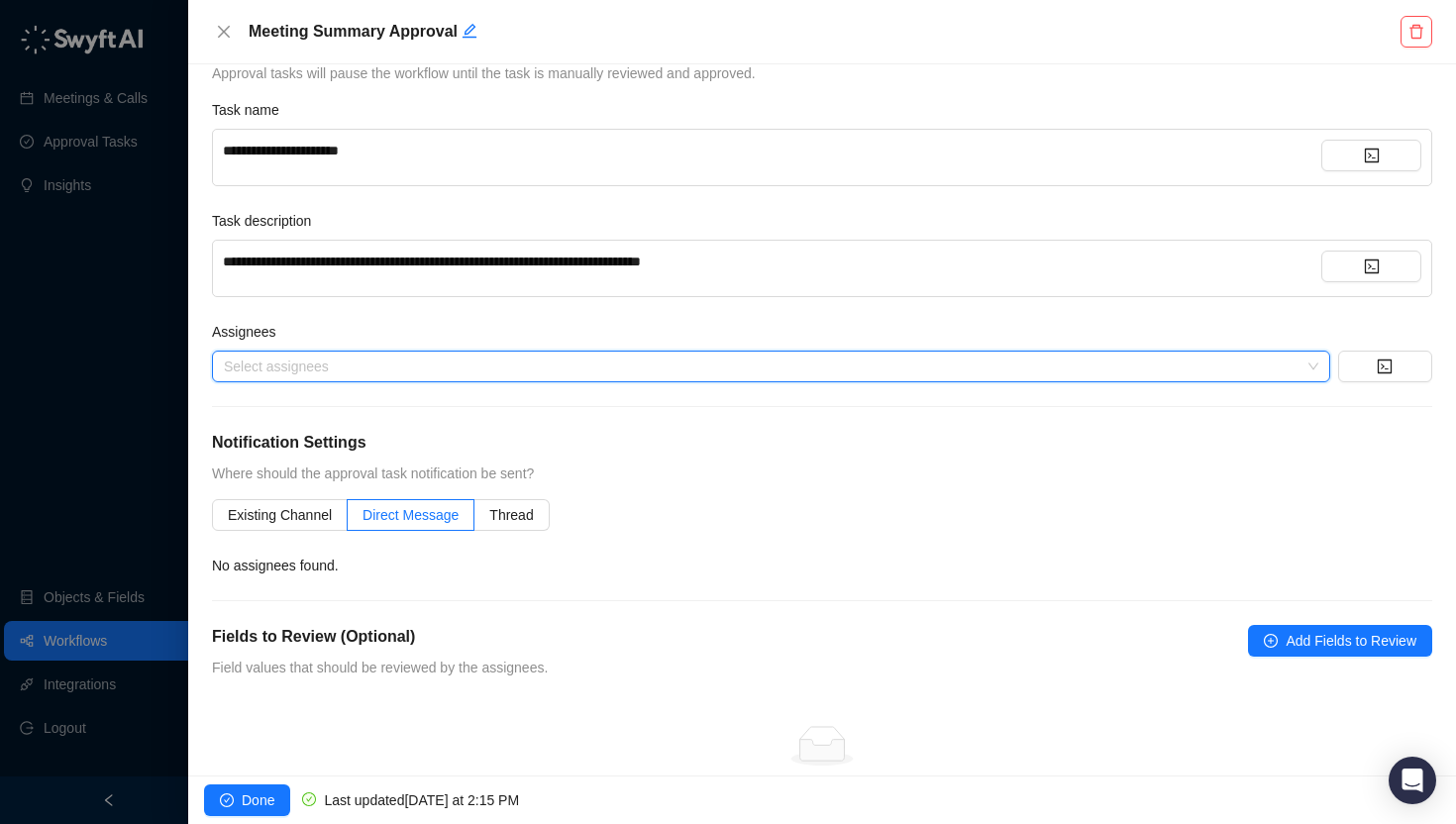 scroll, scrollTop: 0, scrollLeft: 0, axis: both 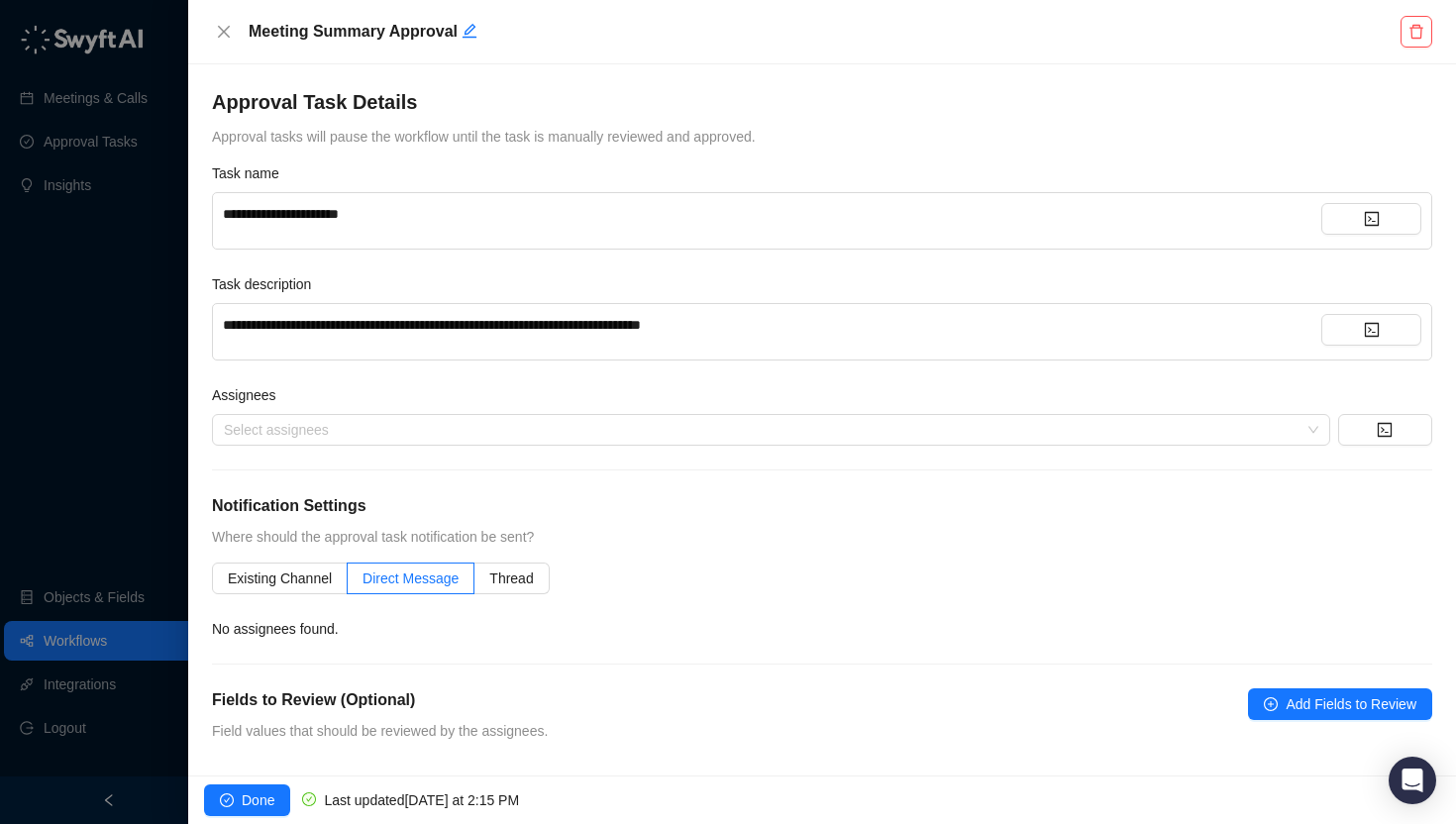 click on "**********" at bounding box center (822, 363) 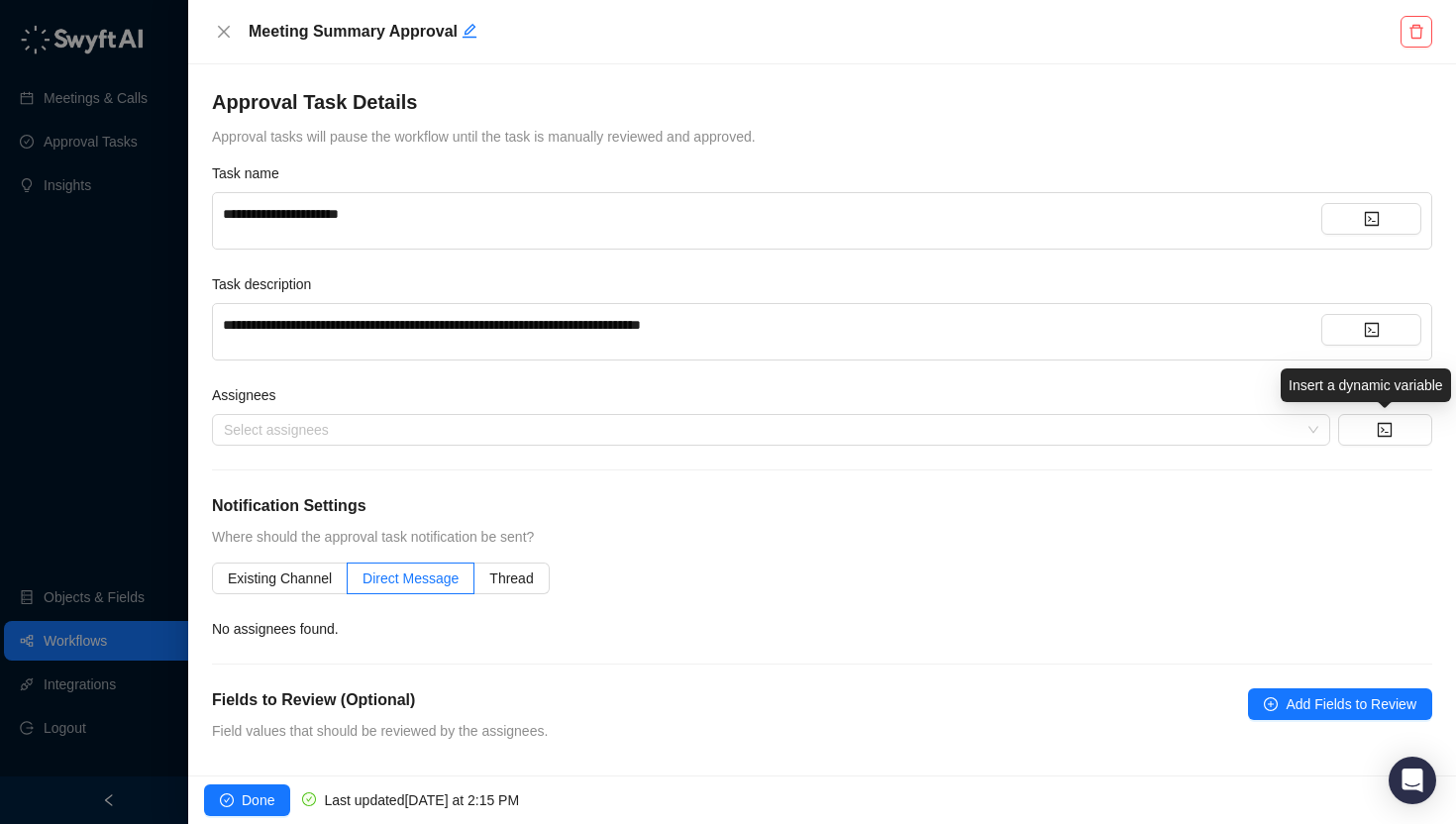 click on "**********" at bounding box center (822, 363) 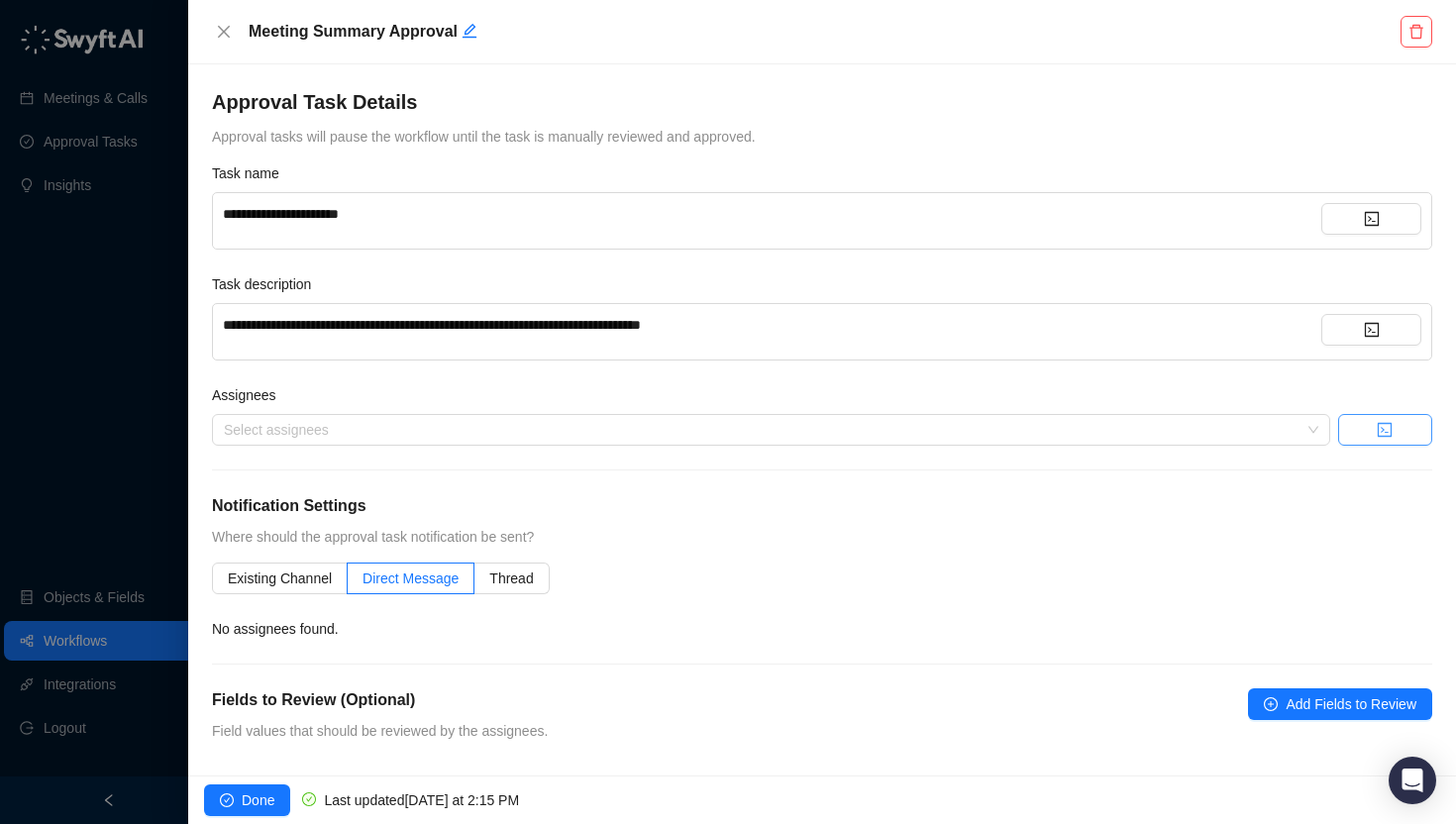 click at bounding box center (1385, 430) 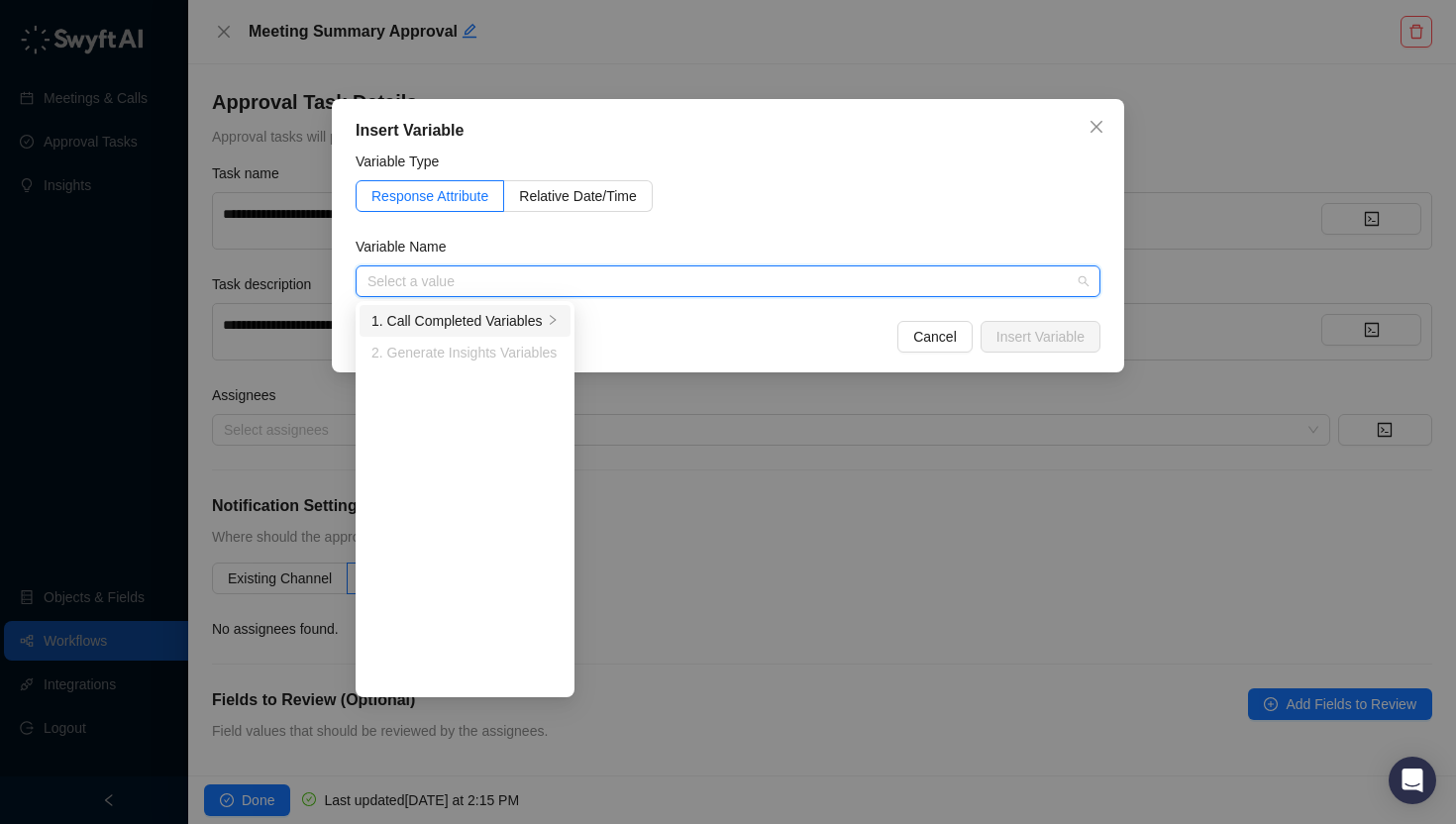 click on "1. Call Completed Variables" at bounding box center [457, 321] 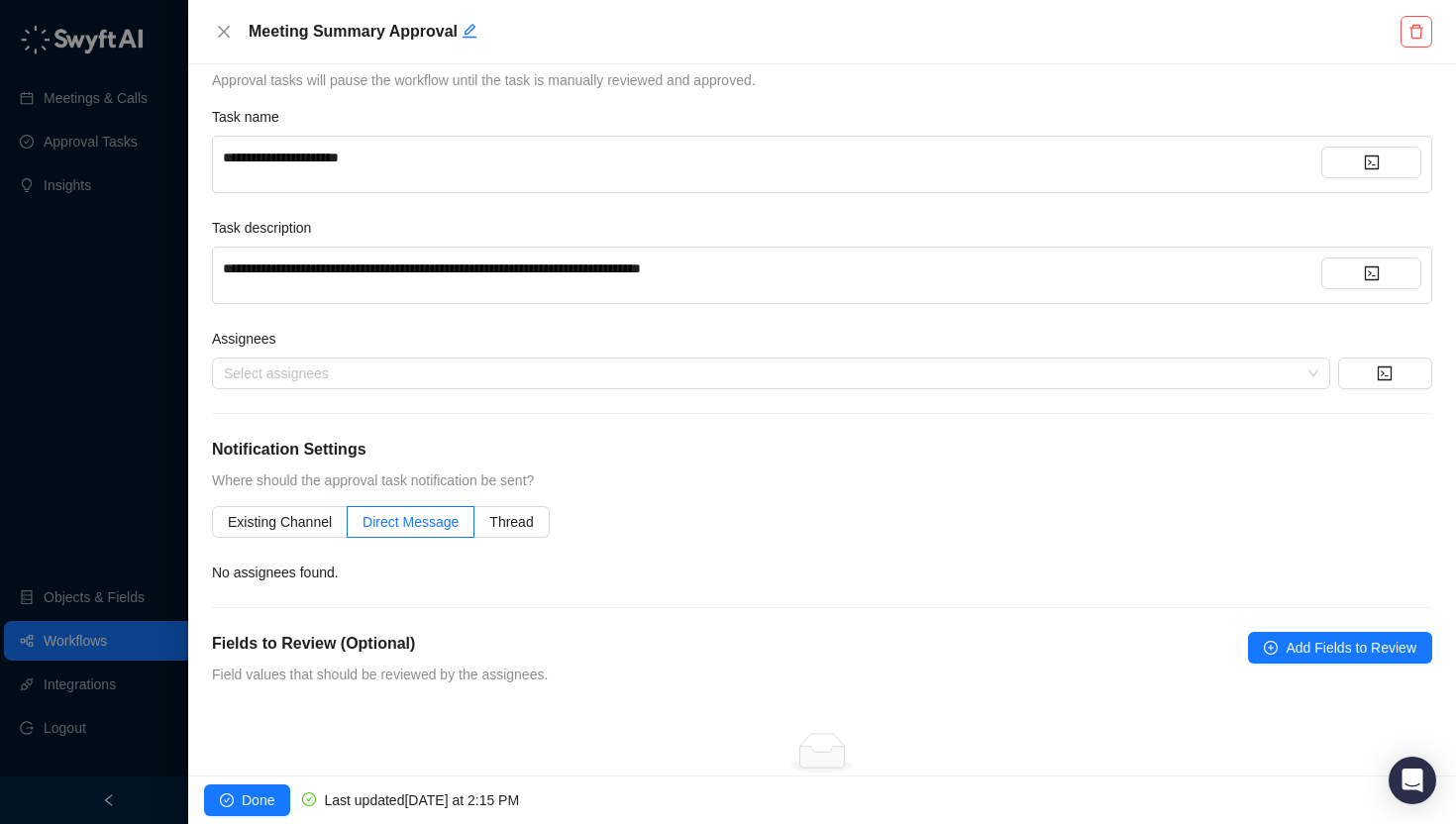 scroll, scrollTop: 0, scrollLeft: 0, axis: both 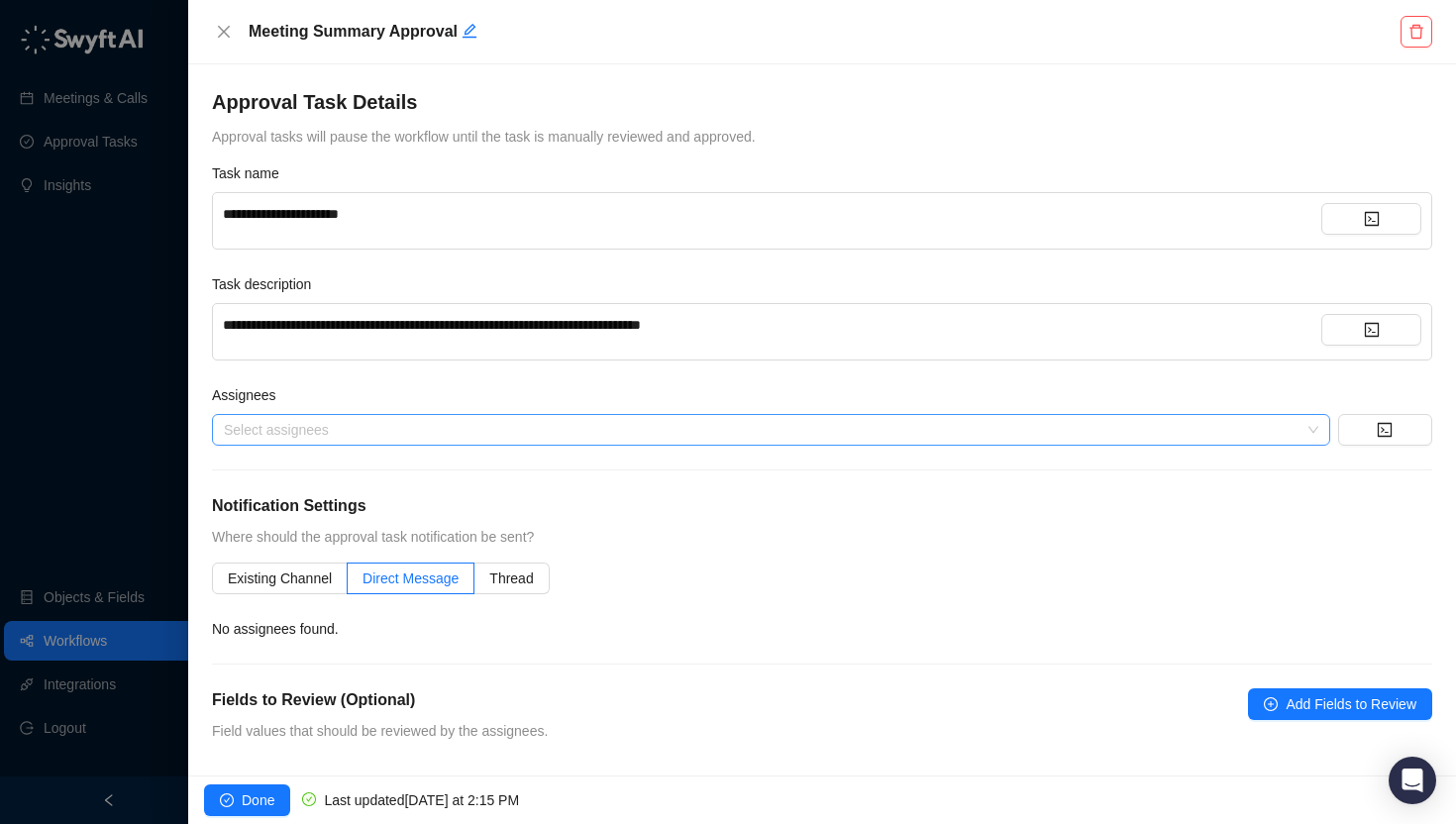 click on "Select assignees" at bounding box center (771, 430) 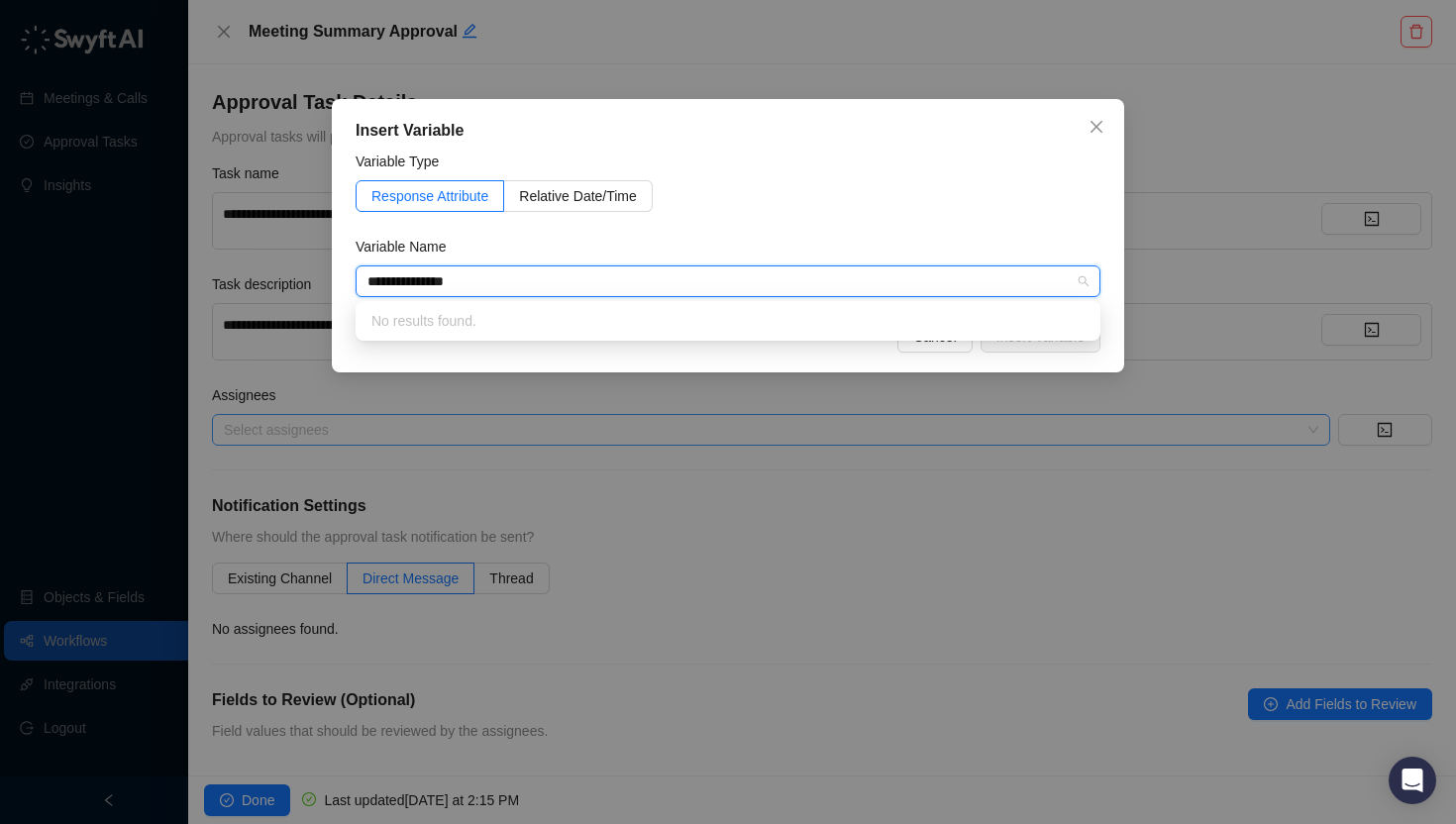 type on "**********" 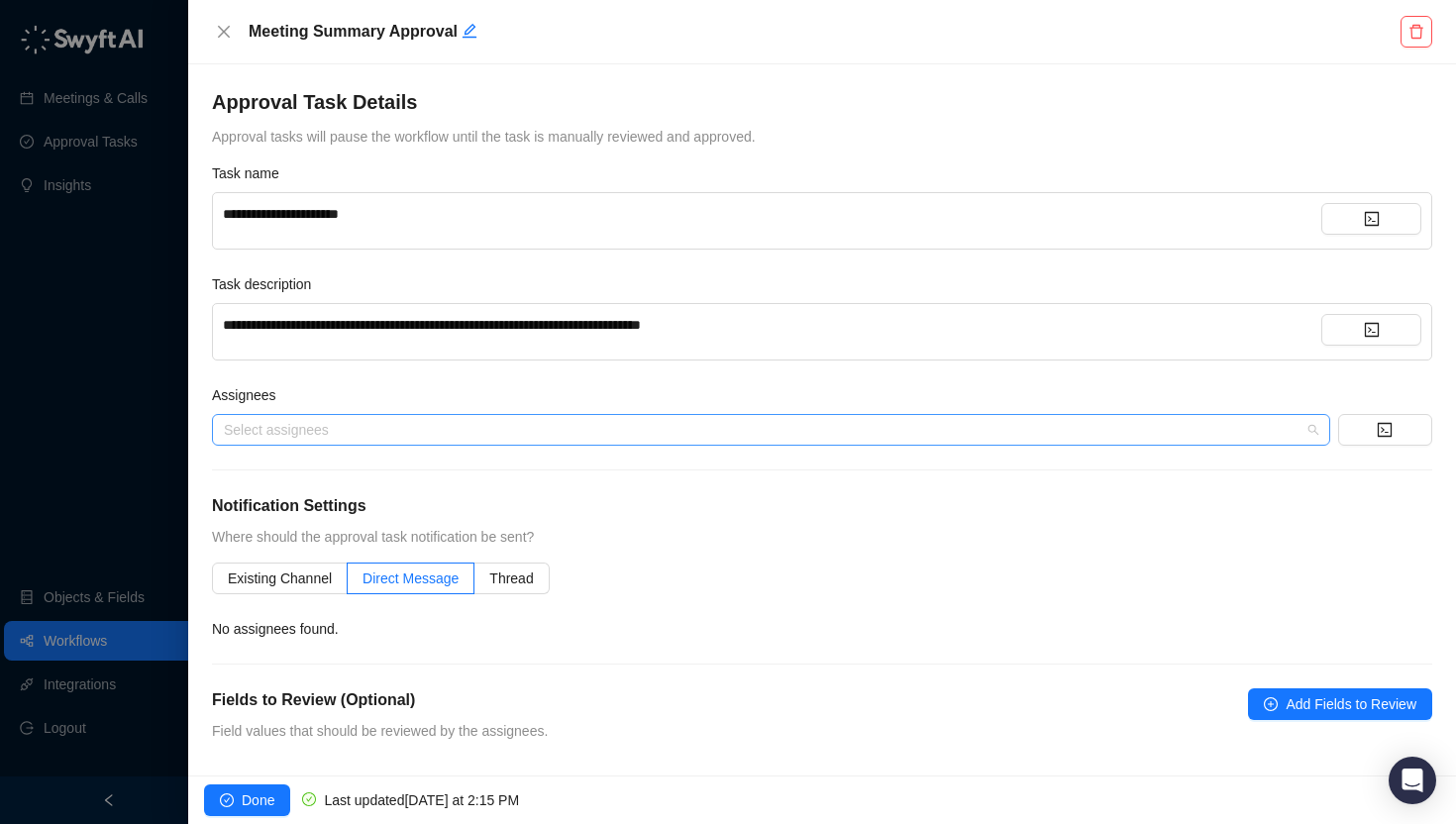 click at bounding box center [761, 430] 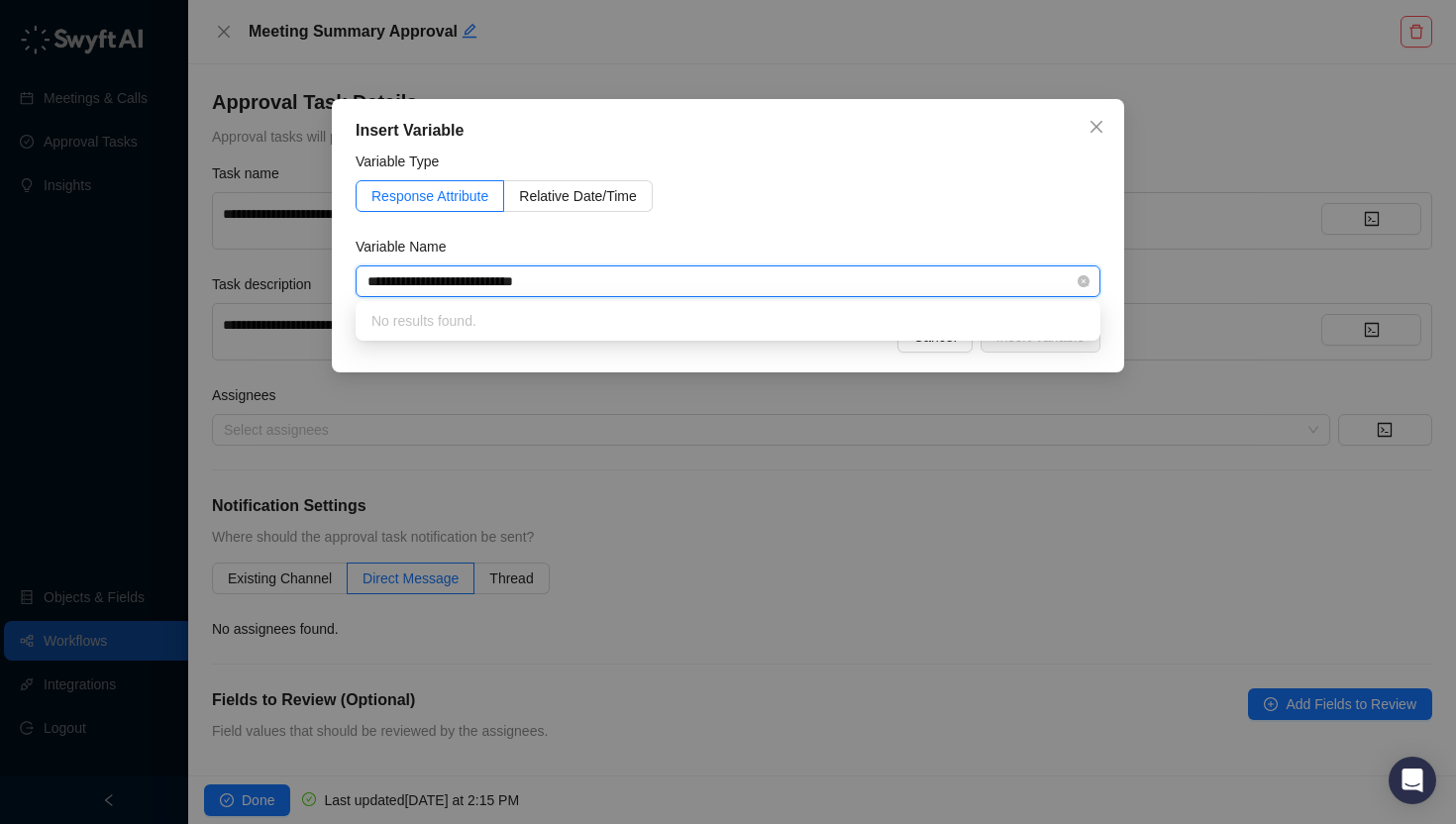 click on "No results found." at bounding box center (728, 321) 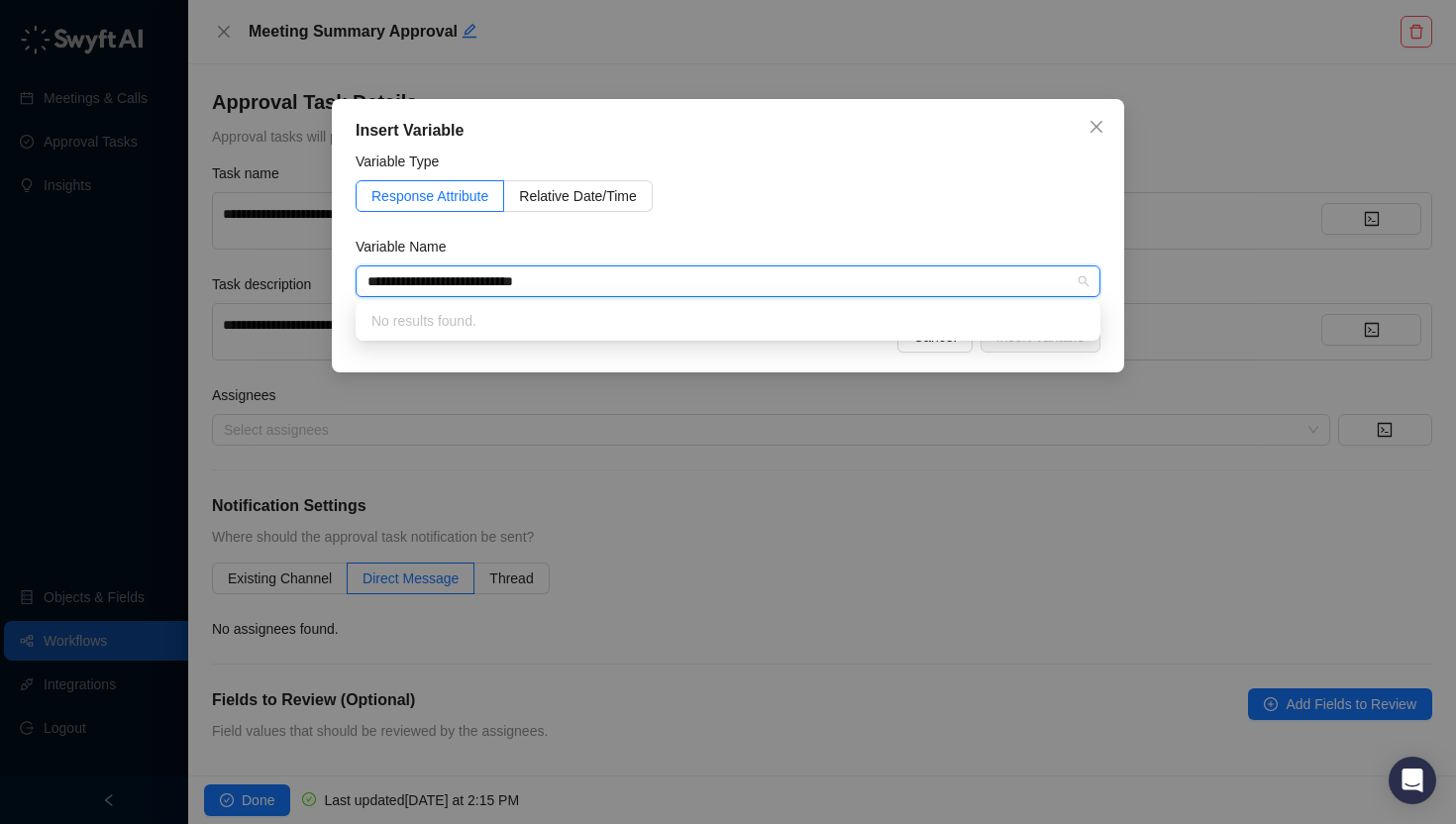 type on "**********" 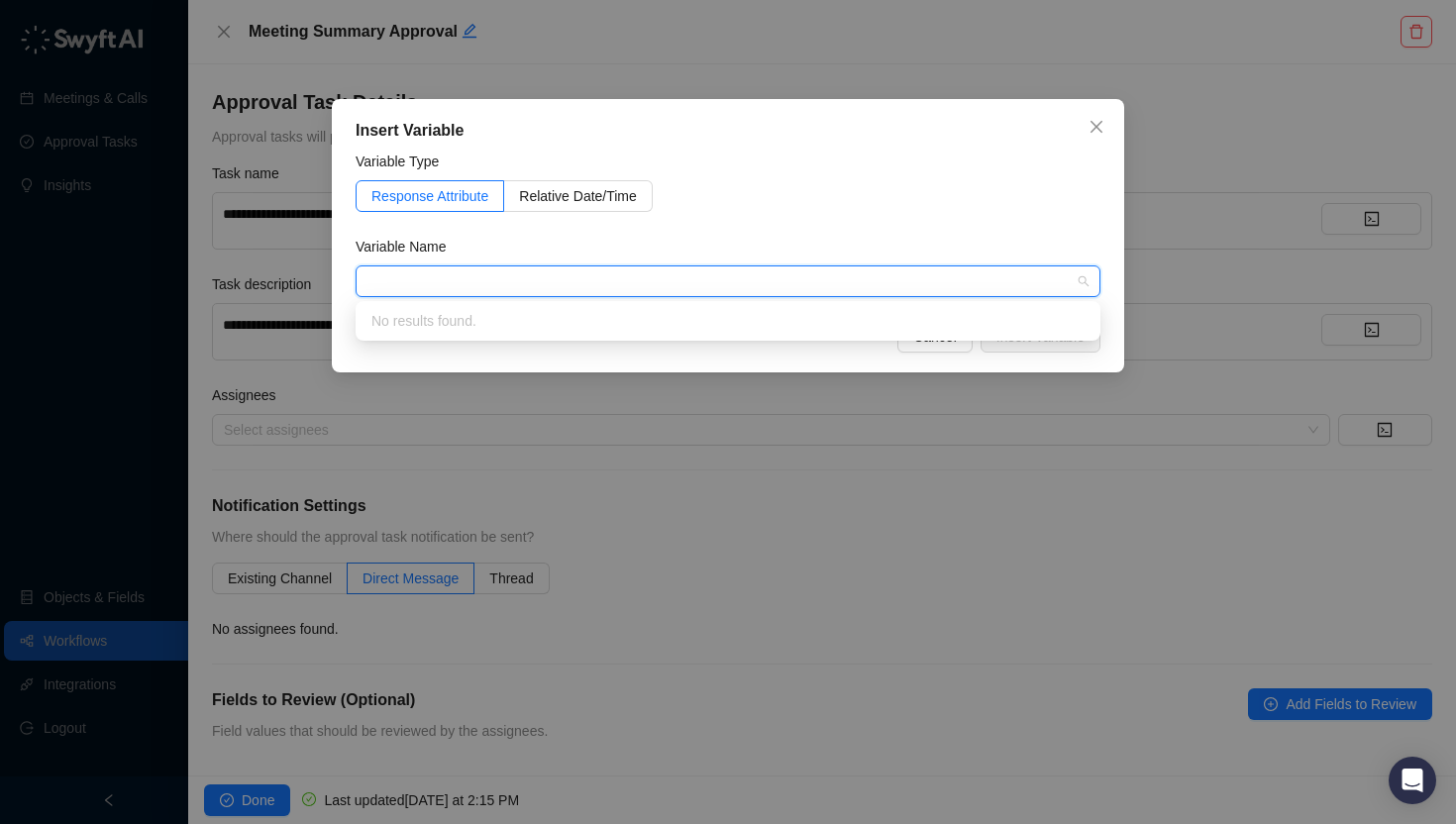 click on "Insert Variable Variable Type Response Attribute Relative Date/Time Variable Name Select a value No results found. Cancel Insert Variable" at bounding box center [728, 236] 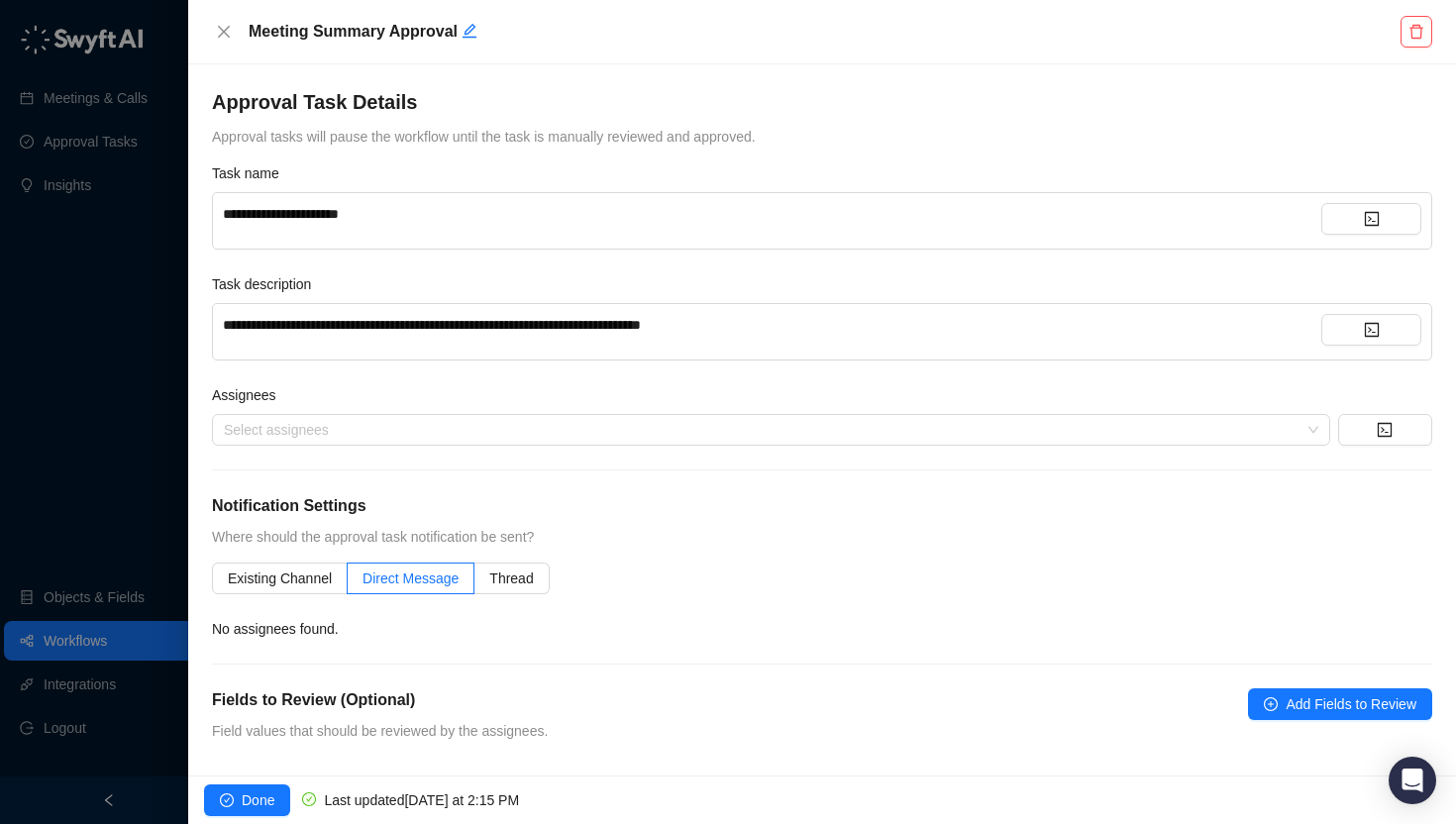 click on "Approval Task Details Approval tasks will pause the workflow until the task is manually reviewed and approved." at bounding box center (822, 118) 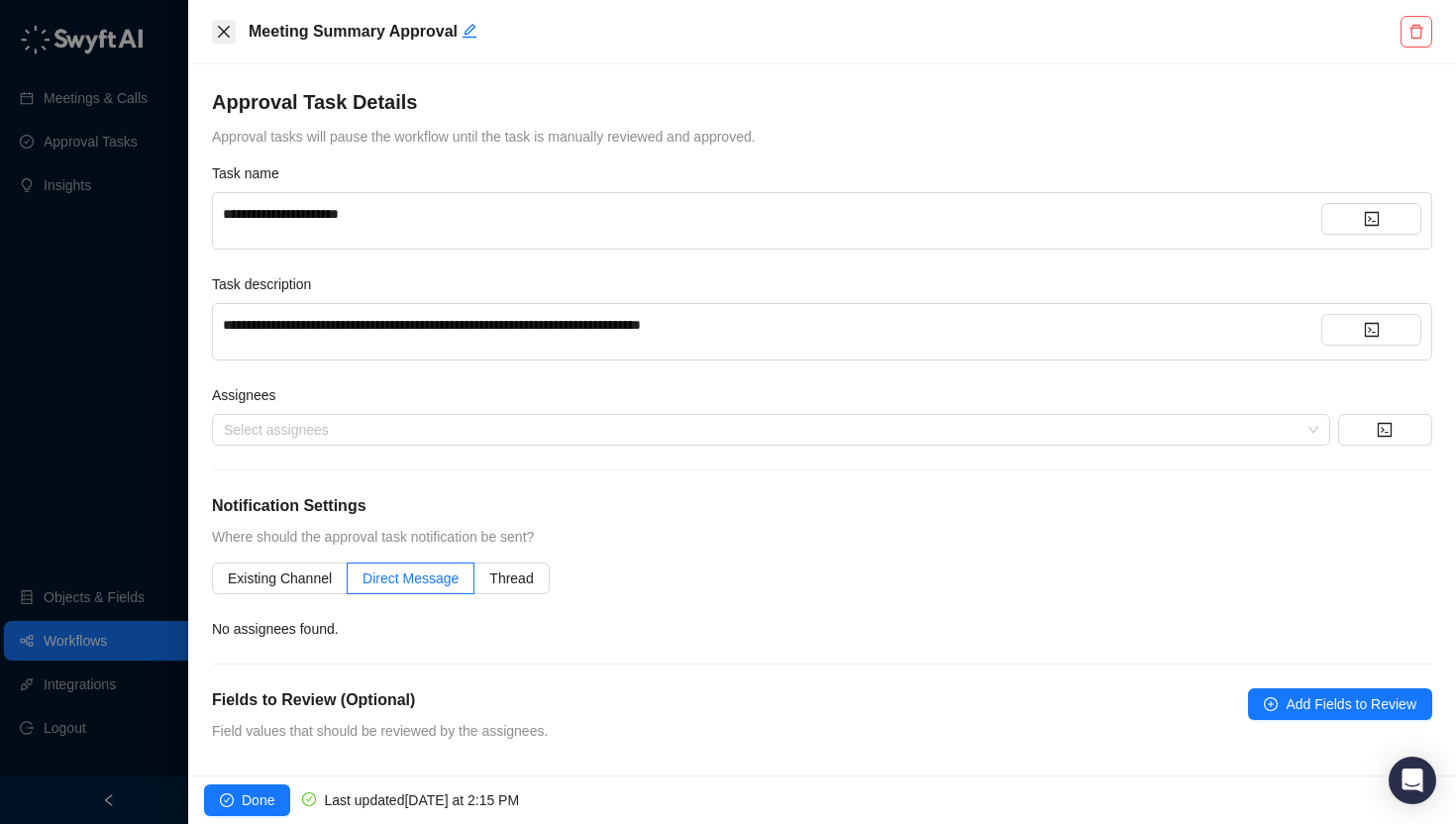 click 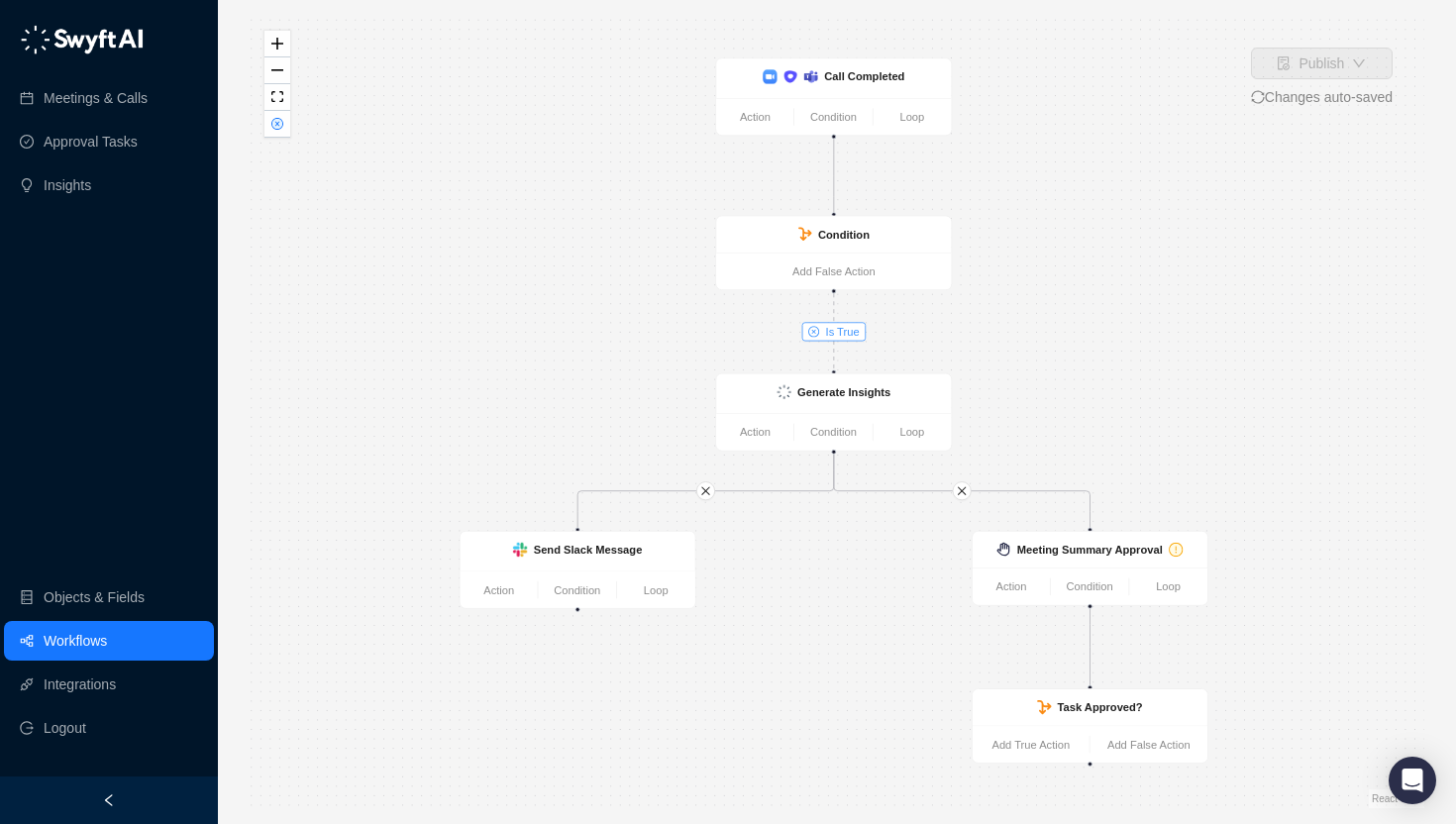 click on "Is True" at bounding box center (843, 332) 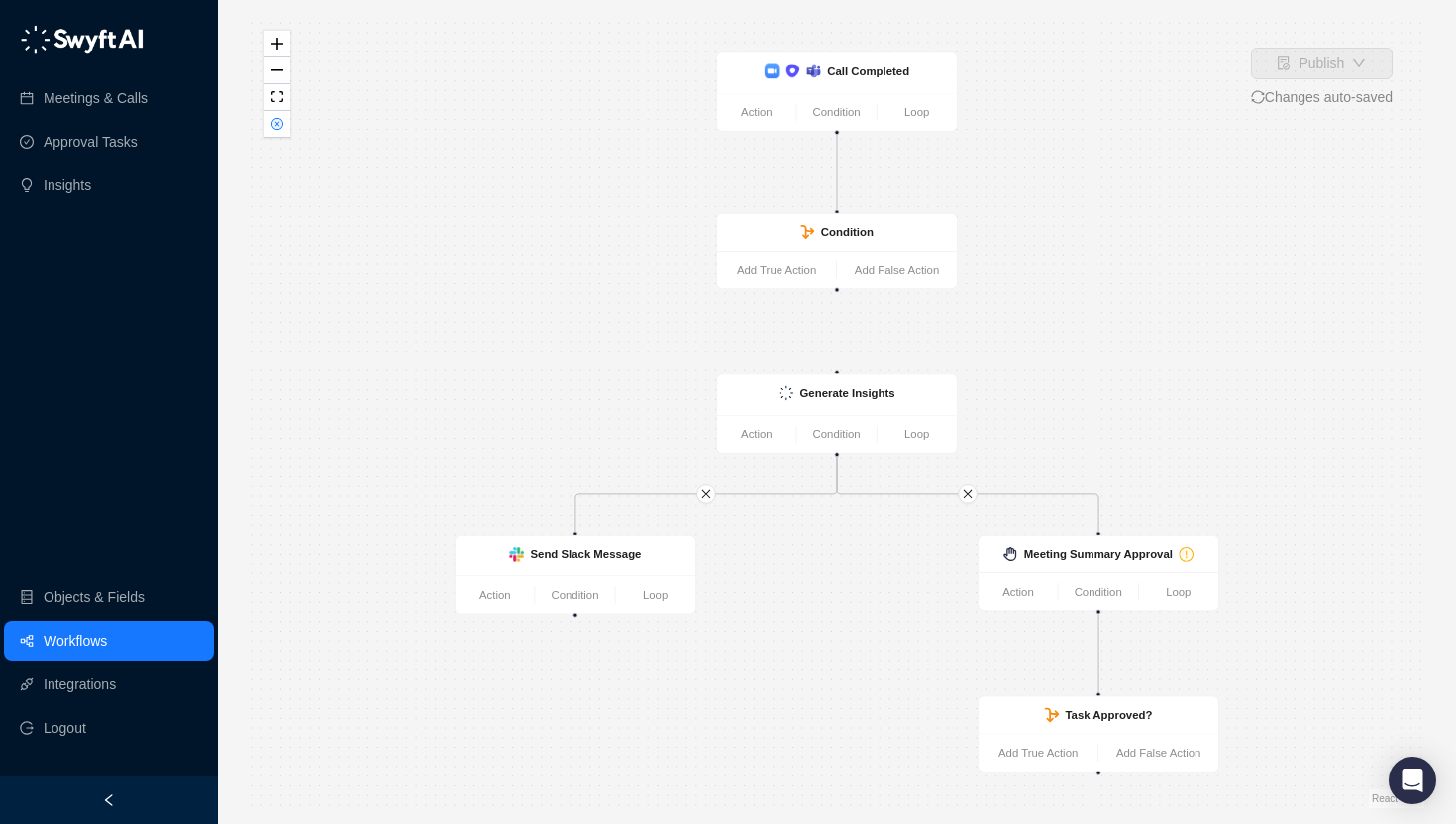 click on "Call Completed Action Condition Loop Condition Add True Action Add False Action Generate Insights Action Condition Loop Send Slack Message Action Condition Loop Meeting Summary Approval Action Condition Loop Task Approved? Add True Action Add False Action" at bounding box center (837, 412) 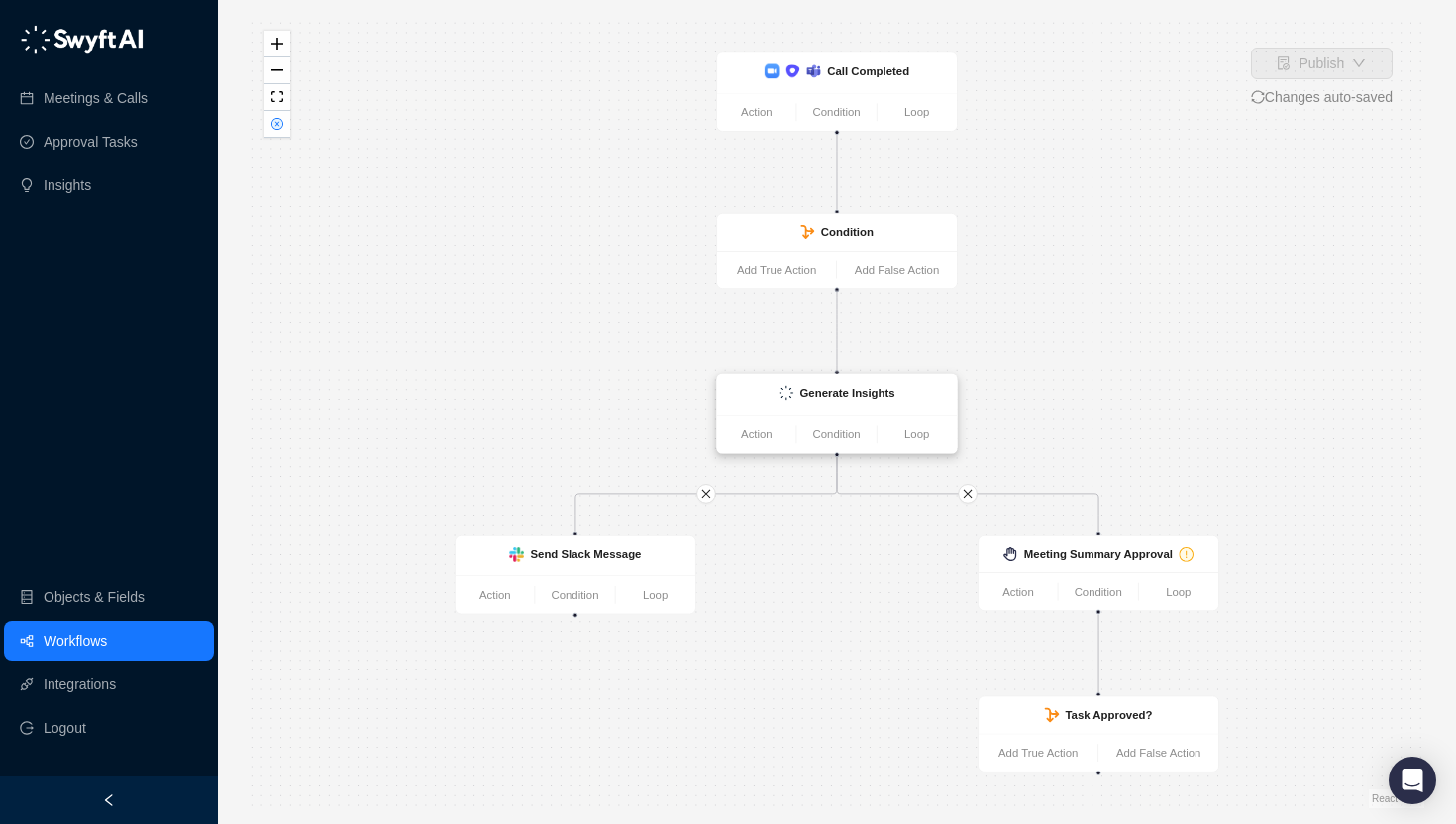 drag, startPoint x: 839, startPoint y: 289, endPoint x: 837, endPoint y: 386, distance: 97.02062 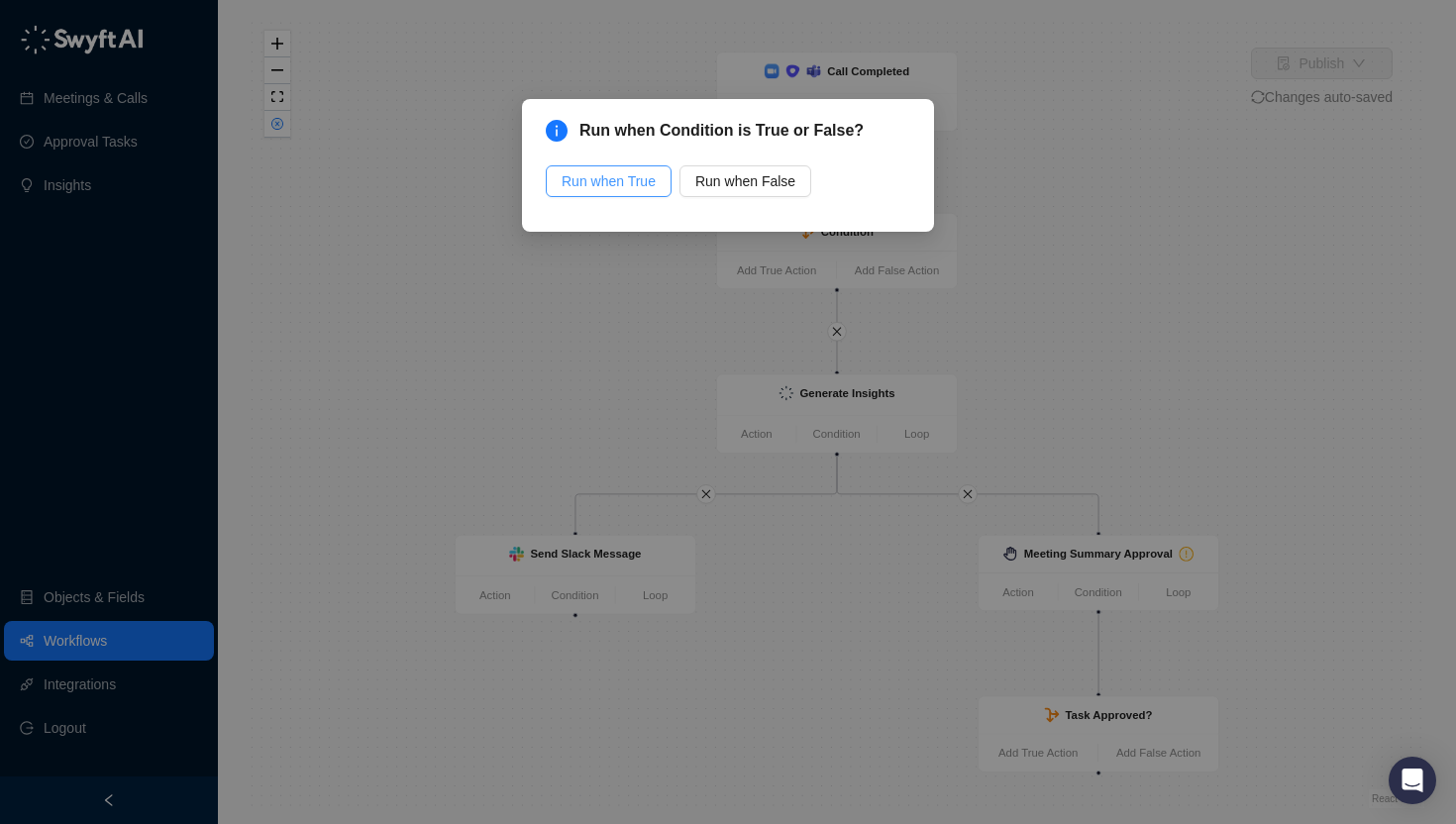 click on "Run when True" at bounding box center (608, 181) 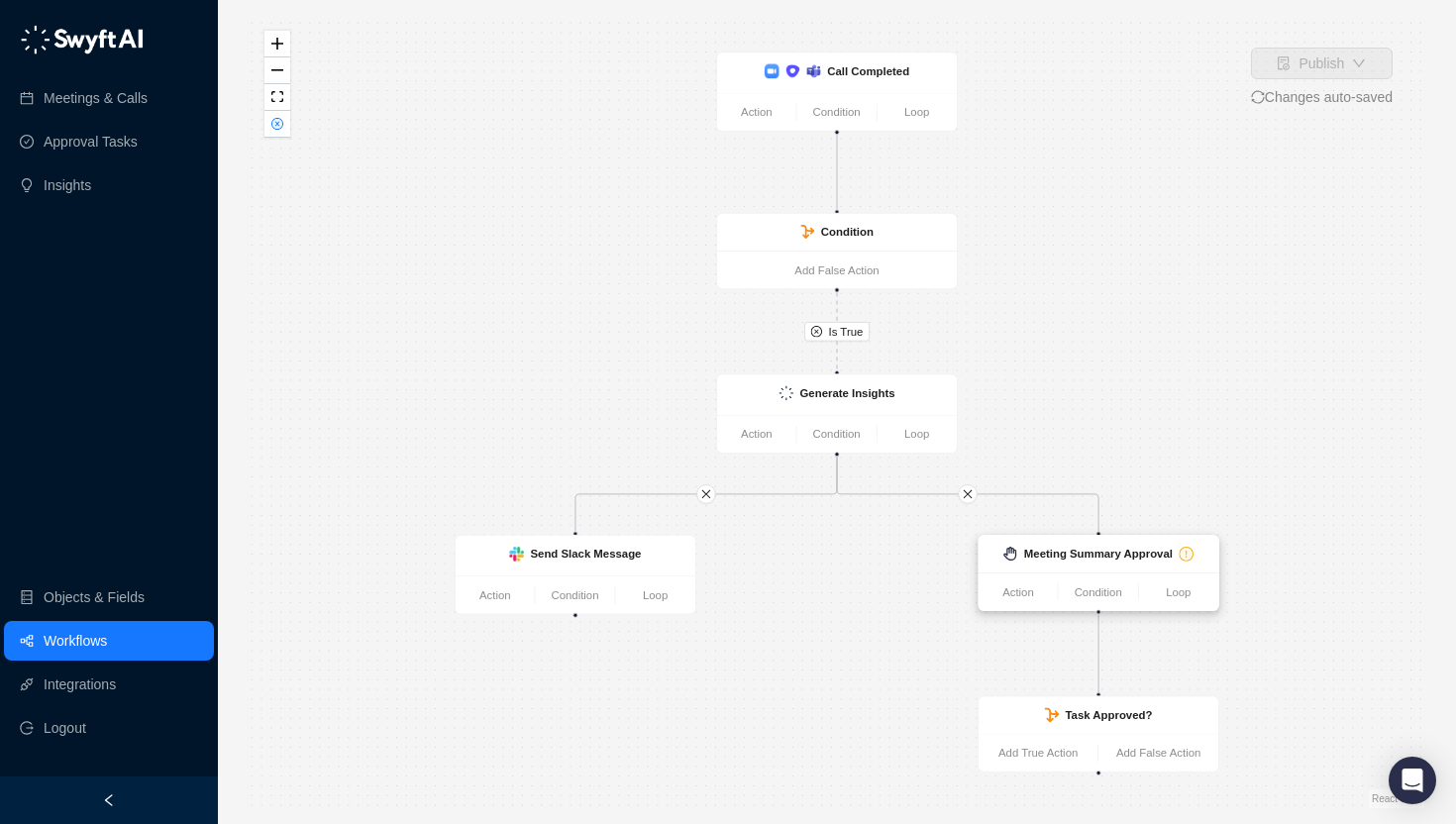 click on "Meeting Summary Approval" at bounding box center [1098, 554] 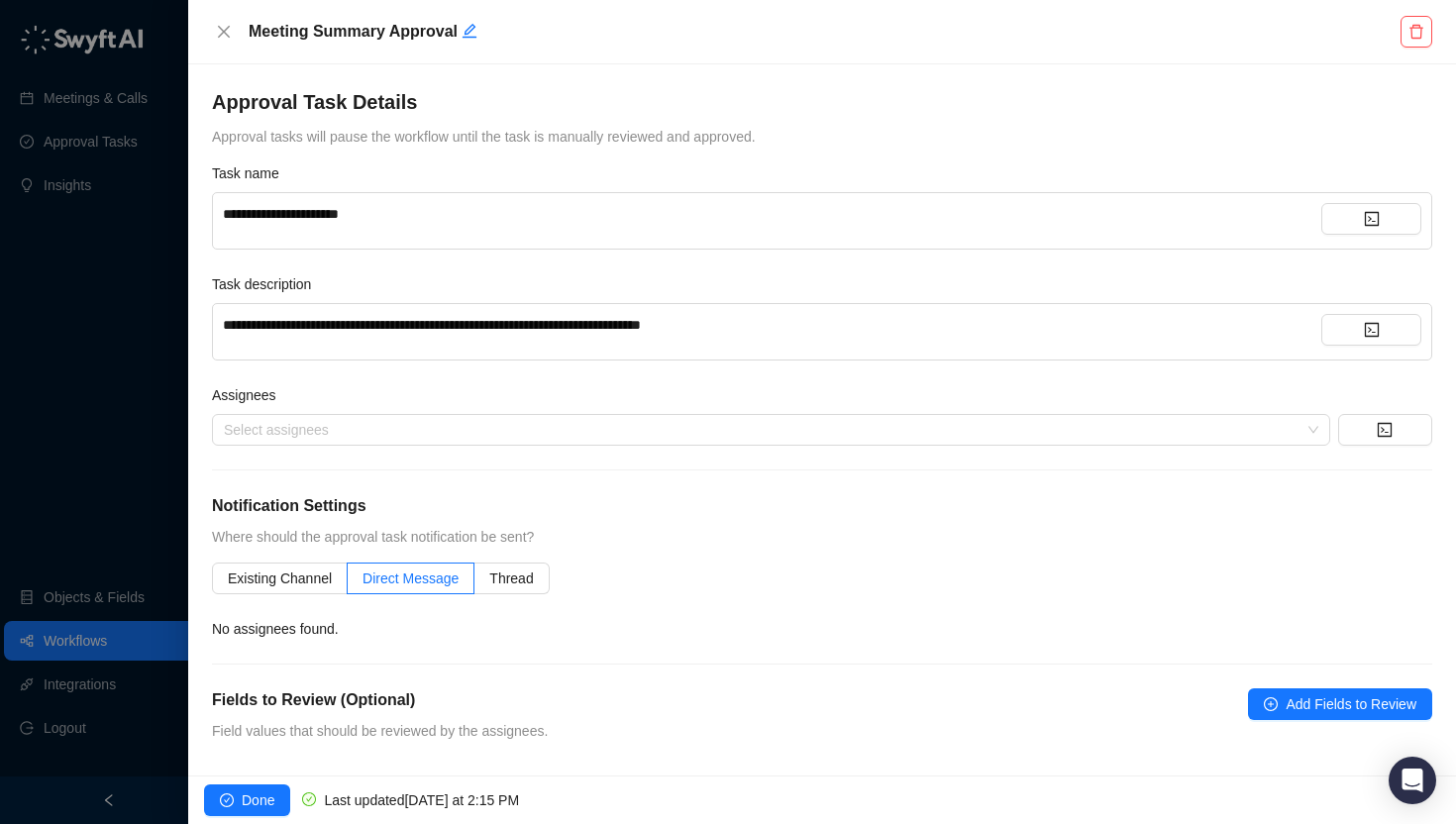 click on "**********" at bounding box center (772, 221) 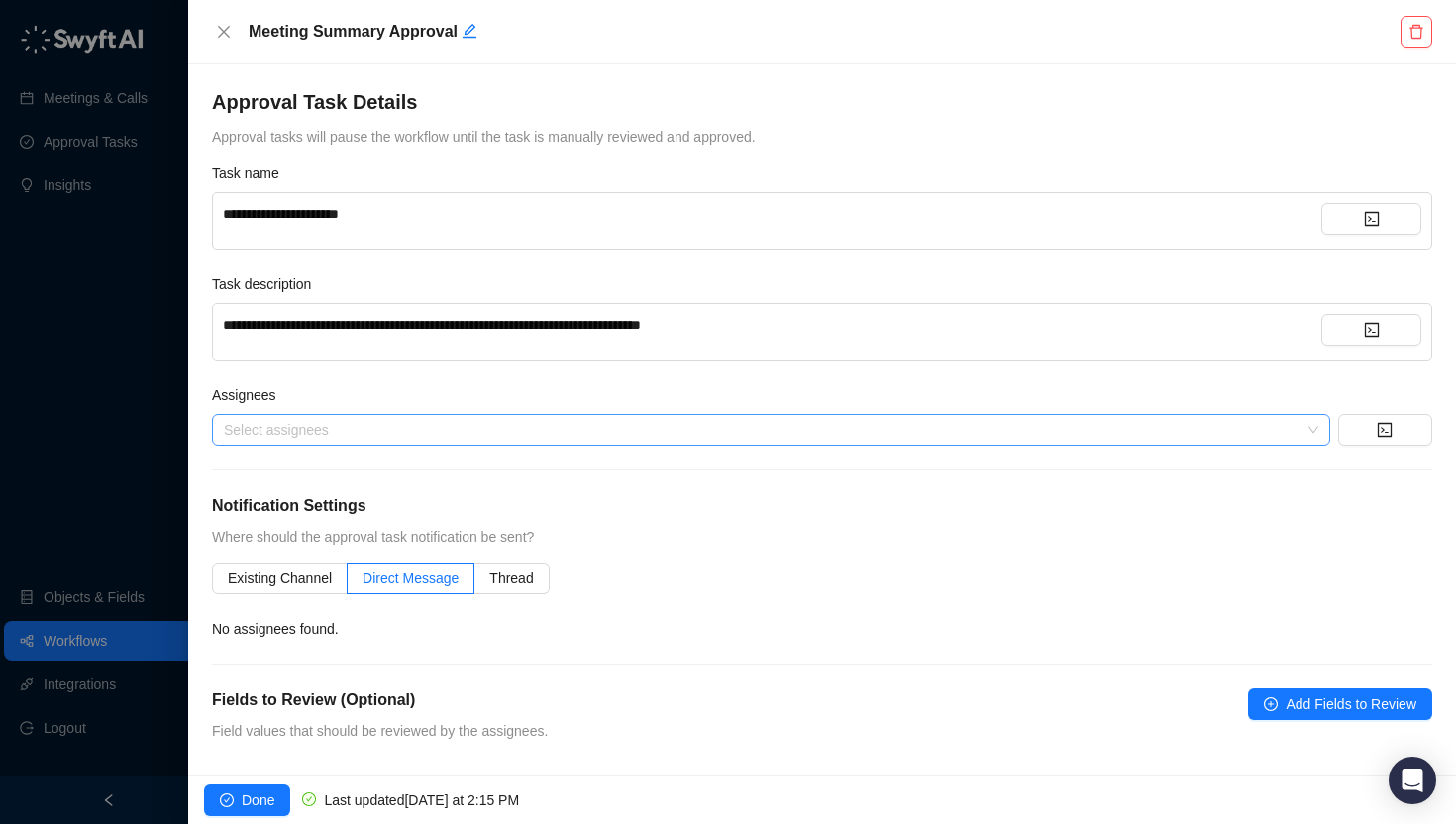 click at bounding box center [761, 430] 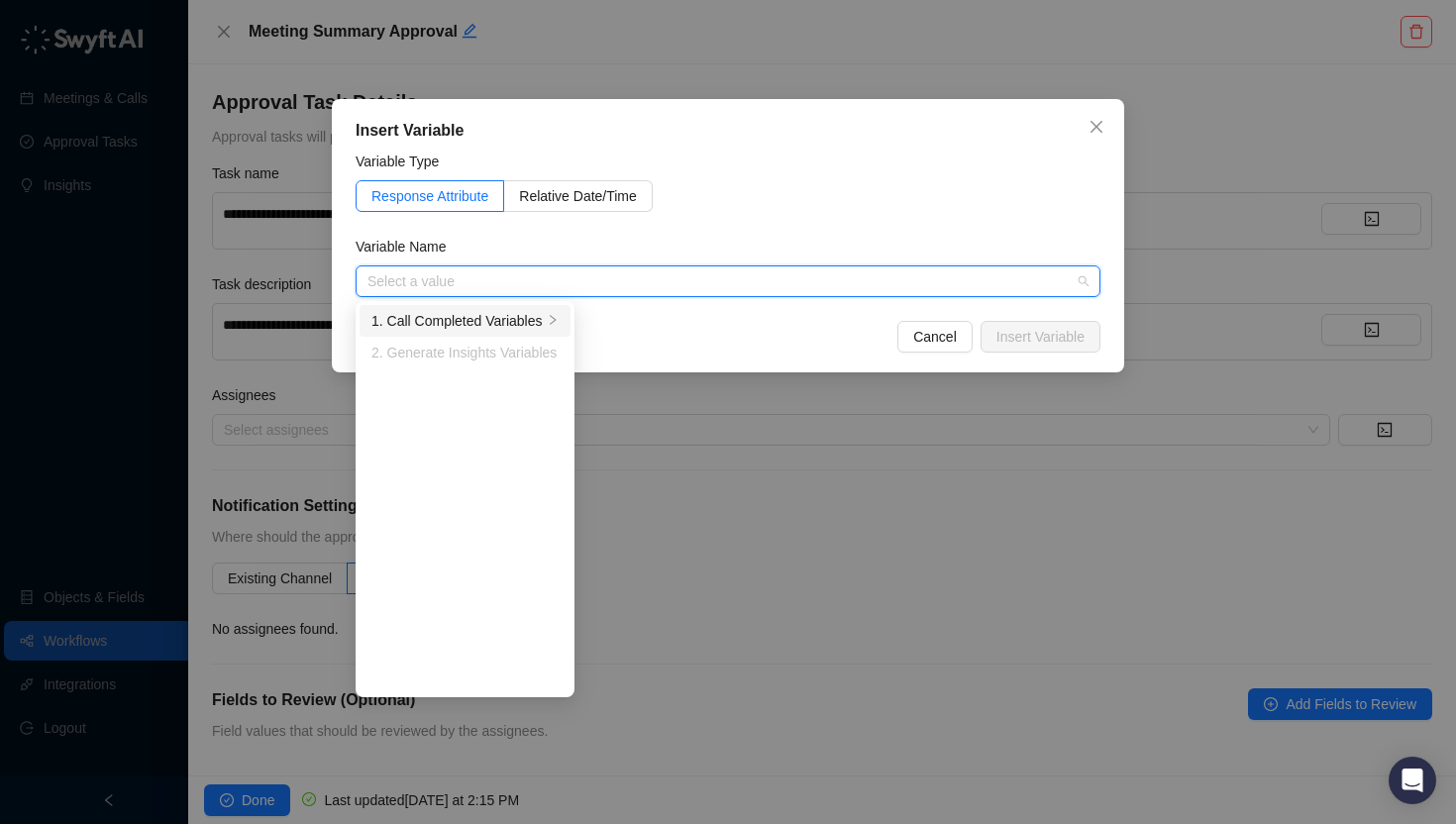click on "1. Call Completed Variables" at bounding box center (457, 321) 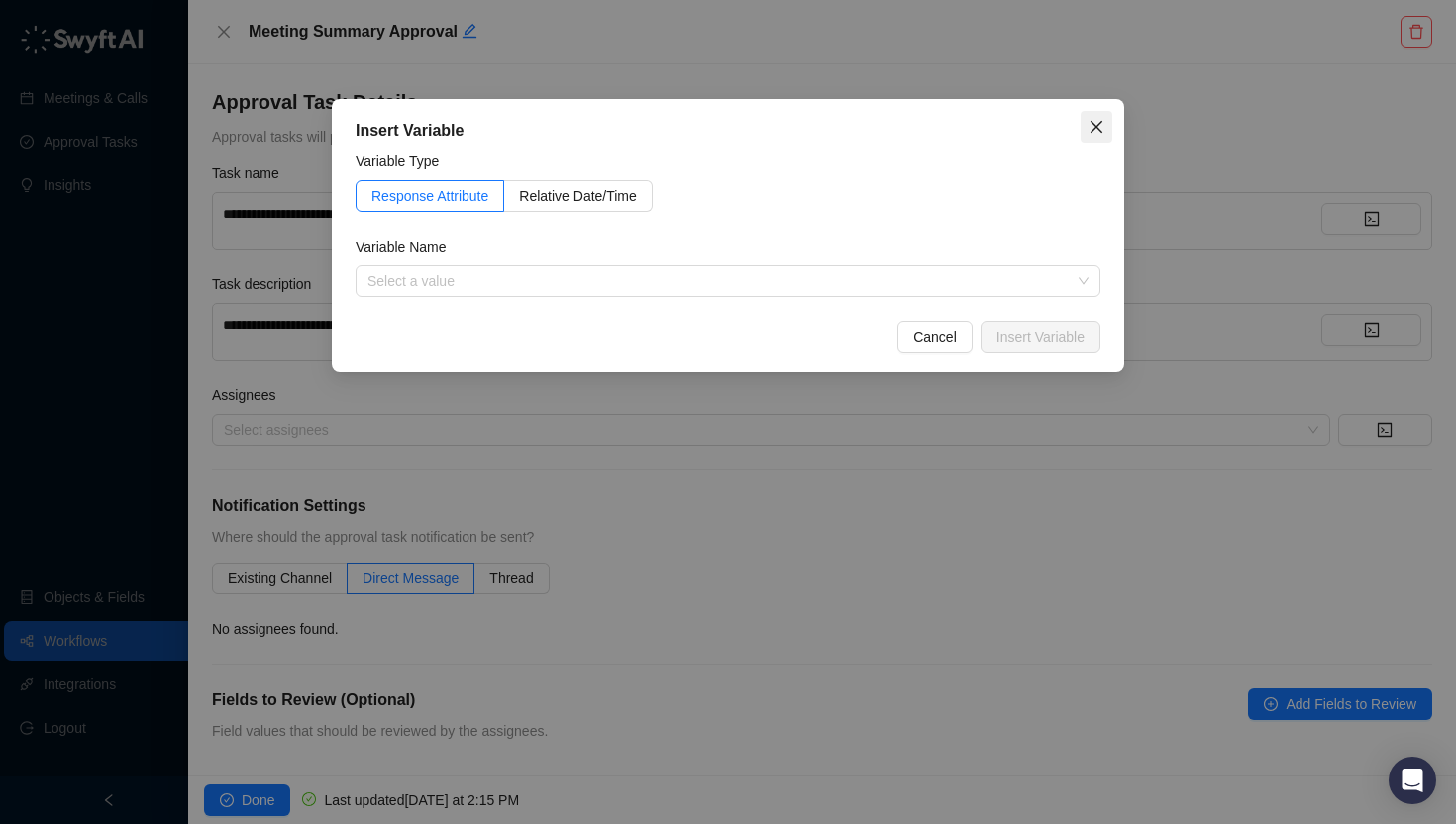 click 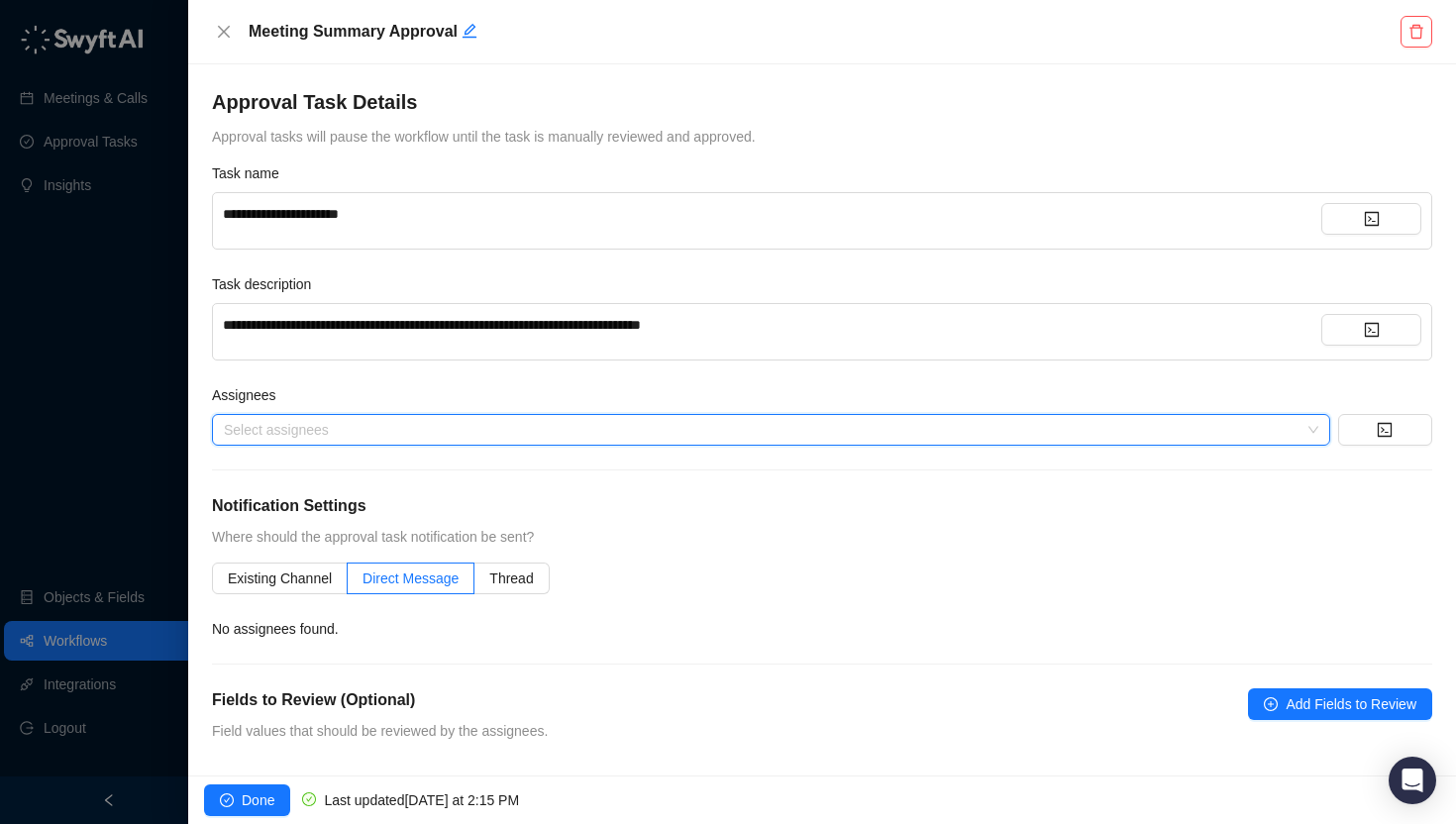 click on "Meeting Summary Approval" at bounding box center (822, 32) 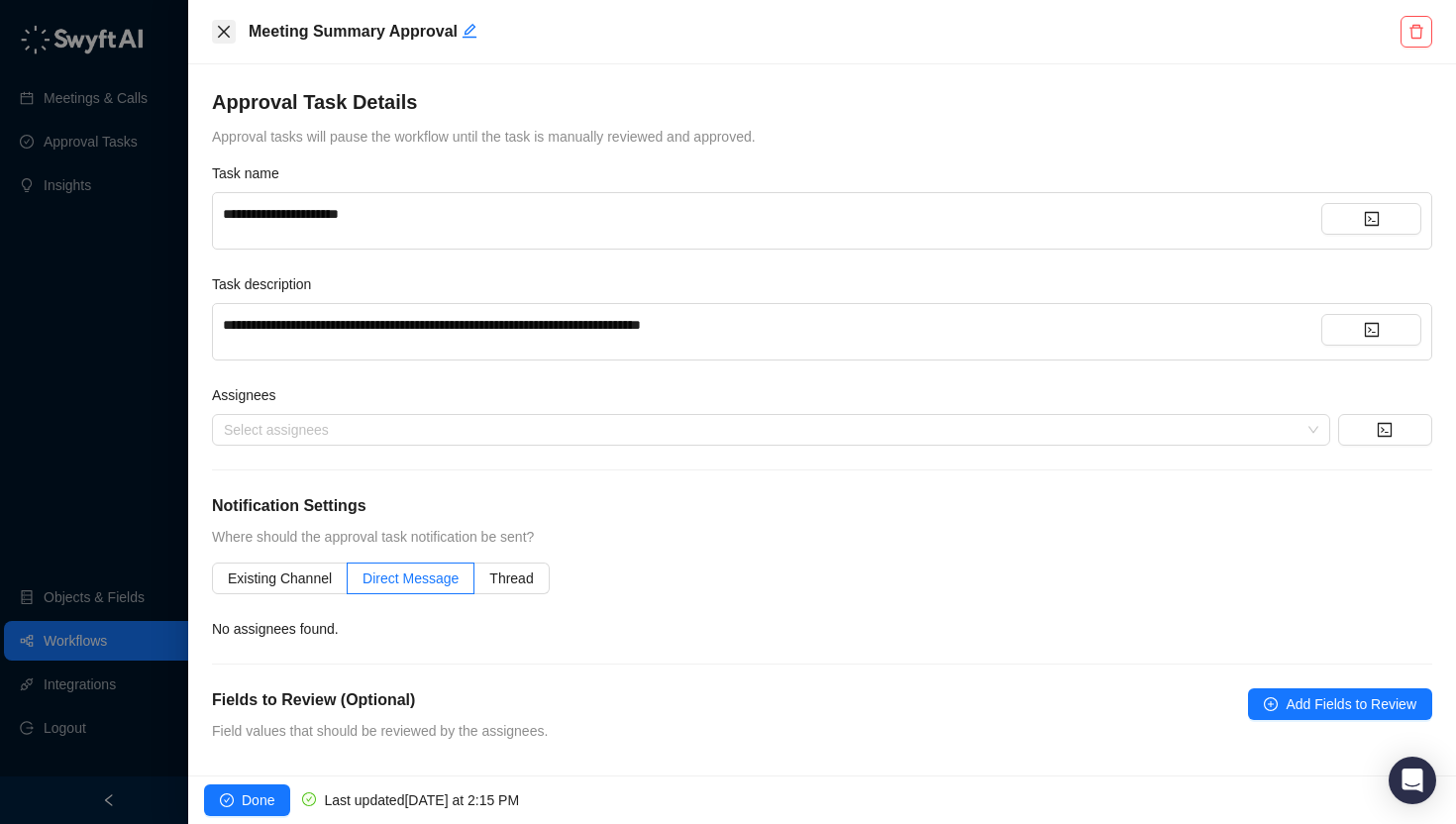 click 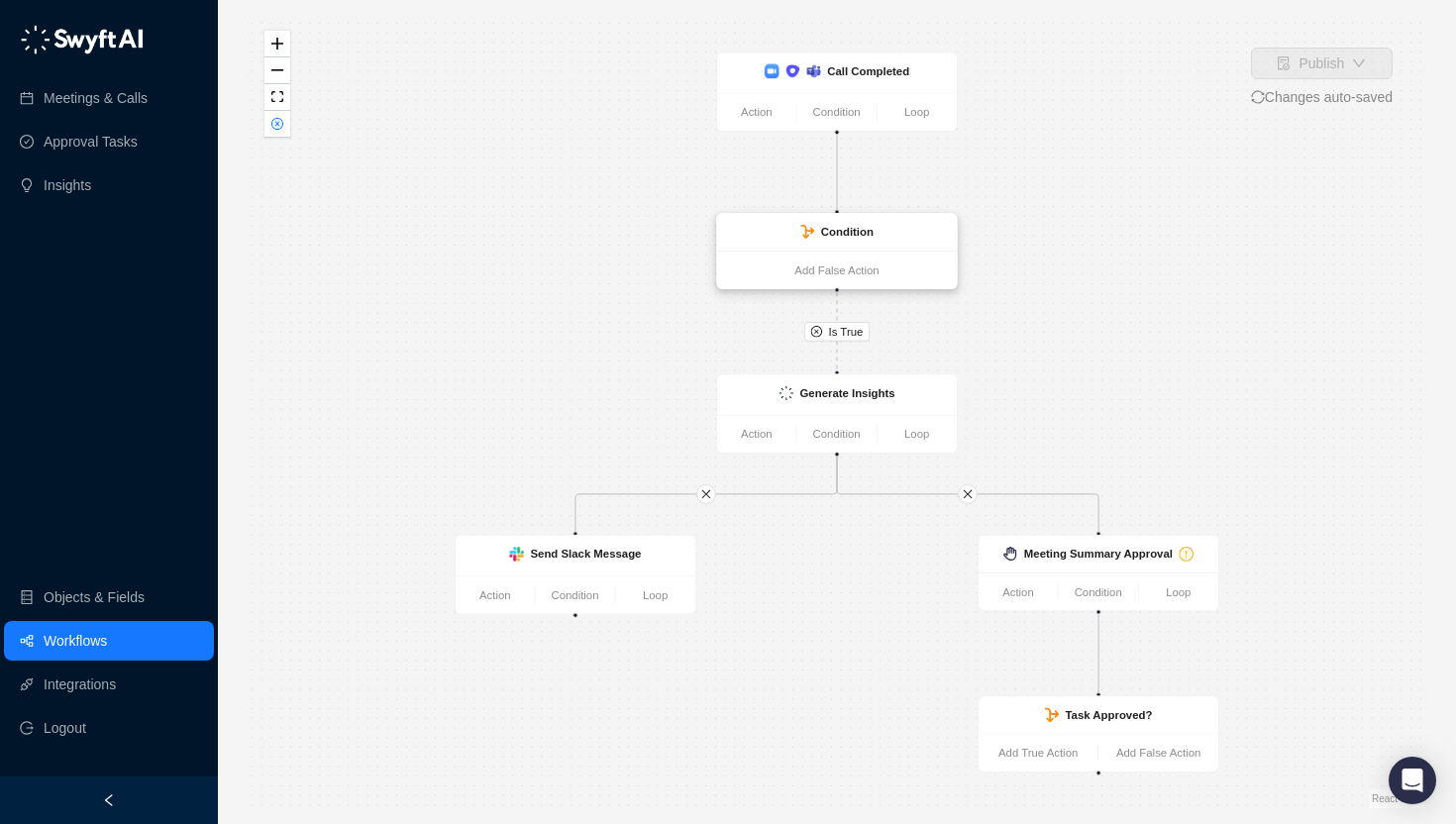 click on "Condition" at bounding box center (847, 232) 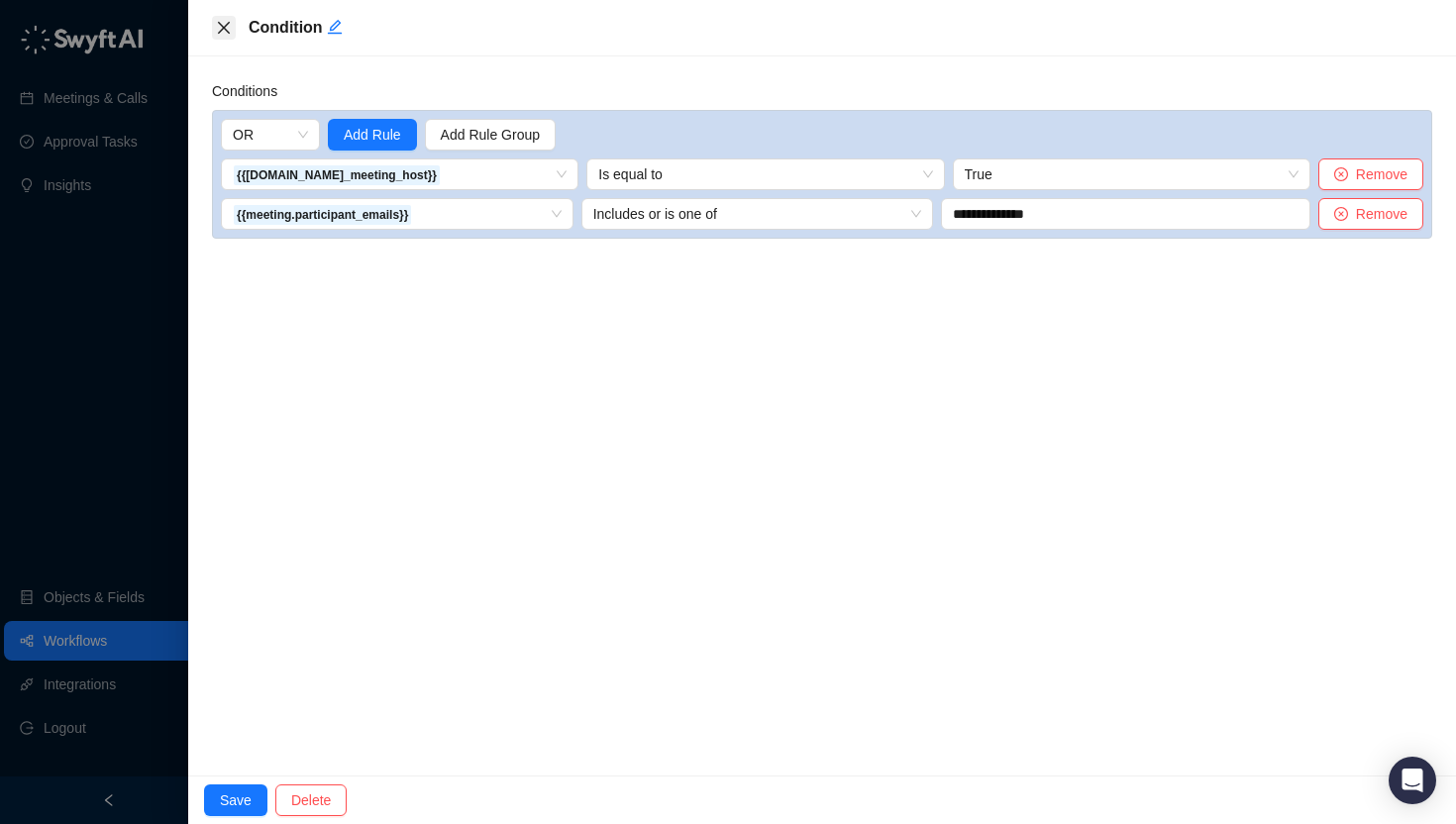 click 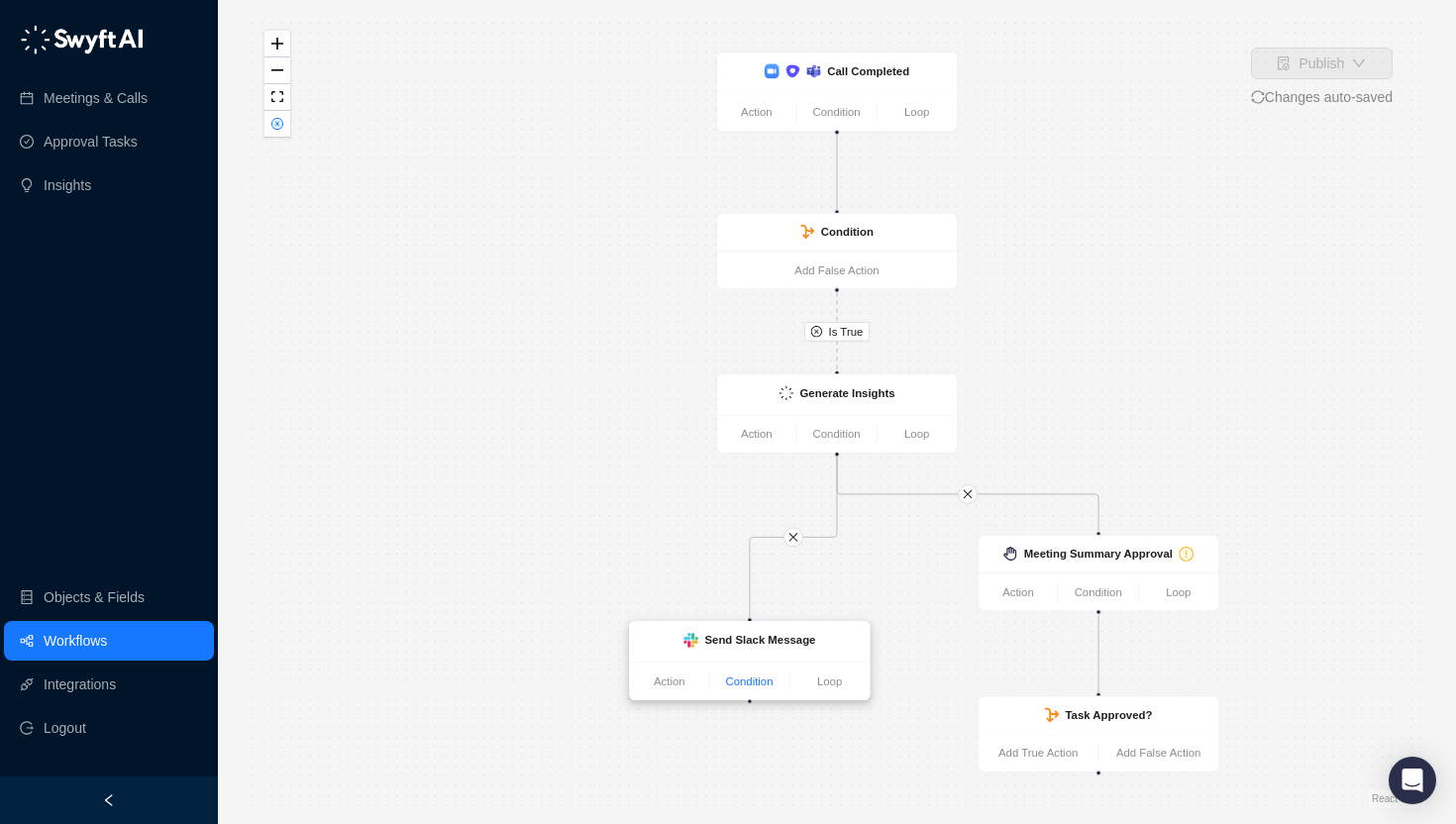 drag, startPoint x: 603, startPoint y: 585, endPoint x: 778, endPoint y: 671, distance: 194.98974 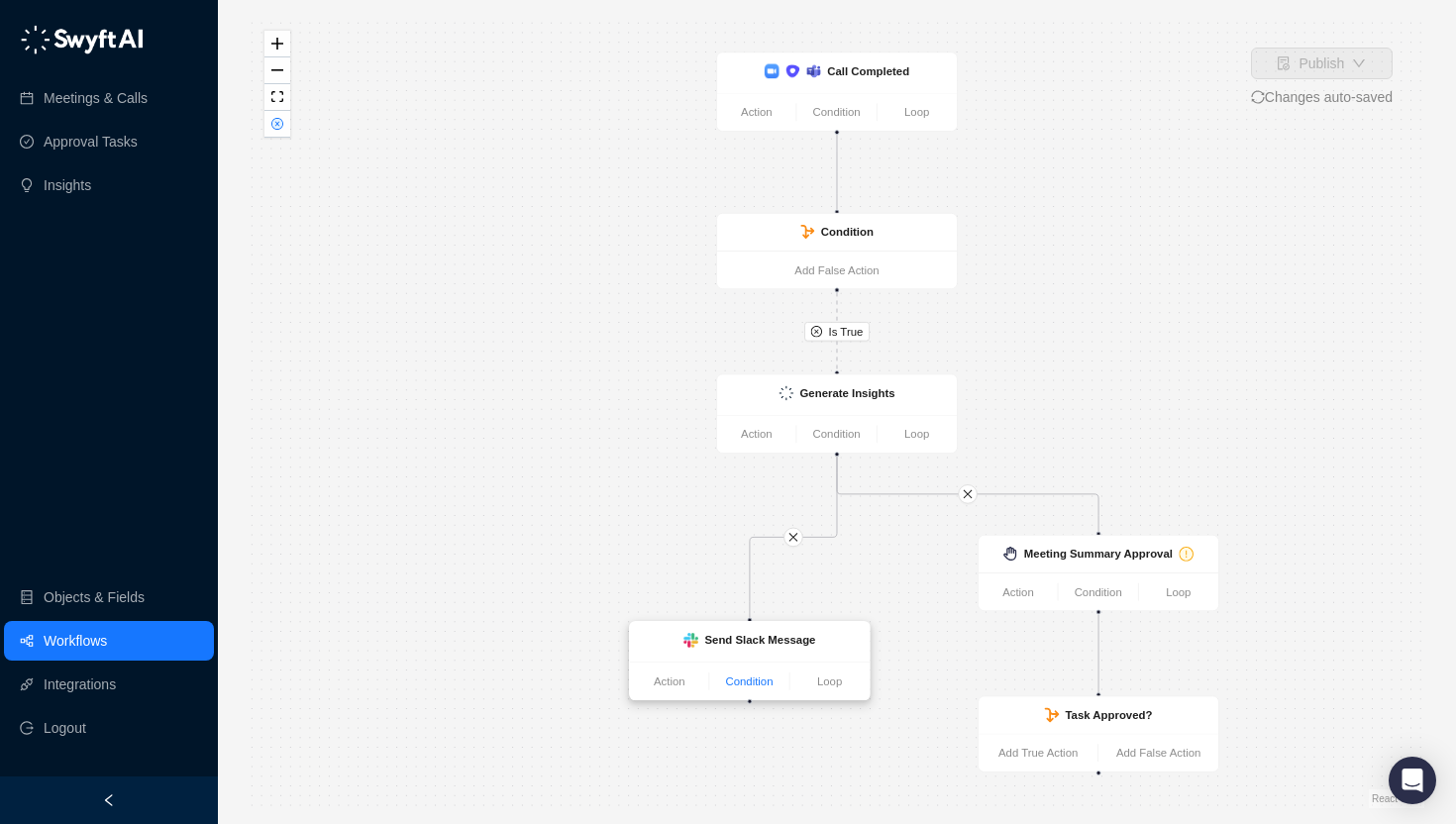 click on "Condition" at bounding box center [750, 681] 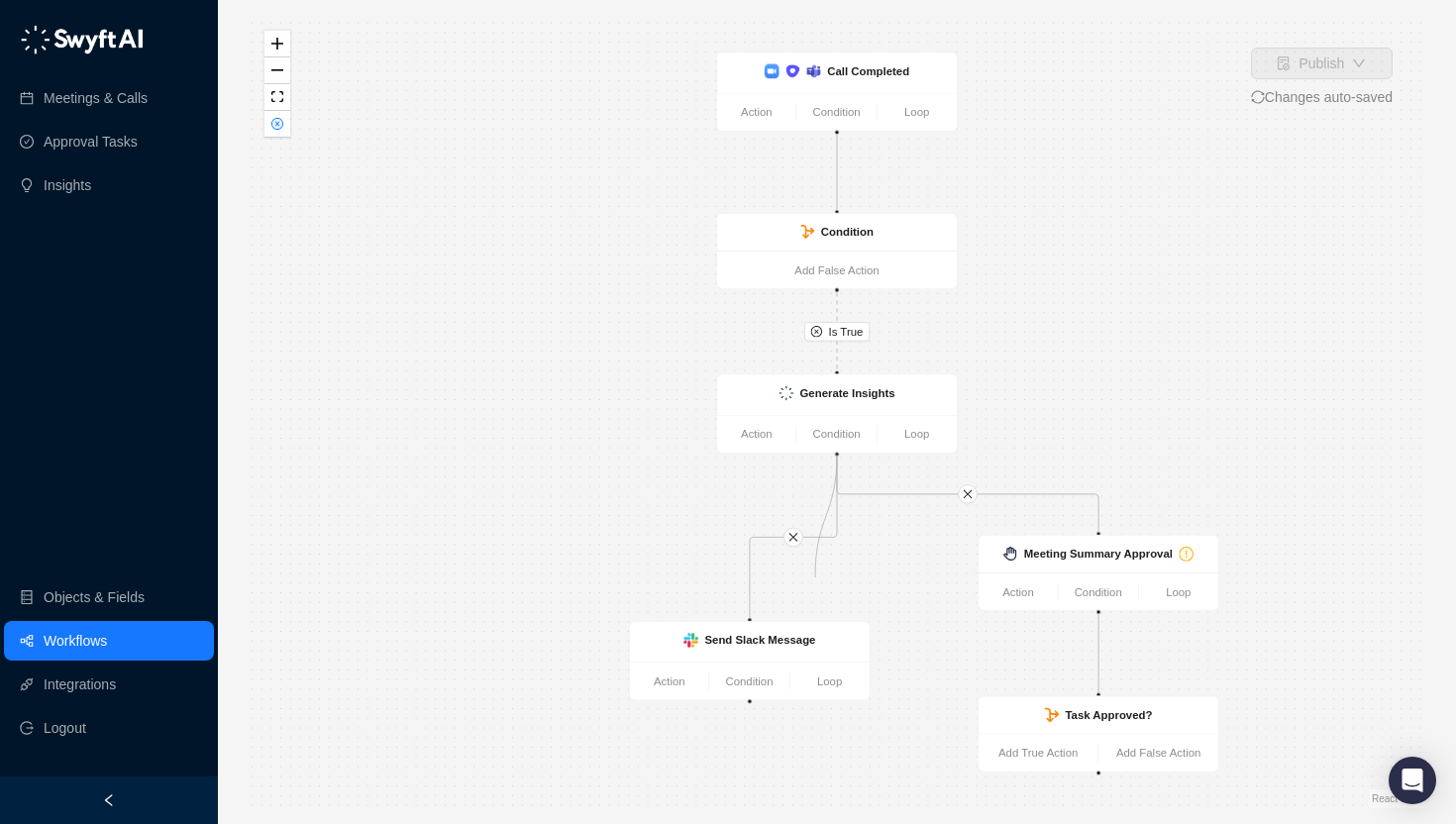 drag, startPoint x: 838, startPoint y: 455, endPoint x: 849, endPoint y: 548, distance: 93.648278 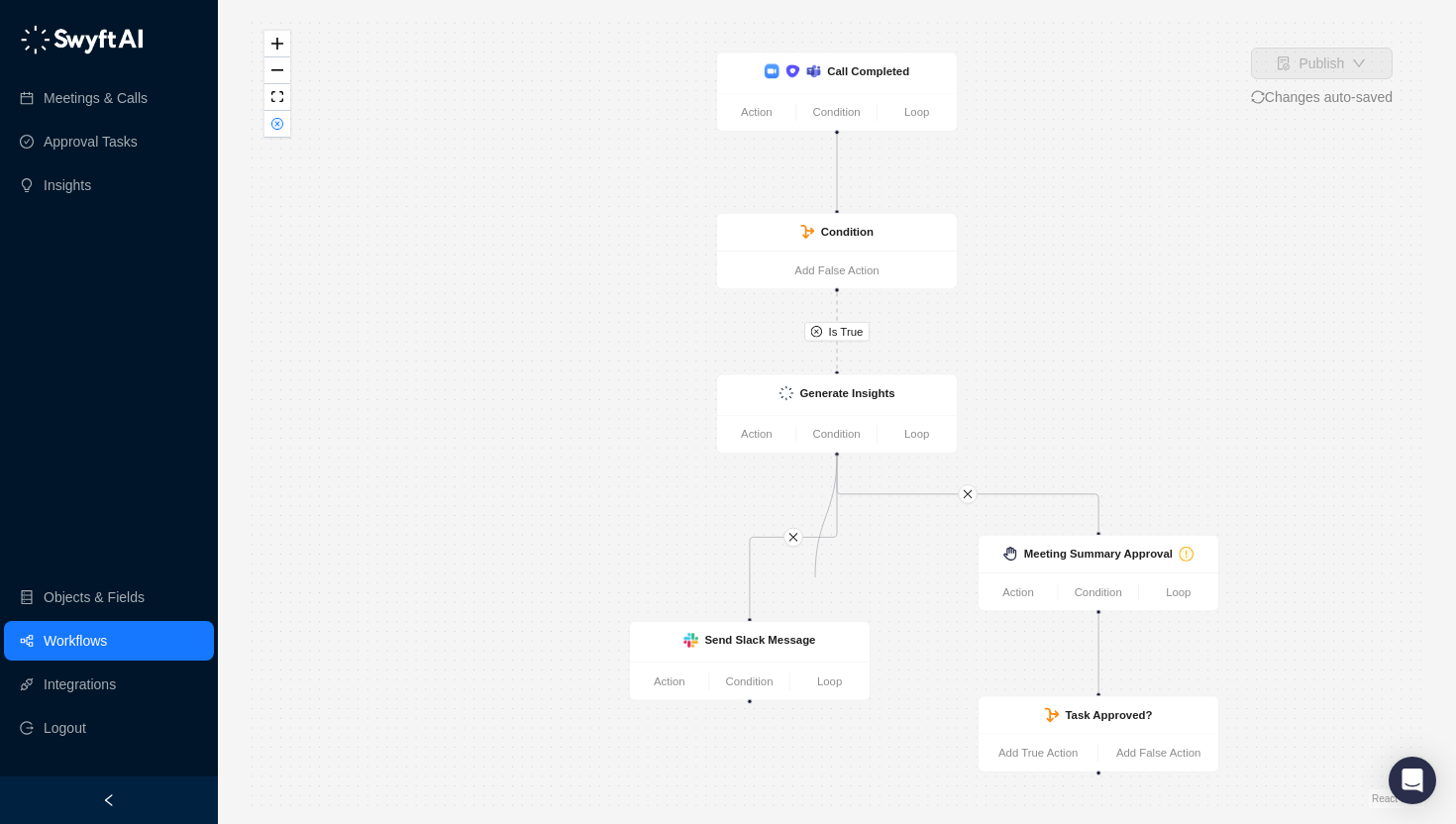 click on "Is True Call Completed Action Condition Loop Condition Add False Action Generate Insights Action Condition Loop Send Slack Message Action Condition Loop Meeting Summary Approval Action Condition Loop Task Approved? Add True Action Add False Action" at bounding box center (837, 412) 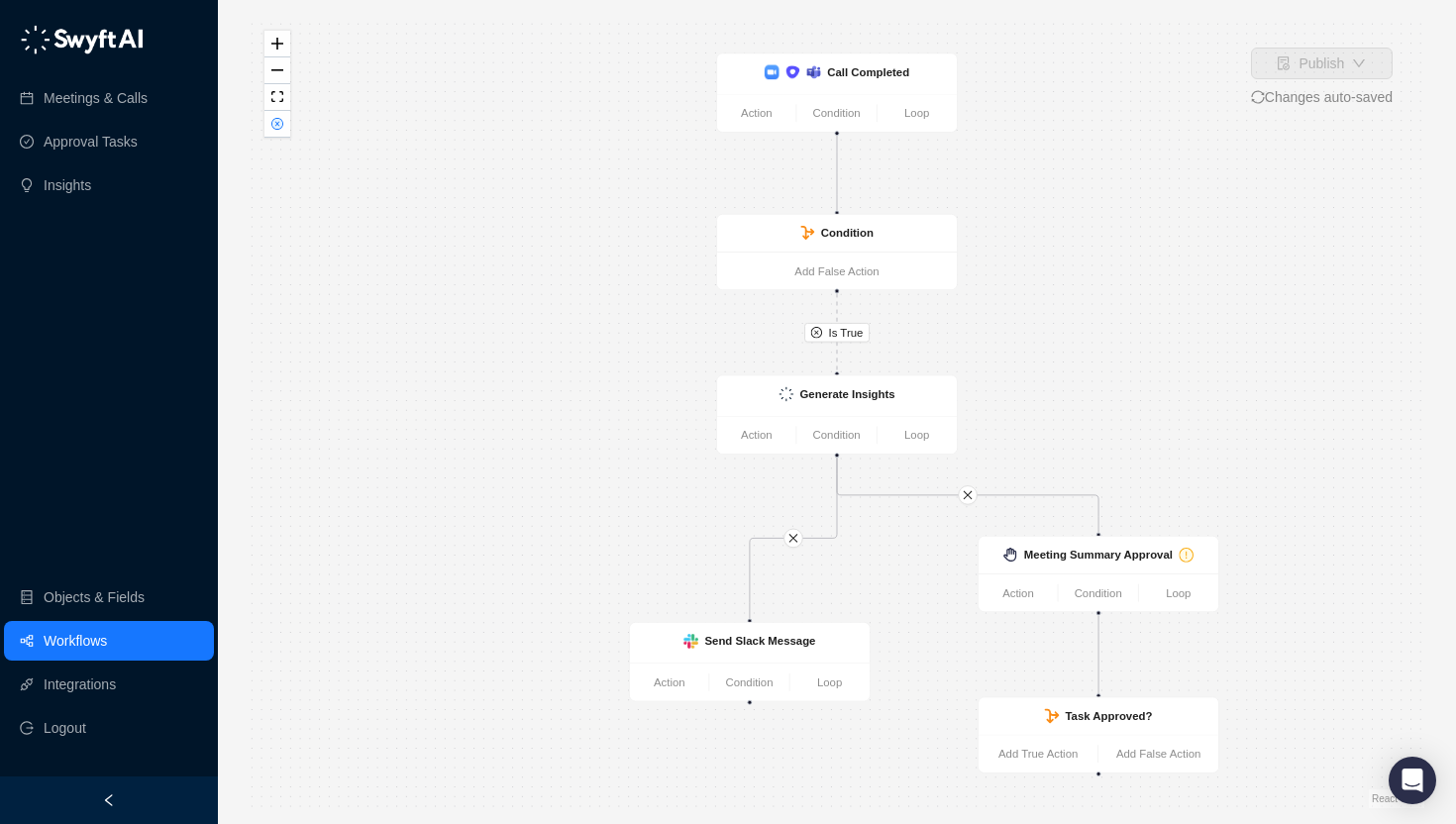 click on "Is True Call Completed Action Condition Loop Condition Add False Action Generate Insights Action Condition Loop Send Slack Message Action Condition Loop Meeting Summary Approval Action Condition Loop Task Approved? Add True Action Add False Action" at bounding box center (837, 412) 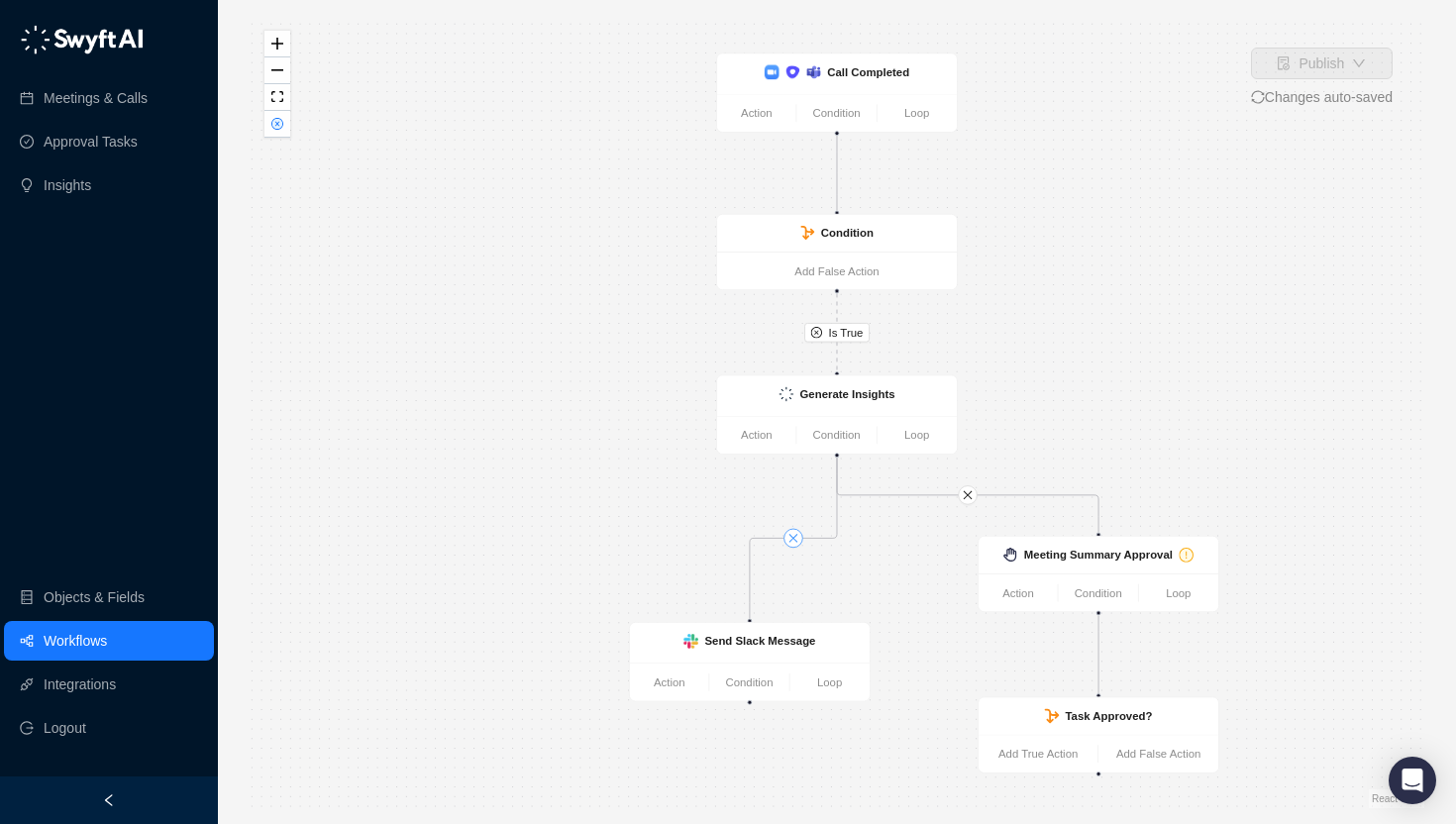 click 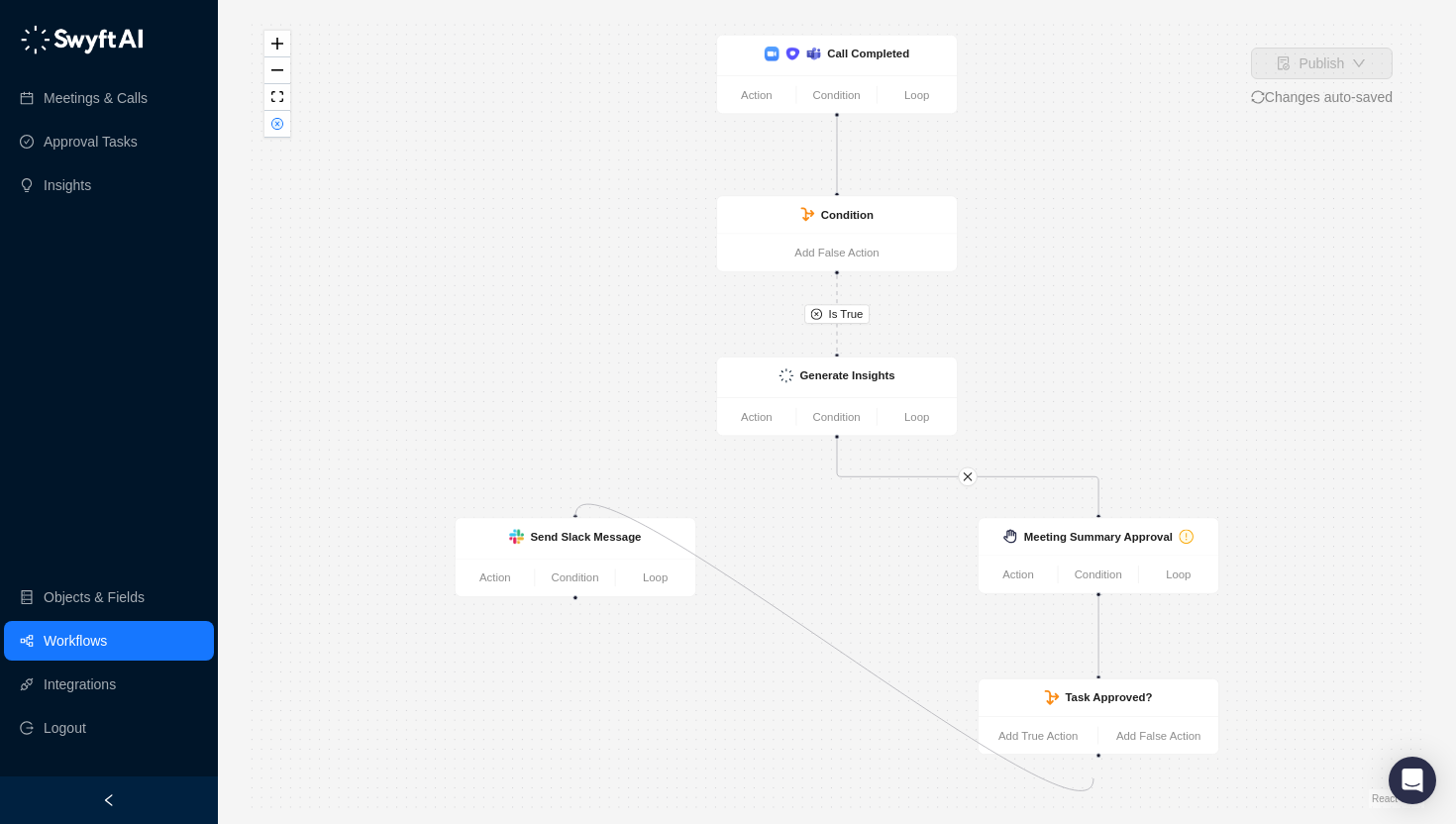drag, startPoint x: 576, startPoint y: 534, endPoint x: 1094, endPoint y: 778, distance: 572.5906 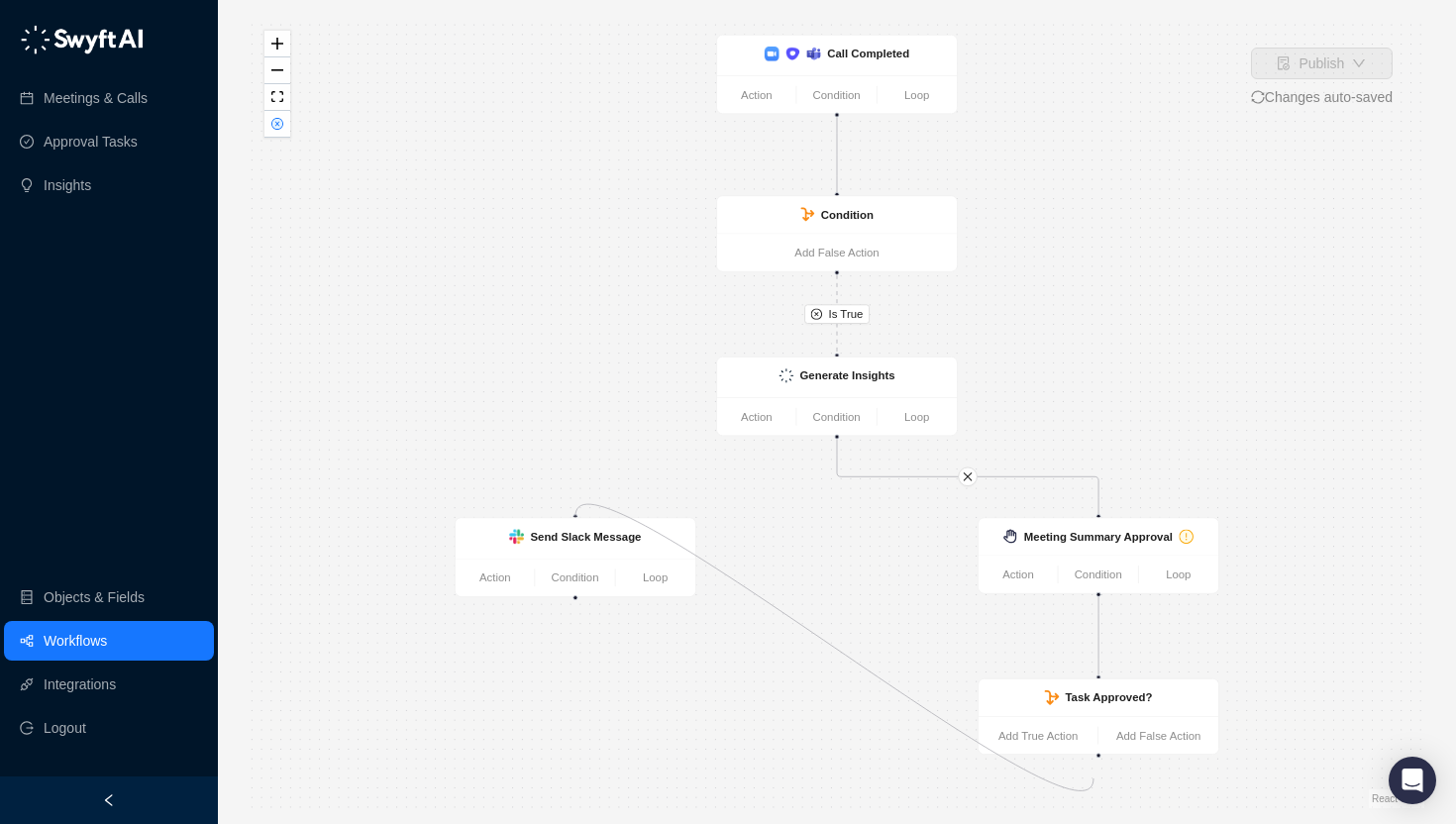 click on "Is True Call Completed Action Condition Loop Condition Add False Action Generate Insights Action Condition Loop Send Slack Message Action Condition Loop Meeting Summary Approval Action Condition Loop Task Approved? Add True Action Add False Action" at bounding box center (837, 412) 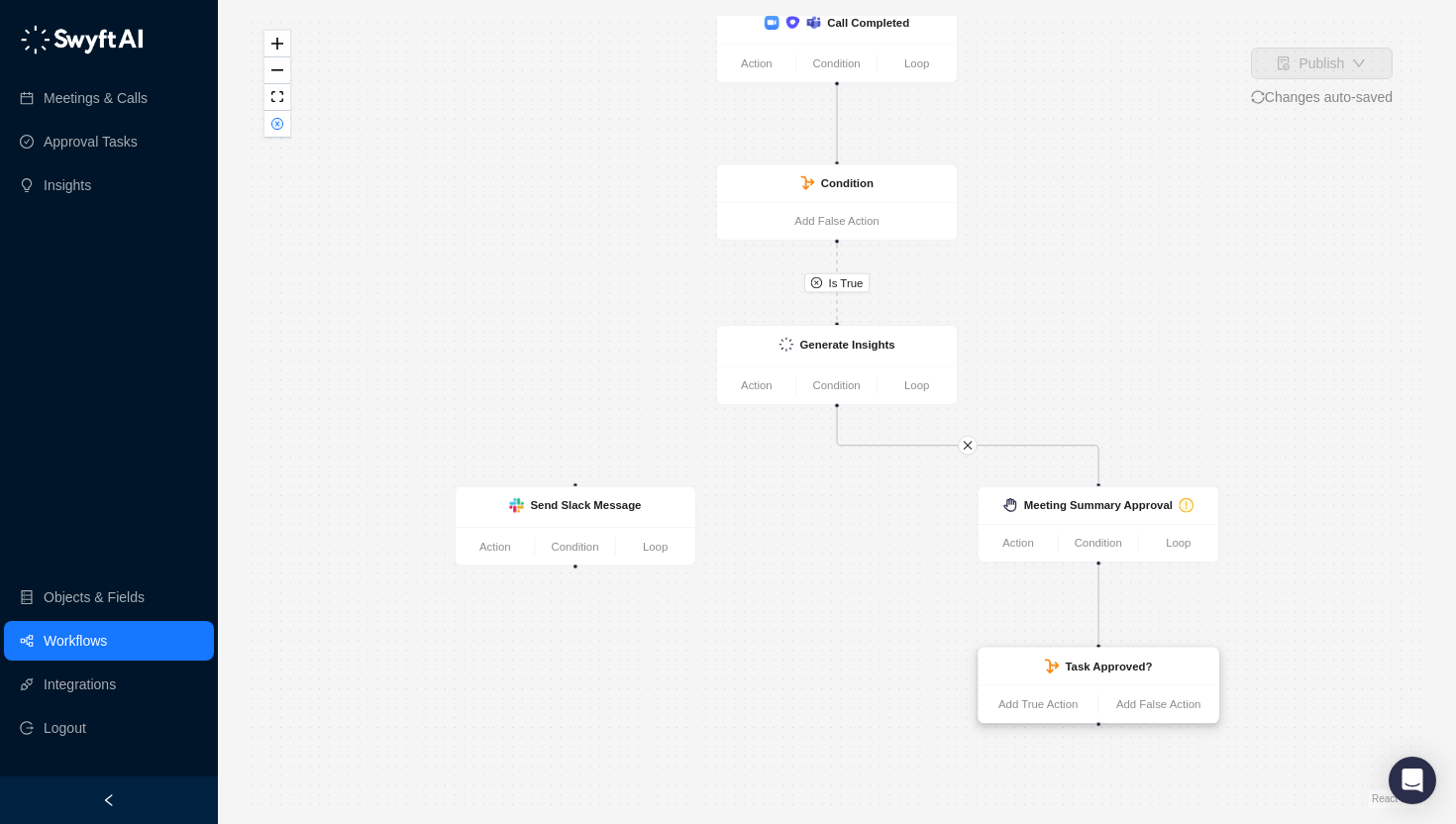 drag, startPoint x: 573, startPoint y: 482, endPoint x: 1141, endPoint y: 718, distance: 615.0772 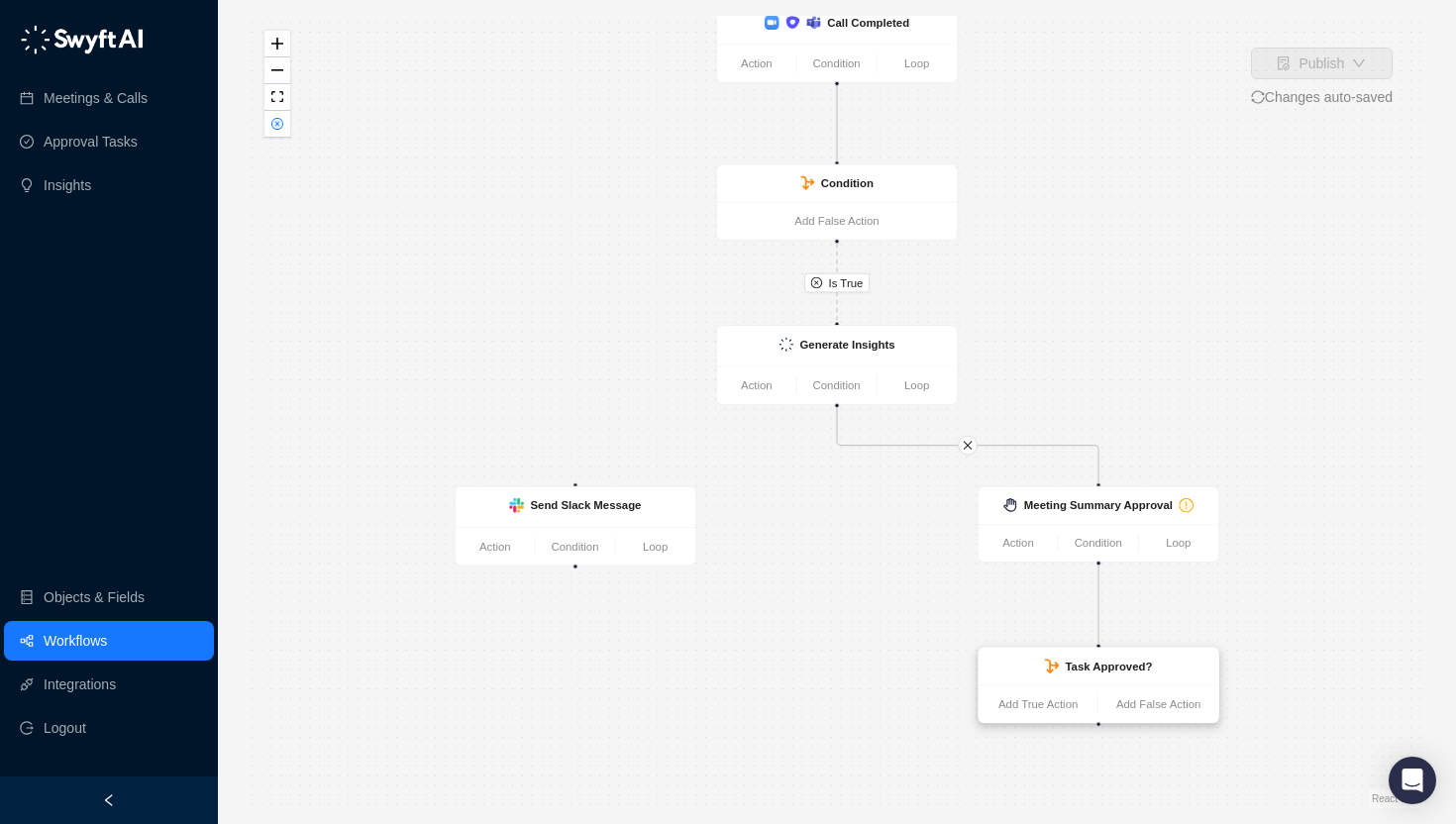 click on "Call Completed Action Condition Loop Condition Add False Action Generate Insights Action Condition Loop Send Slack Message Action Condition Loop Meeting Summary Approval Action Condition Loop Task Approved? Add True Action Add False Action" at bounding box center (932, 325) 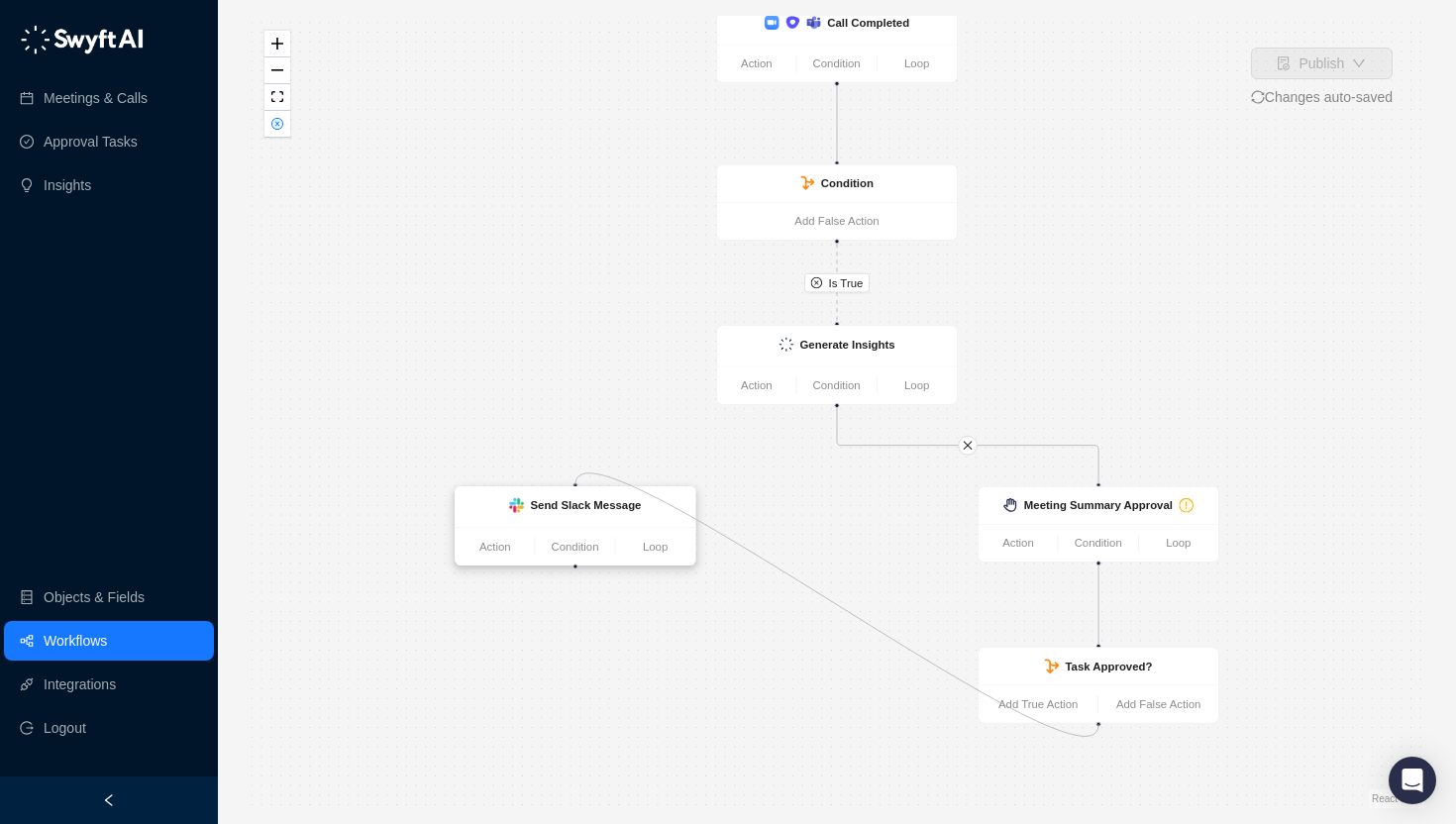 drag, startPoint x: 1099, startPoint y: 724, endPoint x: 567, endPoint y: 489, distance: 581.5918 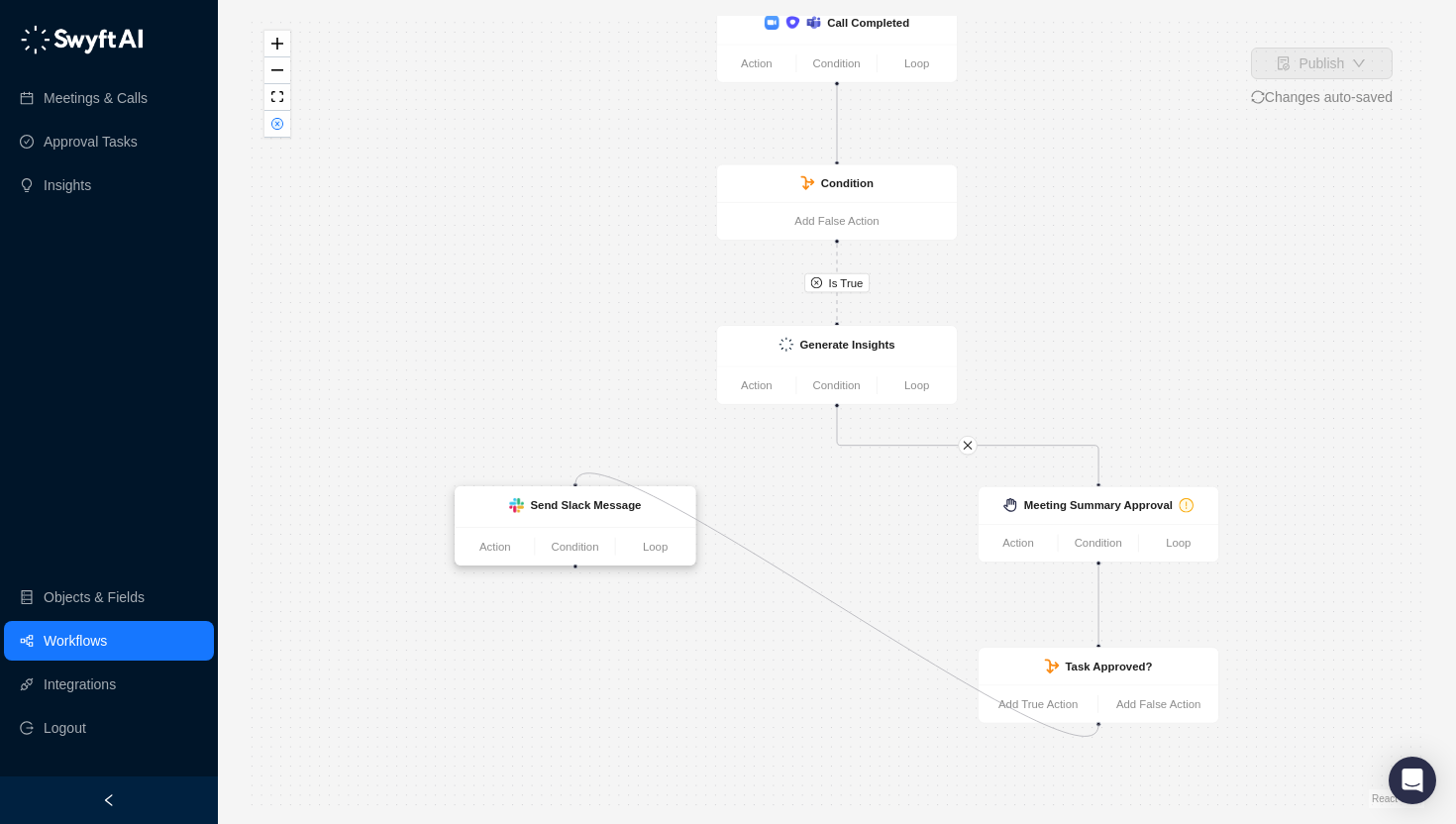 click on "Call Completed Action Condition Loop Condition Add False Action Generate Insights Action Condition Loop Send Slack Message Action Condition Loop Meeting Summary Approval Action Condition Loop Task Approved? Add True Action Add False Action" at bounding box center (932, 325) 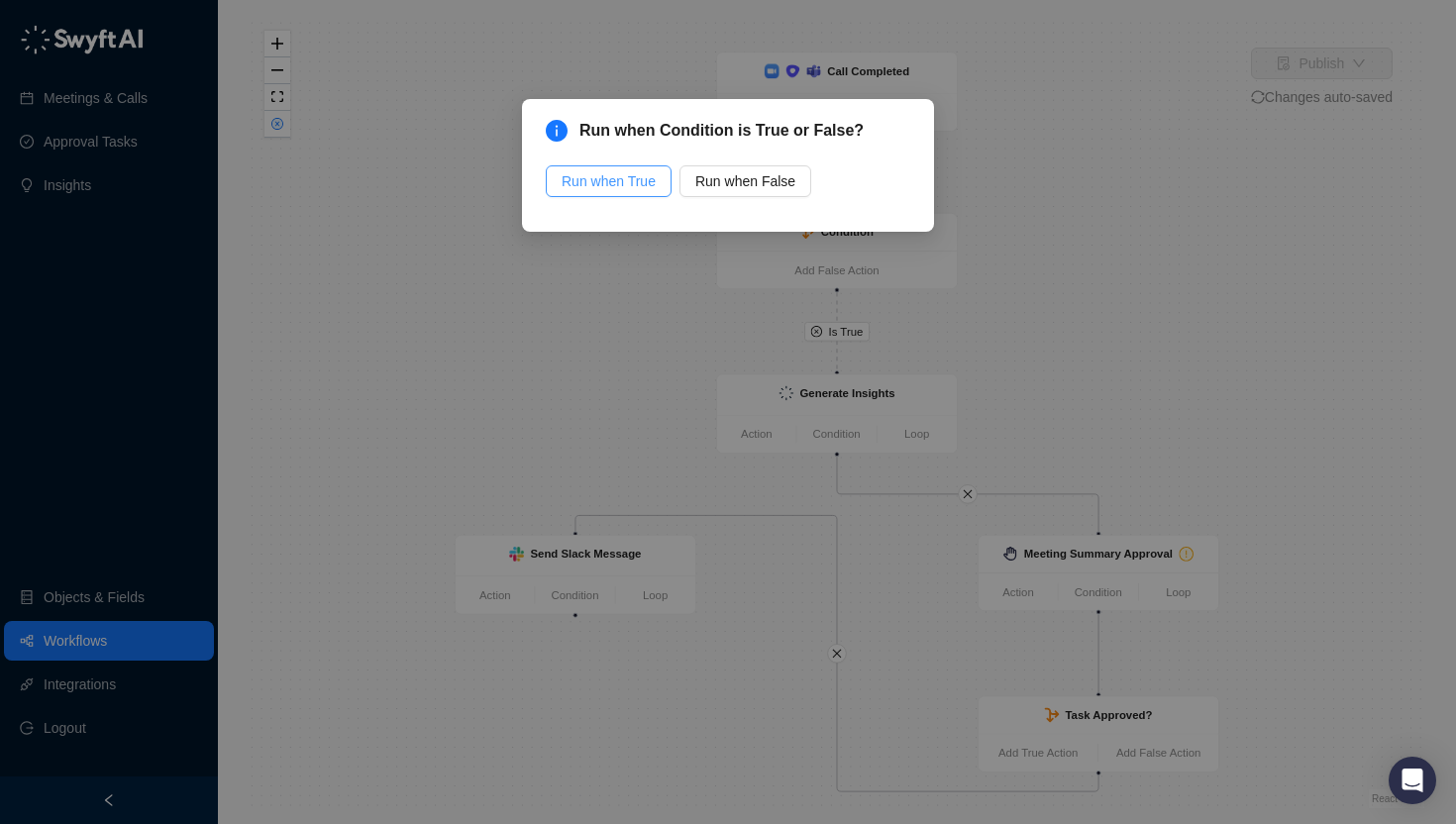click on "Run when True" at bounding box center (608, 181) 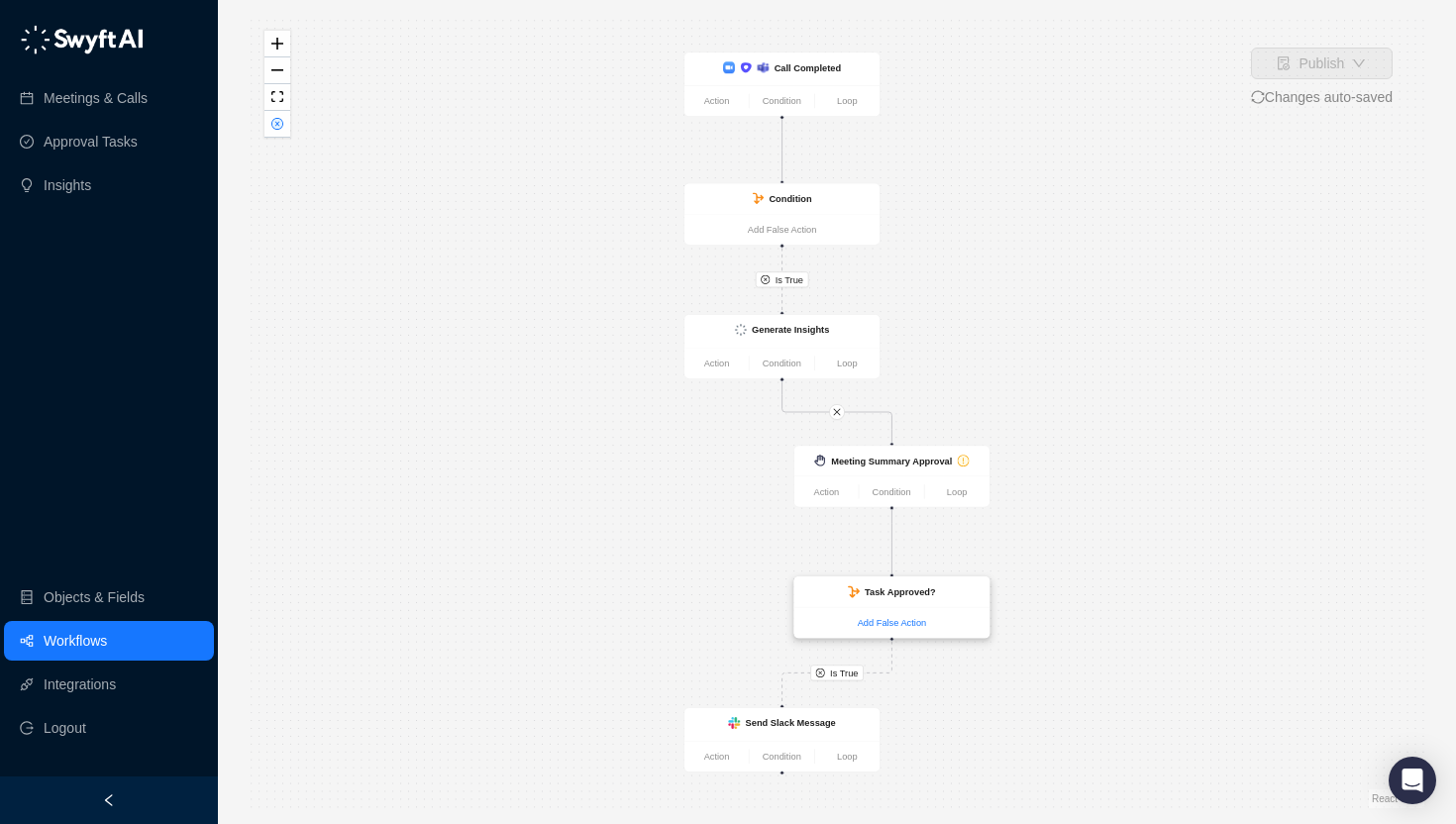 click on "Add False Action" at bounding box center [891, 622] 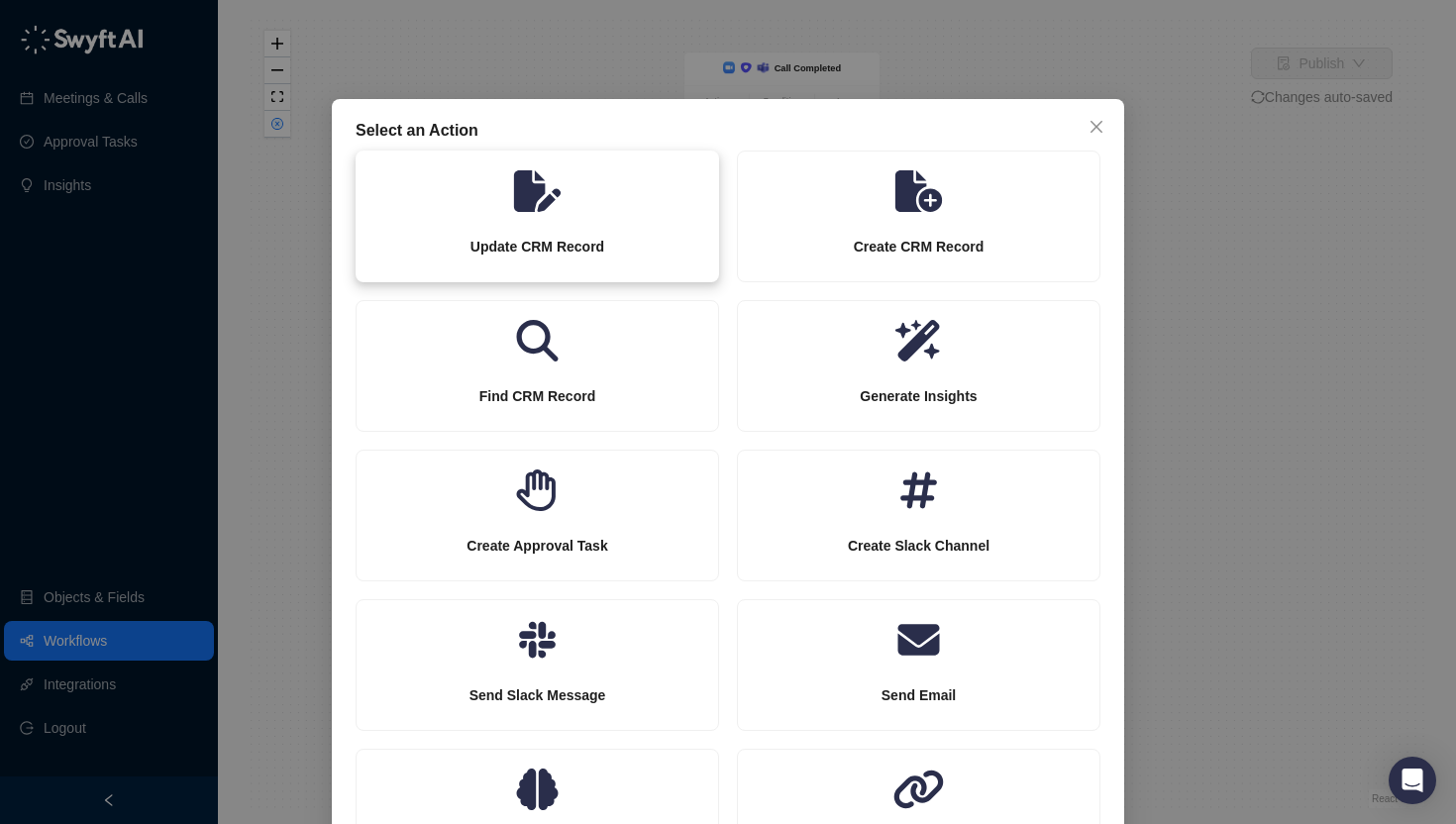 scroll, scrollTop: 100, scrollLeft: 0, axis: vertical 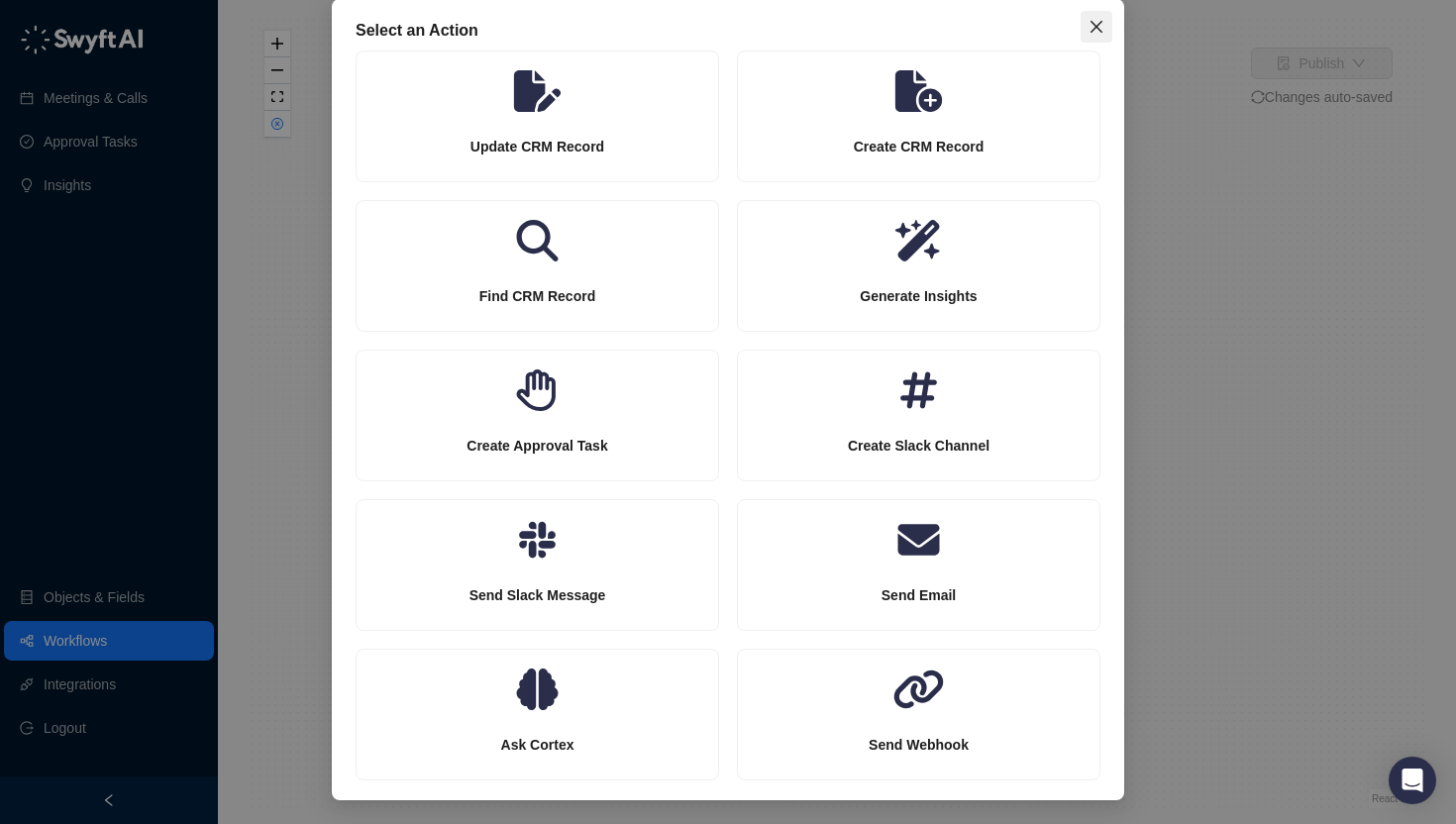 click 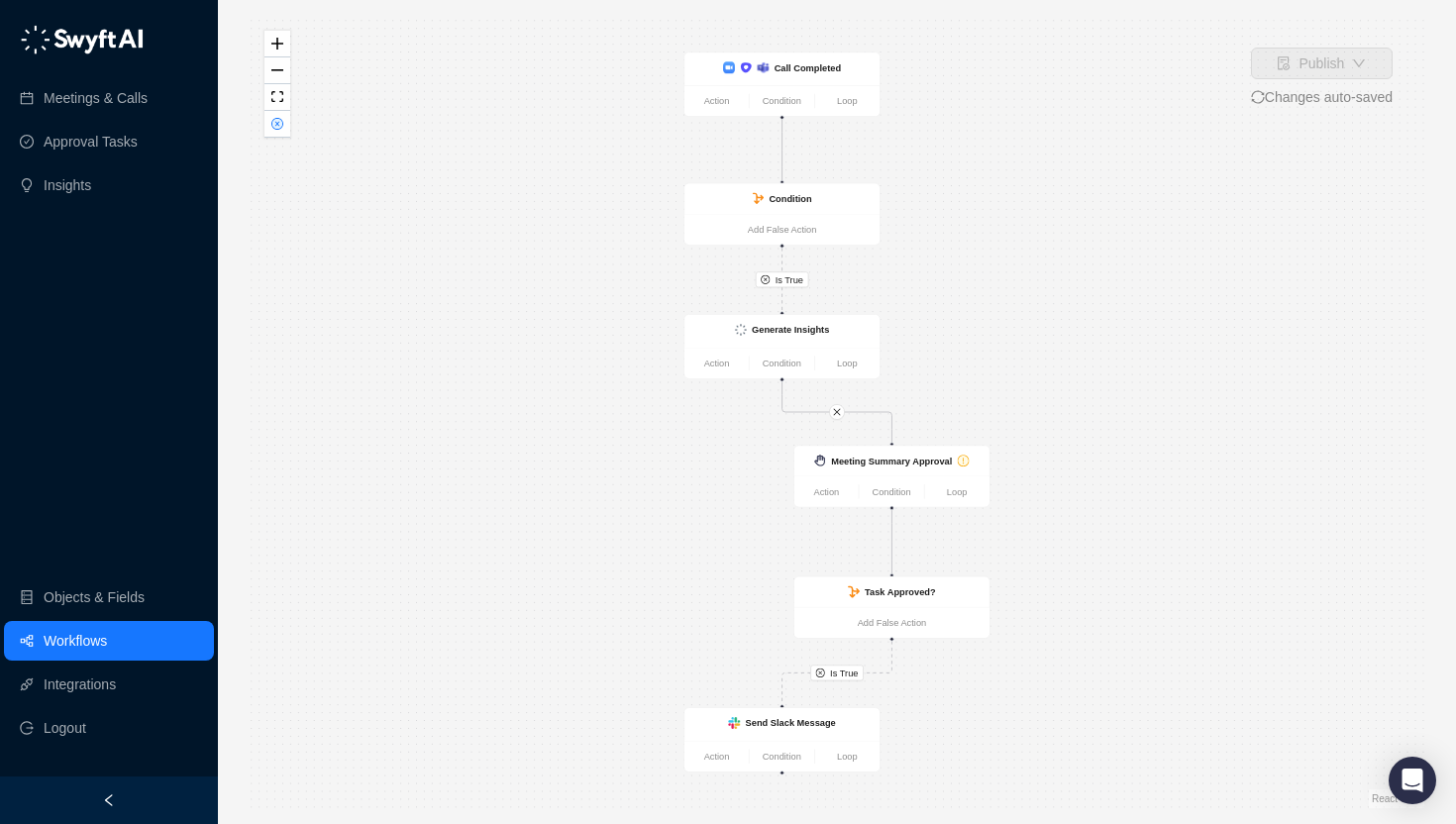 scroll, scrollTop: 0, scrollLeft: 0, axis: both 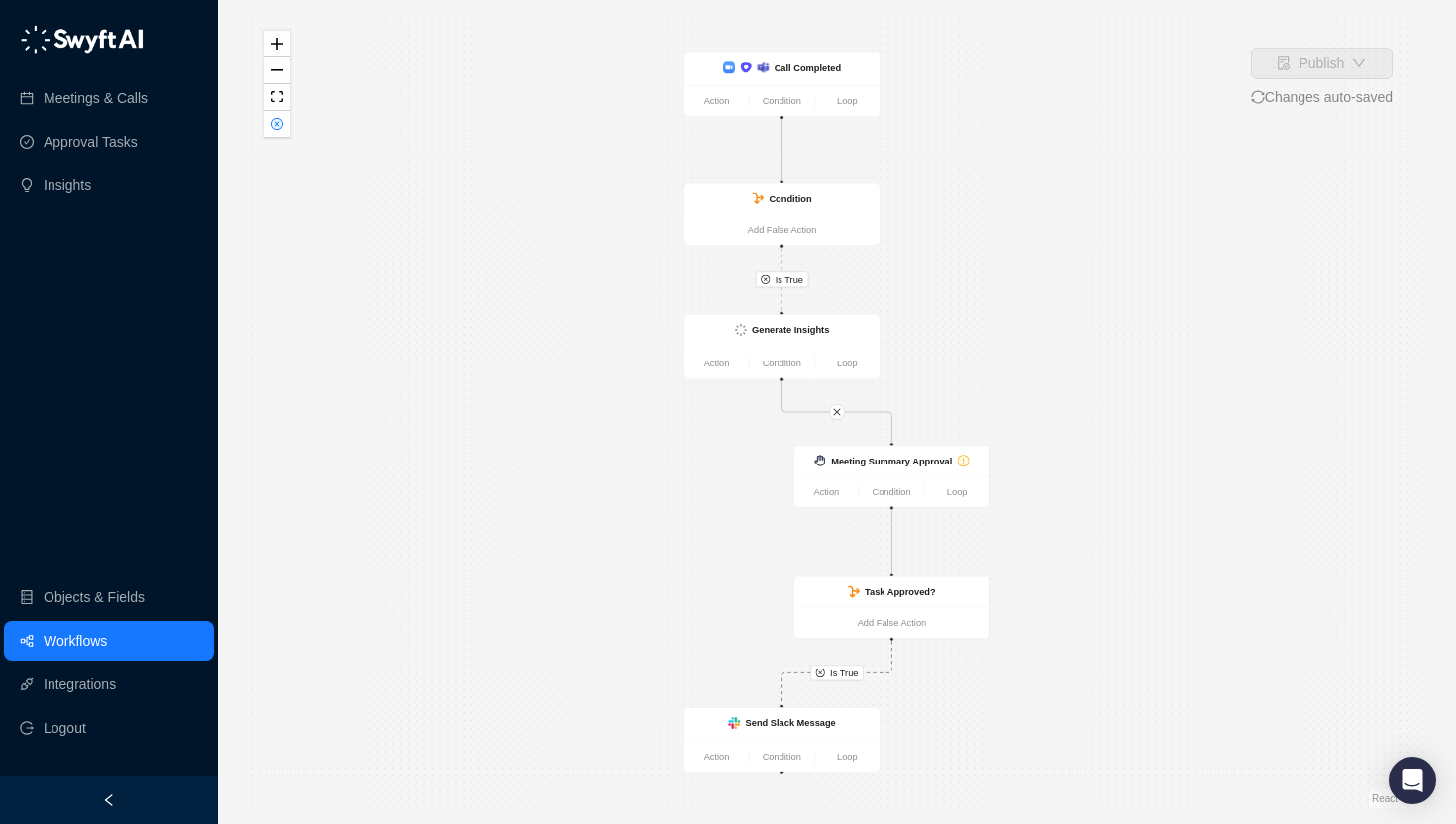 drag, startPoint x: 893, startPoint y: 641, endPoint x: 894, endPoint y: 651, distance: 10.049876 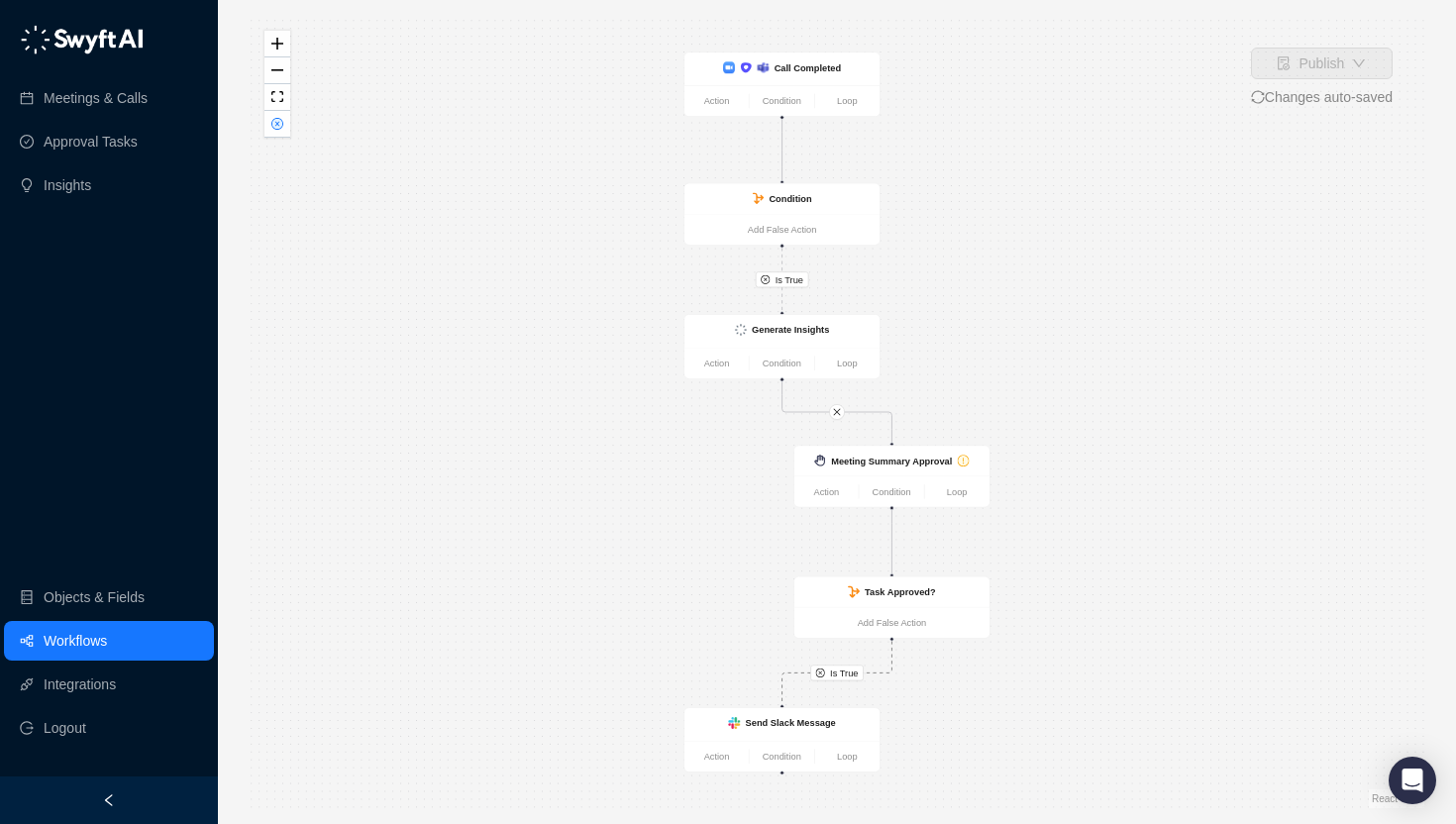 click 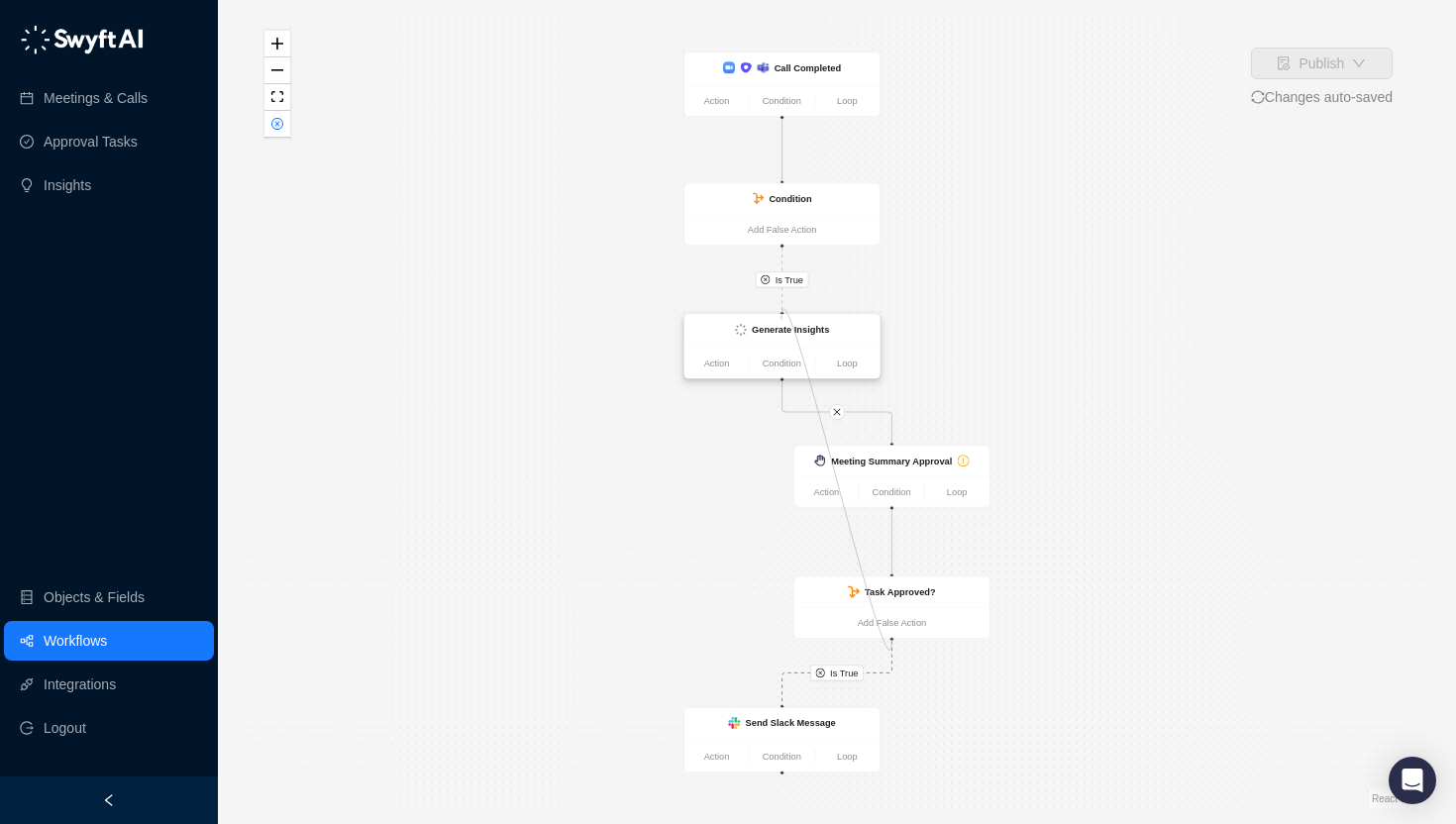 drag, startPoint x: 893, startPoint y: 639, endPoint x: 780, endPoint y: 320, distance: 338.42281 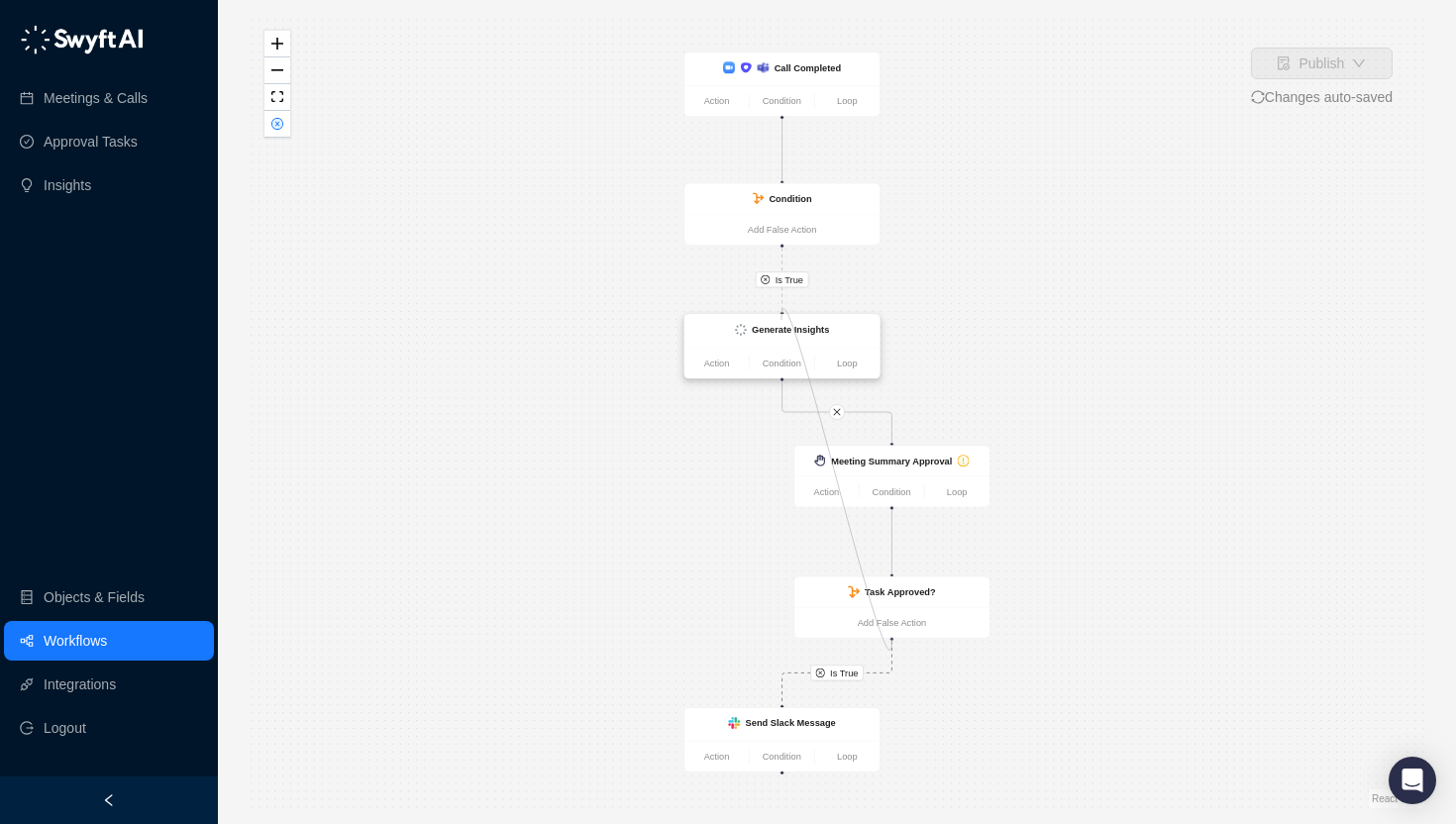 click on "Call Completed Action Condition Loop Condition Add False Action Generate Insights Action Condition Loop Send Slack Message Action Condition Loop Meeting Summary Approval Action Condition Loop Task Approved? Add False Action" at bounding box center (1072, 313) 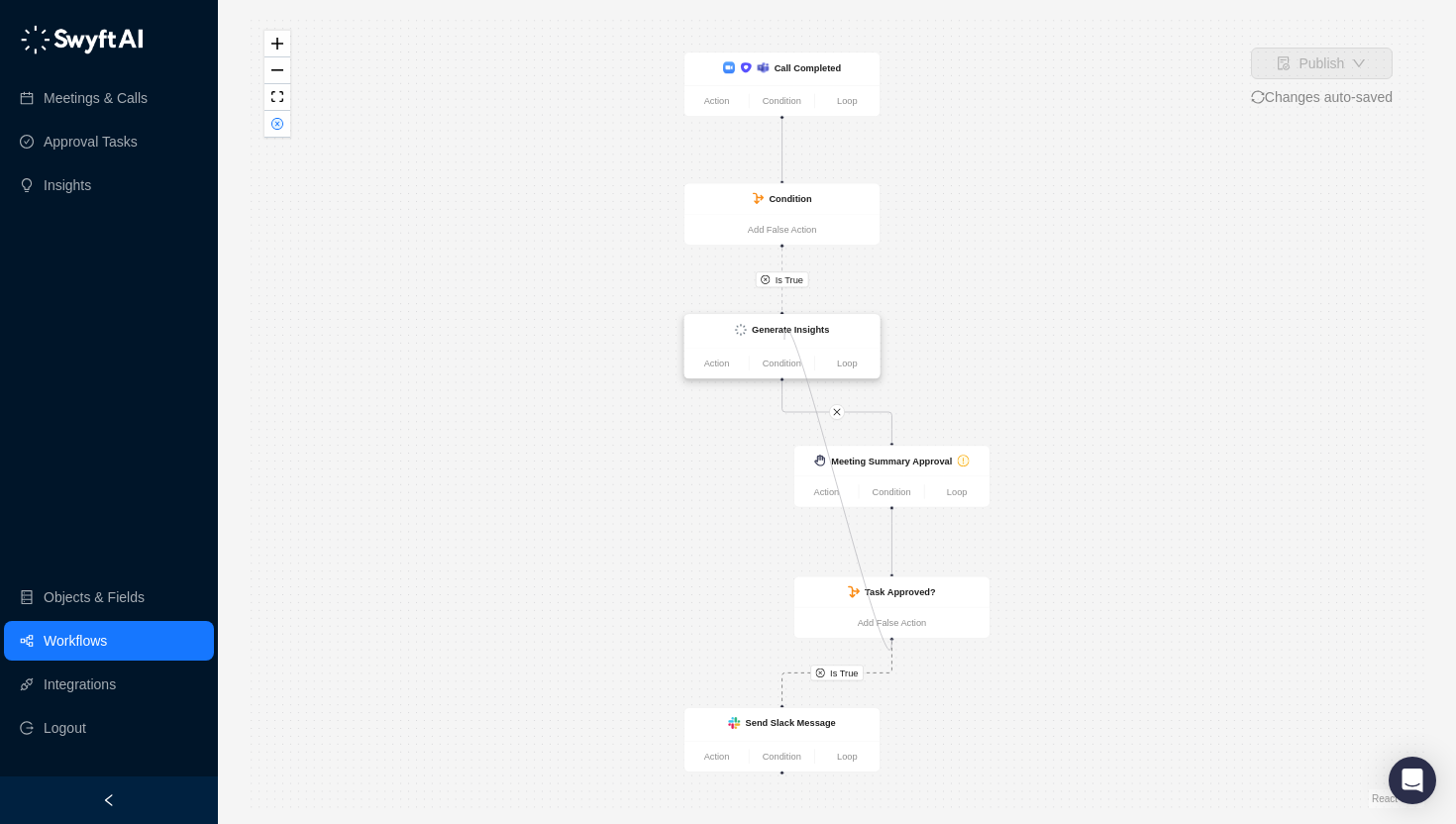 drag, startPoint x: 892, startPoint y: 640, endPoint x: 784, endPoint y: 340, distance: 318.8479 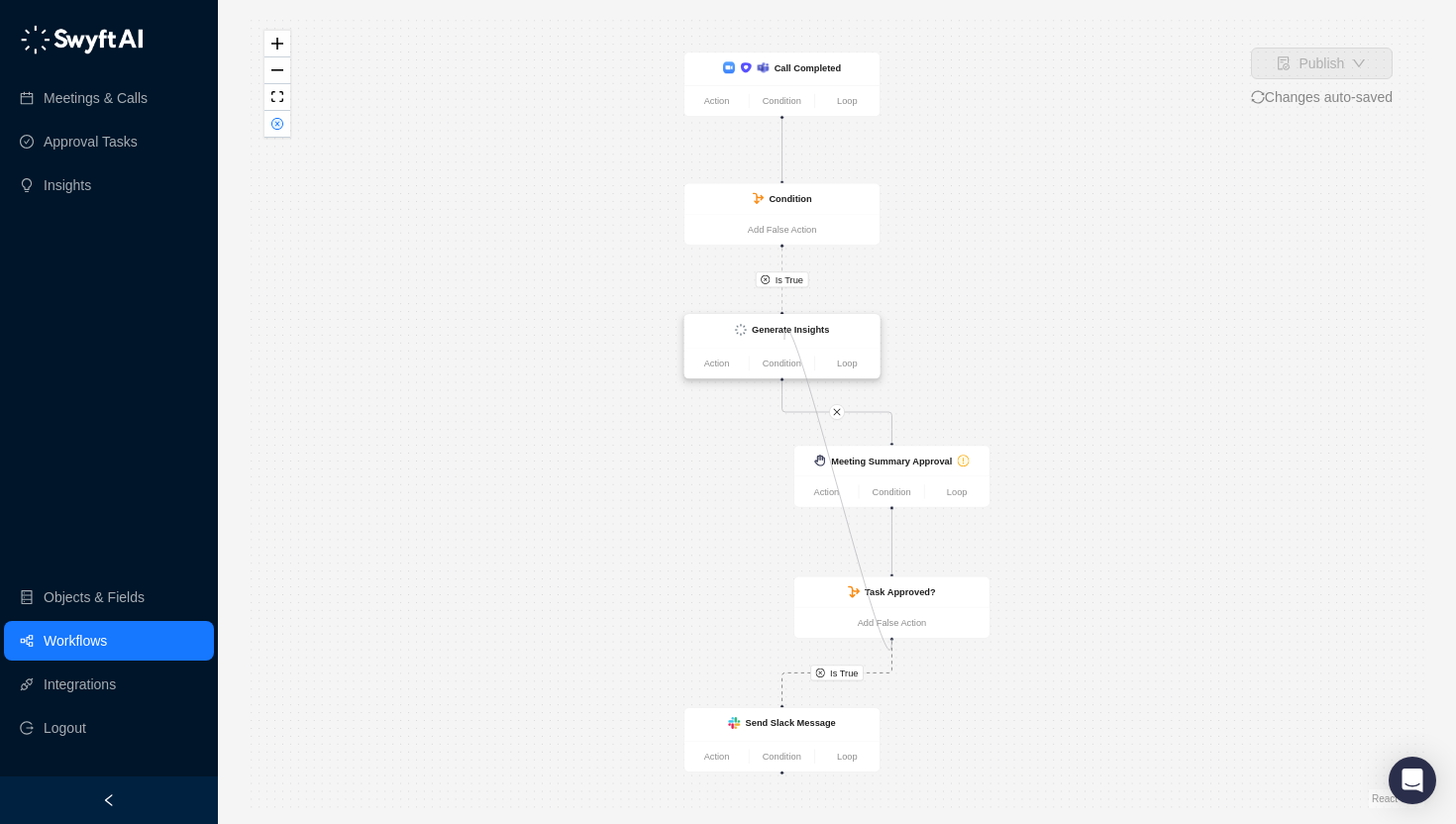 click on "Call Completed Action Condition Loop Condition Add False Action Generate Insights Action Condition Loop Send Slack Message Action Condition Loop Meeting Summary Approval Action Condition Loop Task Approved? Add False Action" at bounding box center (1072, 313) 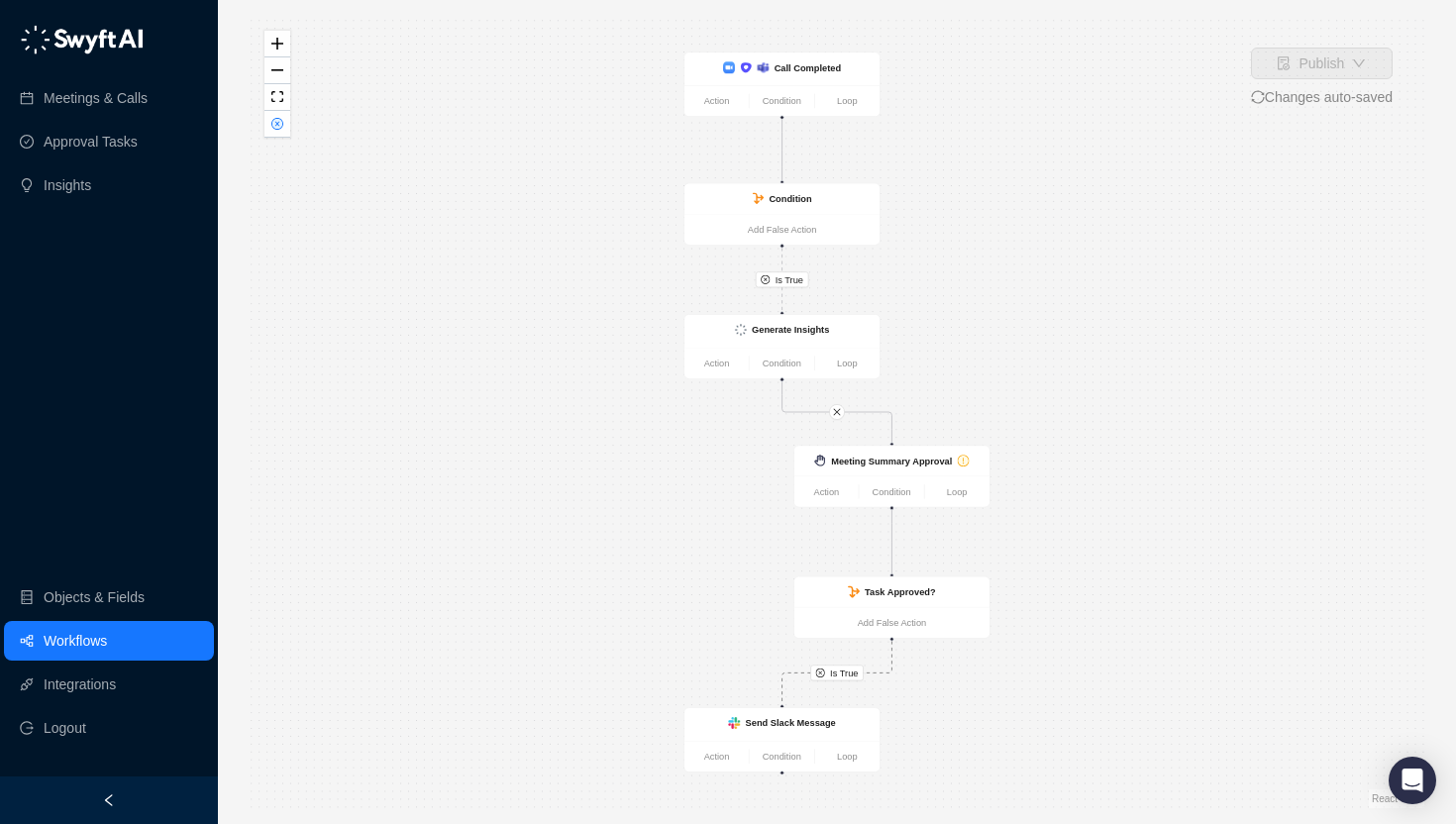 click on "Meetings & Calls Approval Tasks Insights" at bounding box center [109, 112] 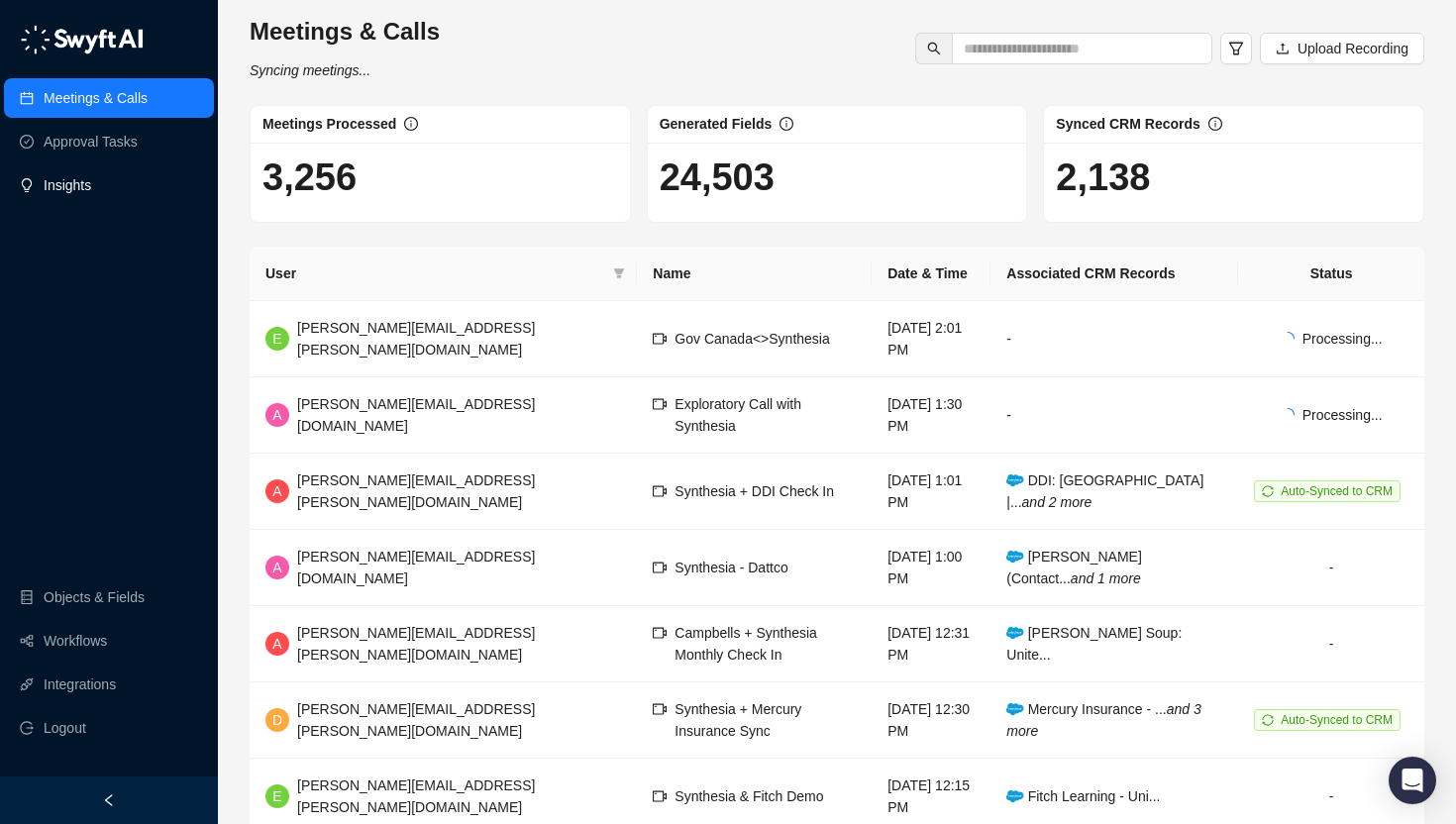 click on "Insights" at bounding box center (67, 185) 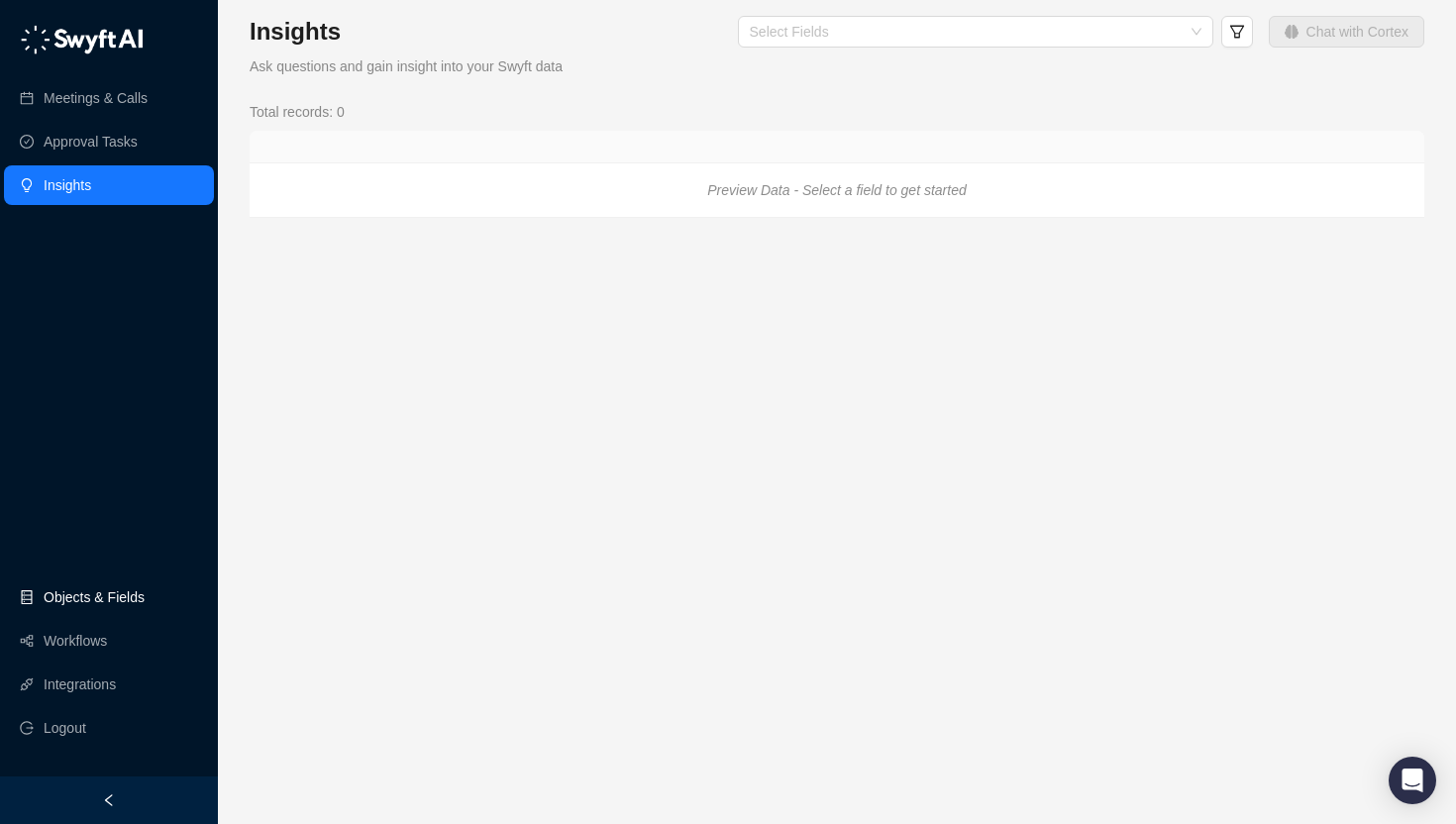 click on "Objects & Fields" at bounding box center (94, 597) 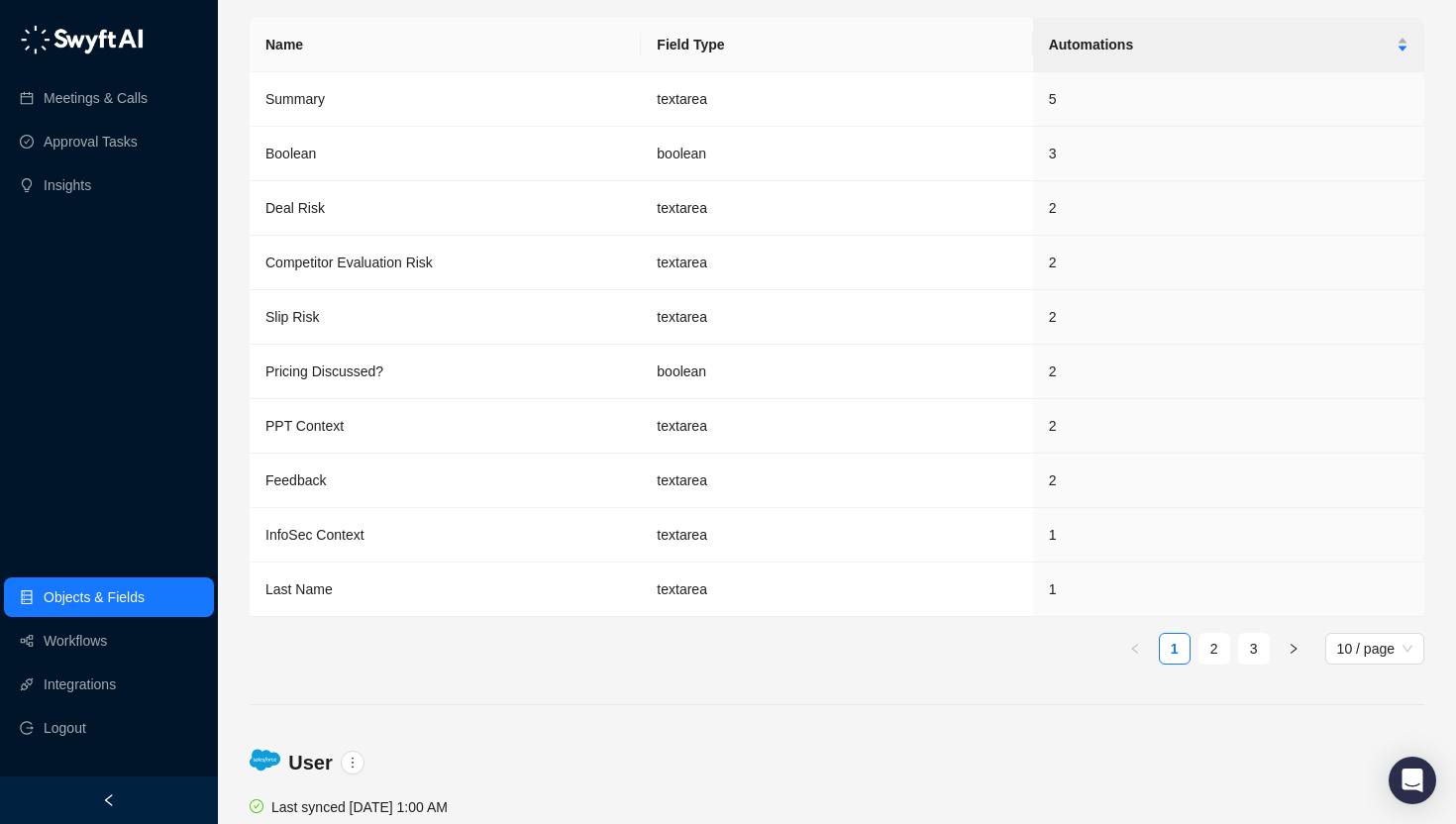 scroll, scrollTop: 11219, scrollLeft: 0, axis: vertical 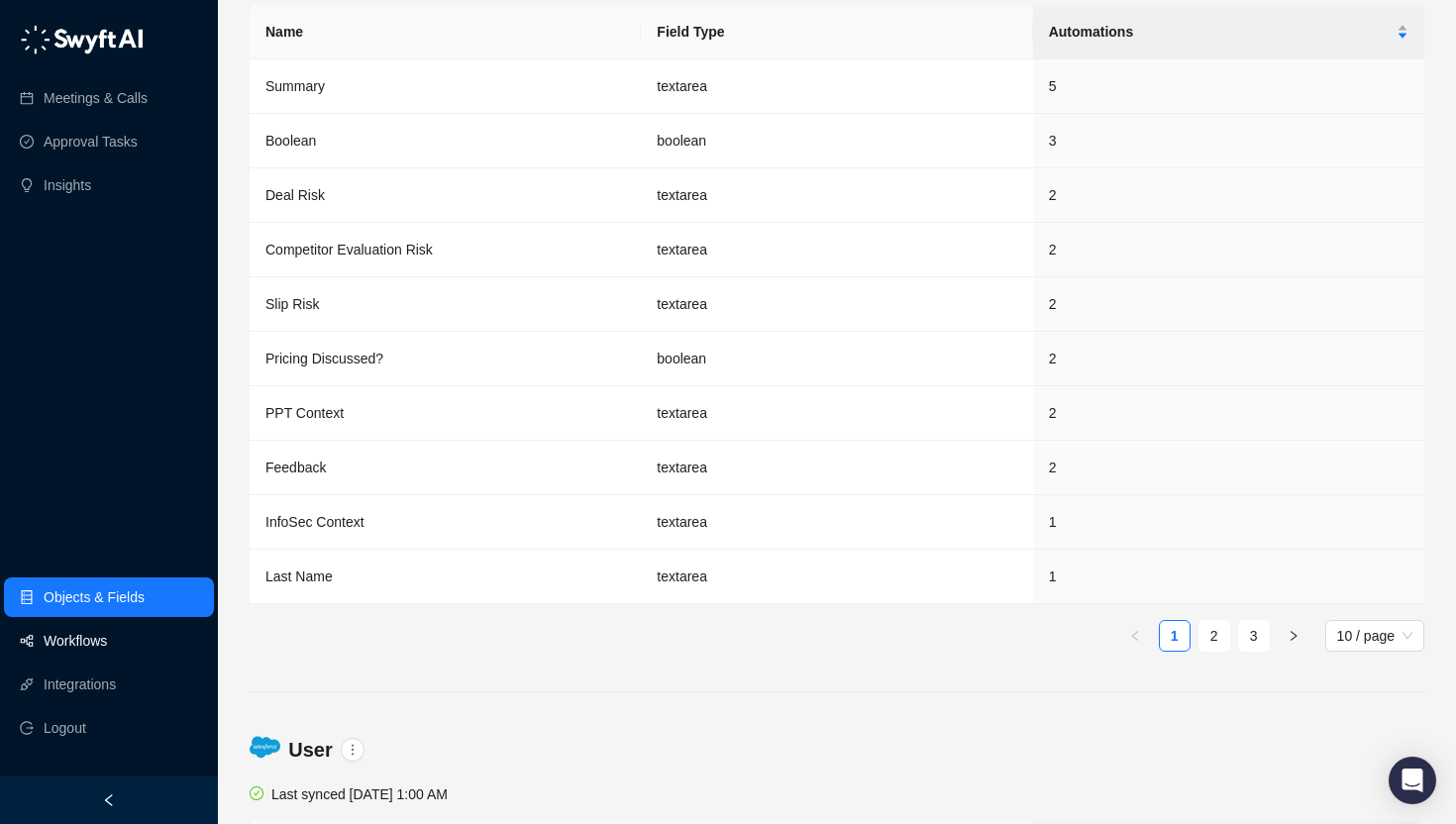 click on "Workflows" at bounding box center [75, 641] 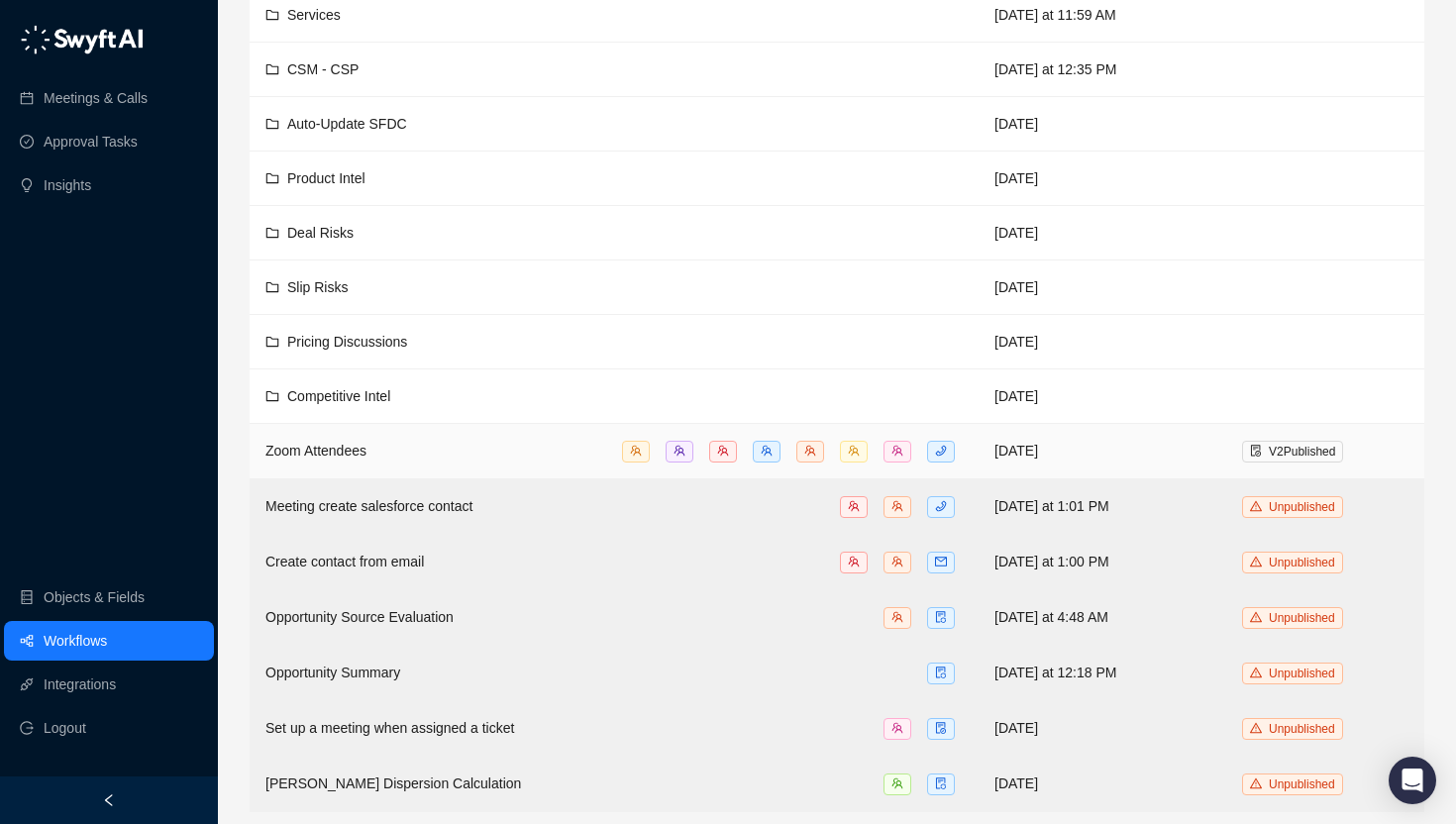 scroll, scrollTop: 0, scrollLeft: 0, axis: both 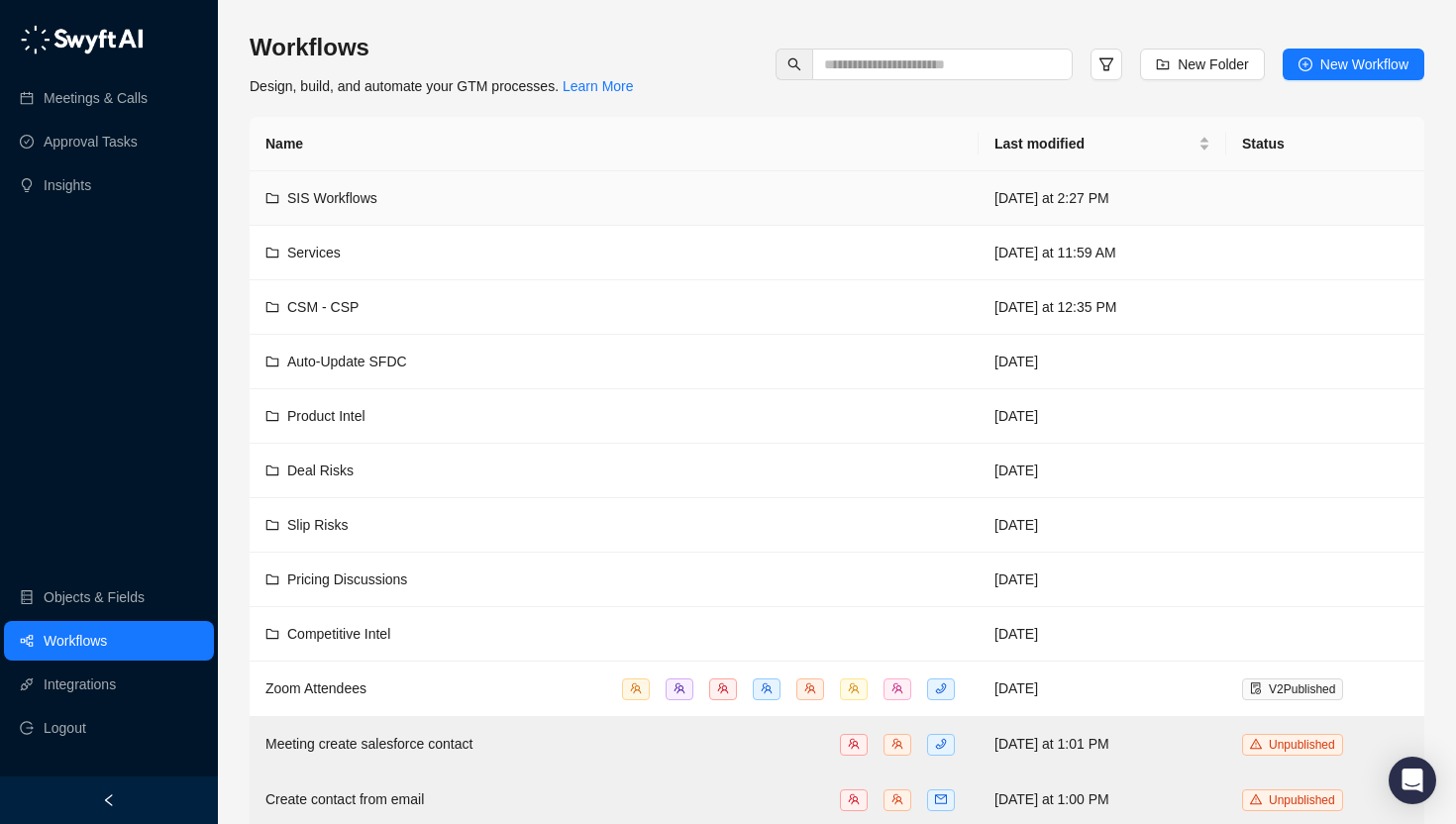 click on "SIS Workflows" at bounding box center [332, 198] 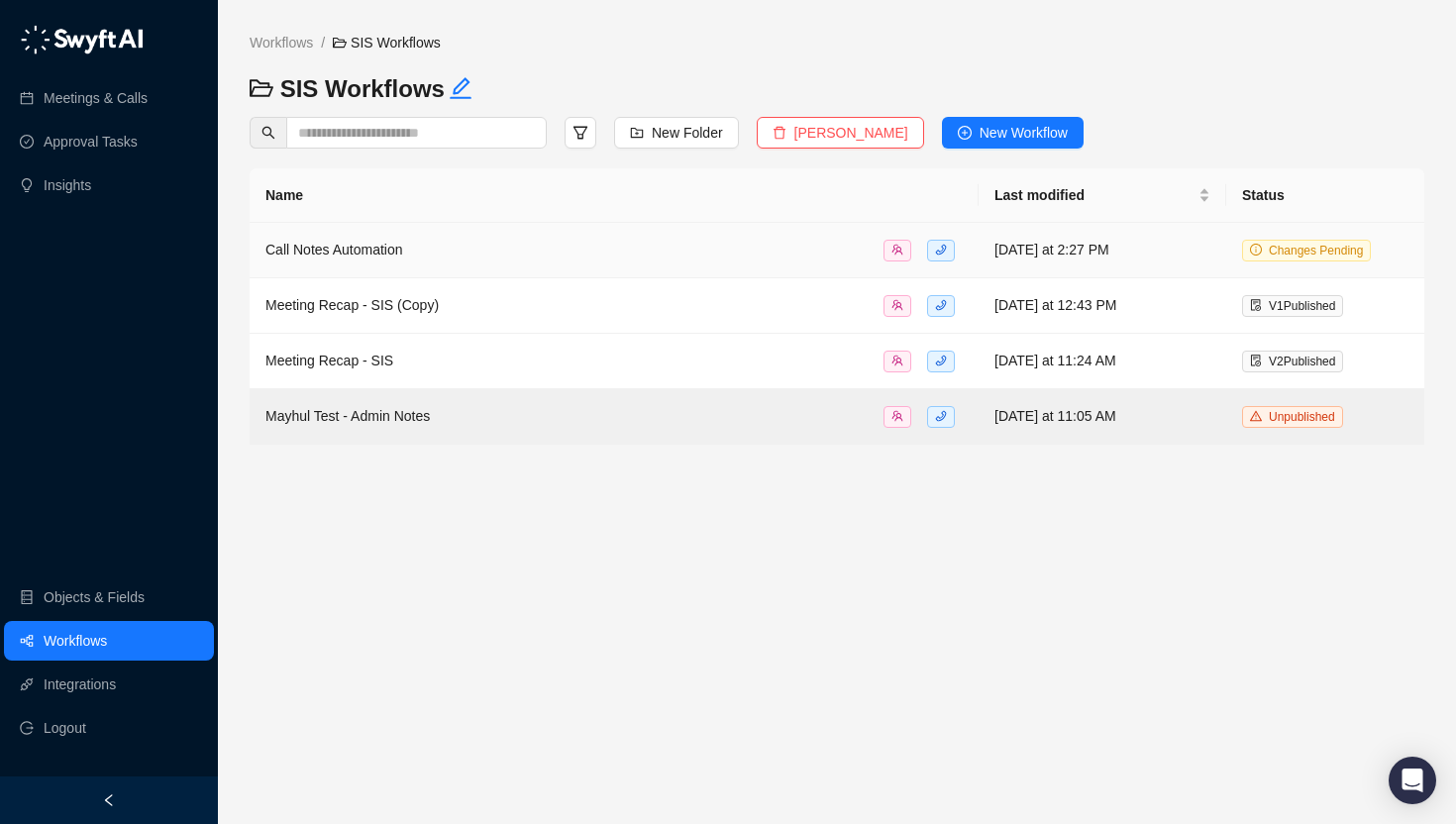 click on "Call Notes Automation" at bounding box center [334, 250] 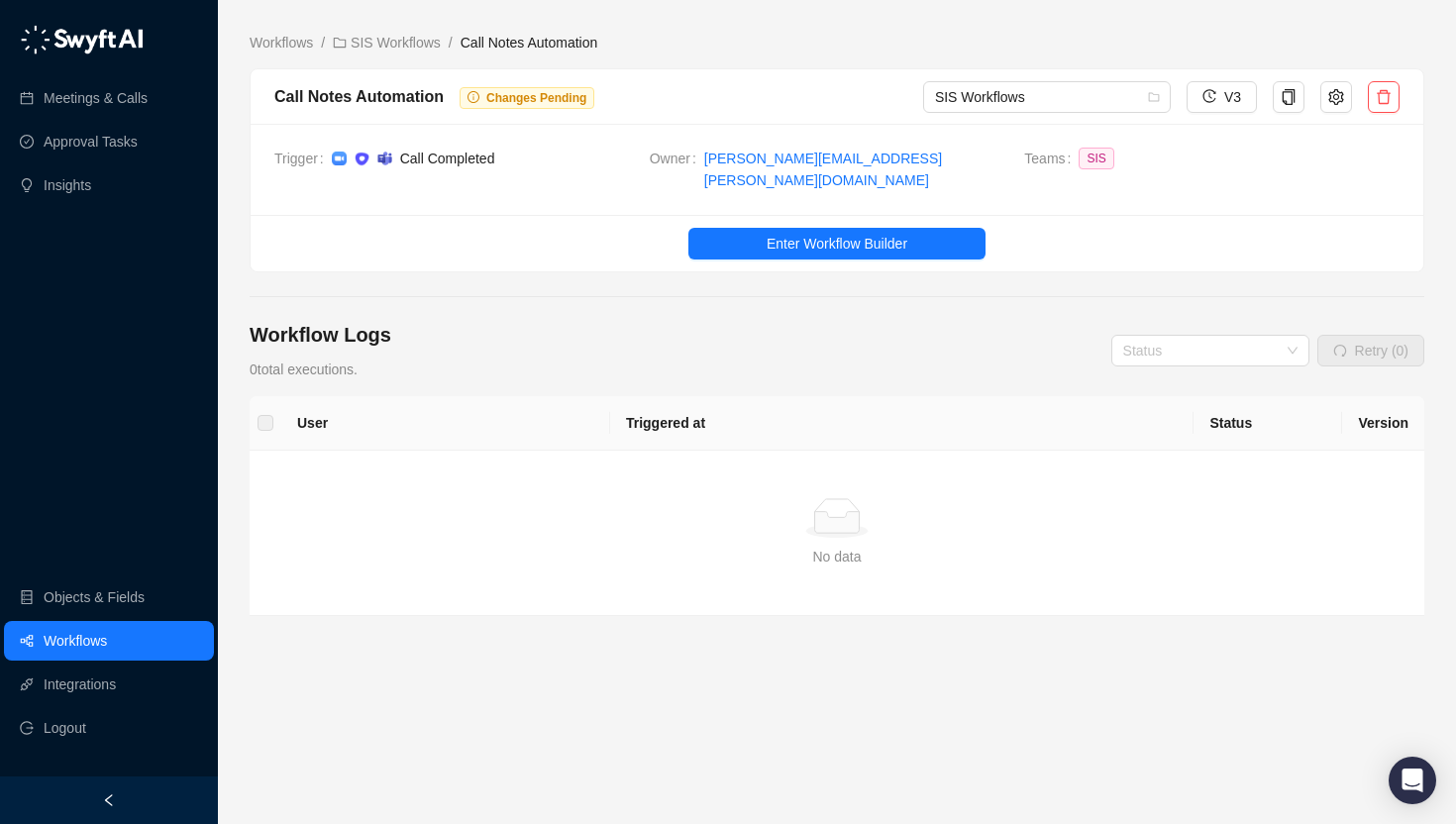 click on "Workflows /   SIS Workflows / Call Notes Automation Call Notes Automation   Changes Pending SIS Workflows V3 Trigger Call Completed Owner william.morrissy@synthesia.io Teams SIS Enter Workflow Builder Workflow Logs 0  total executions. Status Retry (0) User Triggered at Status Version Simple Empty No data" at bounding box center [837, 412] 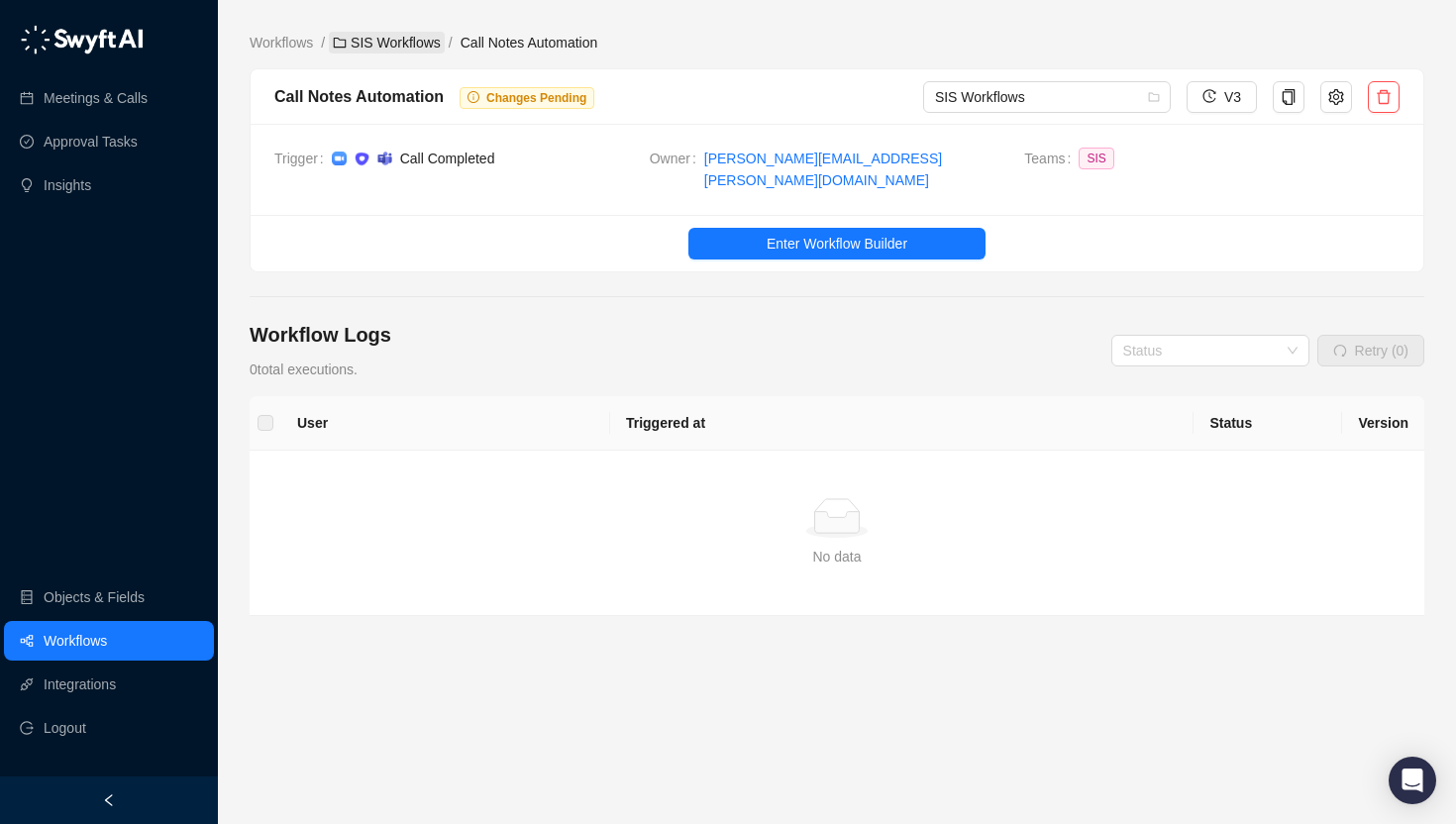 click on "SIS Workflows" at bounding box center (386, 43) 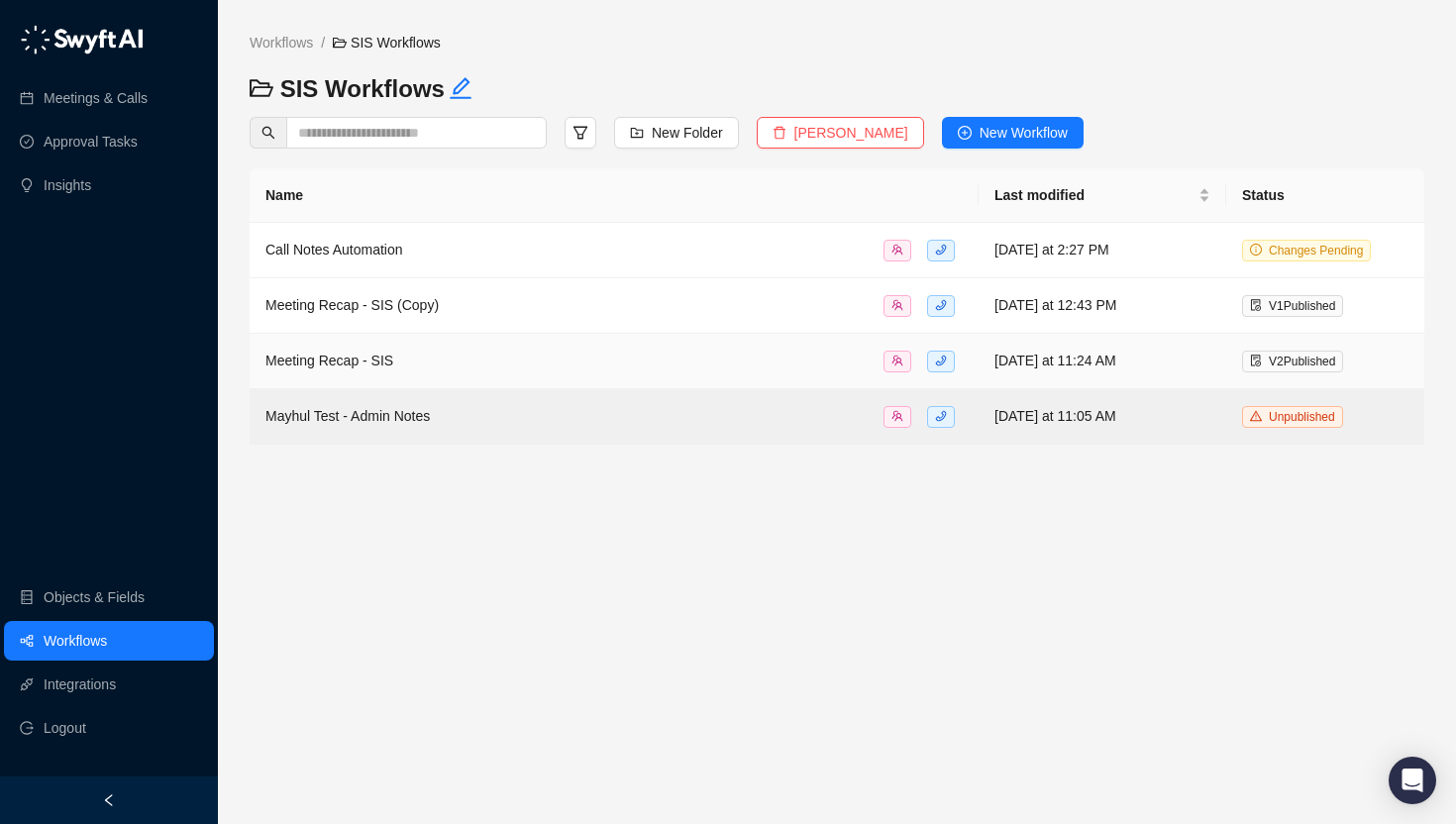 click on "Meeting Recap - SIS" at bounding box center (329, 360) 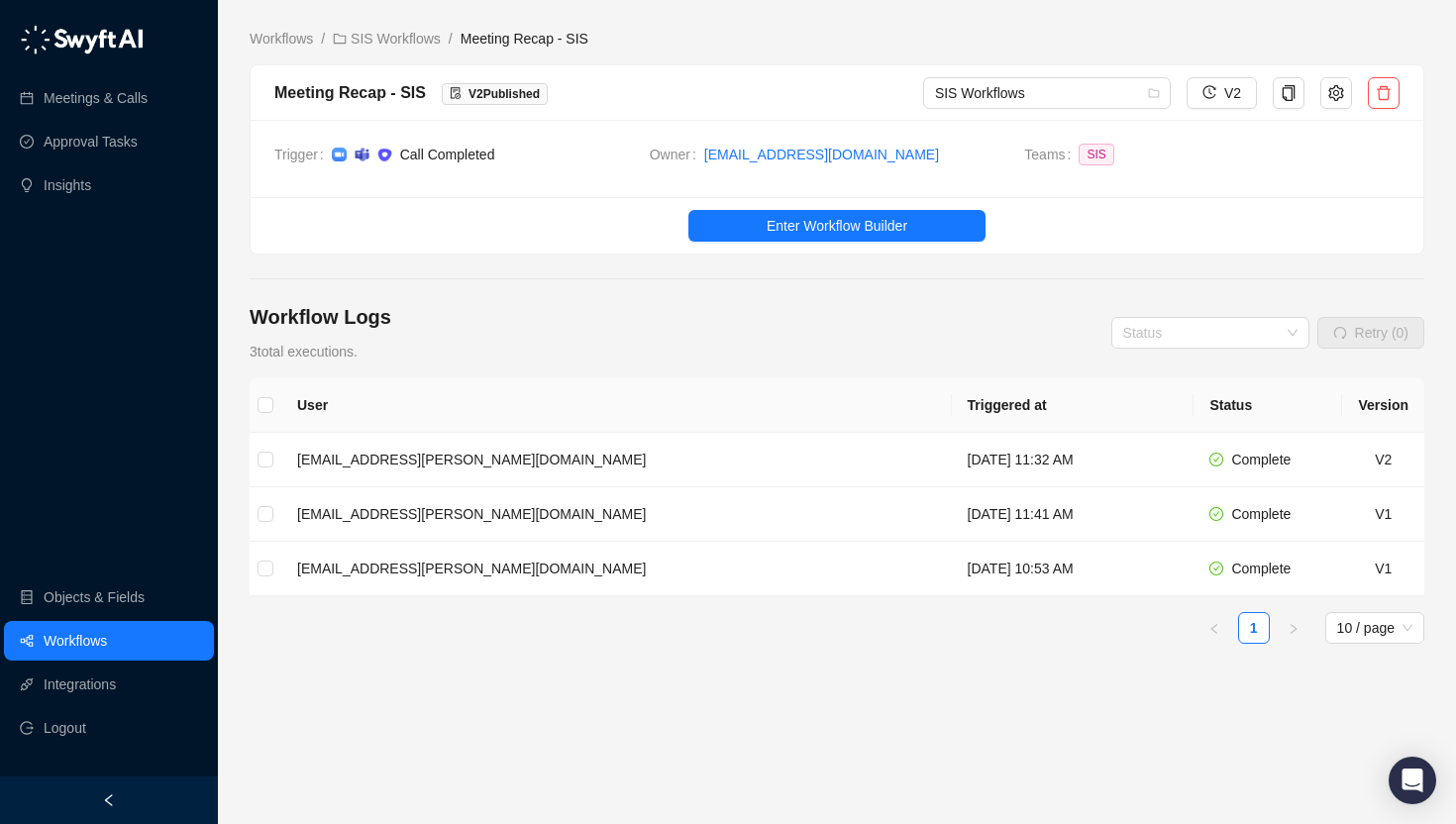 scroll, scrollTop: 0, scrollLeft: 0, axis: both 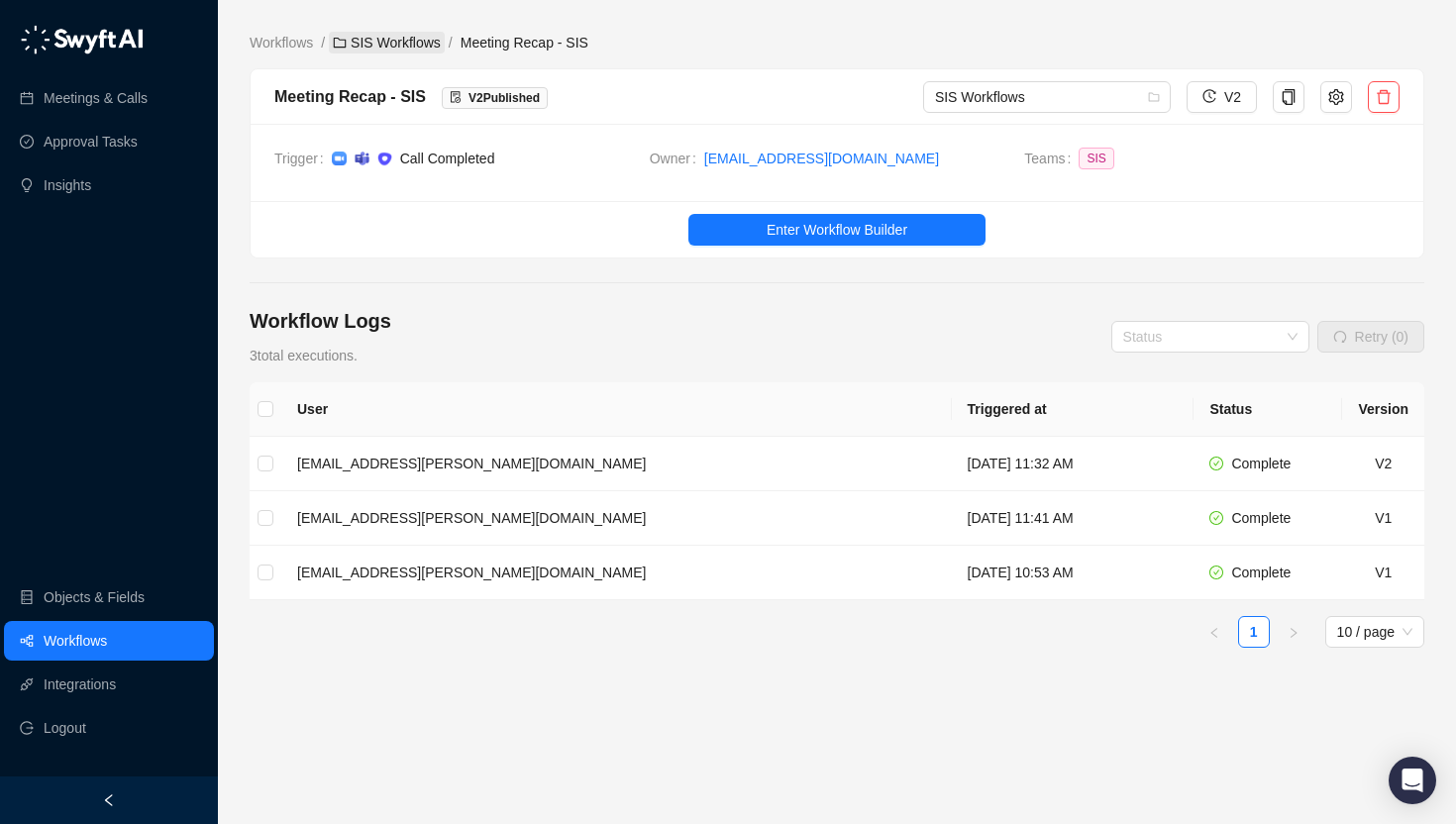 click on "SIS Workflows" at bounding box center [386, 43] 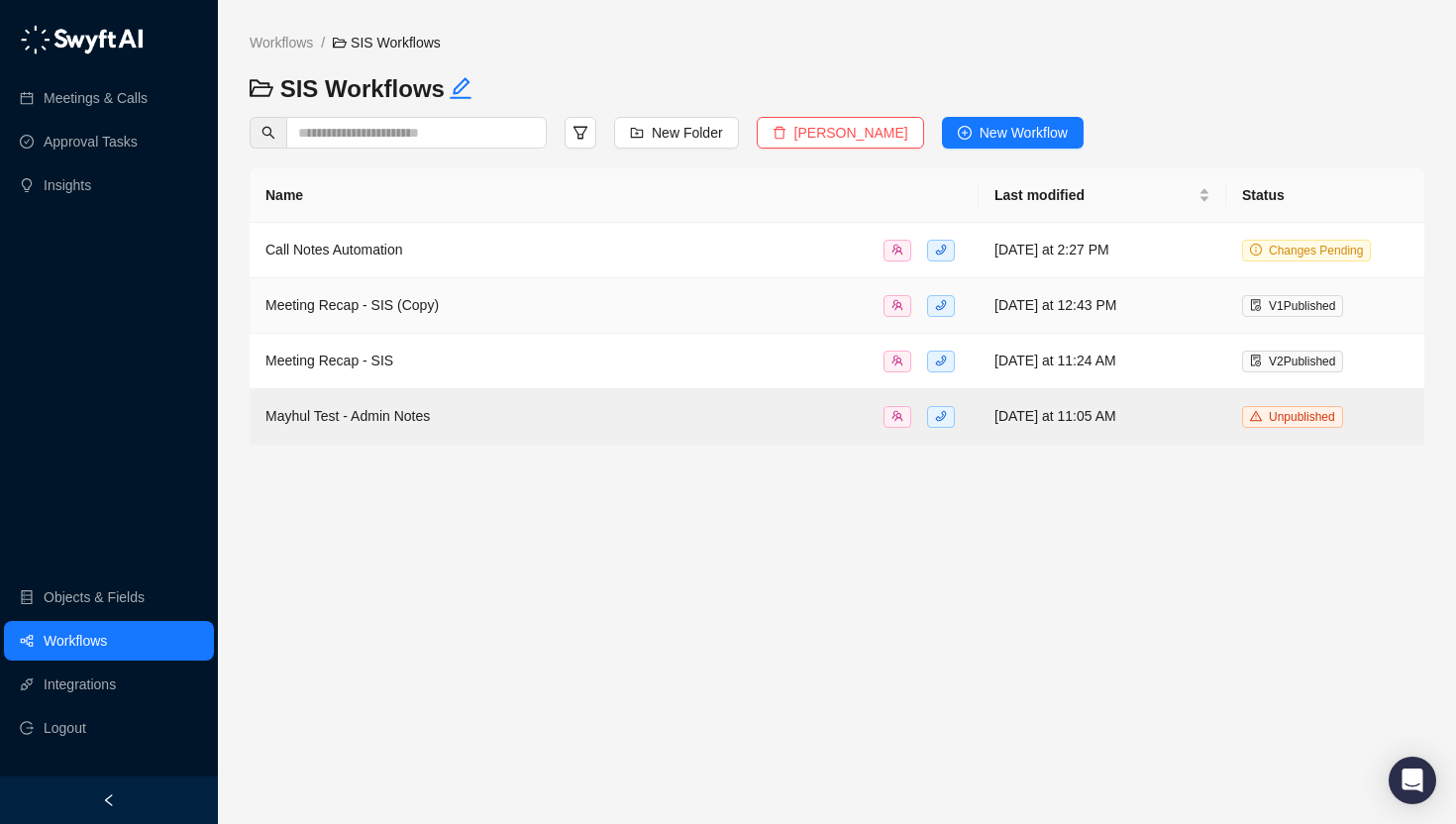 click on "Meeting Recap - SIS (Copy)" at bounding box center [614, 305] 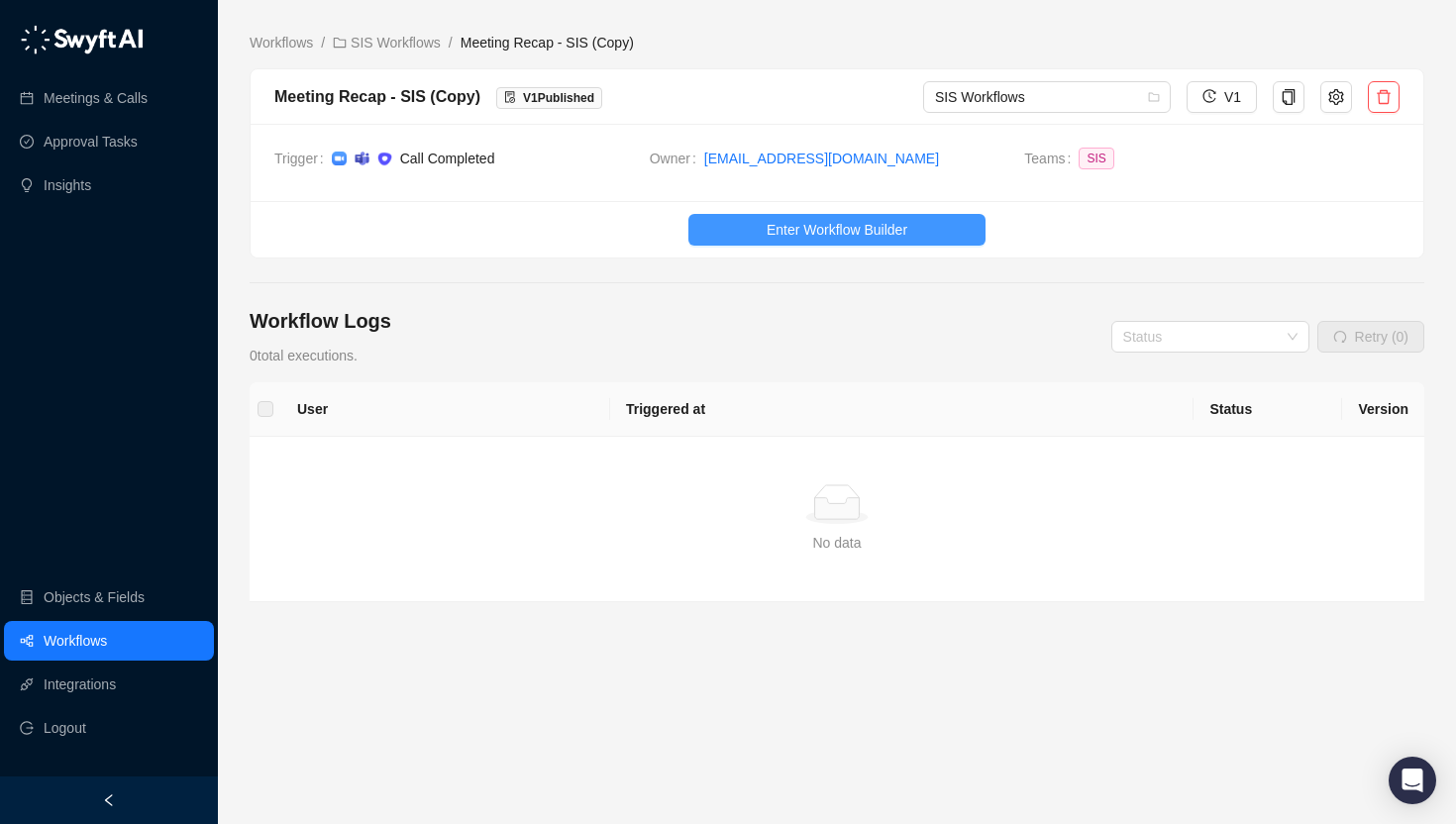 click on "Enter Workflow Builder" at bounding box center [837, 230] 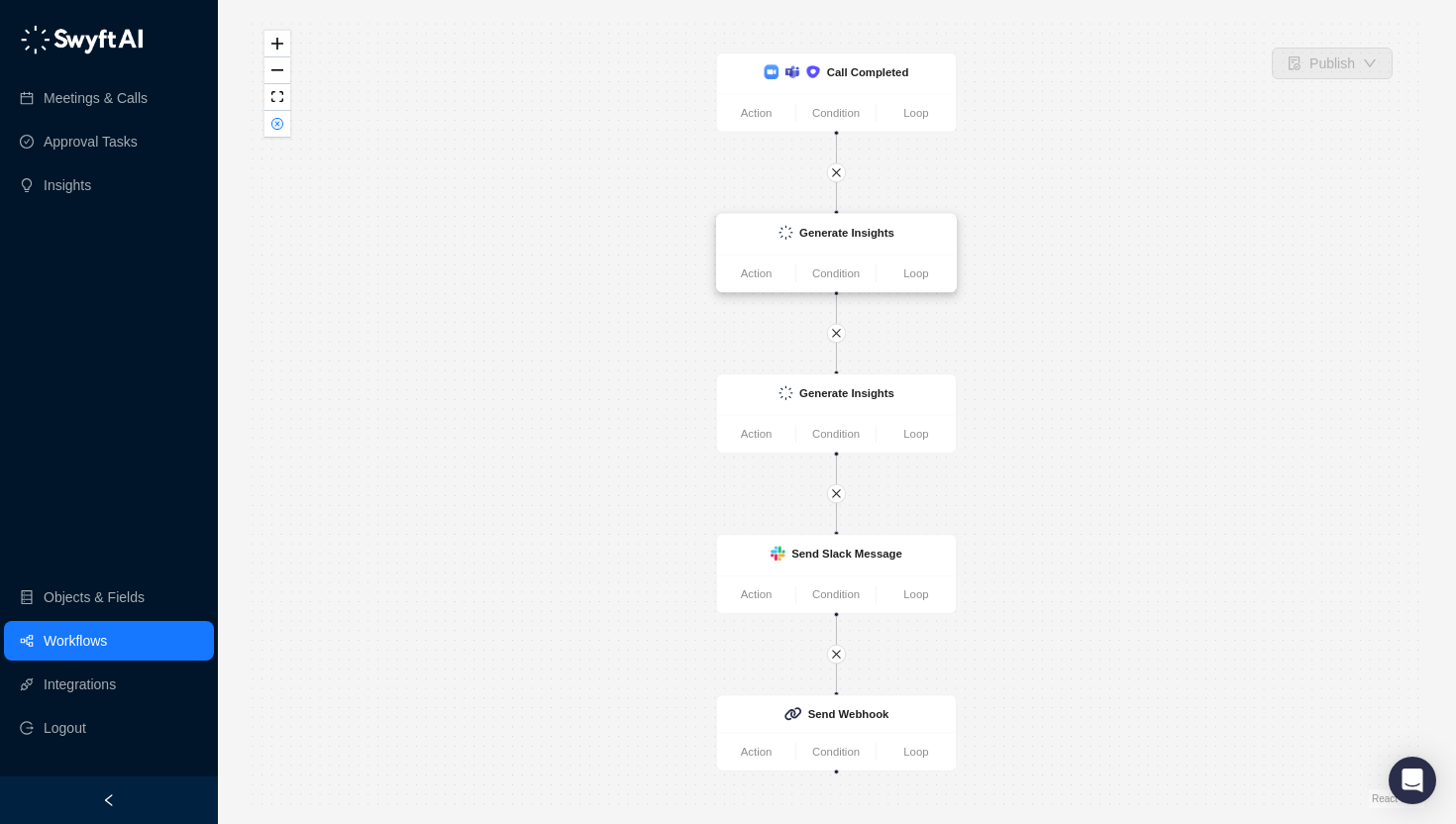 click on "Generate Insights" at bounding box center (847, 232) 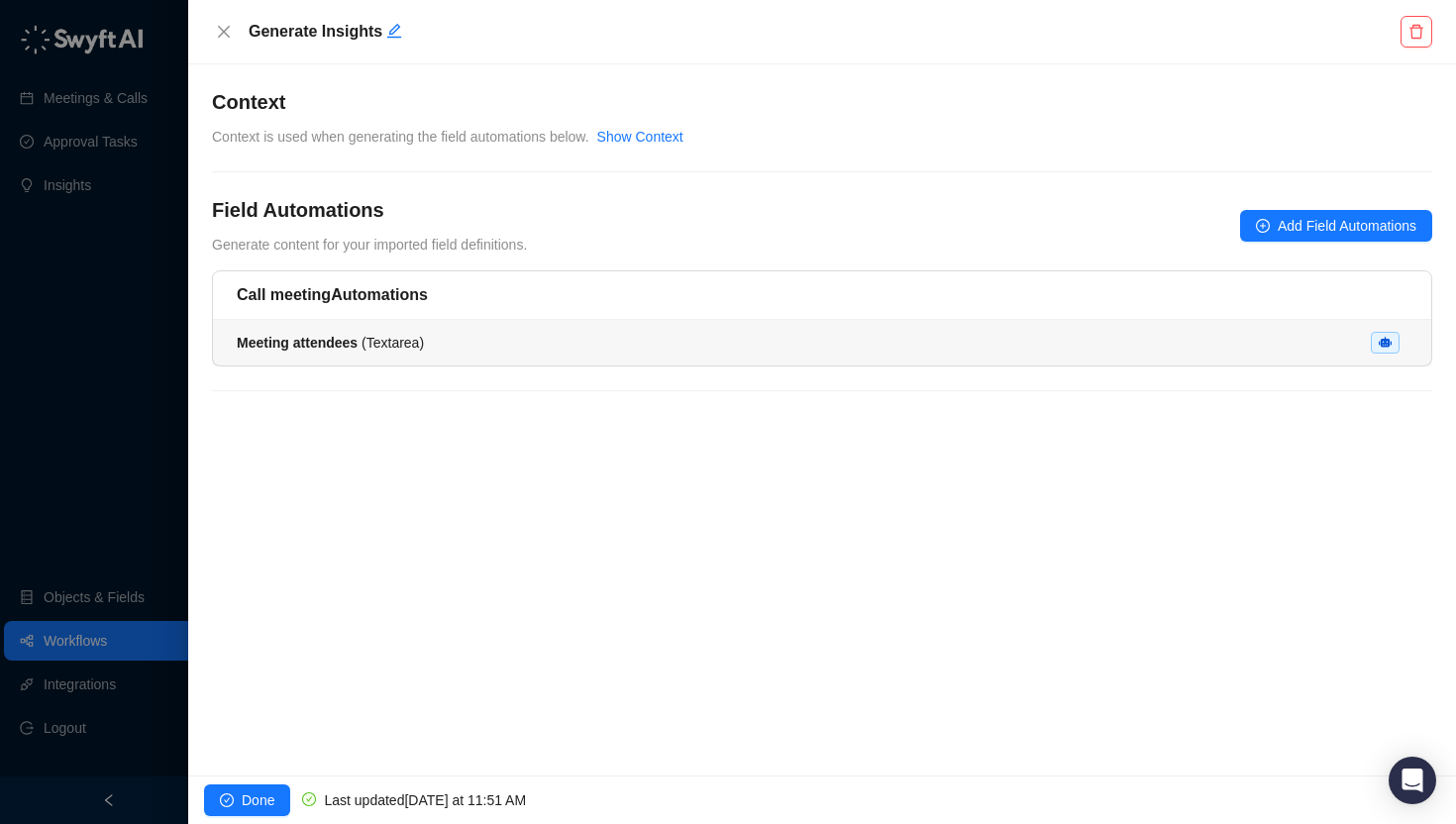 click on "Meeting attendees" at bounding box center (297, 343) 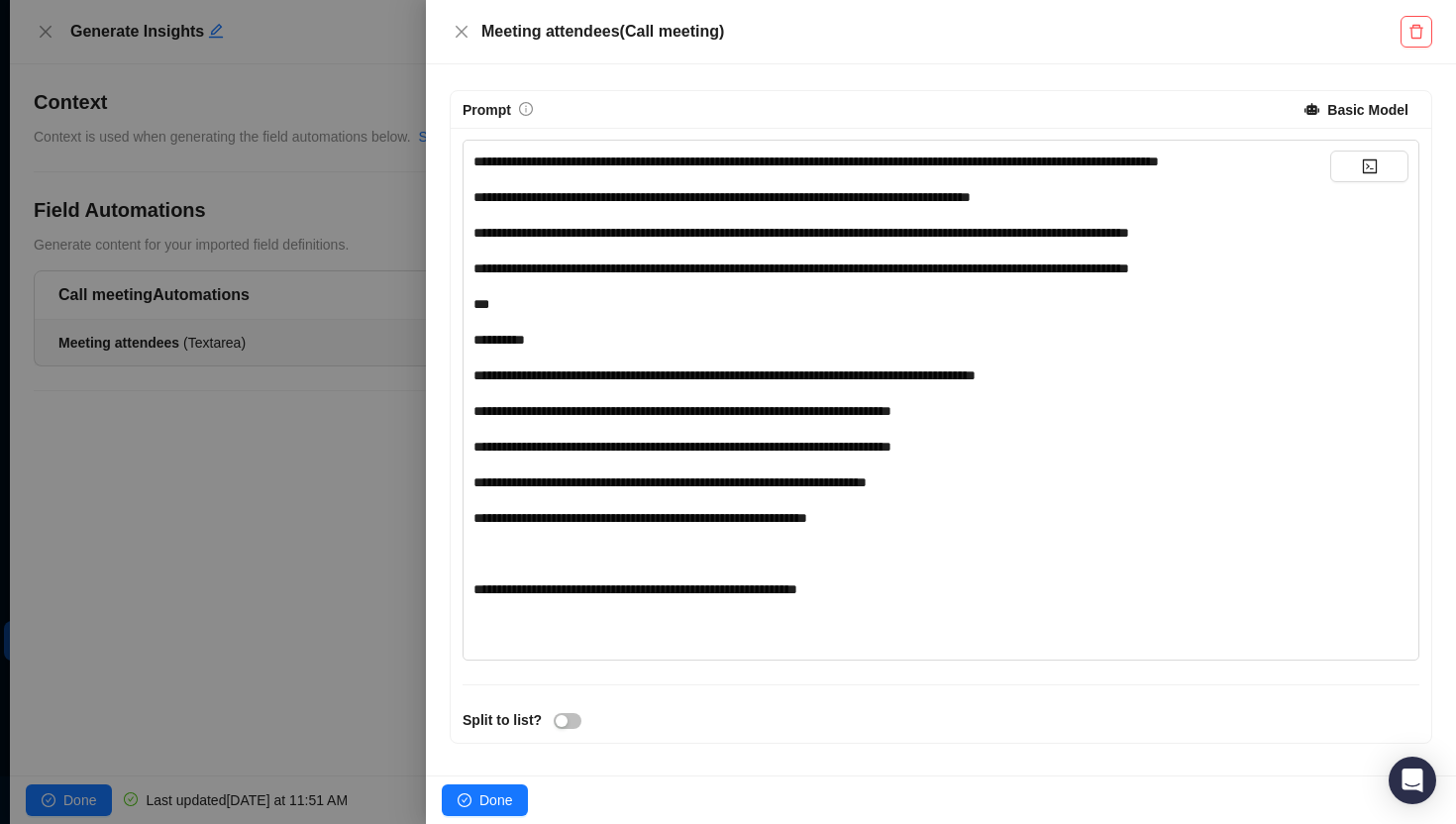 scroll, scrollTop: 428, scrollLeft: 0, axis: vertical 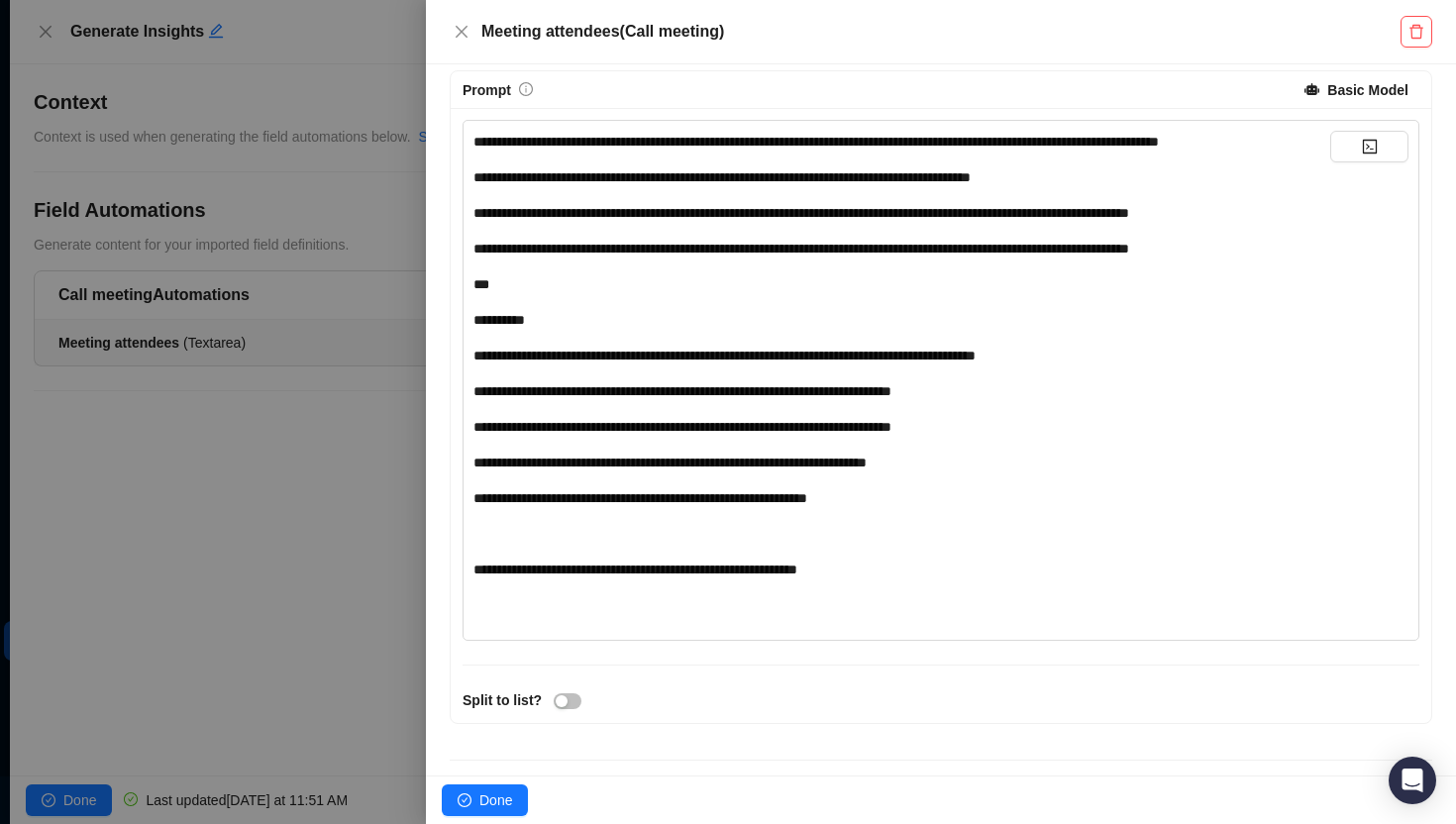 click at bounding box center (728, 412) 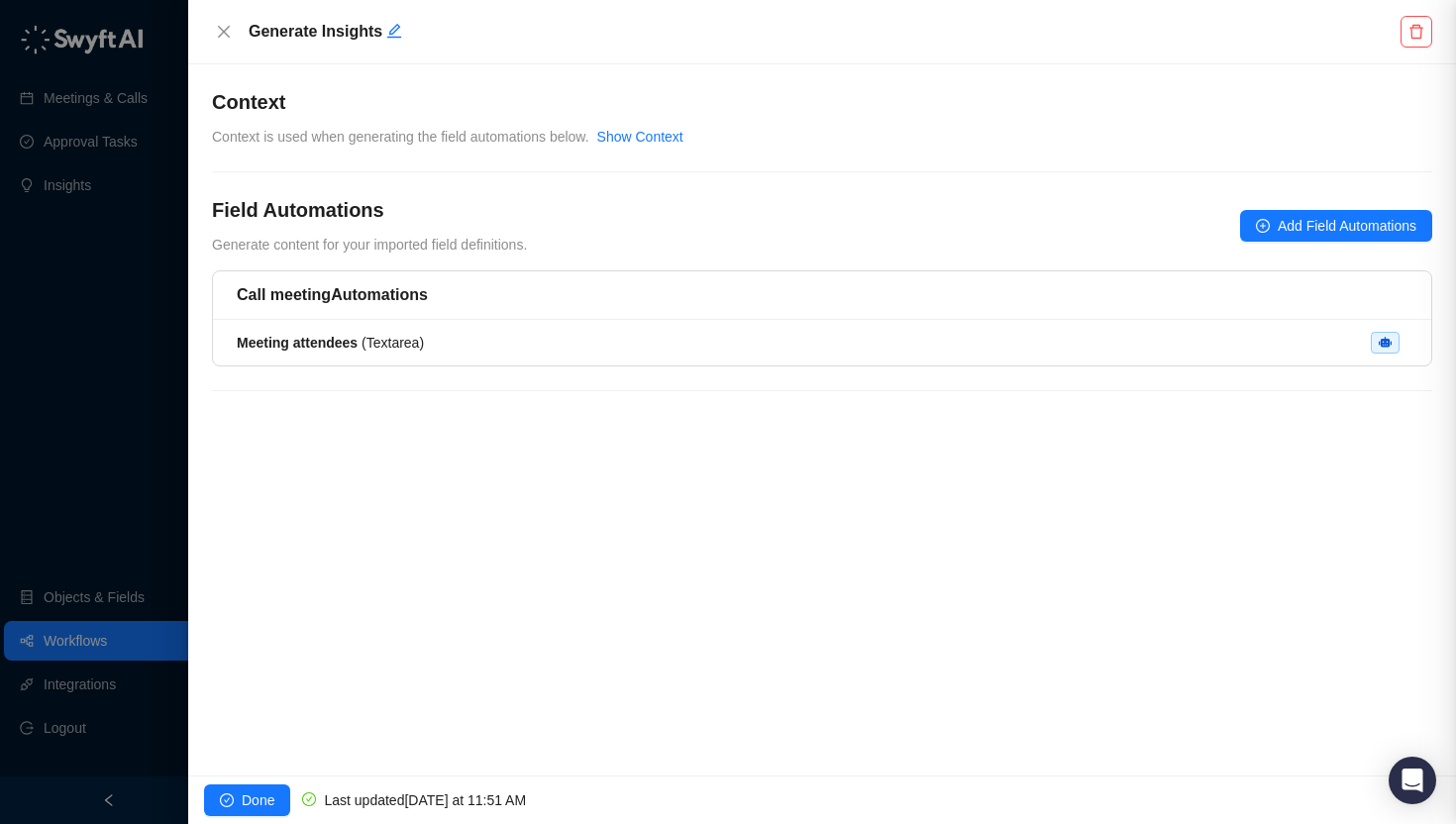 scroll, scrollTop: 0, scrollLeft: 0, axis: both 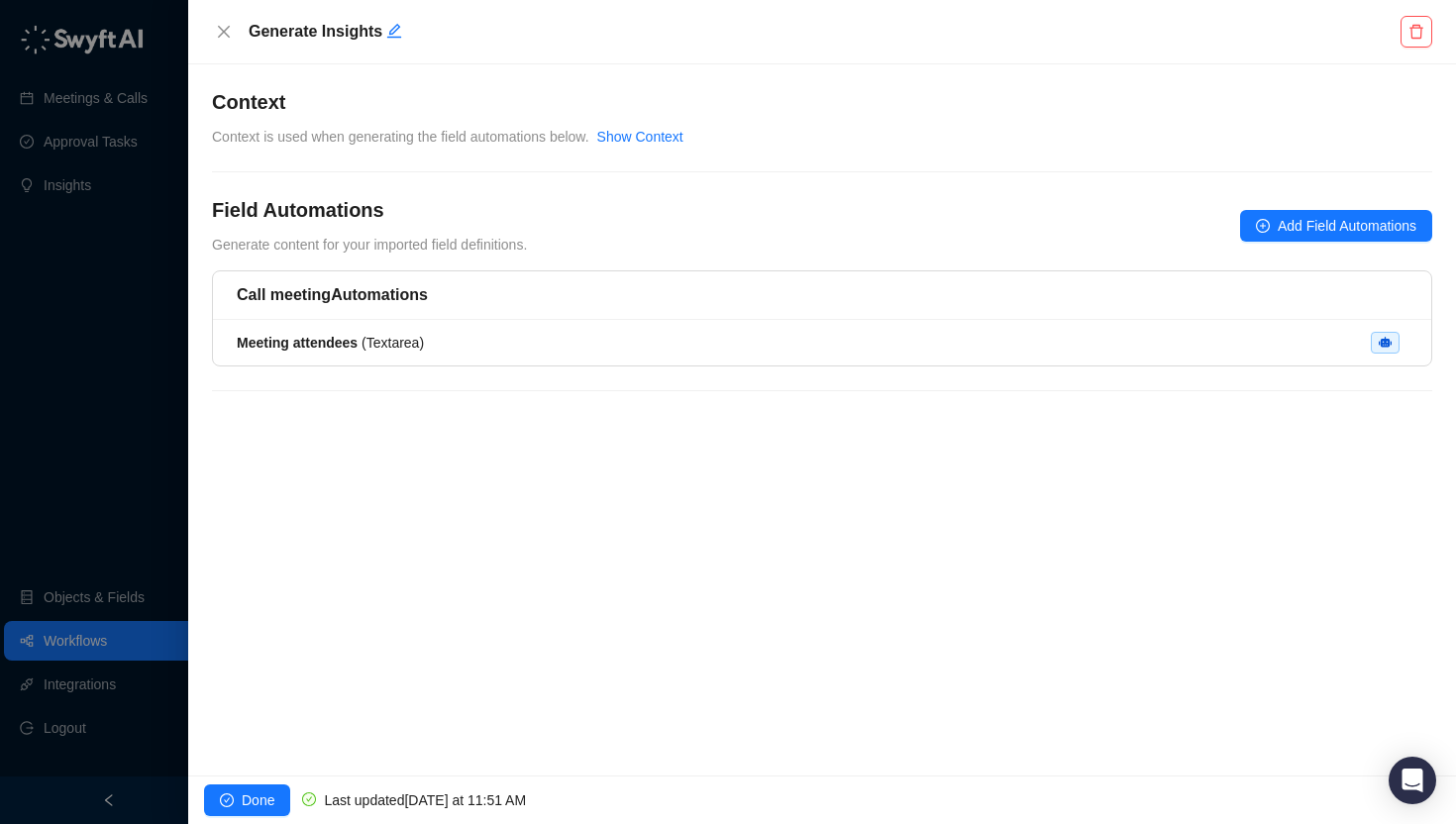 click at bounding box center [728, 412] 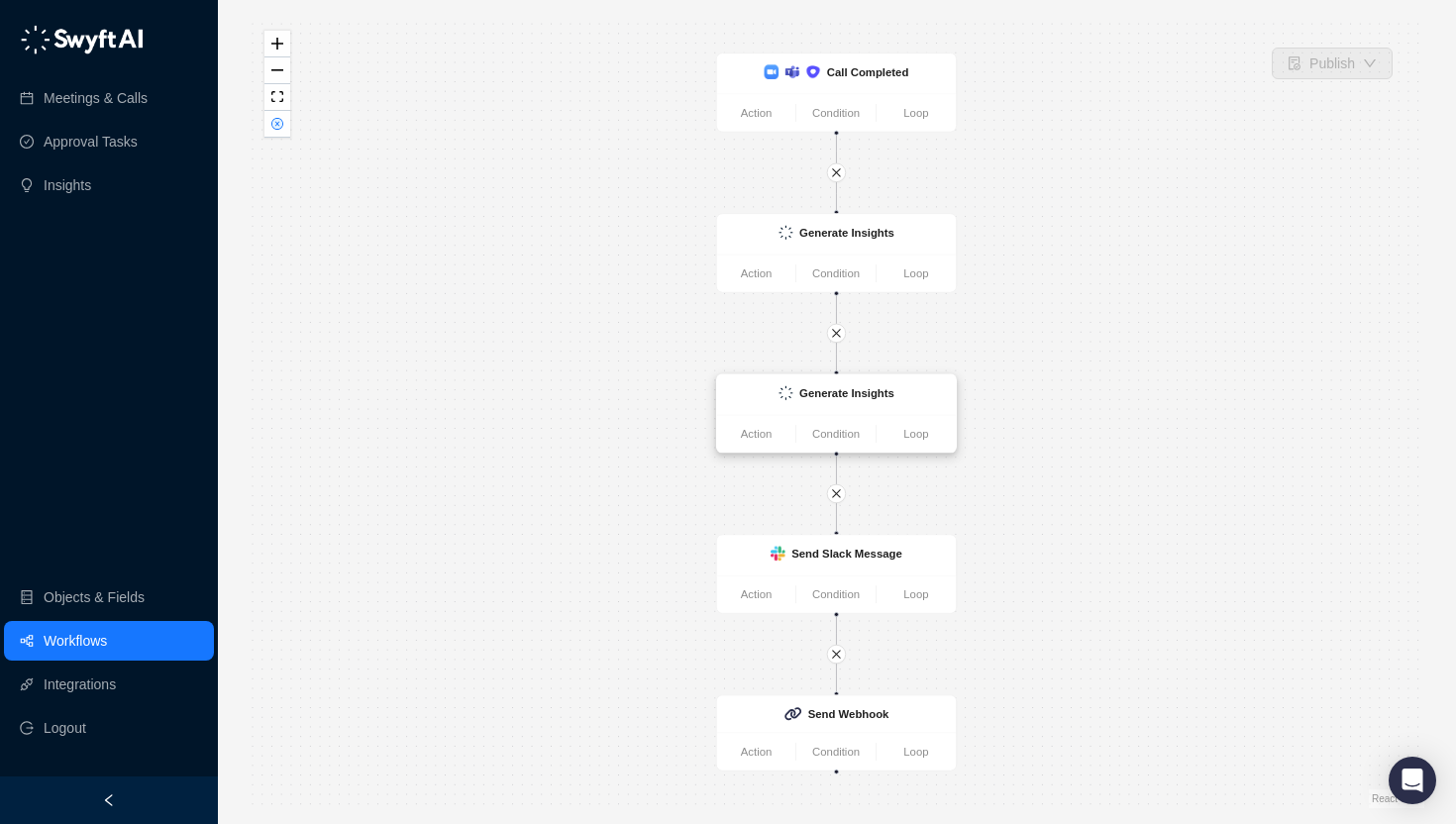 click on "Generate Insights" at bounding box center (836, 394) 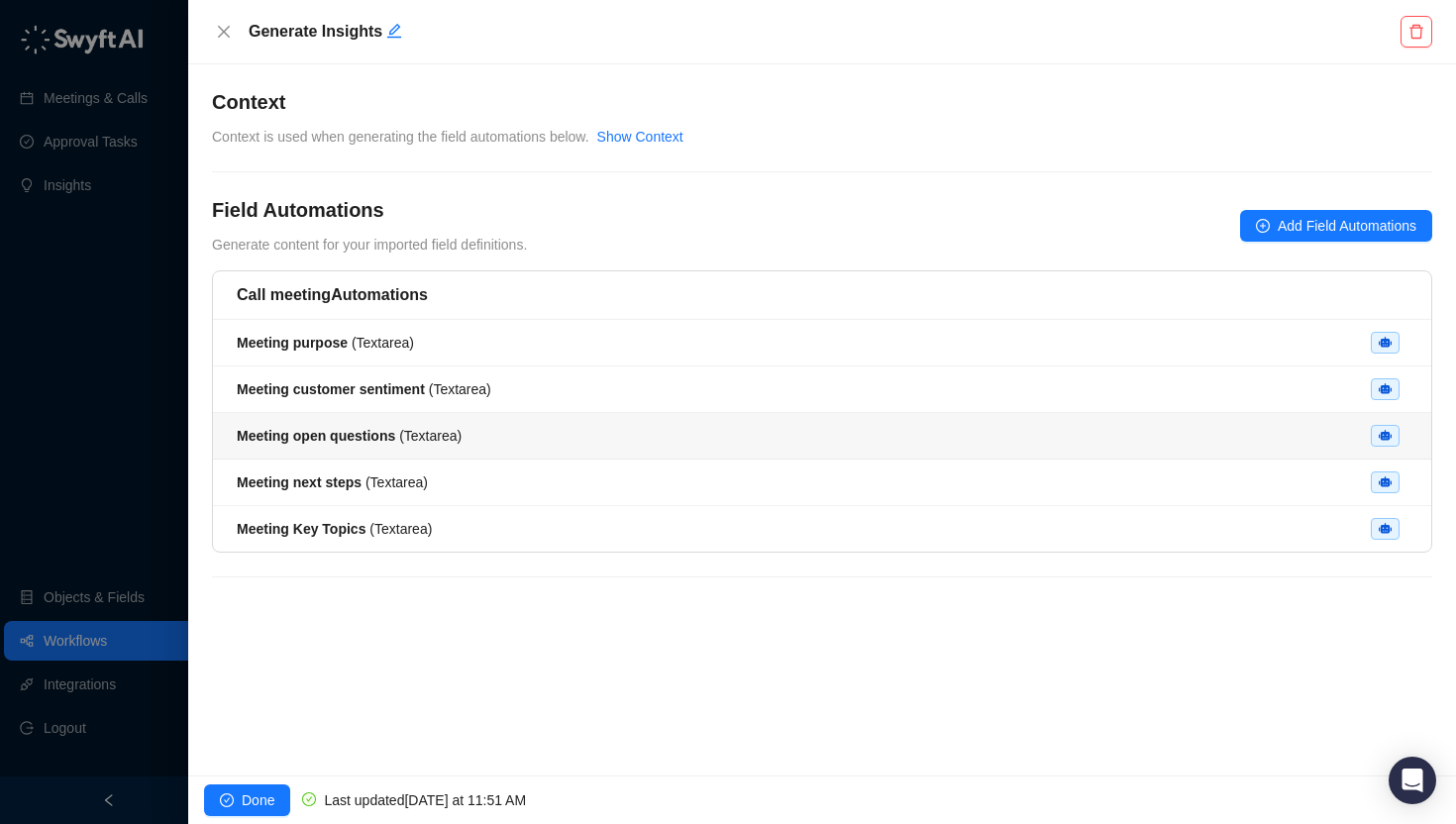 click on "Meeting open questions" at bounding box center [316, 436] 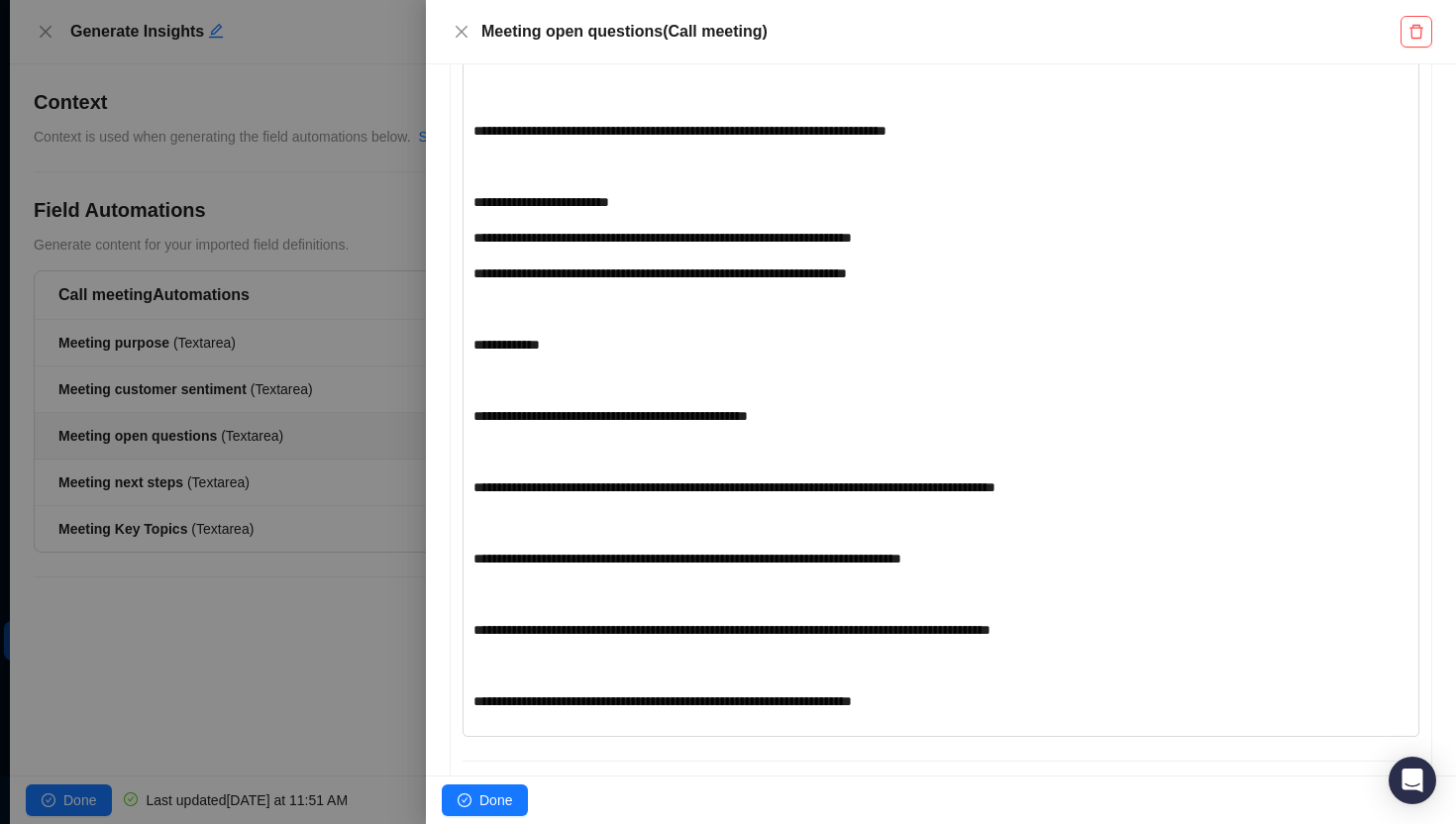 scroll, scrollTop: 755, scrollLeft: 0, axis: vertical 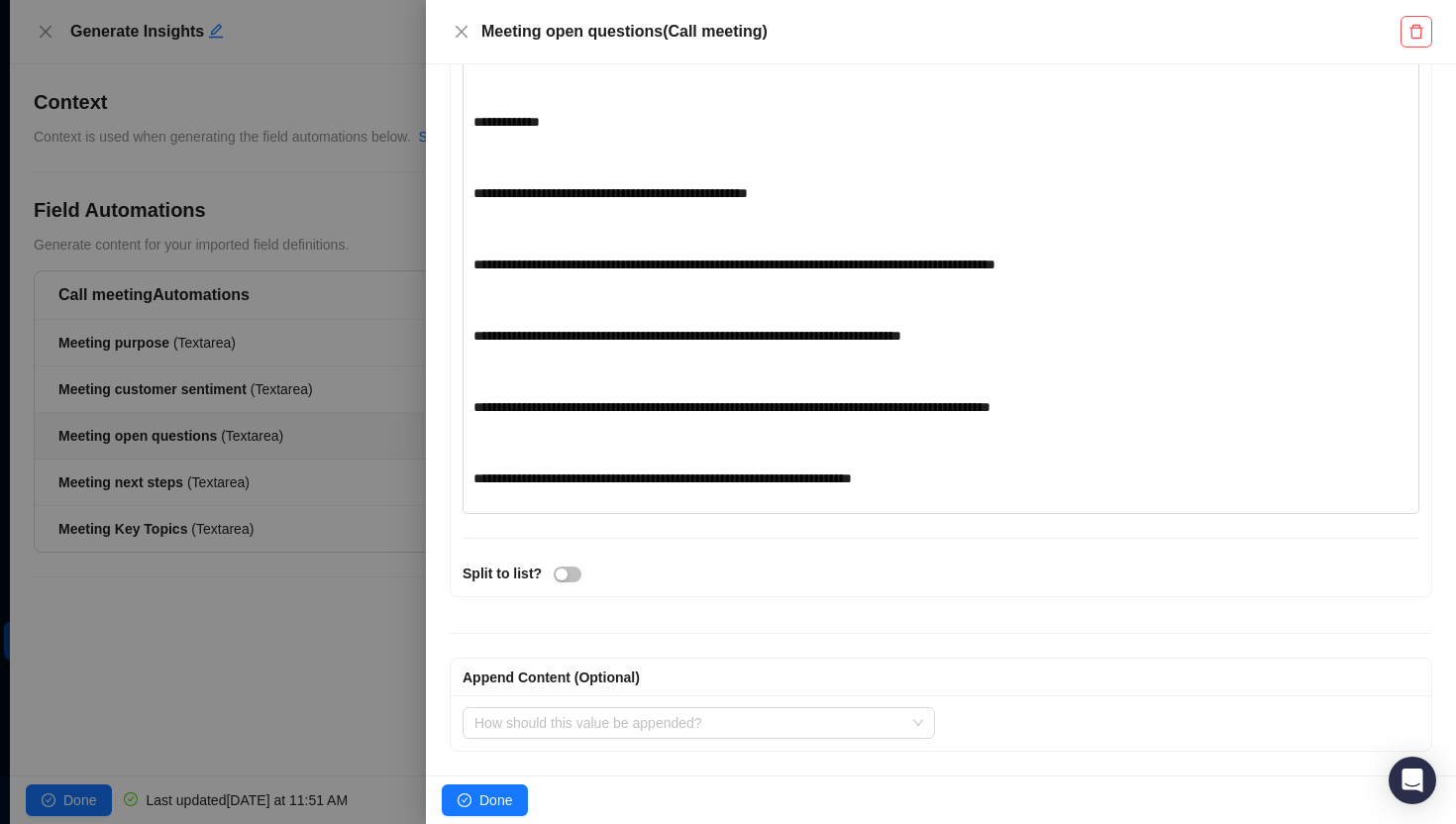 click at bounding box center [728, 412] 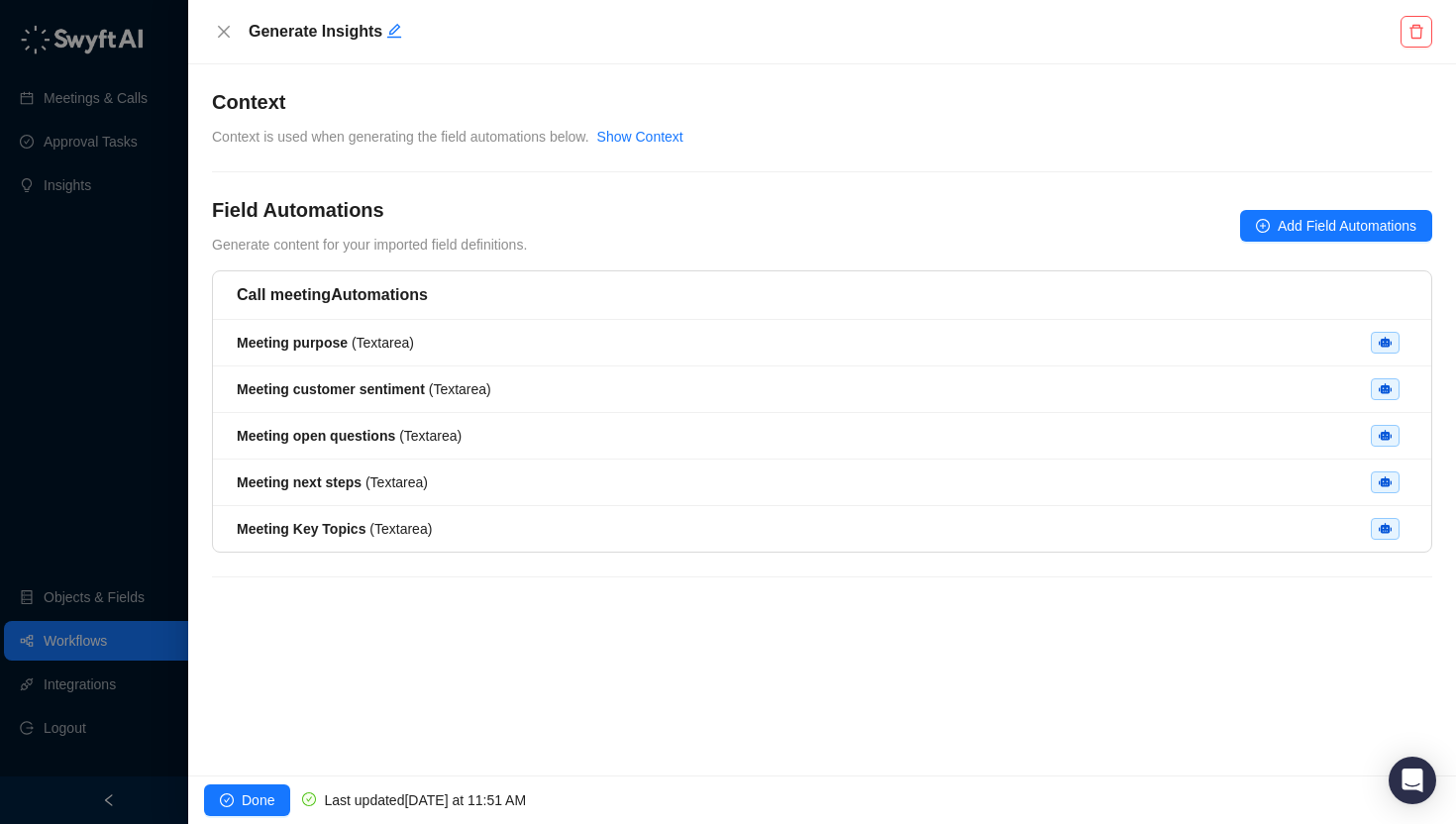 click at bounding box center (728, 412) 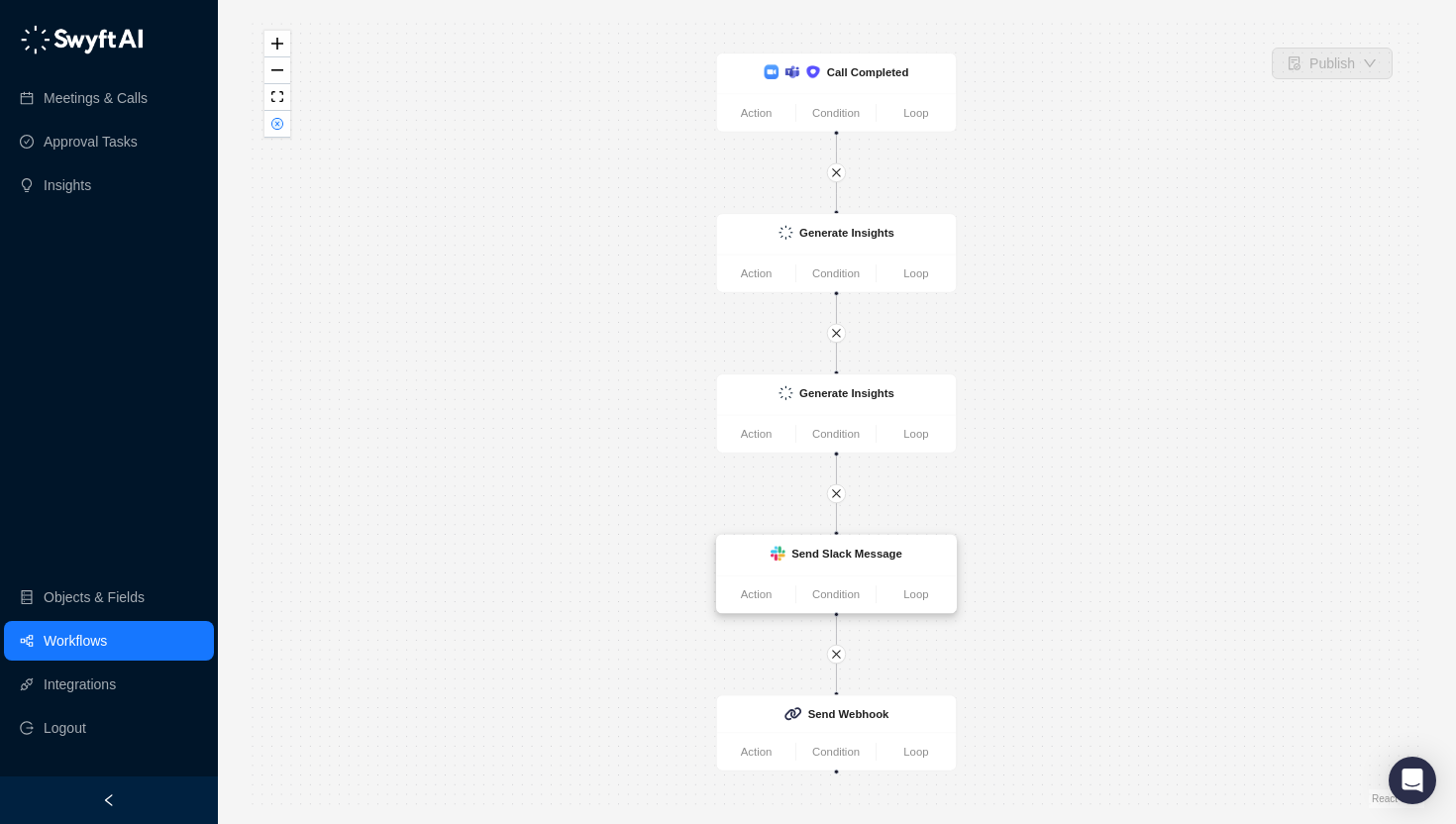 click on "Send Slack Message" at bounding box center [836, 555] 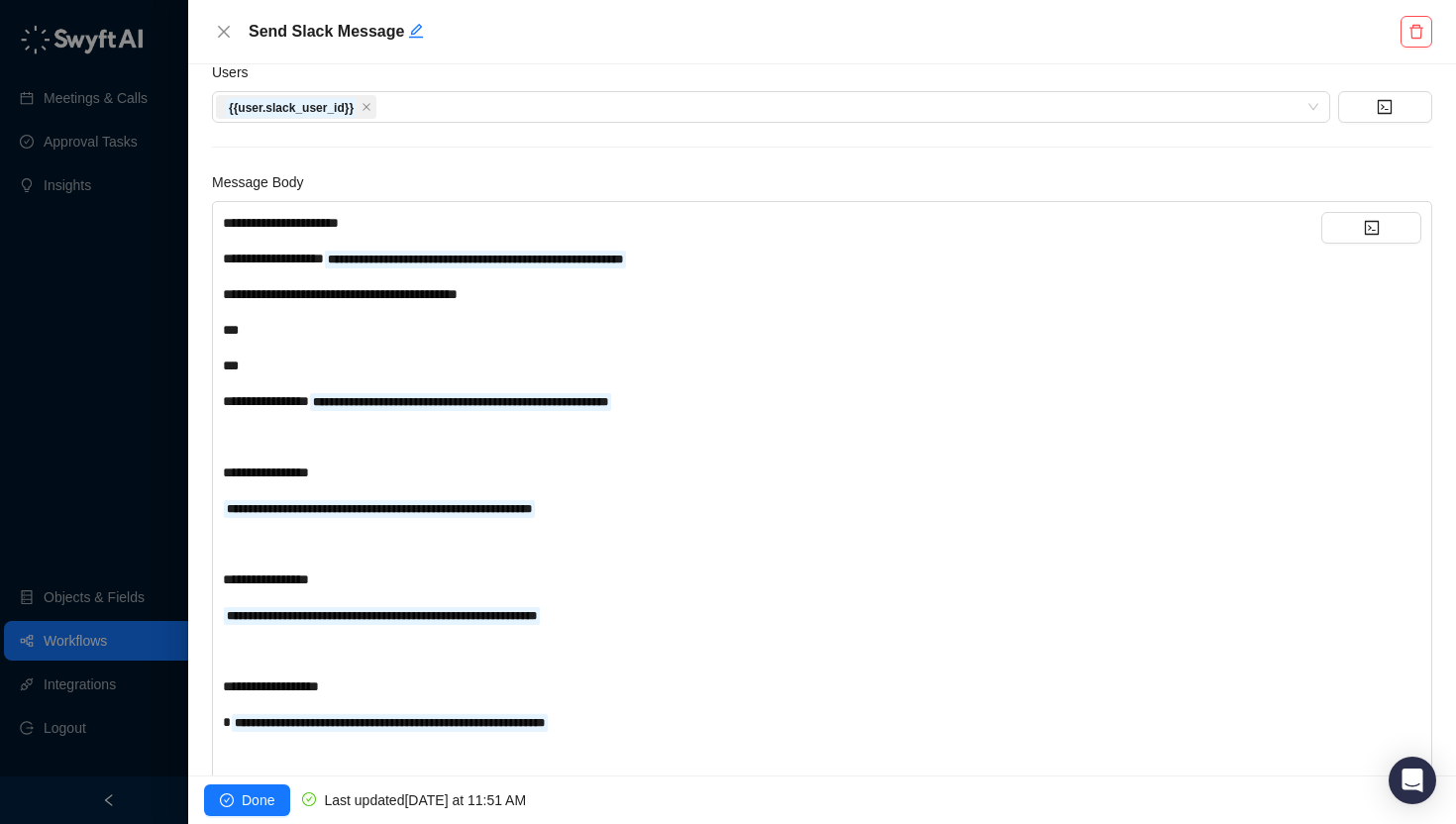 scroll, scrollTop: 244, scrollLeft: 0, axis: vertical 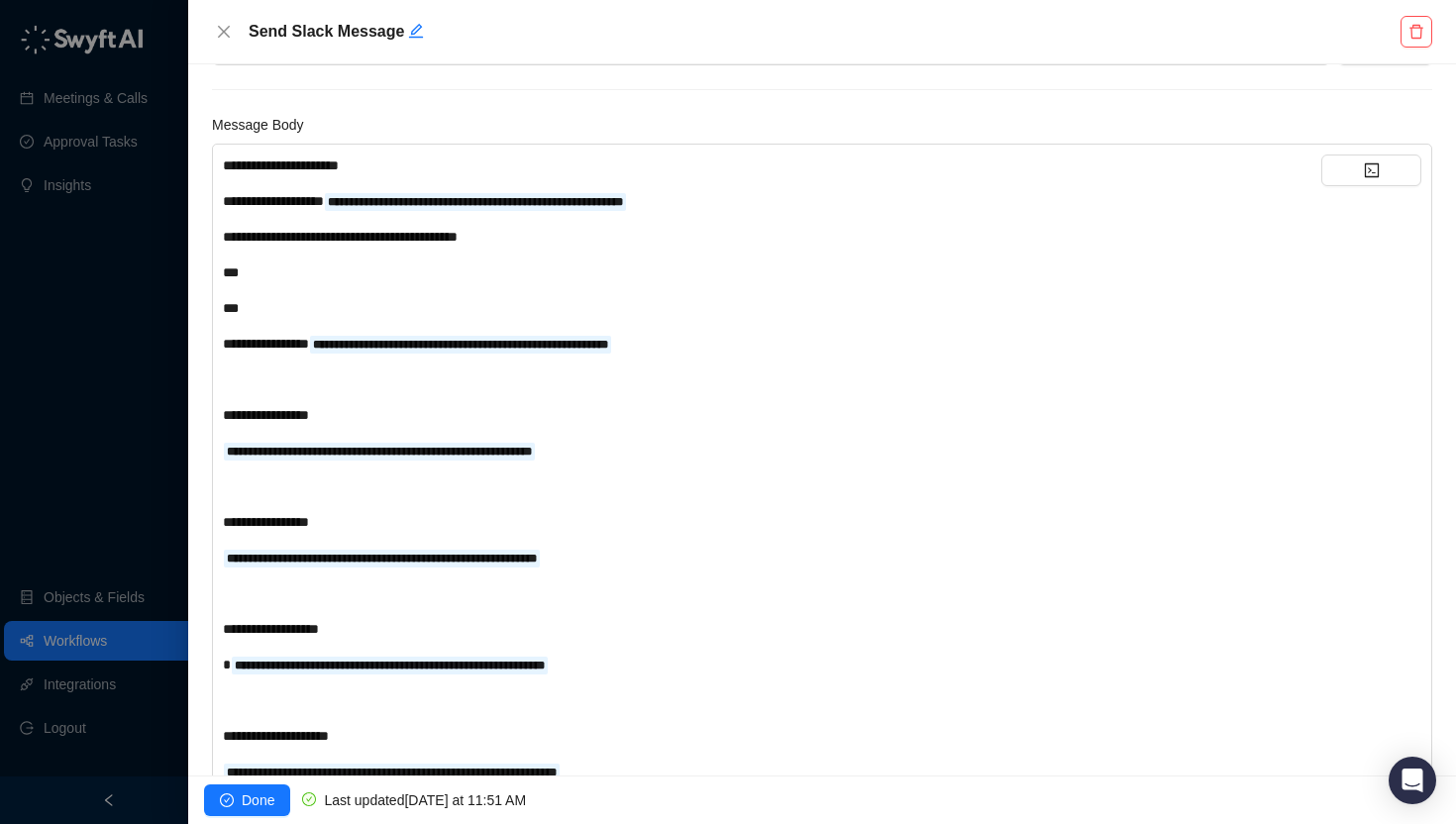 click at bounding box center [728, 412] 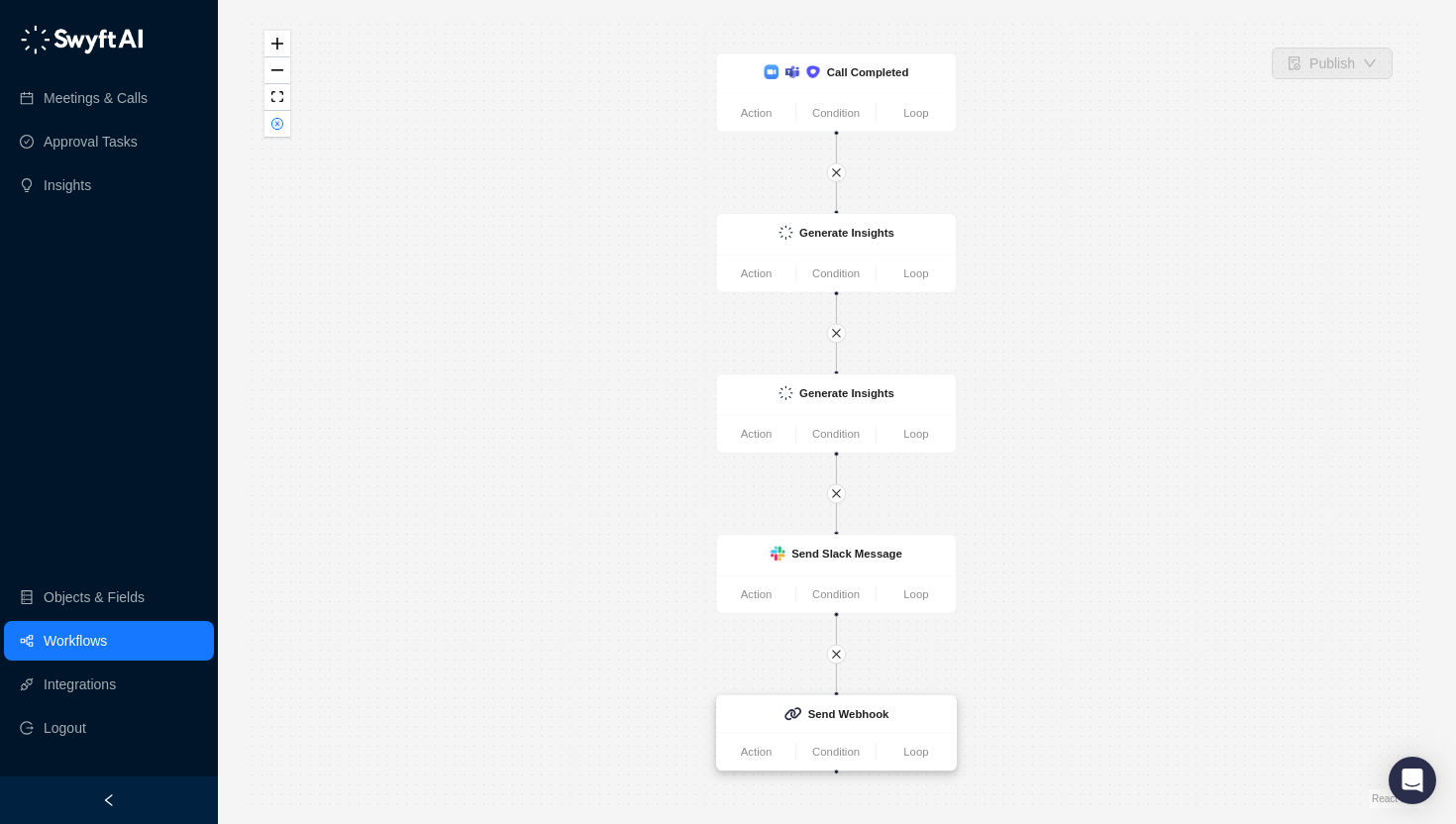 click on "Send Webhook" at bounding box center (836, 714) 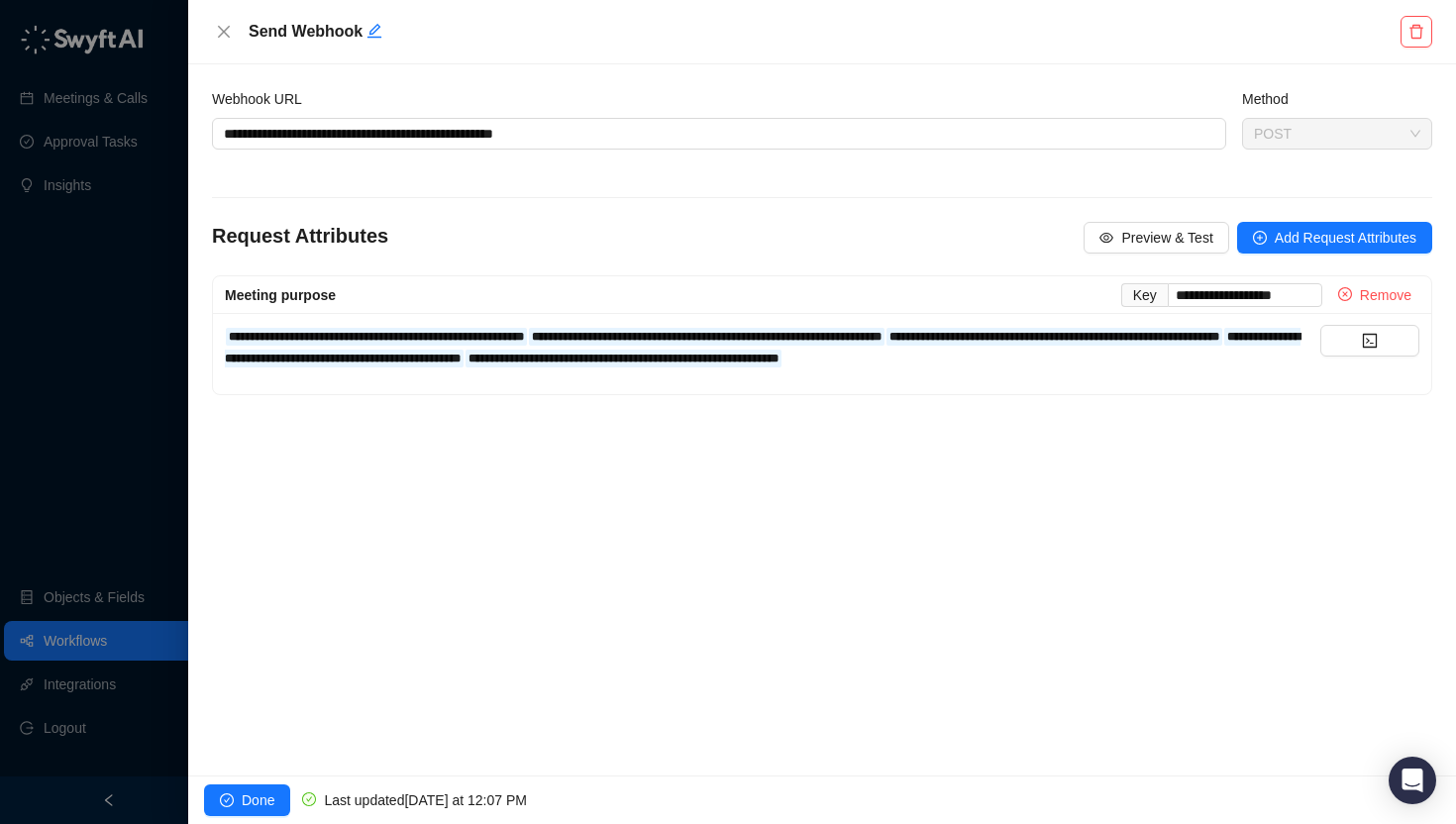 click at bounding box center (728, 412) 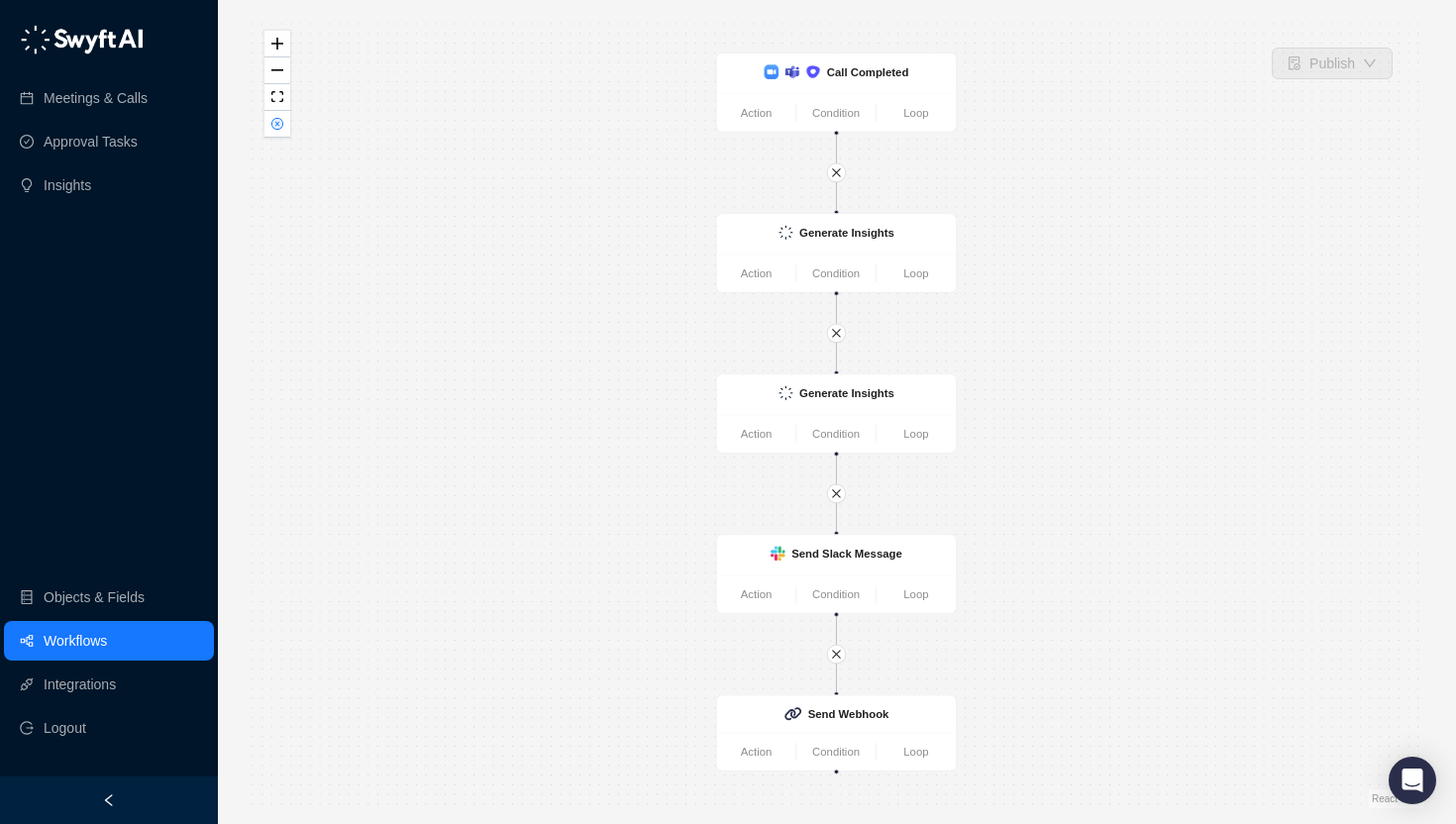 click at bounding box center [109, 800] 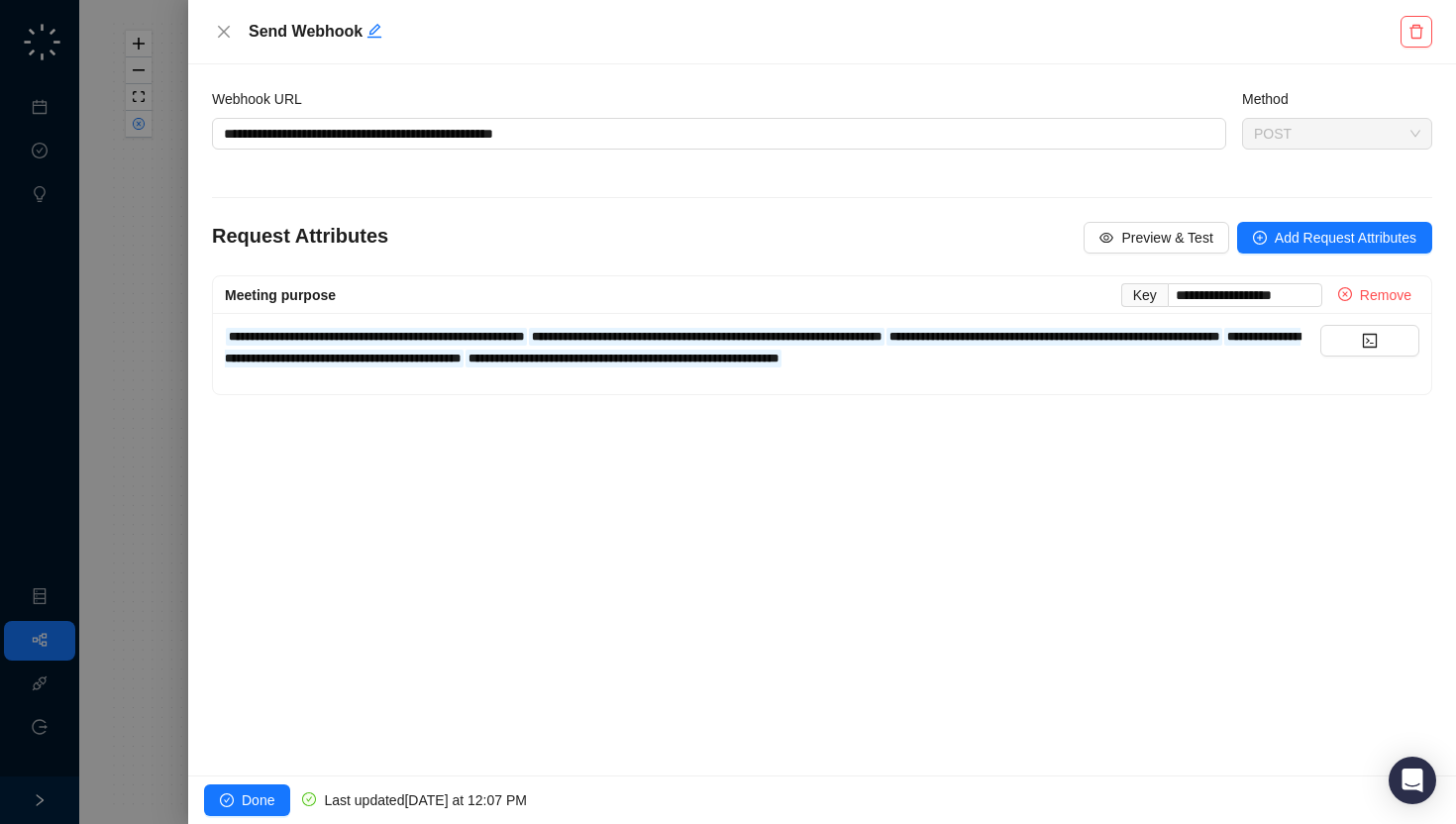 click at bounding box center [728, 412] 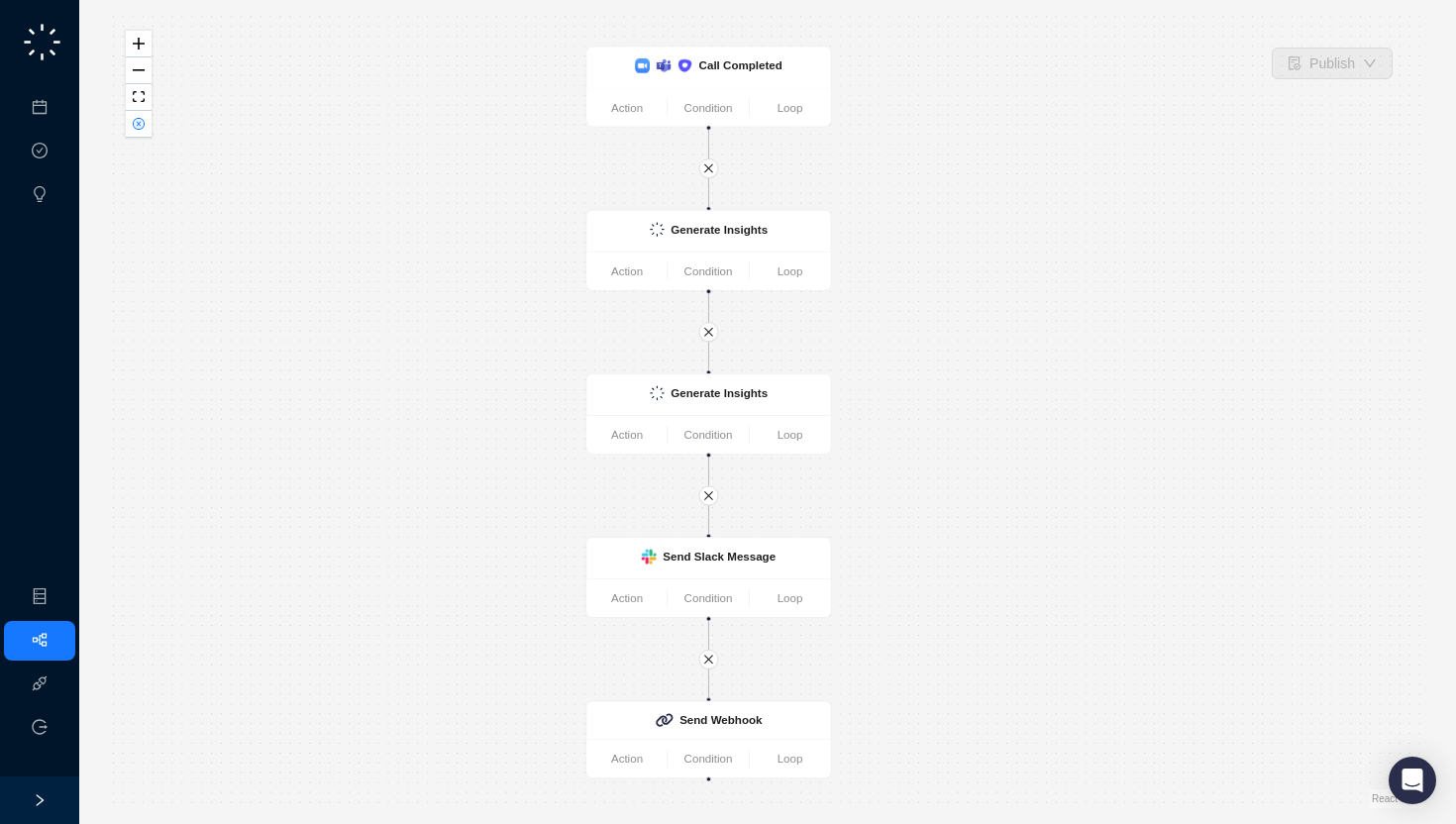 click at bounding box center (40, 800) 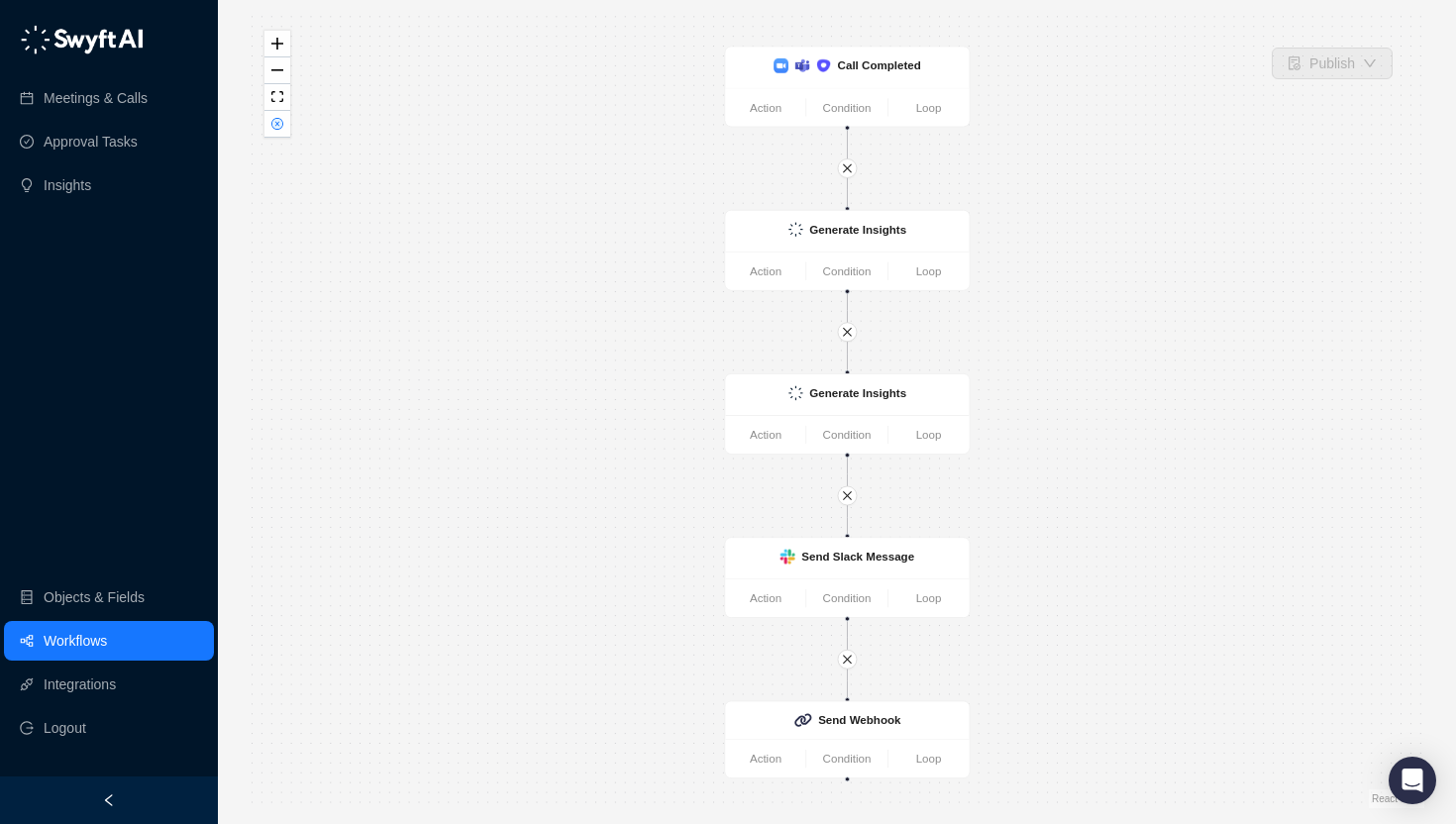 click at bounding box center [109, 800] 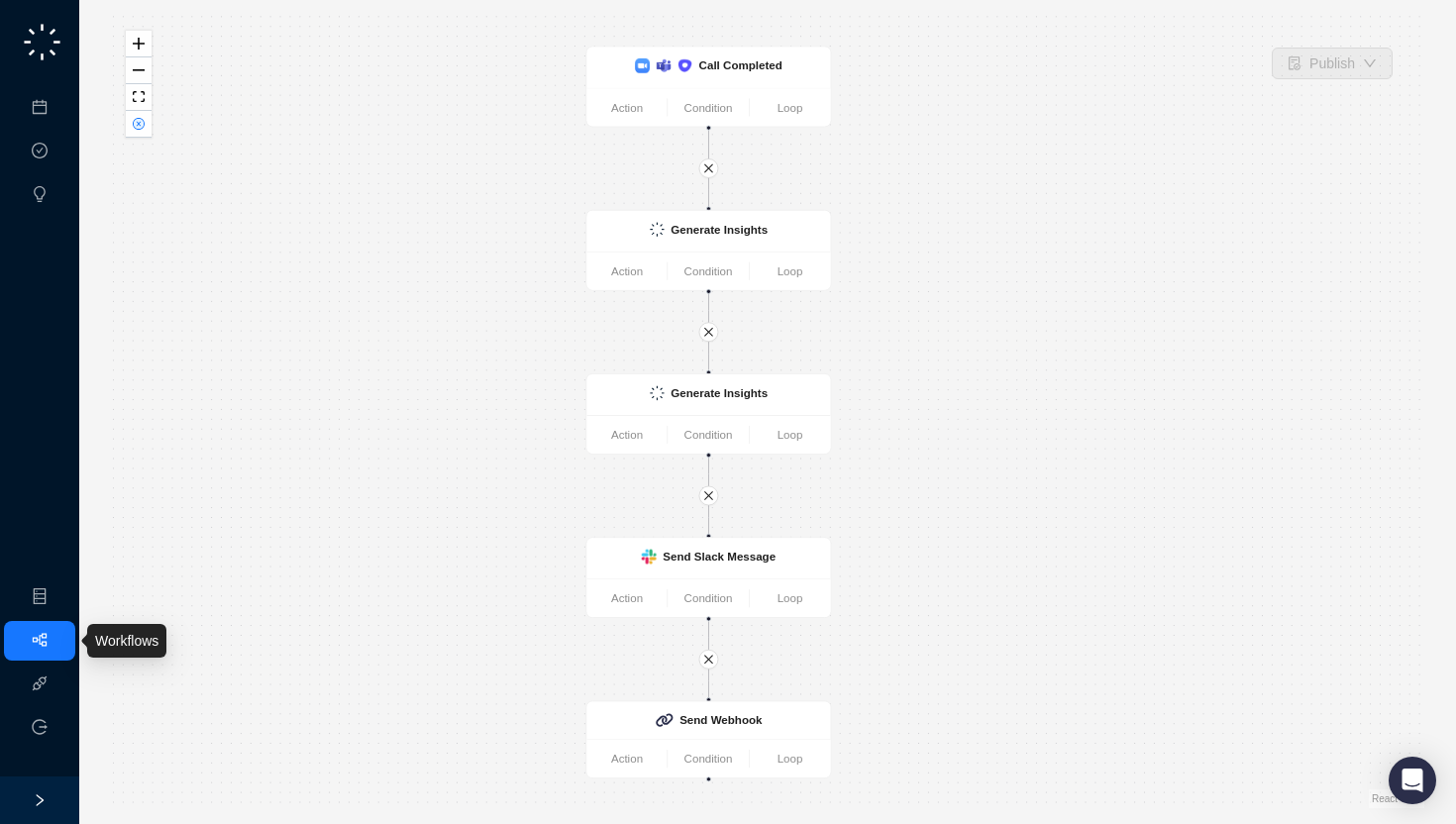 click on "Workflows" at bounding box center [89, 641] 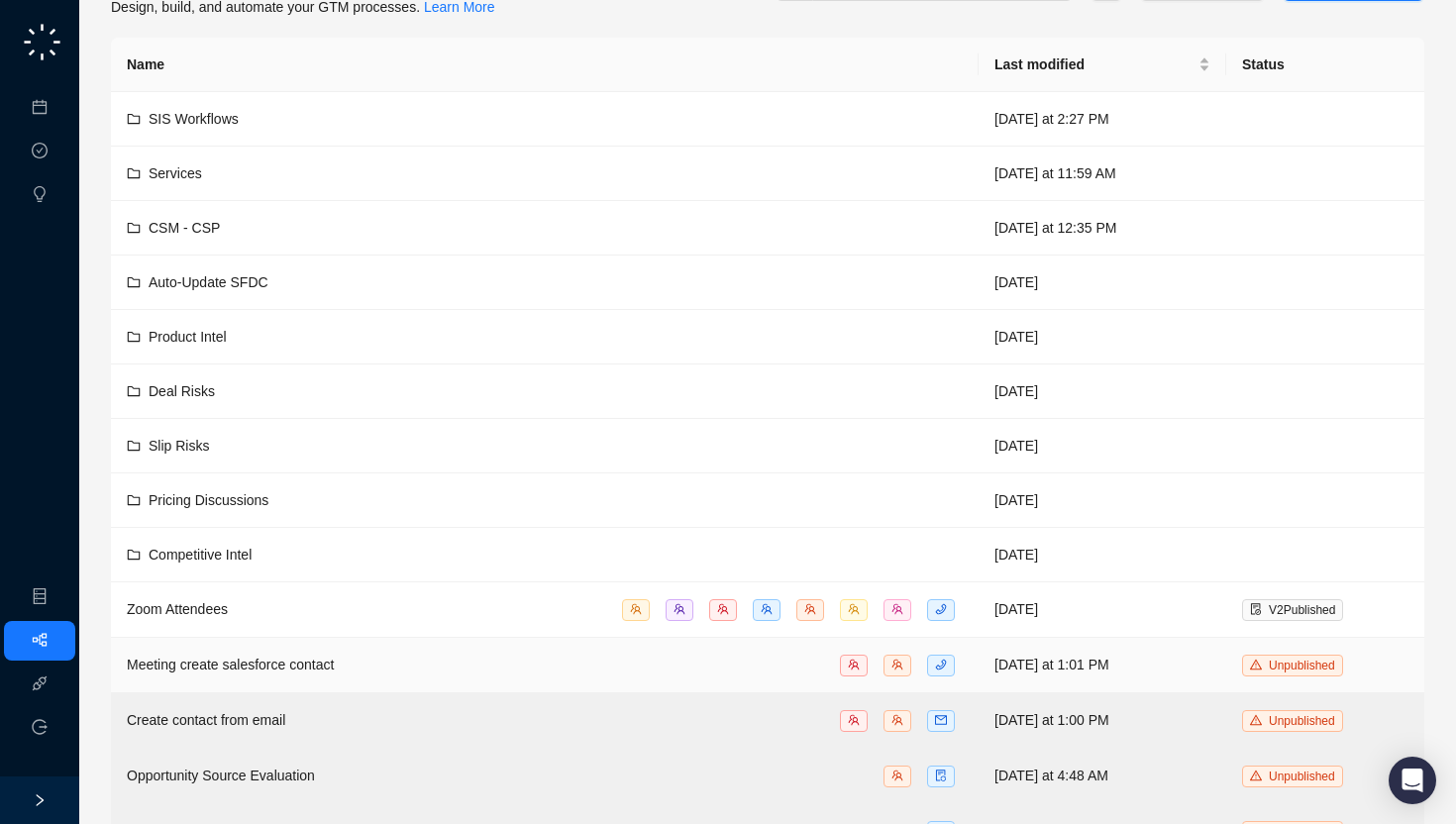 scroll, scrollTop: 0, scrollLeft: 0, axis: both 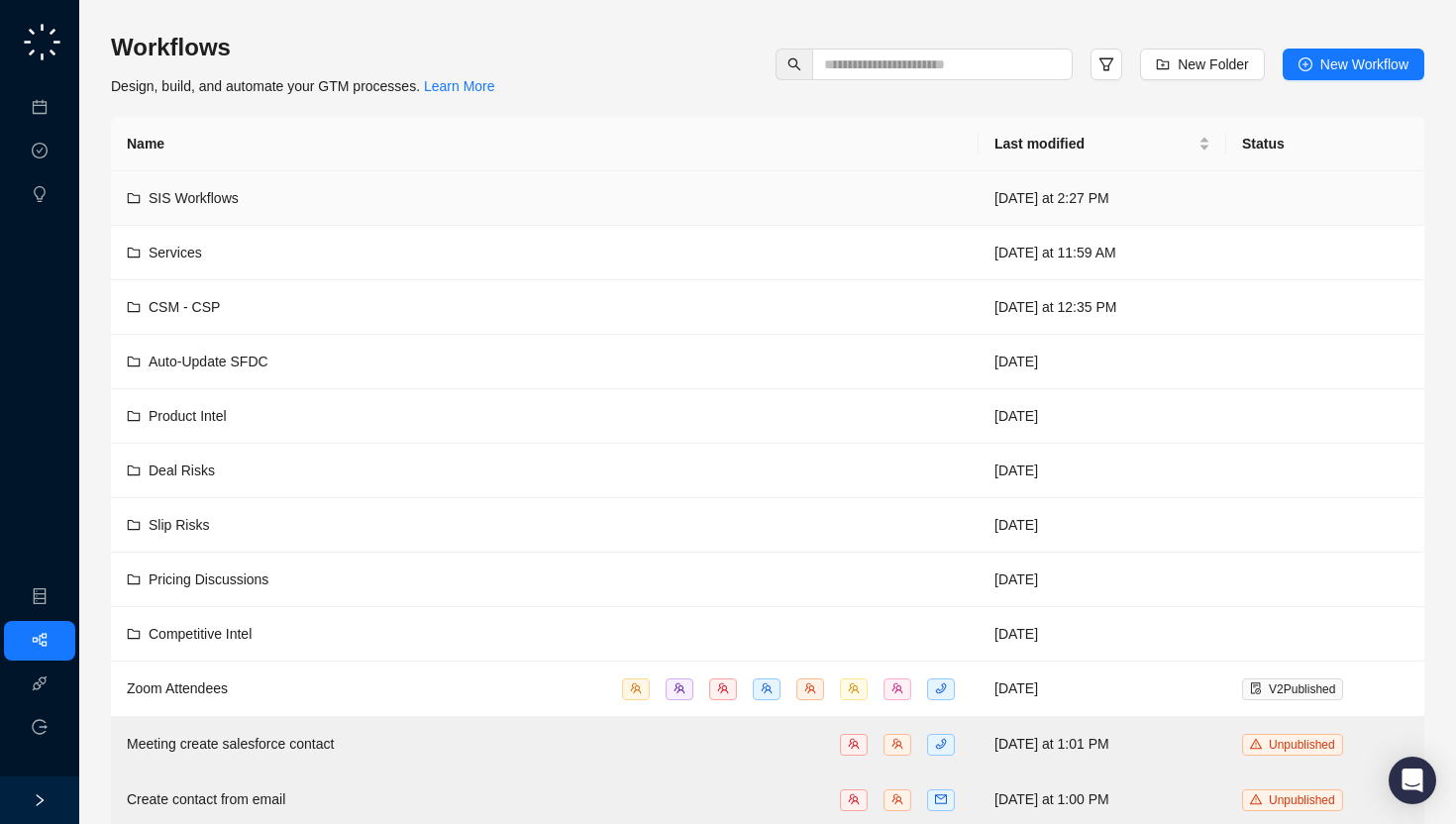 click on "SIS Workflows" at bounding box center (193, 198) 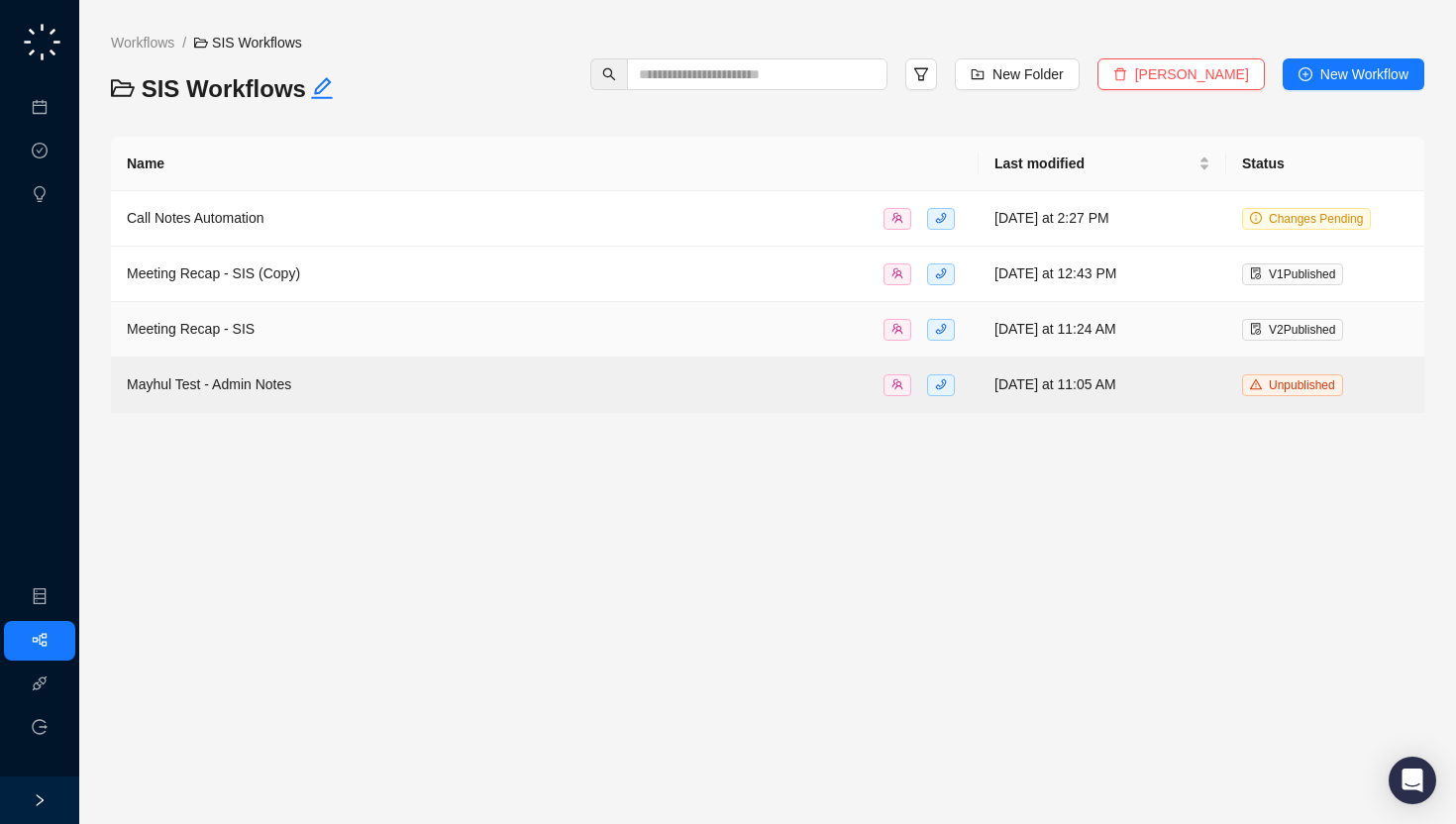 click on "Meeting Recap - SIS" at bounding box center [545, 329] 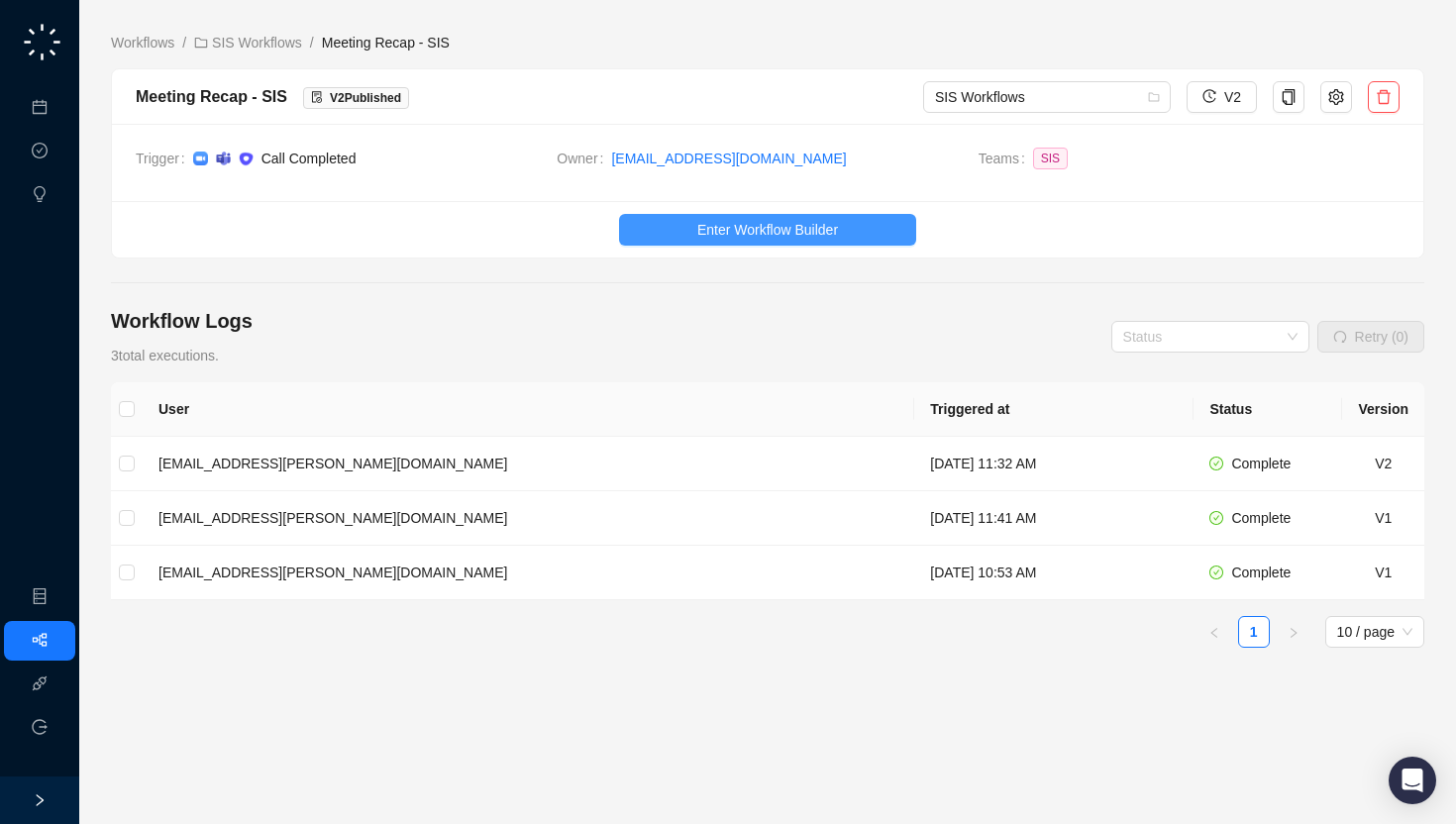 click on "Enter Workflow Builder" at bounding box center [768, 230] 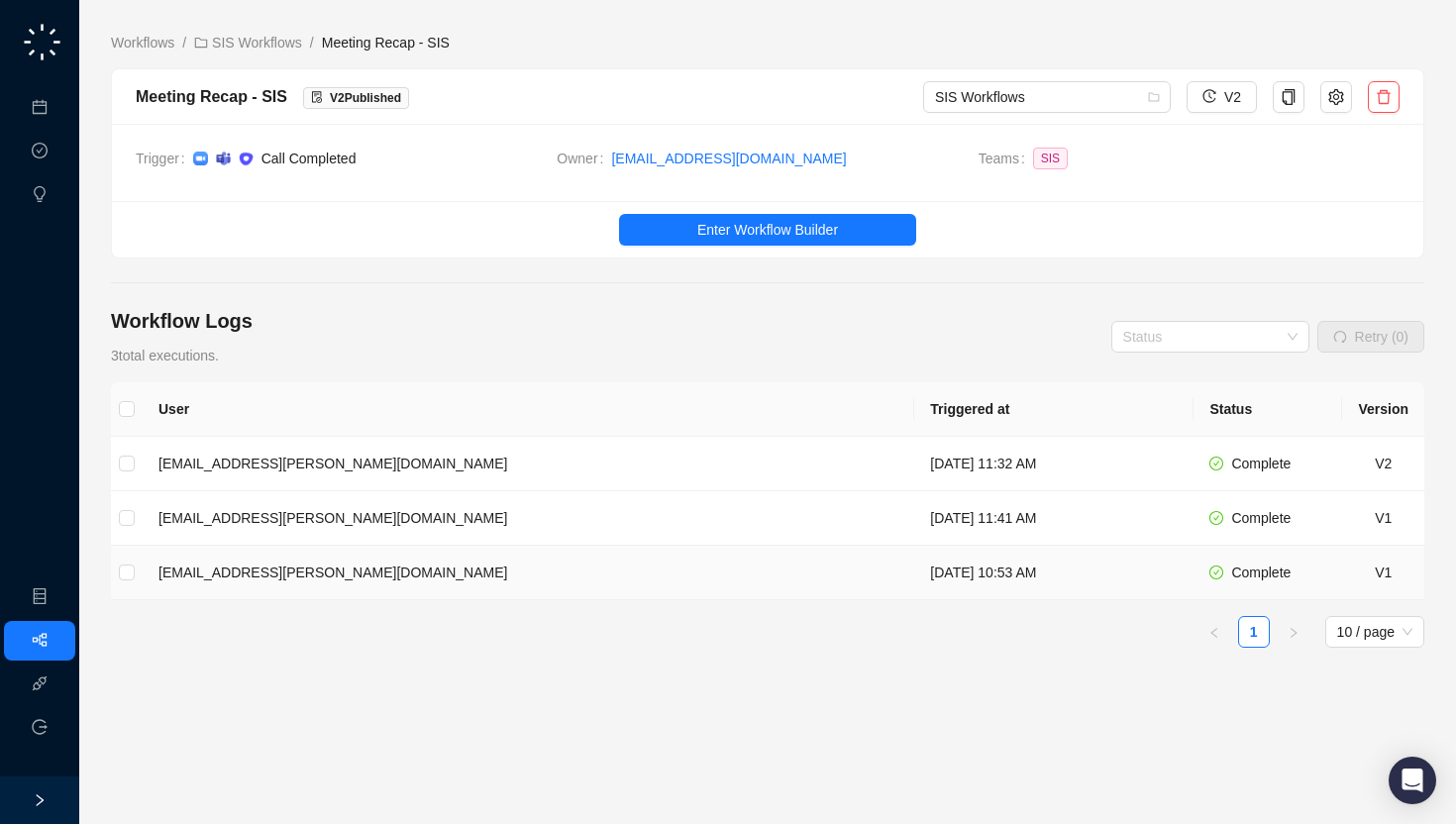 click on "mayhul.bhuva@synthesia.io" at bounding box center (528, 572) 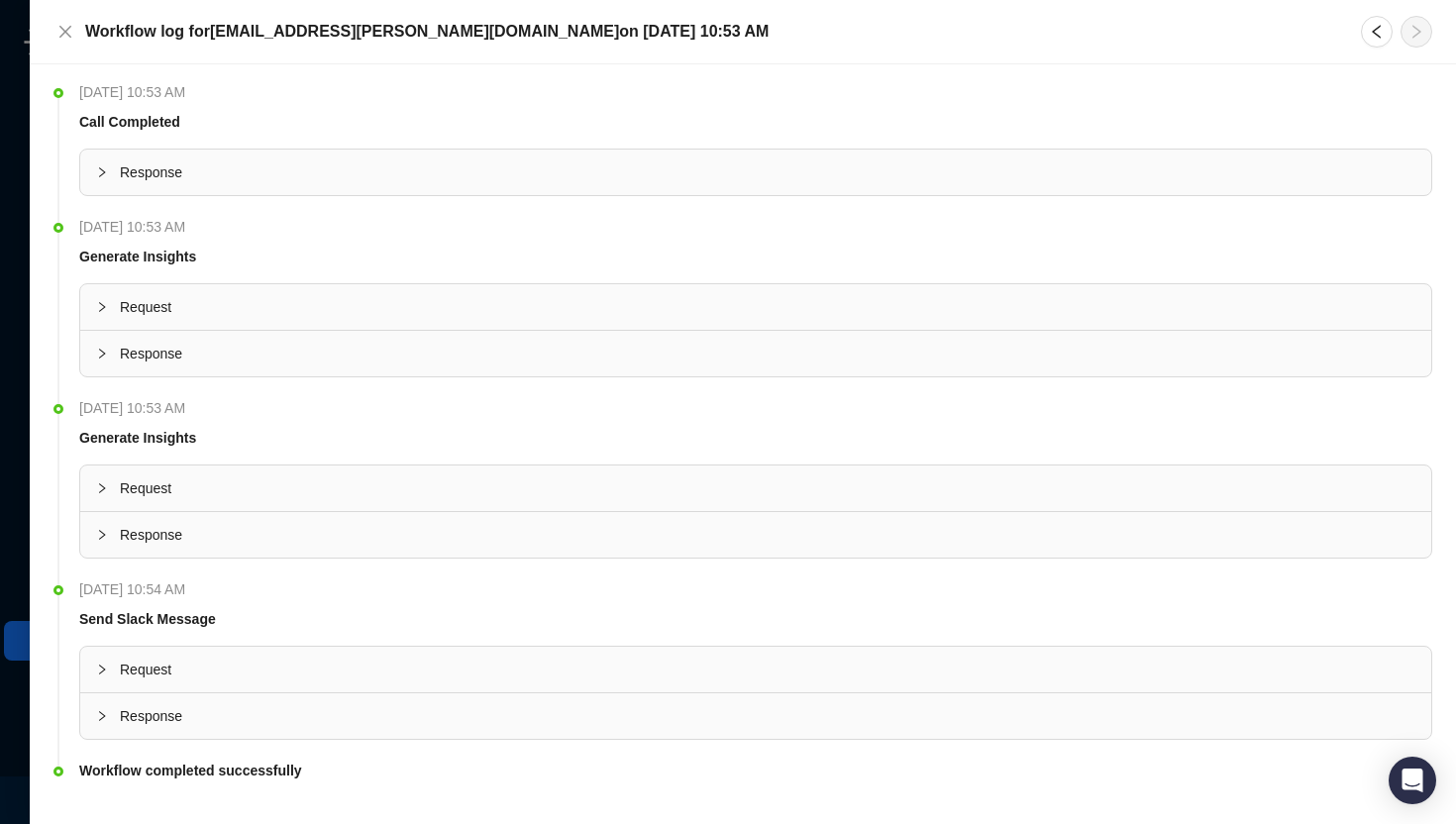 scroll, scrollTop: 34, scrollLeft: 0, axis: vertical 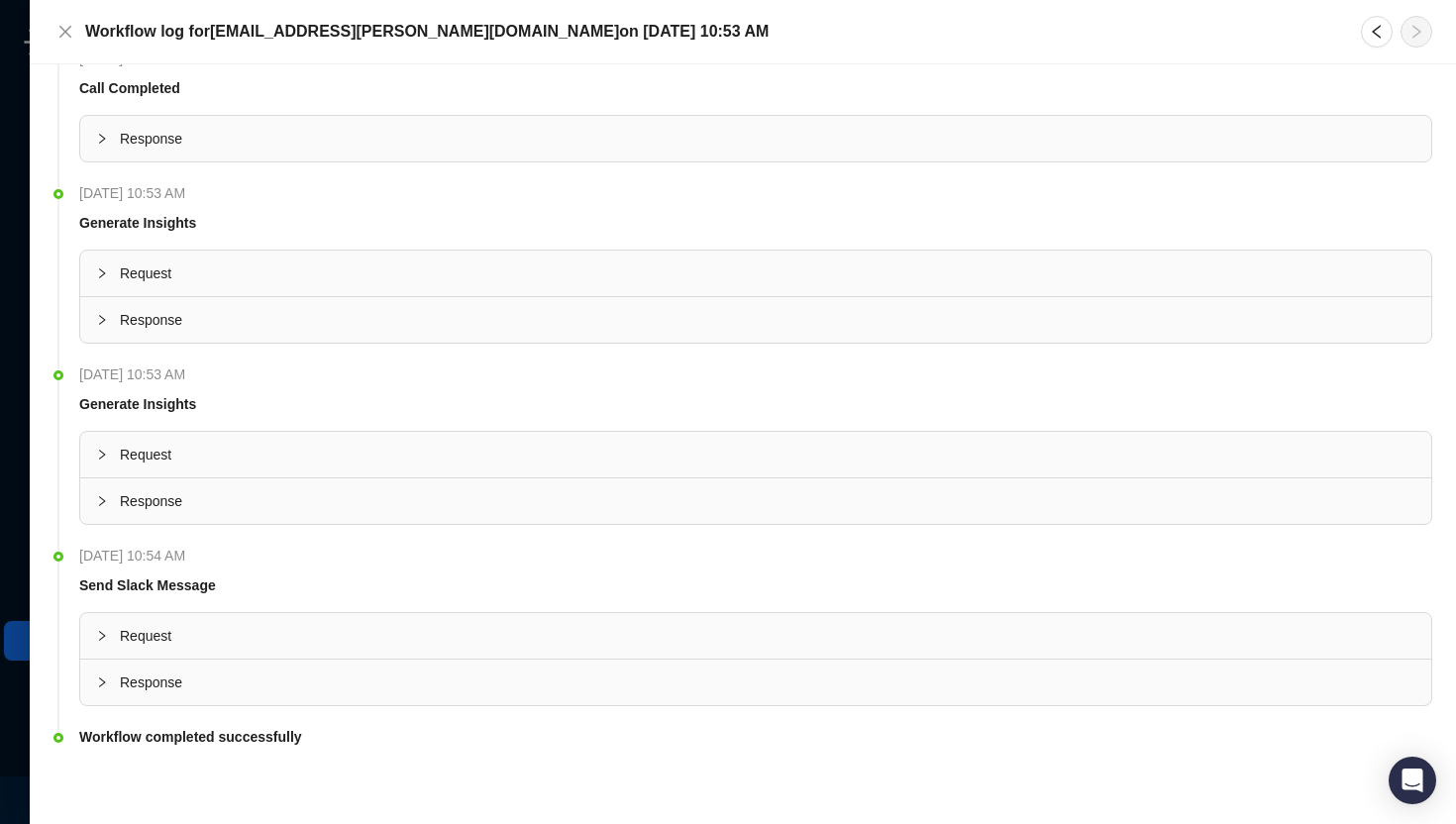 click on "Response" at bounding box center [768, 682] 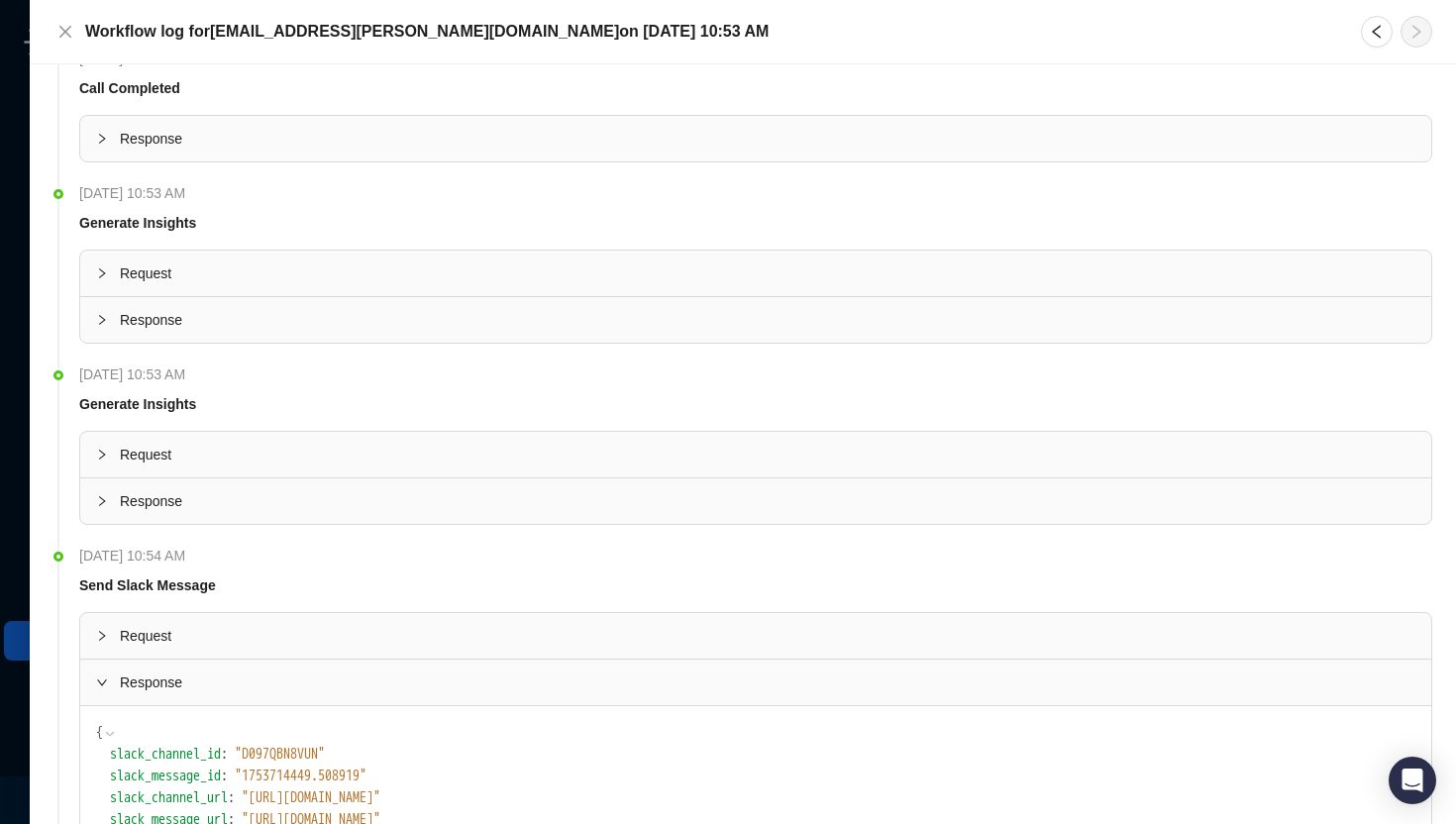 click on "Request" at bounding box center (768, 636) 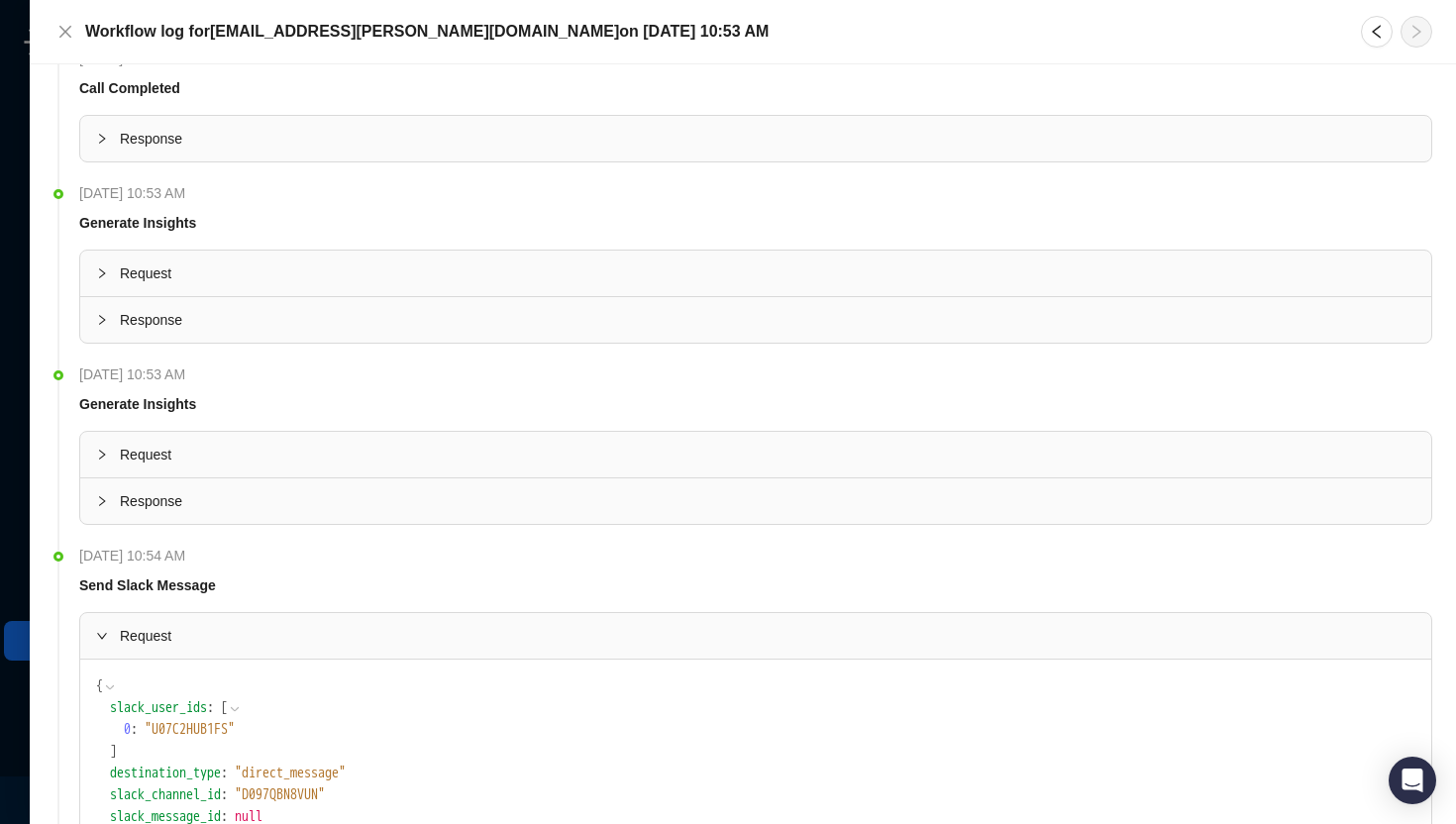click on "Response" at bounding box center [756, 501] 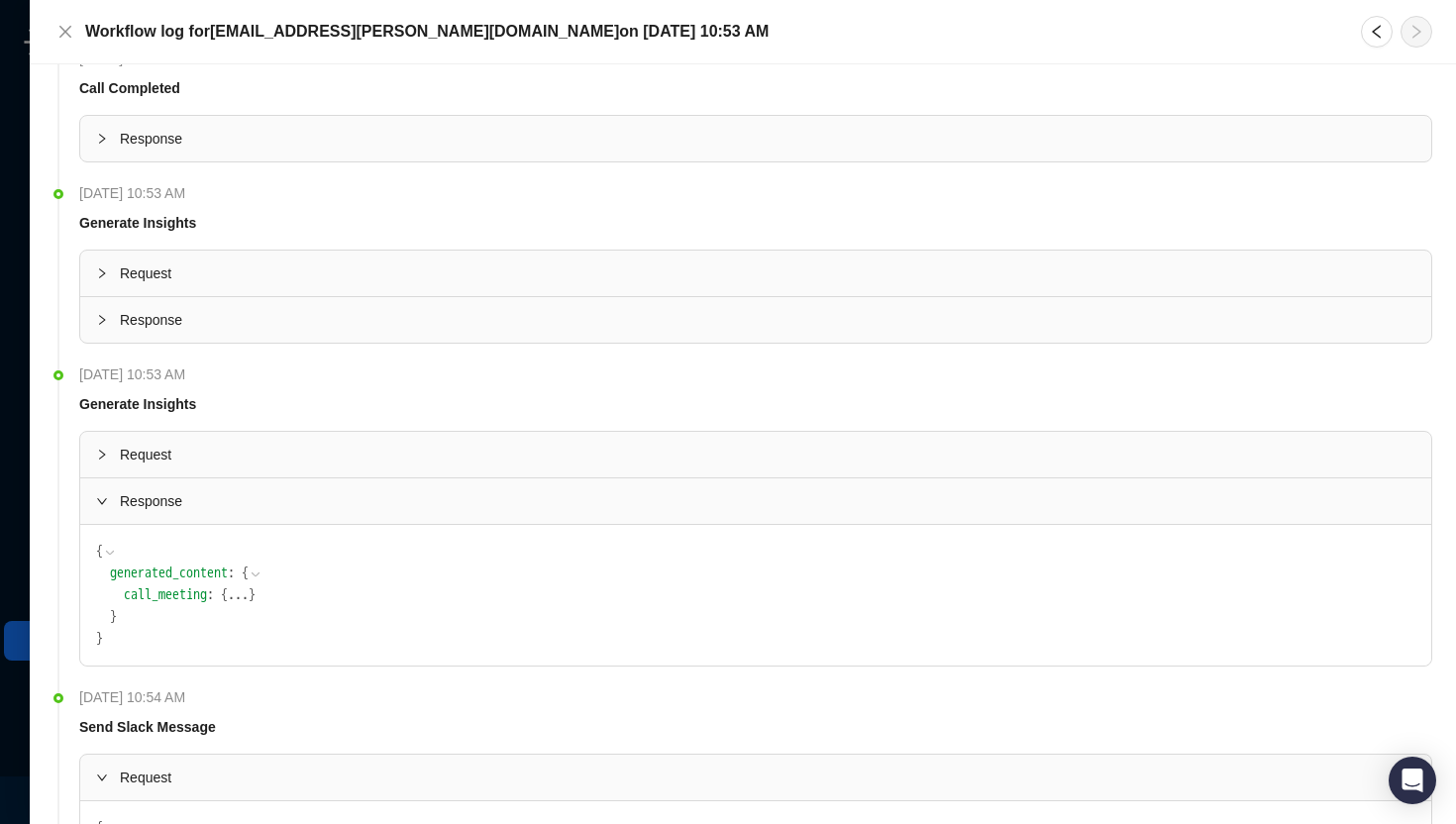 click on "Request" at bounding box center (768, 455) 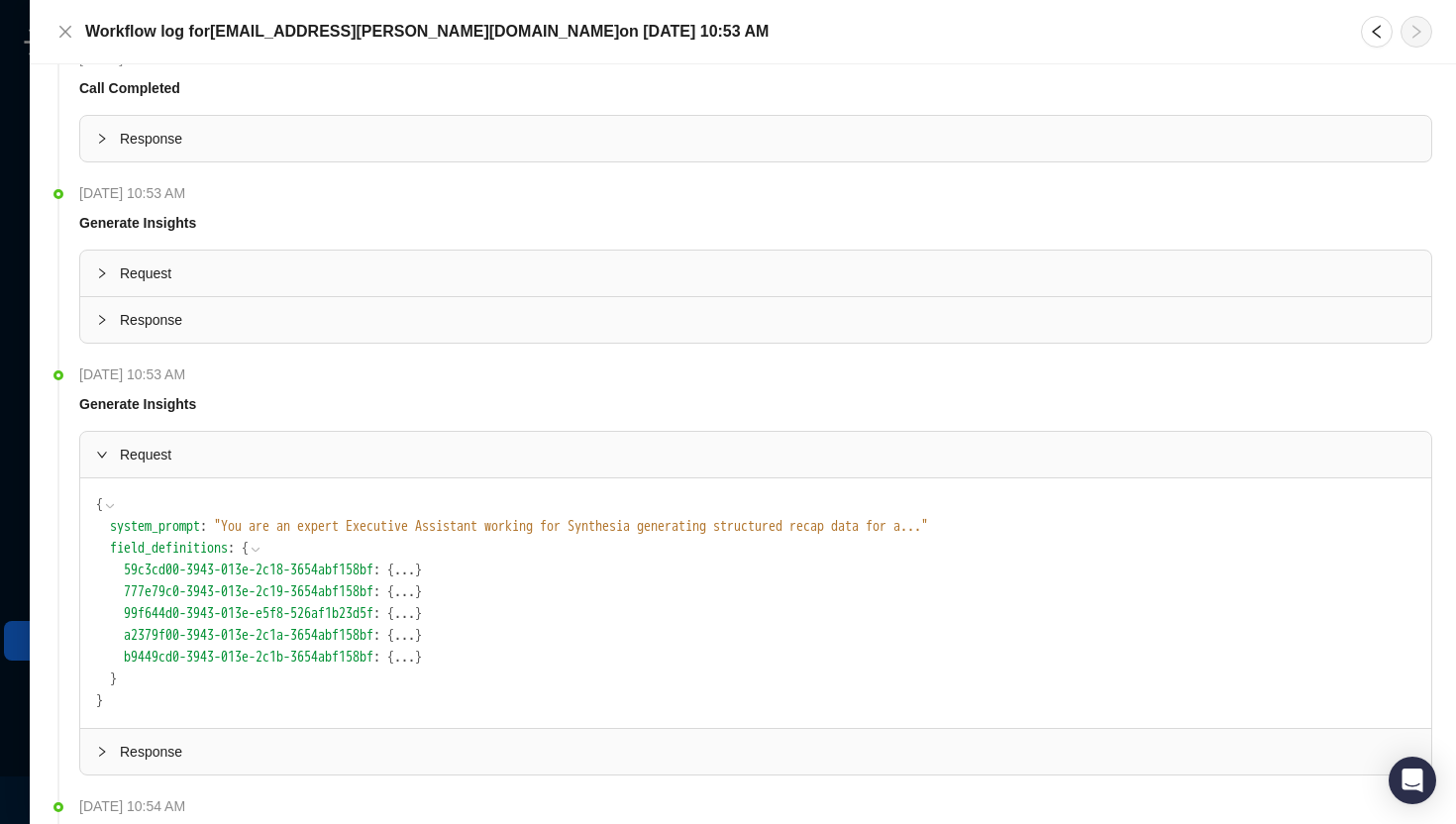 click on "Response" at bounding box center [756, 320] 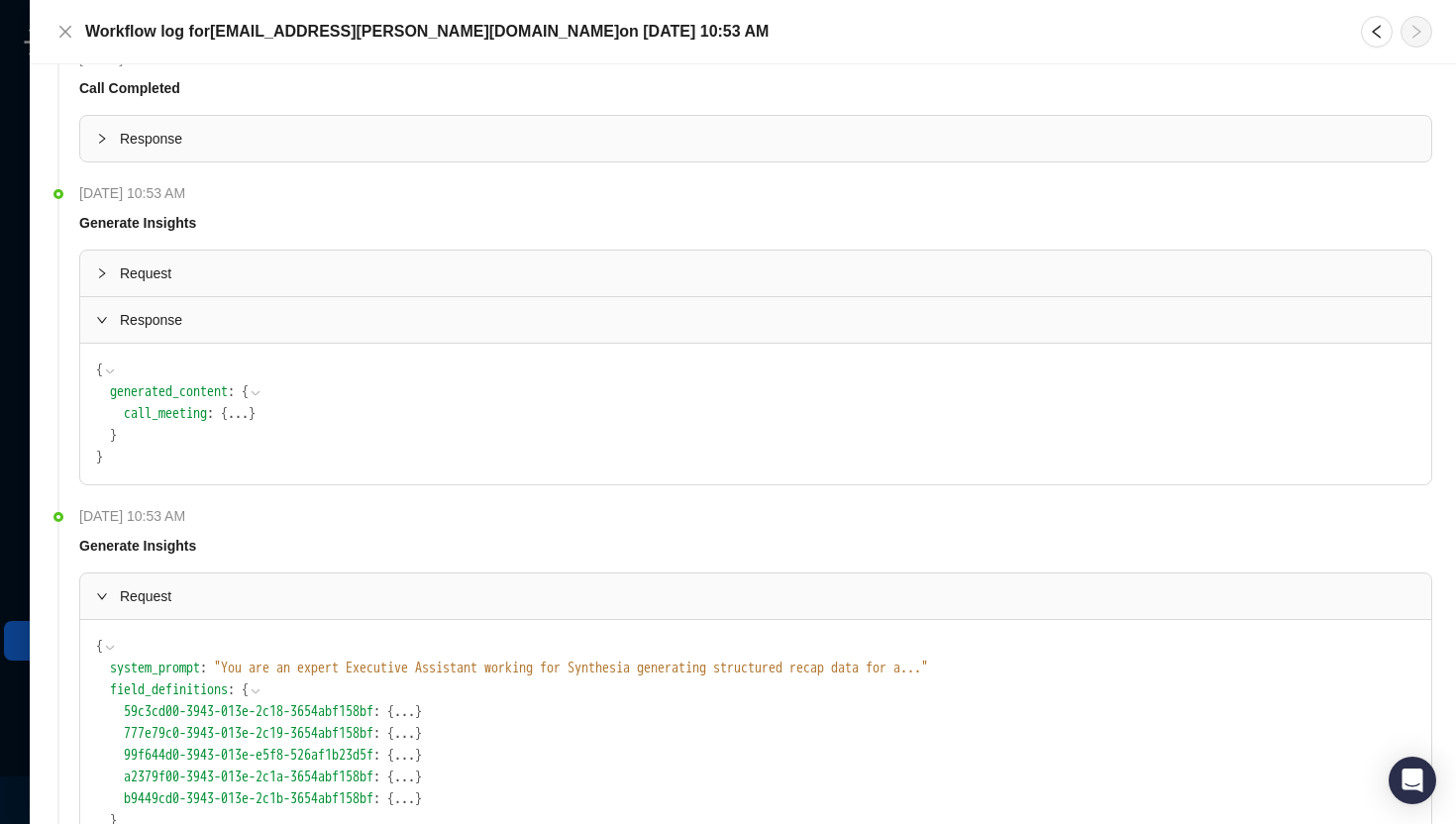 click on "Request" at bounding box center (768, 273) 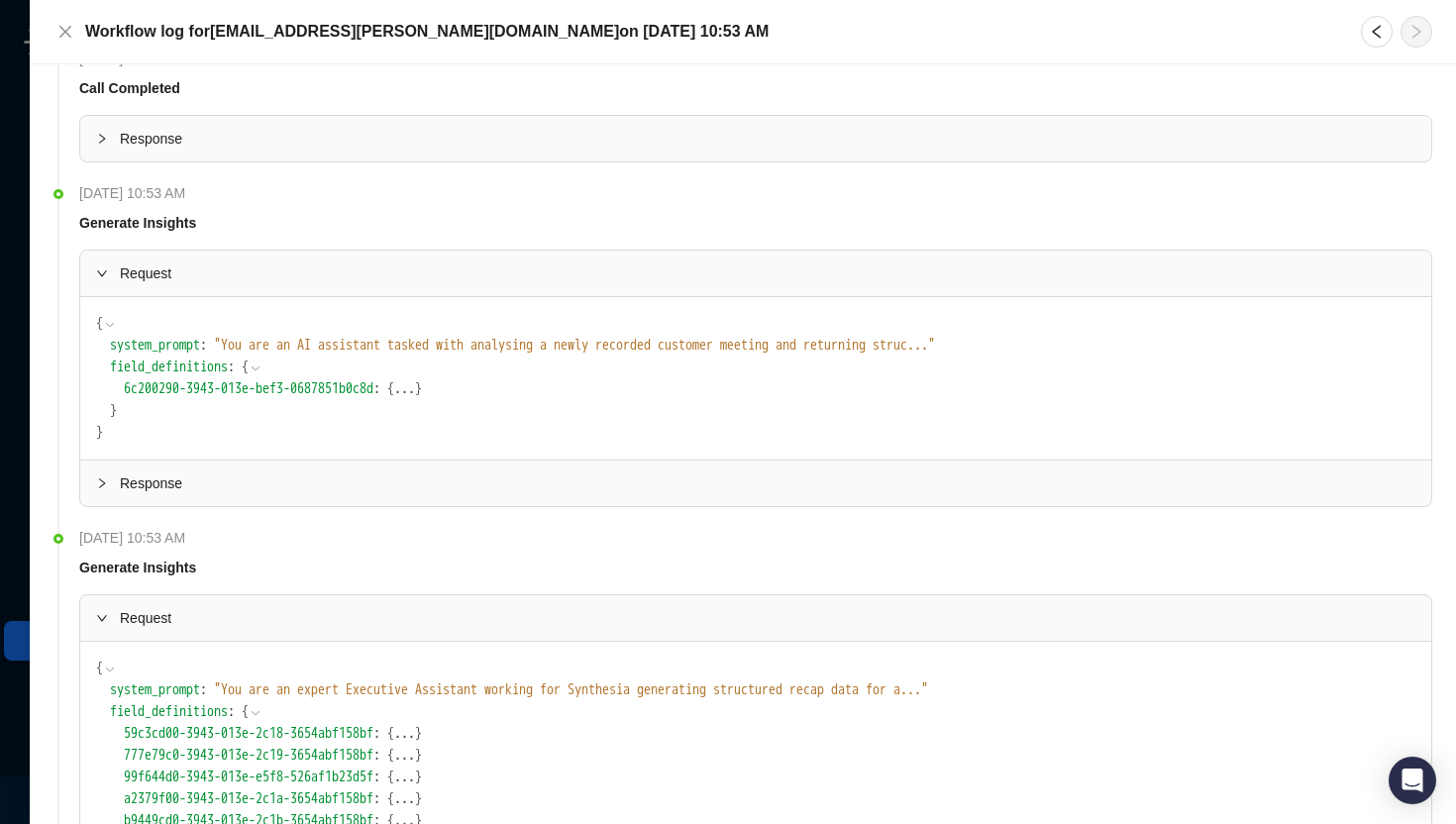 click on "Response" at bounding box center [756, 139] 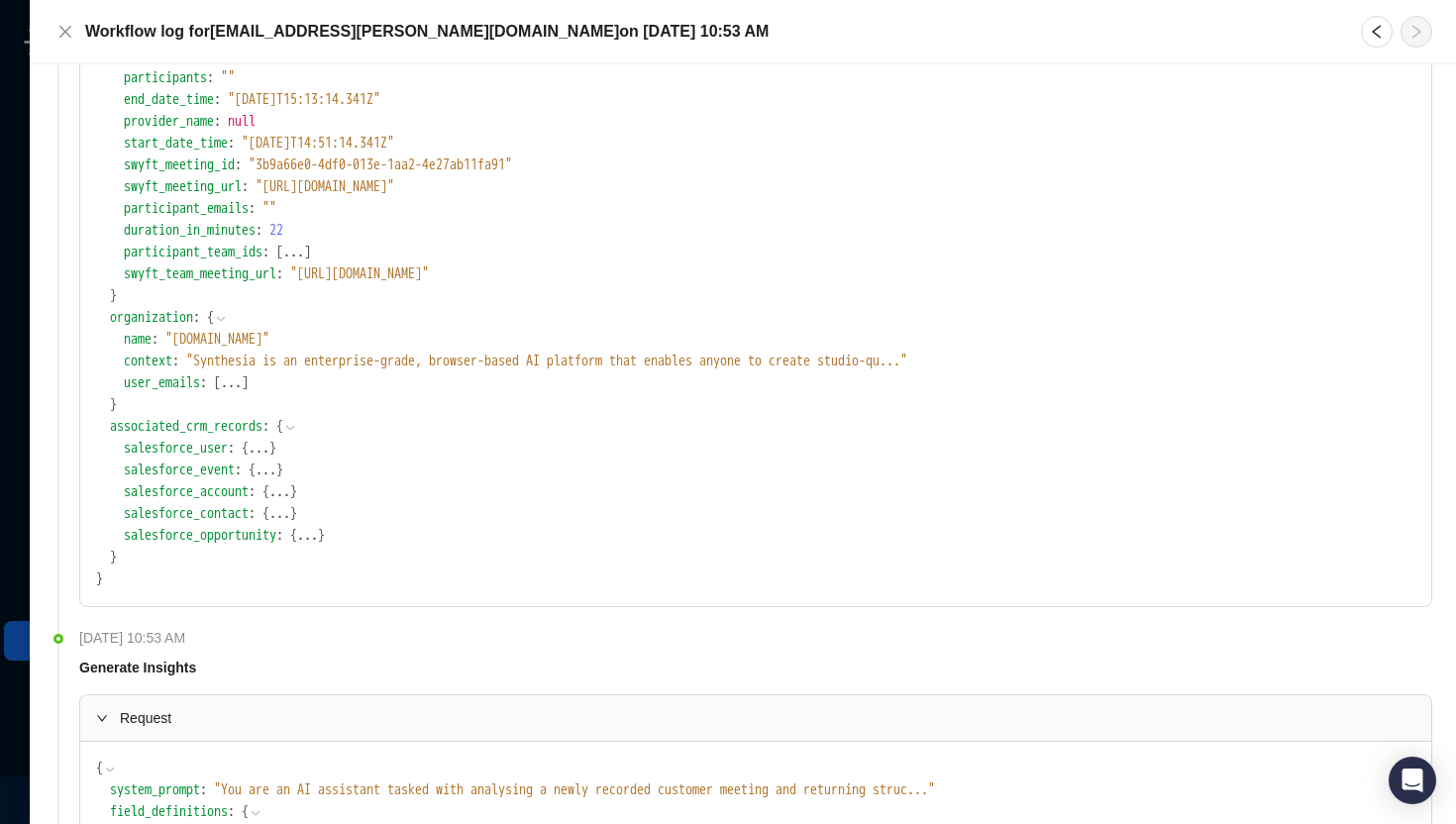 scroll, scrollTop: 1711, scrollLeft: 0, axis: vertical 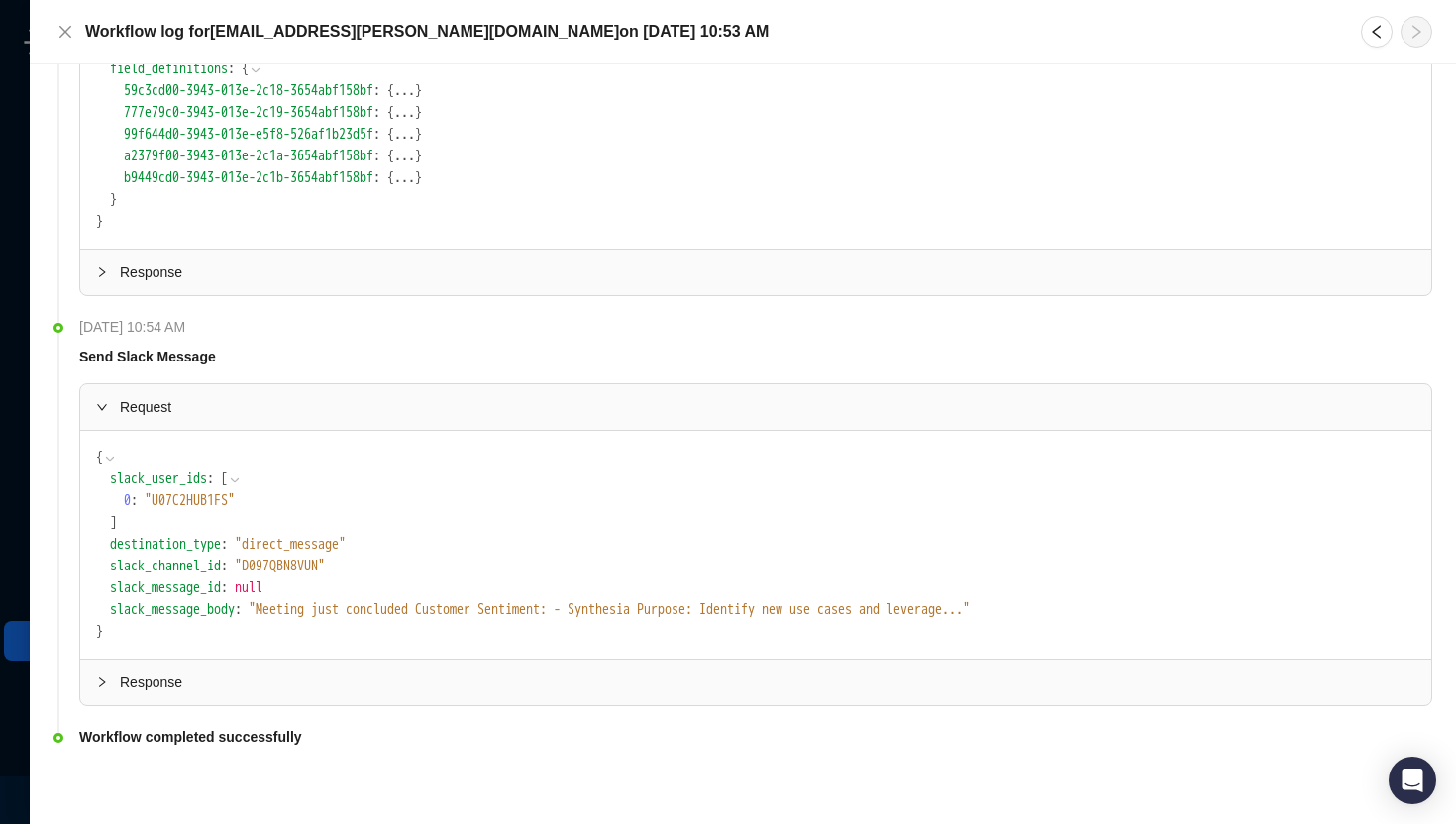 click on "Response" at bounding box center (756, 682) 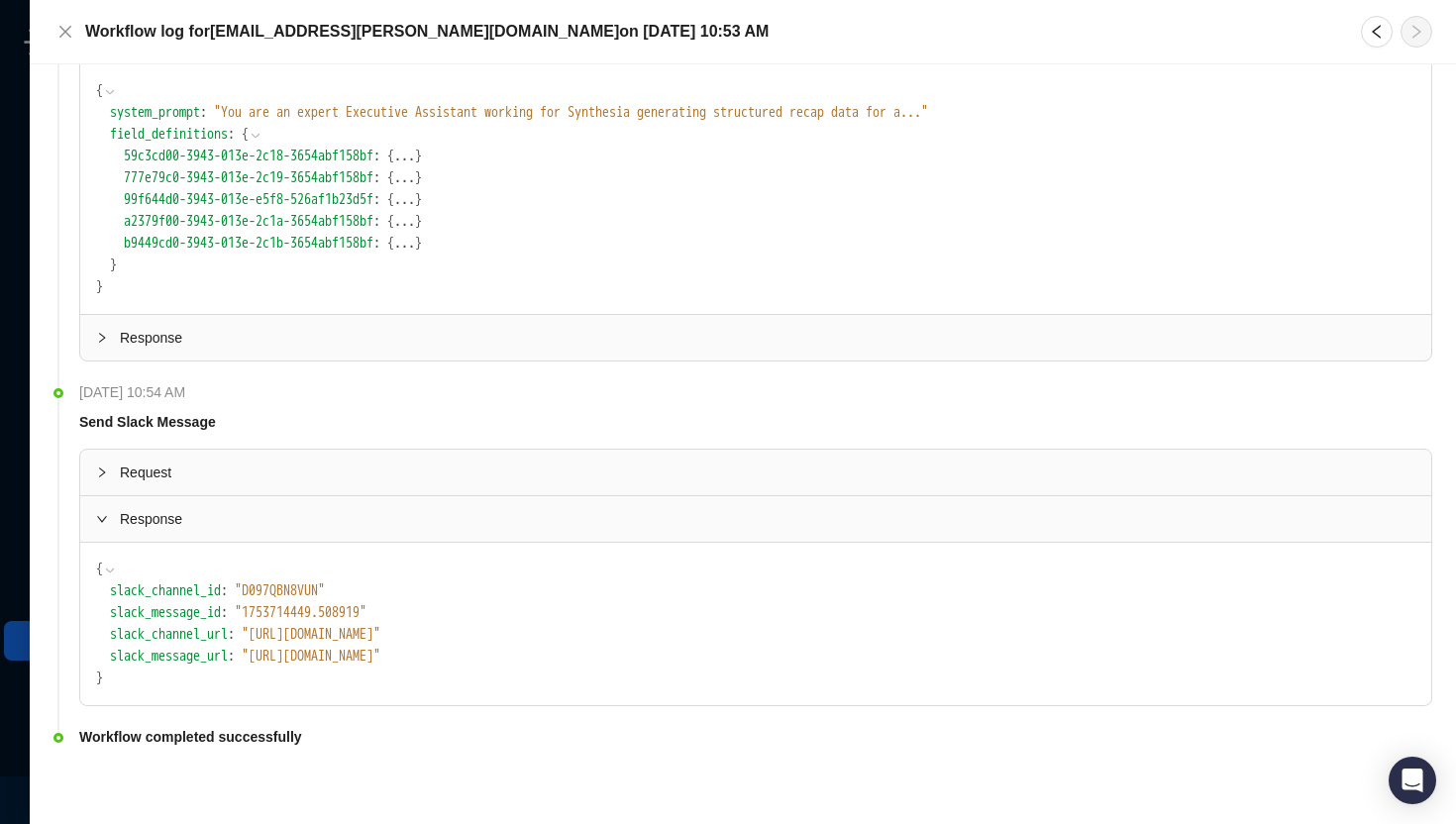 scroll, scrollTop: 1646, scrollLeft: 0, axis: vertical 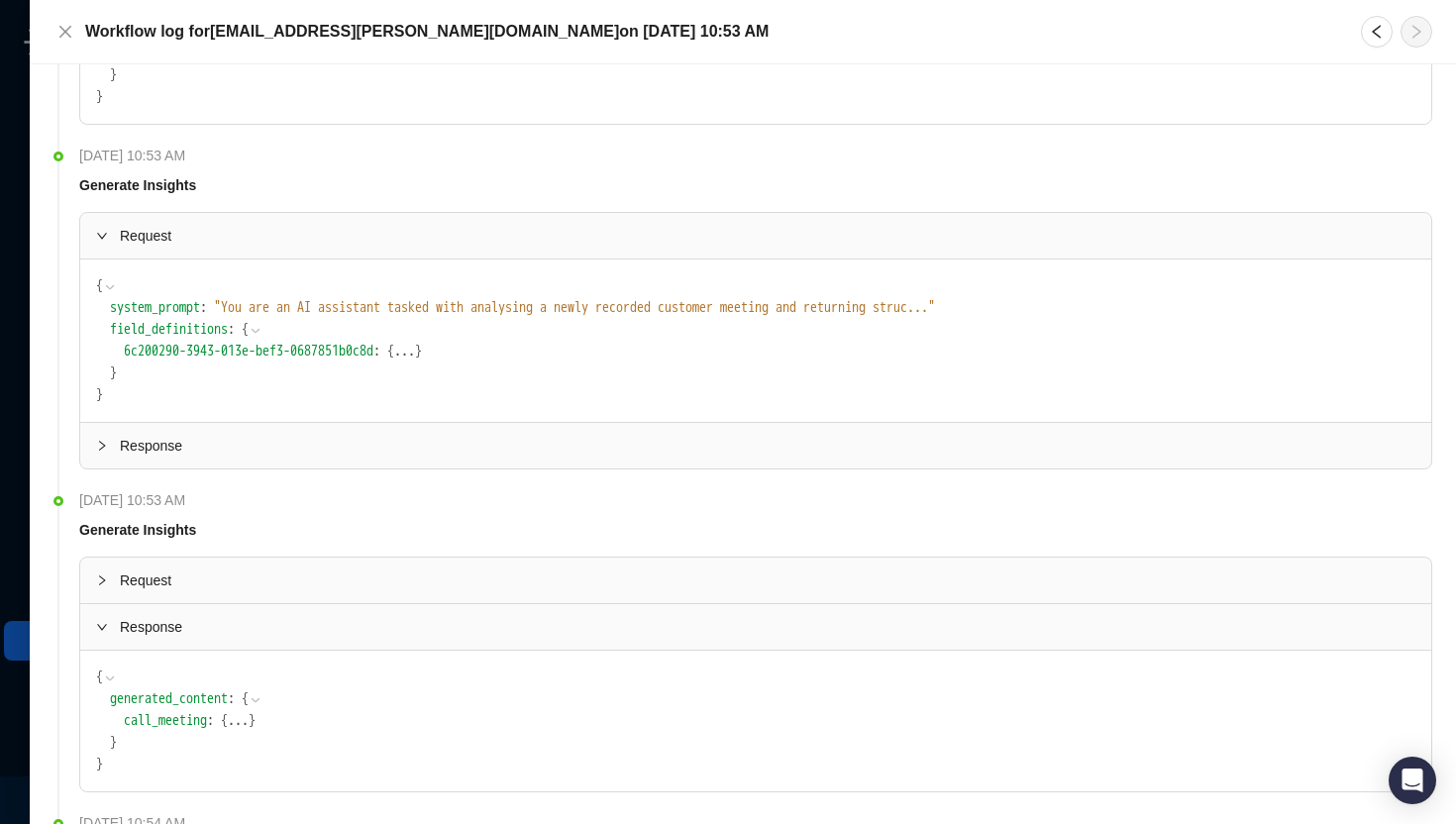 click on "Response" at bounding box center [768, 446] 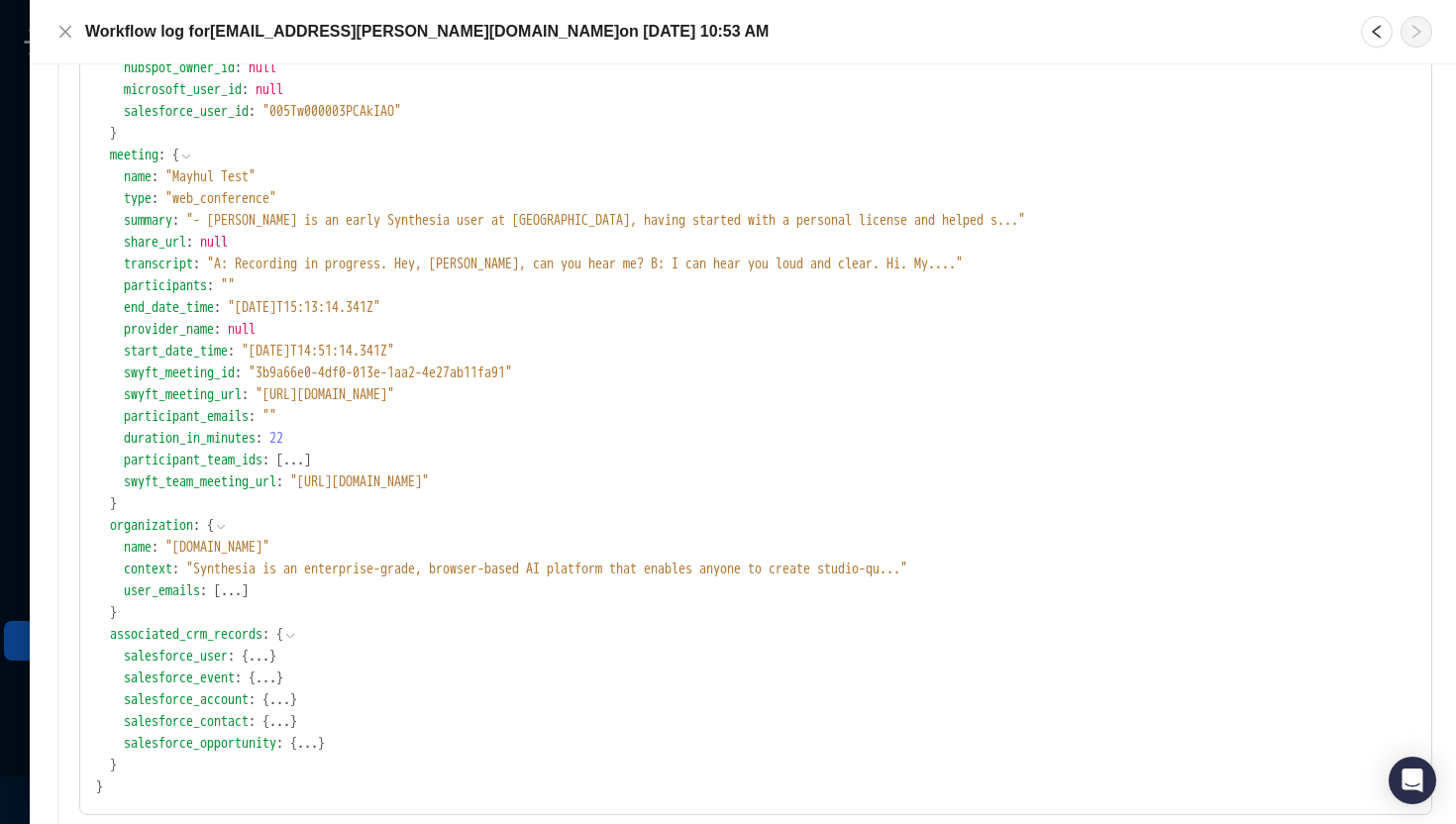 scroll, scrollTop: 0, scrollLeft: 0, axis: both 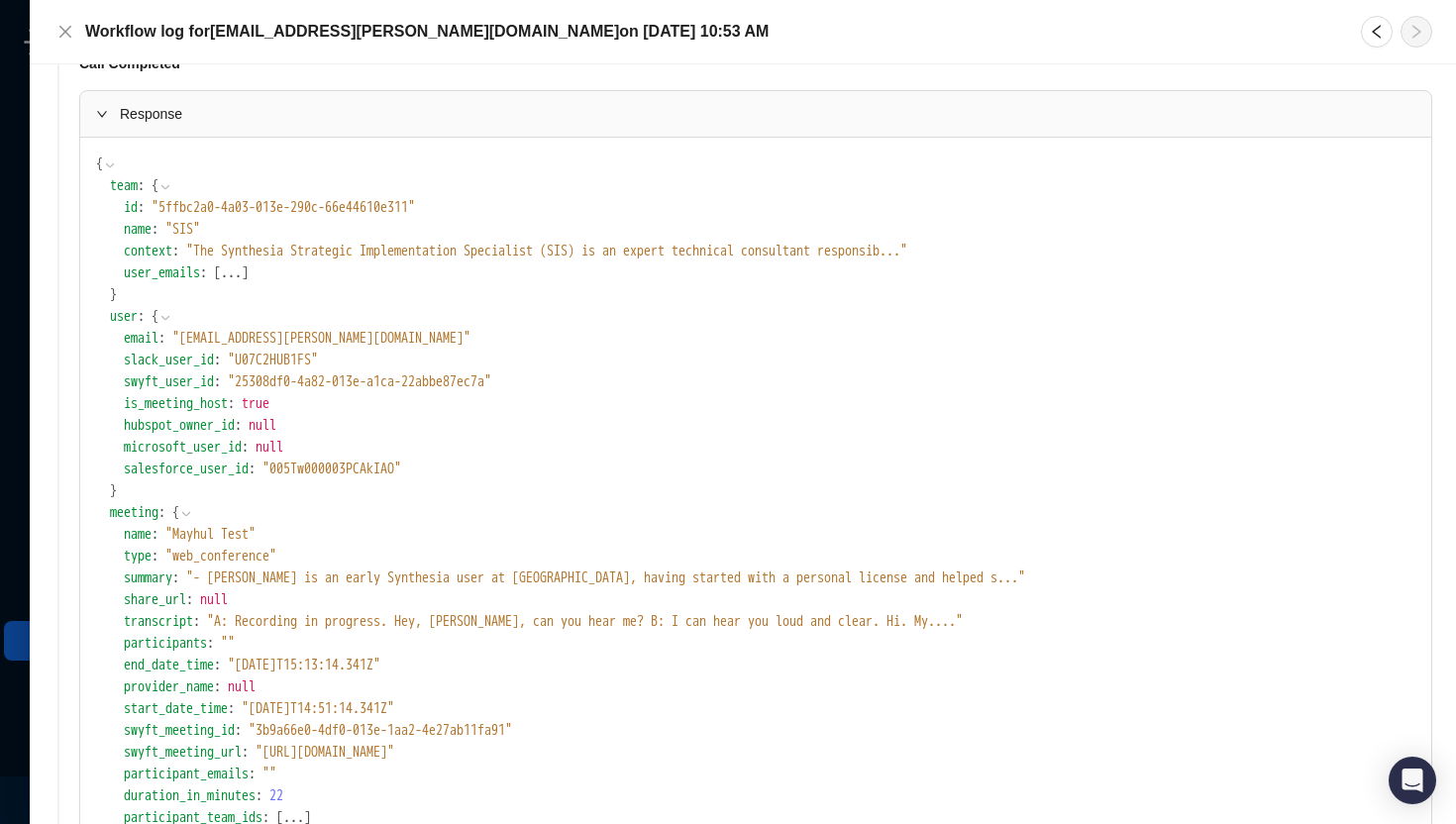 click at bounding box center [728, 412] 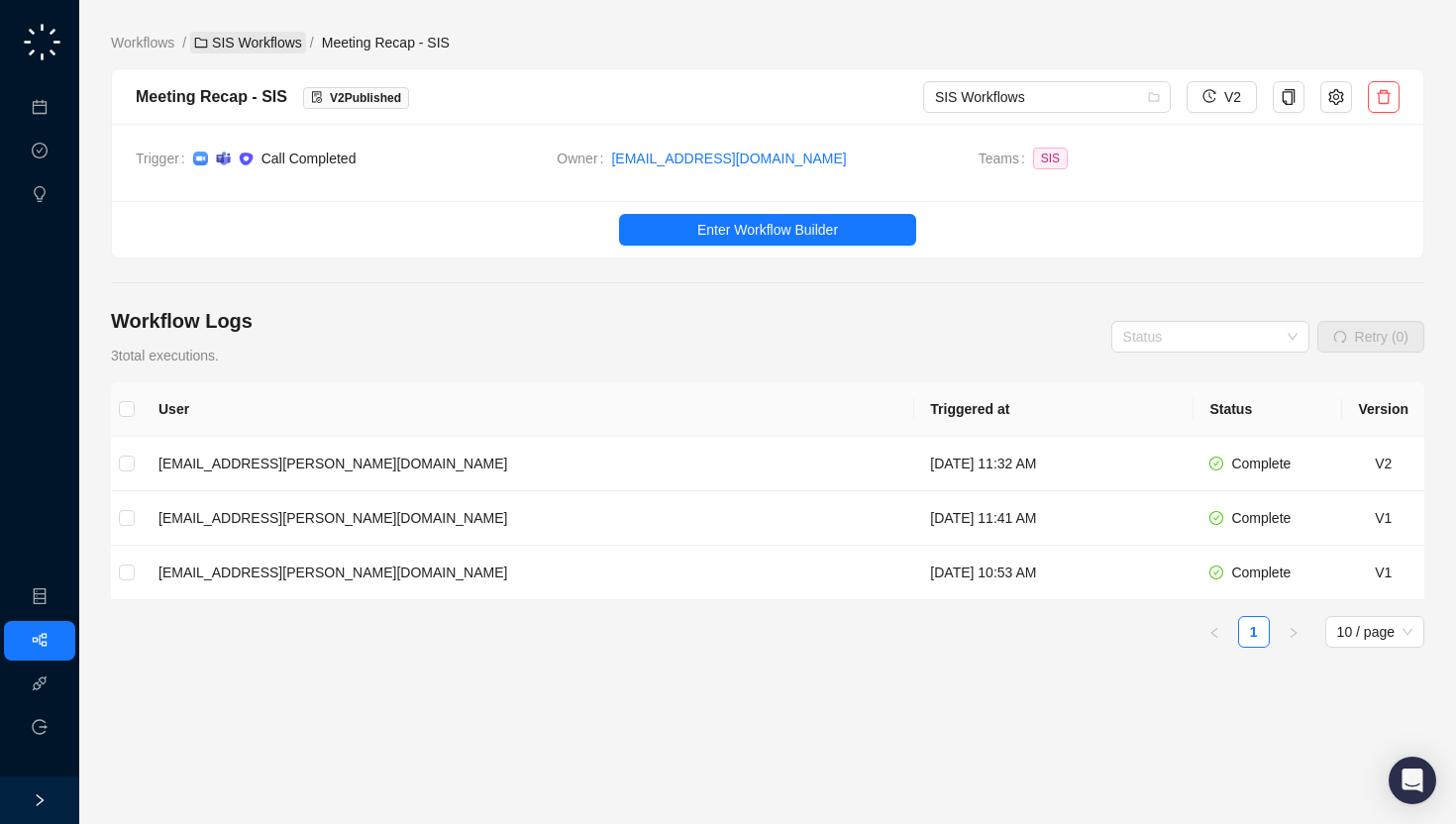 click on "SIS Workflows" at bounding box center (248, 43) 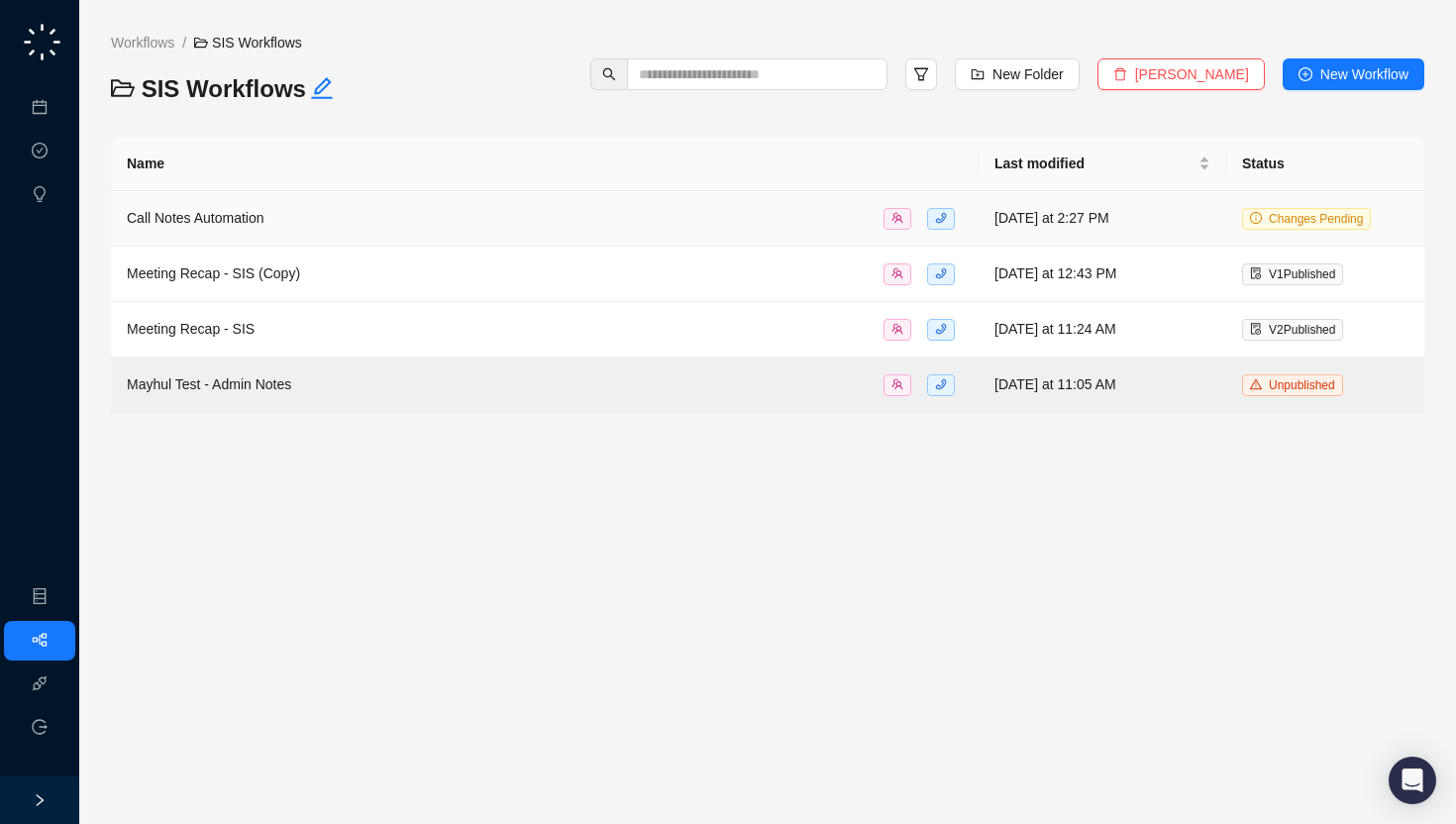 click on "Call Notes Automation" at bounding box center [545, 218] 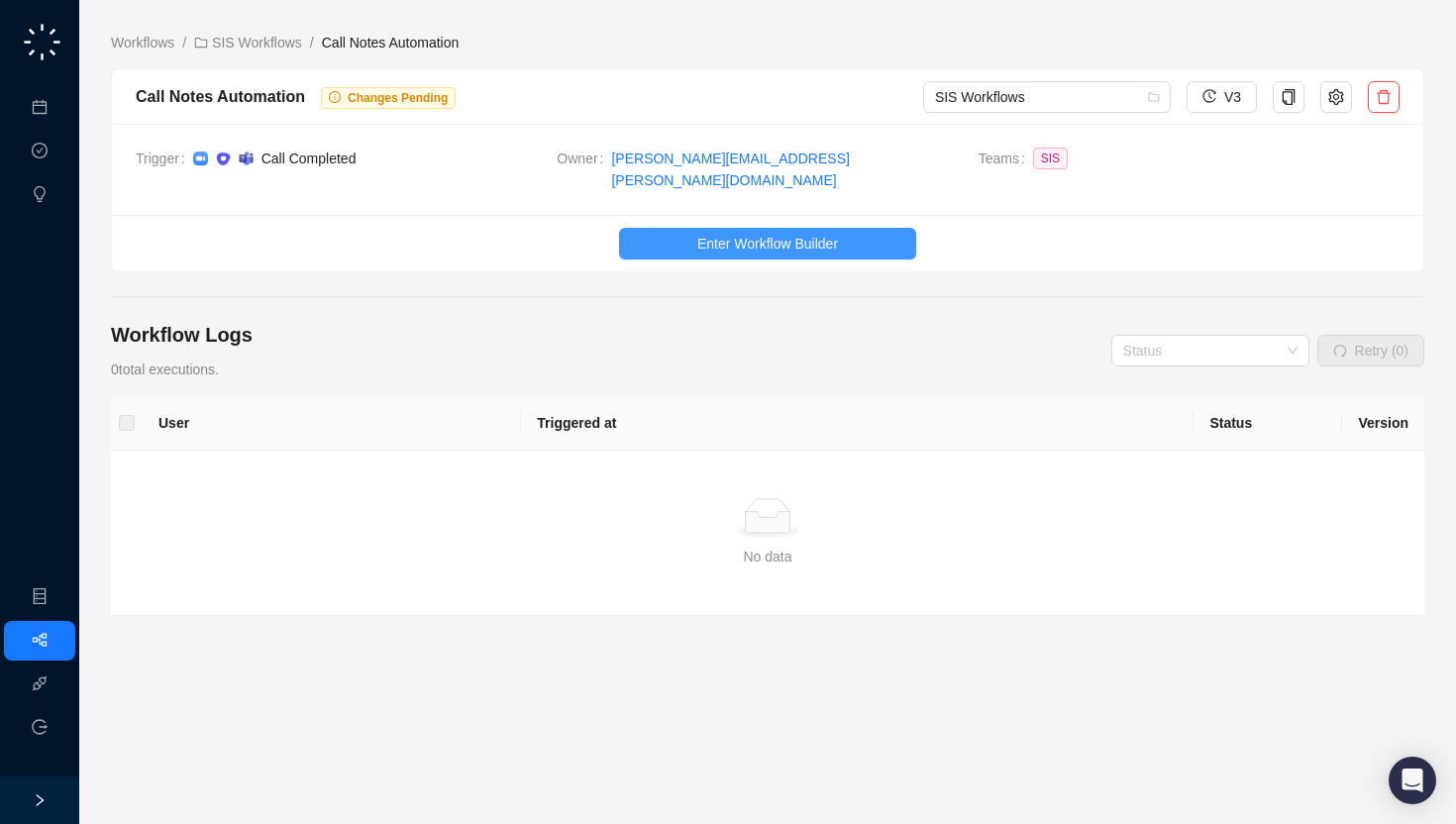 click on "Enter Workflow Builder" at bounding box center [768, 244] 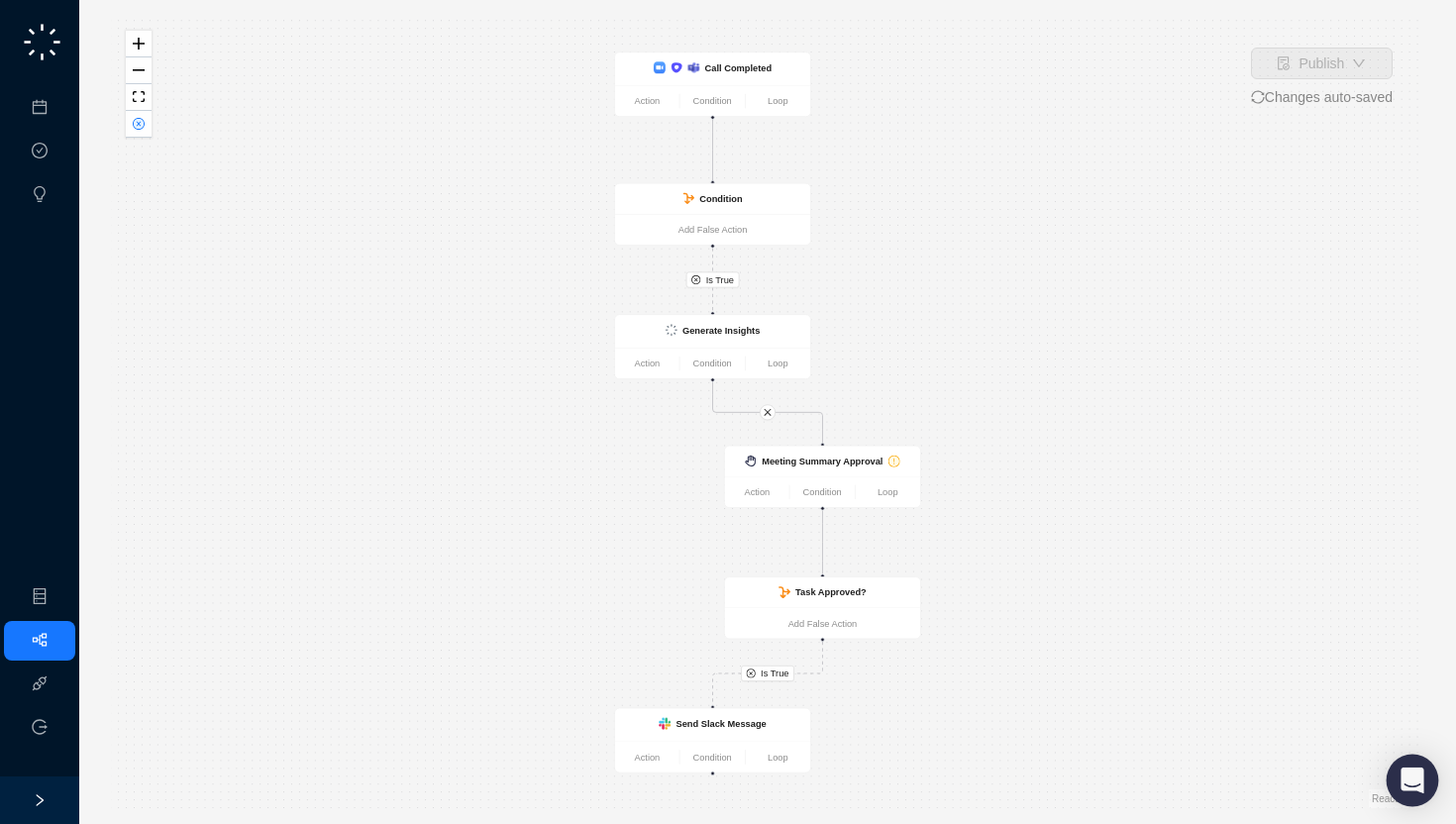 click 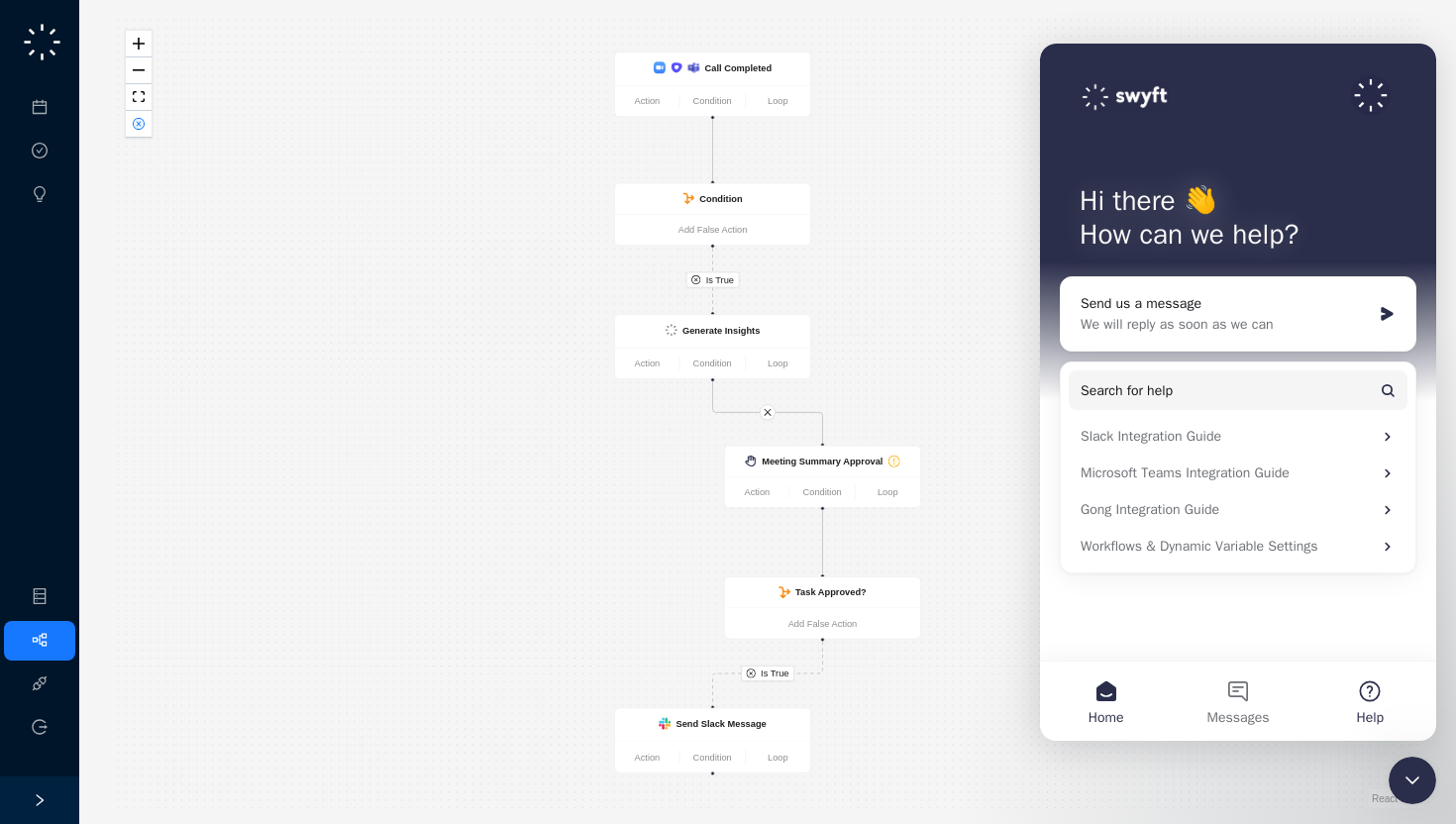 scroll, scrollTop: 0, scrollLeft: 0, axis: both 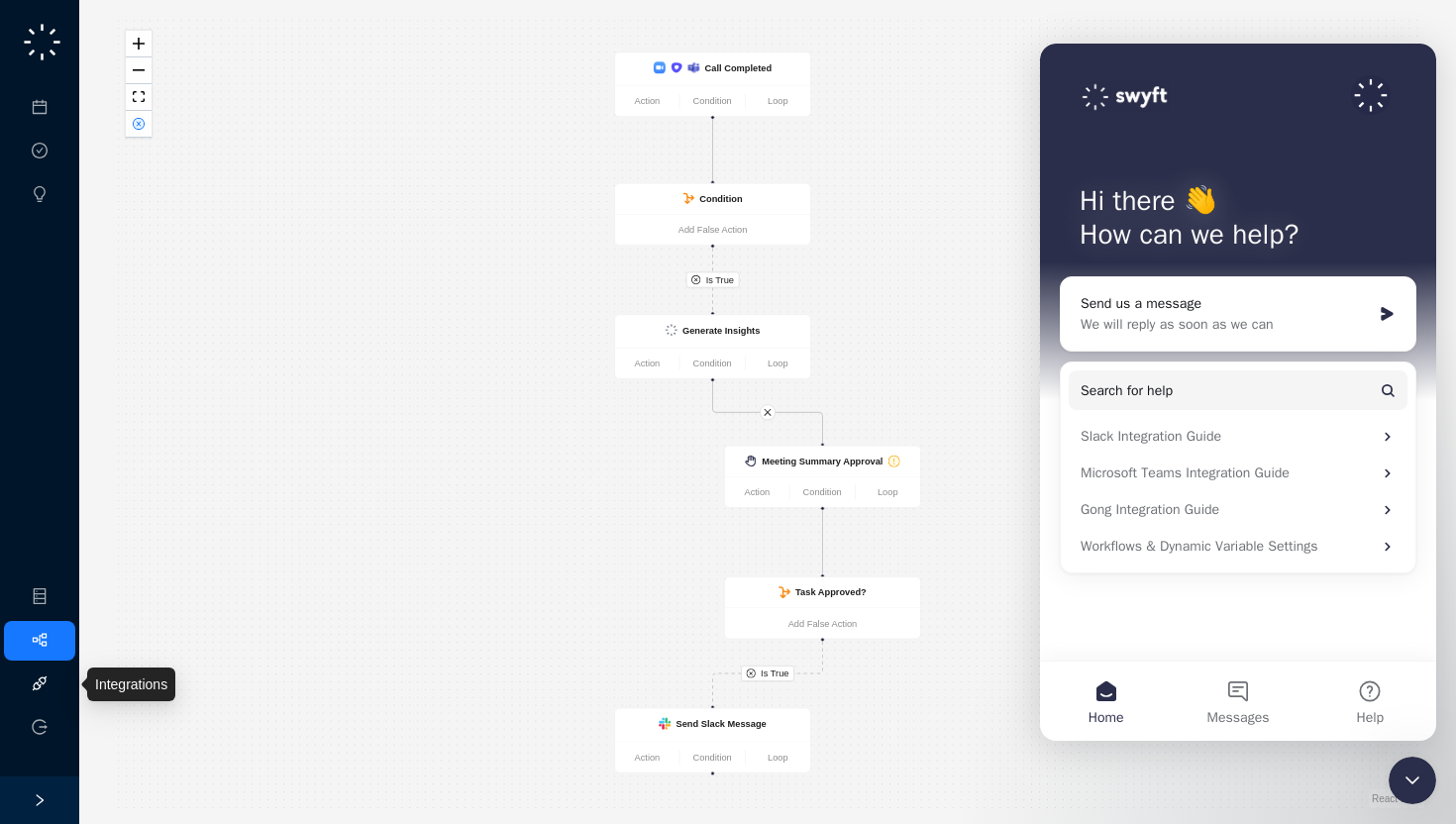 click on "Integrations" at bounding box center (93, 684) 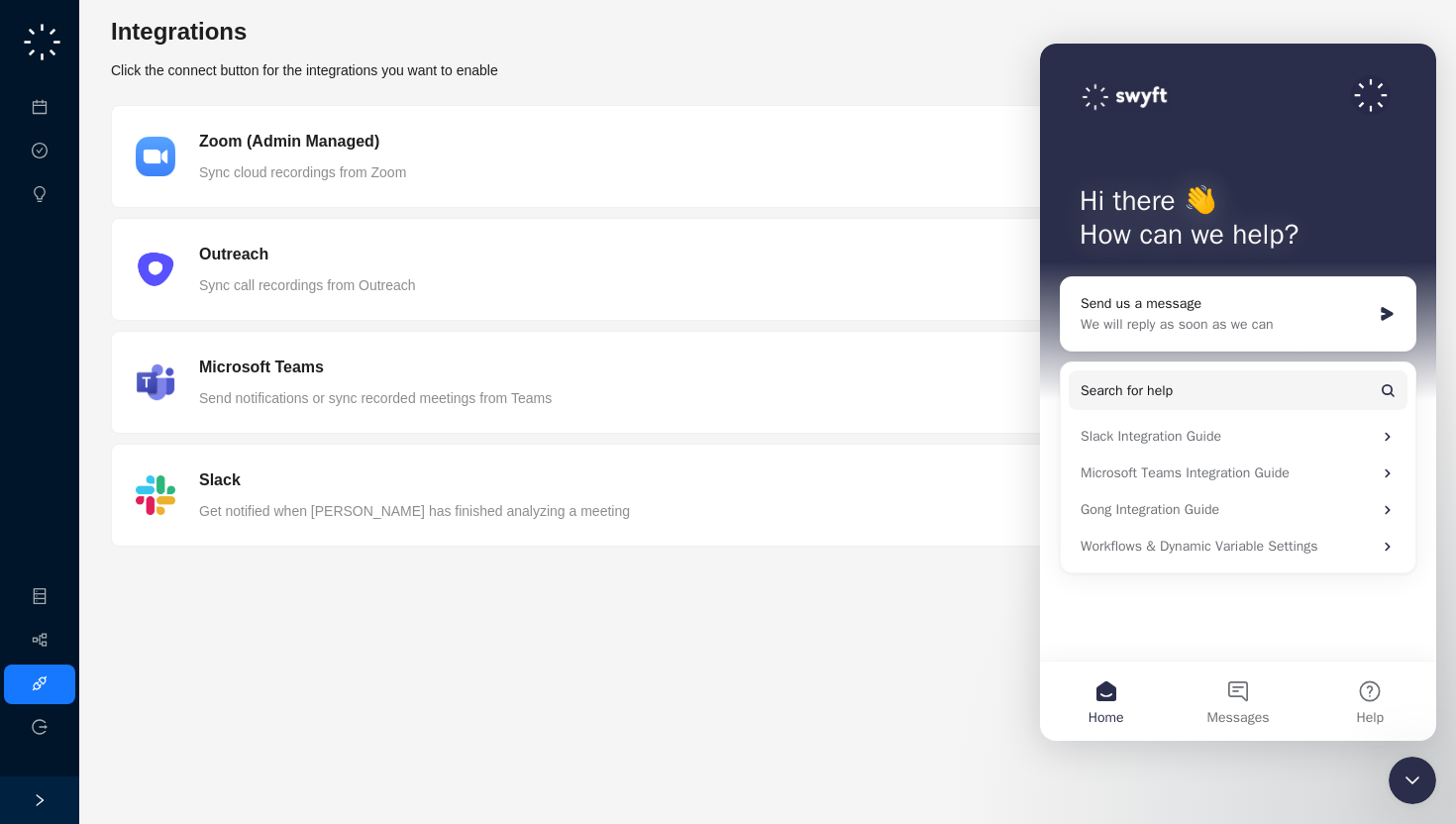 click on "Integrations Click the connect button for the integrations you want to enable Zoom (Admin Managed) Sync cloud recordings from Zoom Manage Users Connected Outreach Sync call recordings from Outreach Manage Users Connected Microsoft Teams Send notifications or sync recorded meetings from Teams Connect Slack Get notified when Swyft has finished analyzing a meeting Manage Users Connected" at bounding box center [768, 412] 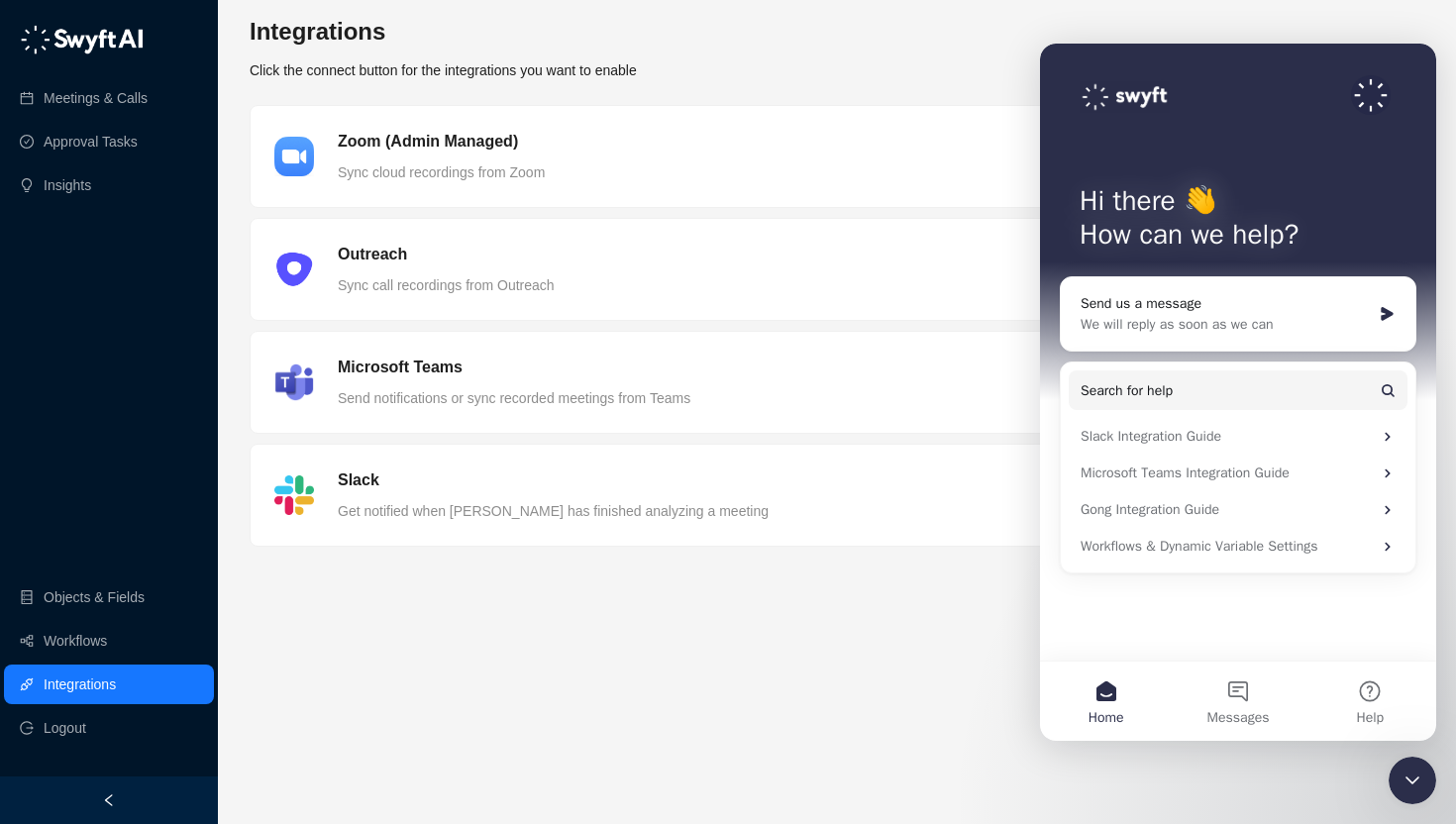click at bounding box center (81, 40) 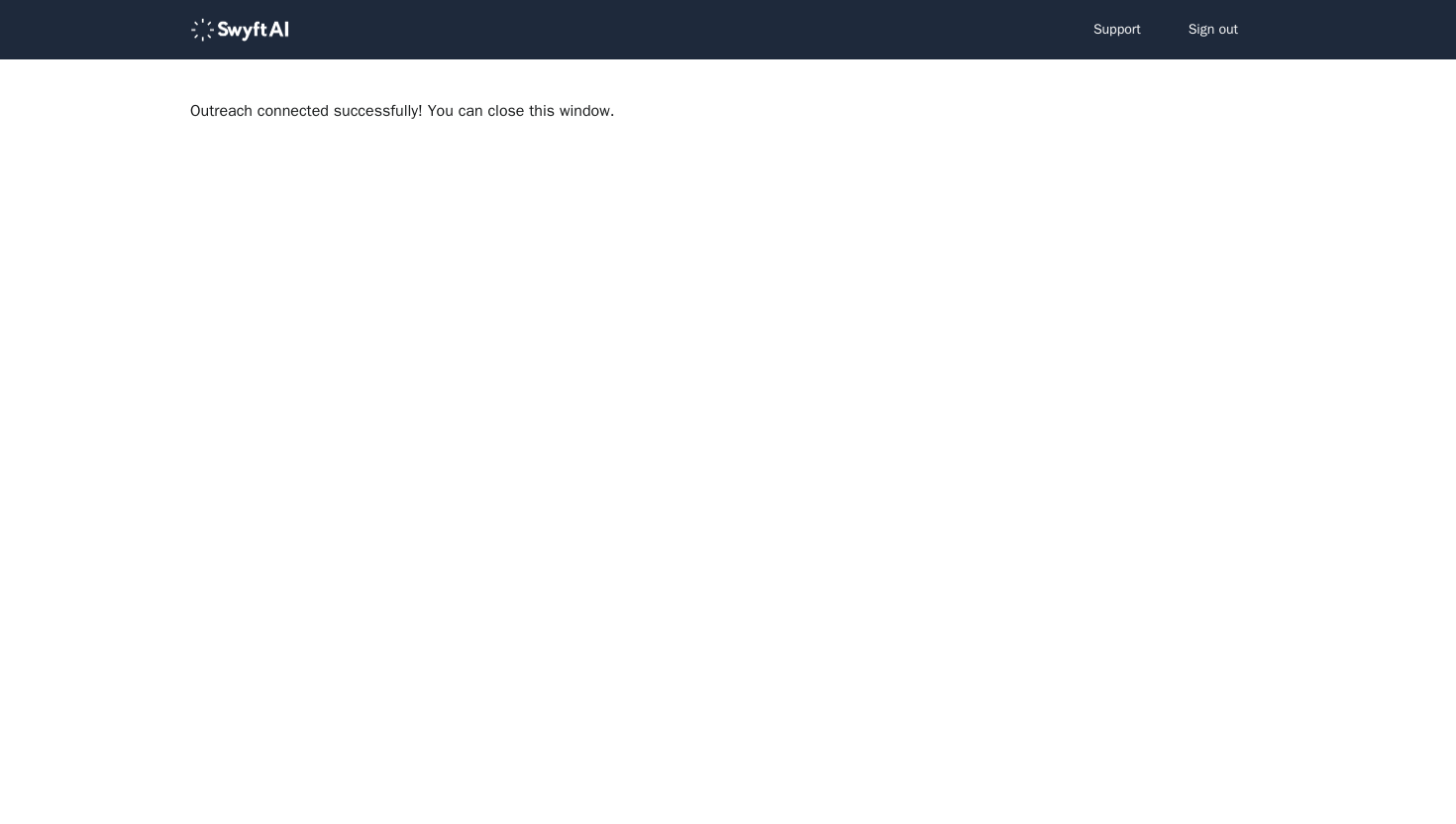 scroll, scrollTop: 0, scrollLeft: 0, axis: both 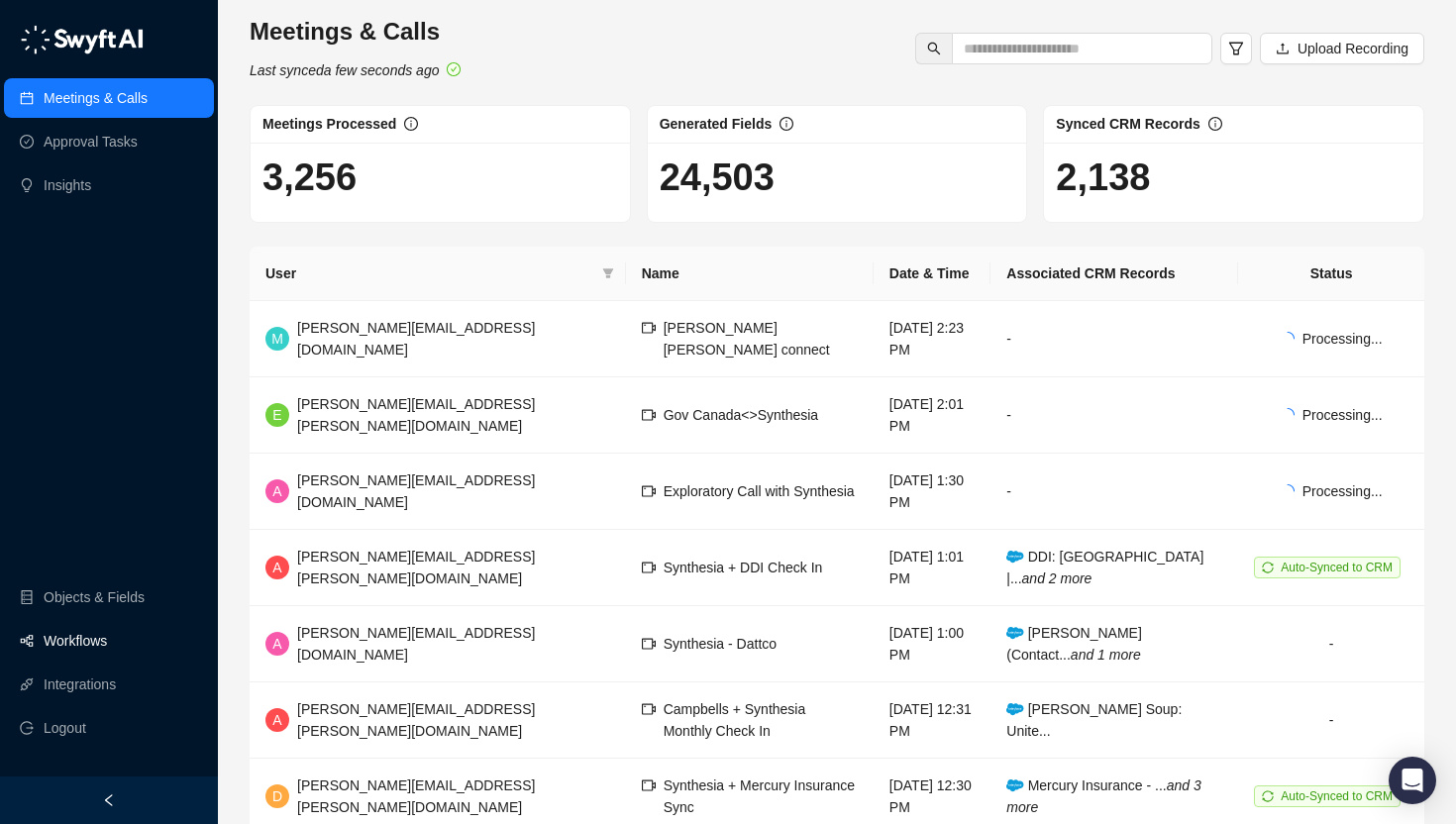 click on "Workflows" at bounding box center (75, 641) 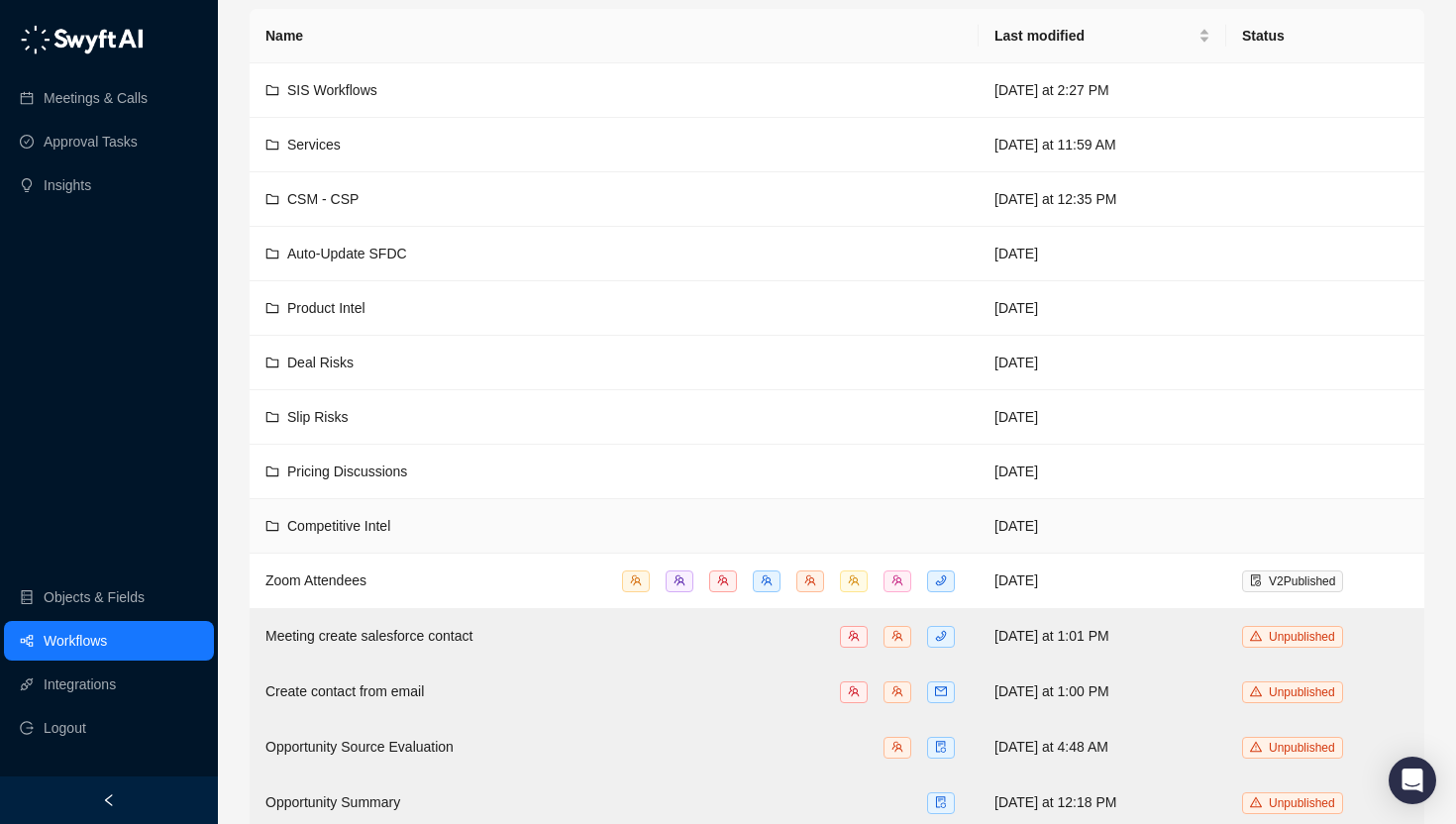 scroll, scrollTop: 0, scrollLeft: 0, axis: both 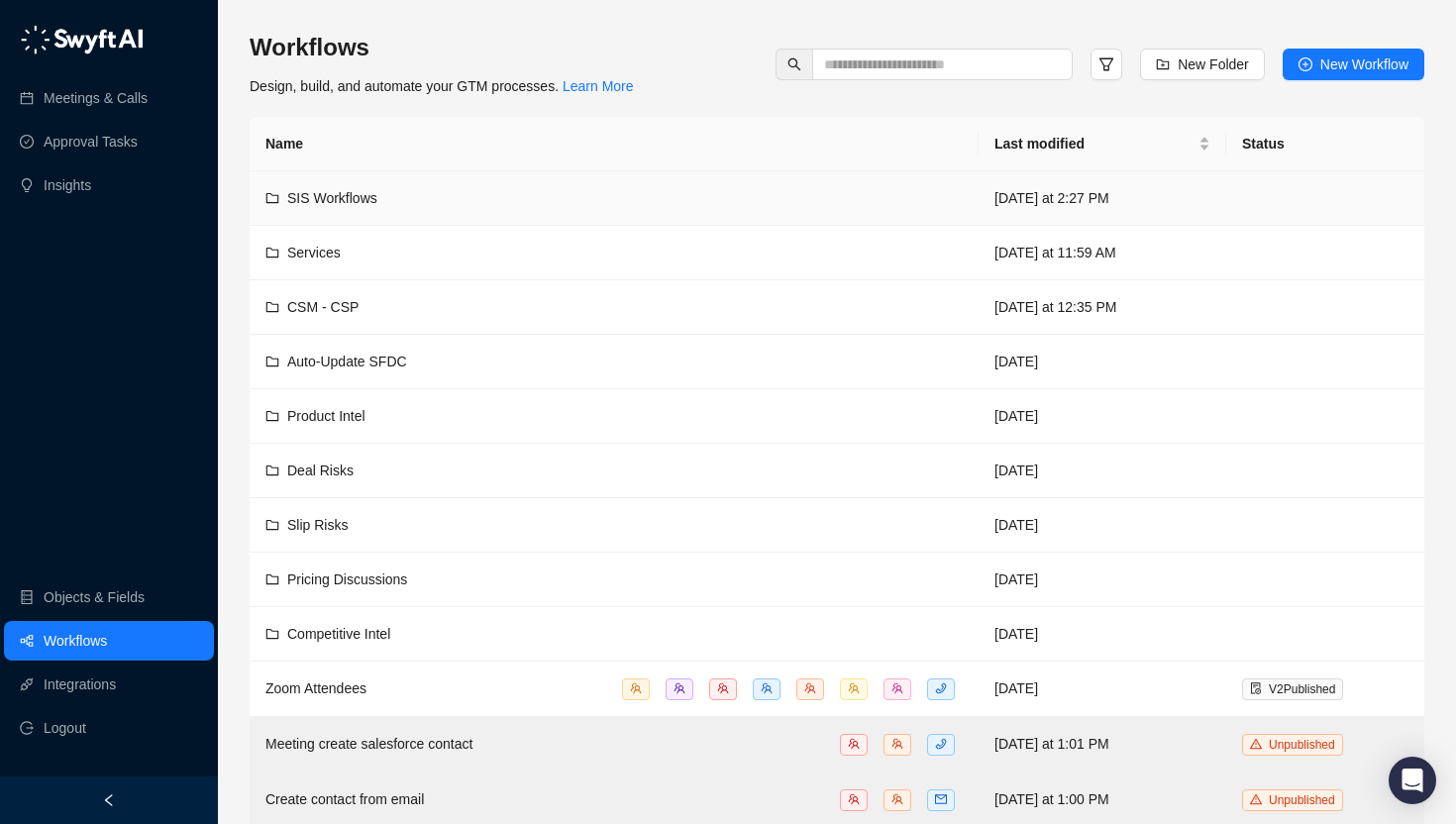 click on "SIS Workflows" at bounding box center [332, 198] 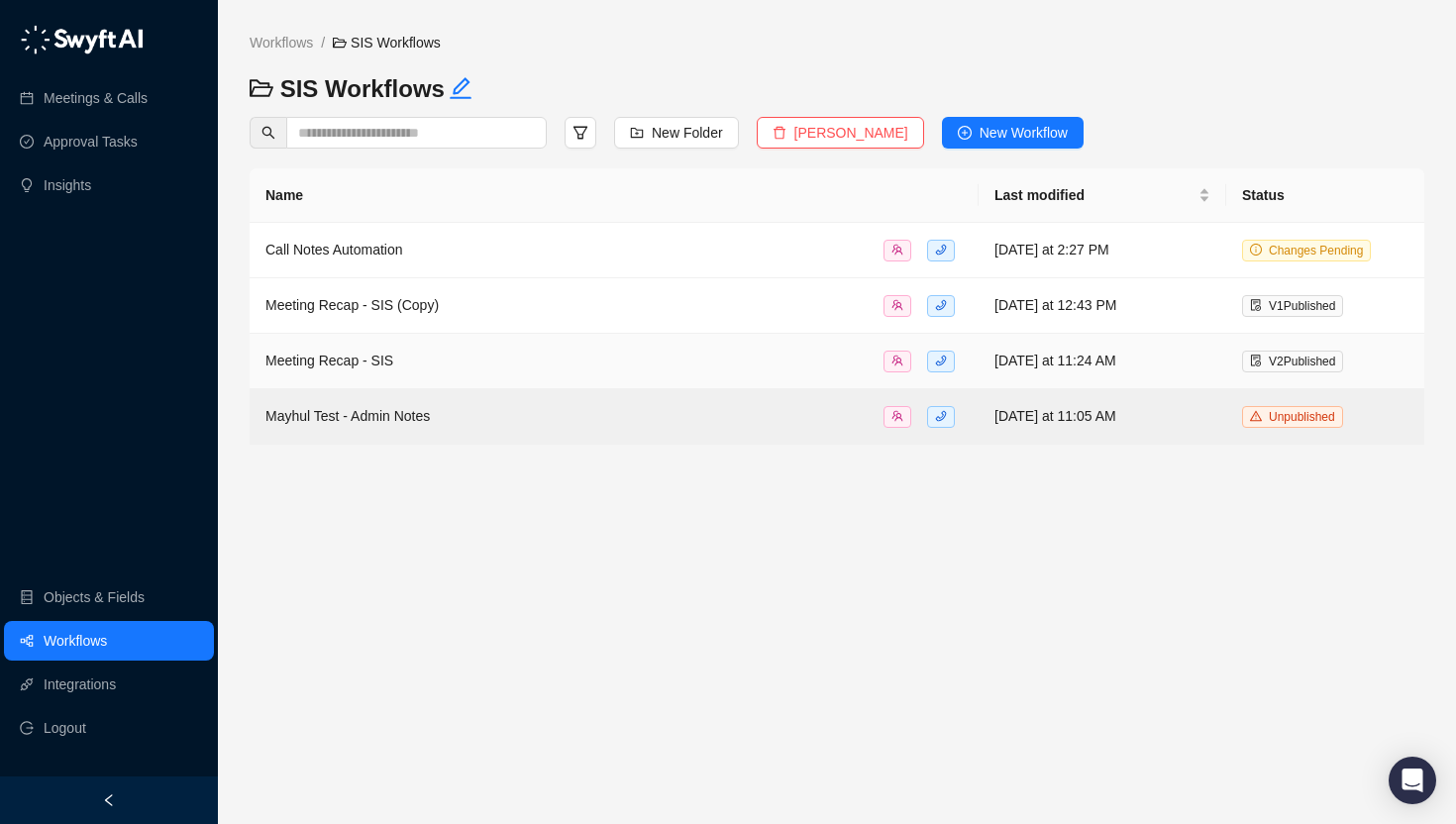 click on "Meeting Recap - SIS" at bounding box center [614, 360] 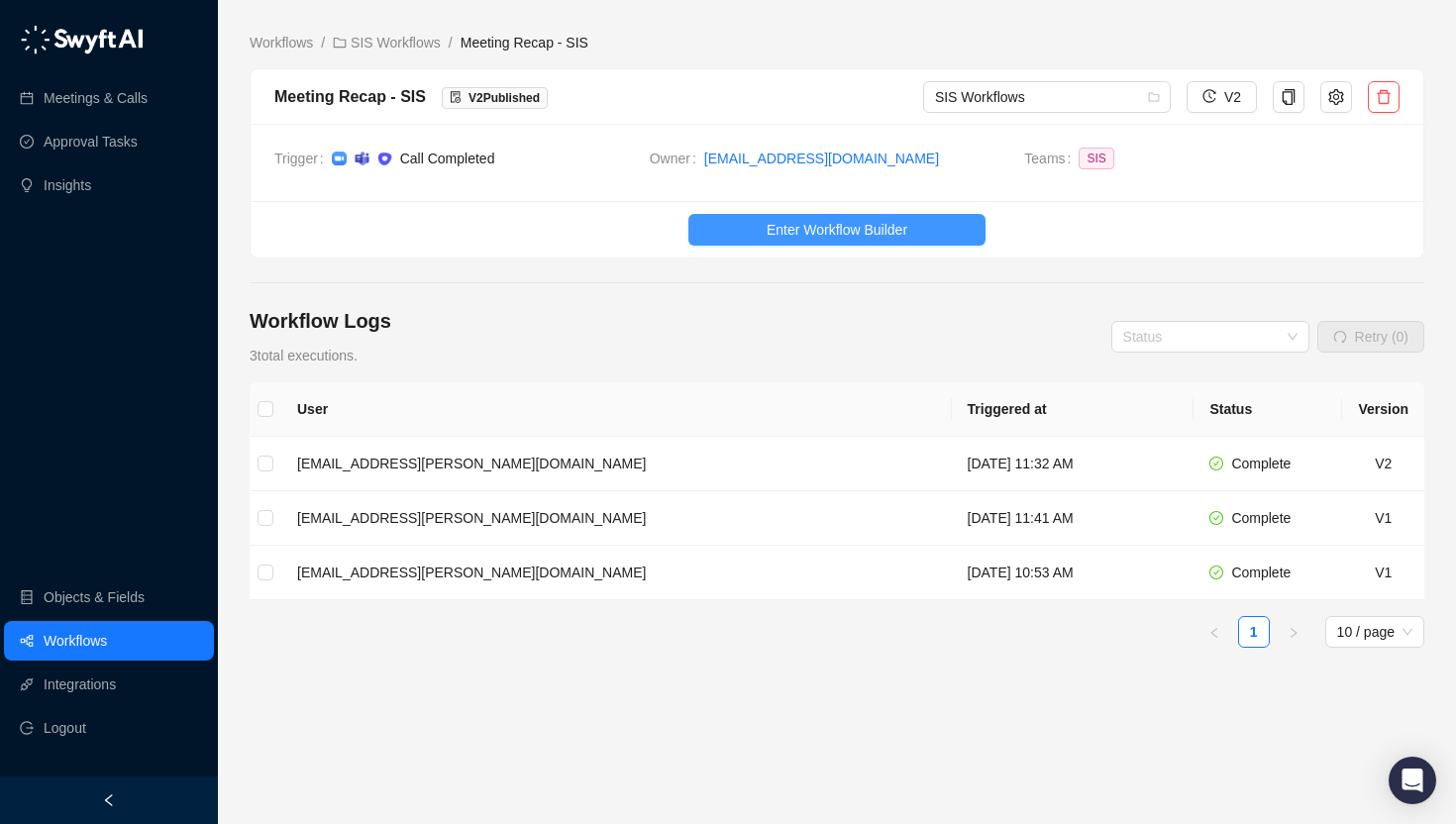 click on "Enter Workflow Builder" at bounding box center [837, 230] 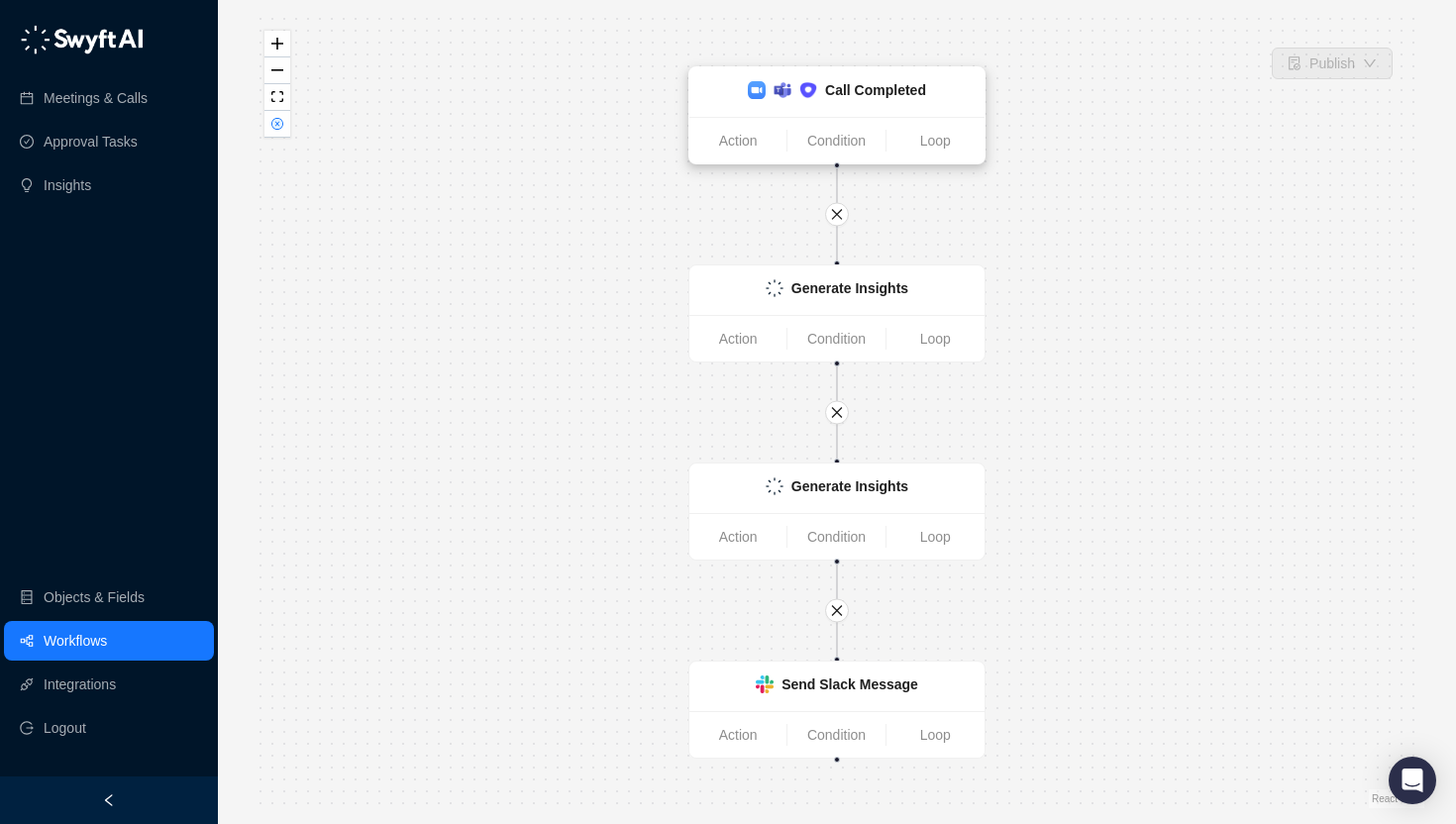 click on "Call Completed" at bounding box center [837, 92] 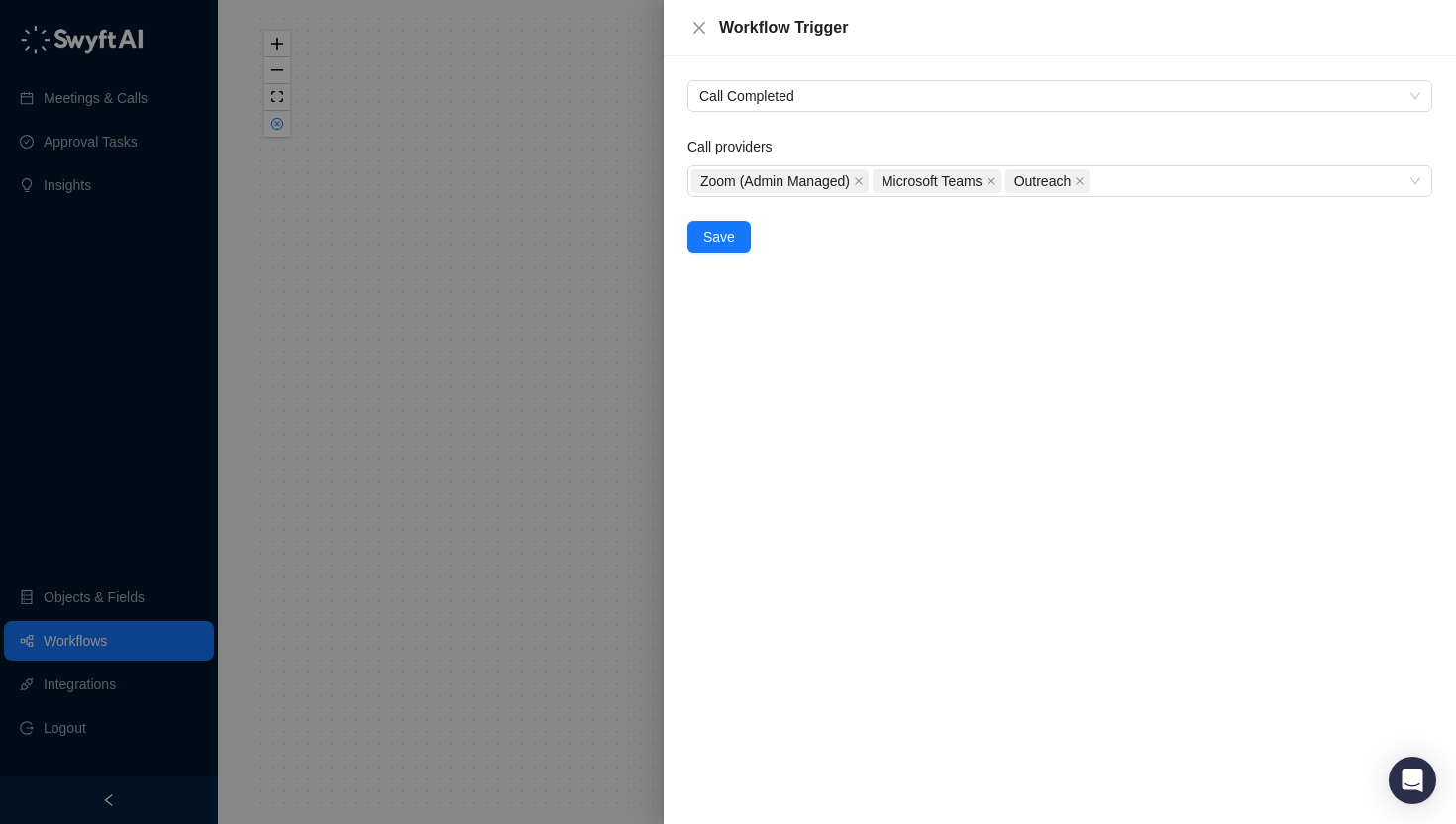 click at bounding box center (728, 412) 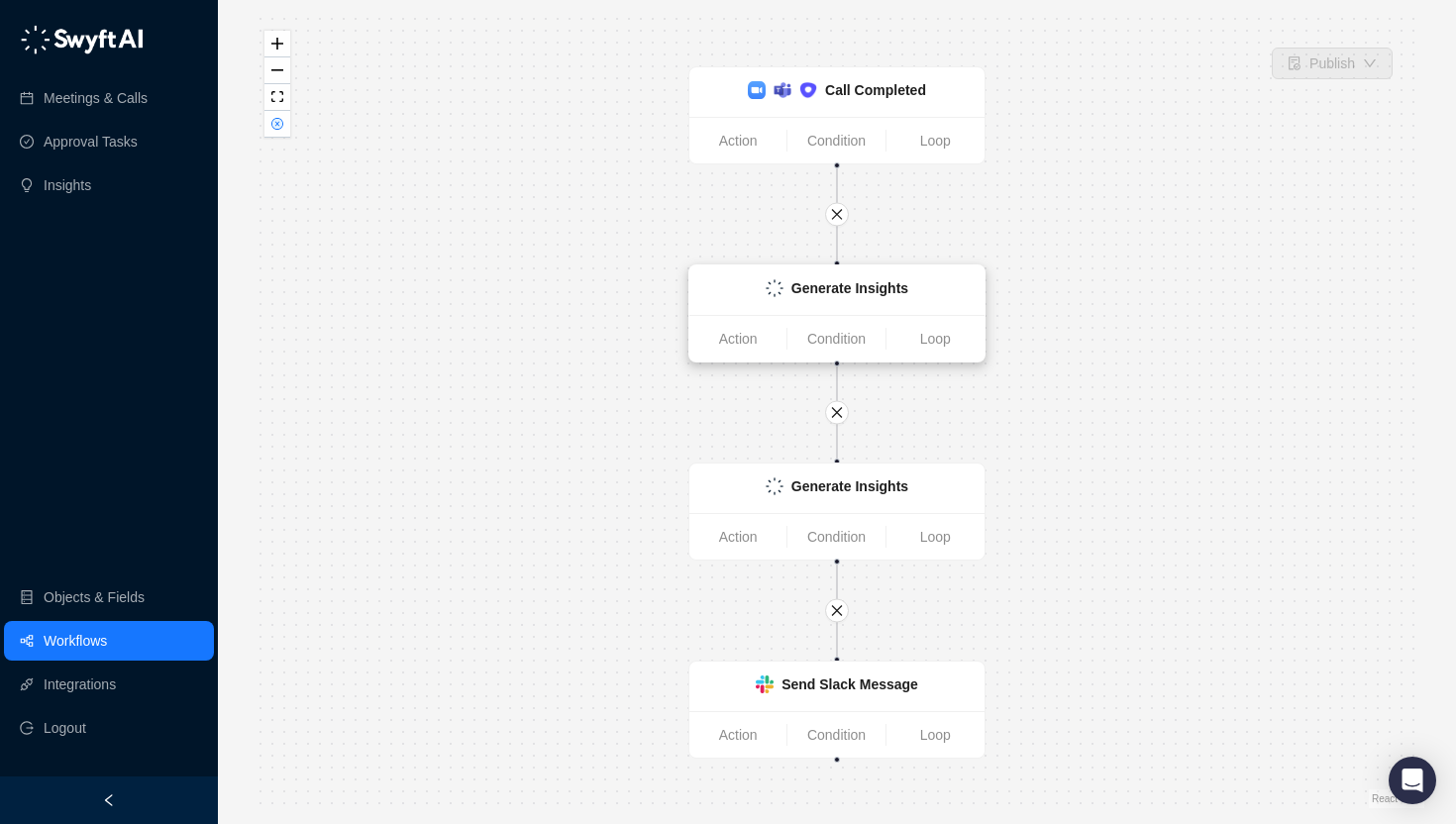 click on "Generate Insights" at bounding box center (850, 288) 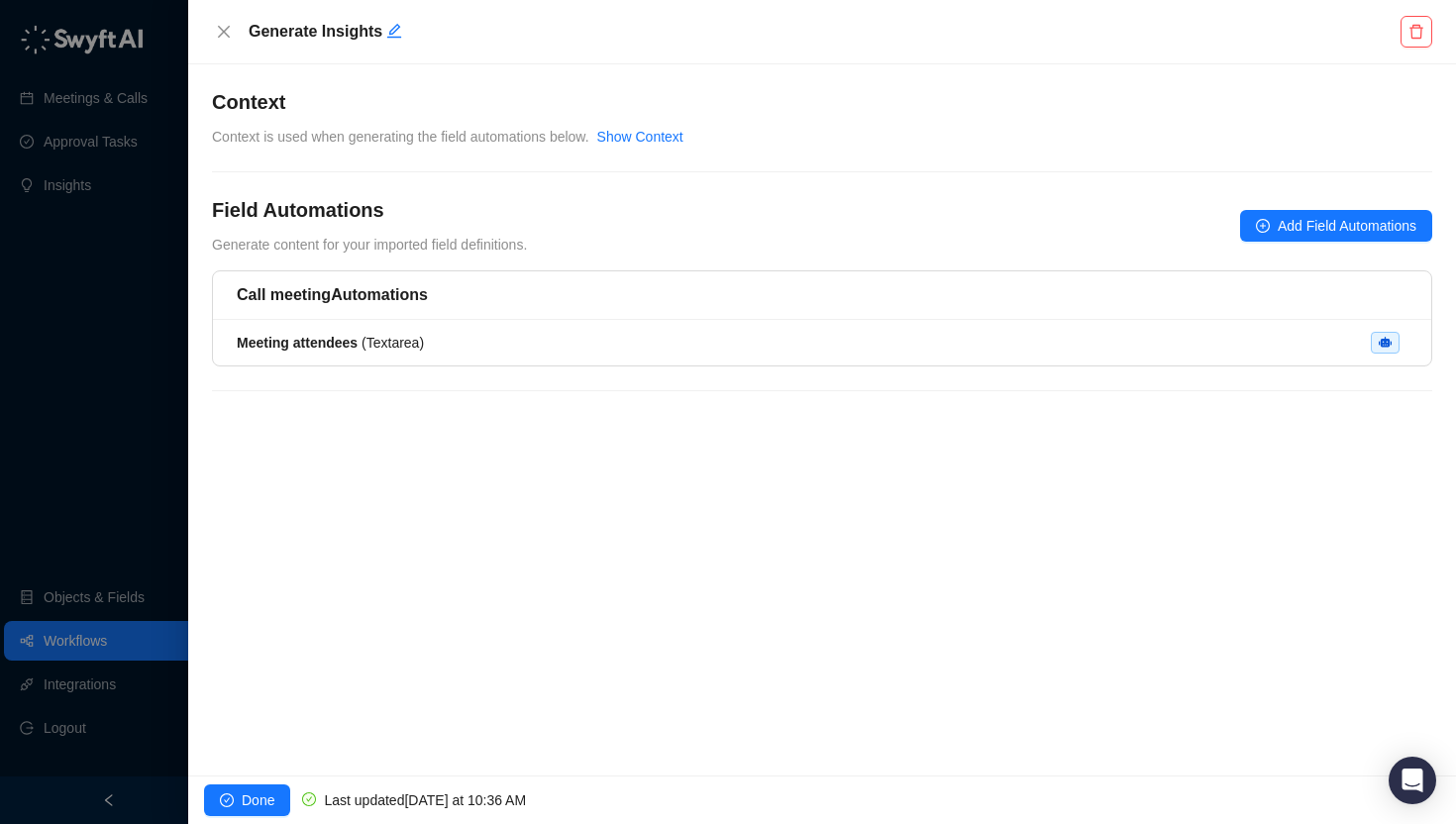 click at bounding box center (728, 412) 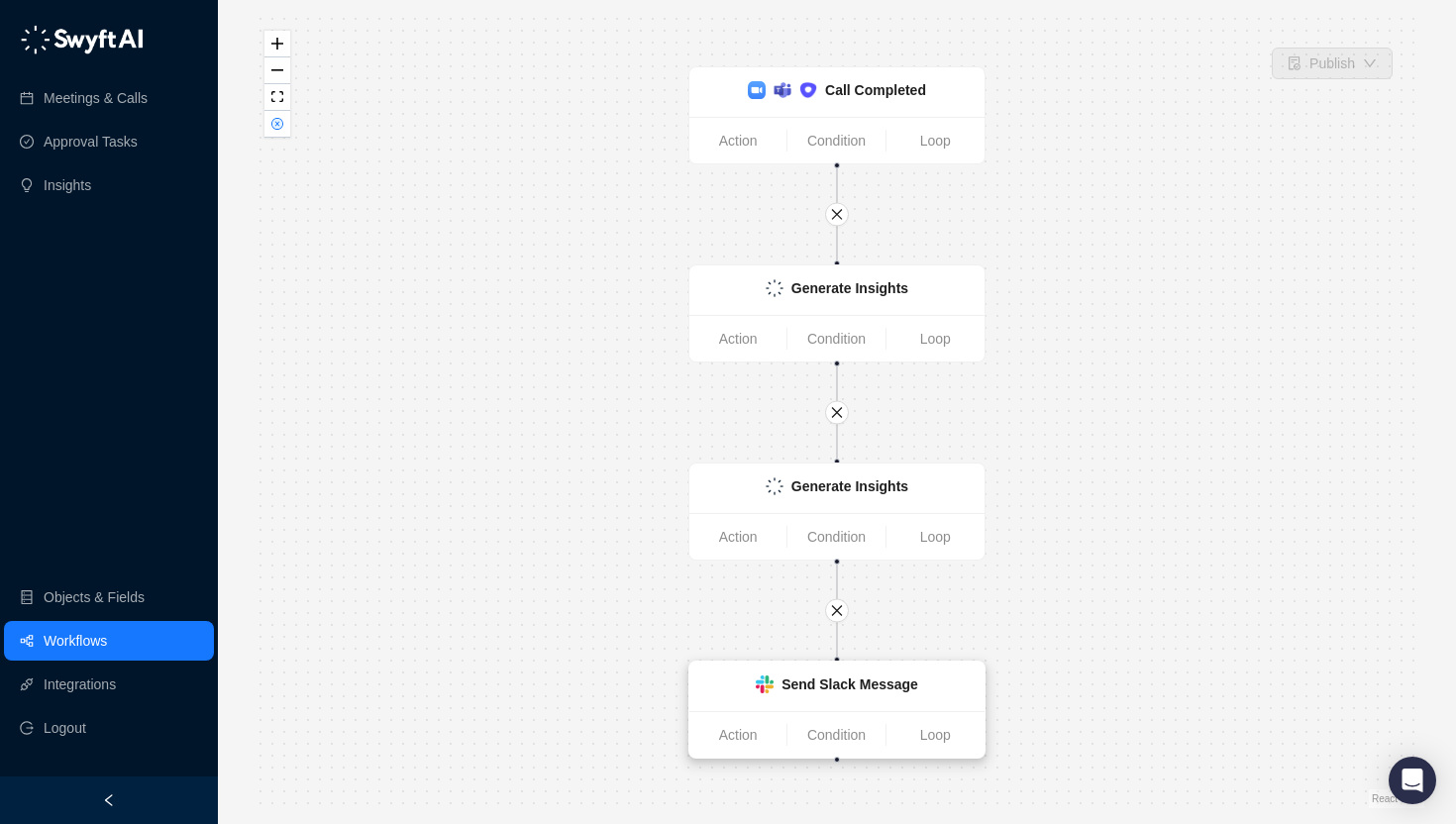 click on "Send Slack Message" at bounding box center (837, 686) 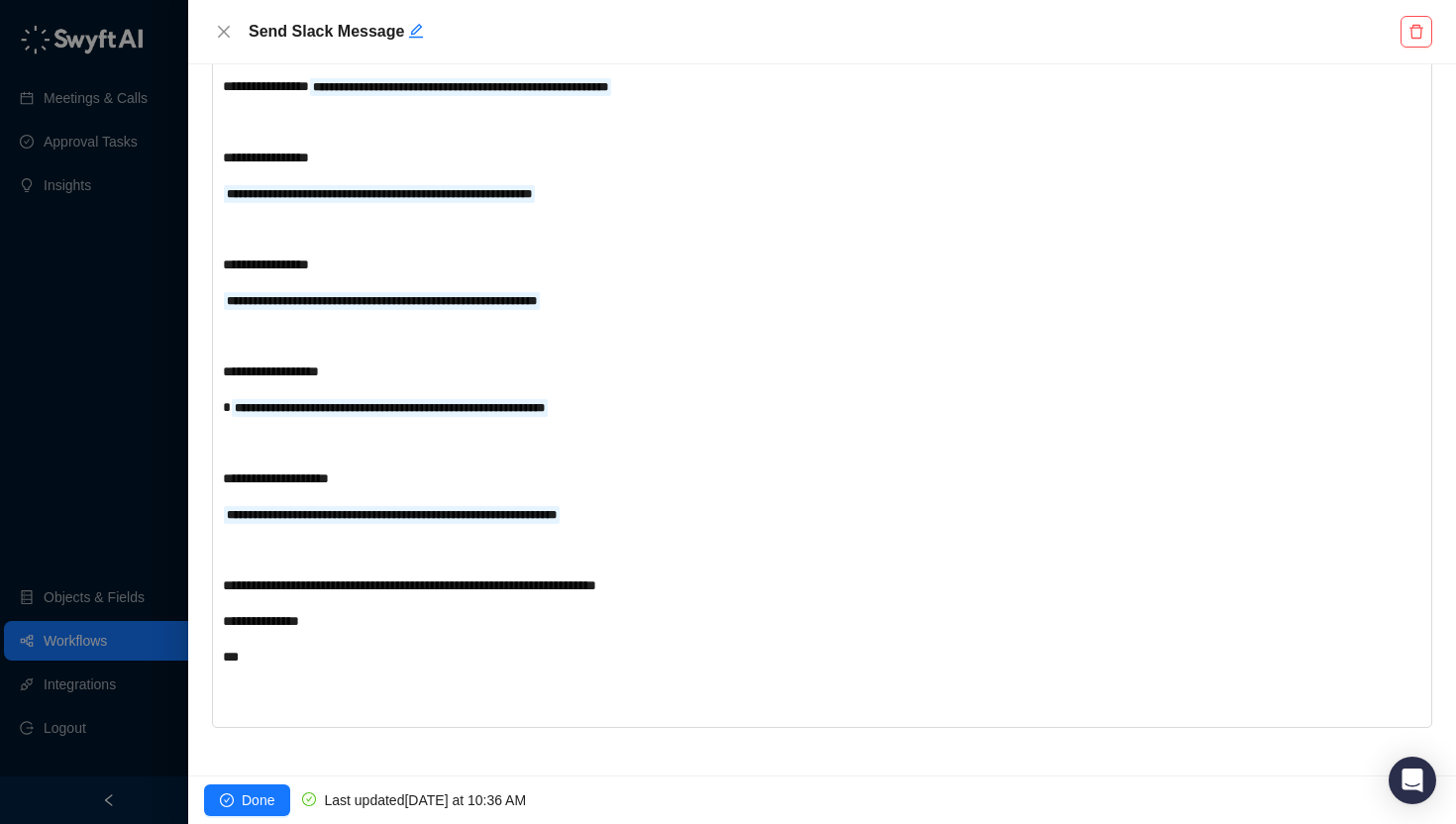 scroll, scrollTop: 0, scrollLeft: 0, axis: both 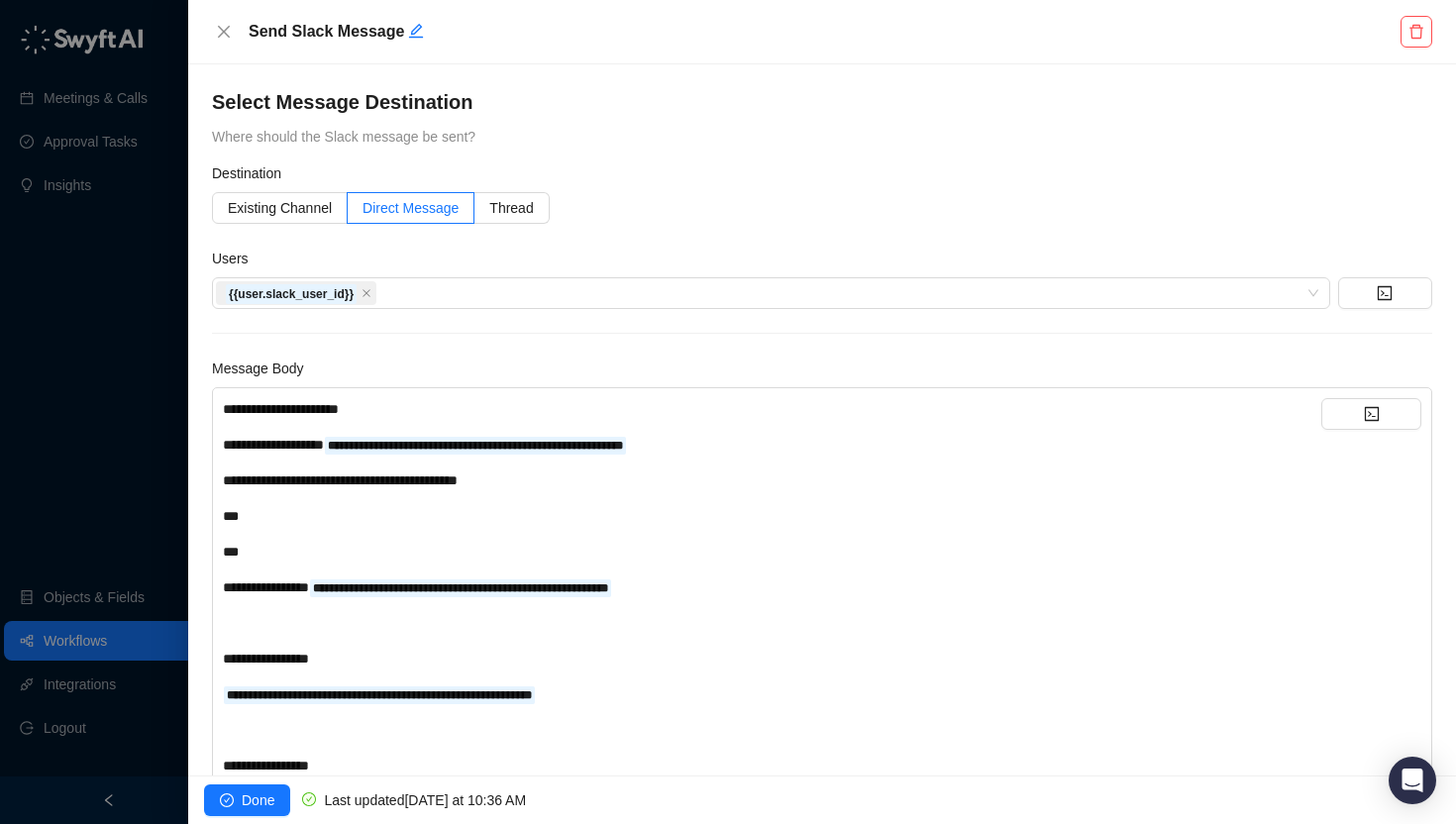 click at bounding box center (728, 412) 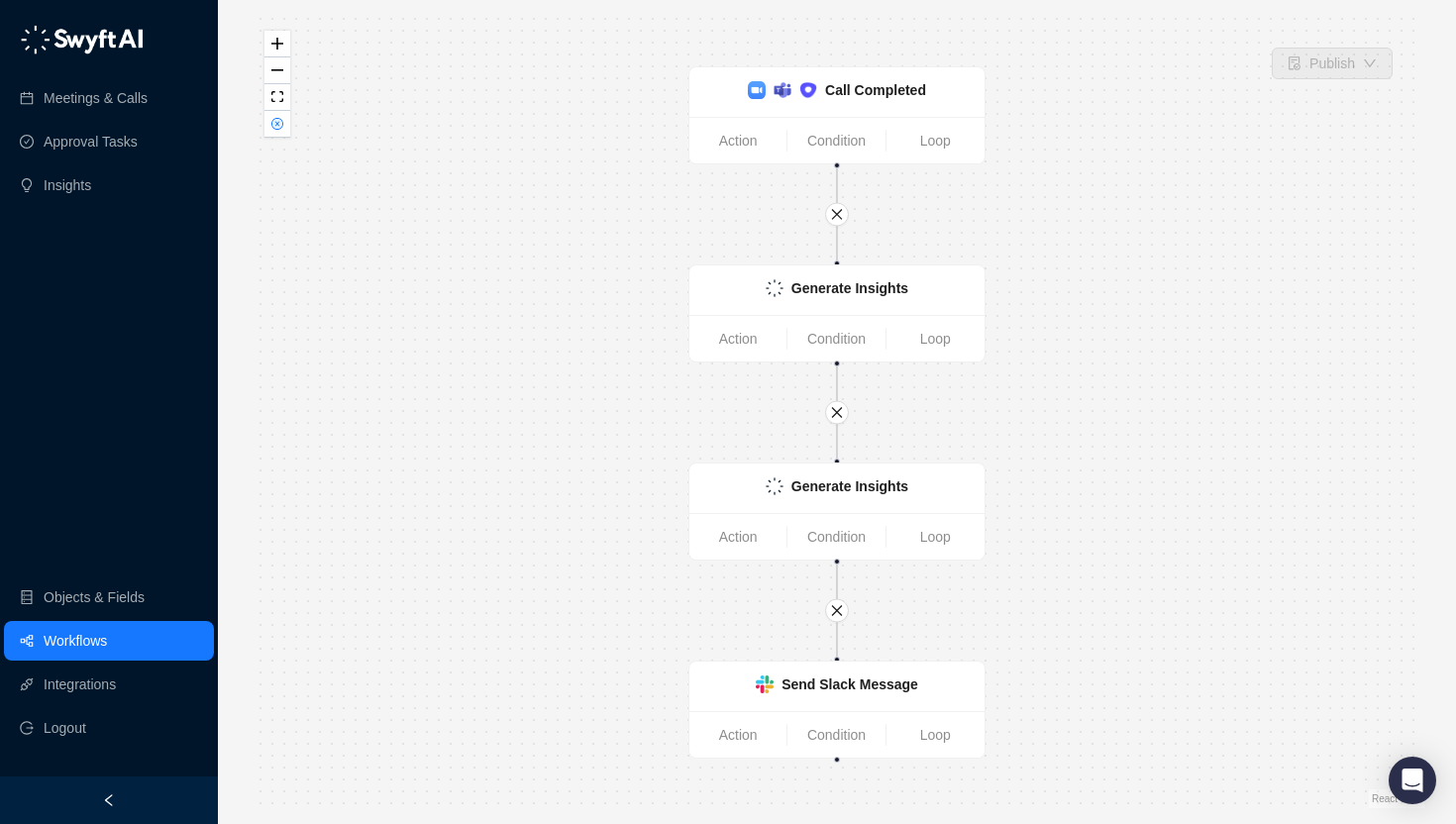 click on "Workflows" at bounding box center [75, 641] 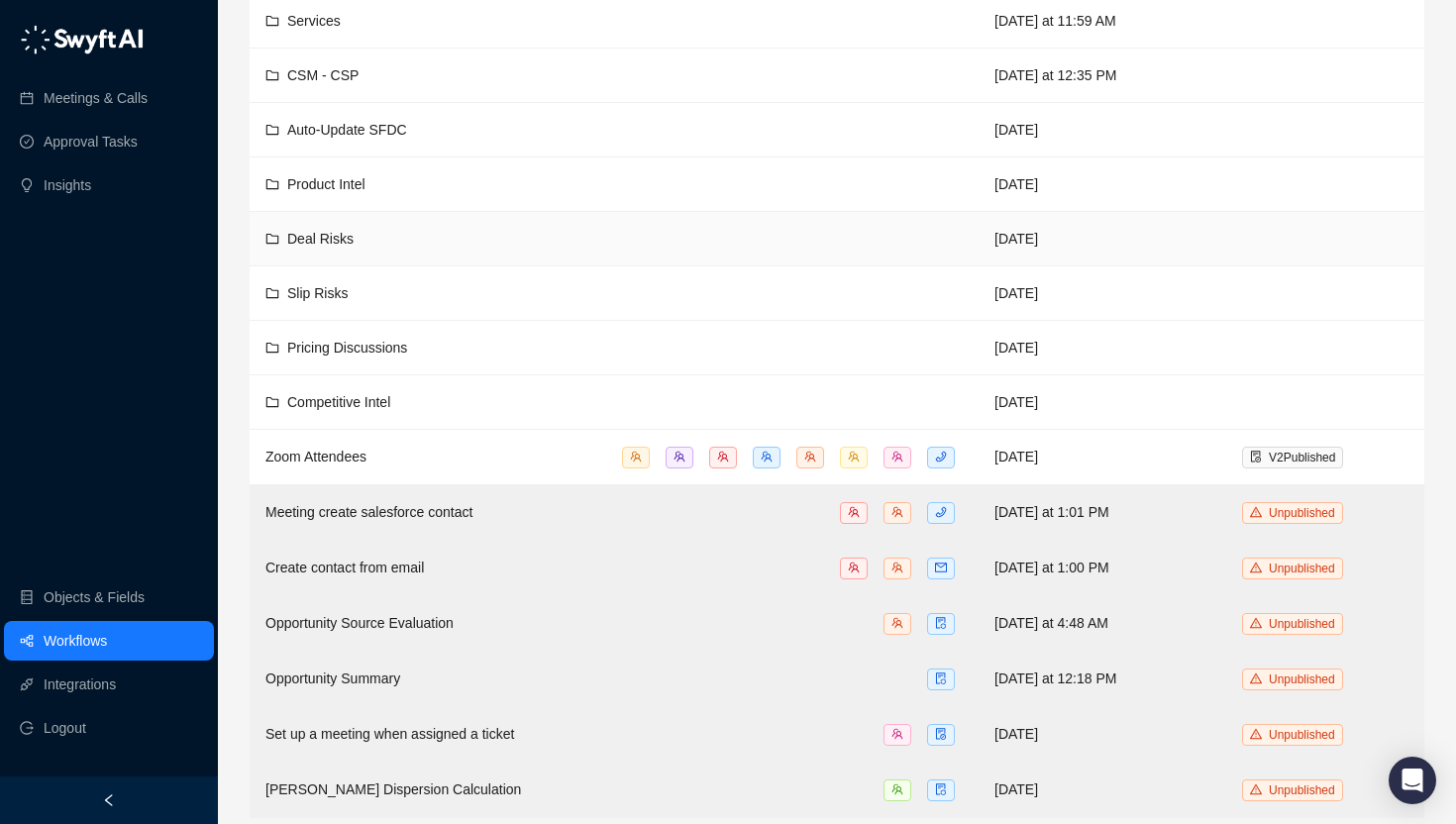 scroll, scrollTop: 226, scrollLeft: 0, axis: vertical 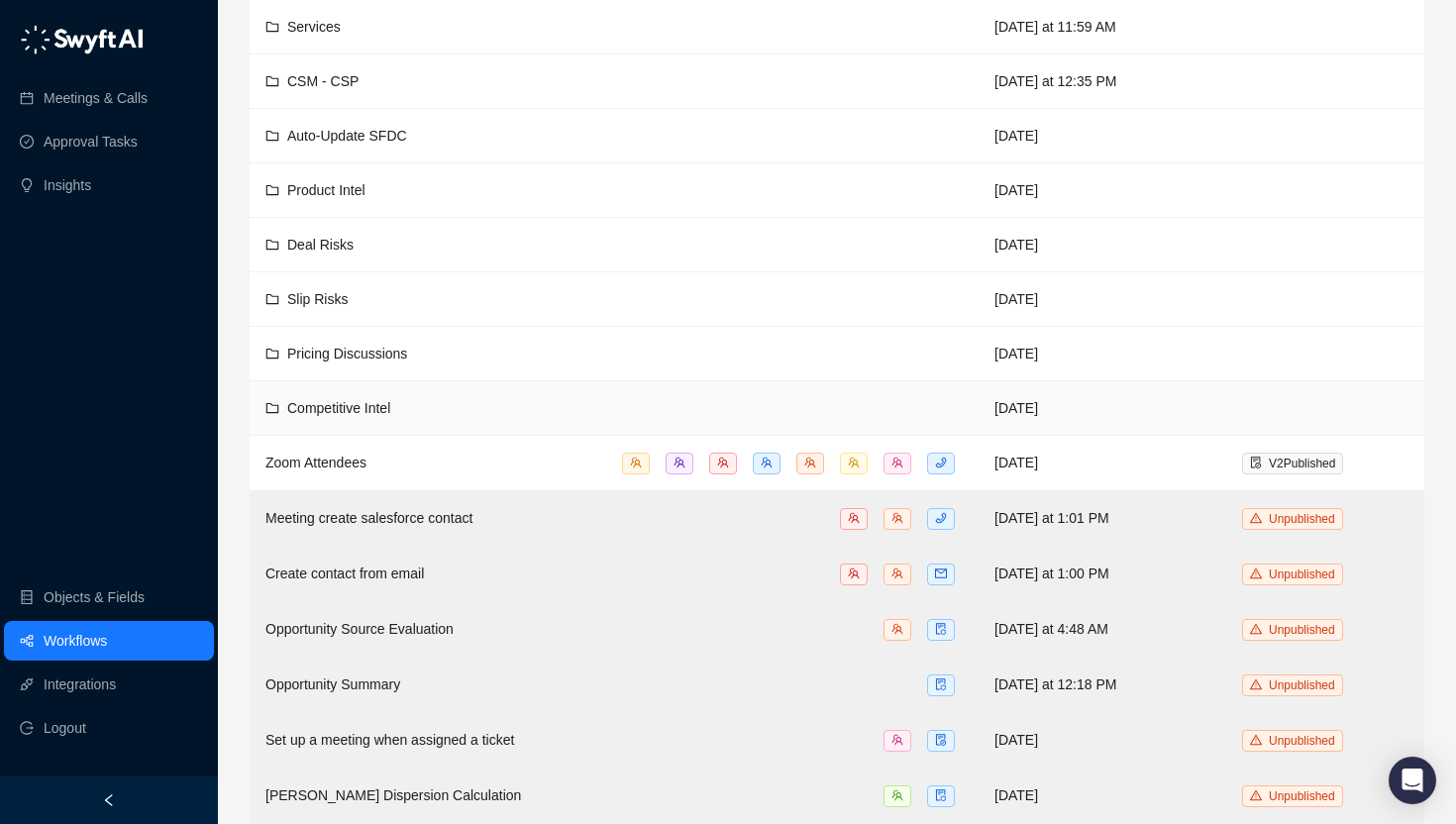 click on "Competitive Intel" at bounding box center (614, 408) 